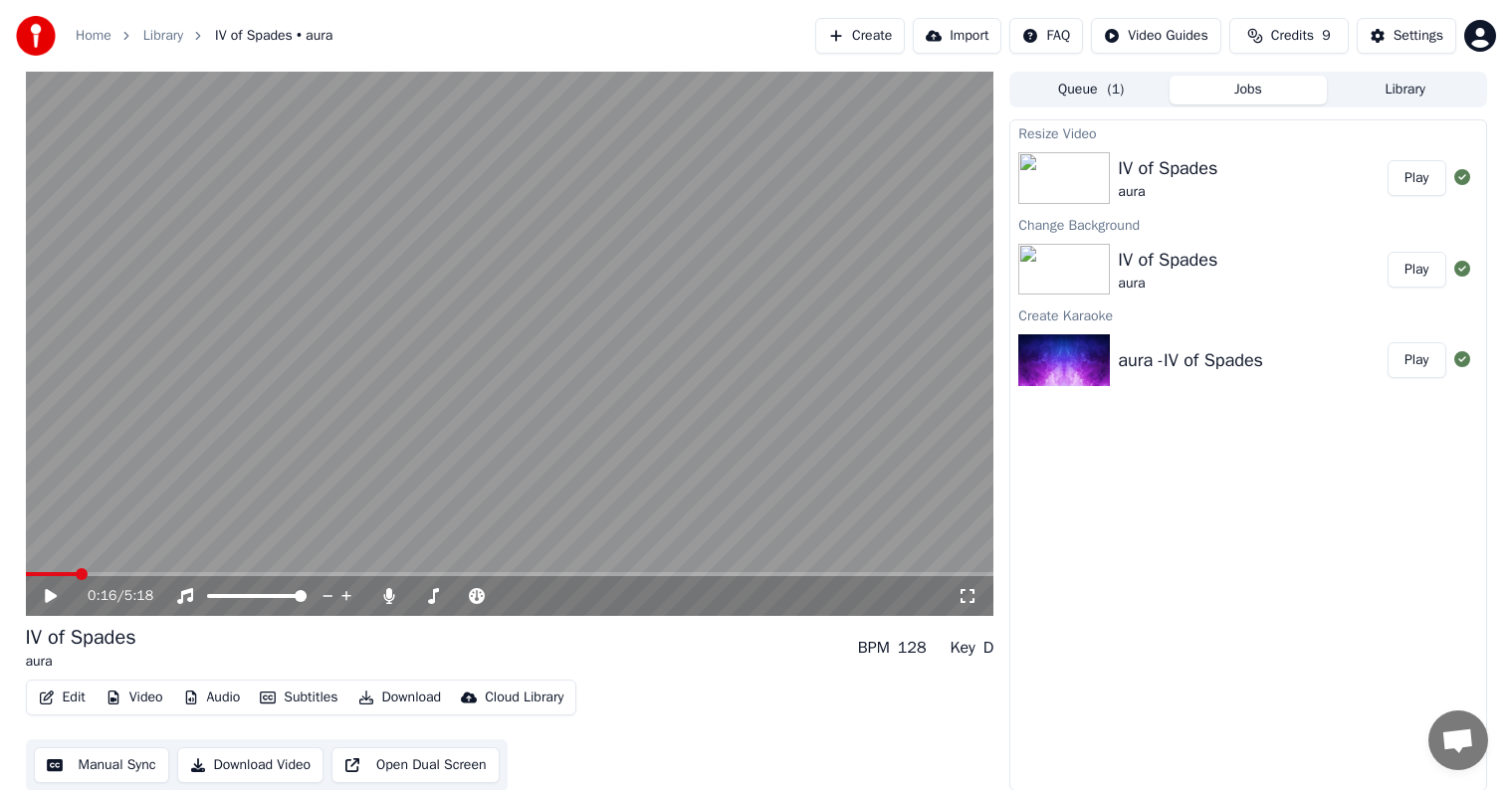 scroll, scrollTop: 0, scrollLeft: 0, axis: both 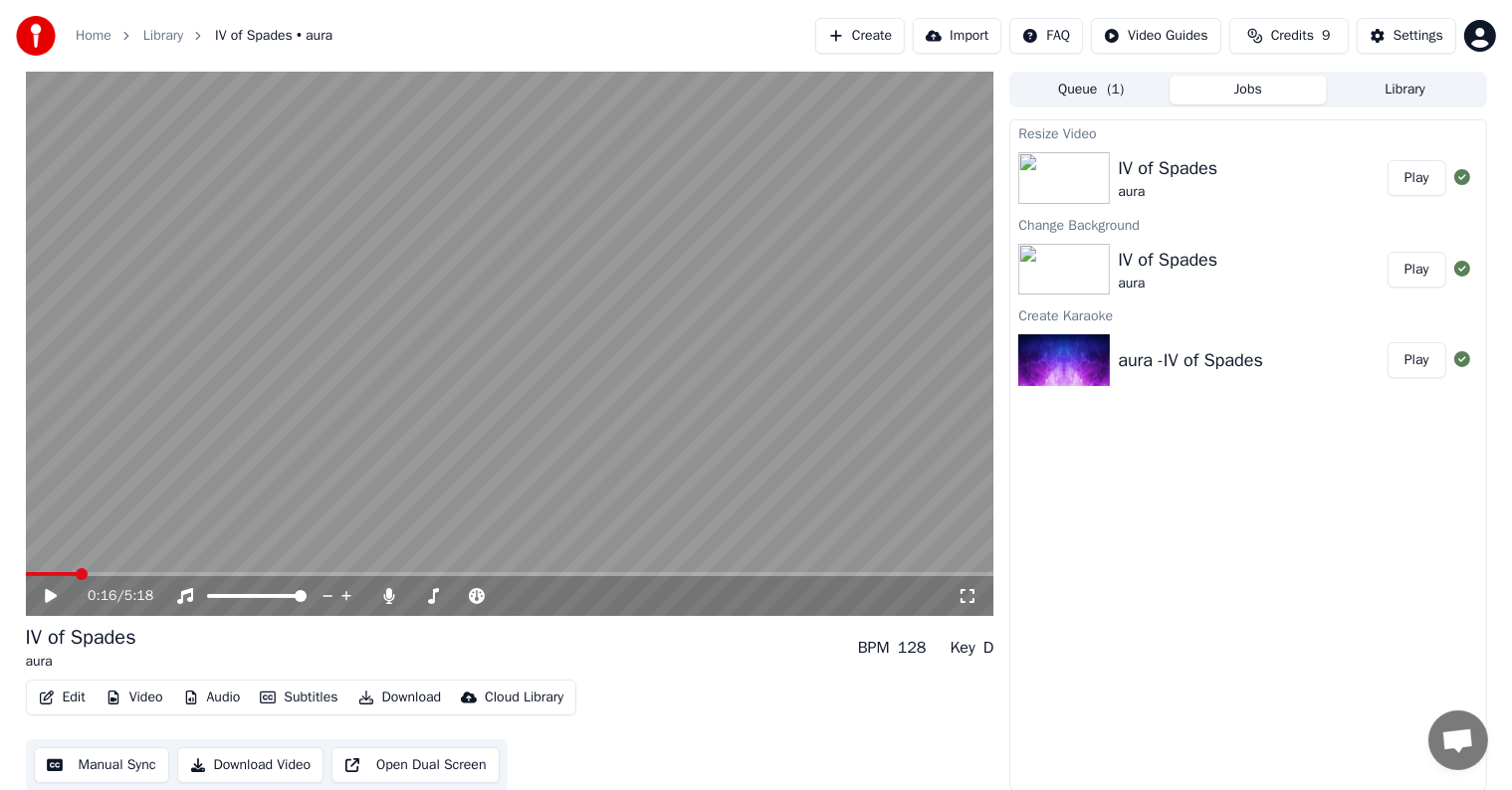 click 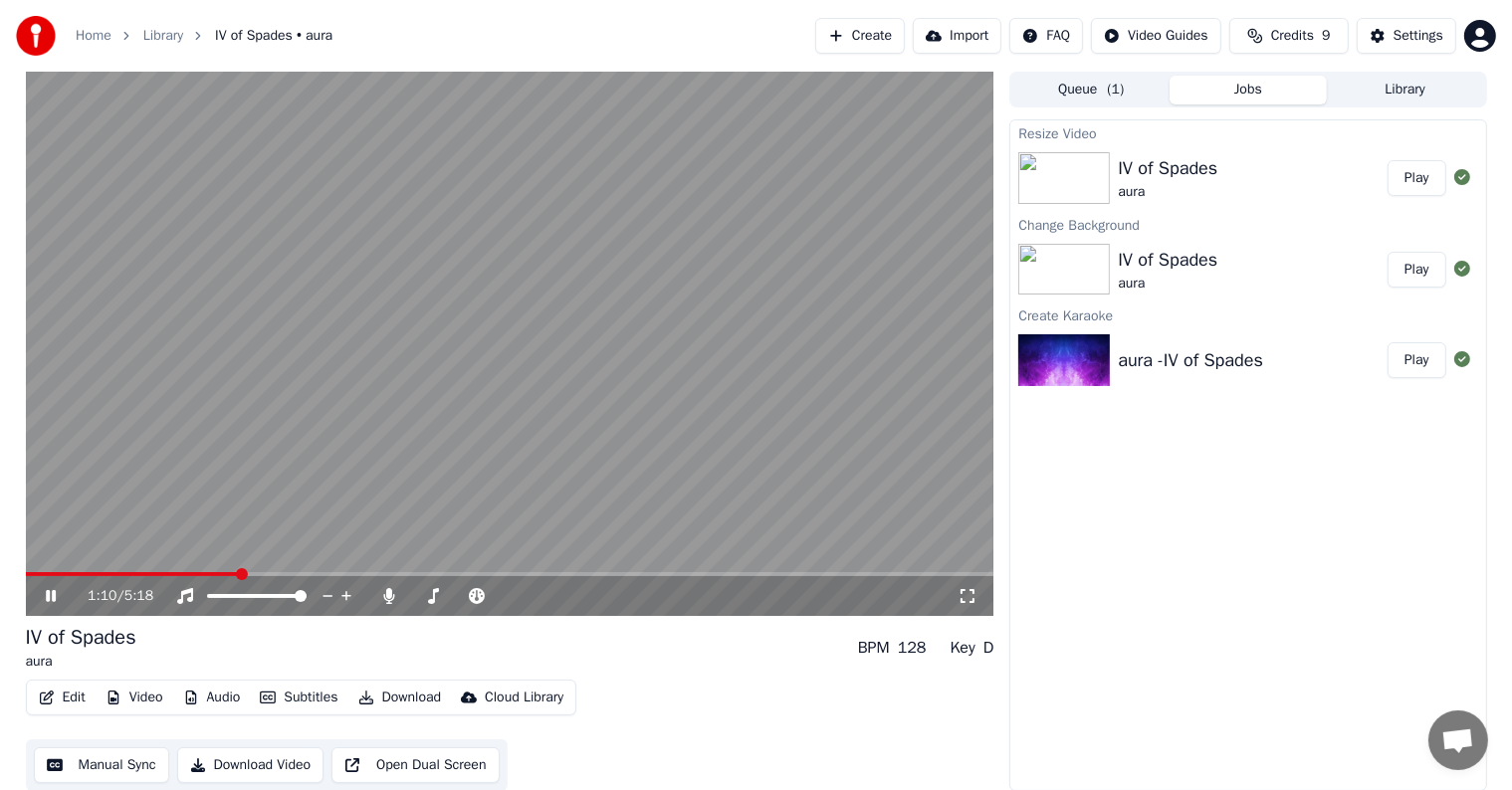 click on "Edit" at bounding box center (62, 697) 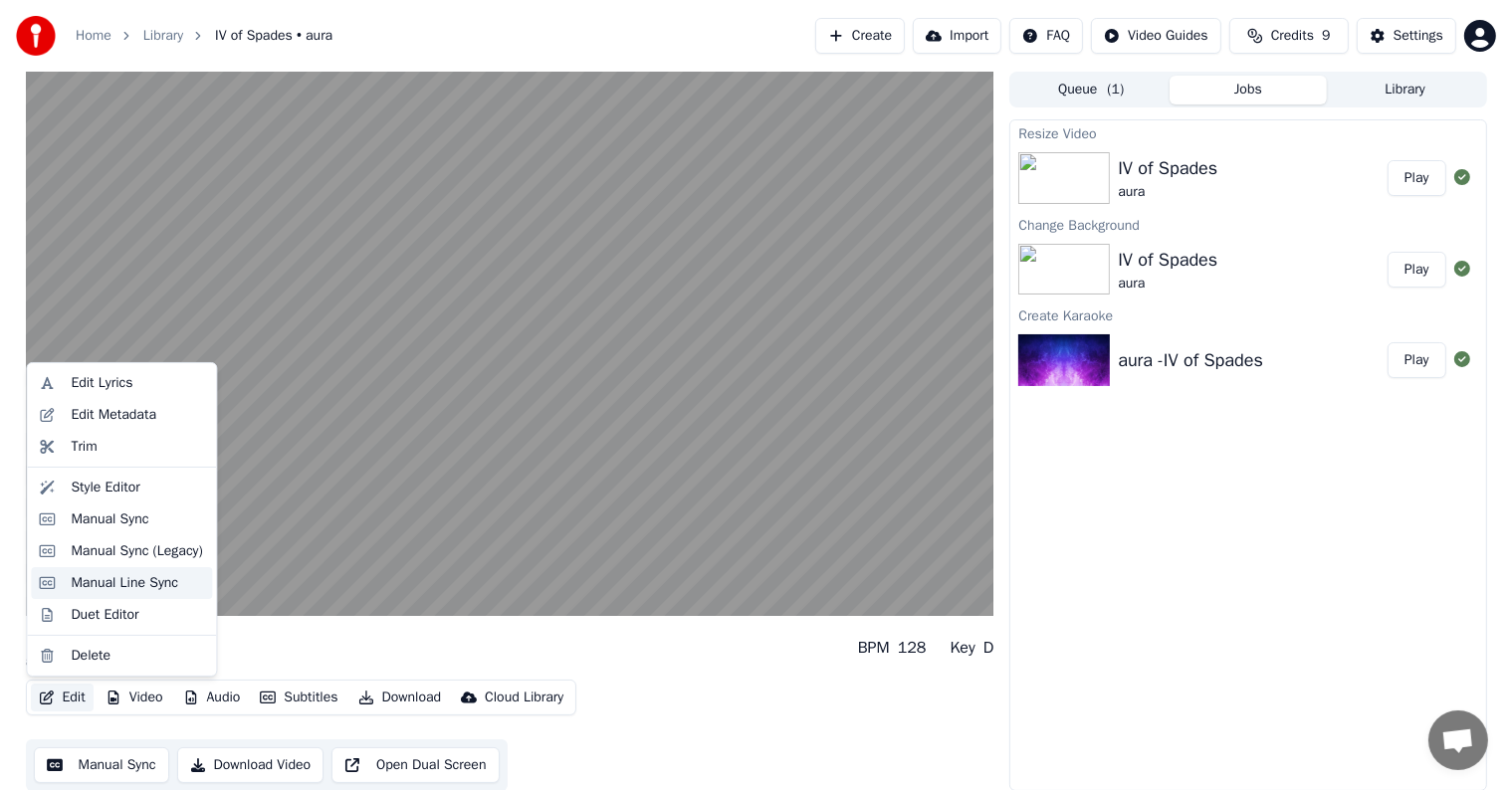 click on "Manual Line Sync" at bounding box center [124, 583] 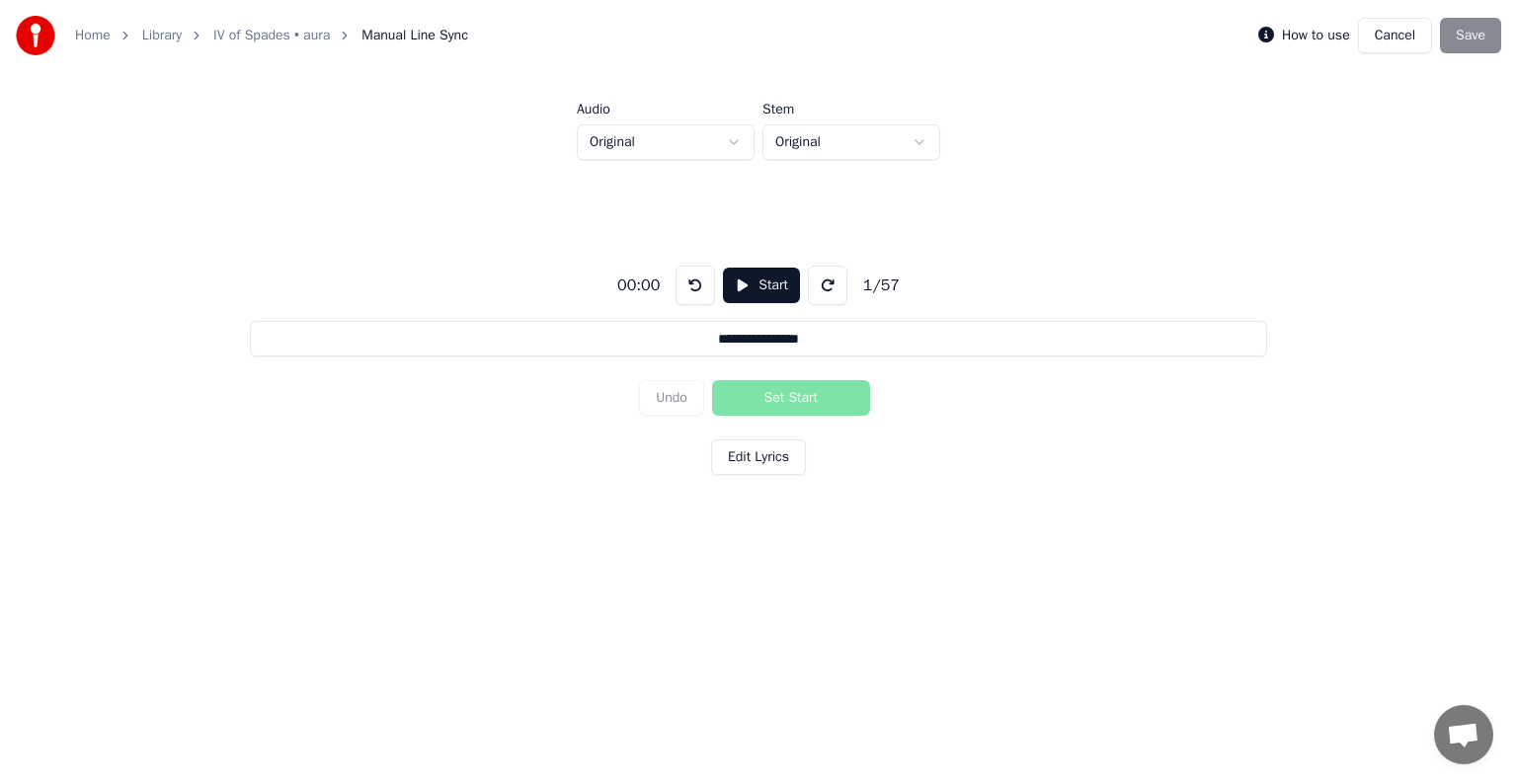 click on "Undo Set Start" at bounding box center [758, 398] 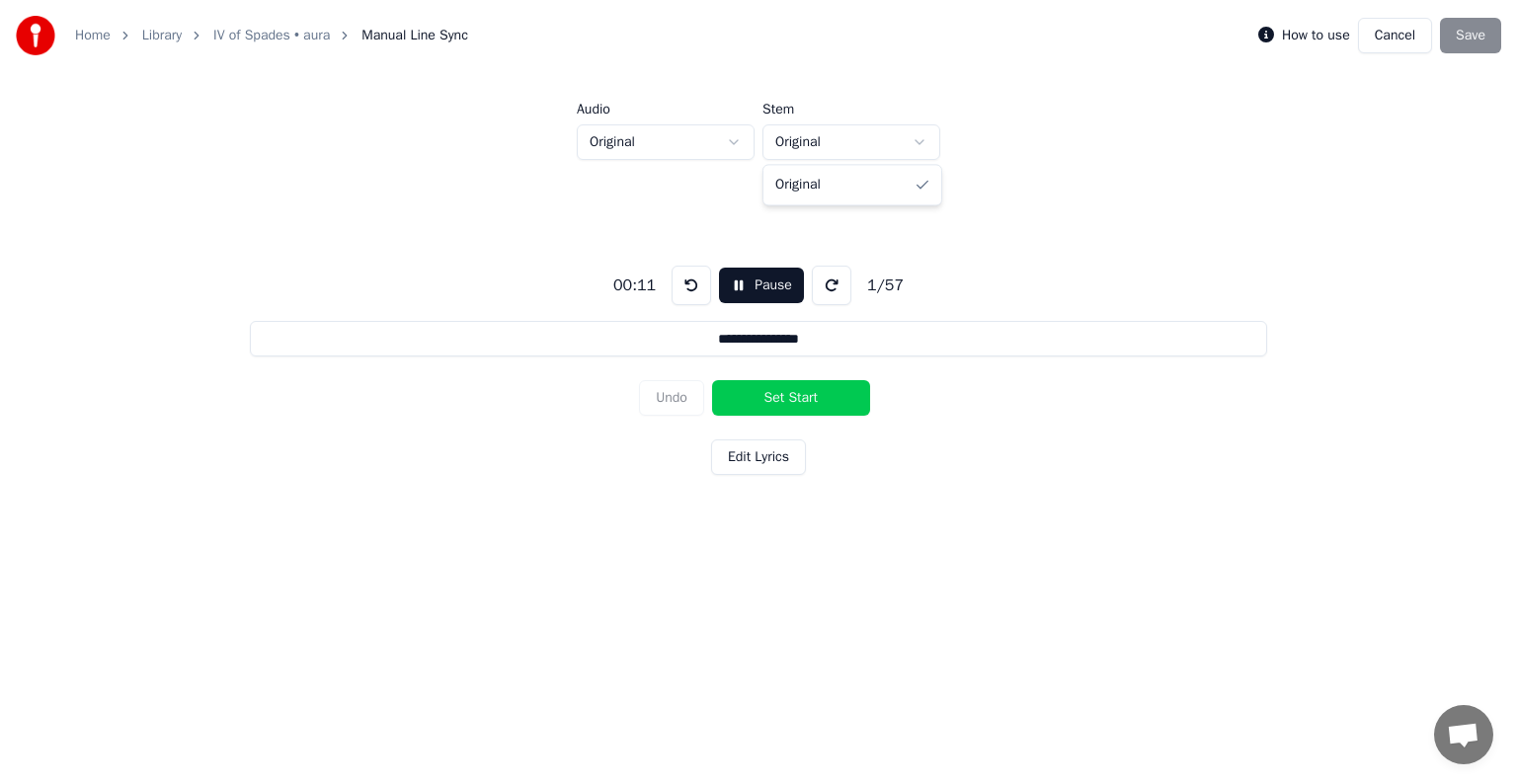 click on "**********" at bounding box center (758, 302) 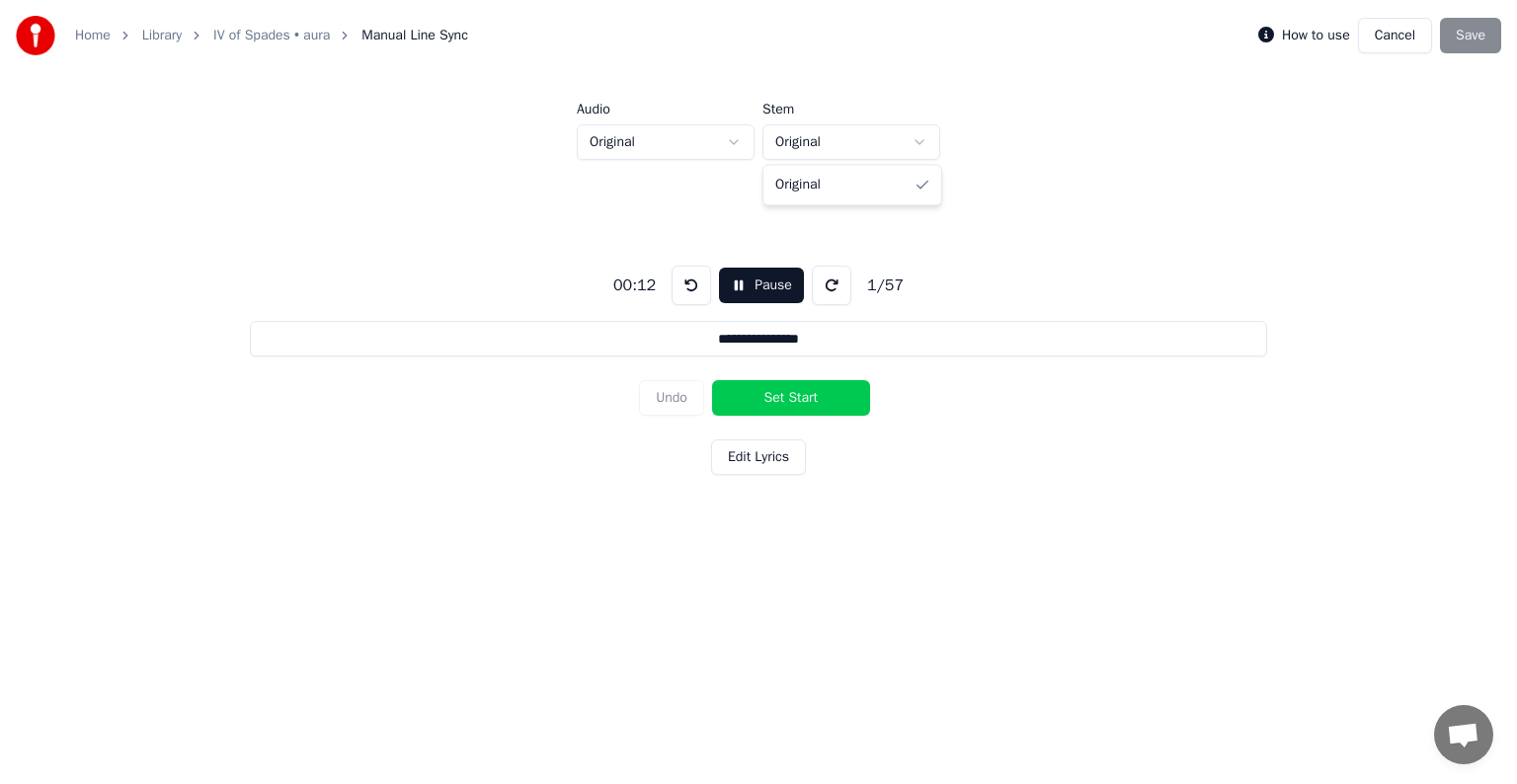 click on "**********" at bounding box center (758, 302) 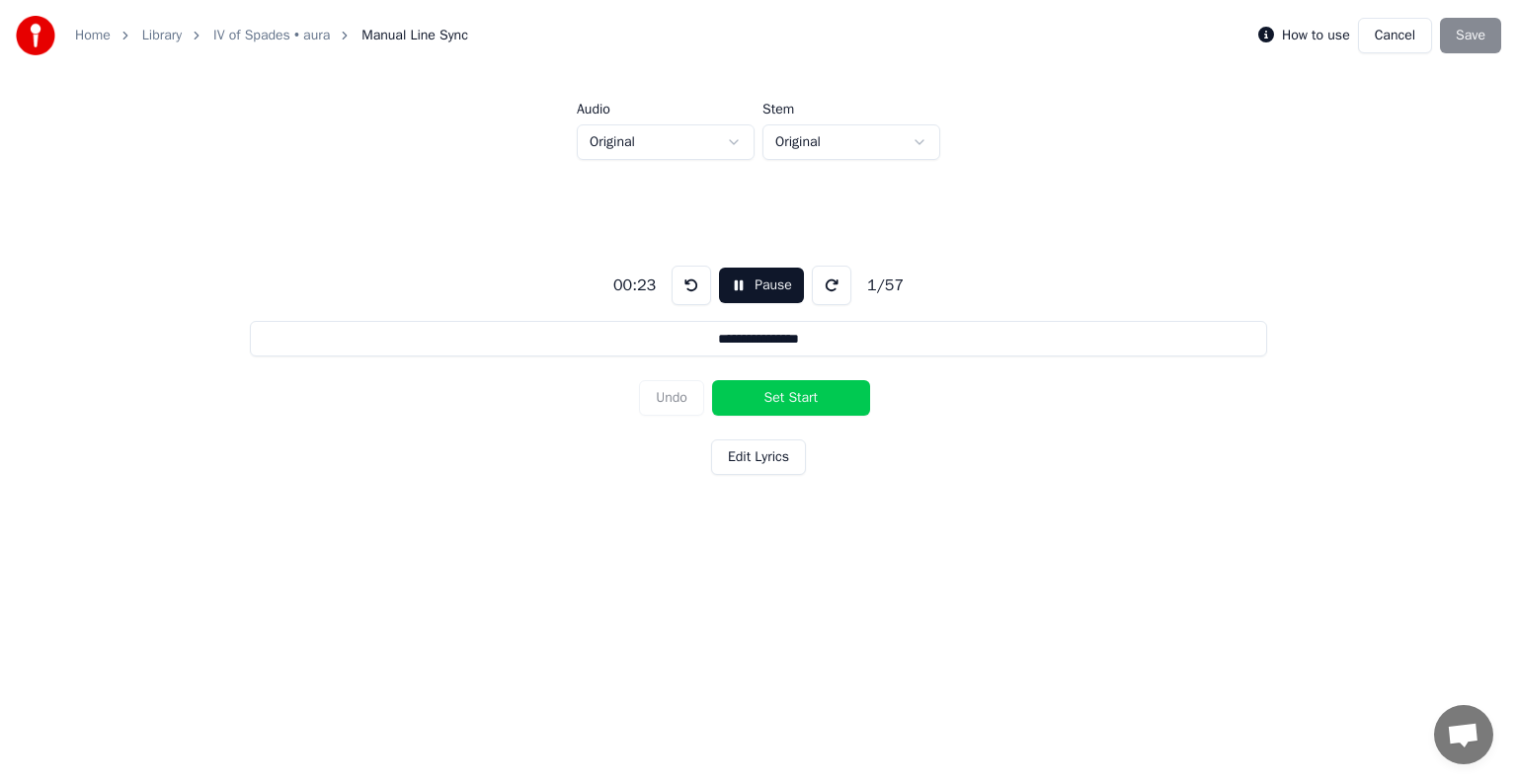 click on "Cancel" at bounding box center (1395, 36) 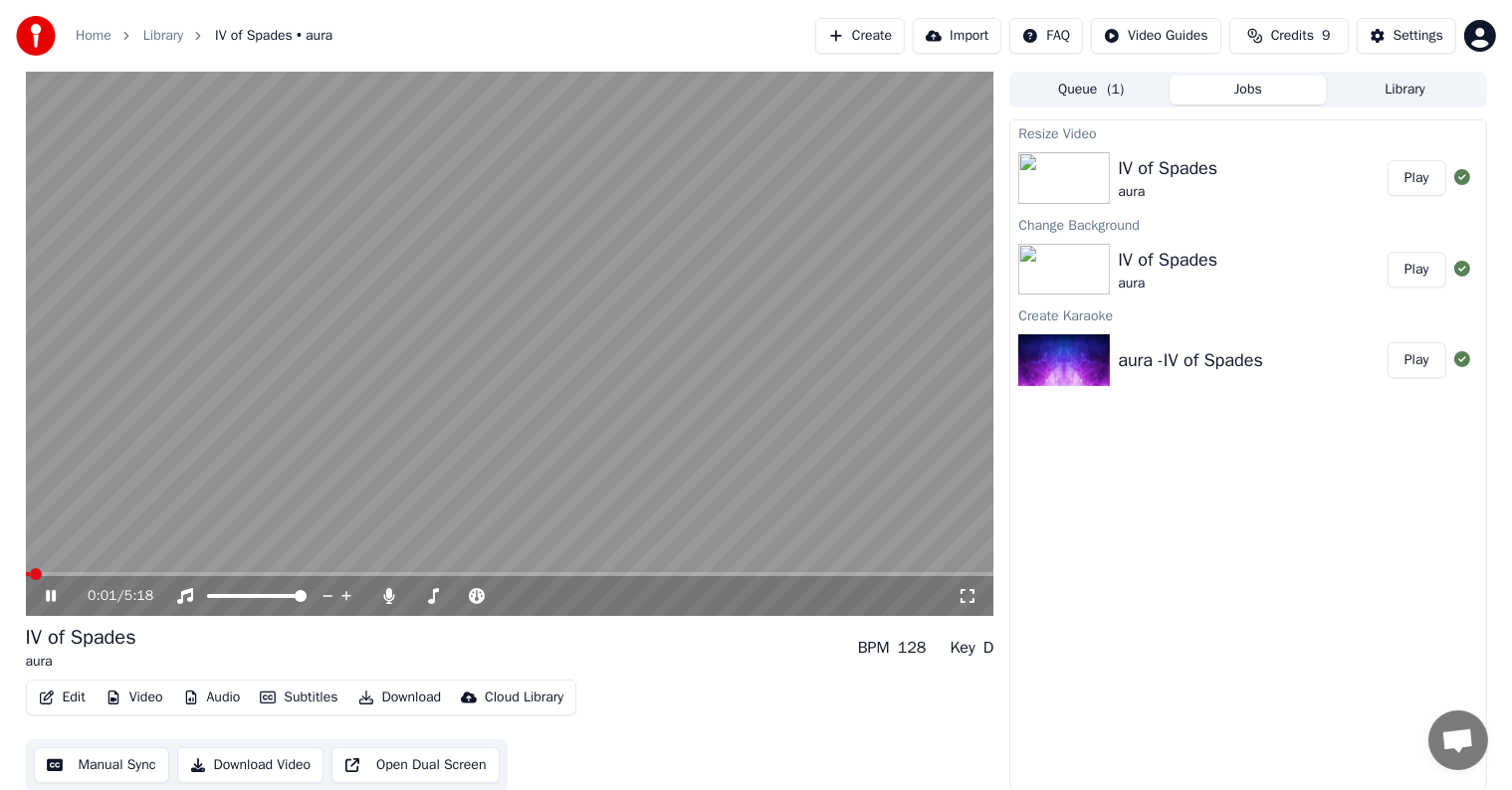 scroll, scrollTop: 1, scrollLeft: 0, axis: vertical 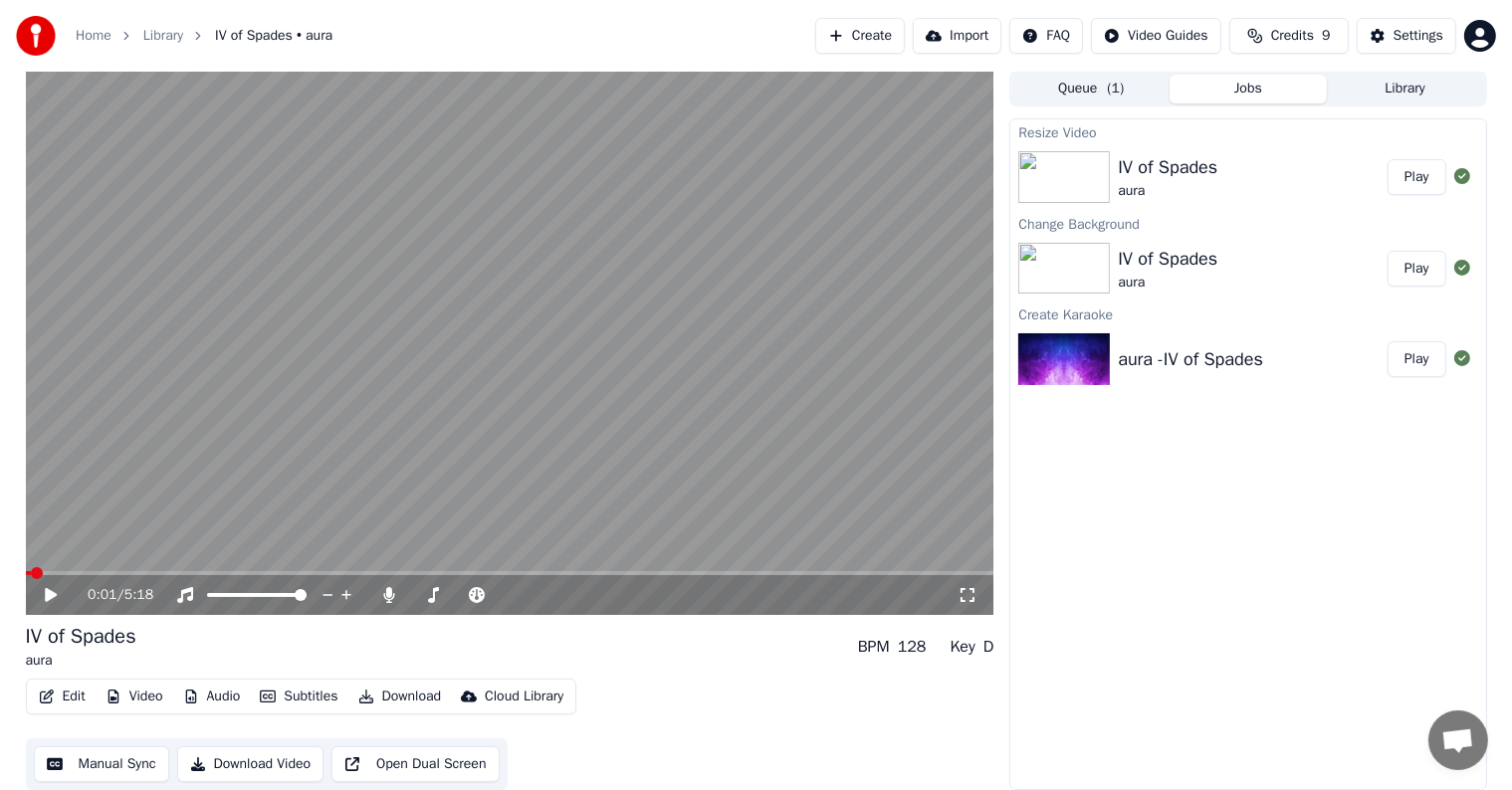 click at bounding box center (510, 342) 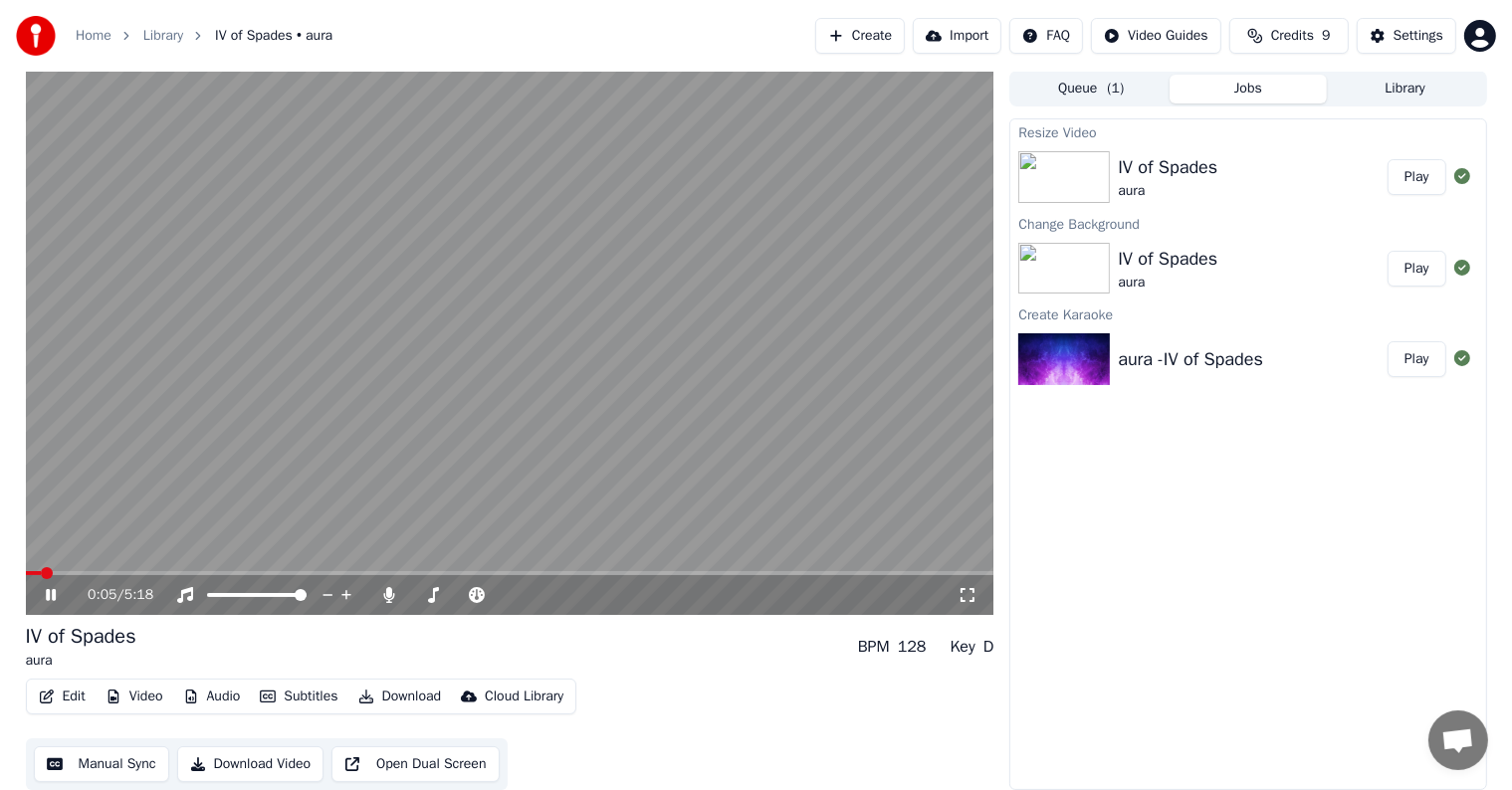 click on "Edit" at bounding box center [62, 696] 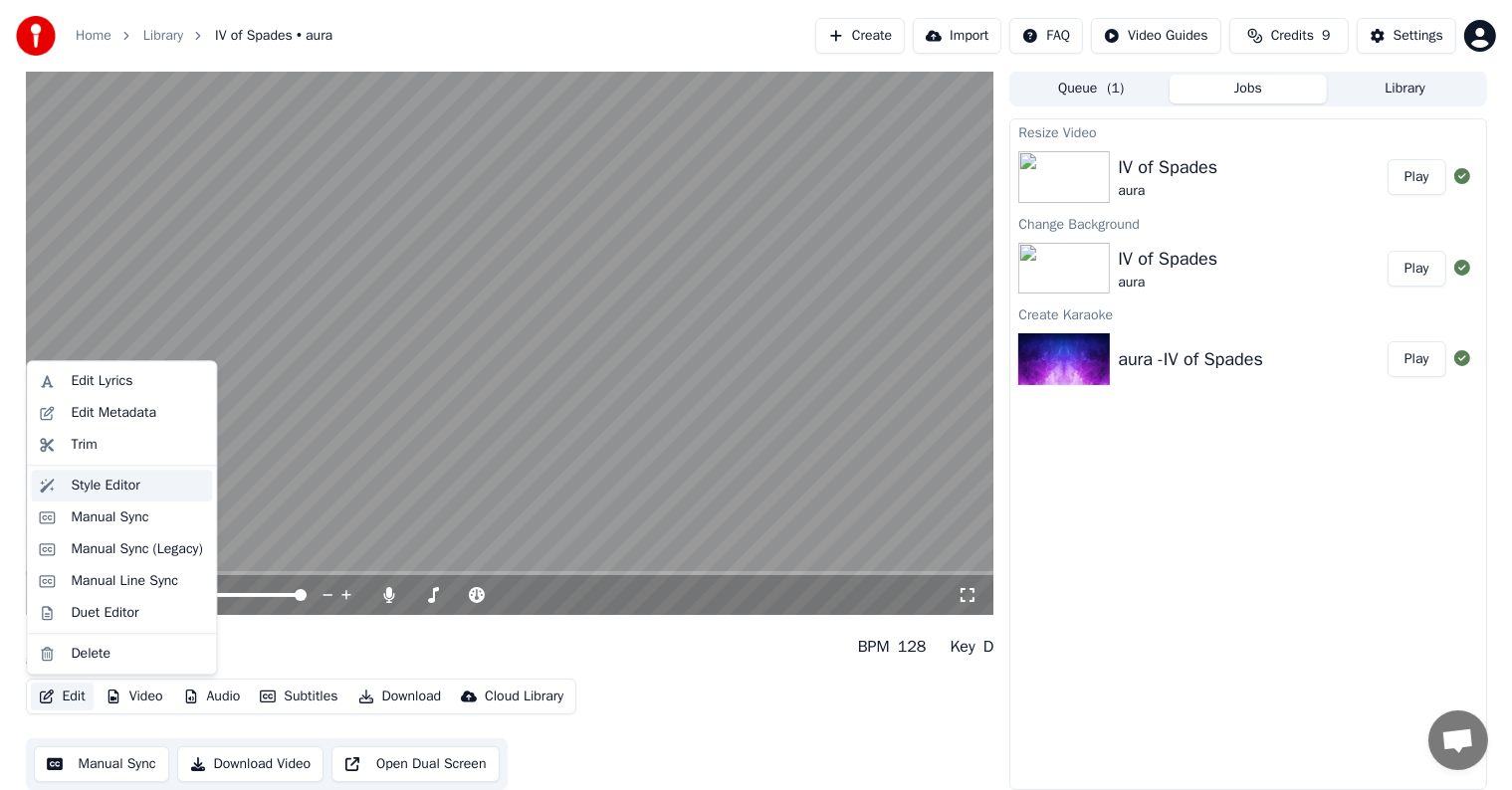 click on "Style Editor" at bounding box center (105, 486) 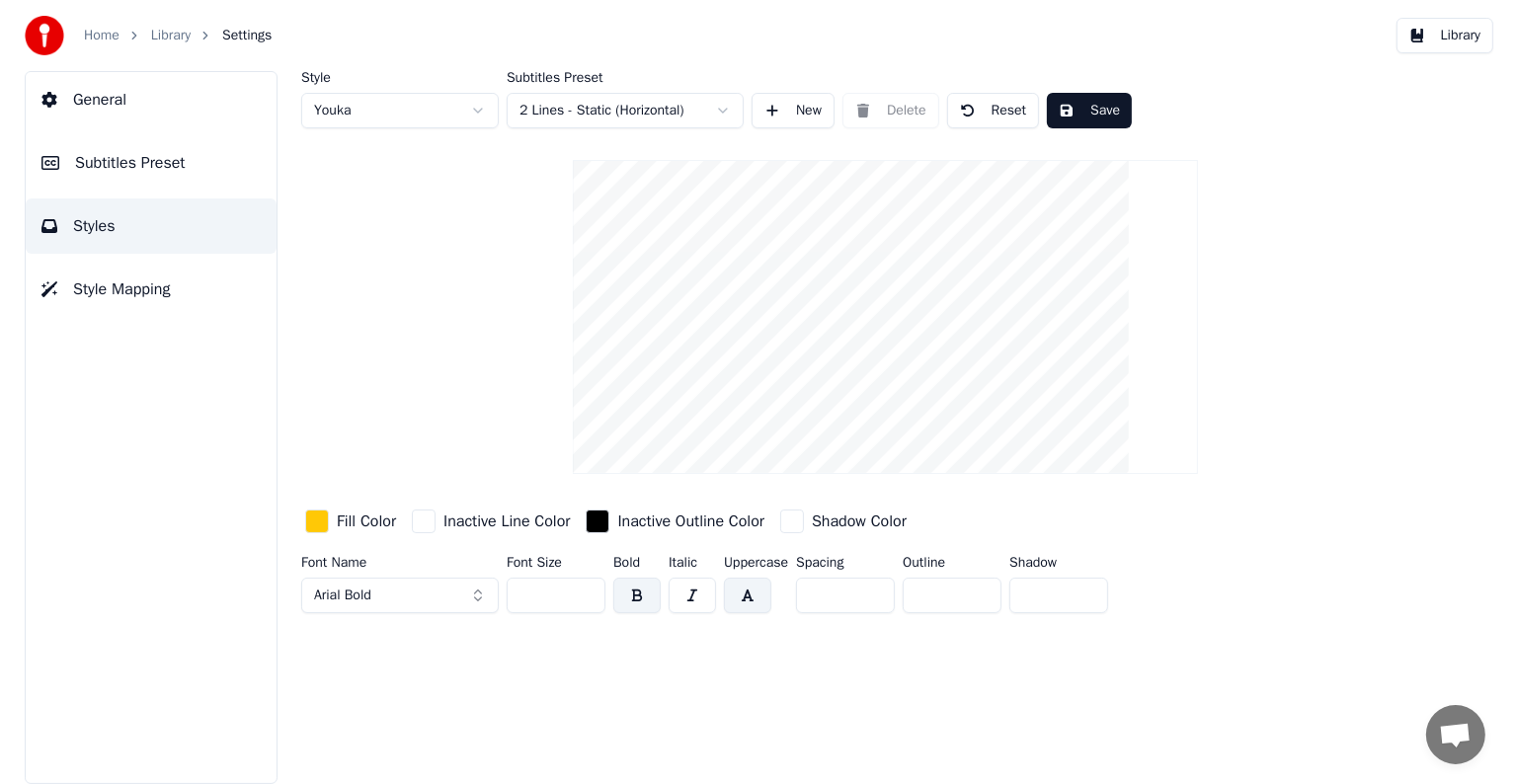 scroll, scrollTop: 0, scrollLeft: 0, axis: both 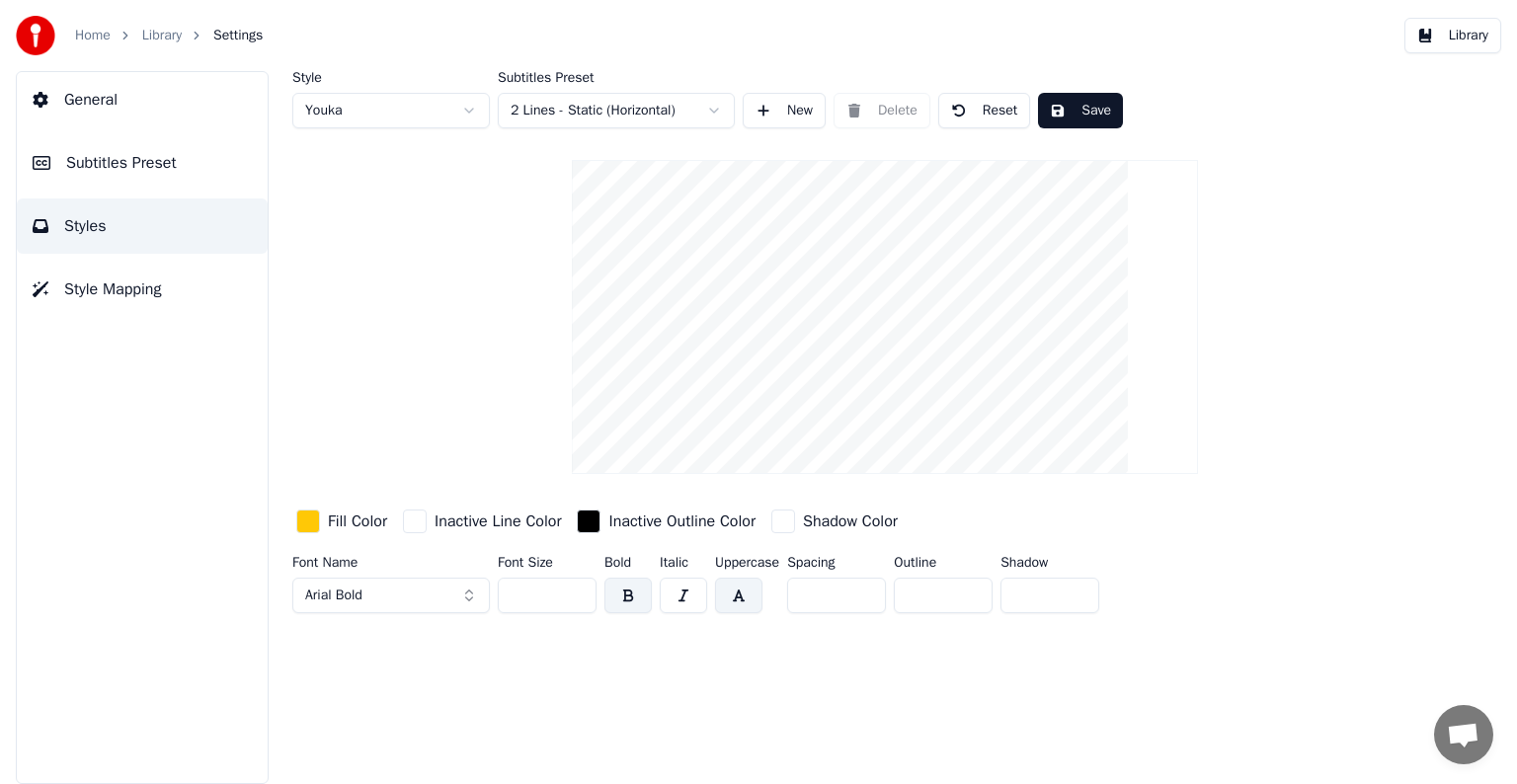 click on "Subtitles Preset" at bounding box center [121, 163] 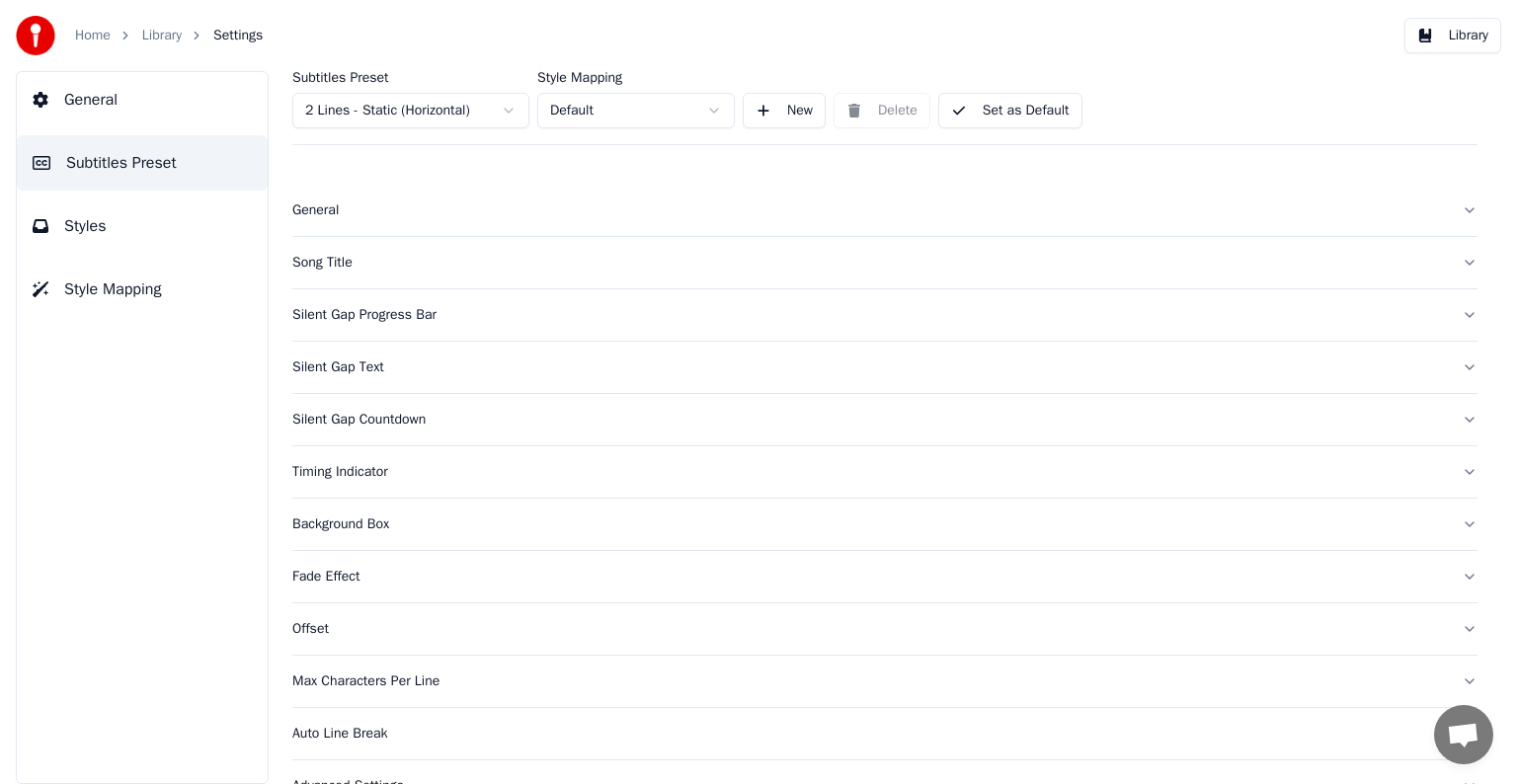 click on "Song Title" at bounding box center [869, 263] 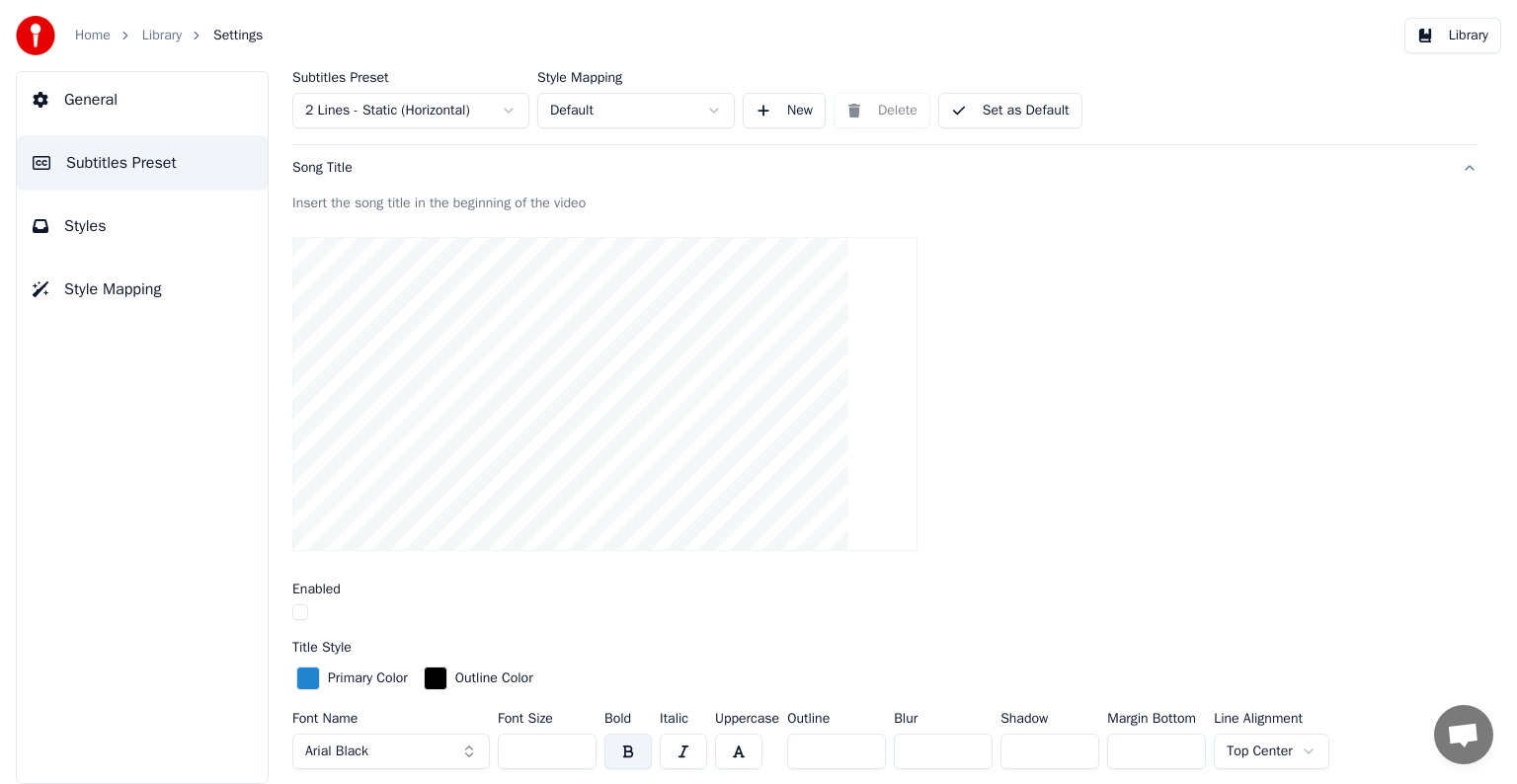 scroll, scrollTop: 0, scrollLeft: 0, axis: both 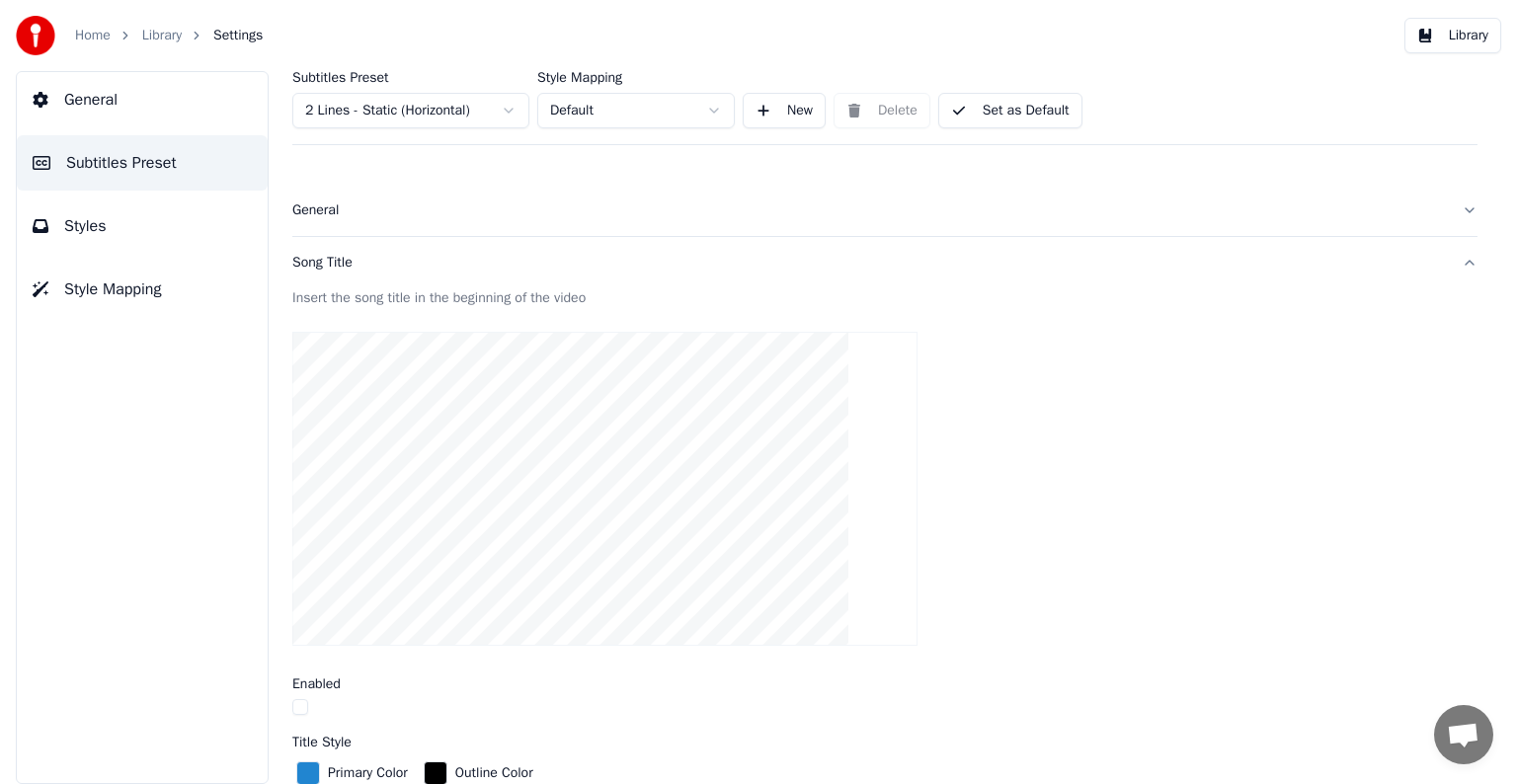 click on "General" at bounding box center (869, 210) 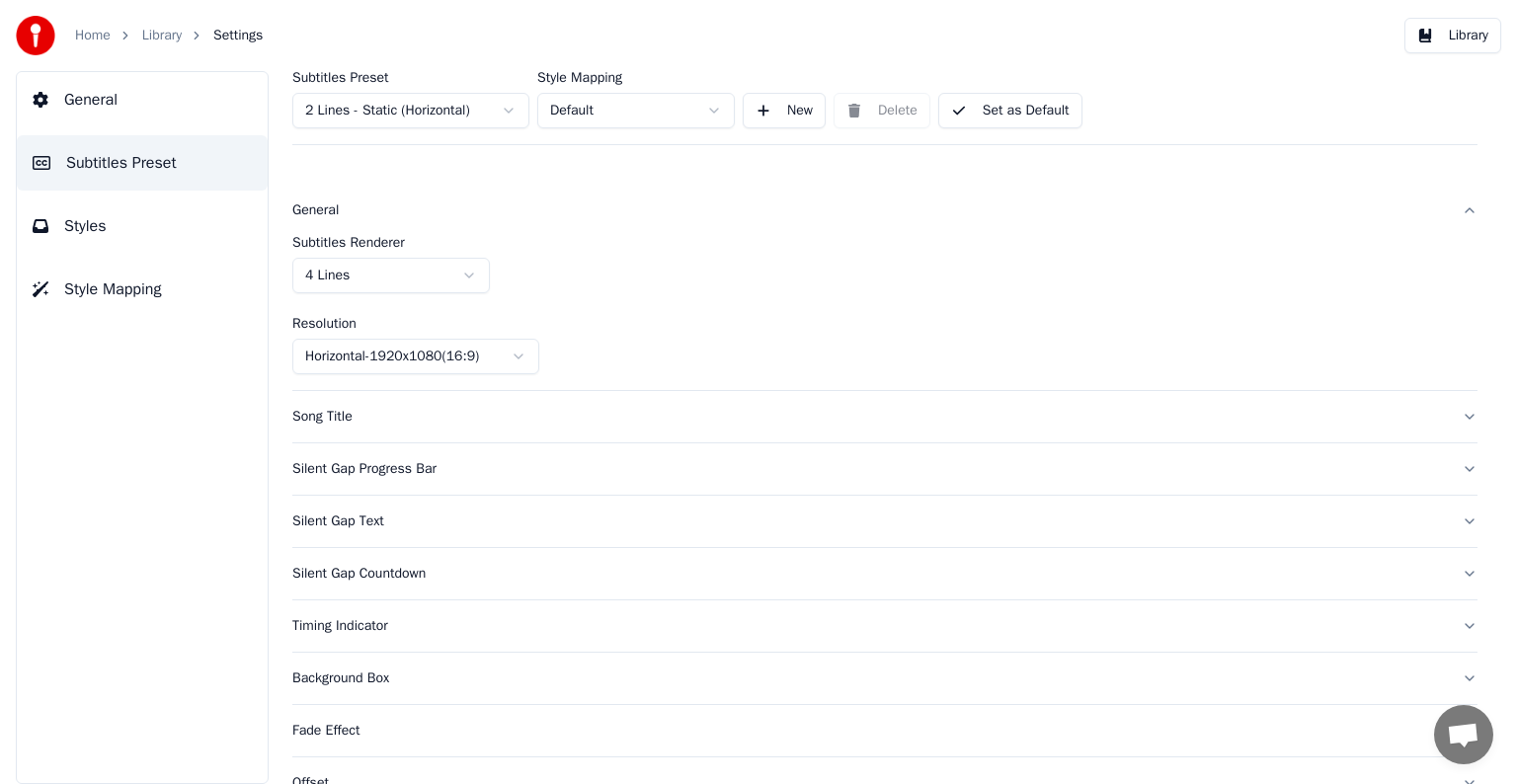 click on "Song Title" at bounding box center [869, 417] 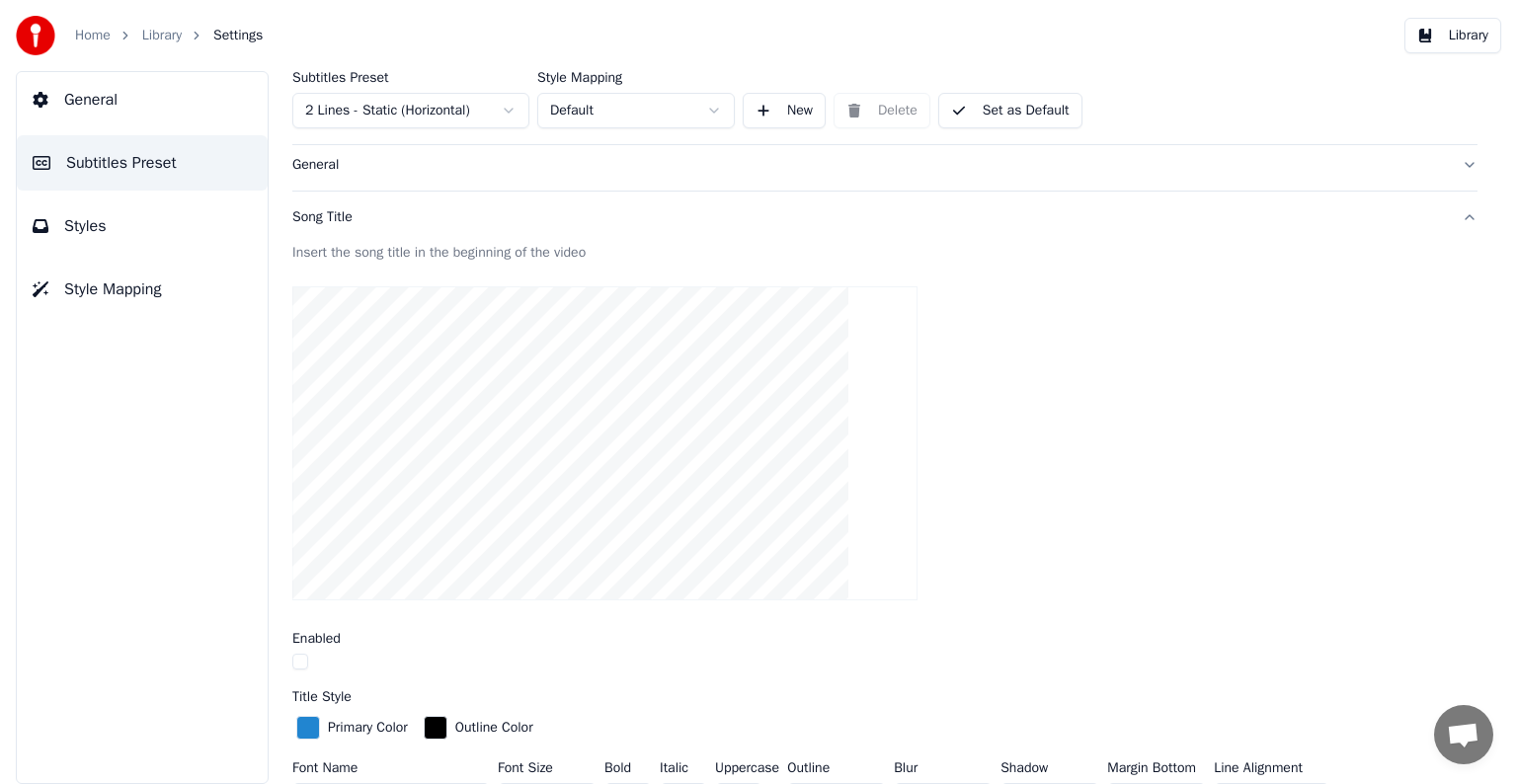 scroll, scrollTop: 30, scrollLeft: 0, axis: vertical 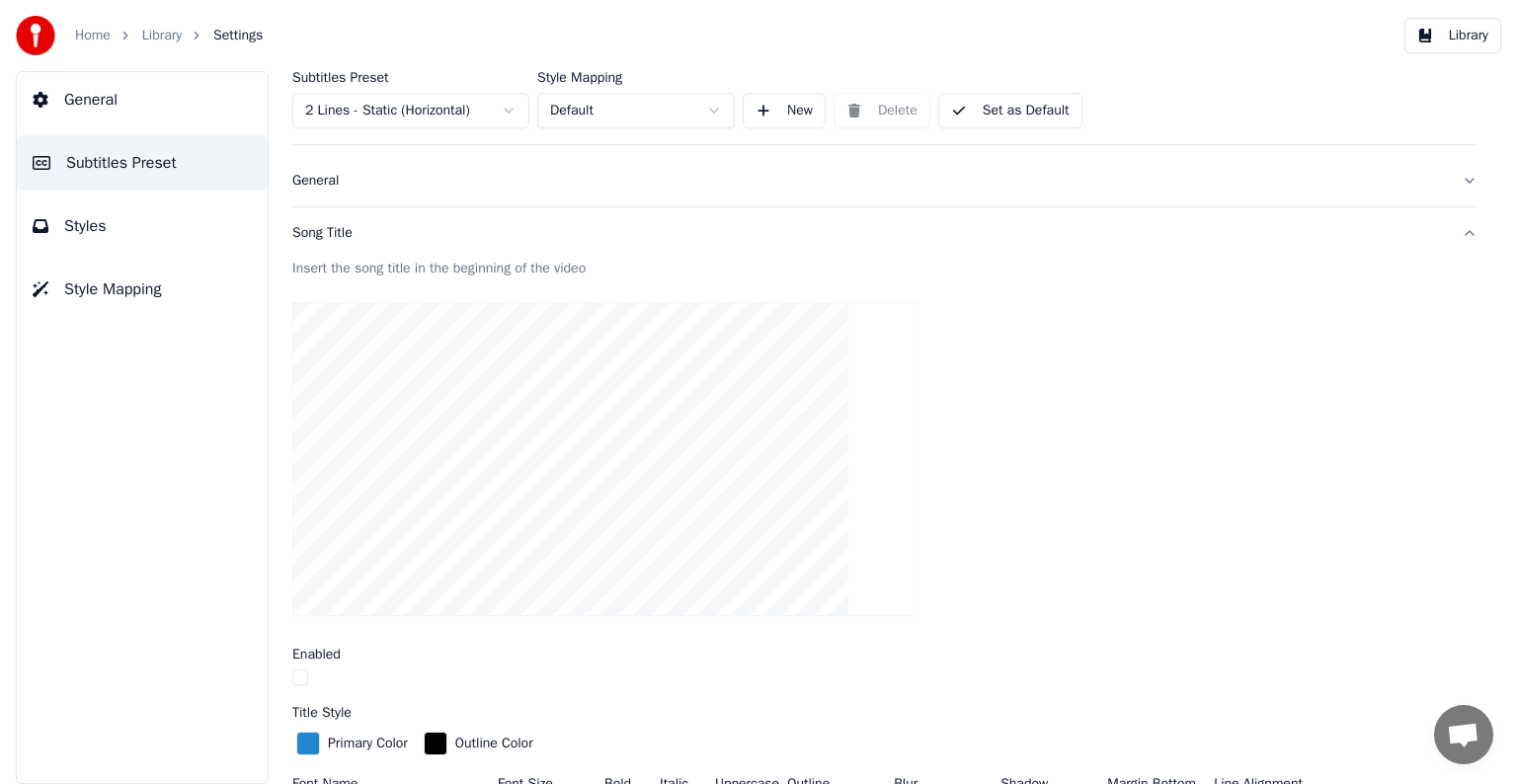 click at bounding box center [300, 677] 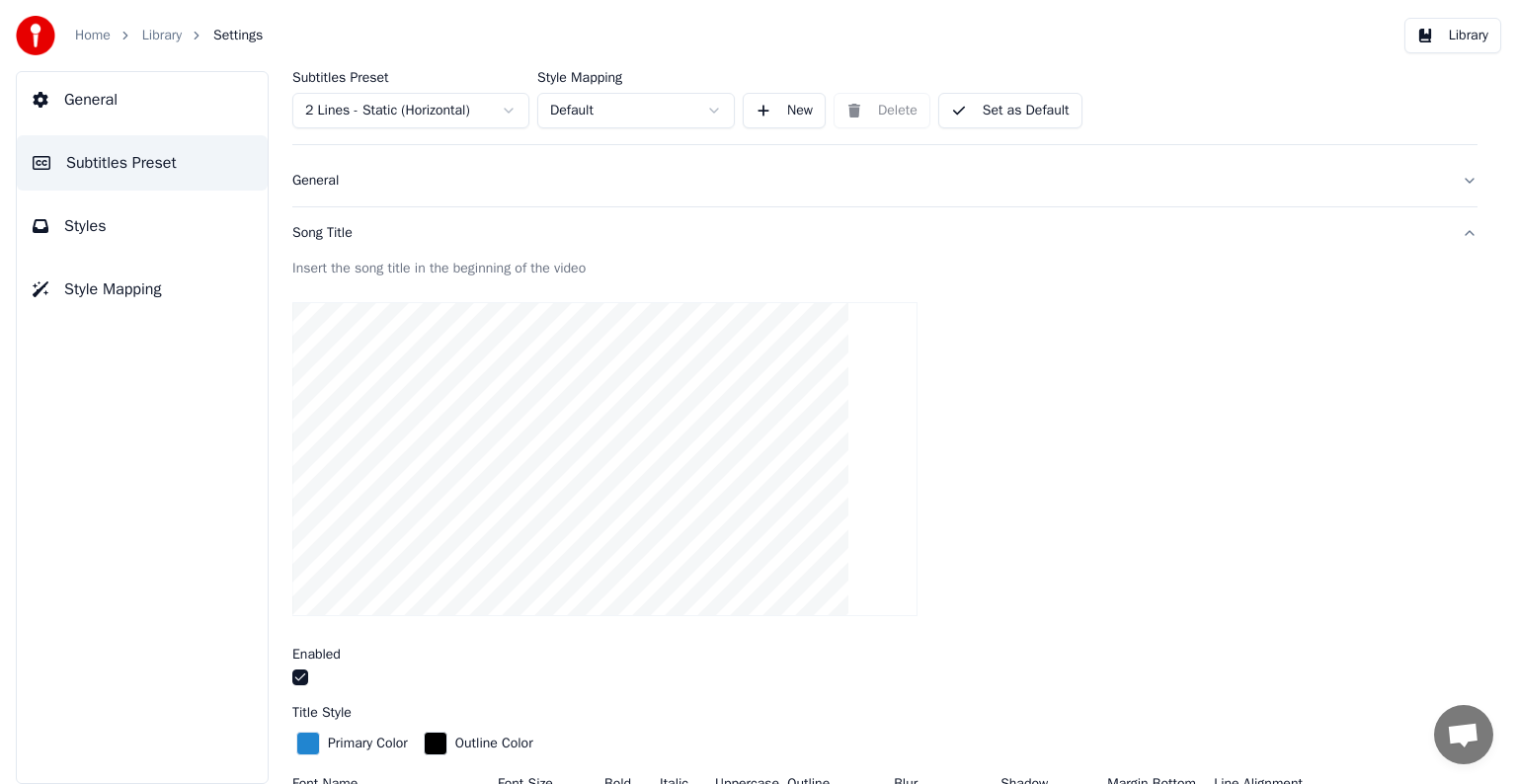 click at bounding box center [300, 677] 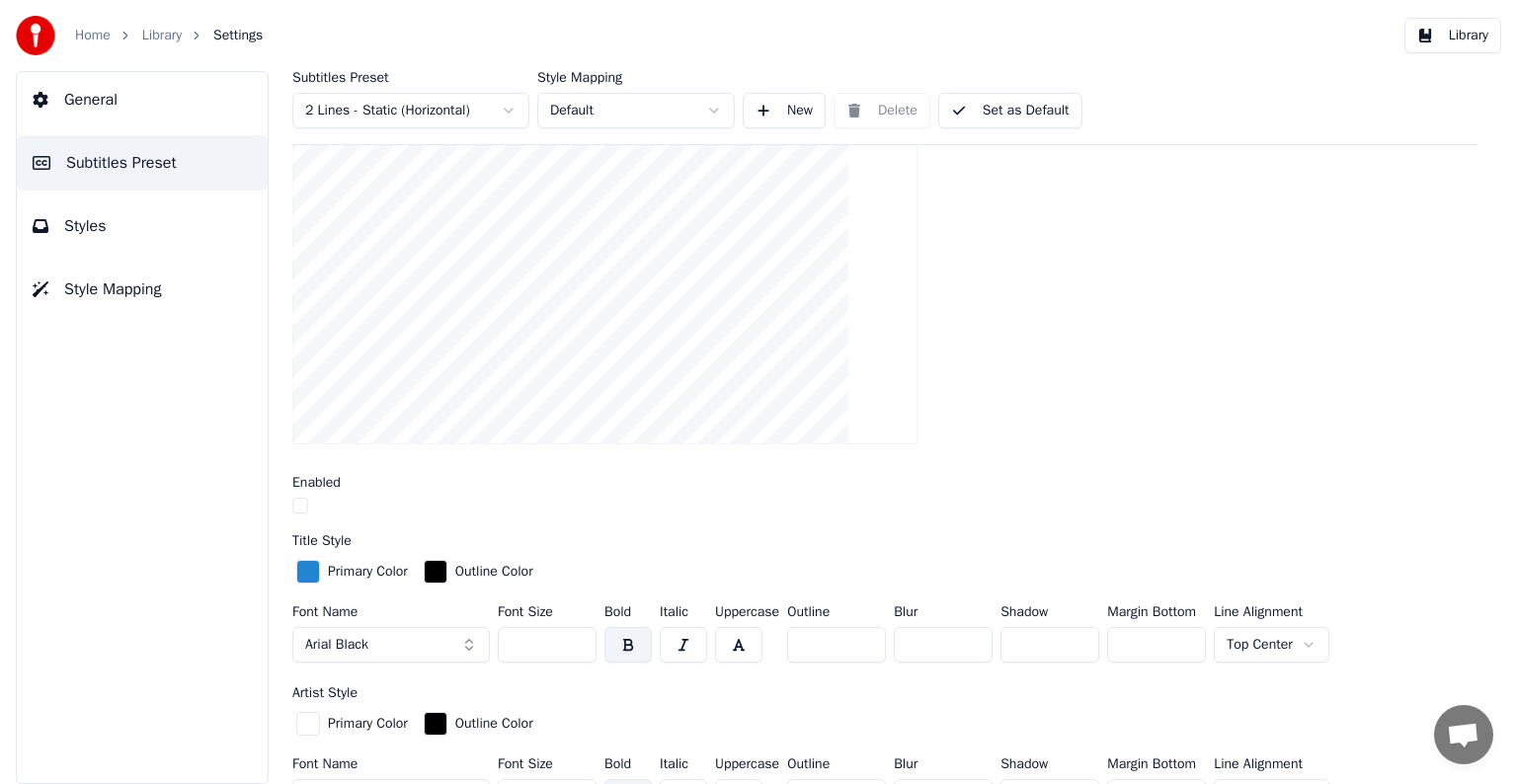 scroll, scrollTop: 204, scrollLeft: 0, axis: vertical 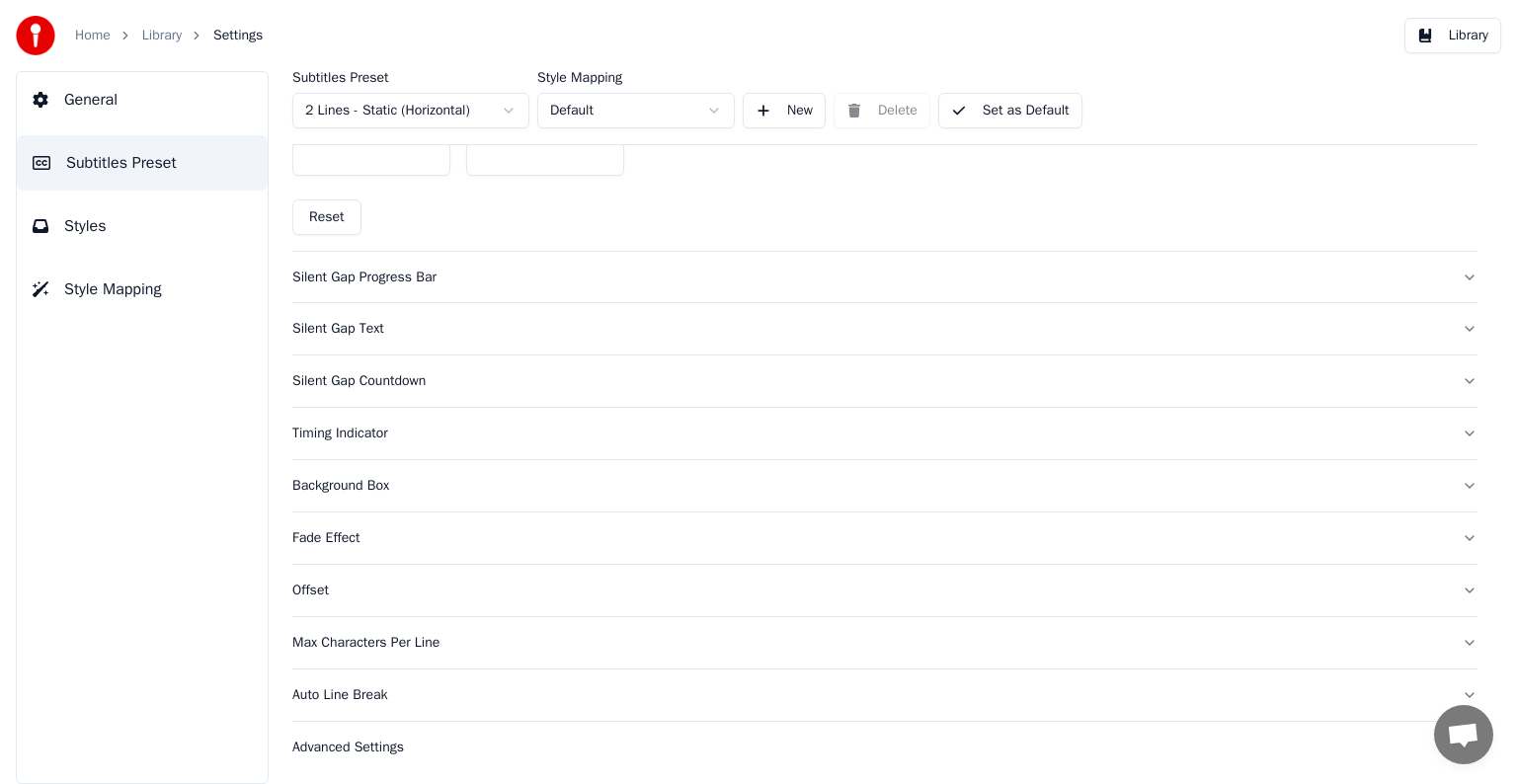 click on "Max Characters Per Line" at bounding box center (869, 643) 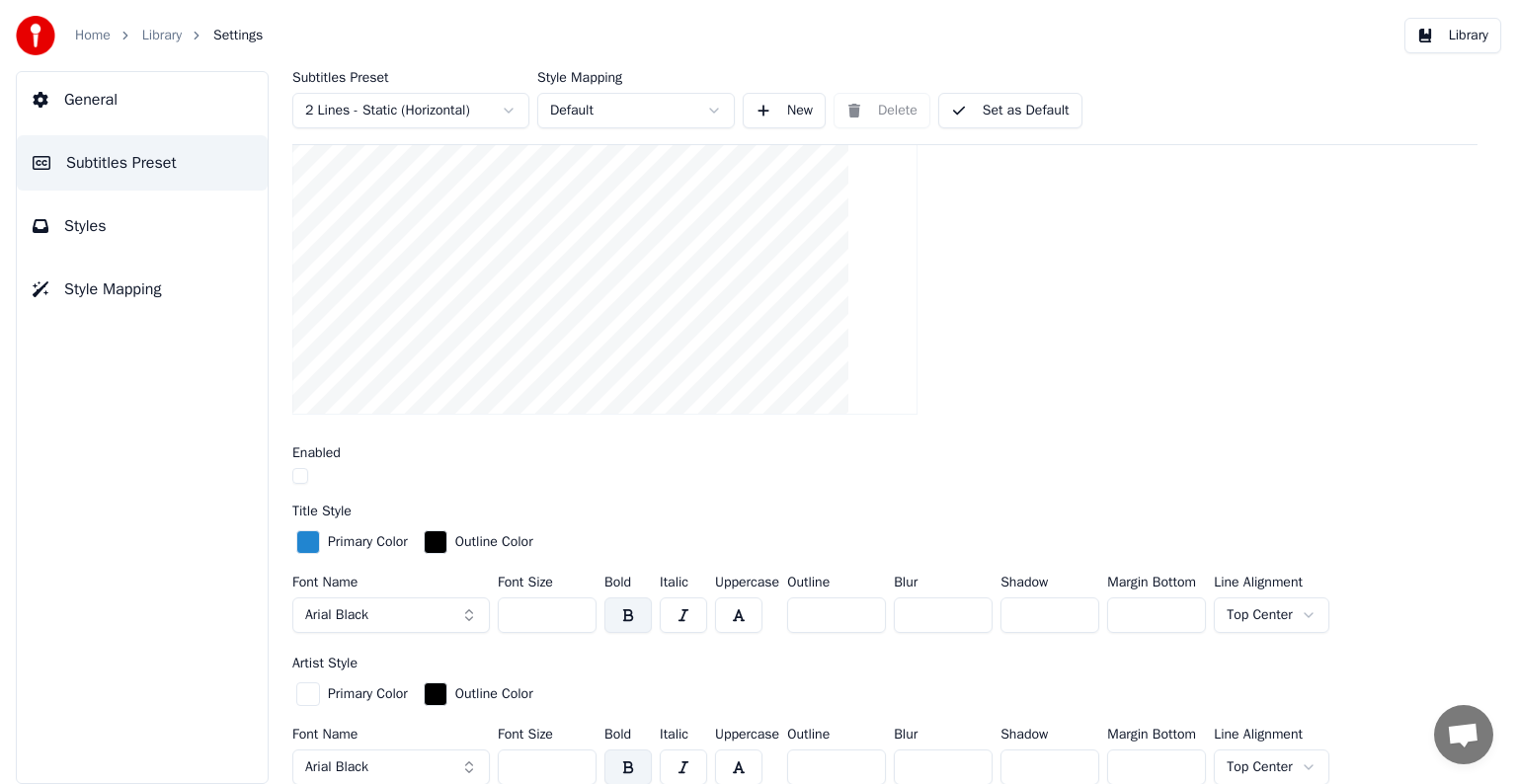 scroll, scrollTop: 227, scrollLeft: 0, axis: vertical 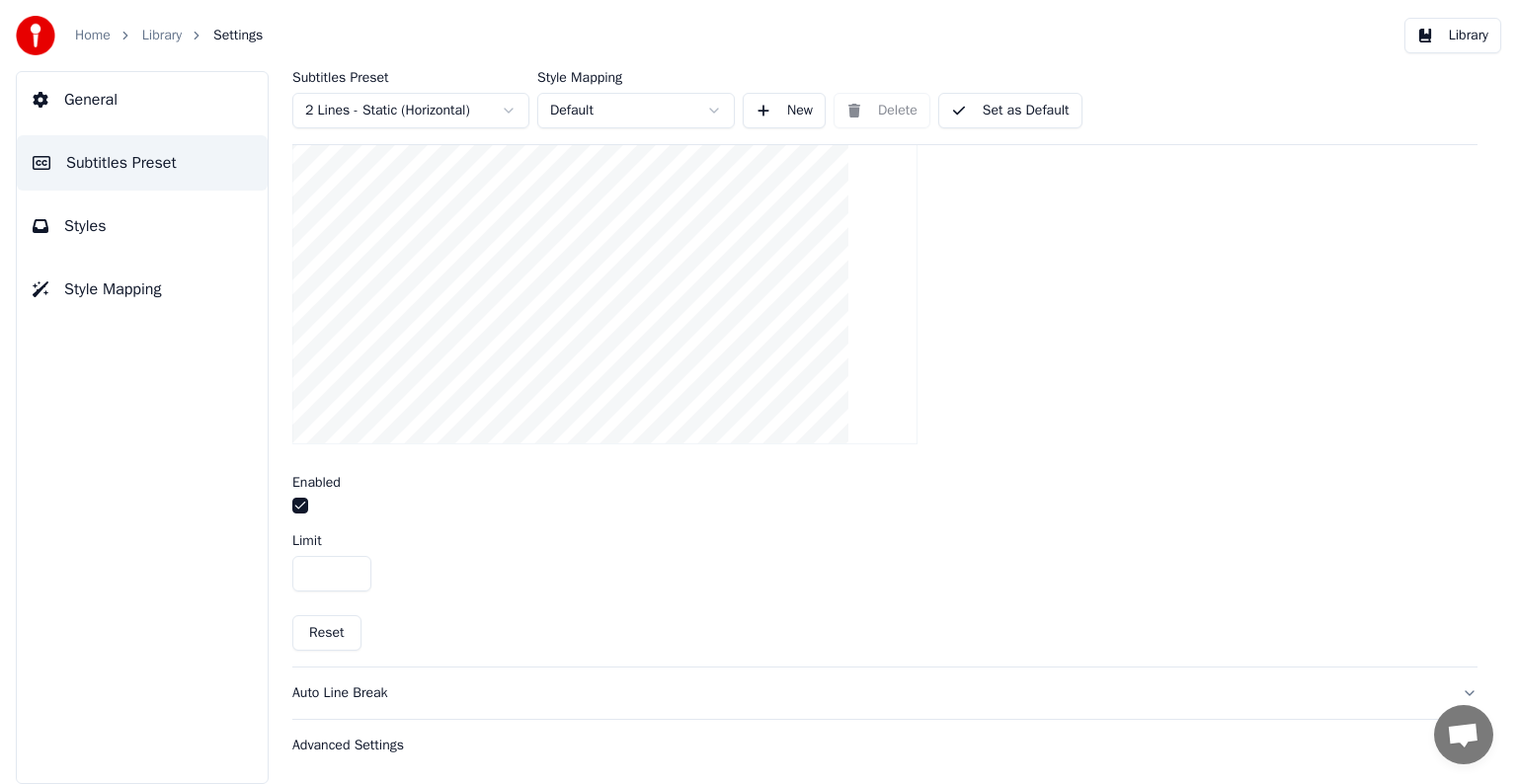 click on "Auto Line Break" at bounding box center [869, 693] 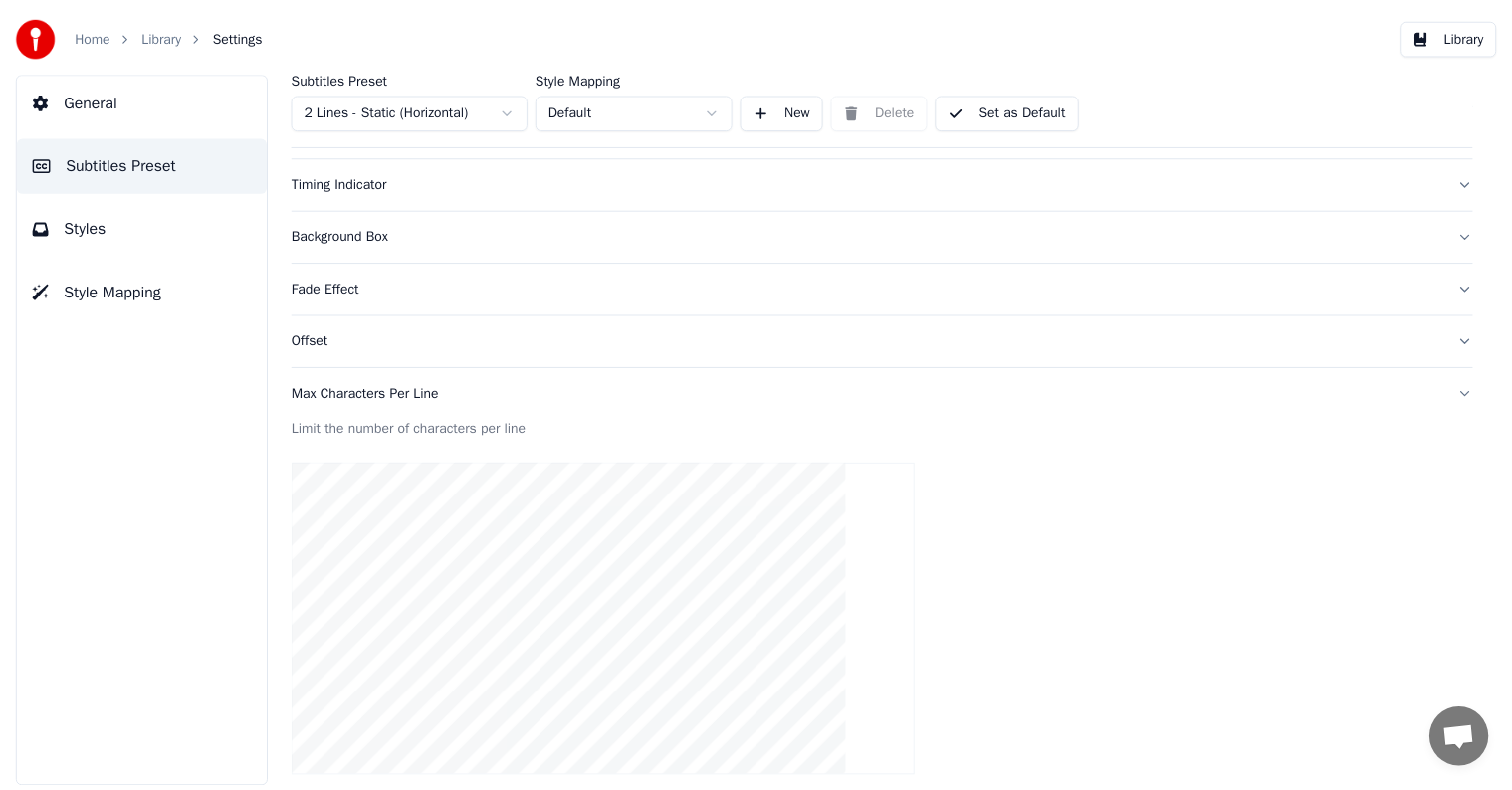 scroll, scrollTop: 276, scrollLeft: 0, axis: vertical 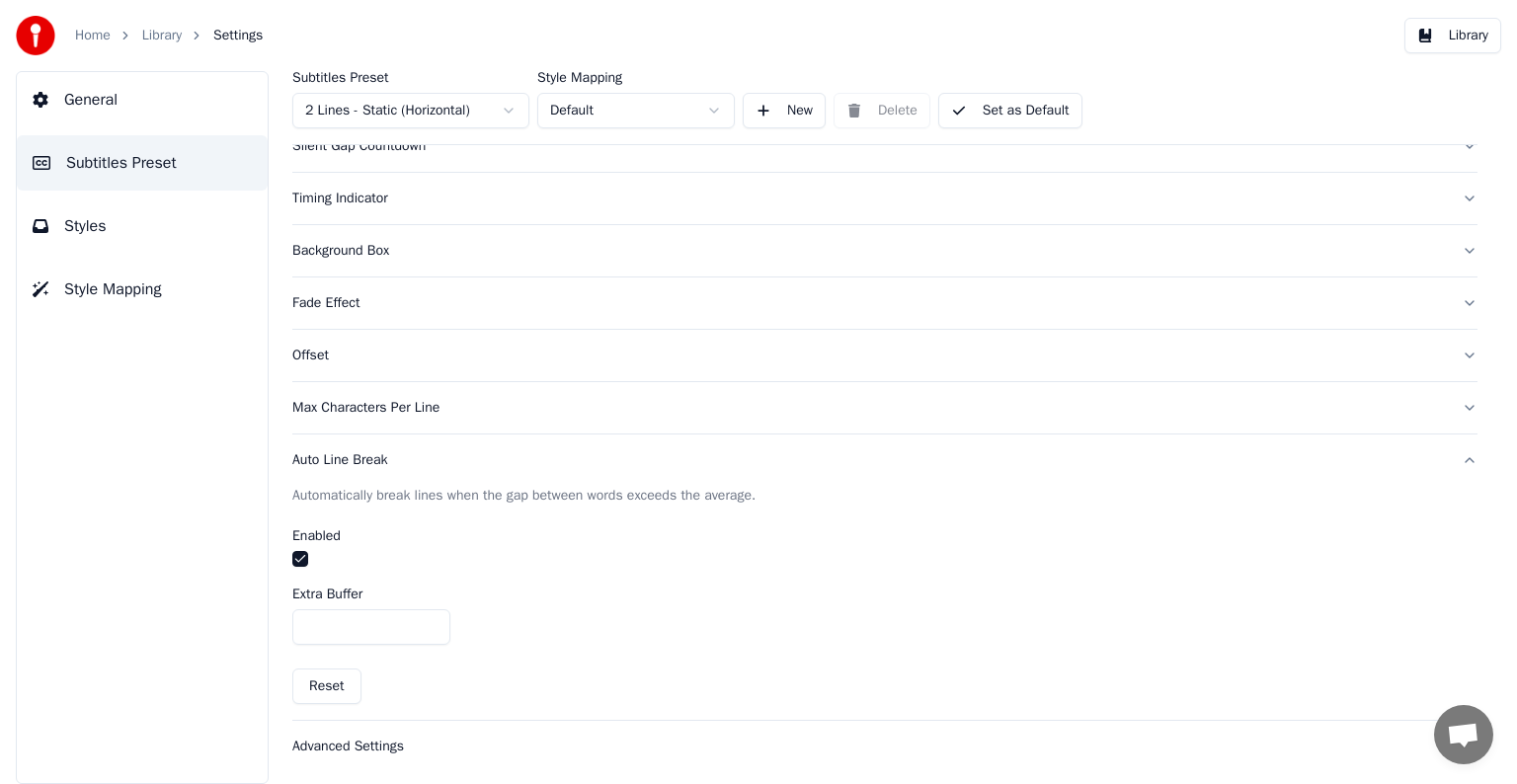 click at bounding box center [300, 559] 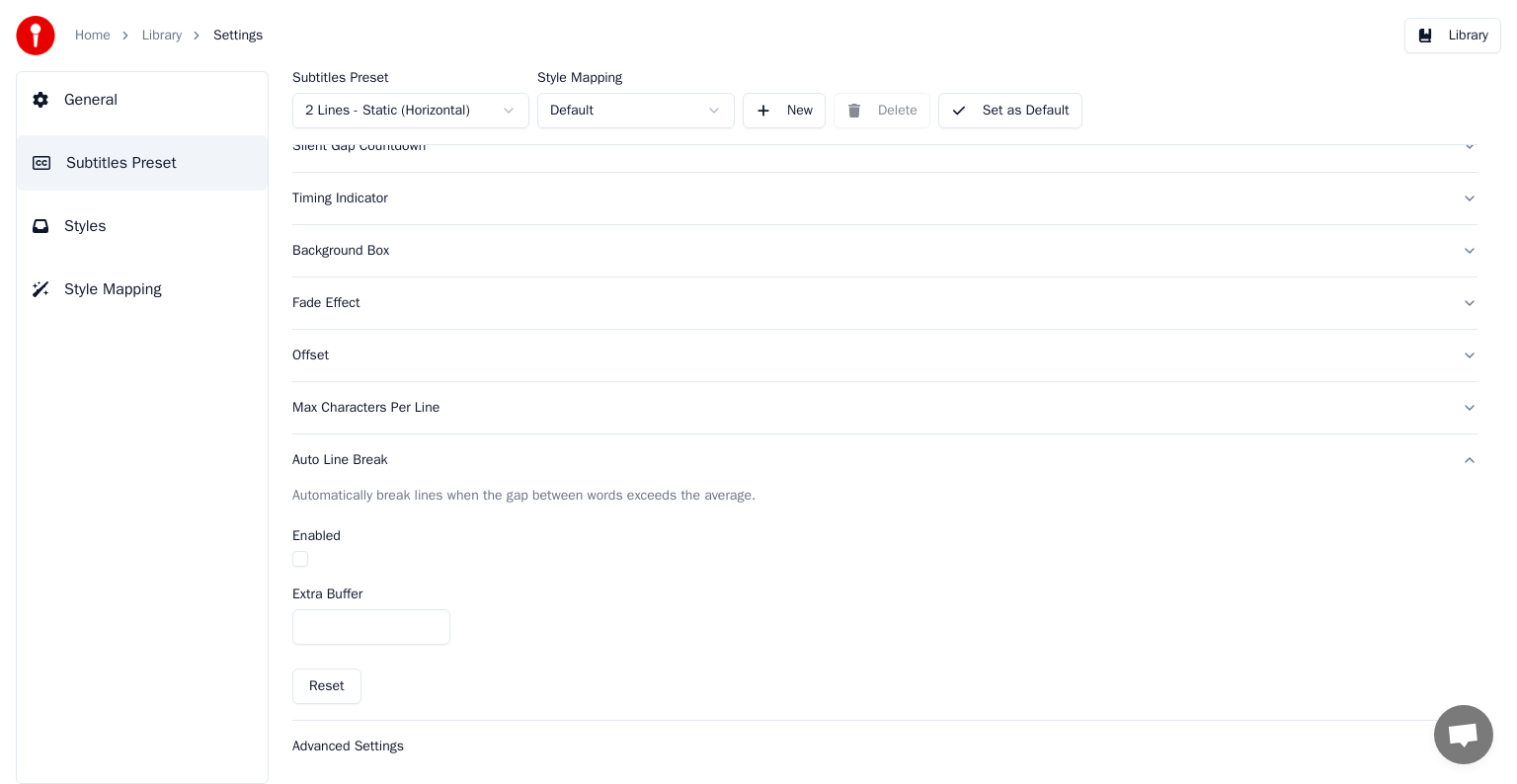 click on "Set as Default" at bounding box center [1010, 111] 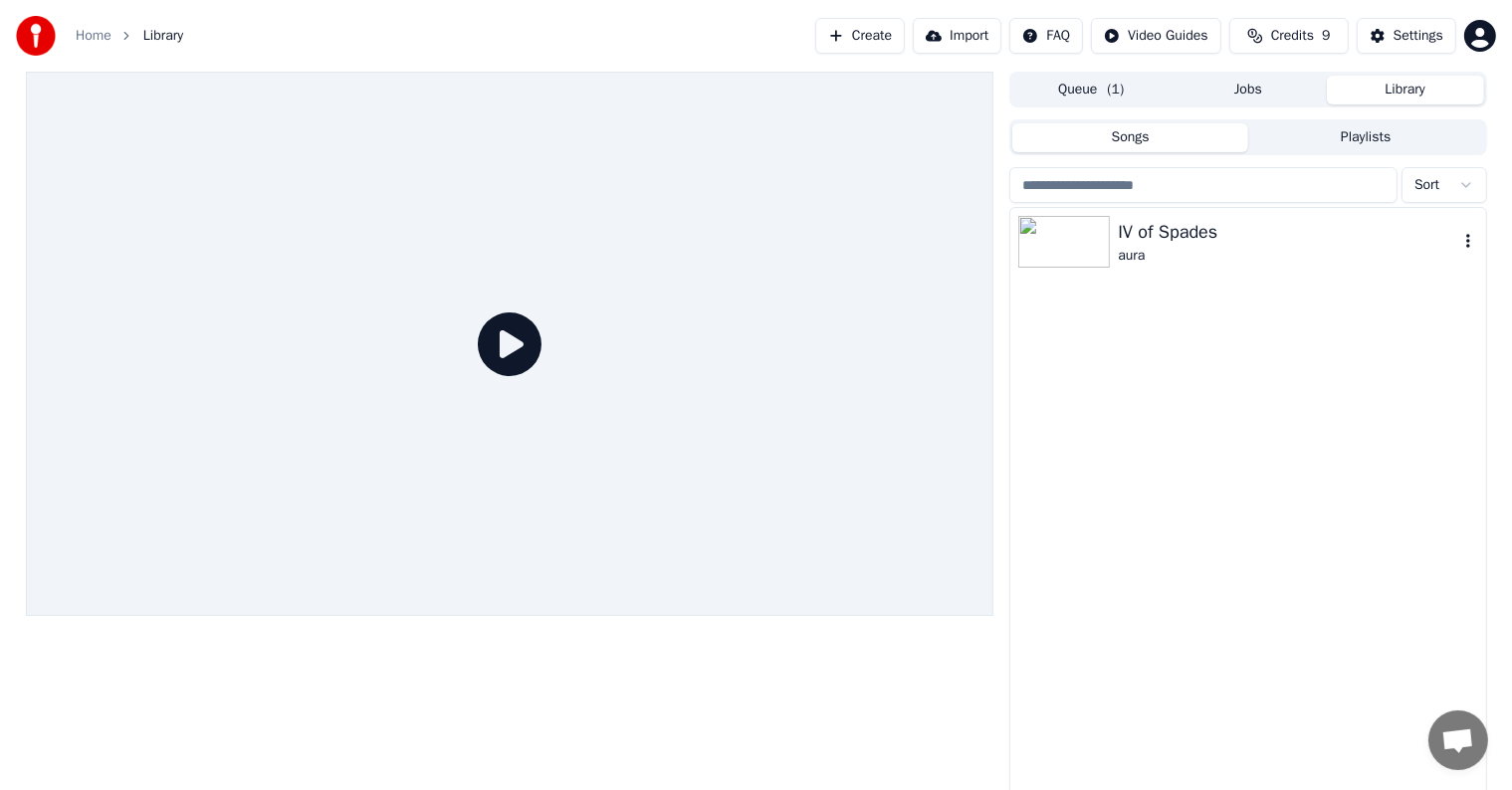 click on "IV of Spades" at bounding box center [1287, 232] 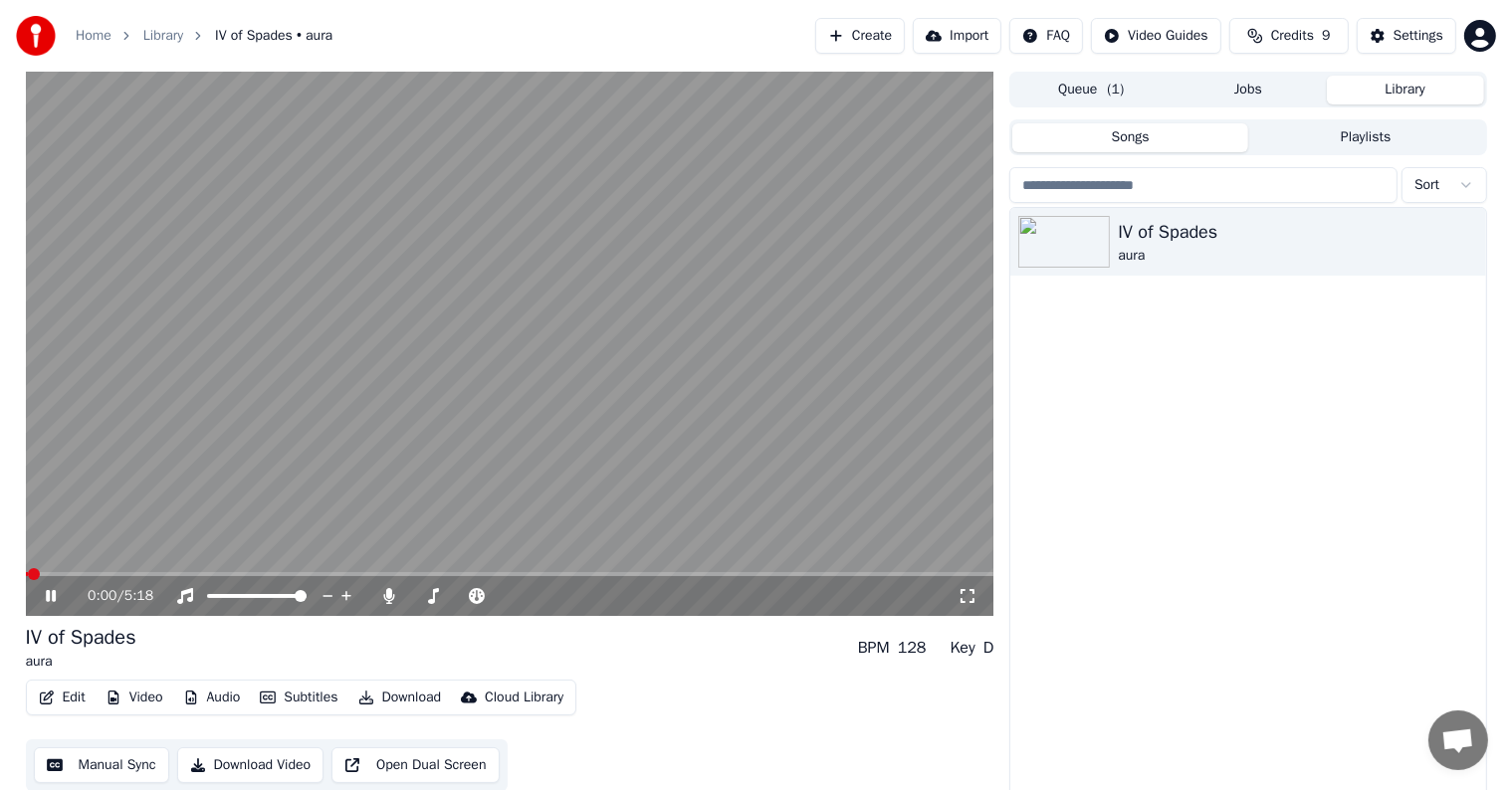 click at bounding box center [510, 574] 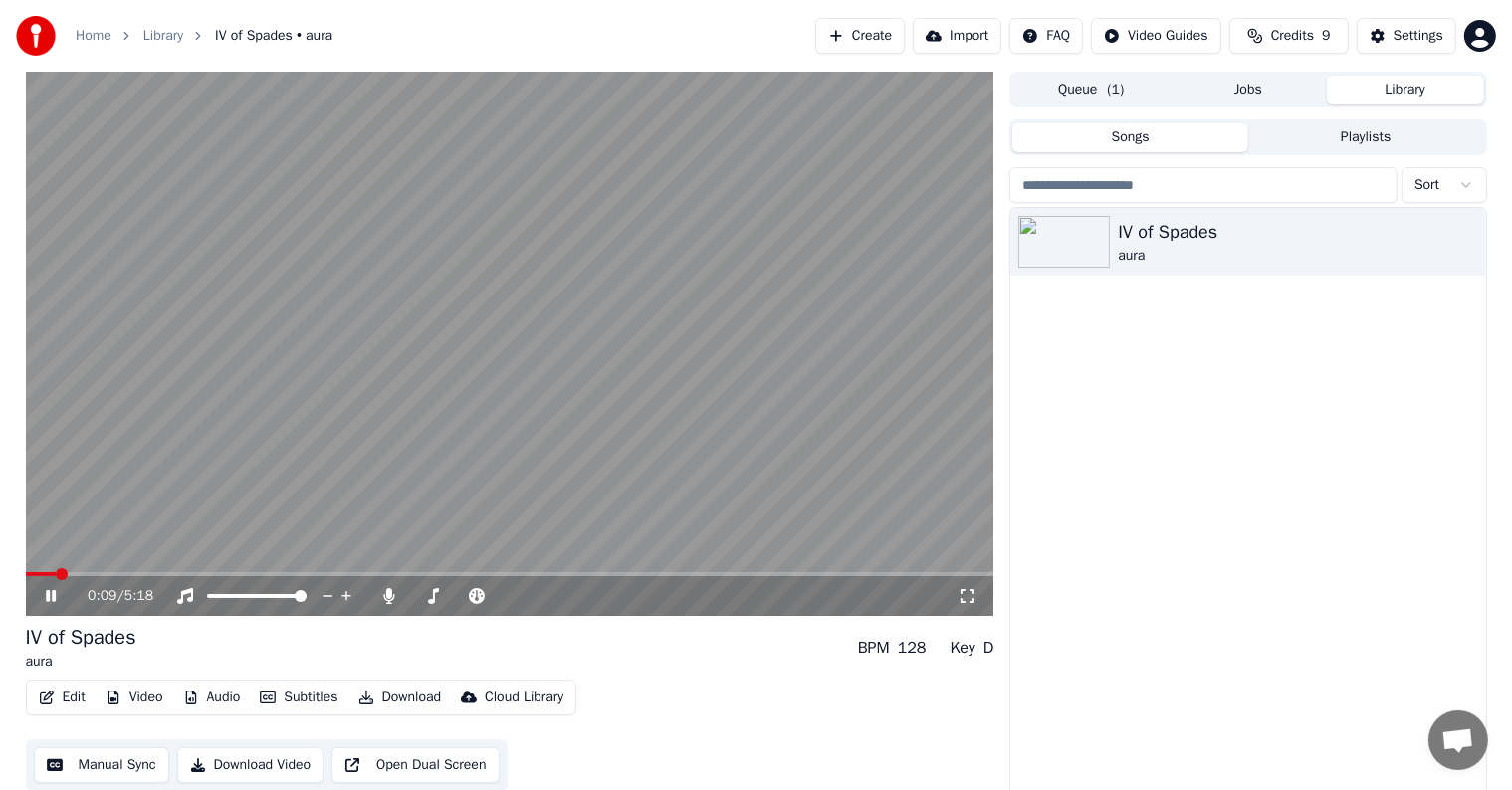 click at bounding box center (510, 343) 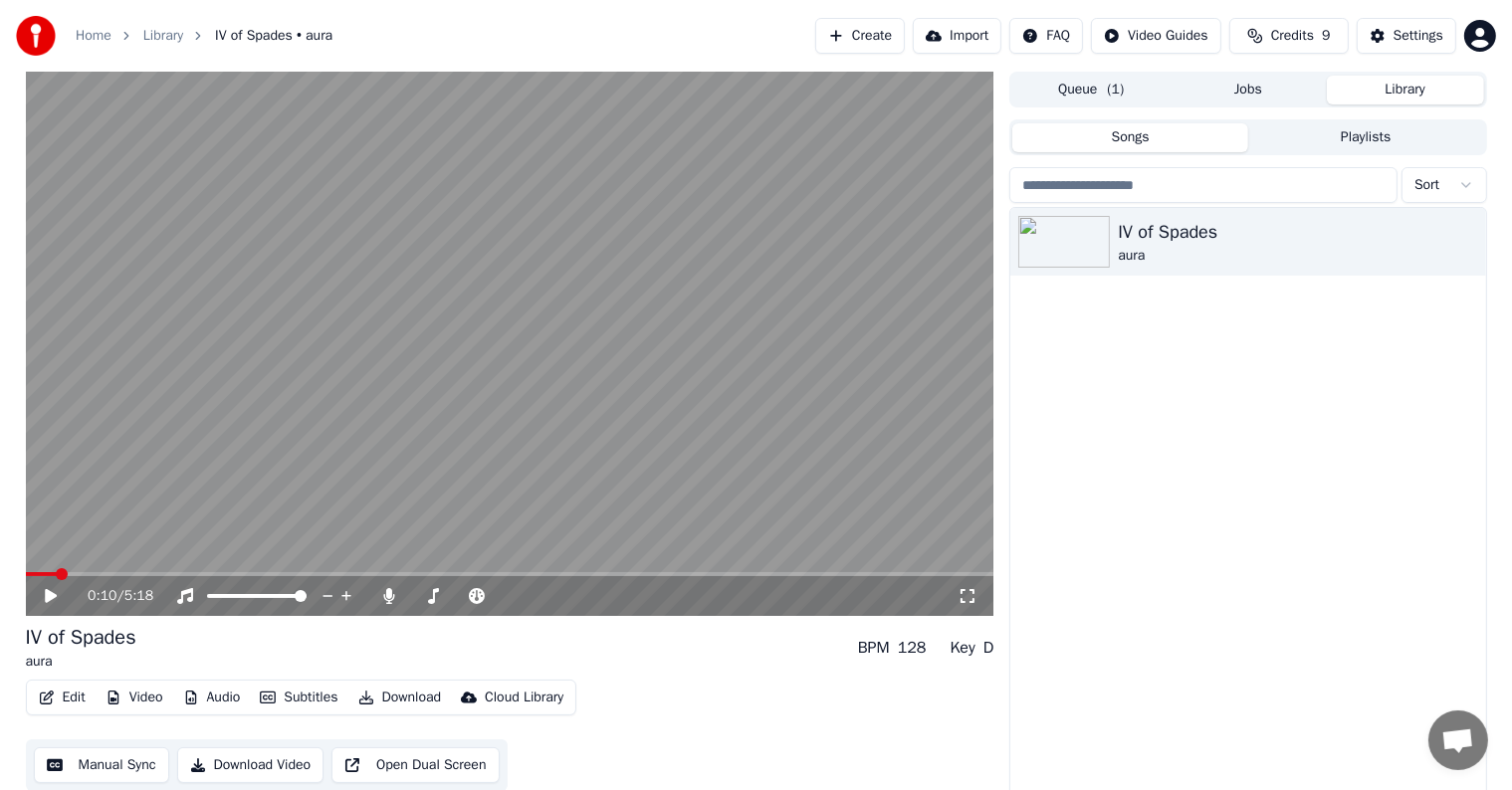 click on "0:10  /  5:18" at bounding box center [510, 594] 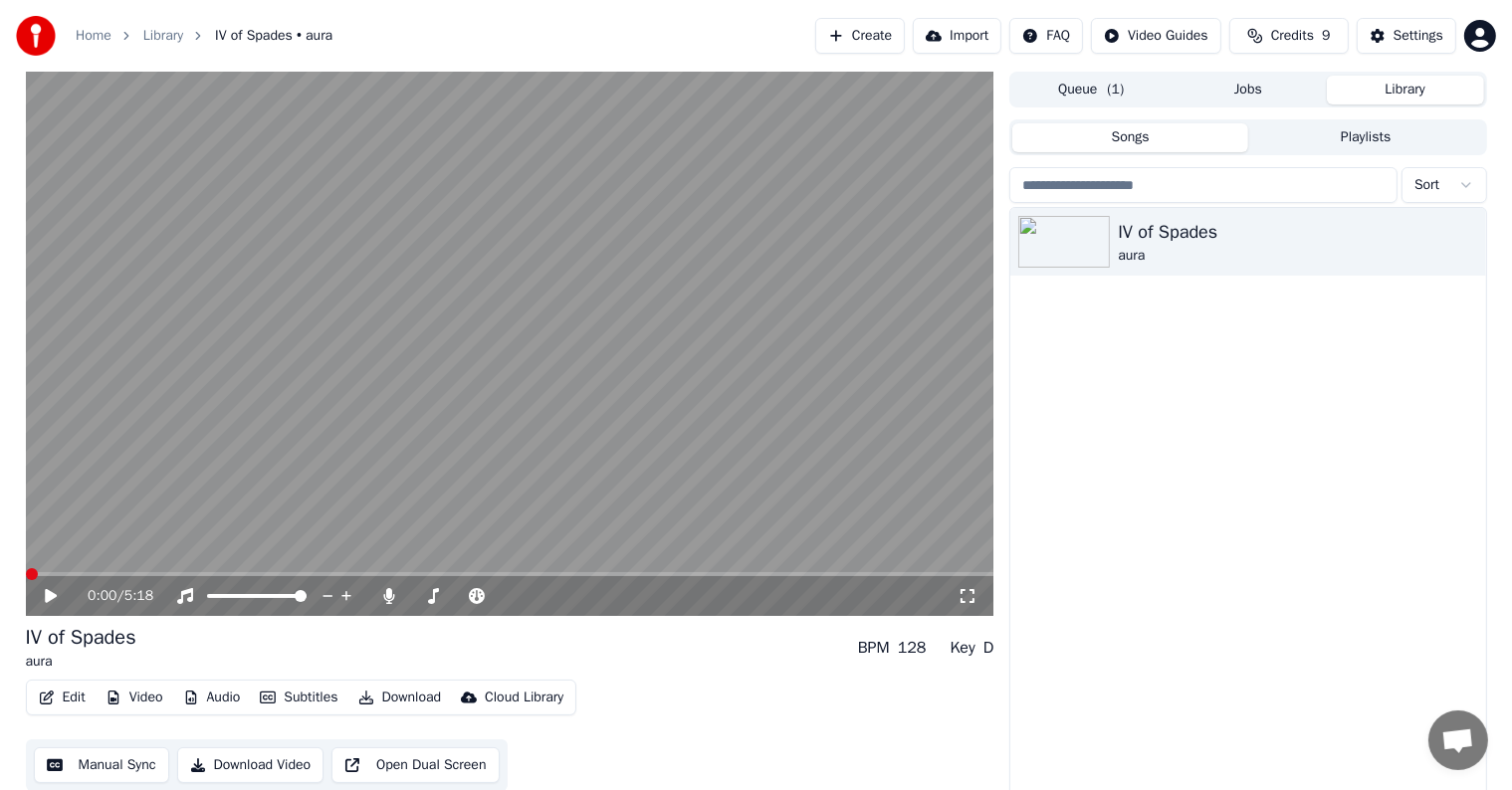 click at bounding box center [26, 574] 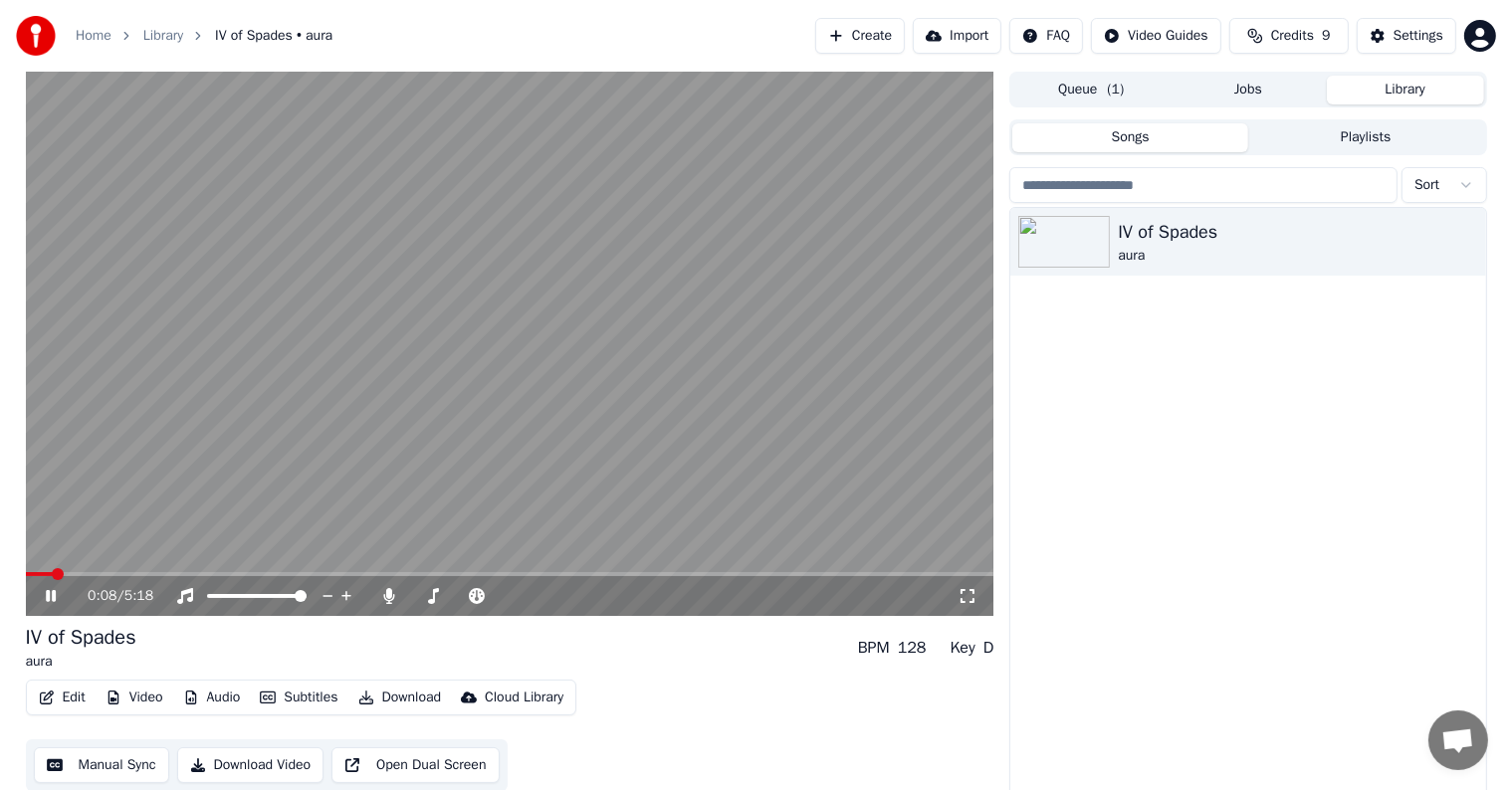 click on "0:08  /  5:18" at bounding box center (510, 596) 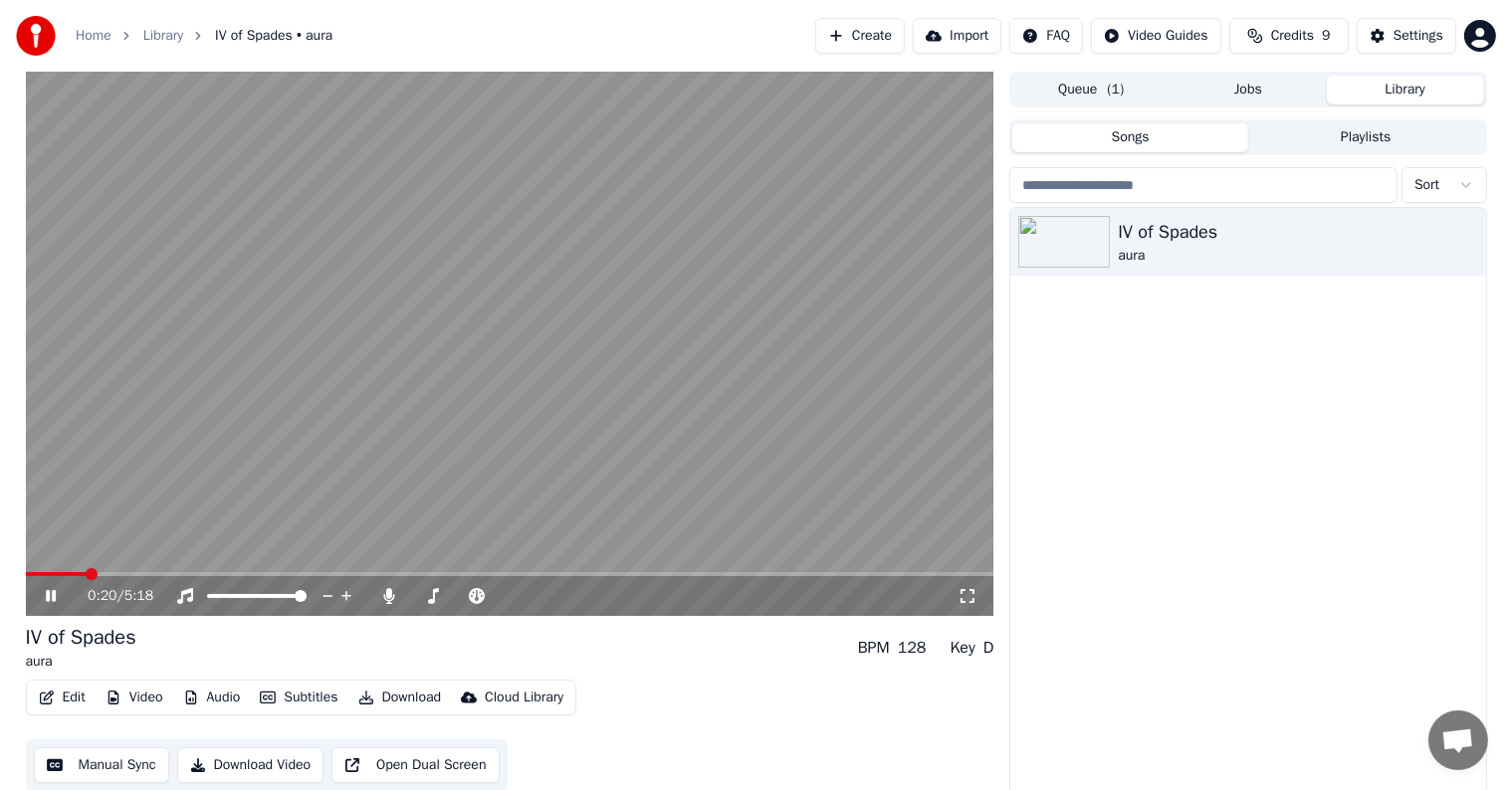 click at bounding box center [510, 574] 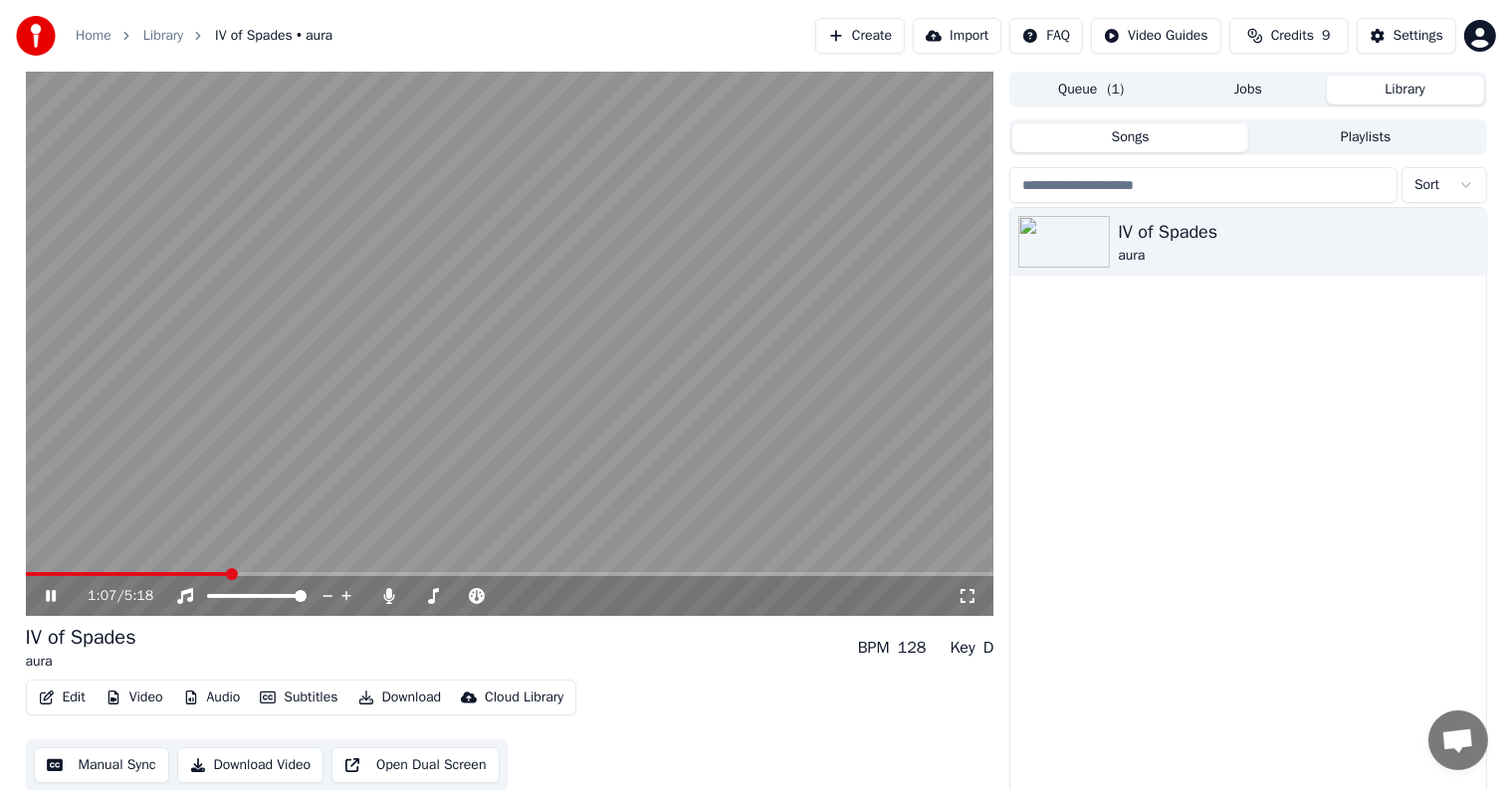 click at bounding box center (510, 574) 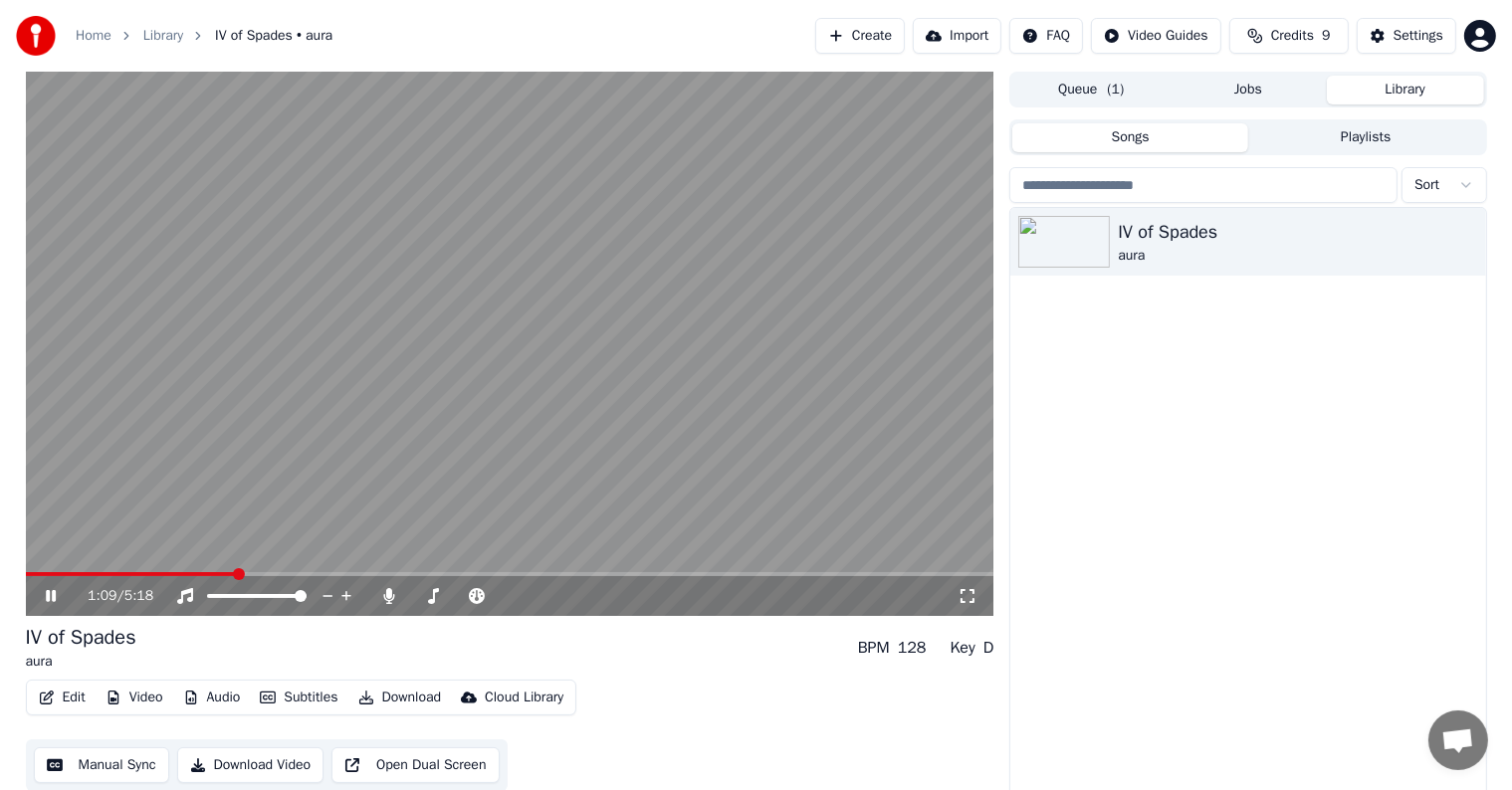 click at bounding box center (510, 574) 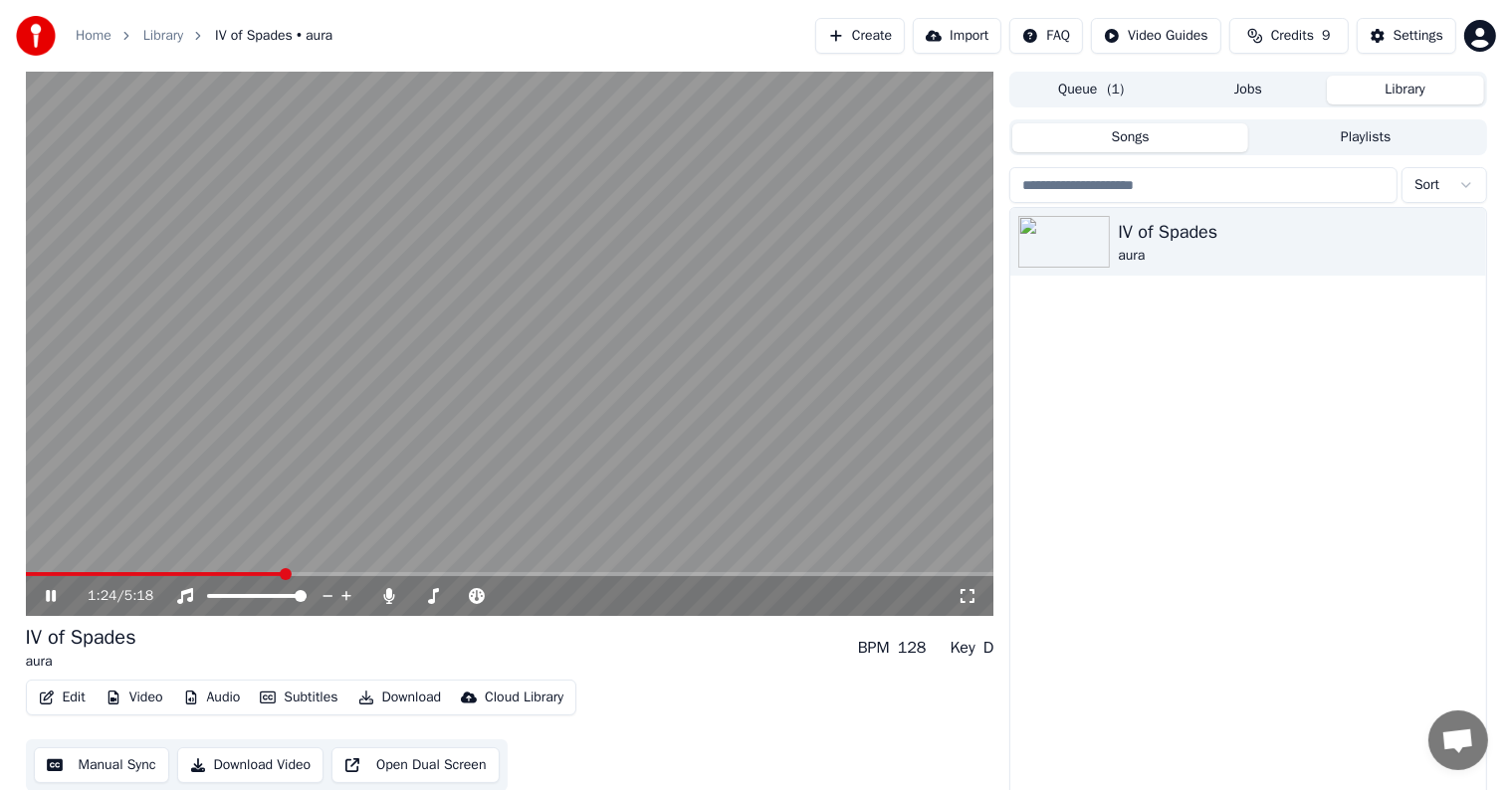 click on "Edit" at bounding box center (62, 697) 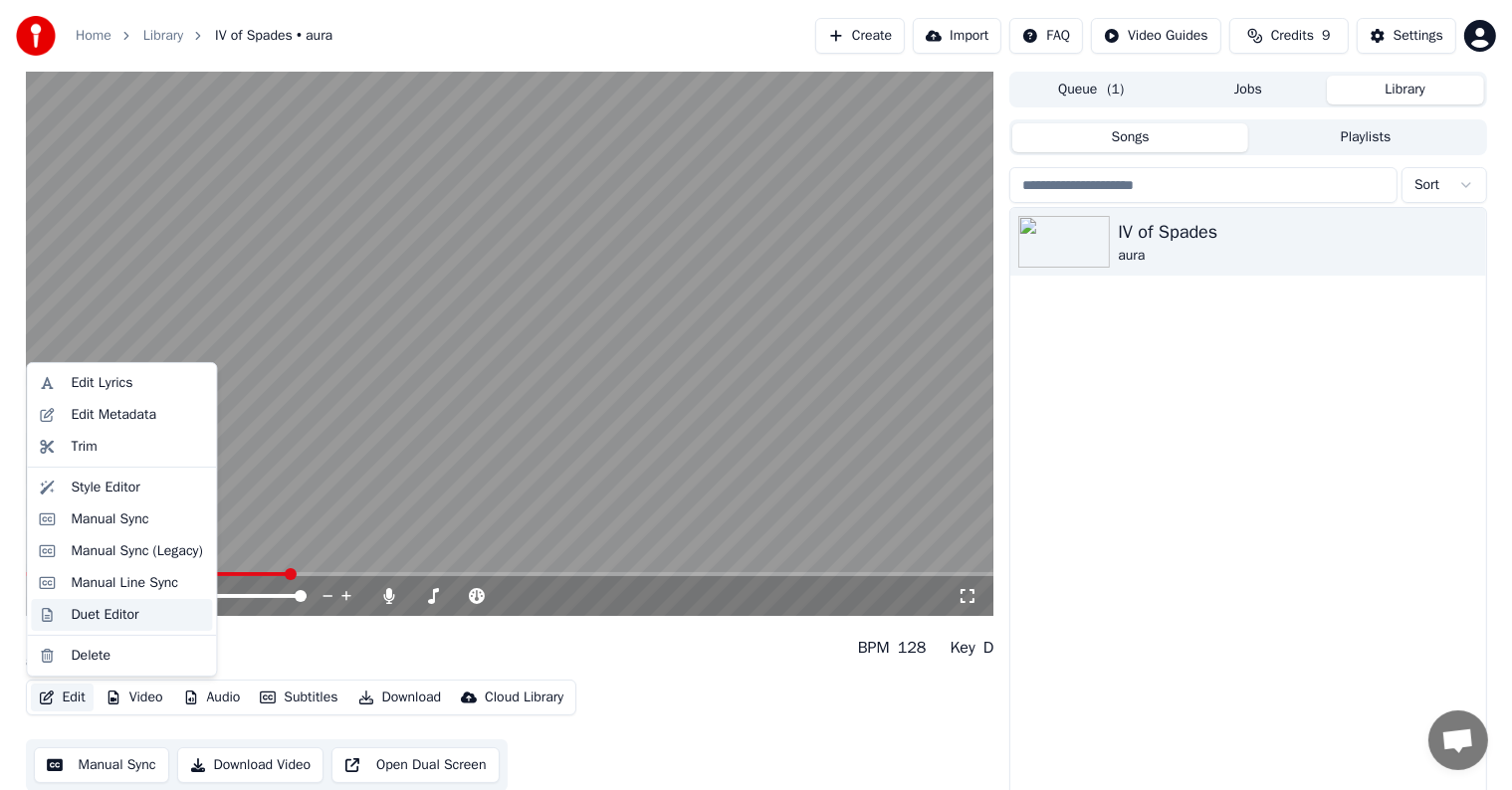 click on "Duet Editor" at bounding box center (105, 615) 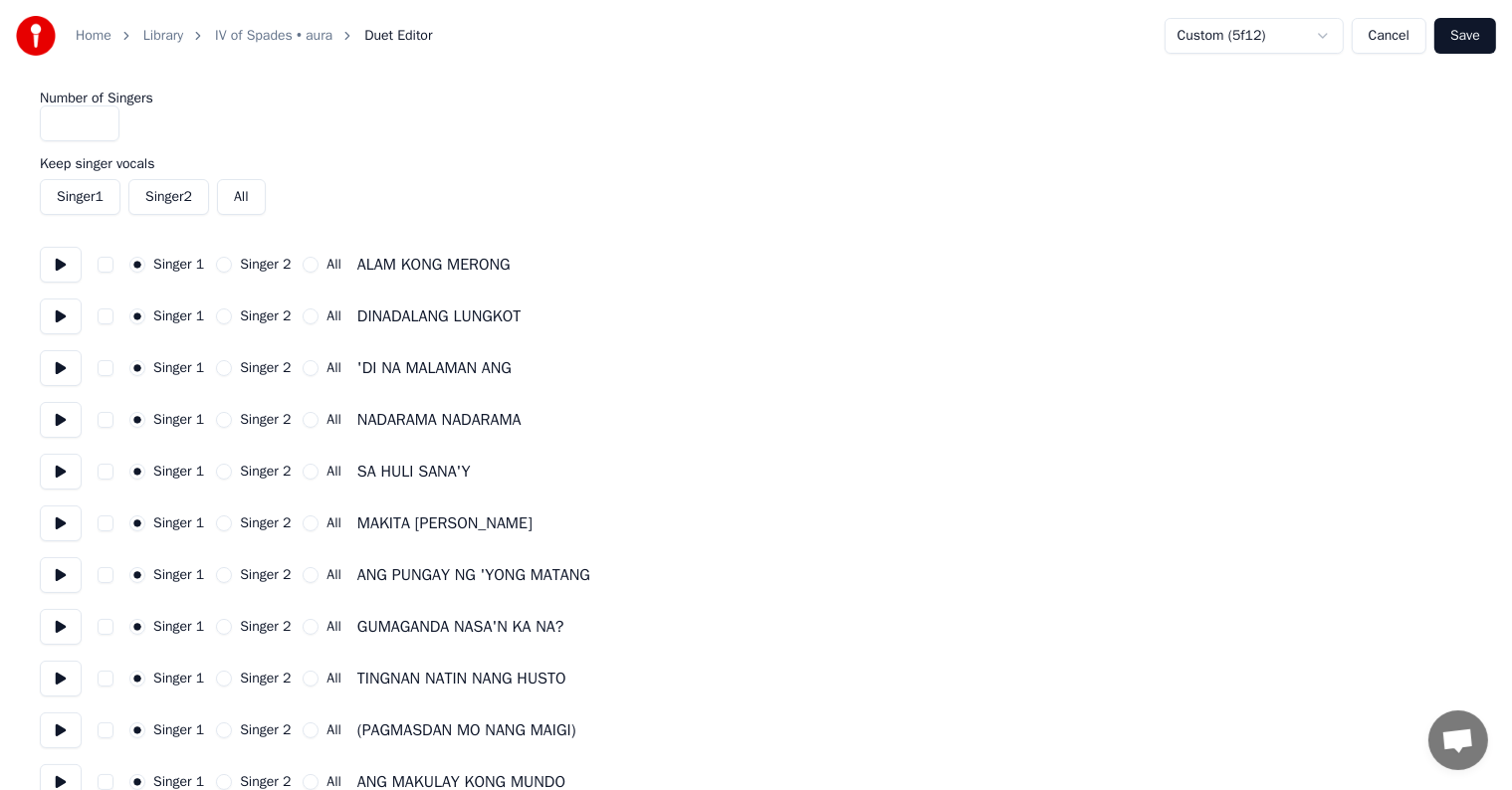 click on "Cancel" at bounding box center [1389, 36] 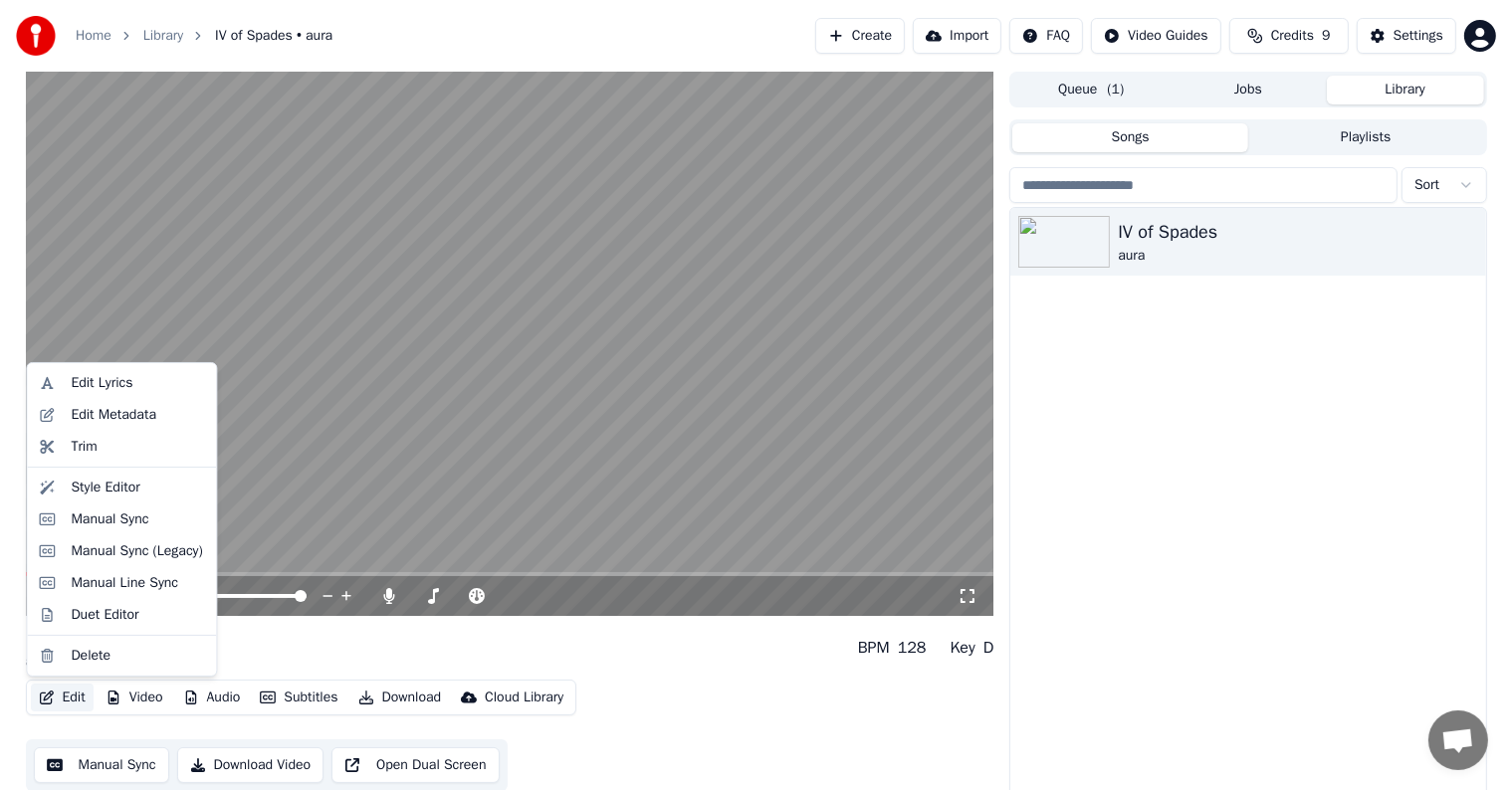 click on "Edit" at bounding box center [62, 697] 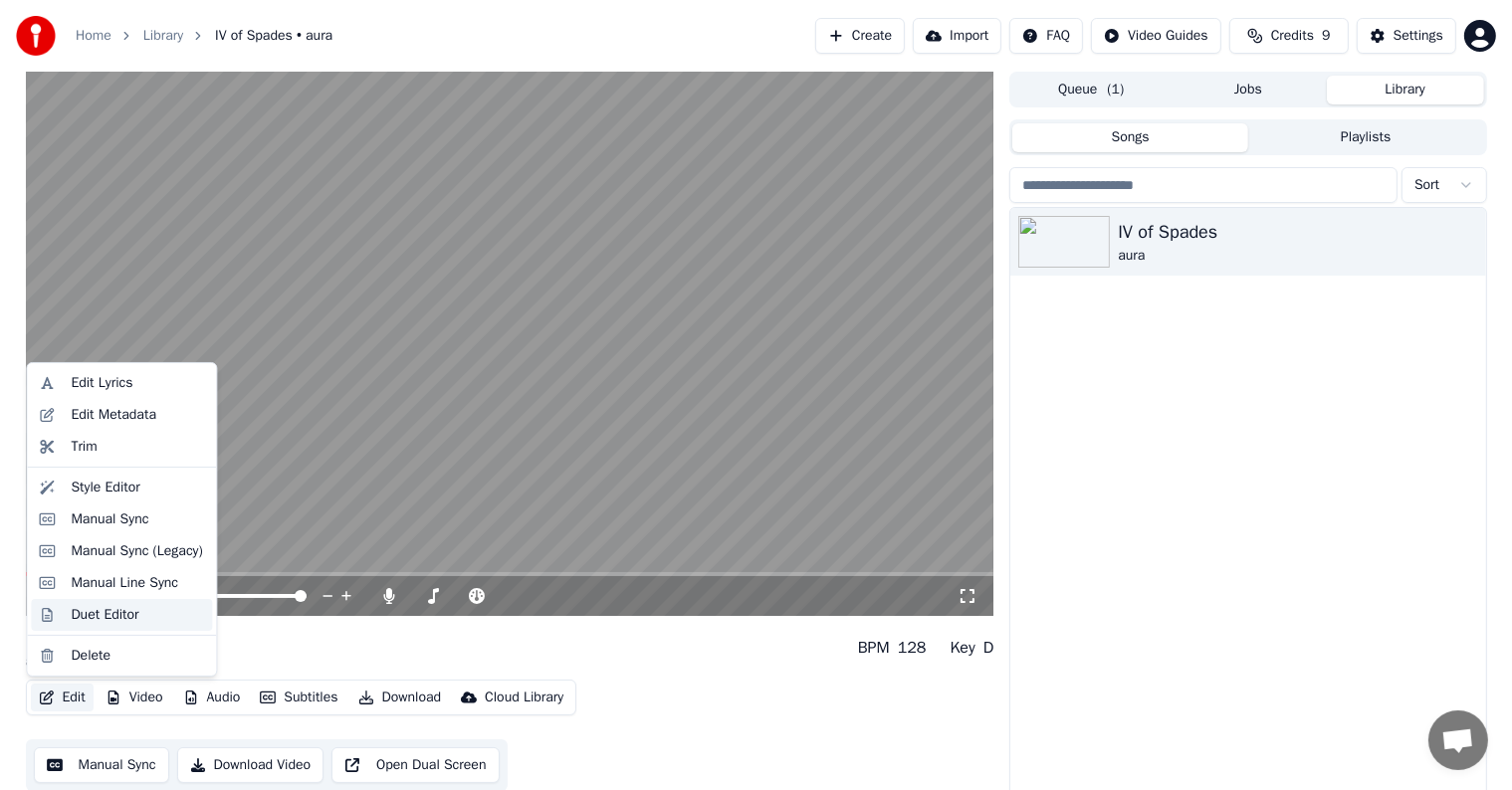 click on "Duet Editor" at bounding box center (105, 615) 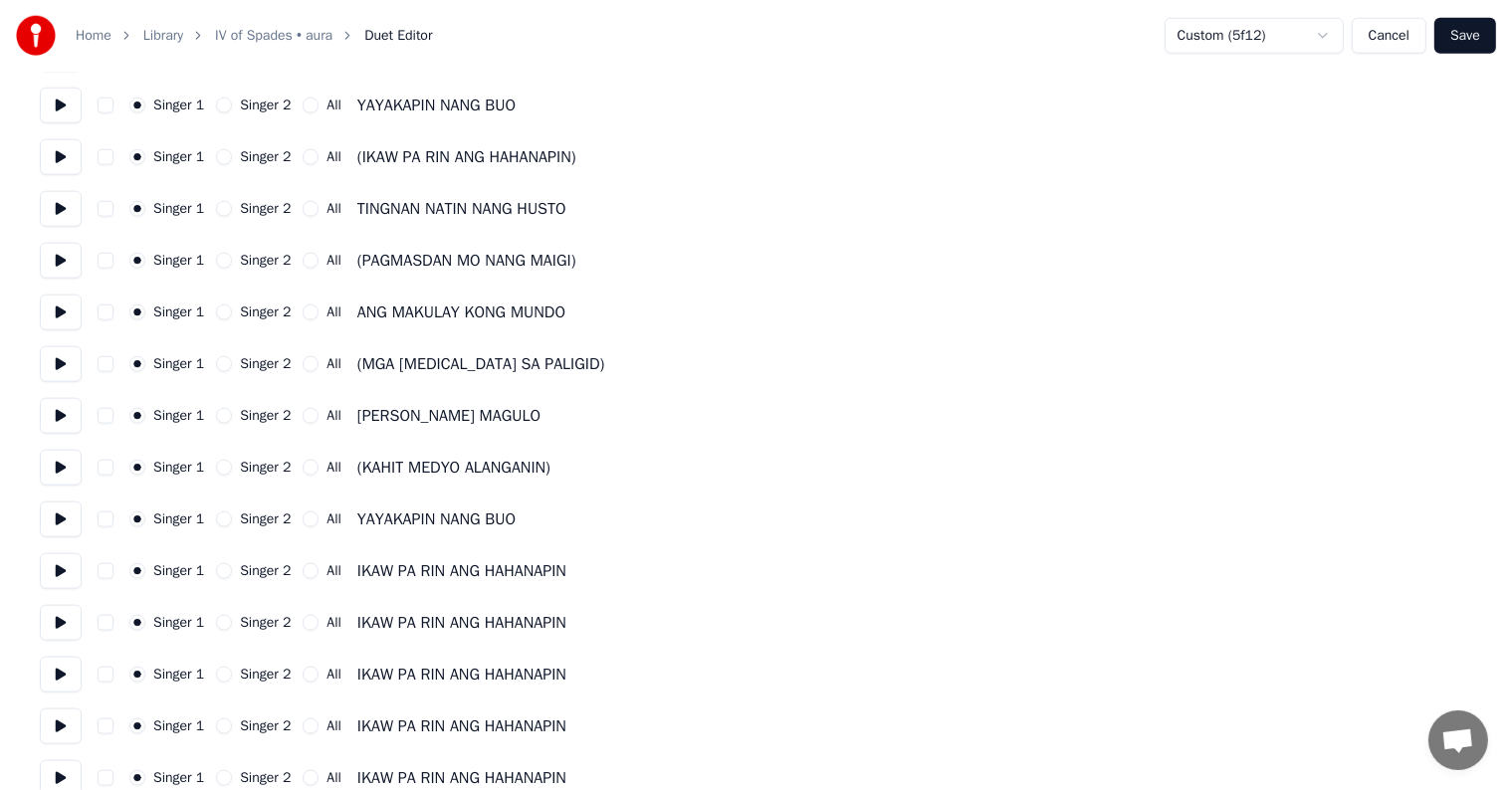scroll, scrollTop: 2410, scrollLeft: 0, axis: vertical 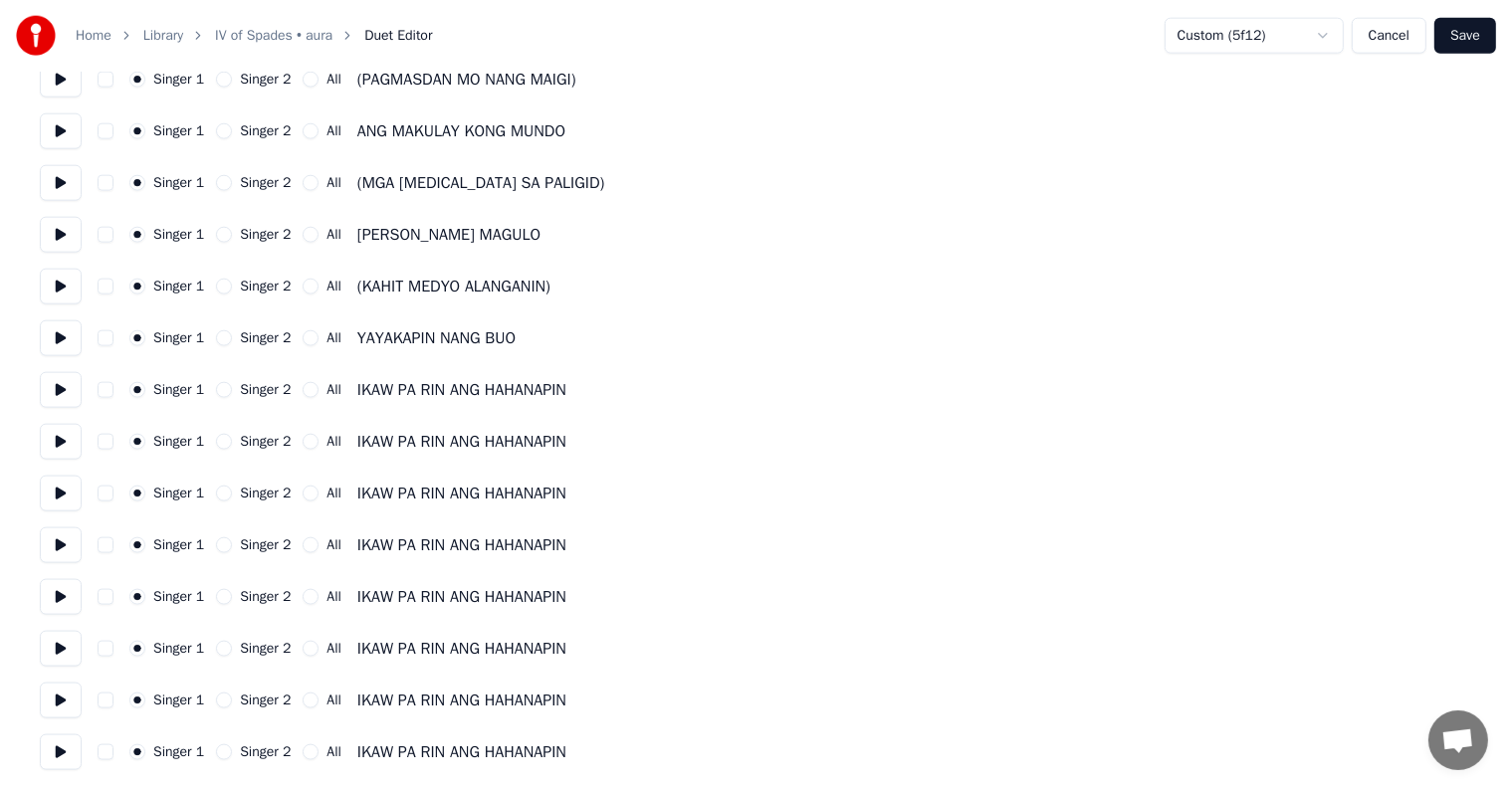 click on "Singer 1 Singer 2 All" at bounding box center (235, 287) 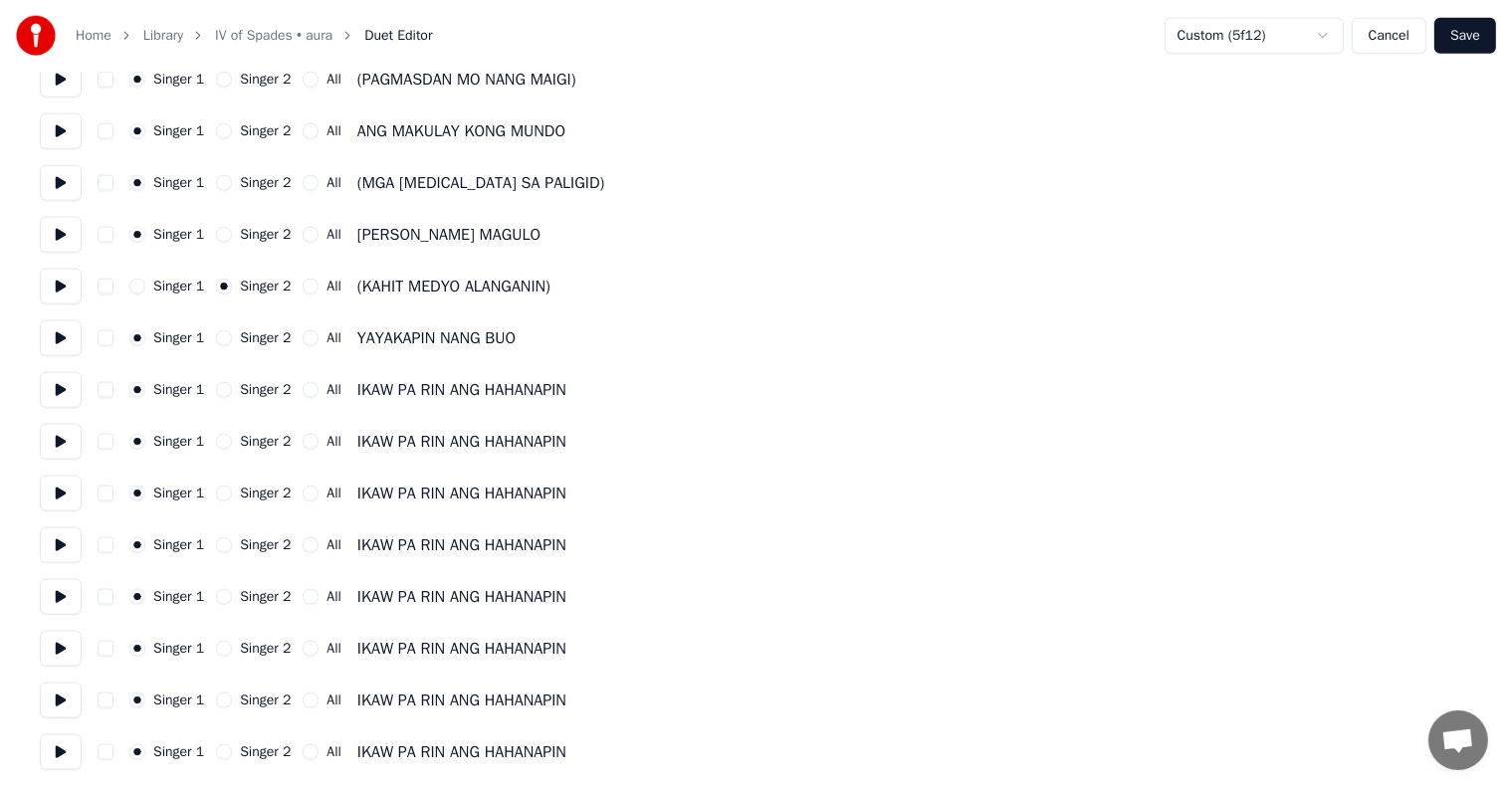 click on "Singer 2" at bounding box center (224, 183) 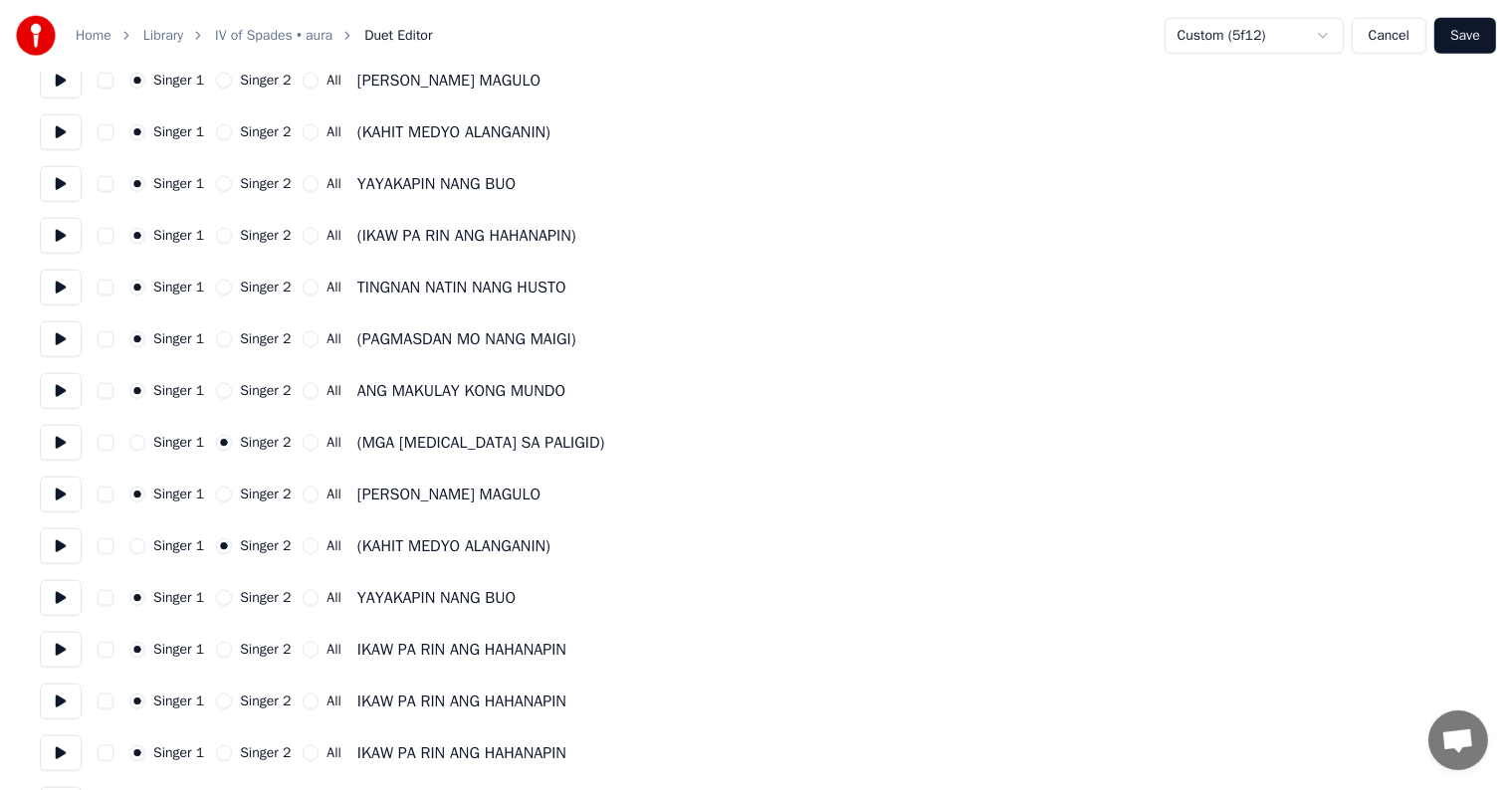 scroll, scrollTop: 2147, scrollLeft: 0, axis: vertical 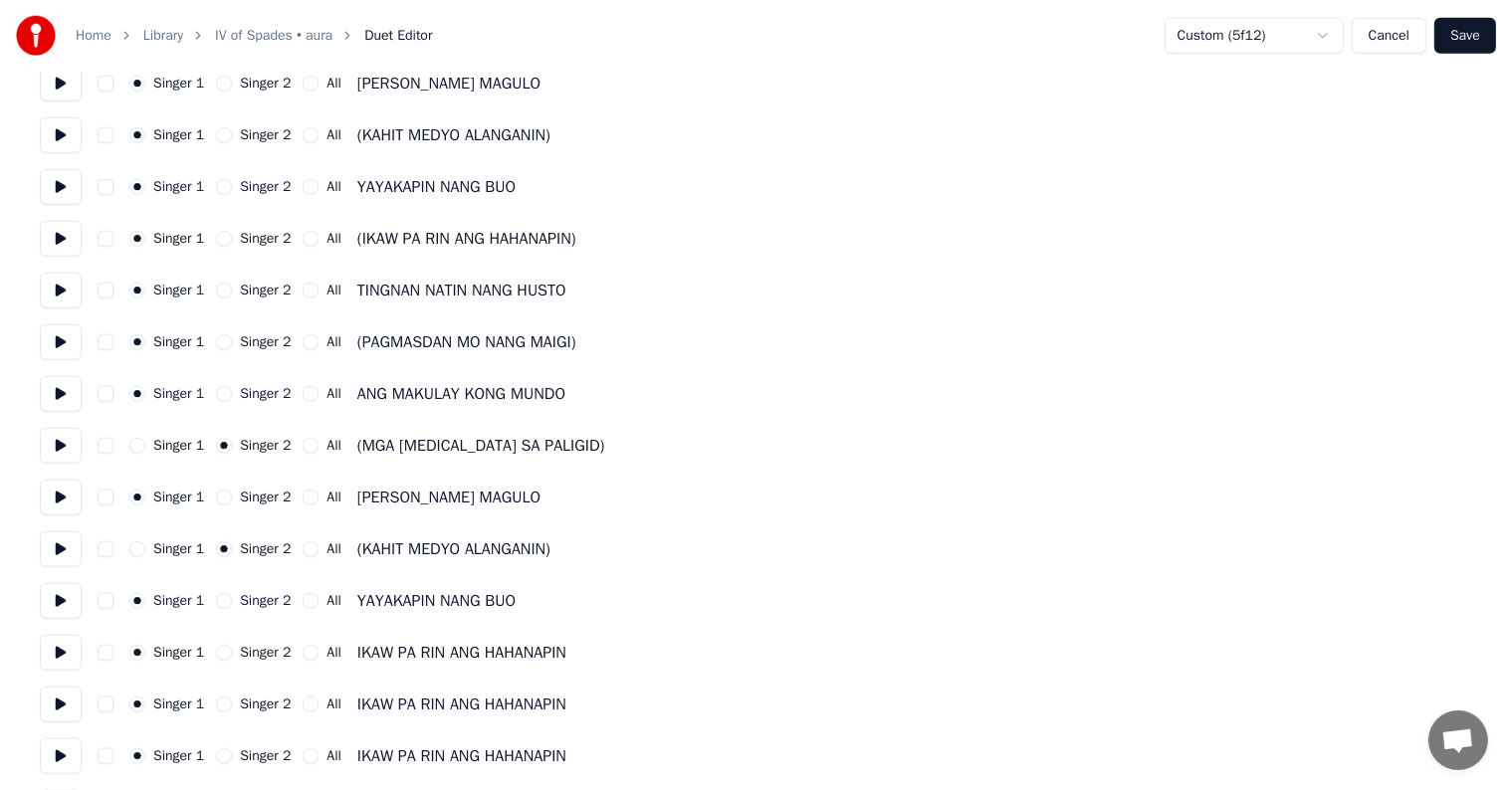 click on "Singer 2" at bounding box center (224, 239) 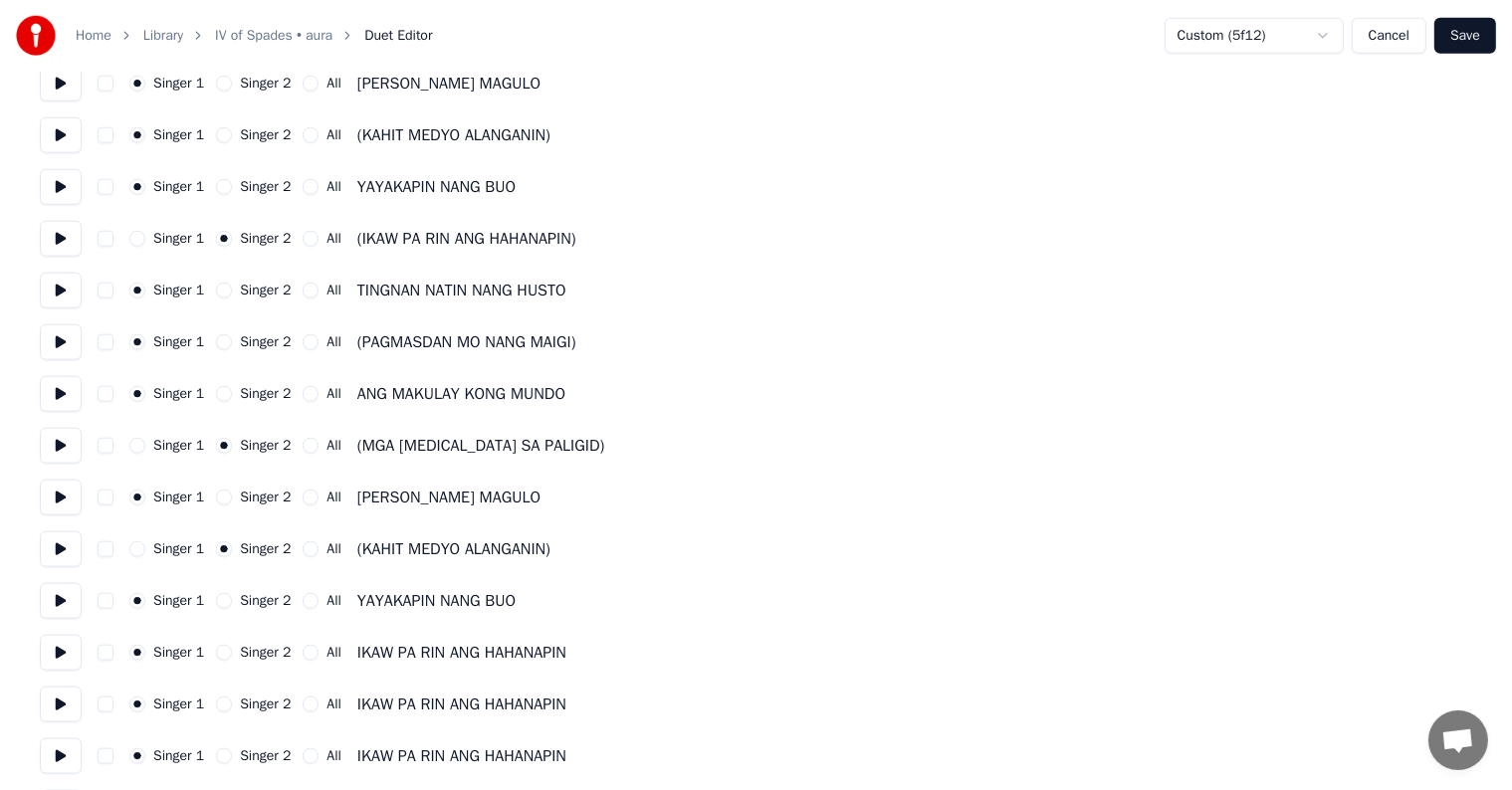 click on "Singer 2" at bounding box center (224, 135) 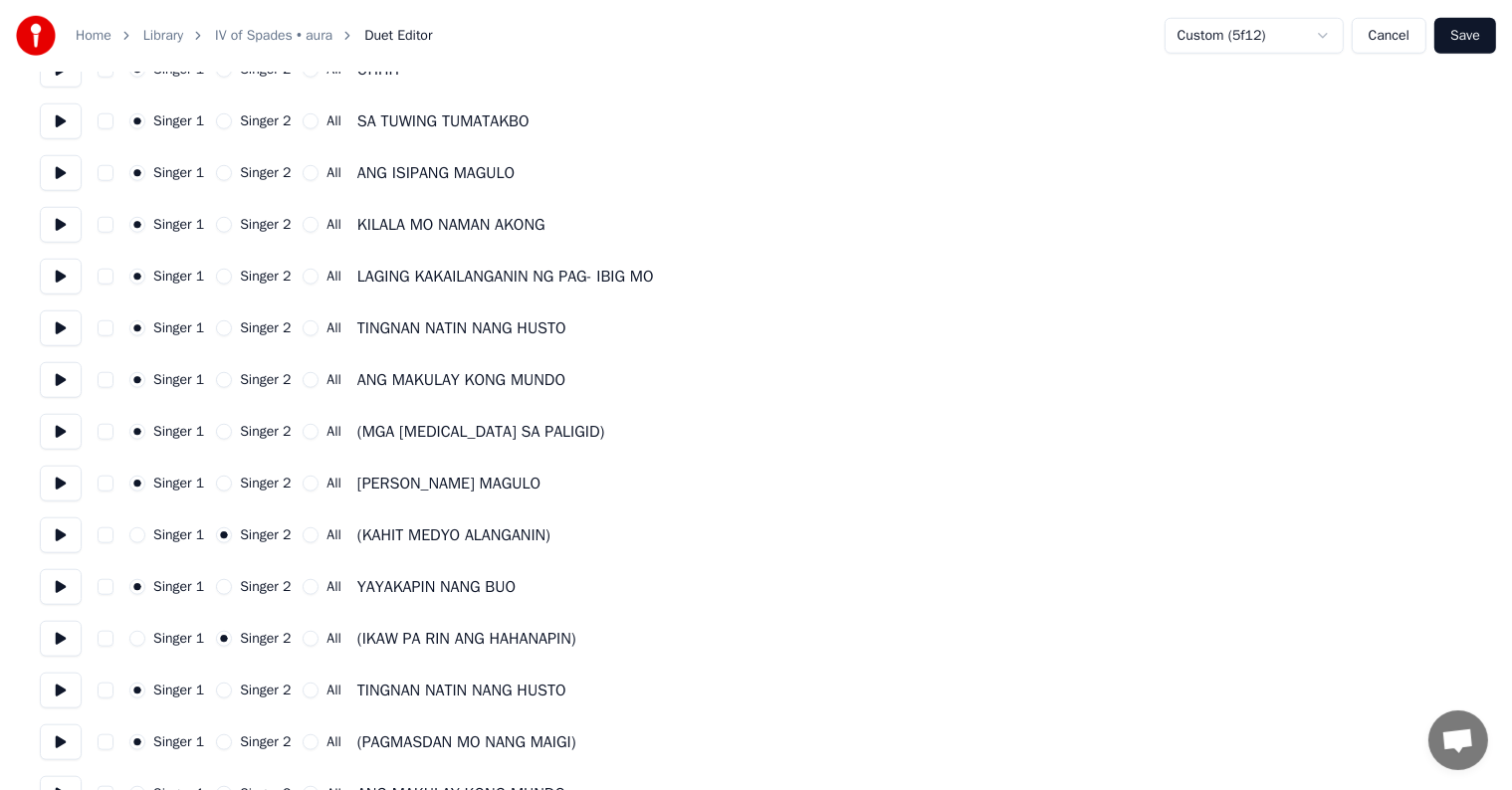 scroll, scrollTop: 1733, scrollLeft: 0, axis: vertical 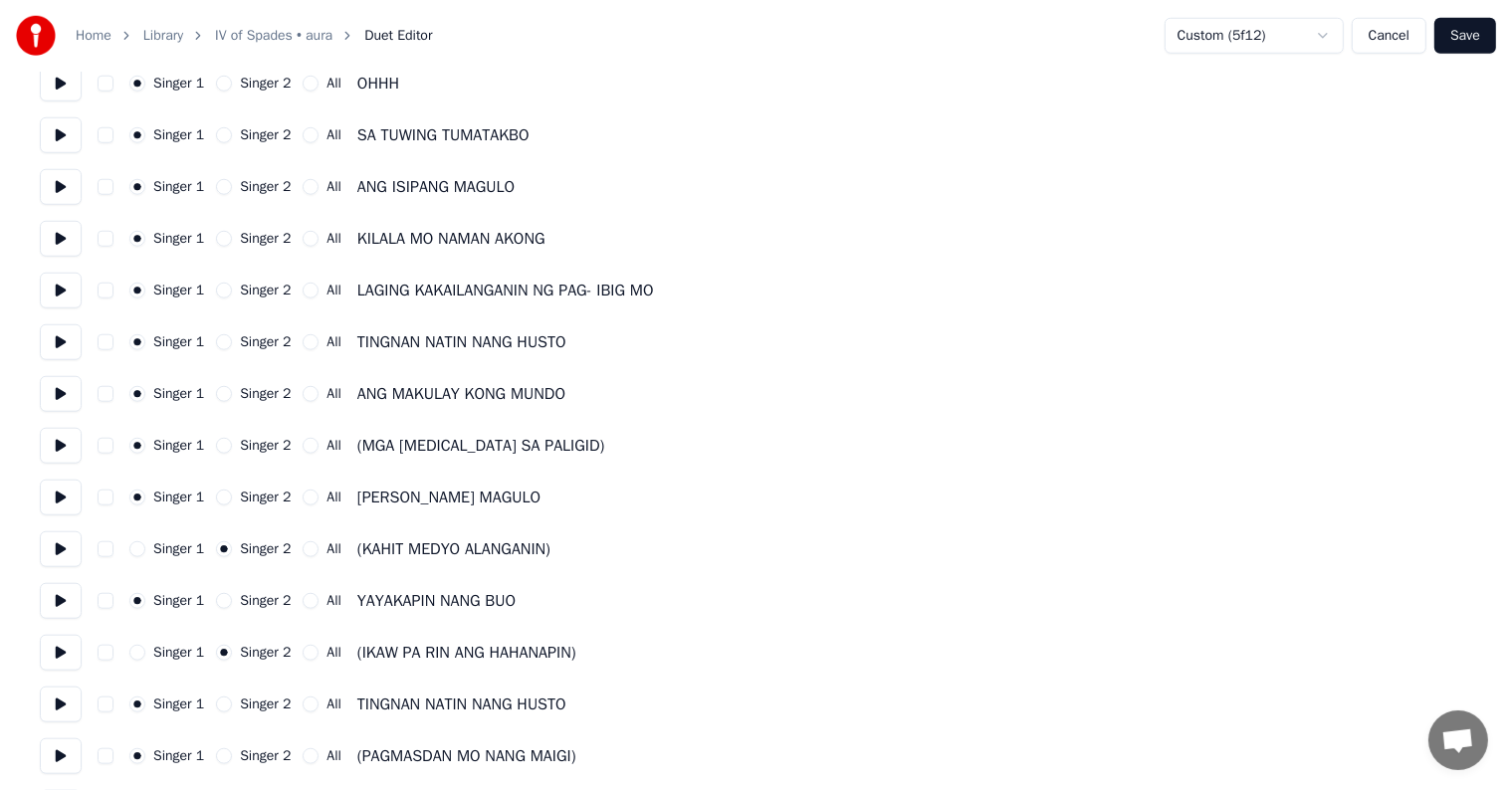 click on "Singer 2" at bounding box center [224, 446] 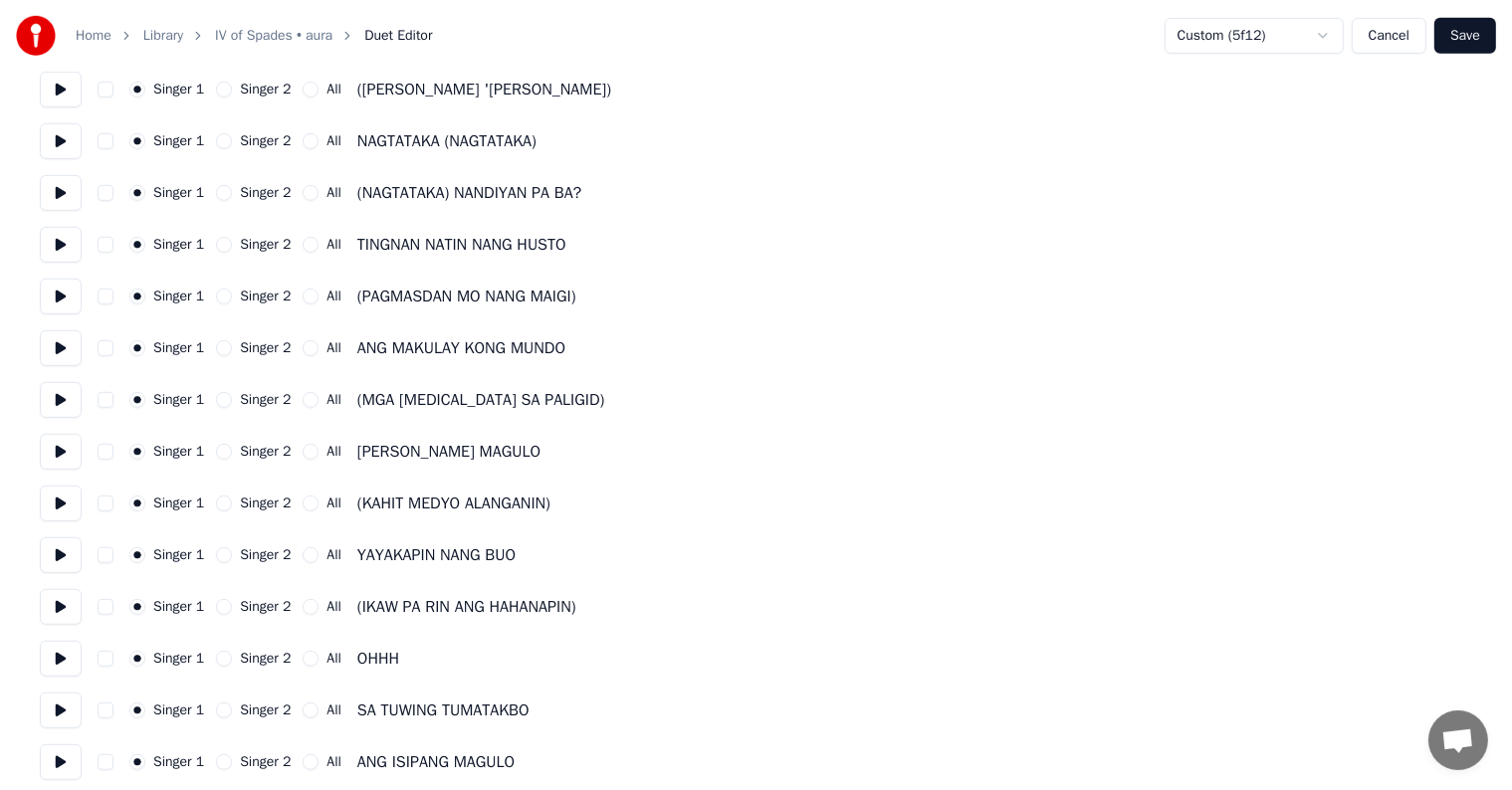 scroll, scrollTop: 1154, scrollLeft: 0, axis: vertical 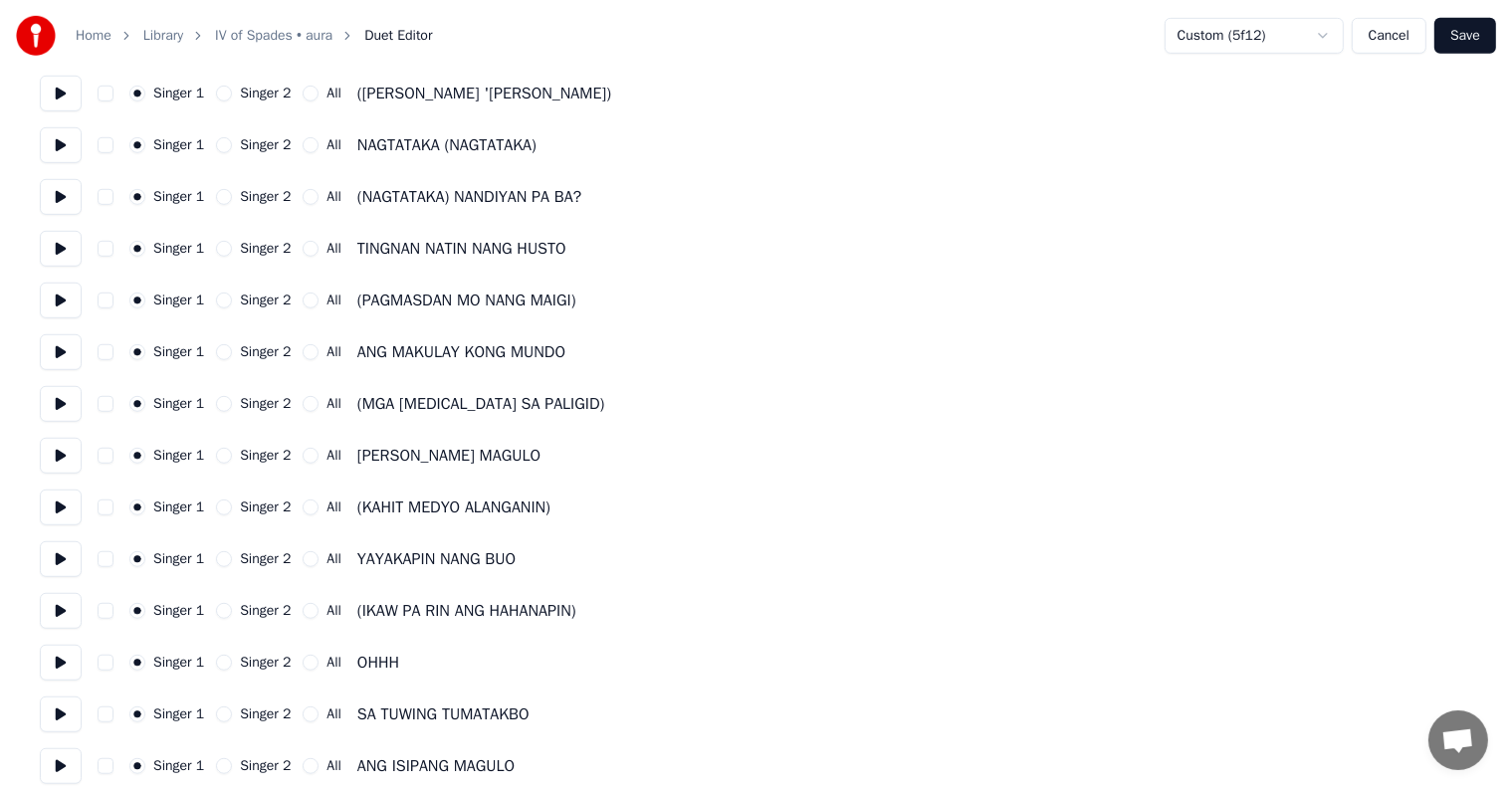 click on "Singer 2" at bounding box center [224, 507] 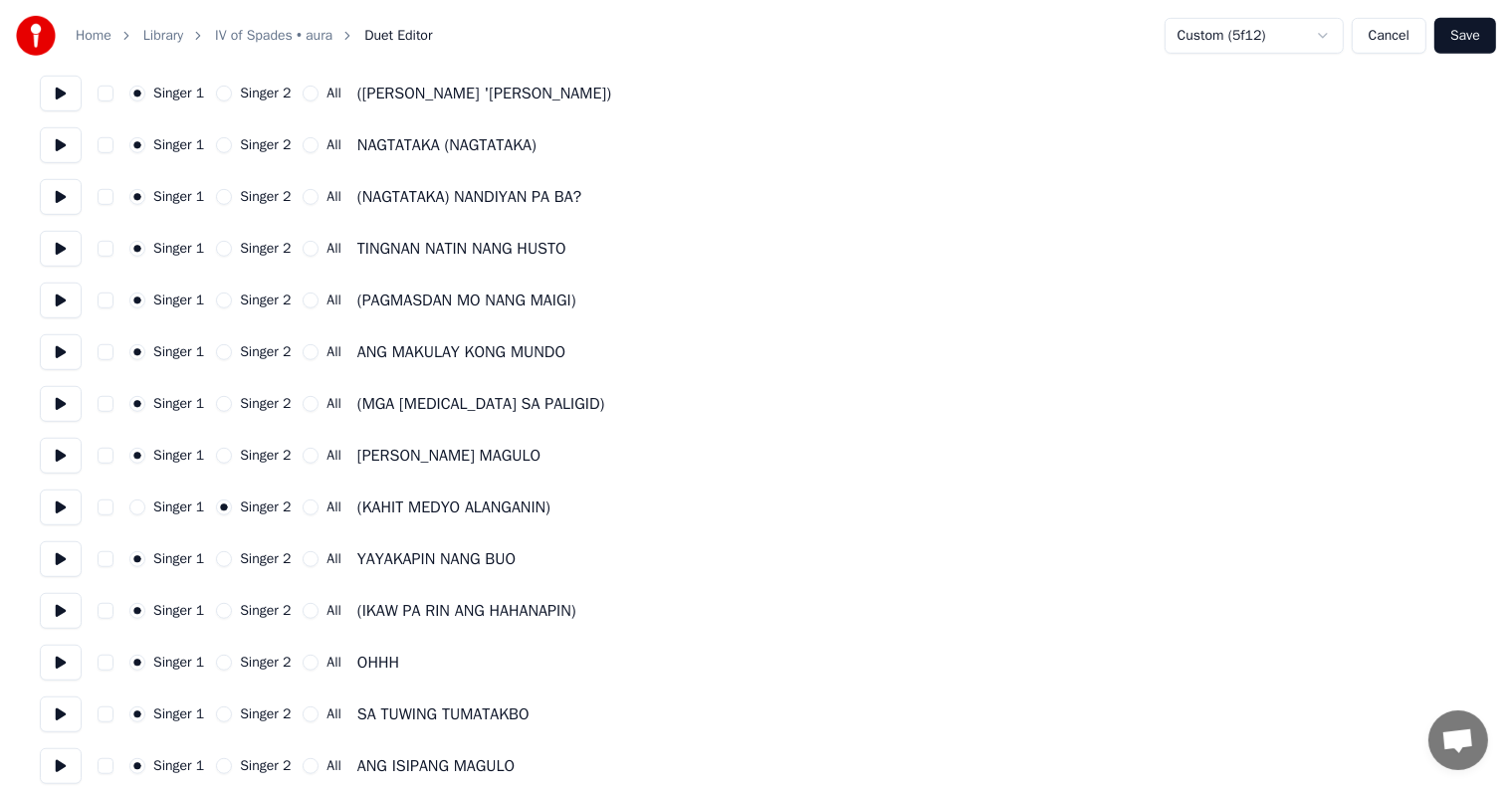 click on "Singer 2" at bounding box center [224, 404] 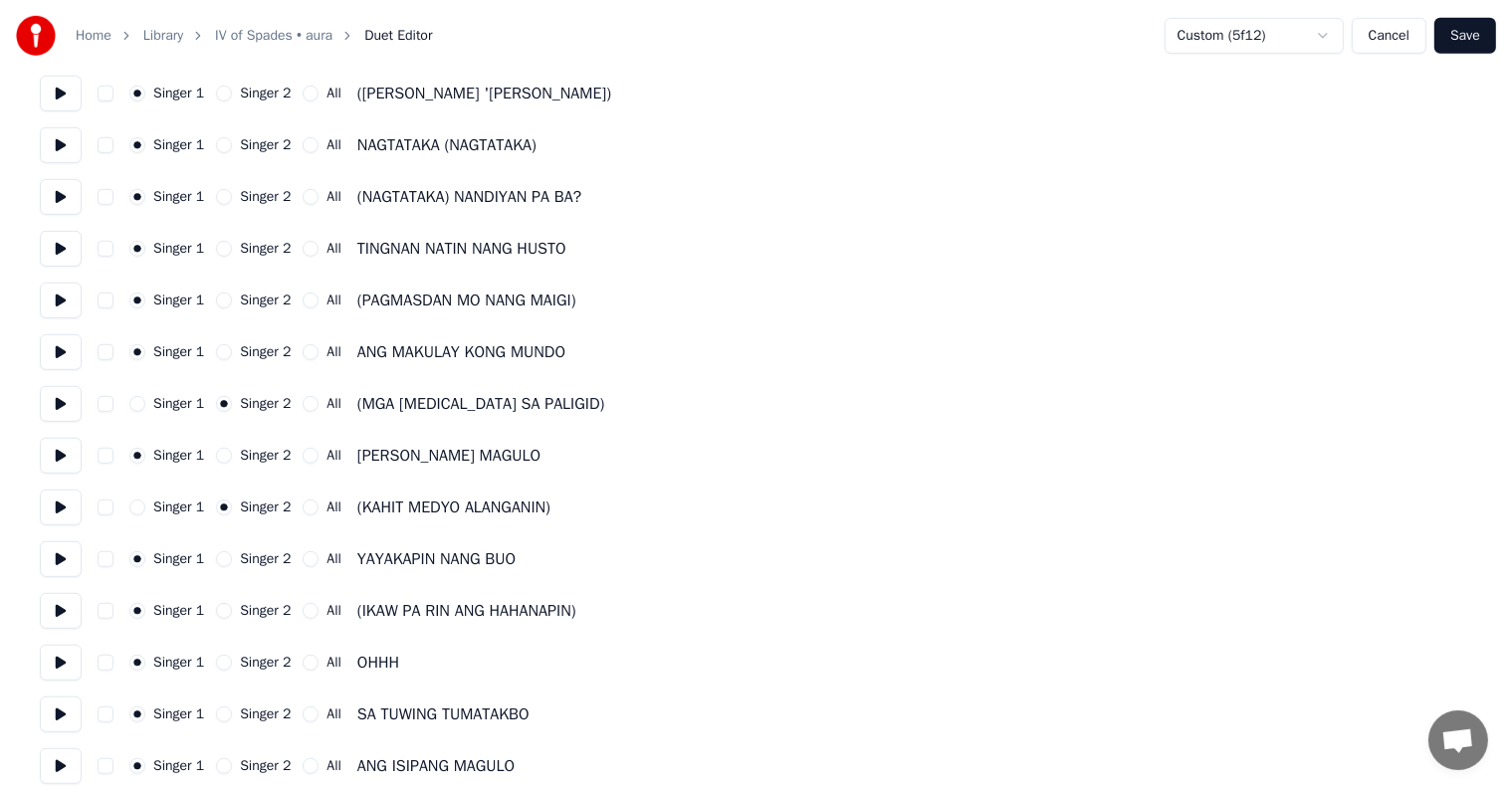 click on "Singer 2" at bounding box center [224, 300] 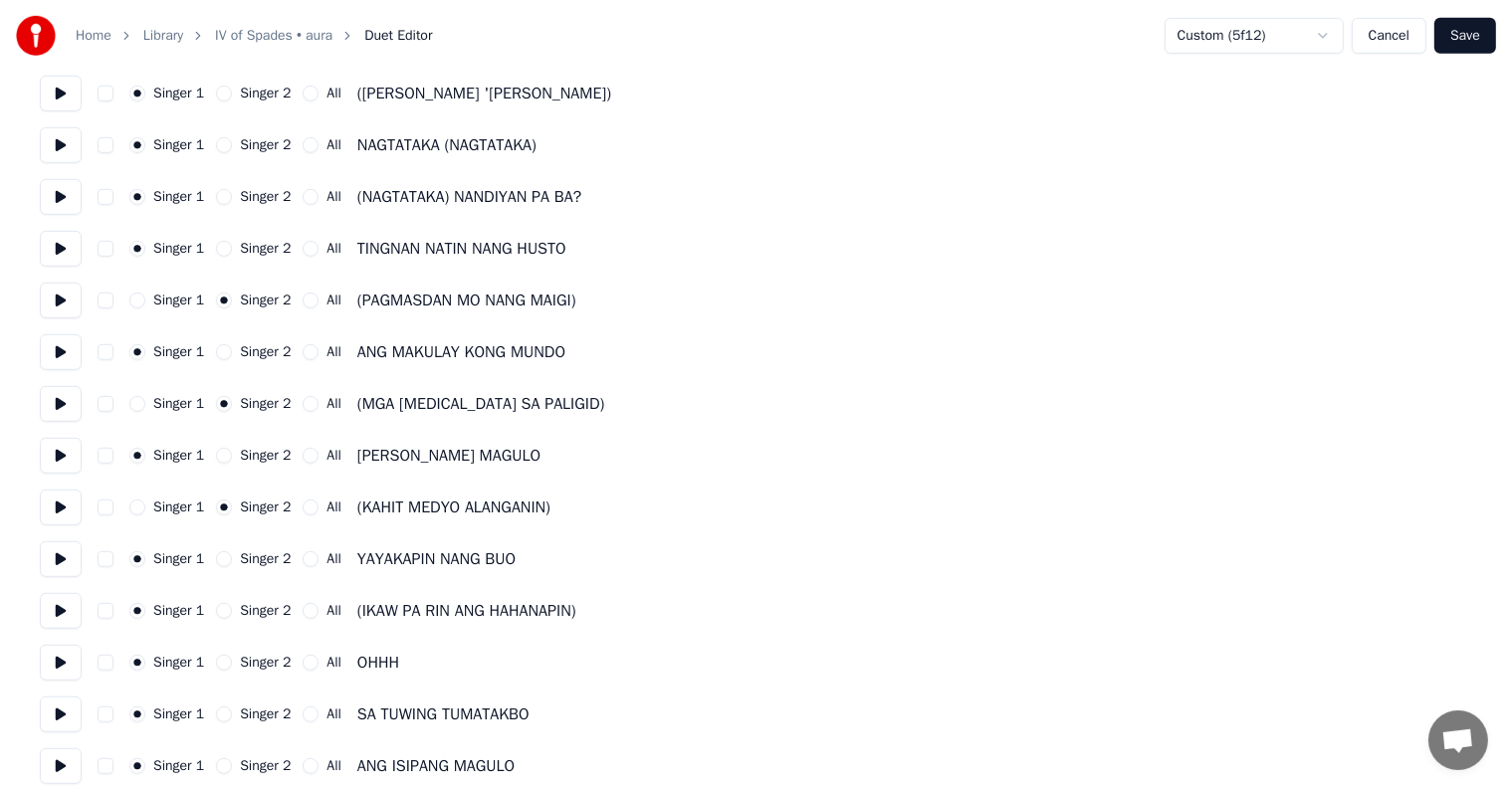 click on "Singer 2" at bounding box center [224, 197] 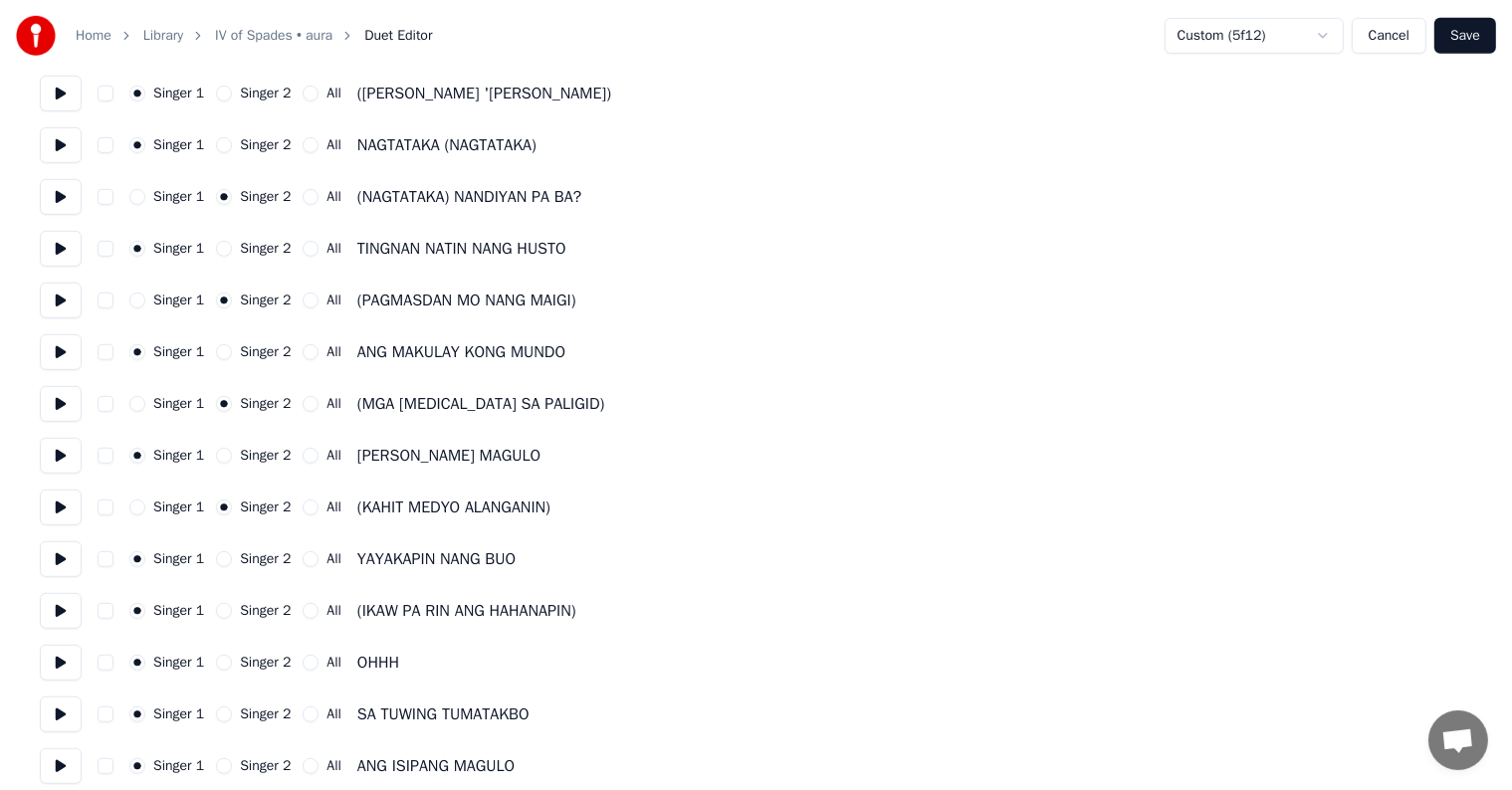 click on "Singer 2" at bounding box center [224, 94] 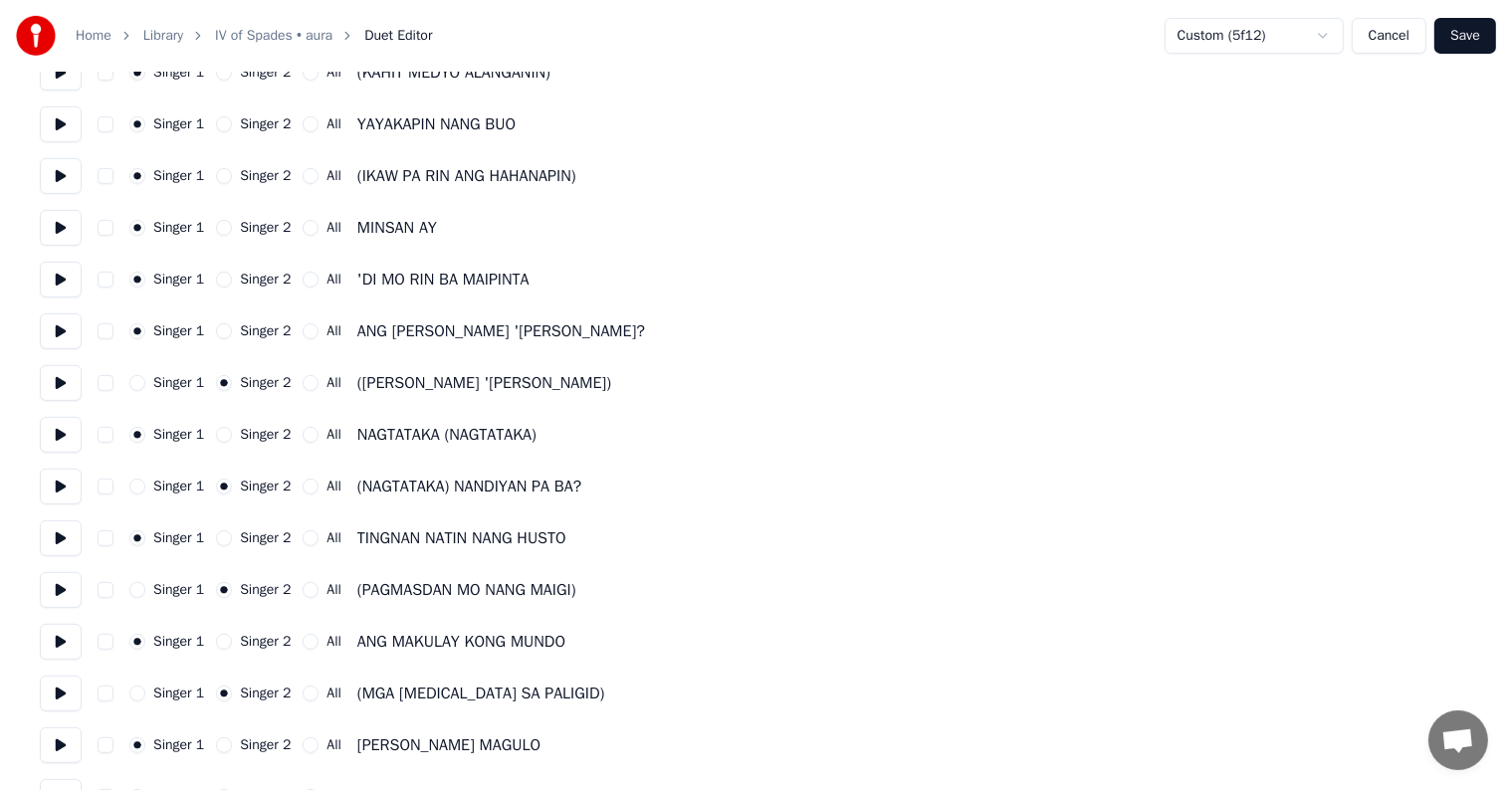 scroll, scrollTop: 862, scrollLeft: 0, axis: vertical 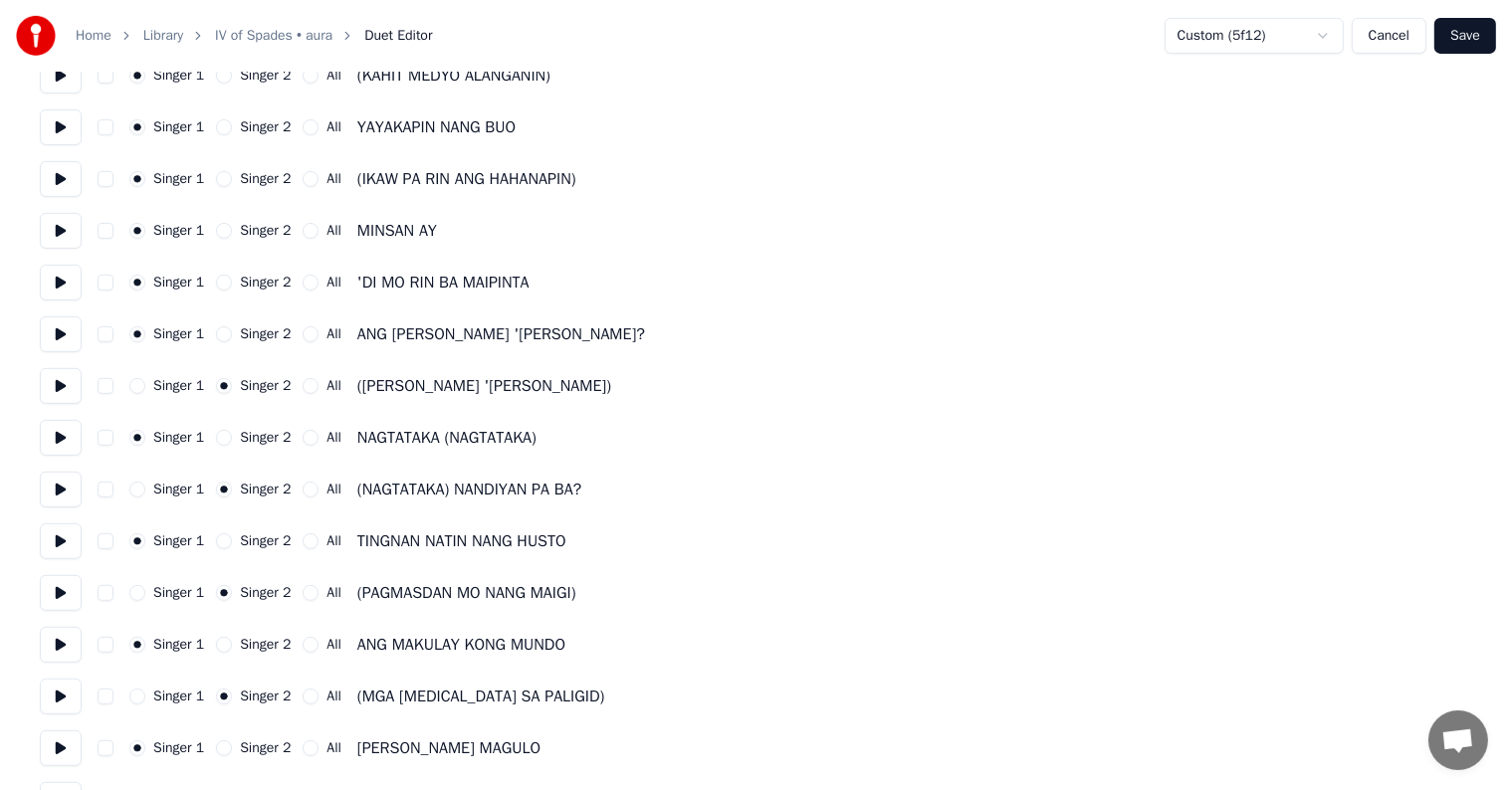 click on "Singer 2" at bounding box center [224, 179] 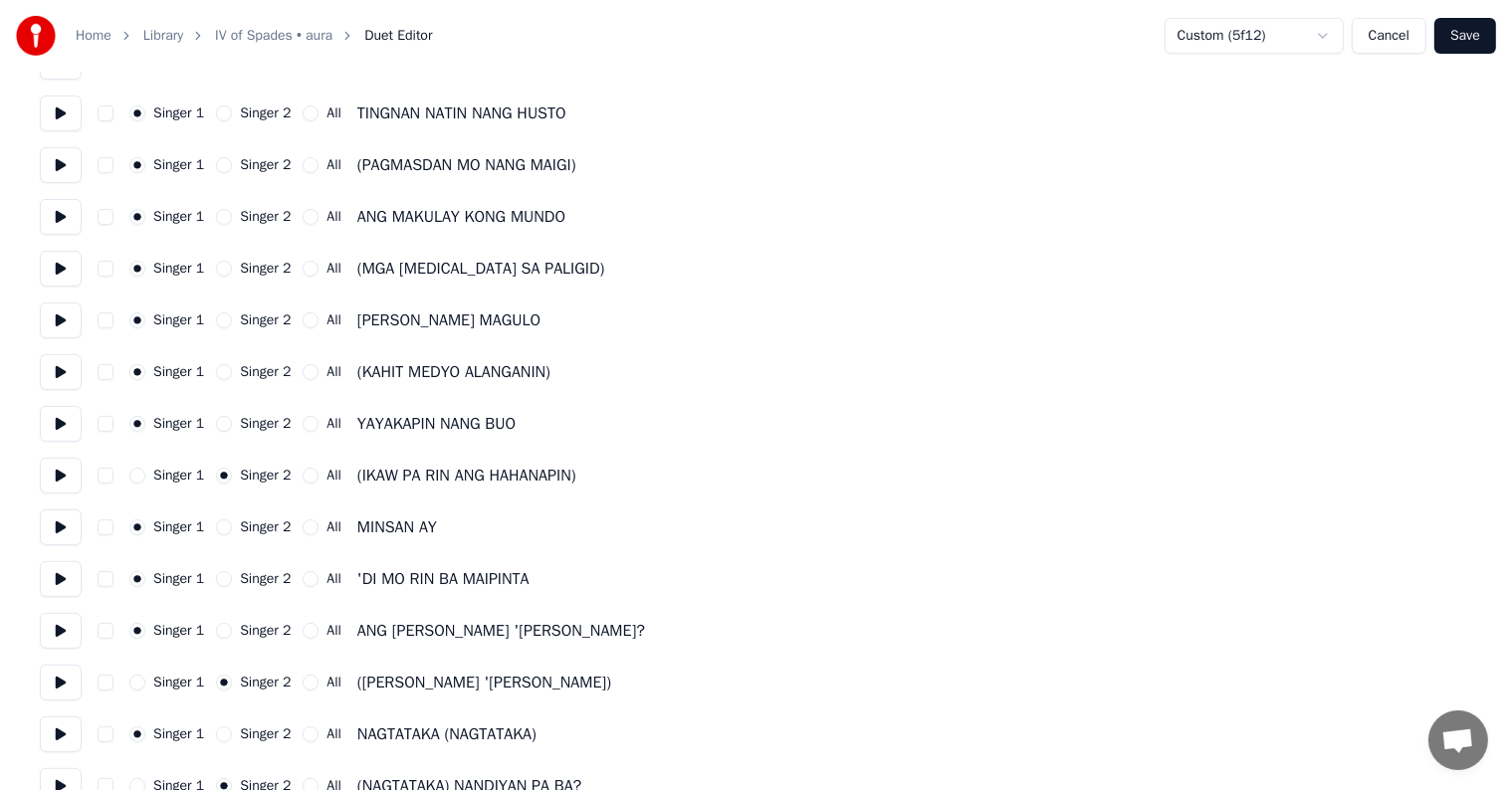 scroll, scrollTop: 558, scrollLeft: 0, axis: vertical 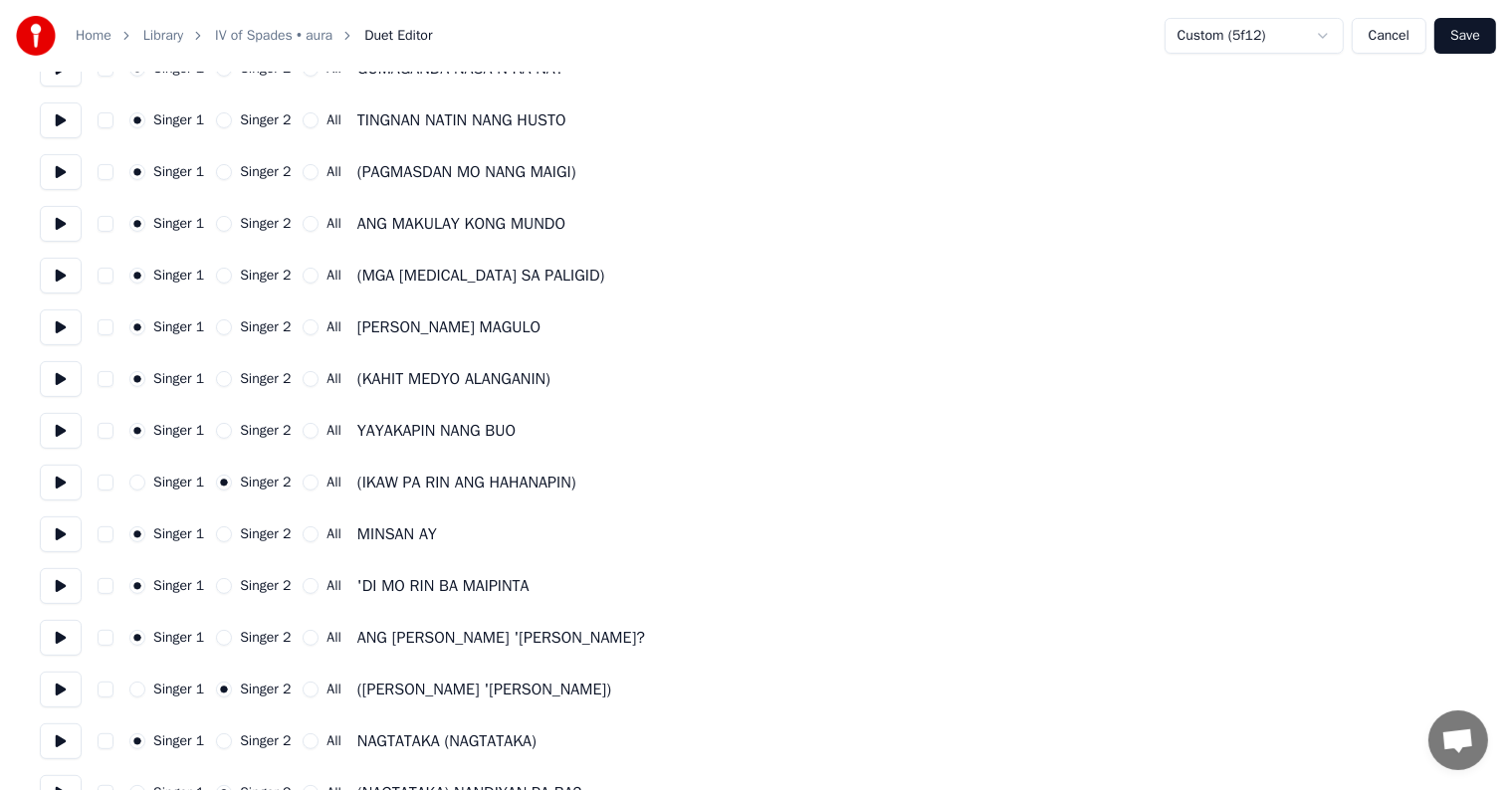 click on "Singer 2" at bounding box center (224, 379) 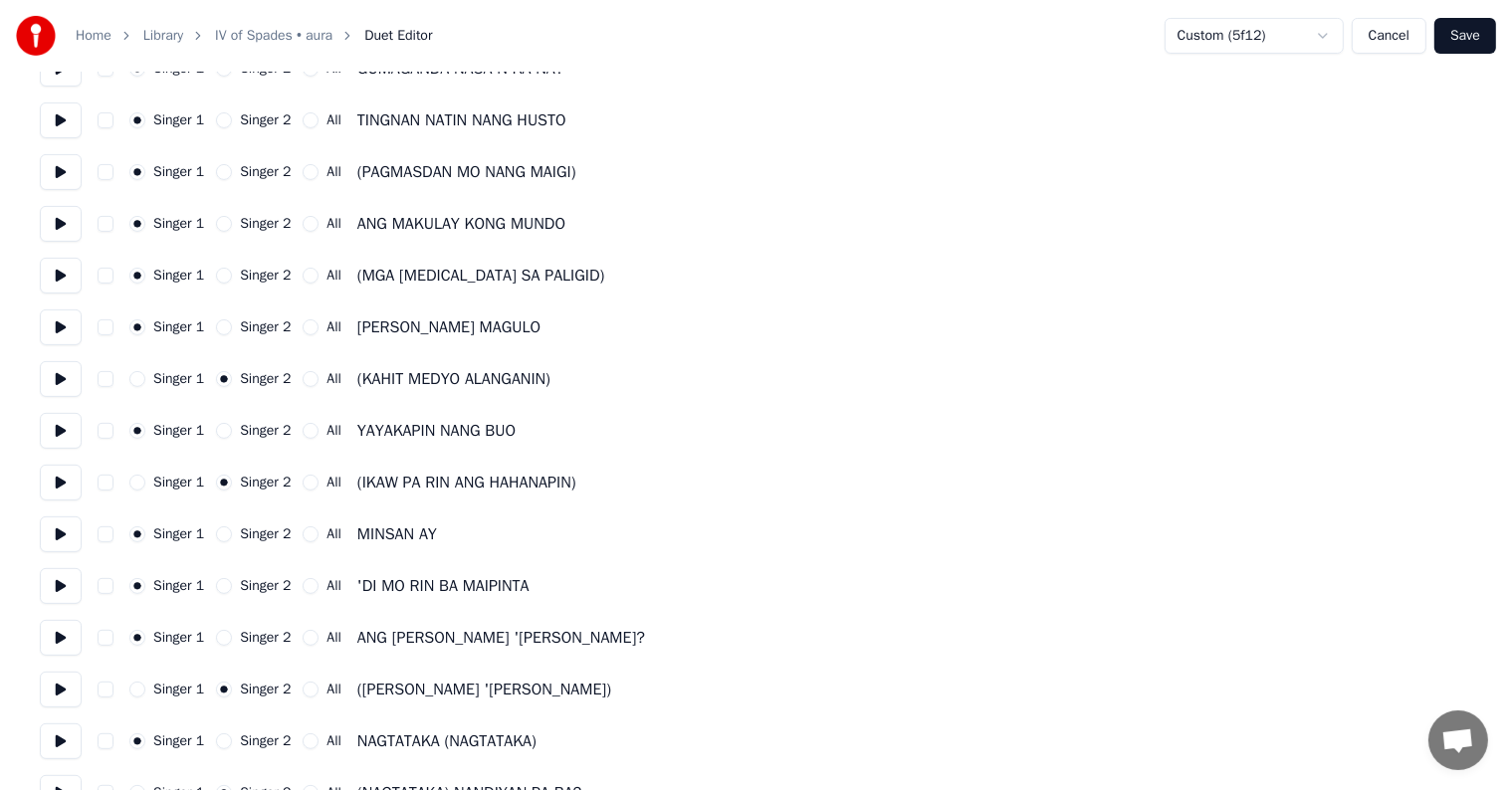 click on "Singer 2" at bounding box center [224, 276] 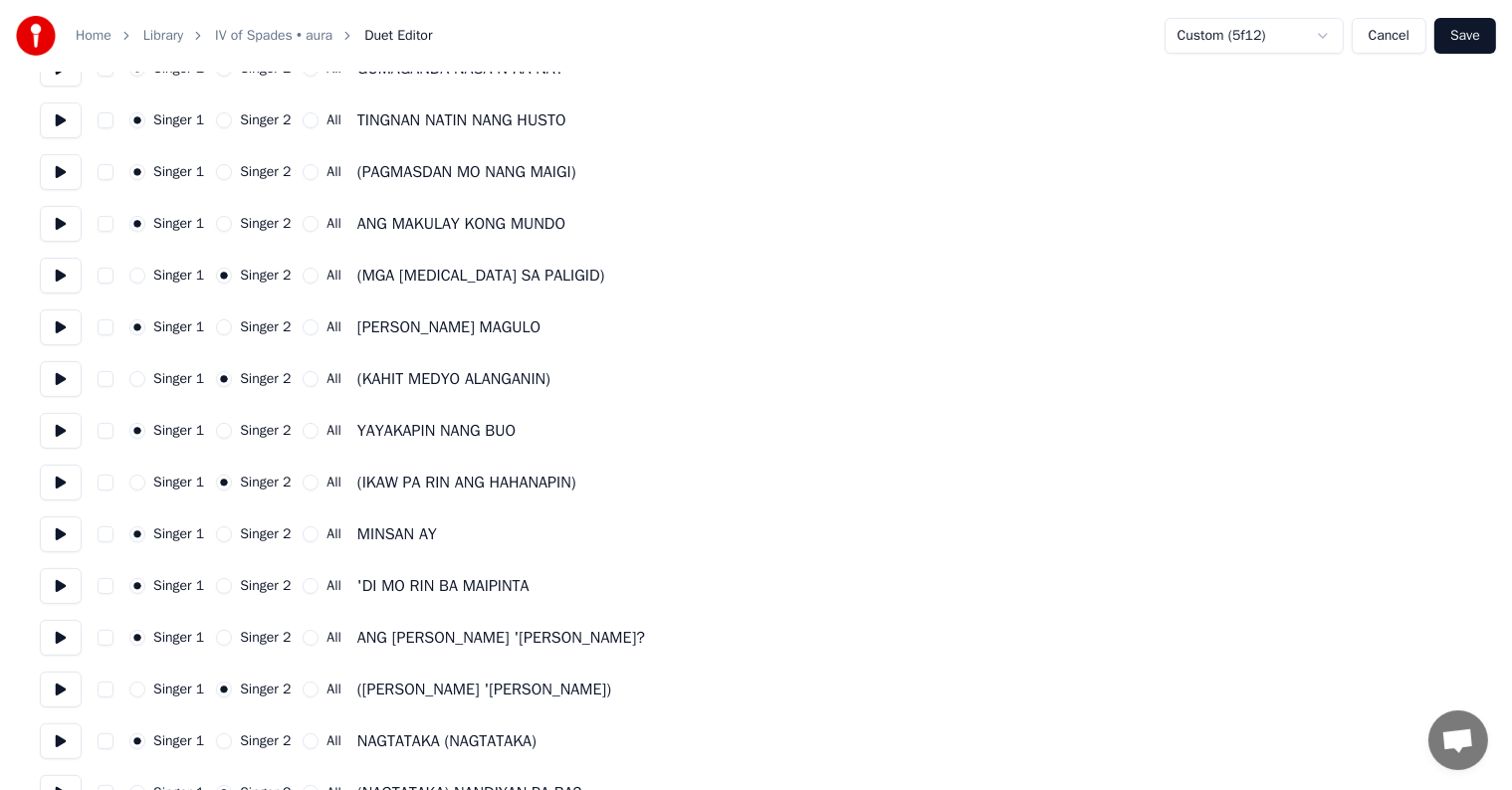 click on "Singer 2" at bounding box center (224, 172) 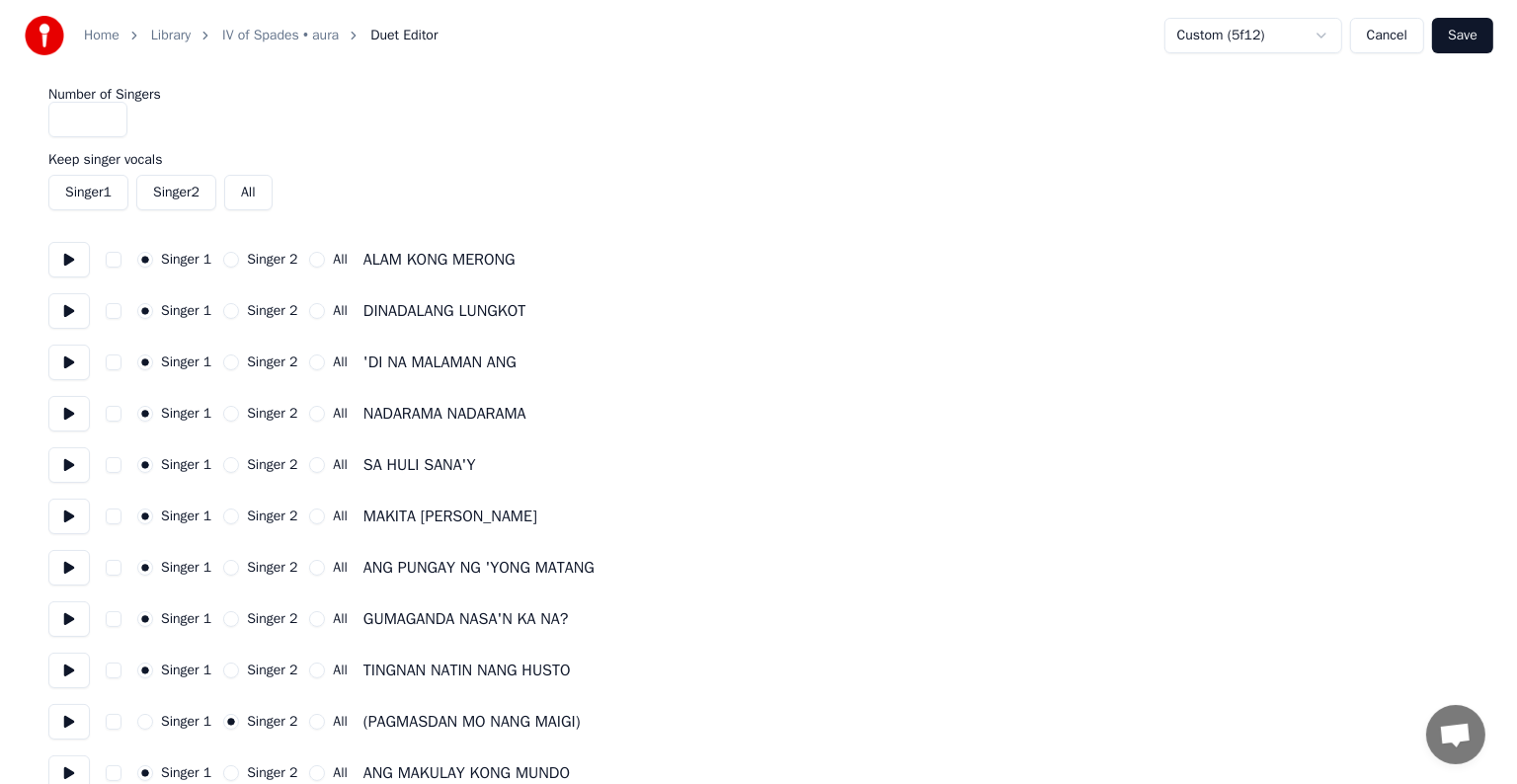 scroll, scrollTop: 0, scrollLeft: 0, axis: both 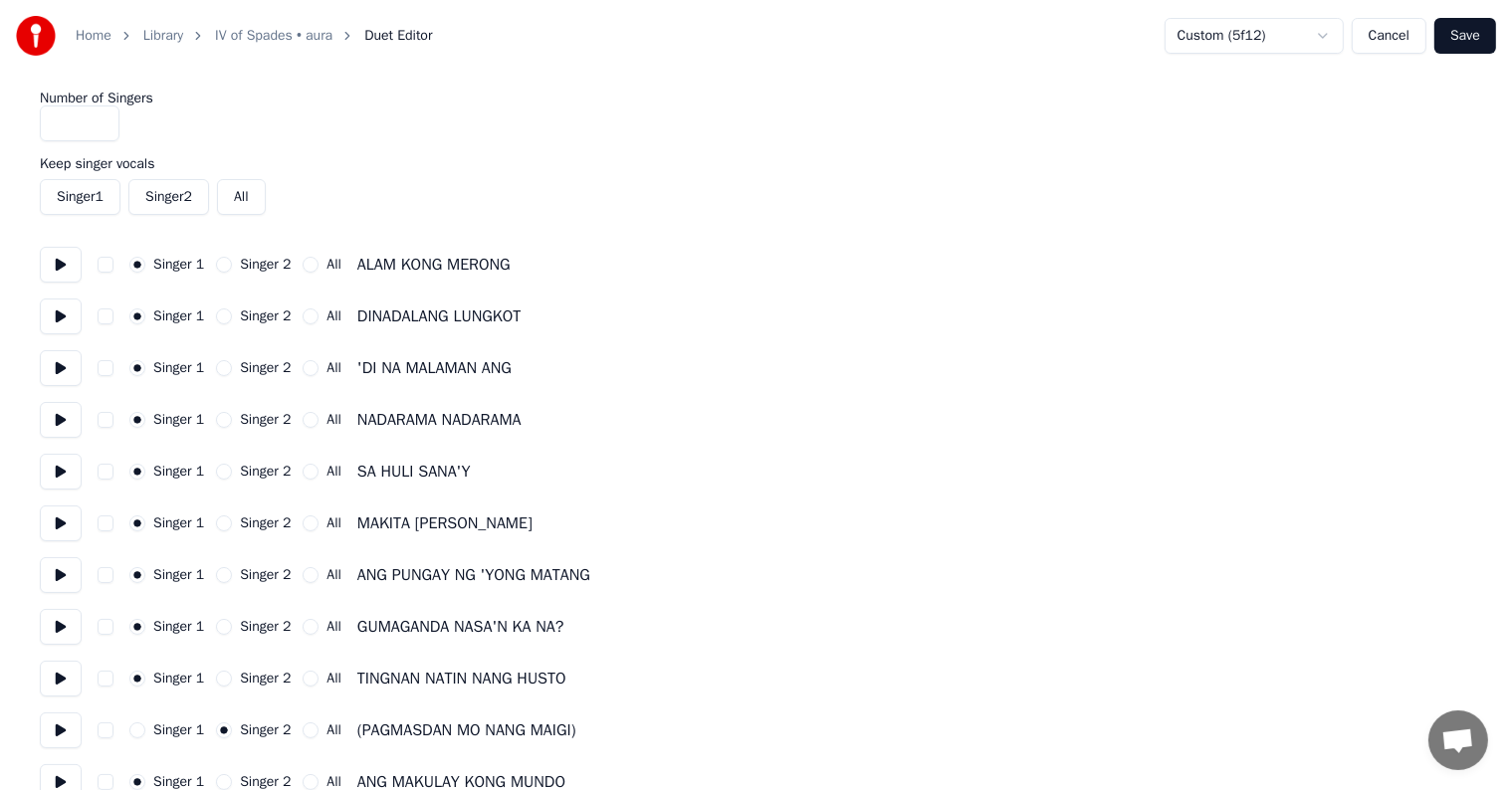 click on "Save" at bounding box center [1465, 36] 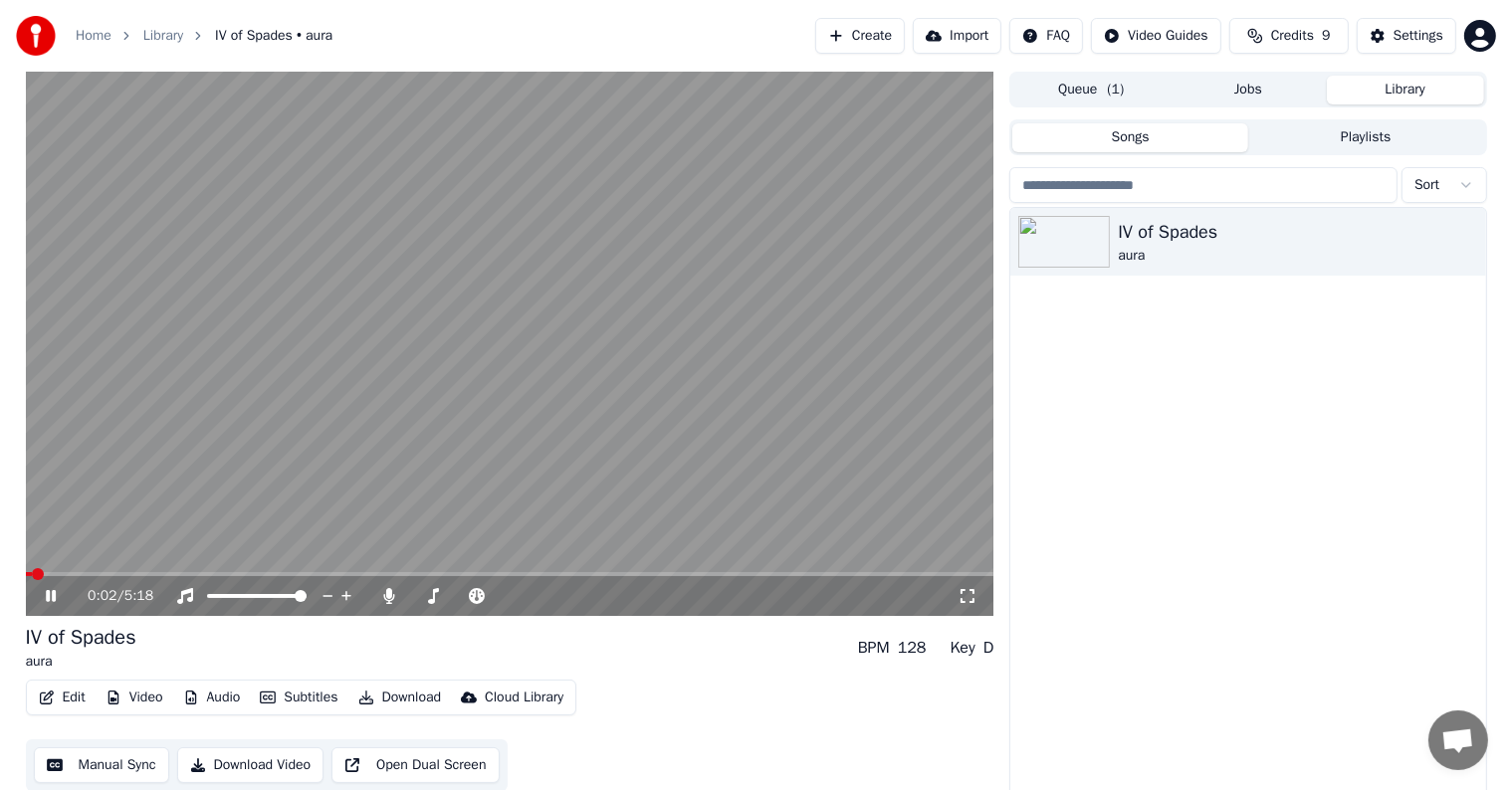 click at bounding box center [510, 574] 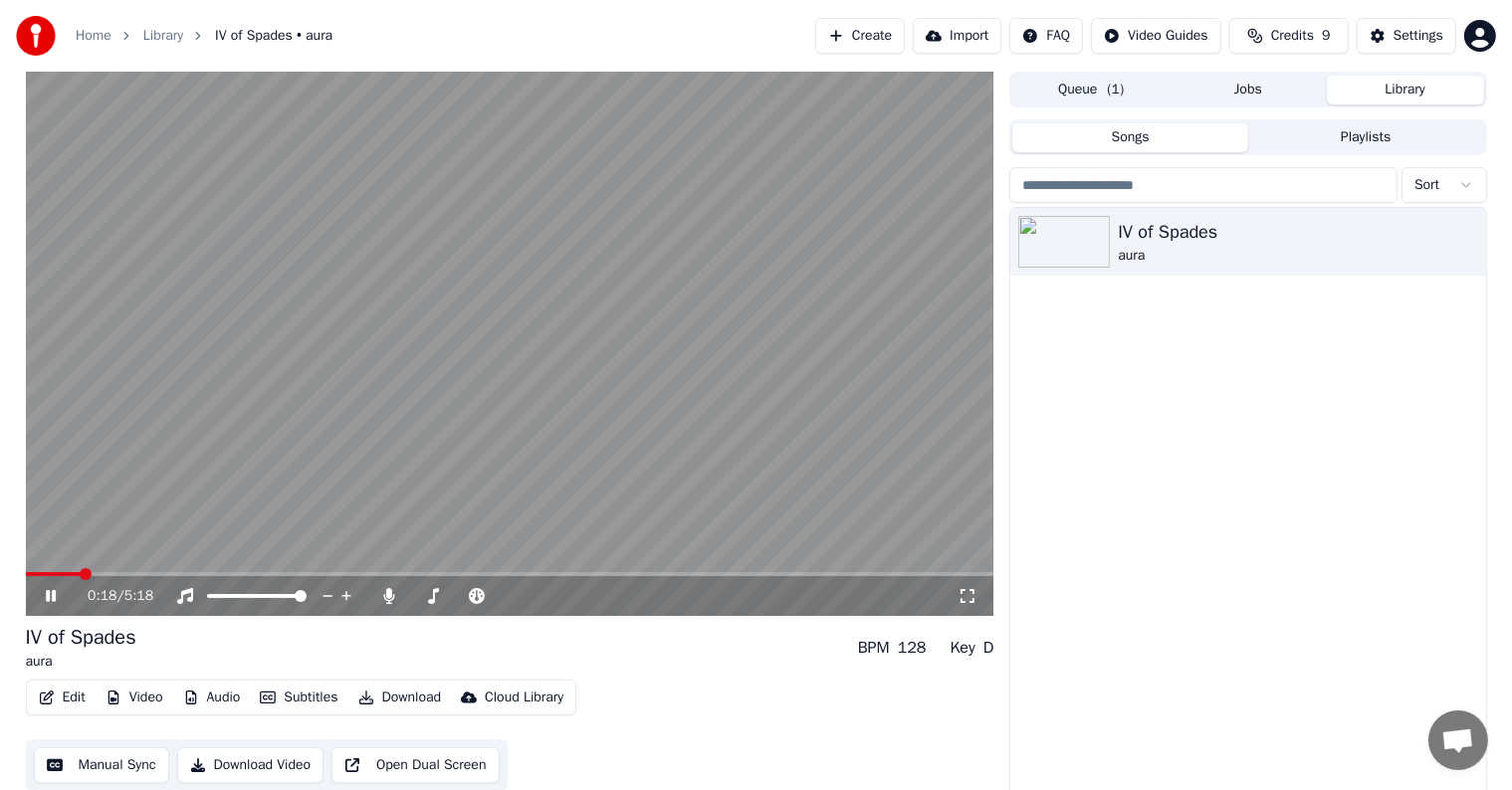 click on "0:18  /  5:18" at bounding box center (510, 596) 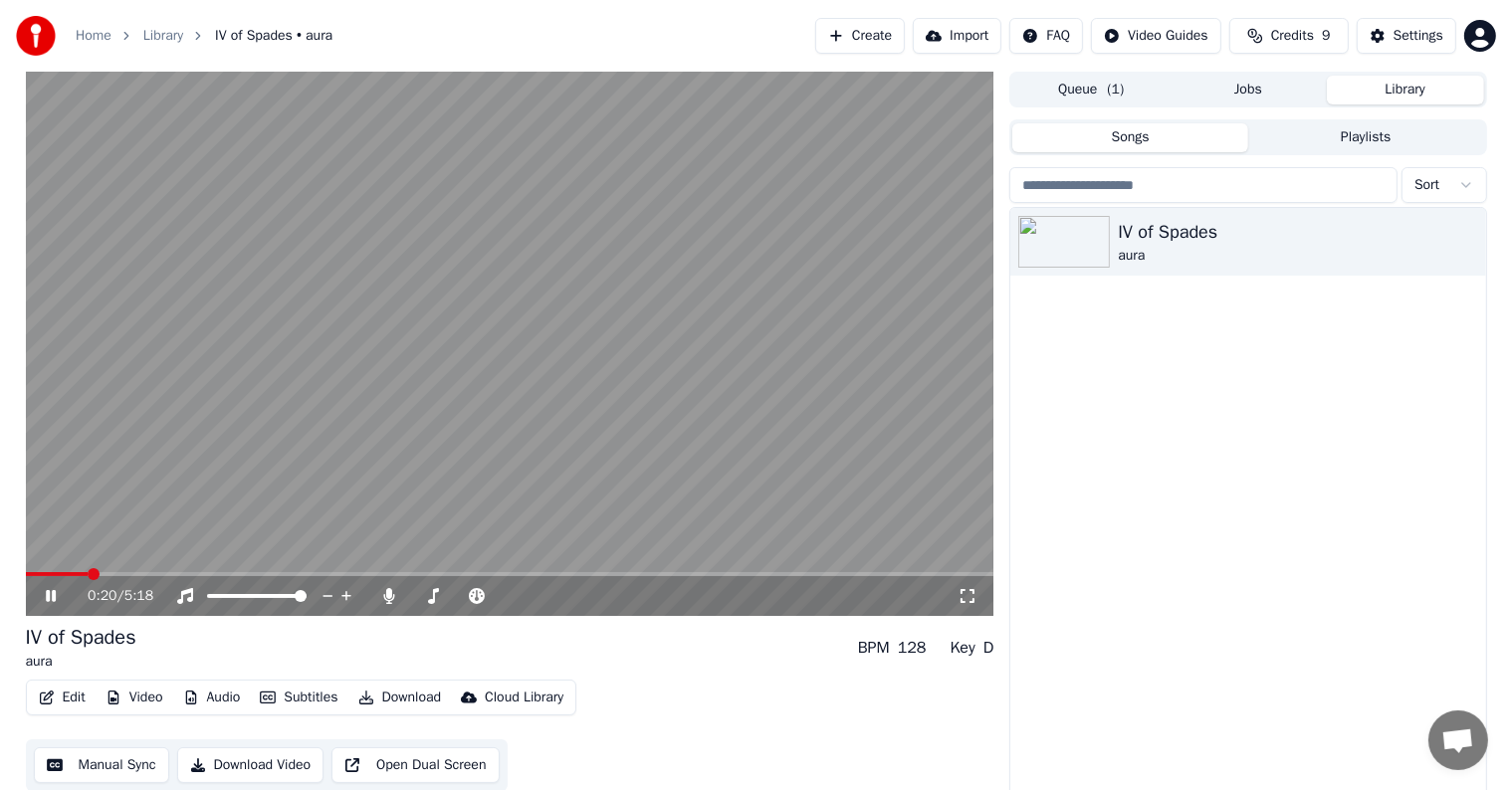 click at bounding box center (510, 574) 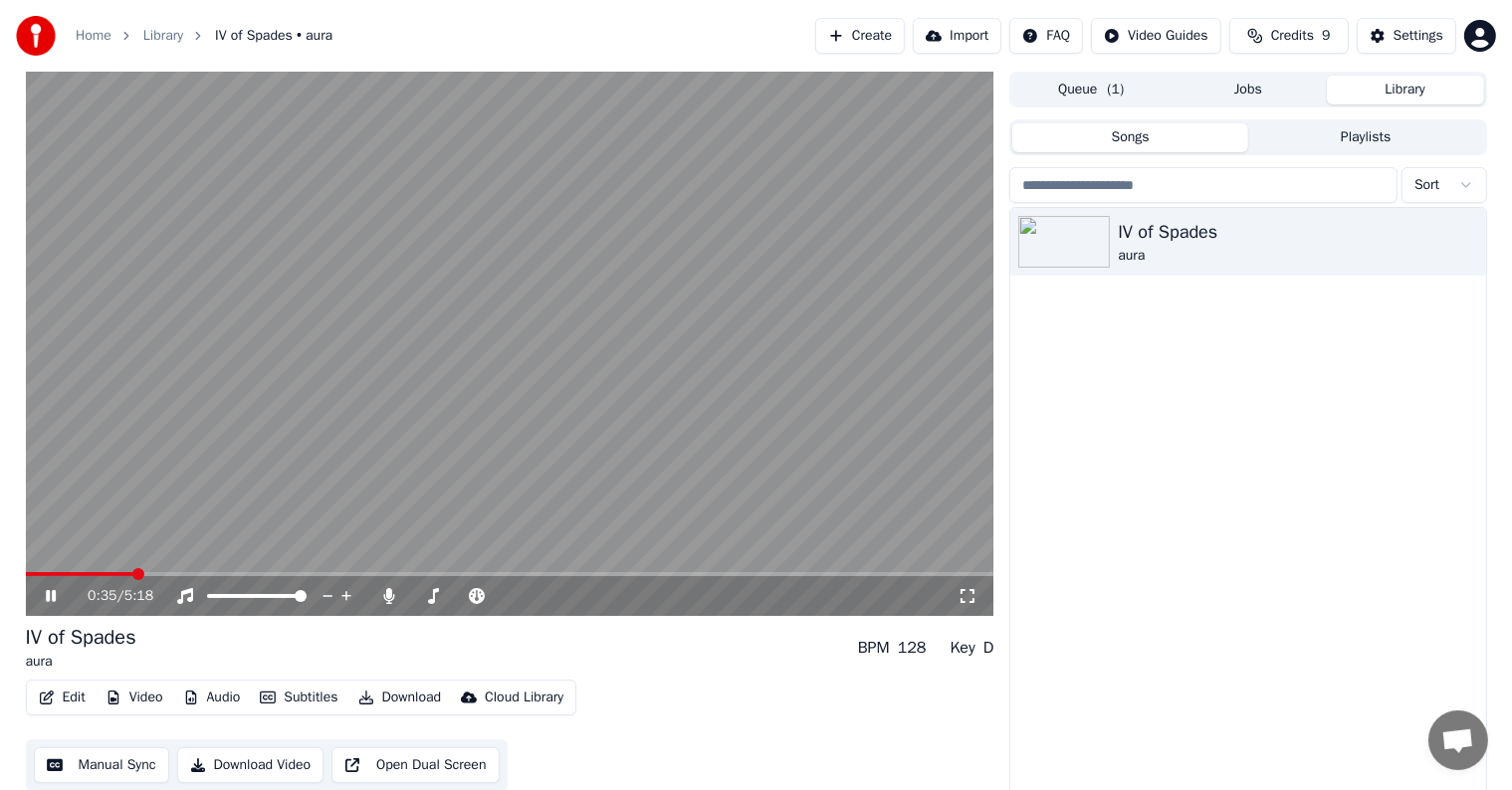 click at bounding box center [510, 343] 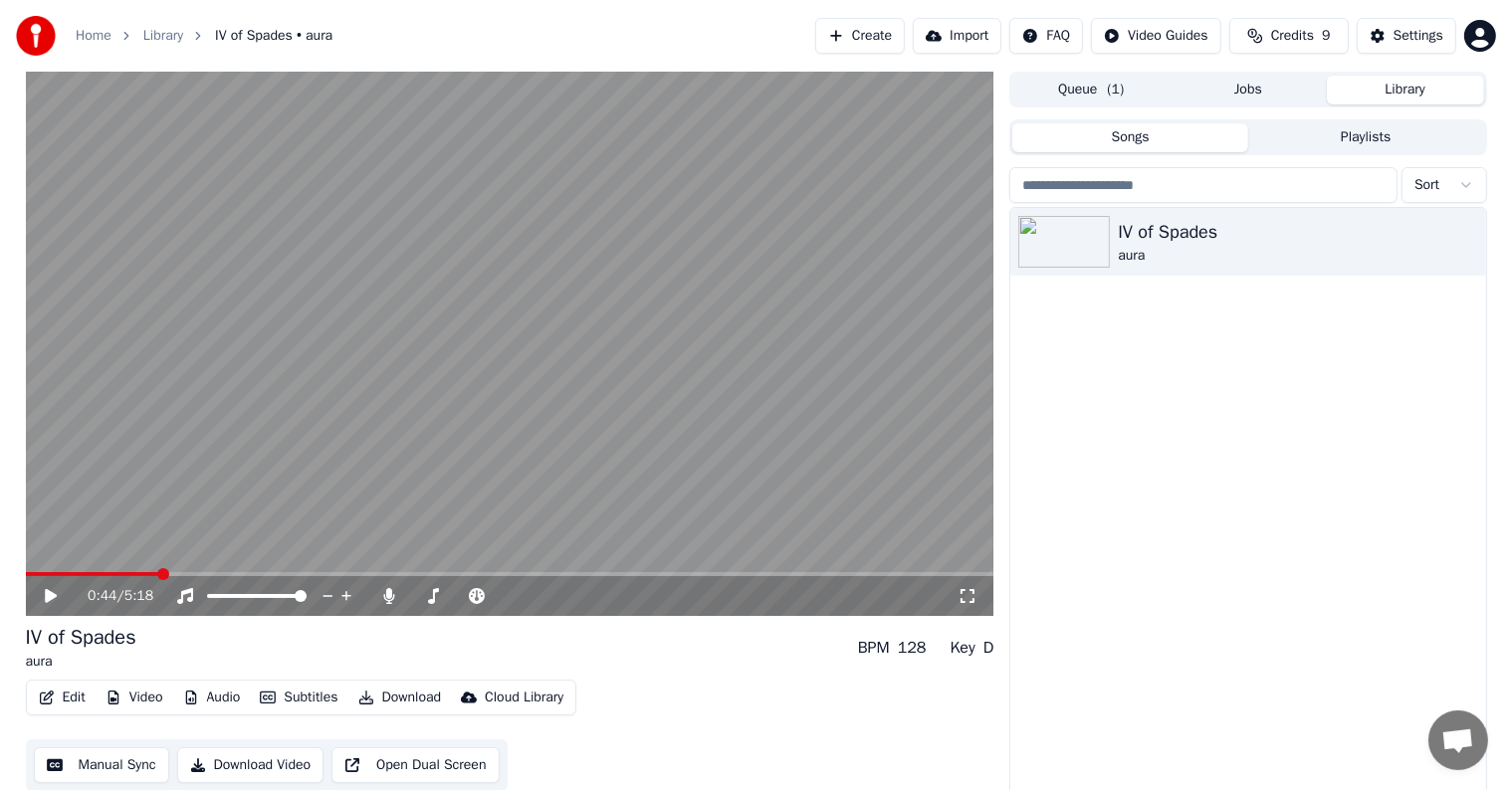 click at bounding box center [510, 574] 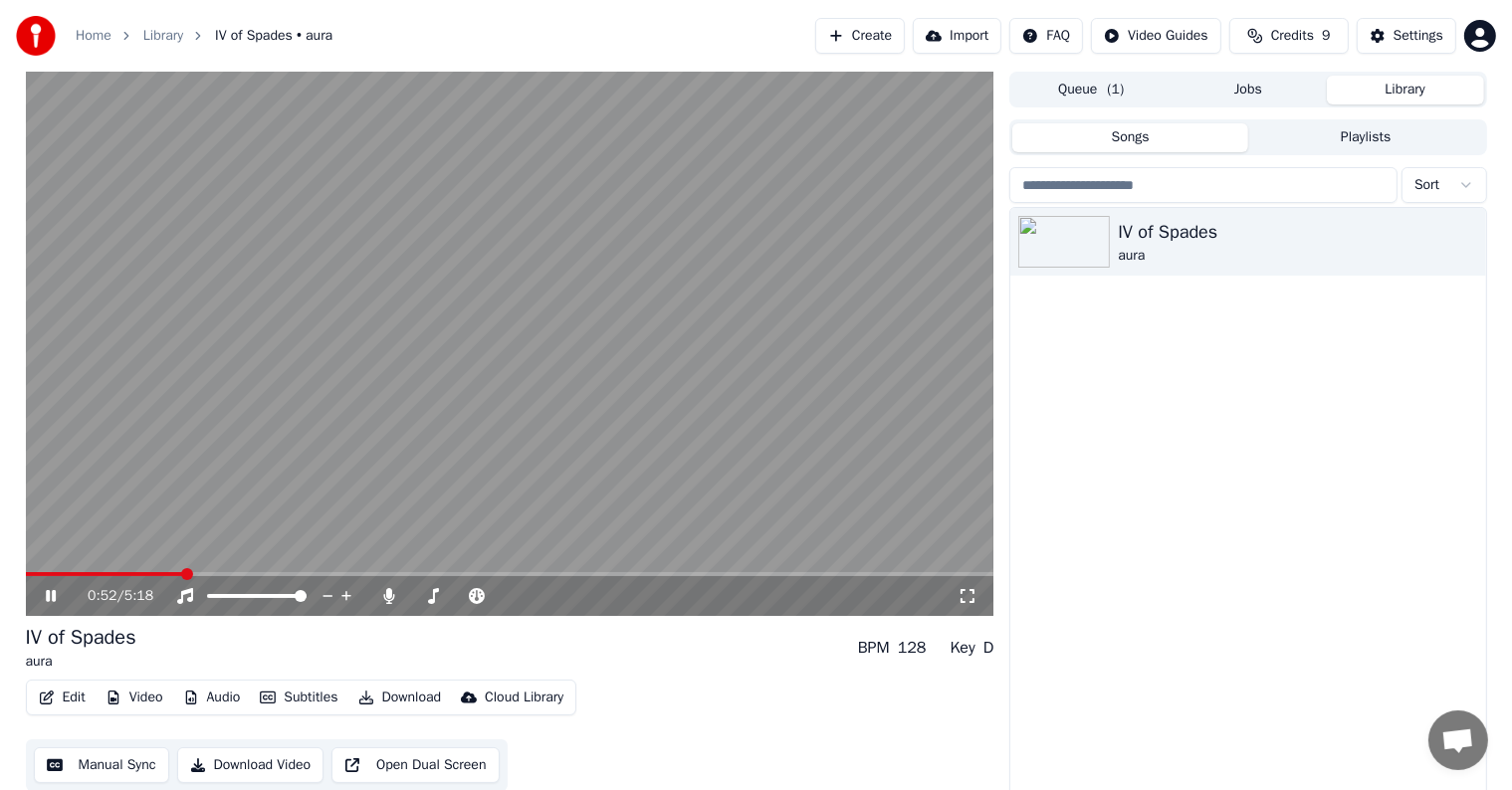 click at bounding box center [510, 574] 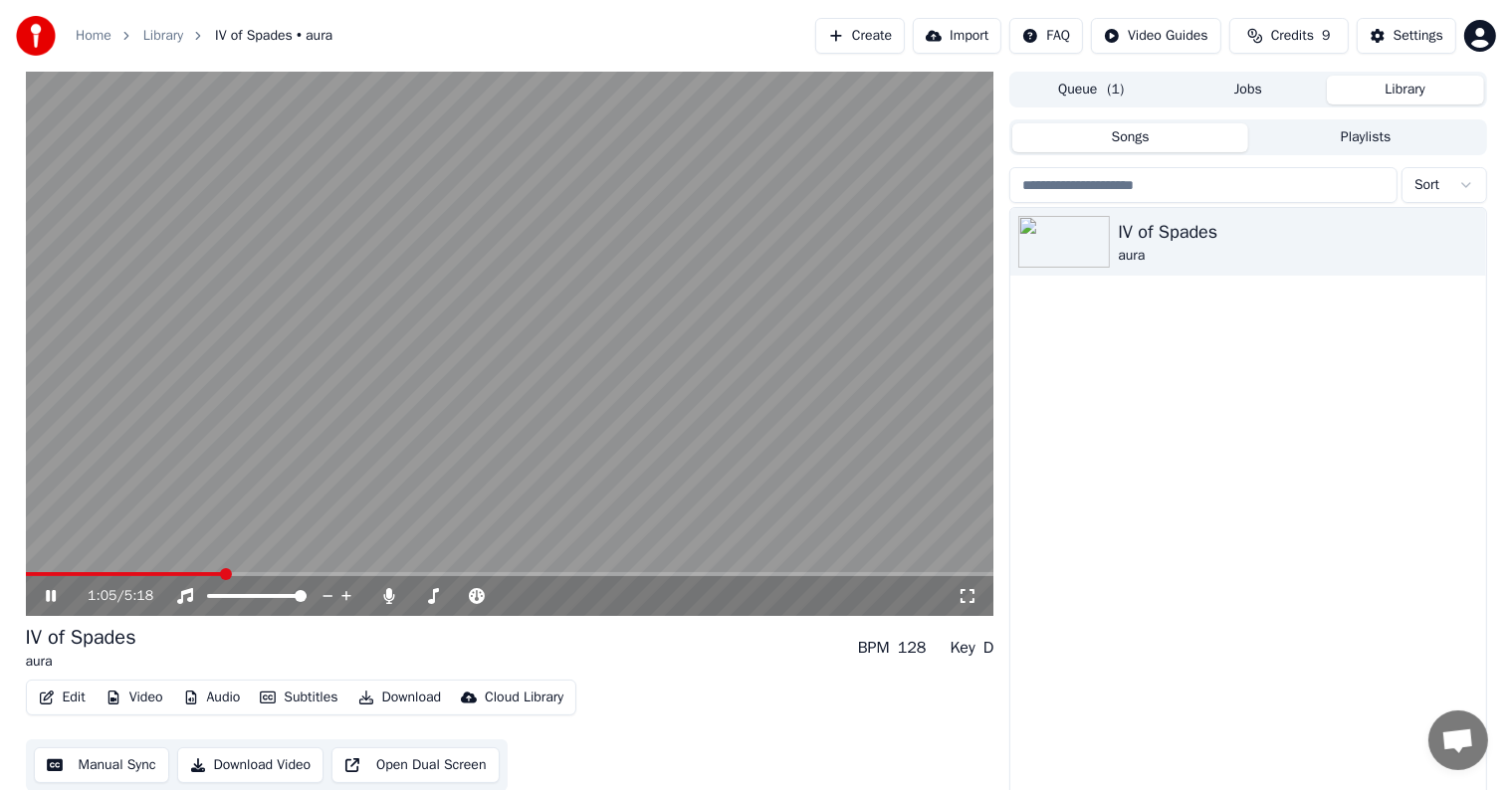 click at bounding box center [510, 574] 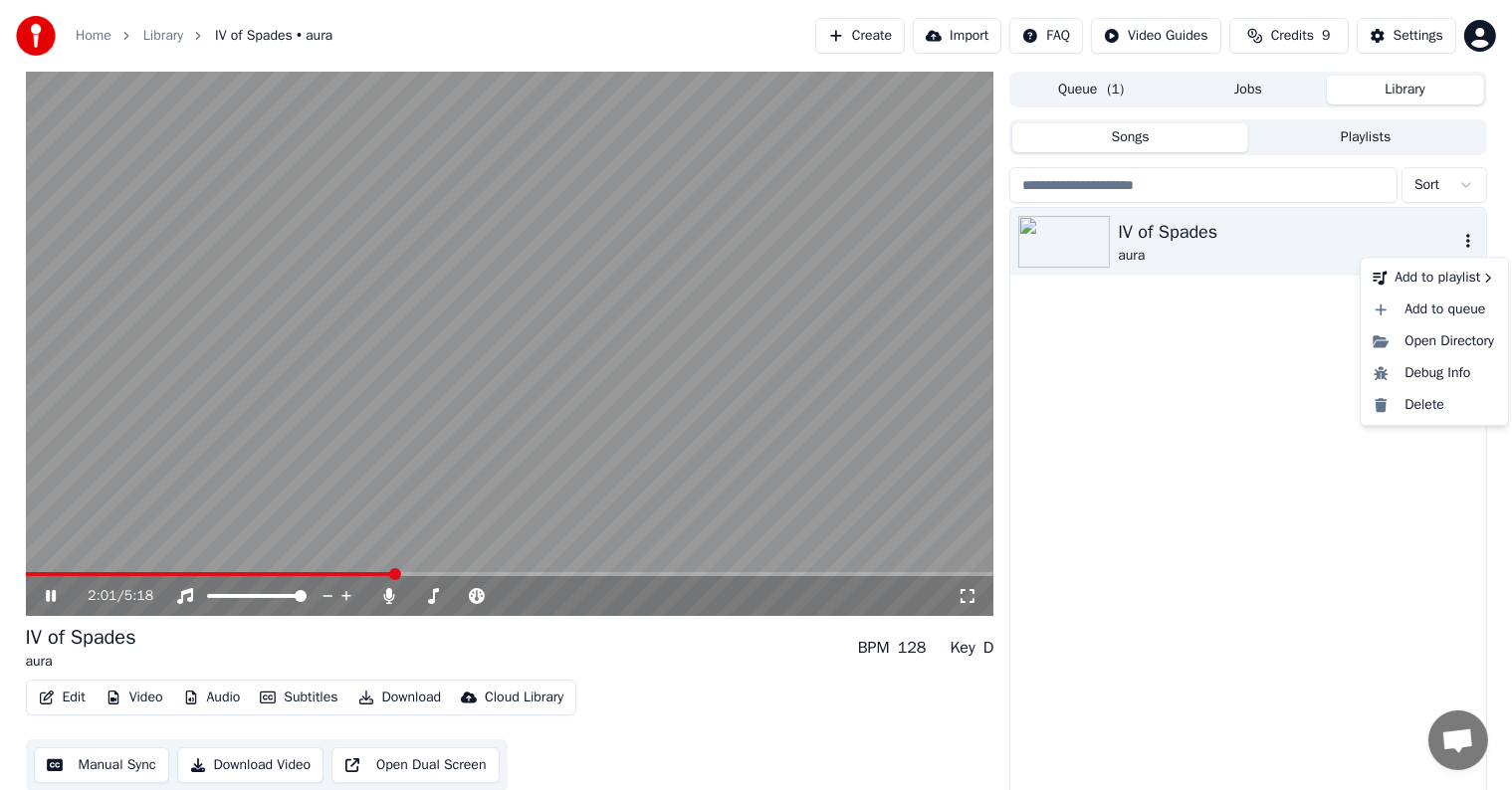 click 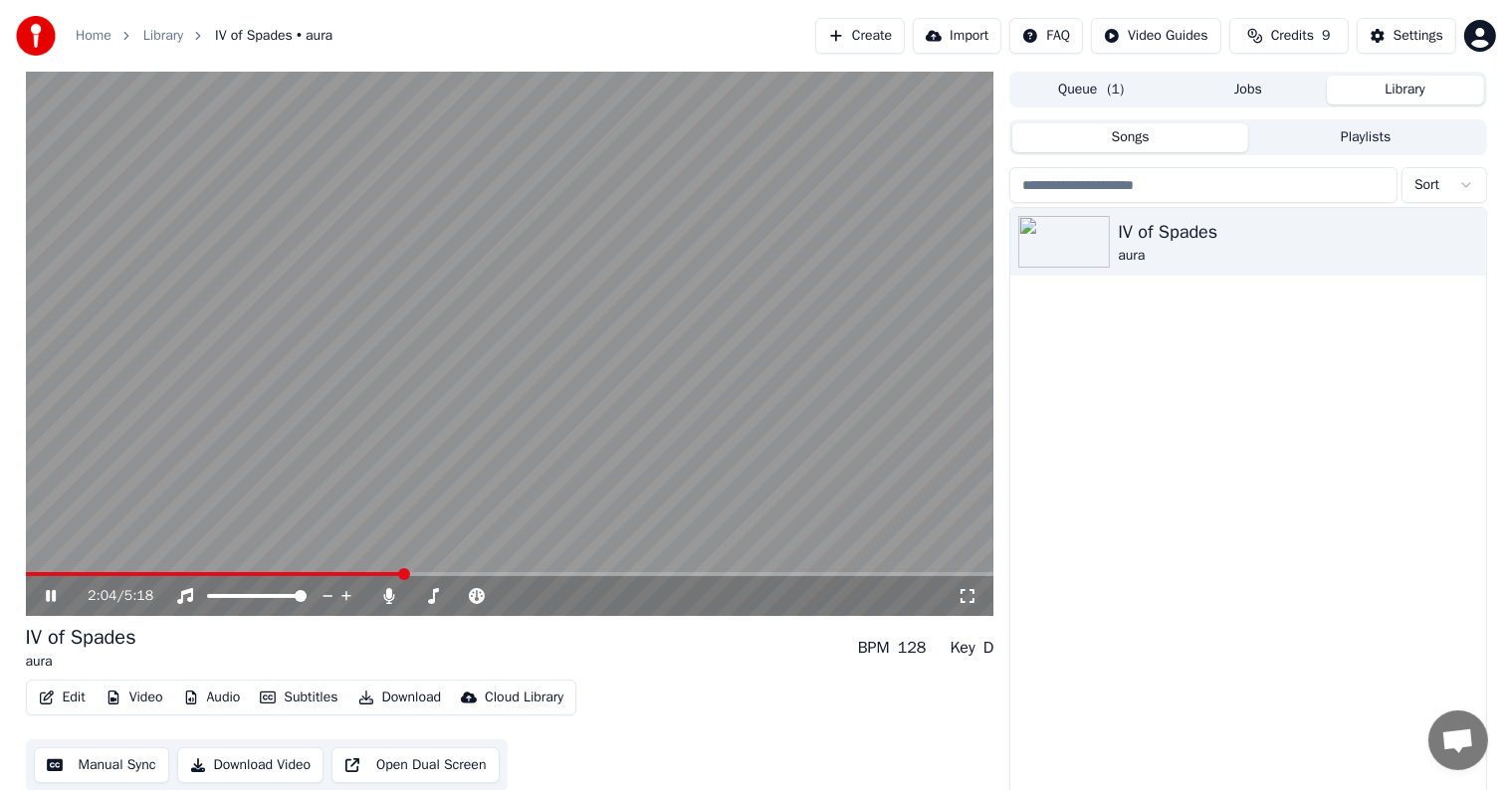 click on "Edit" at bounding box center [62, 697] 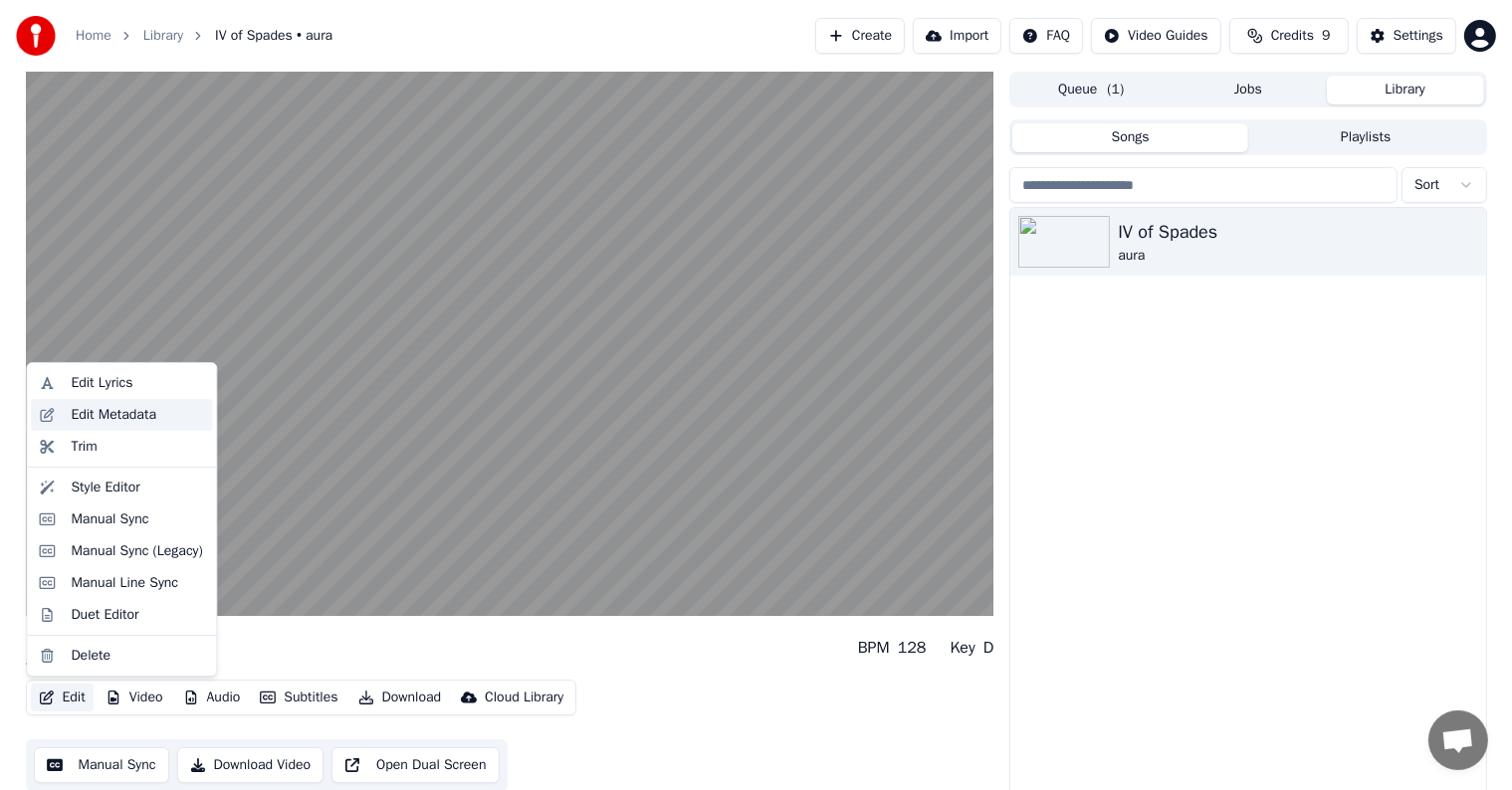 click on "Edit Metadata" at bounding box center [113, 415] 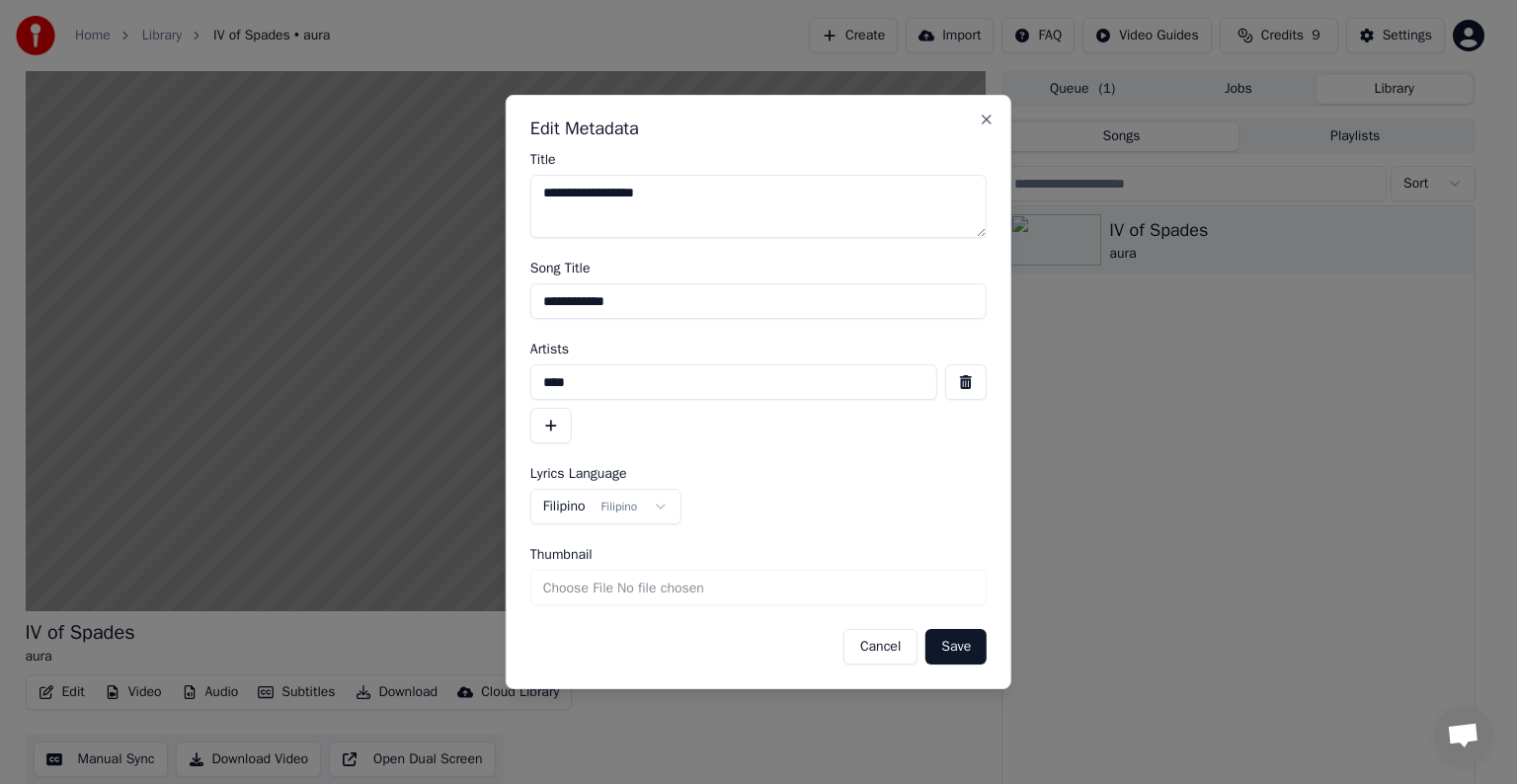 drag, startPoint x: 614, startPoint y: 383, endPoint x: 273, endPoint y: 352, distance: 342.40619 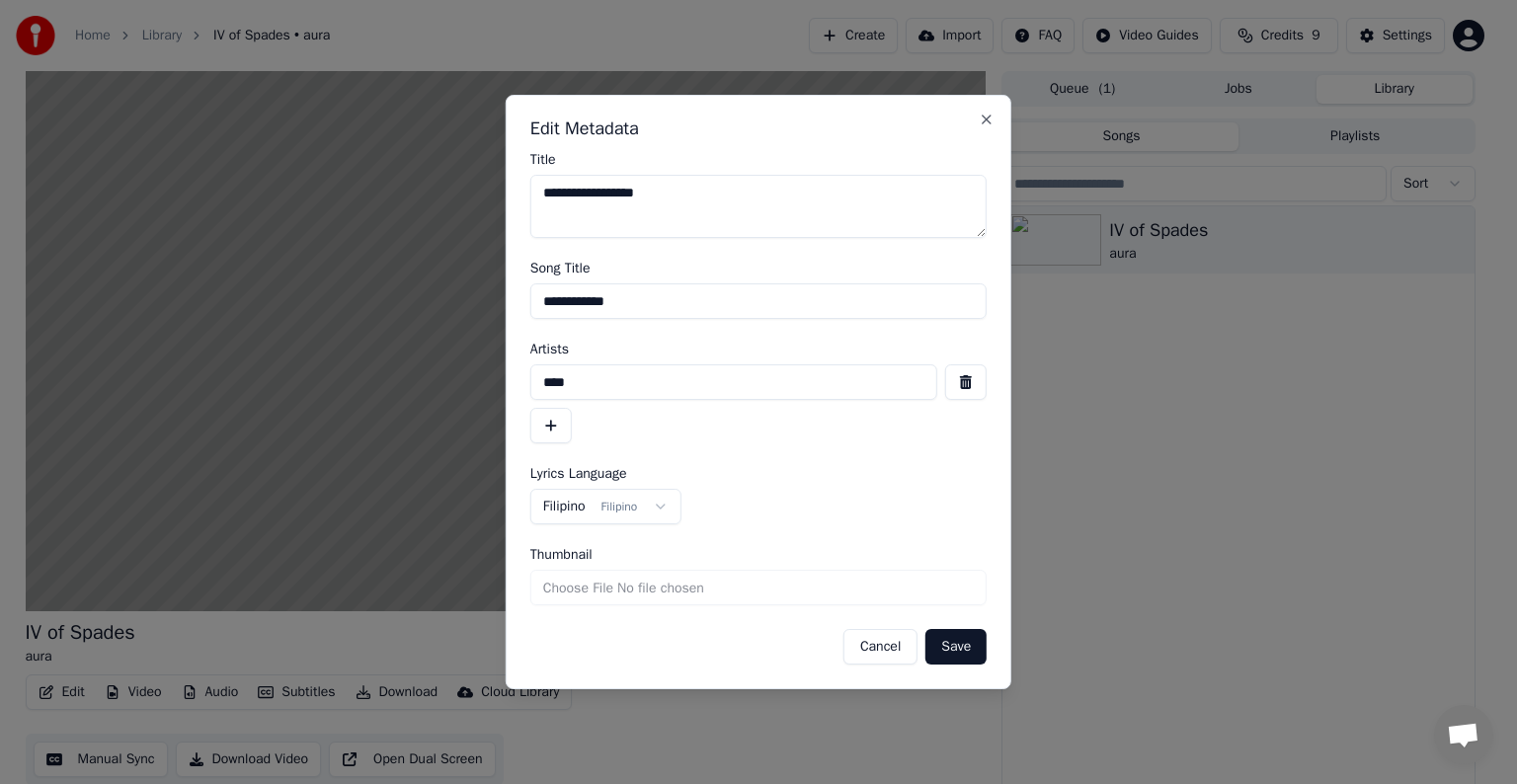 type on "****" 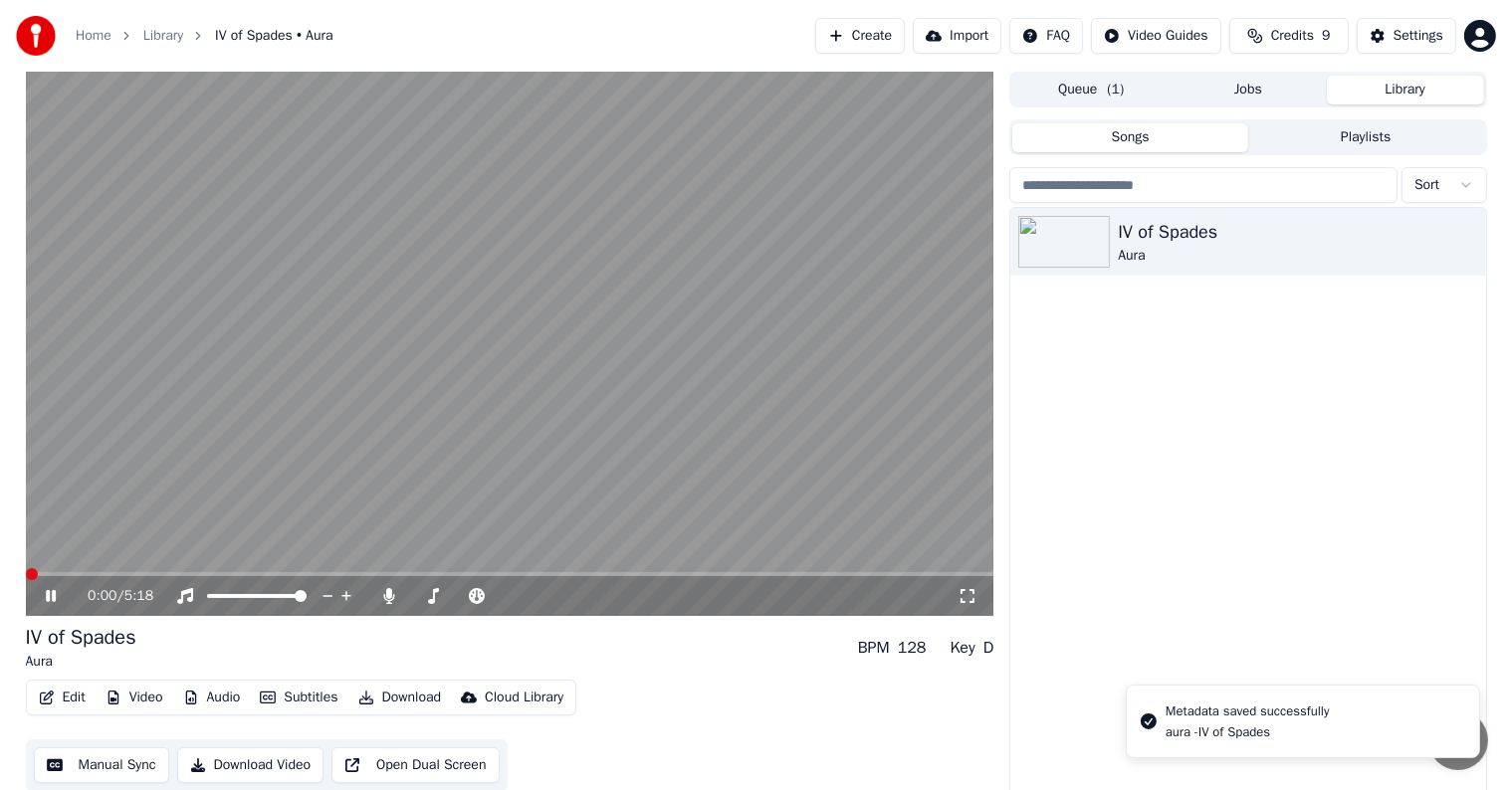 click at bounding box center [26, 574] 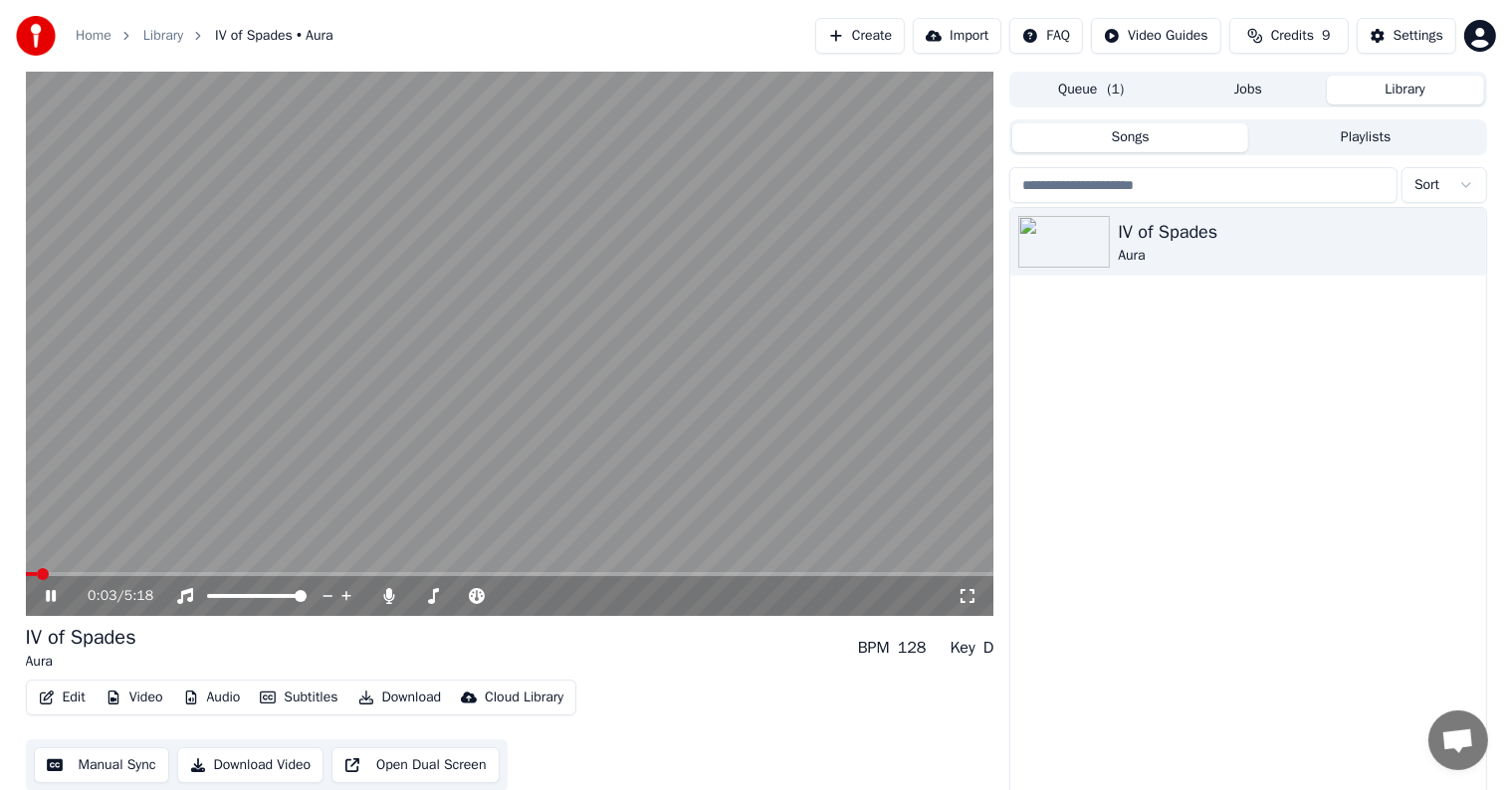 click on "Edit" at bounding box center [62, 697] 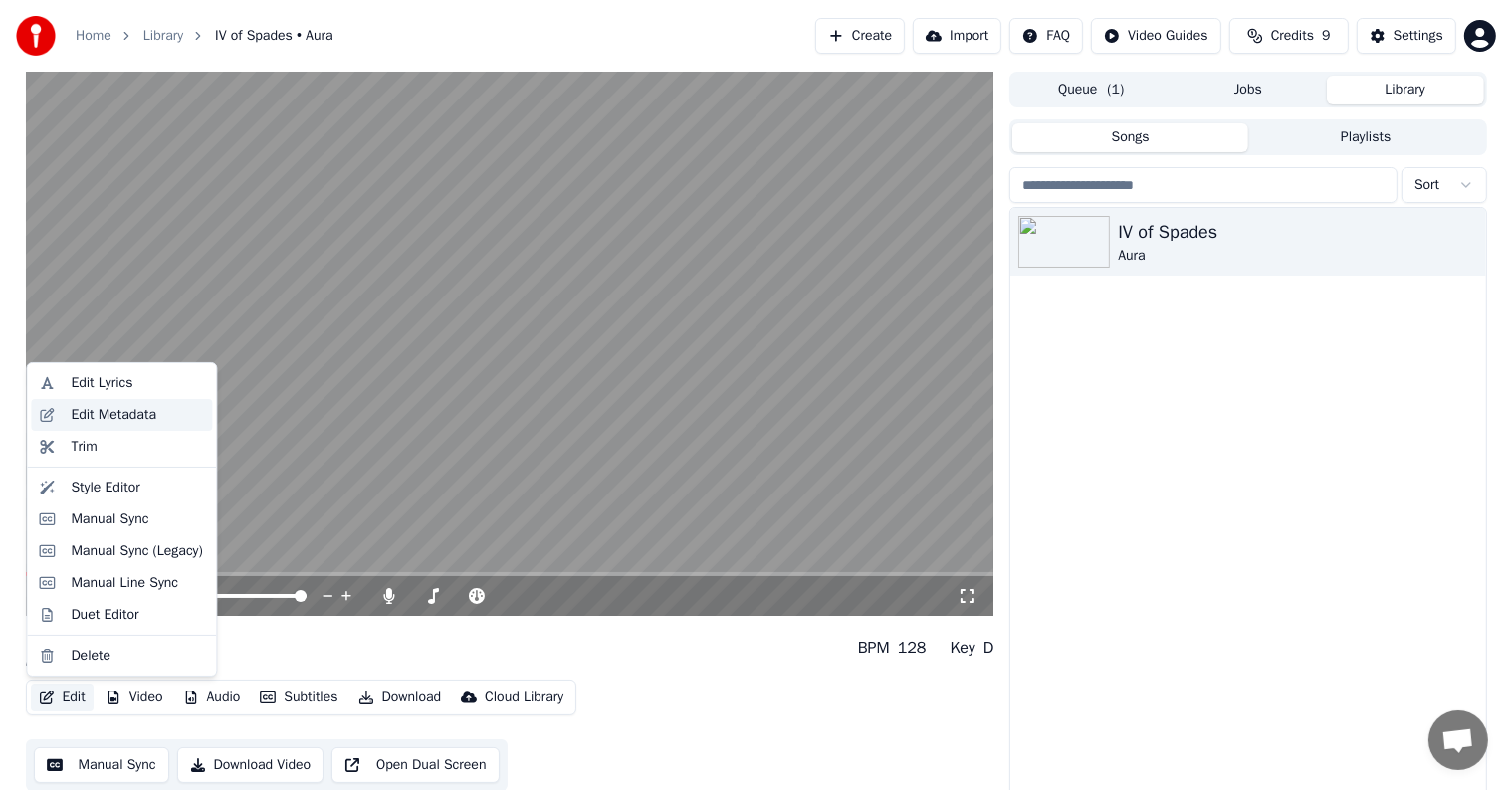 click on "Edit Metadata" at bounding box center [113, 415] 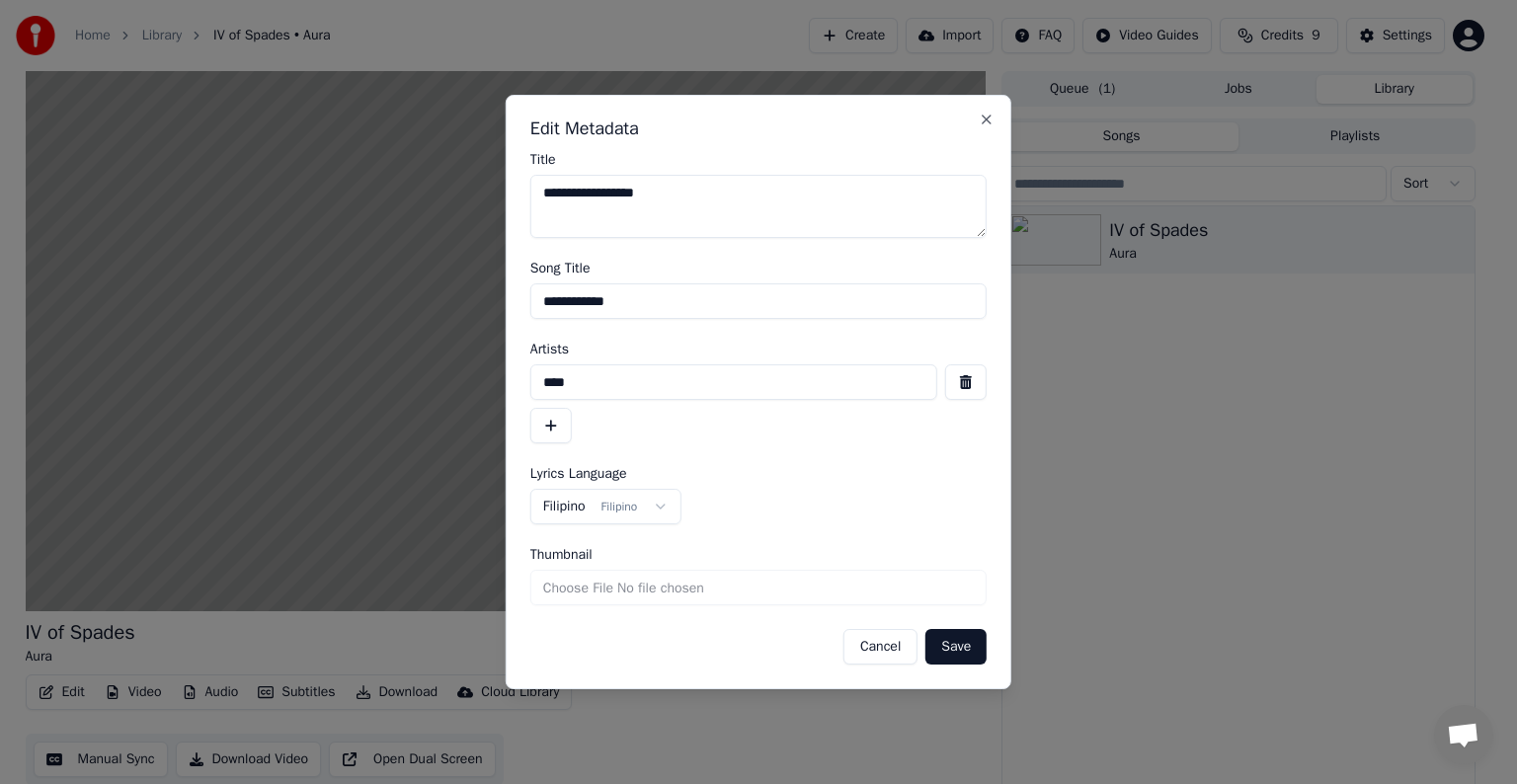 click on "****" at bounding box center [734, 382] 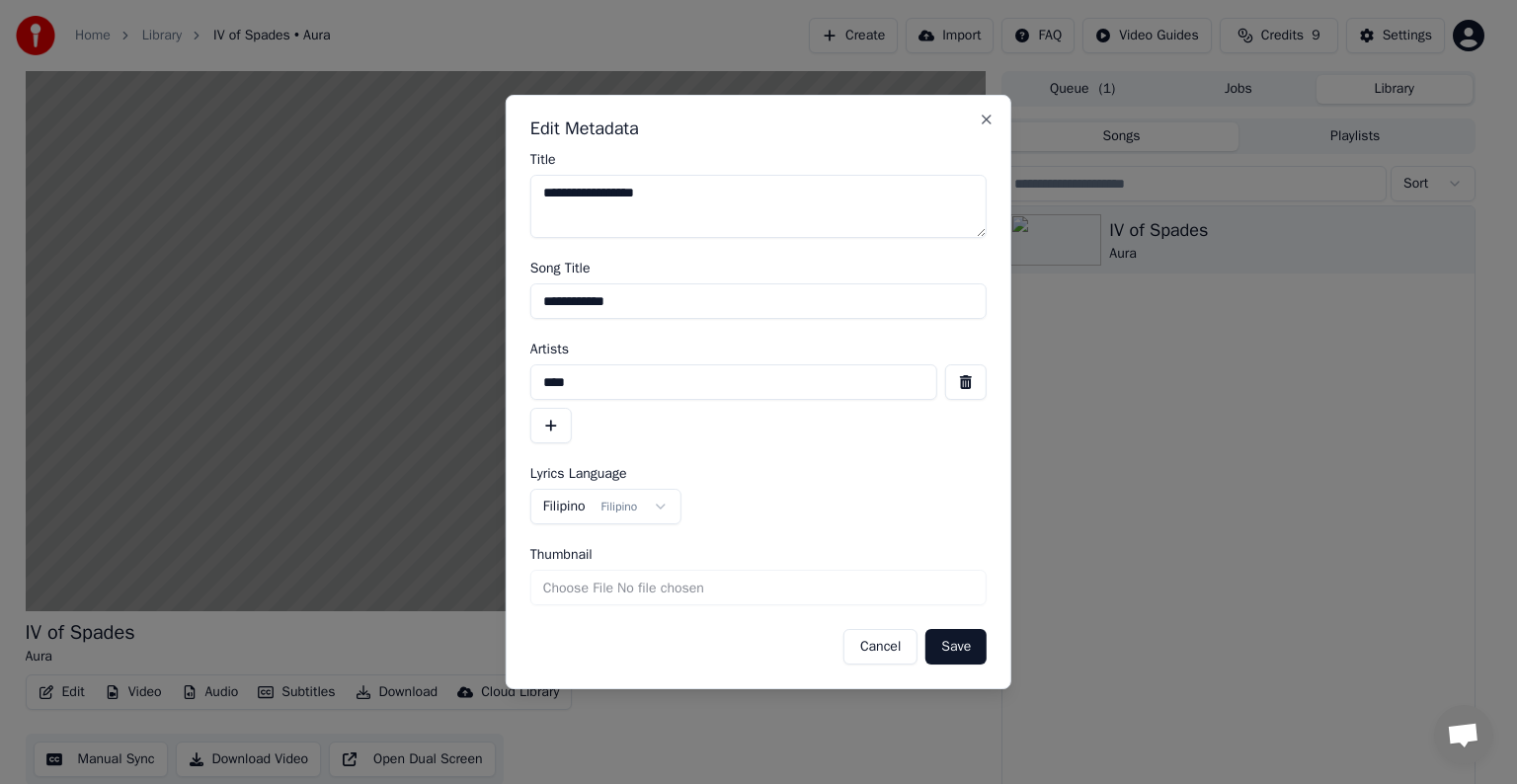 type on "****" 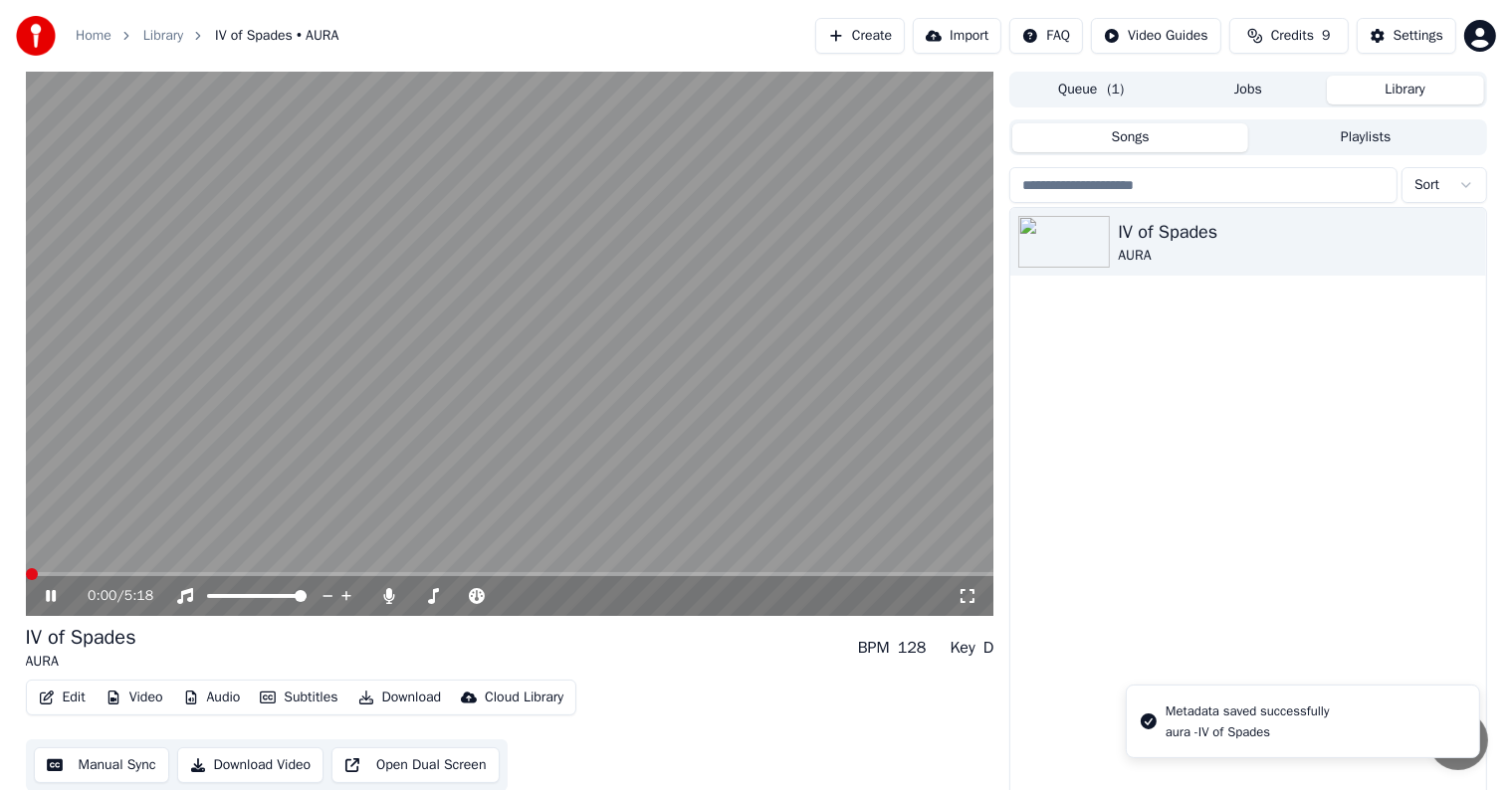click at bounding box center [32, 574] 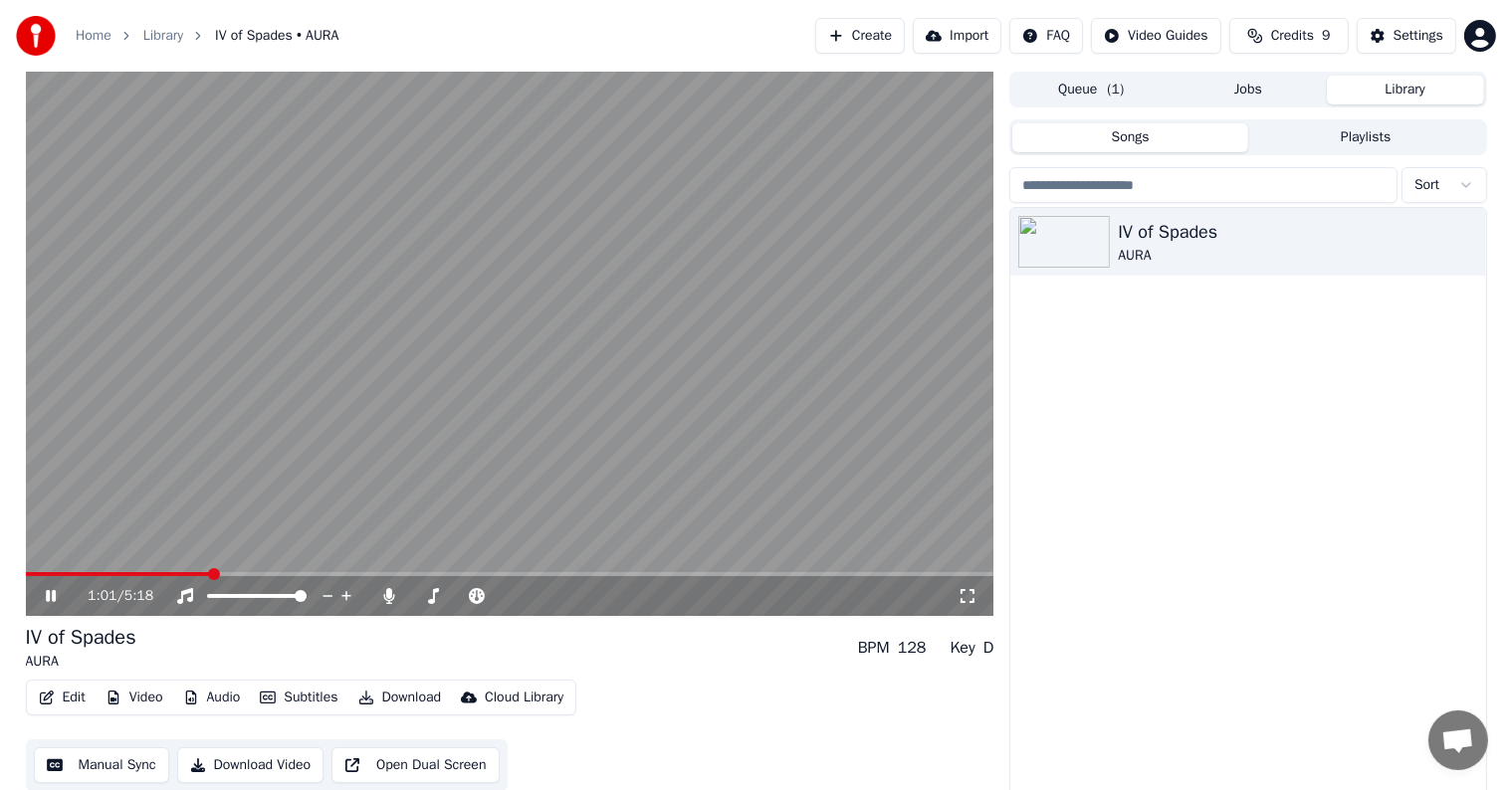 click at bounding box center (510, 574) 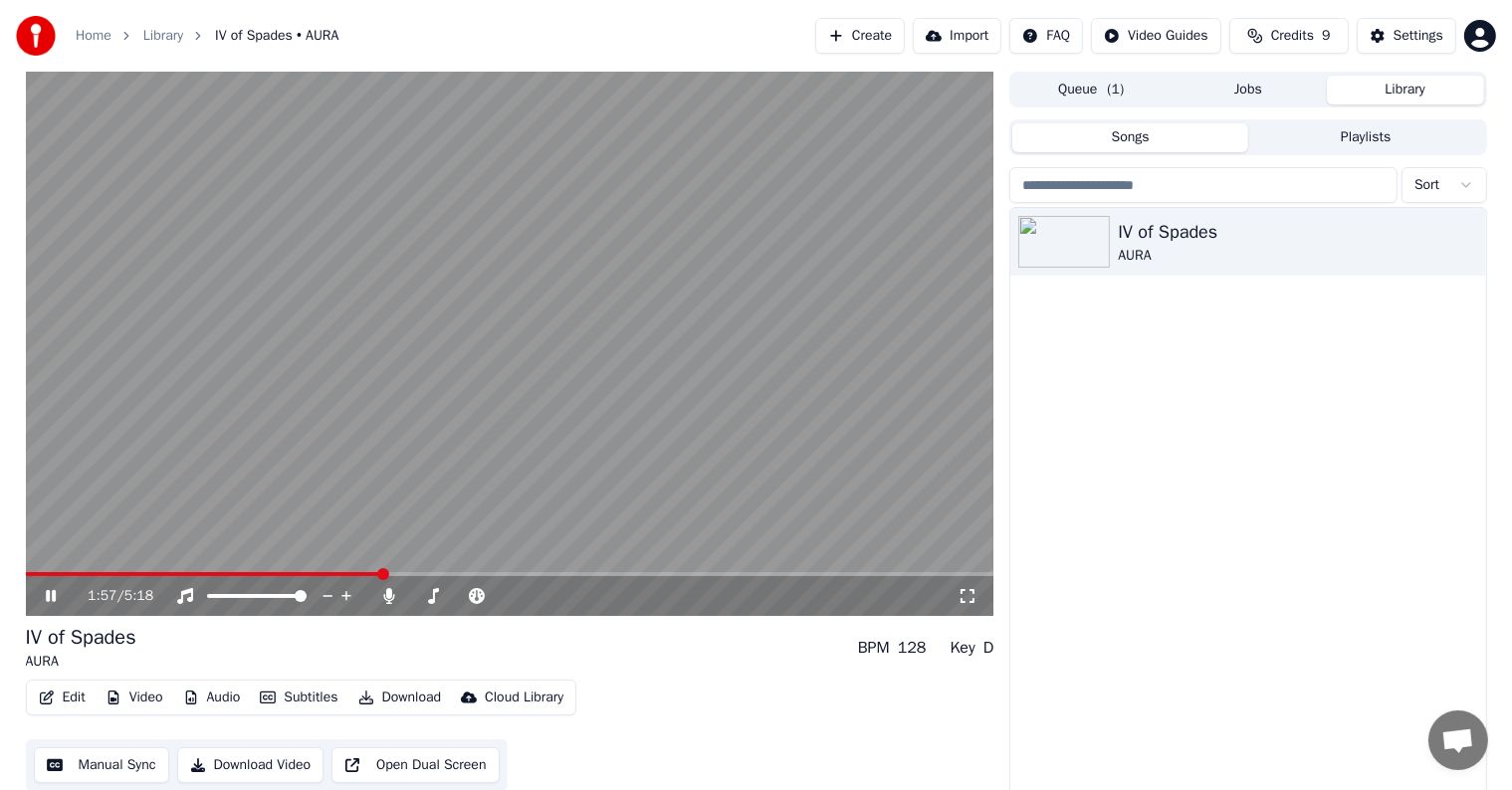 click at bounding box center (510, 343) 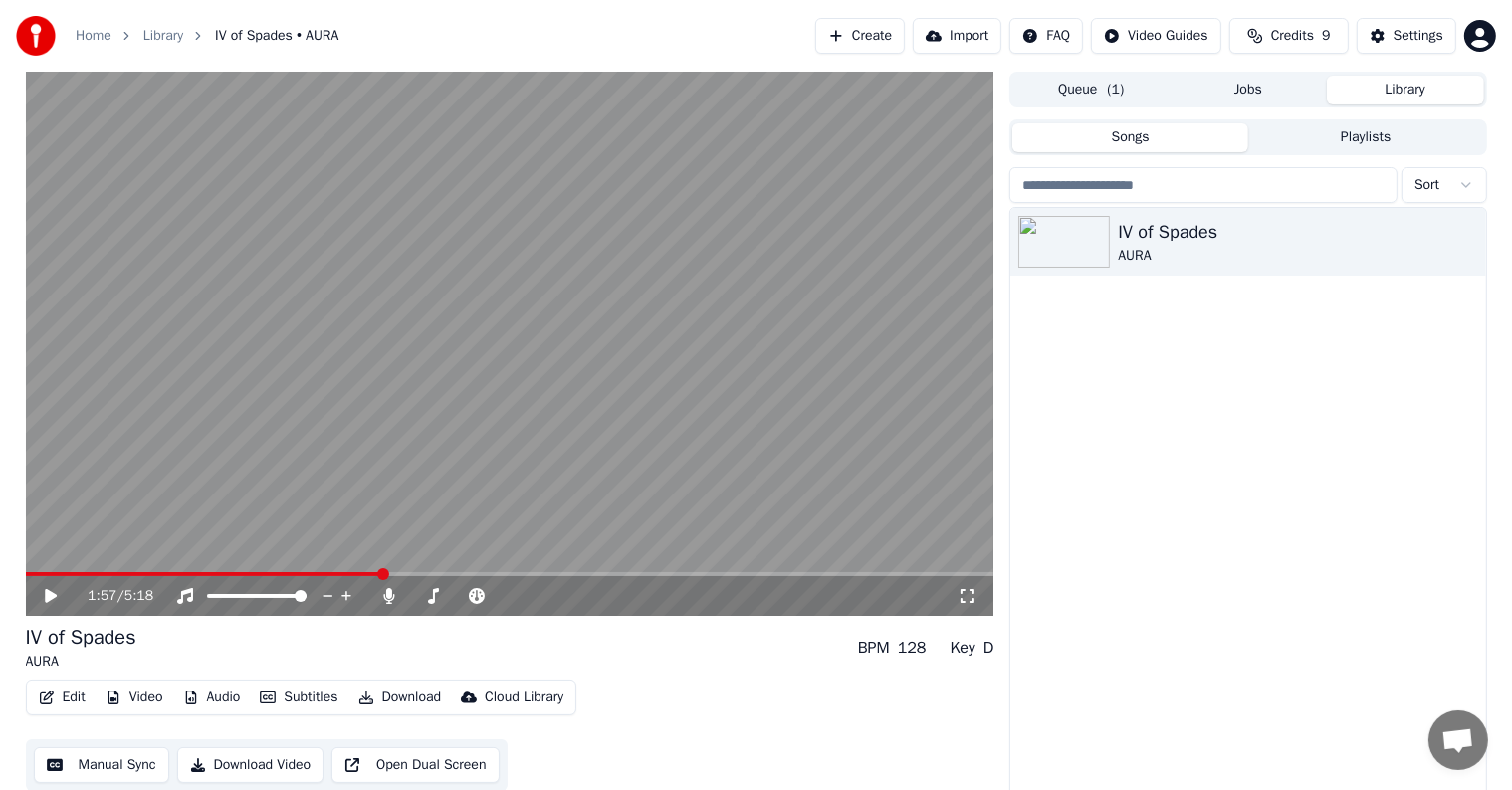 click at bounding box center (510, 574) 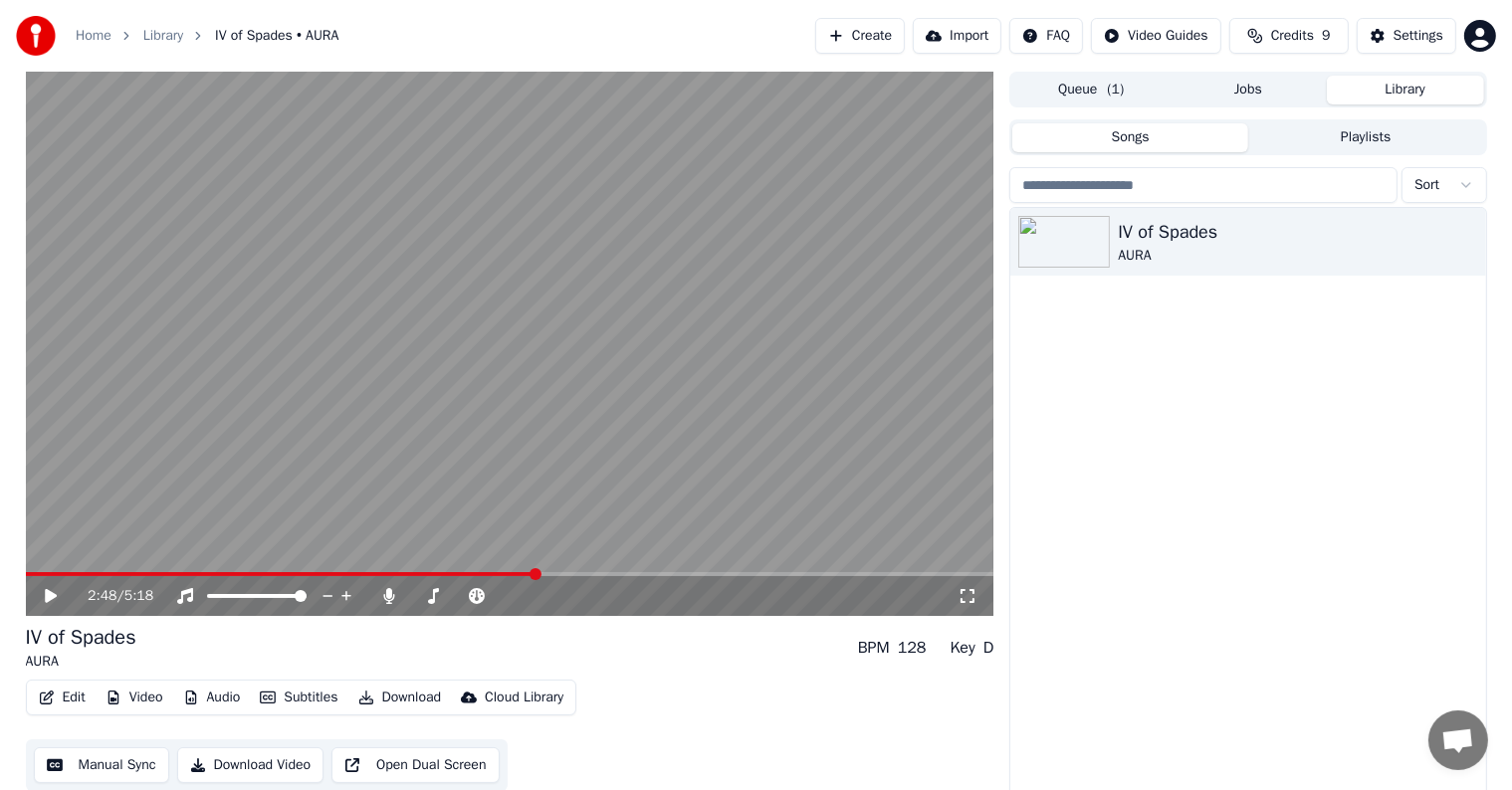 click 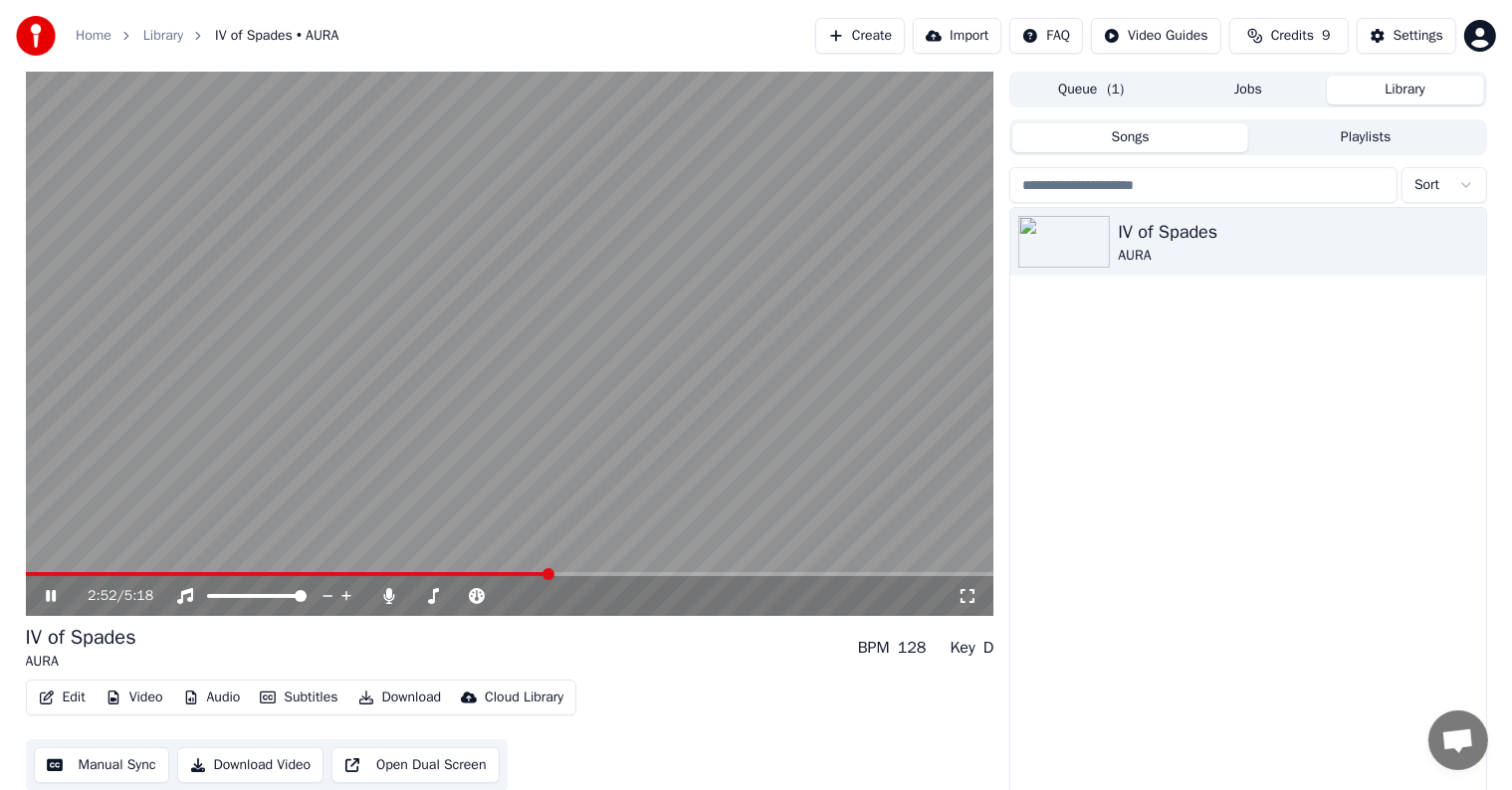 click on "Edit" at bounding box center (62, 697) 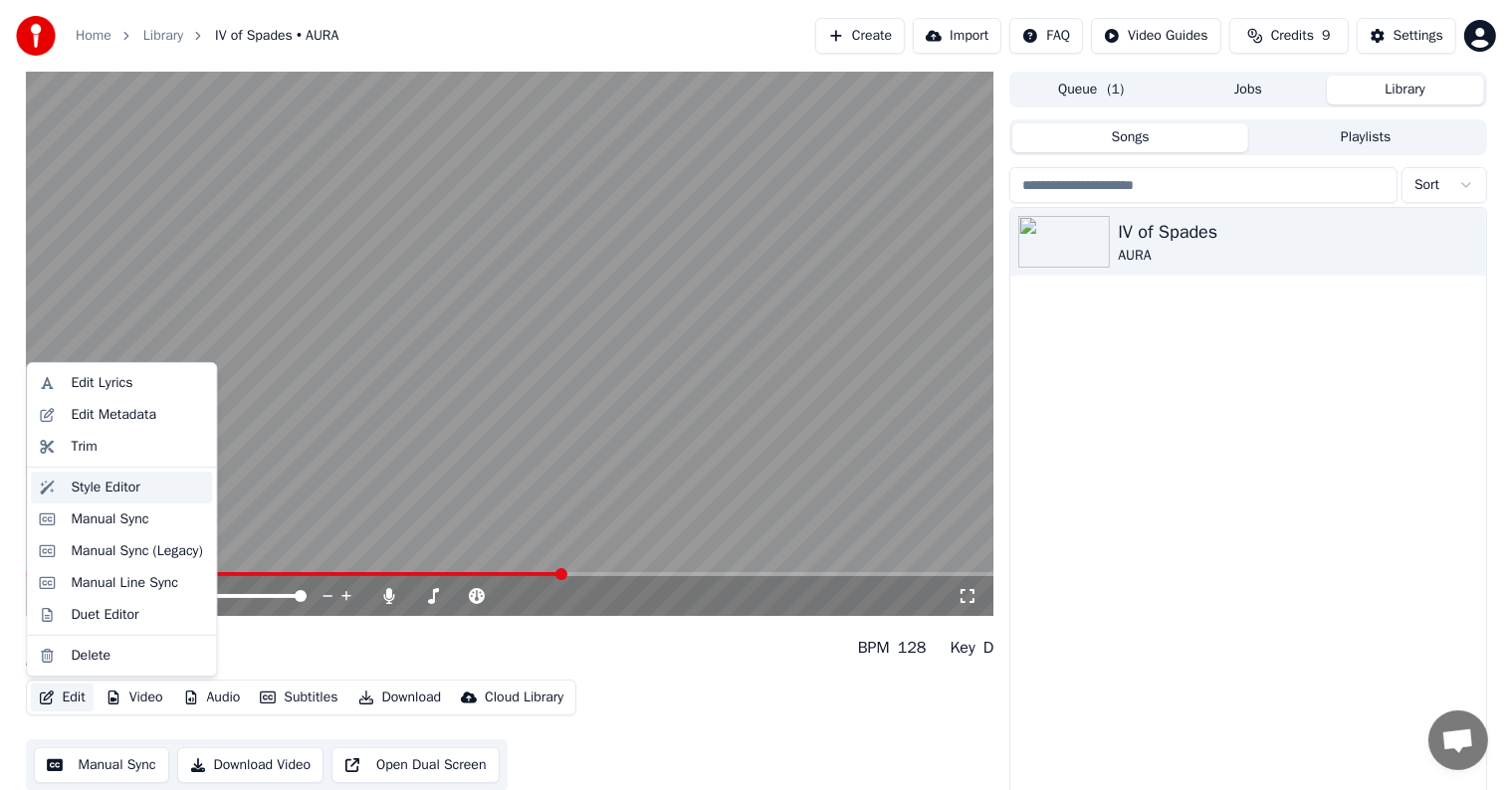 click on "Style Editor" at bounding box center (105, 488) 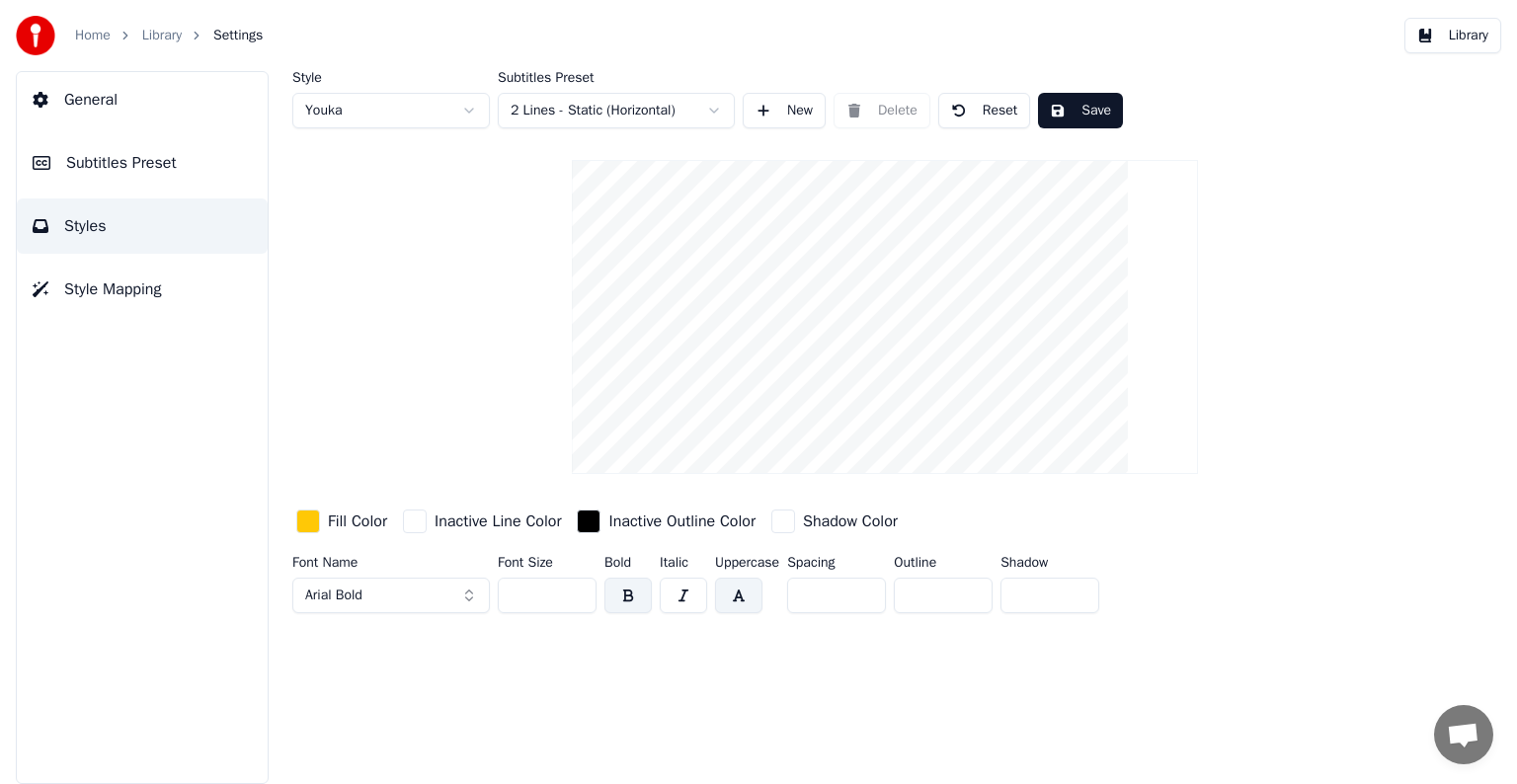 click at bounding box center (683, 595) 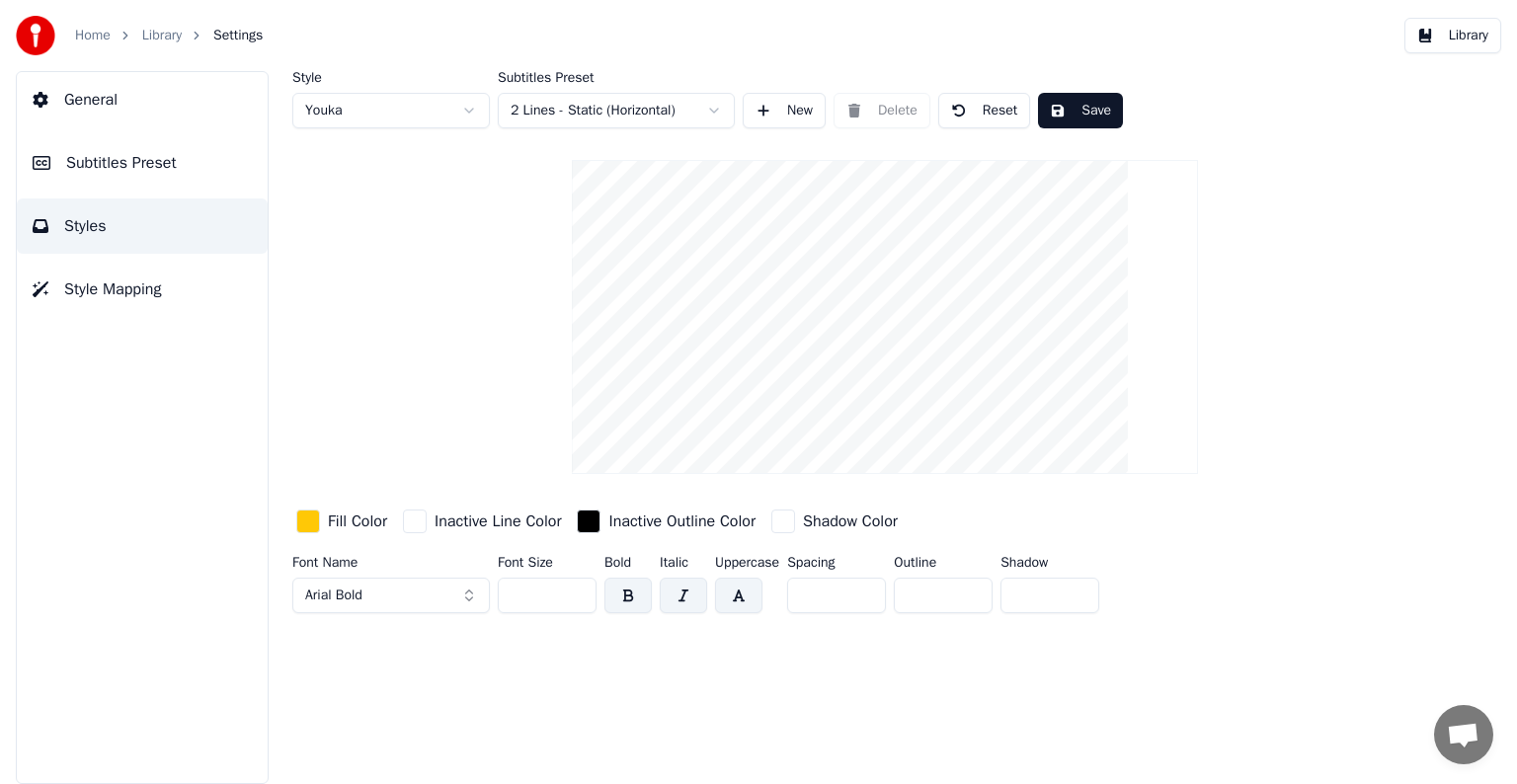 click at bounding box center [739, 595] 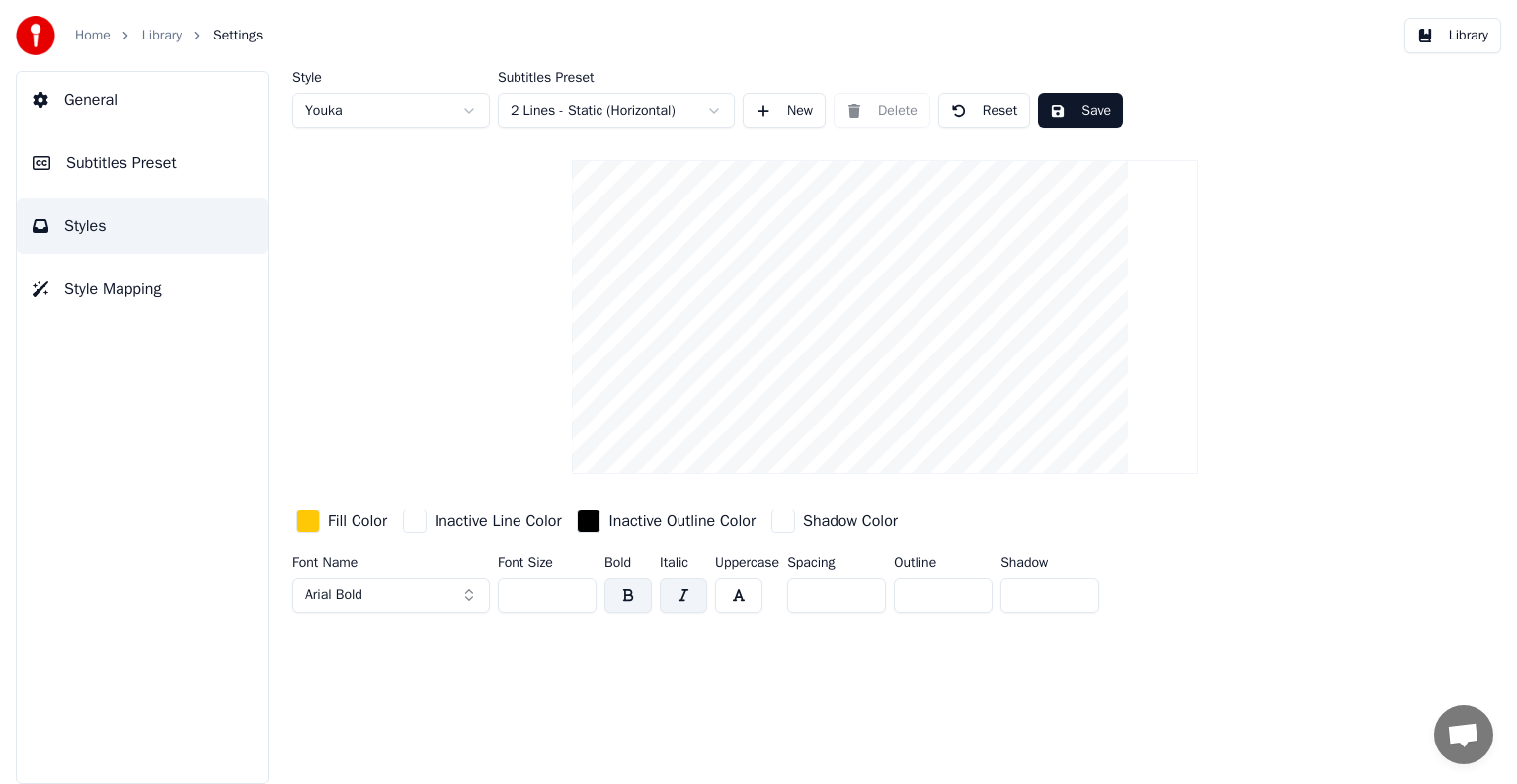 click at bounding box center [683, 595] 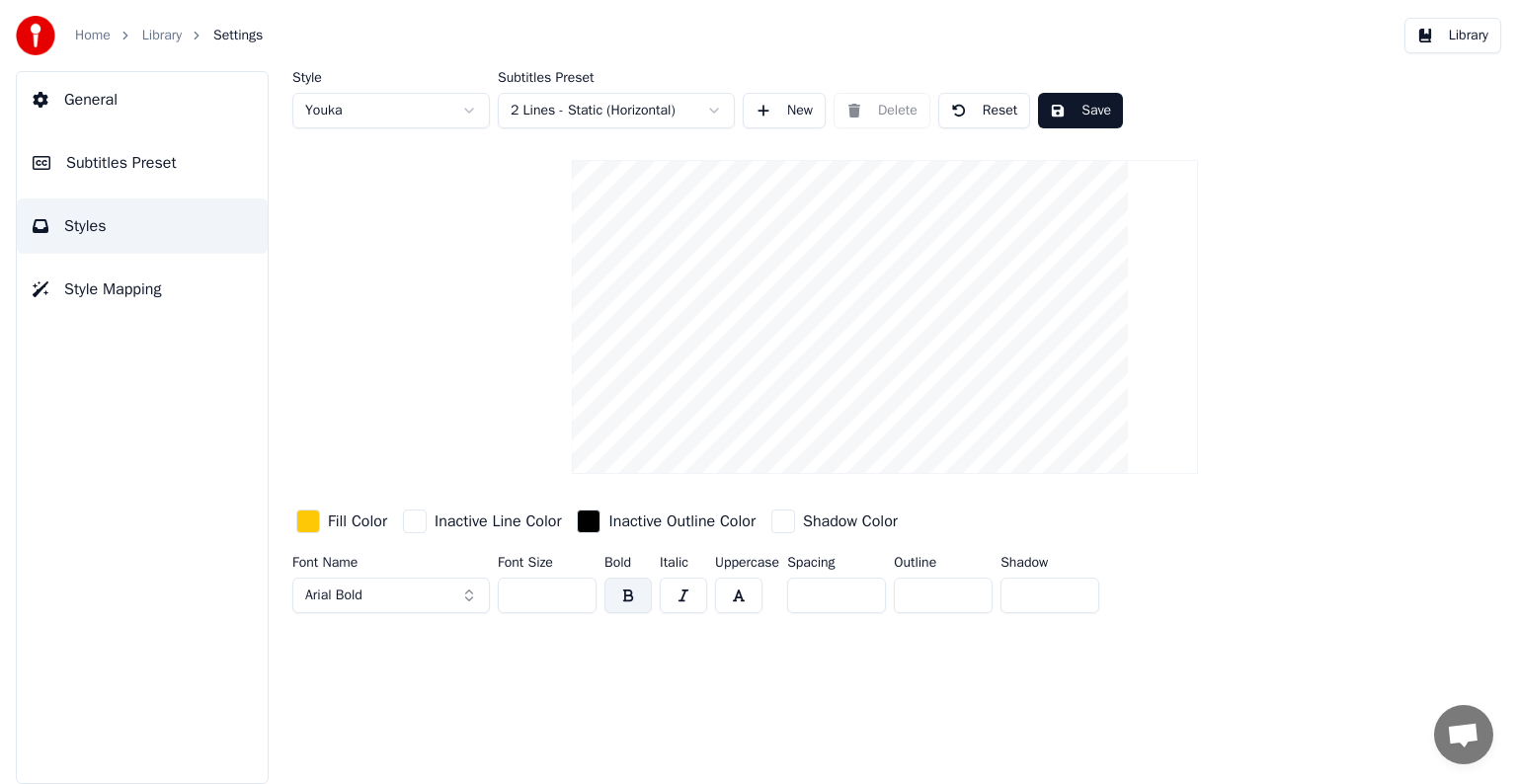 click on "**" at bounding box center [547, 595] 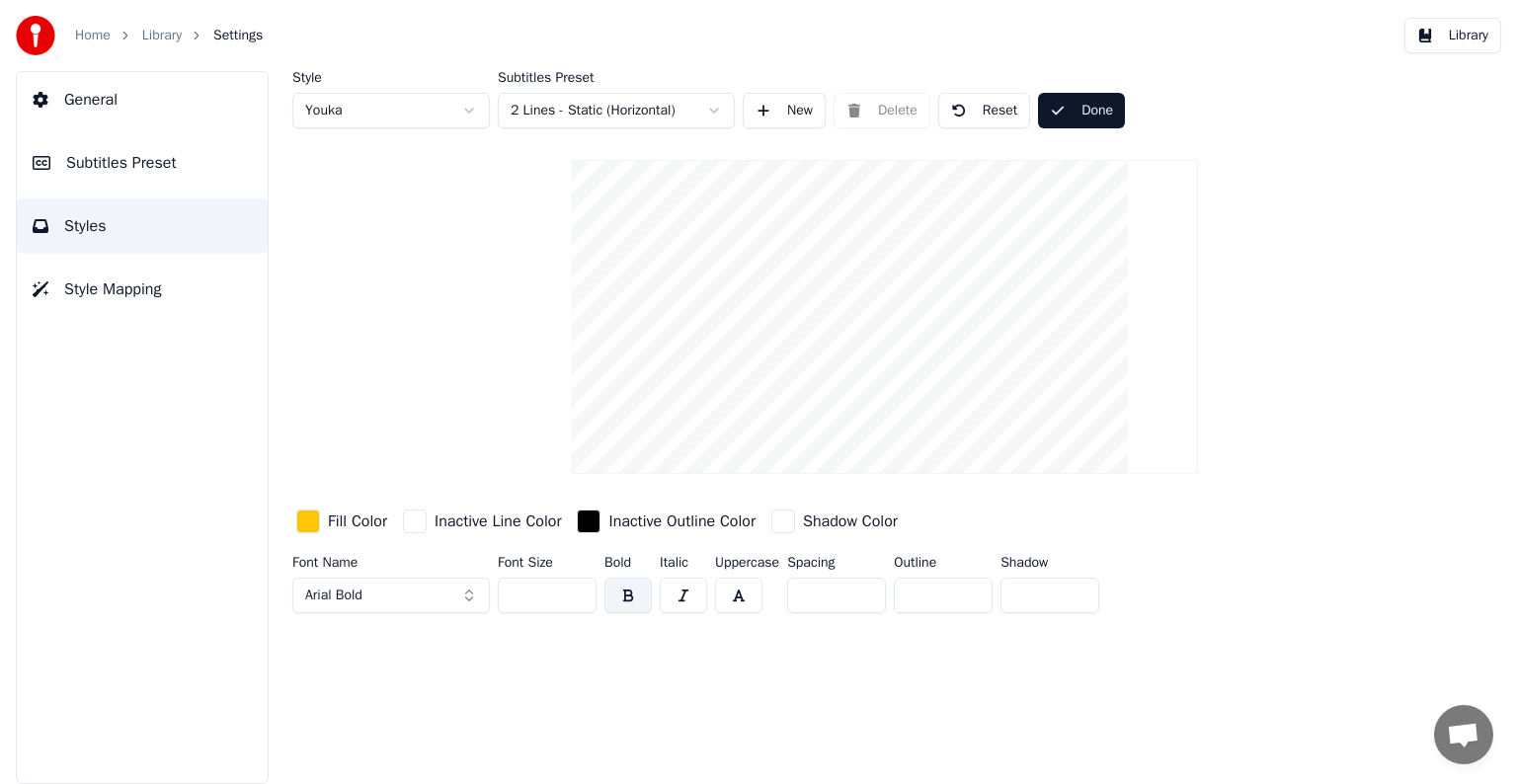 click on "Library" at bounding box center (1453, 36) 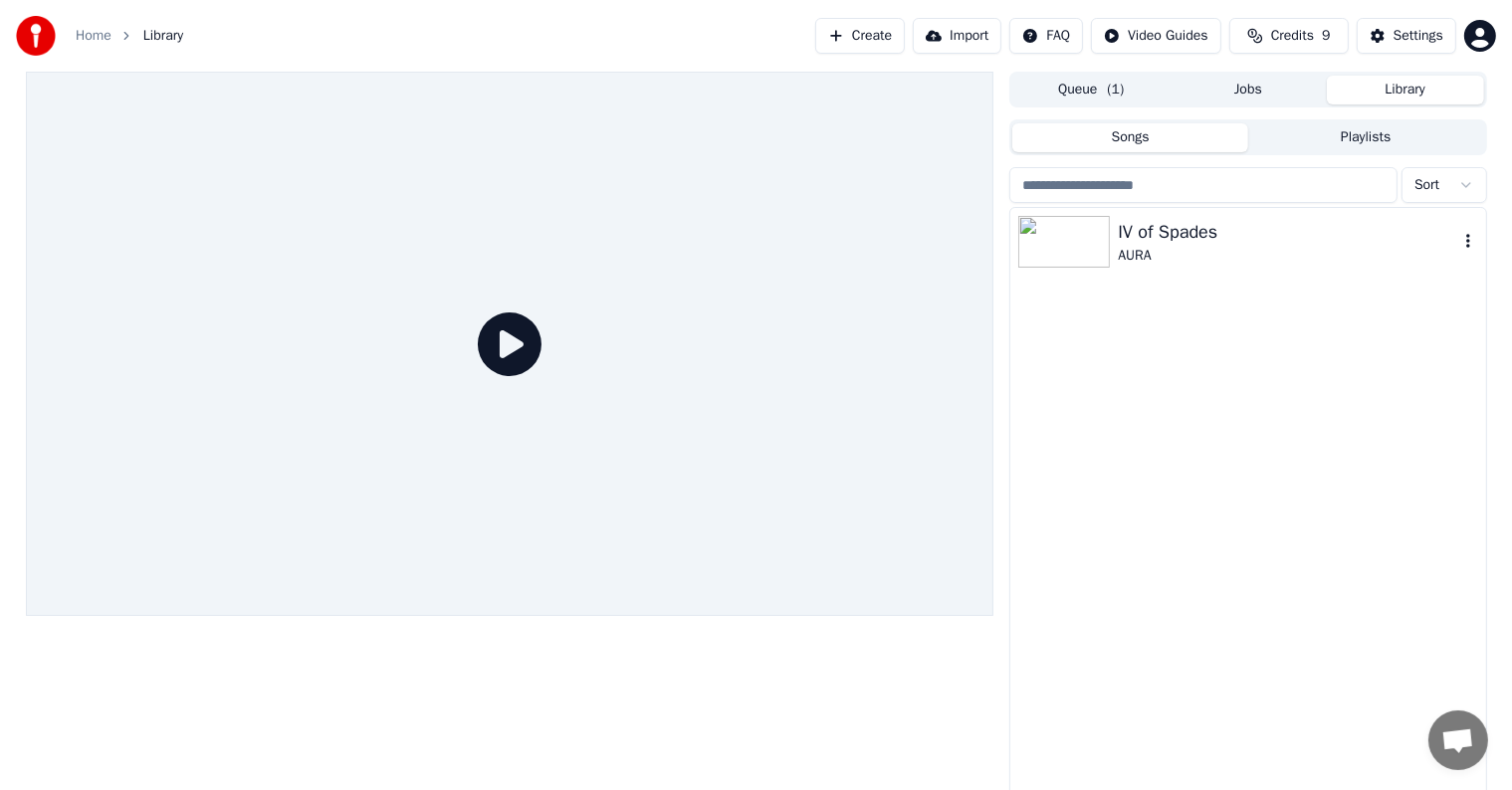 click on "AURA" at bounding box center (1287, 256) 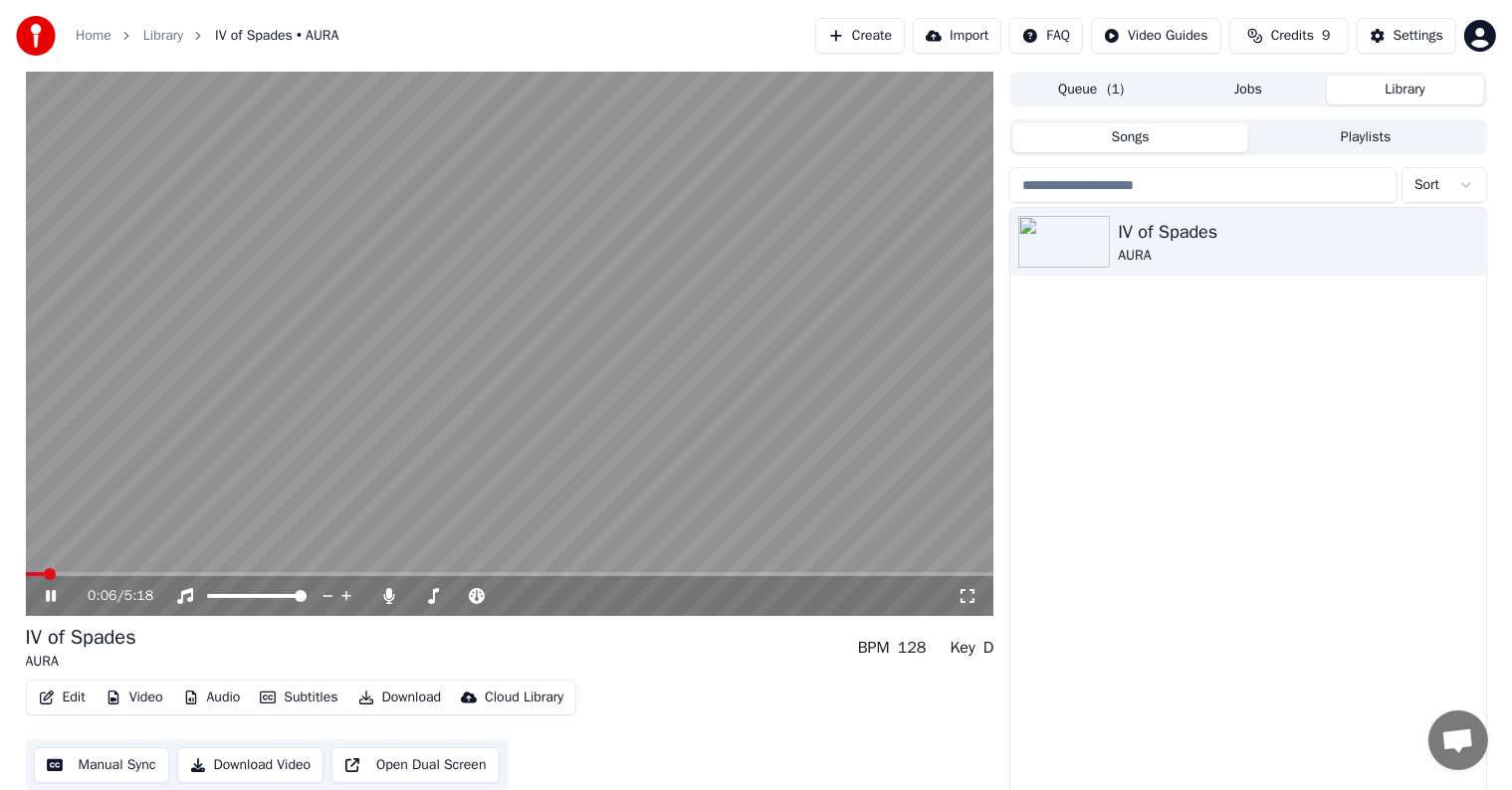 click at bounding box center [510, 574] 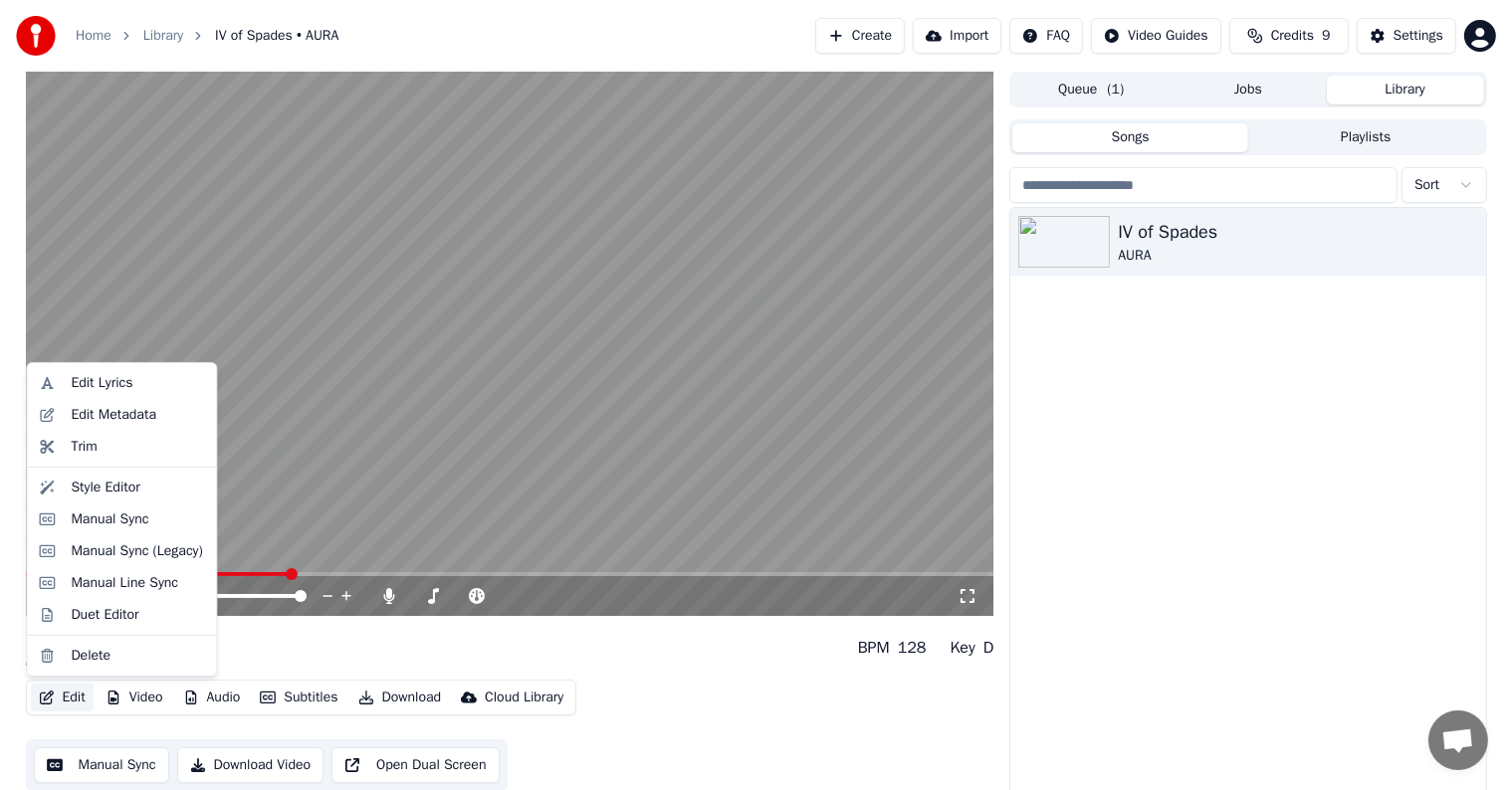 click on "Edit" at bounding box center (62, 697) 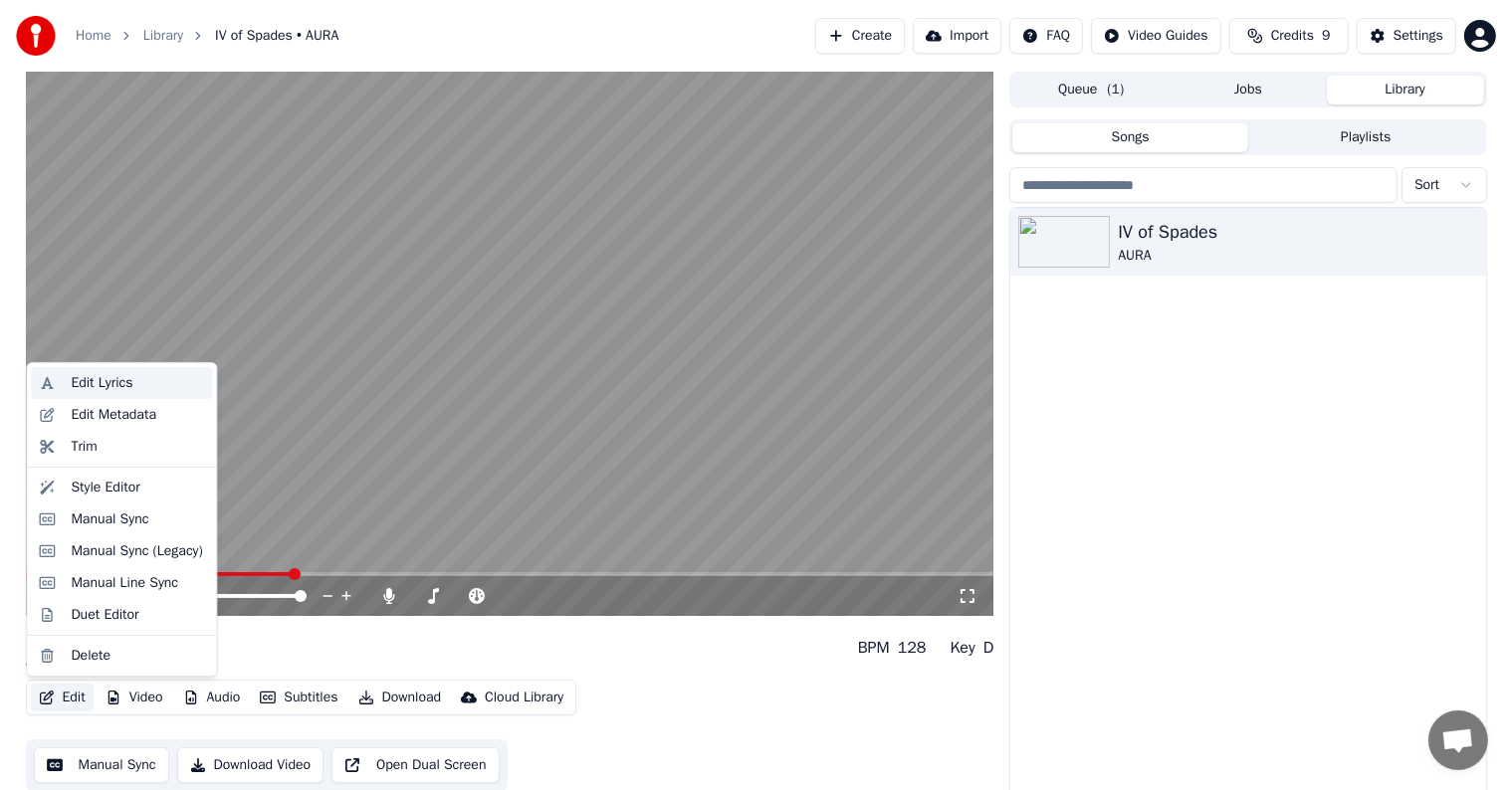 click on "Edit Lyrics" at bounding box center (102, 383) 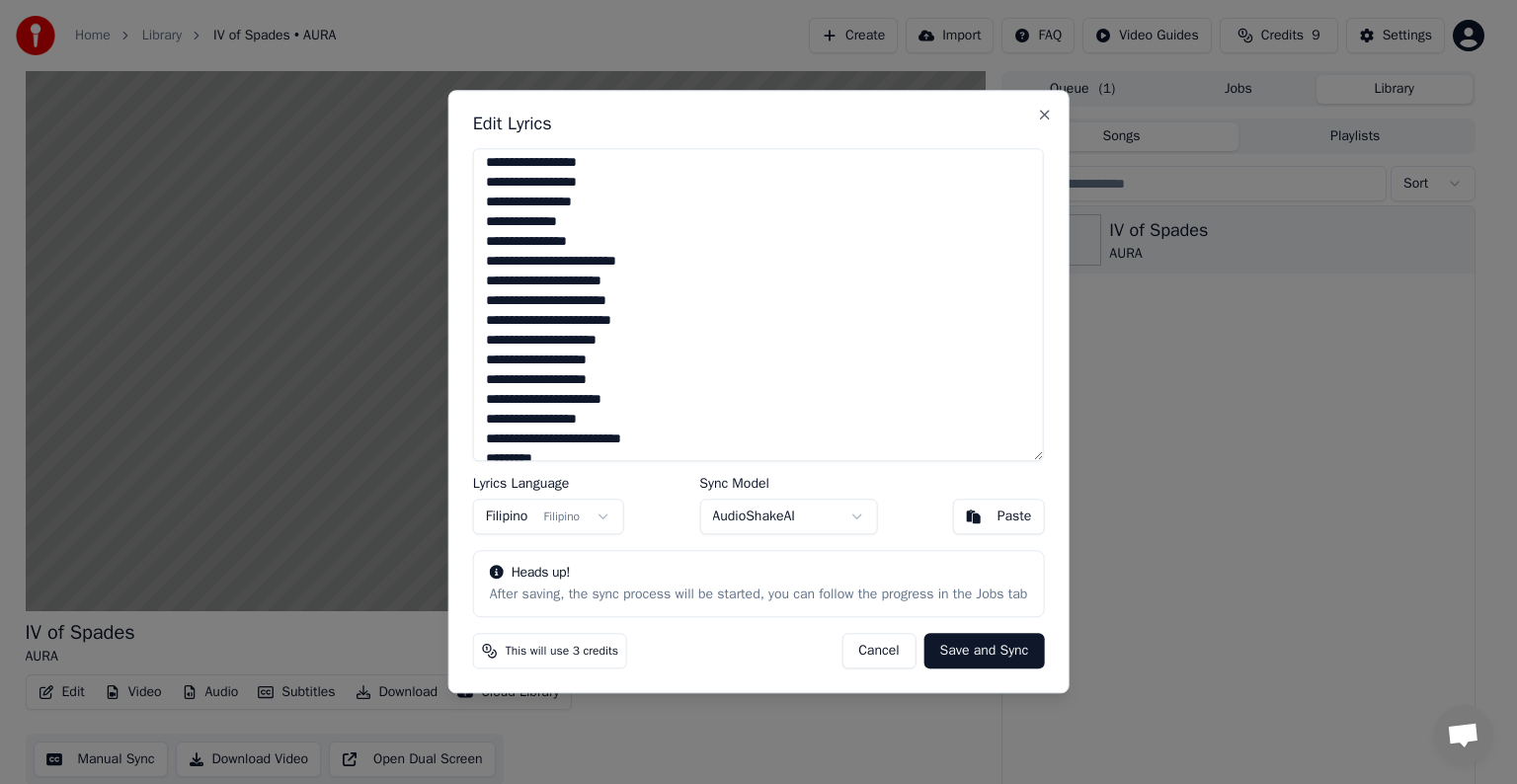 scroll, scrollTop: 0, scrollLeft: 0, axis: both 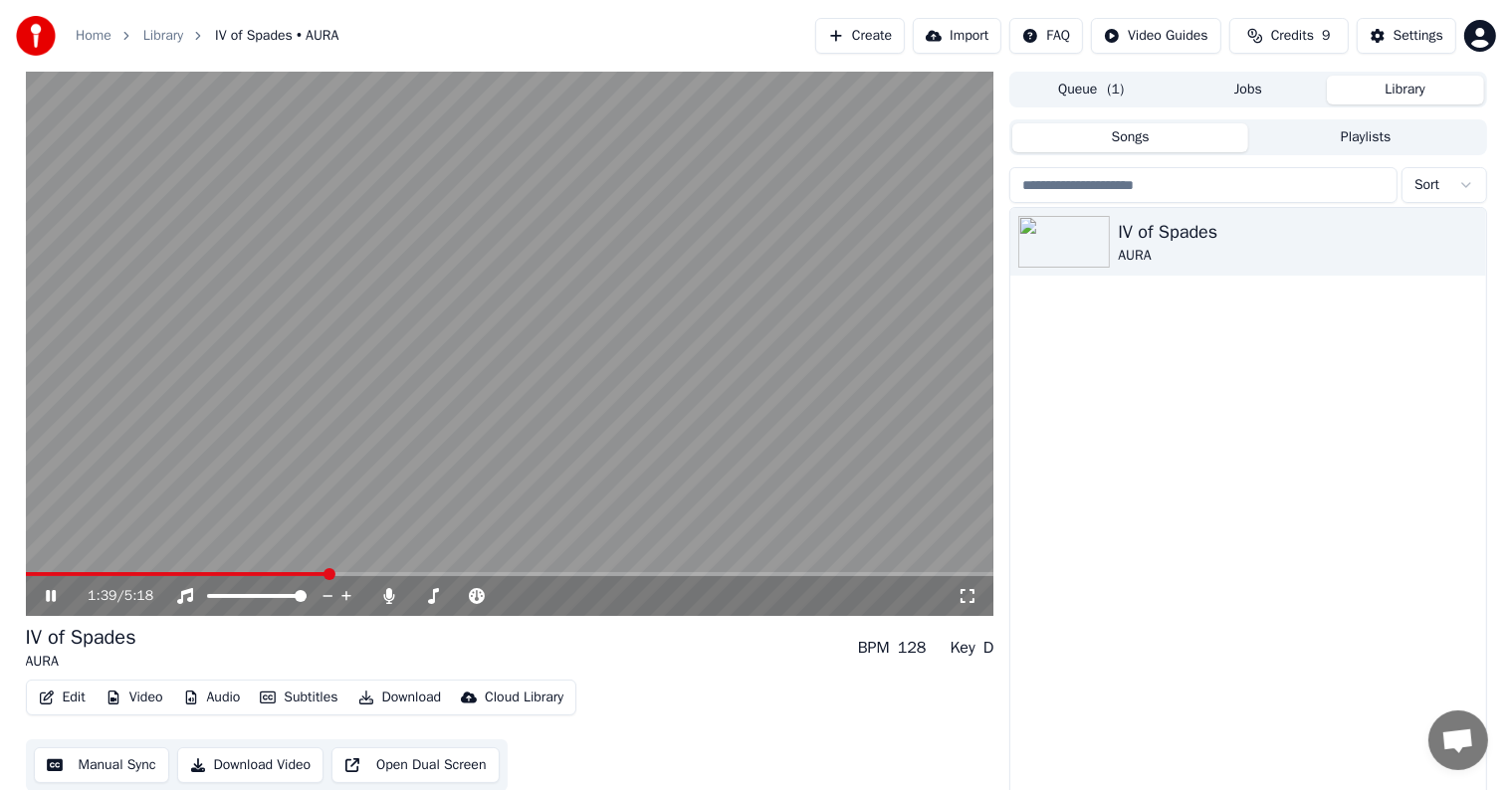 click 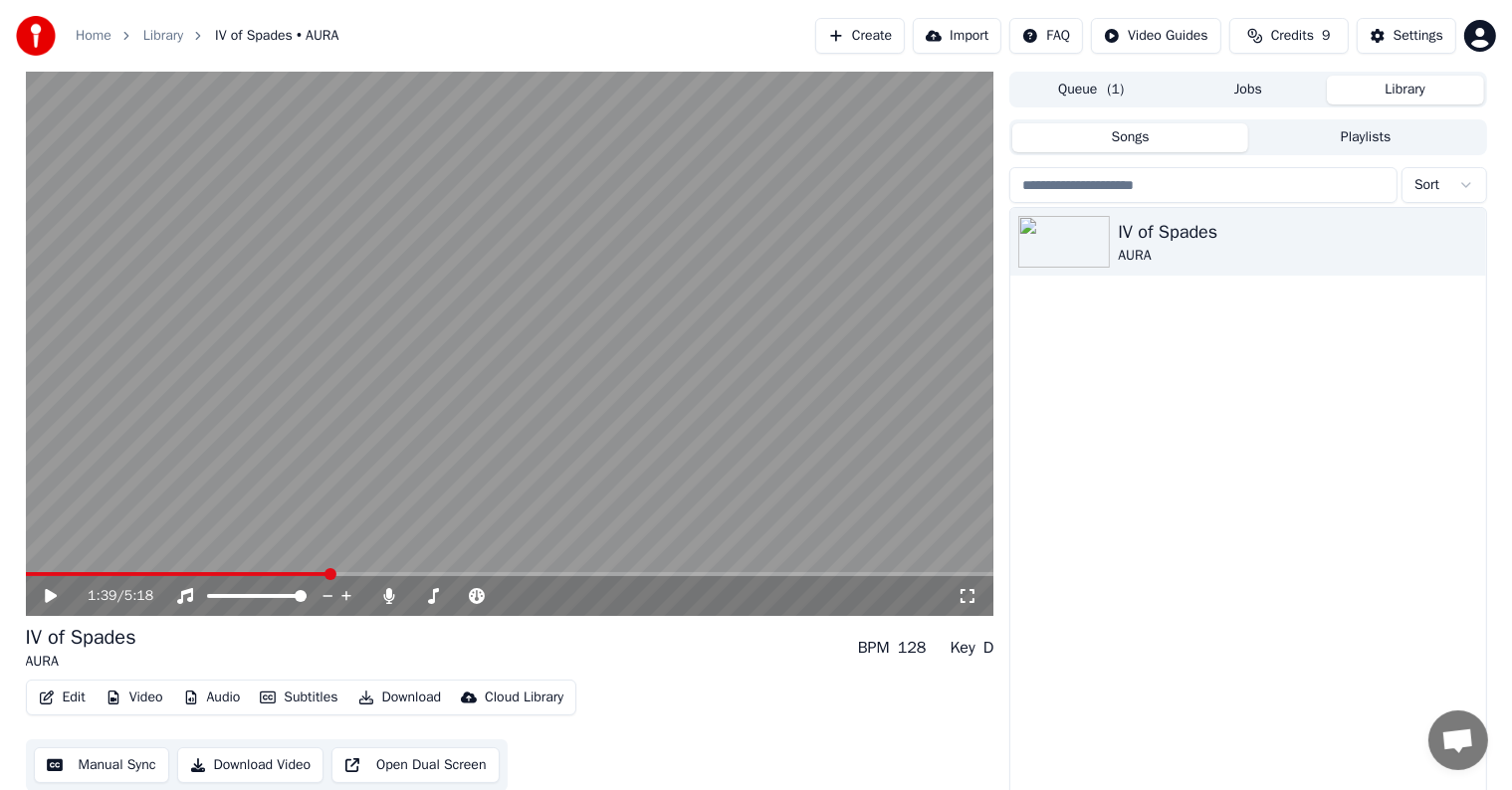 click on "Edit" at bounding box center [62, 697] 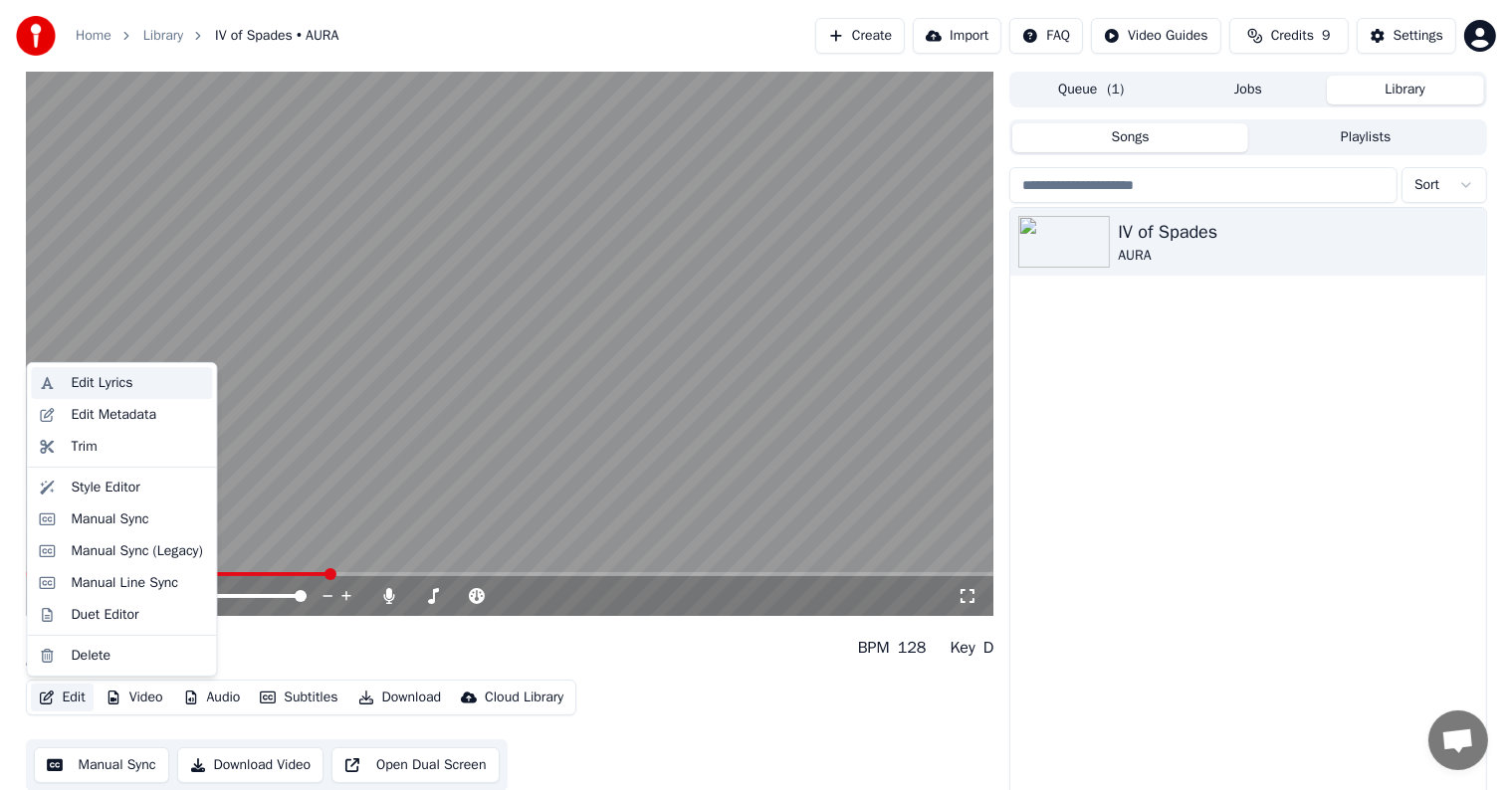 click on "Edit Lyrics" at bounding box center (102, 383) 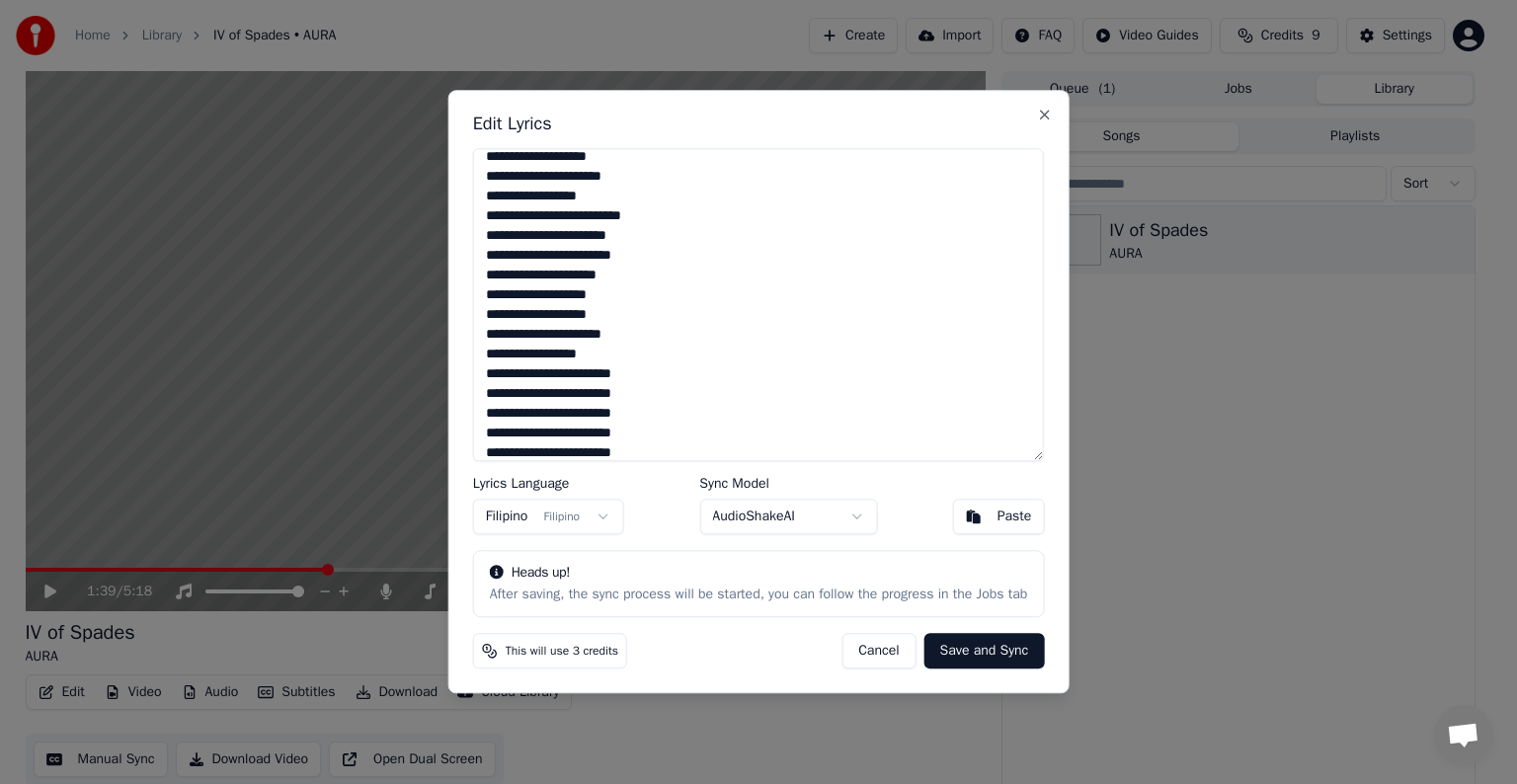 scroll, scrollTop: 828, scrollLeft: 0, axis: vertical 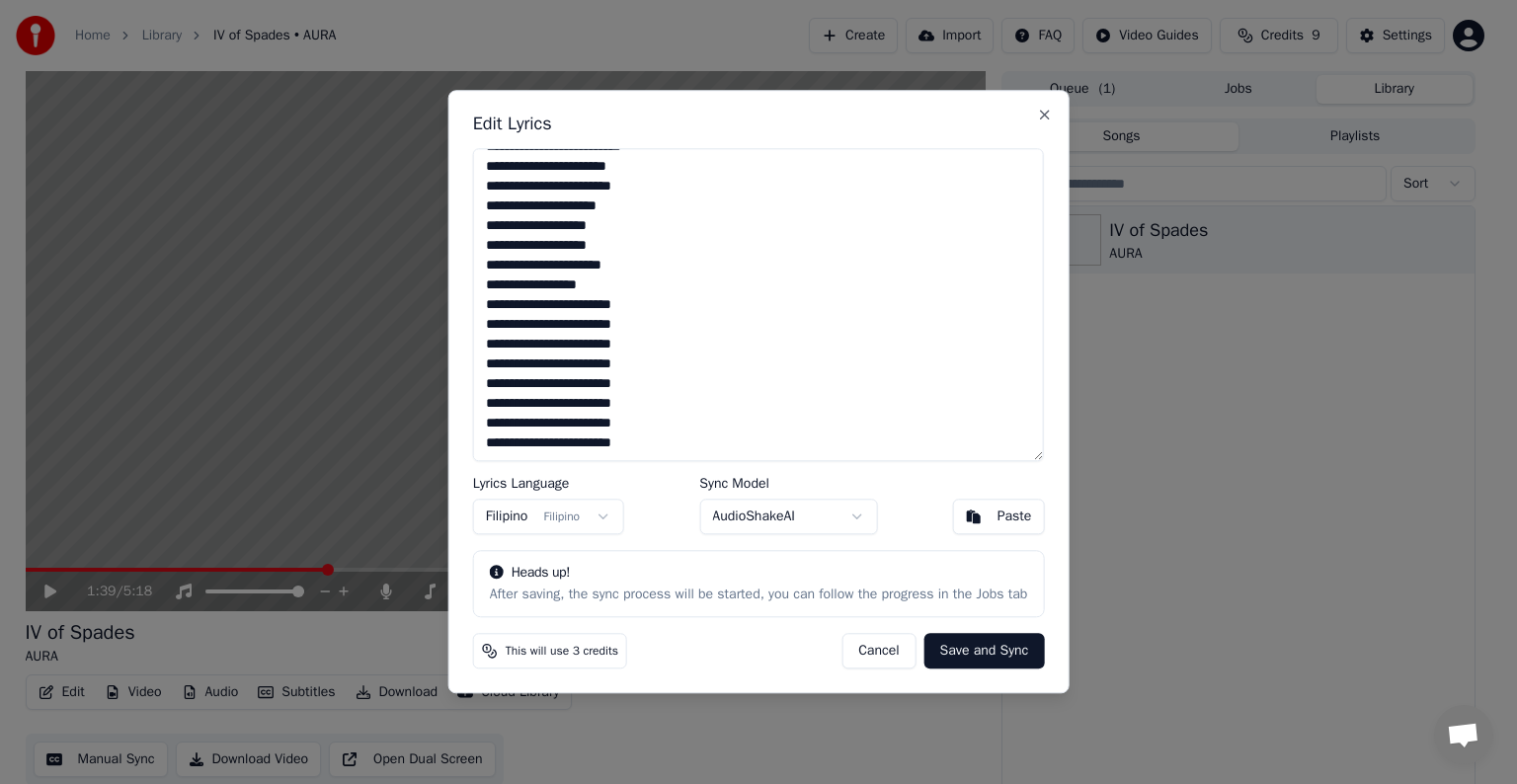 click at bounding box center [758, 304] 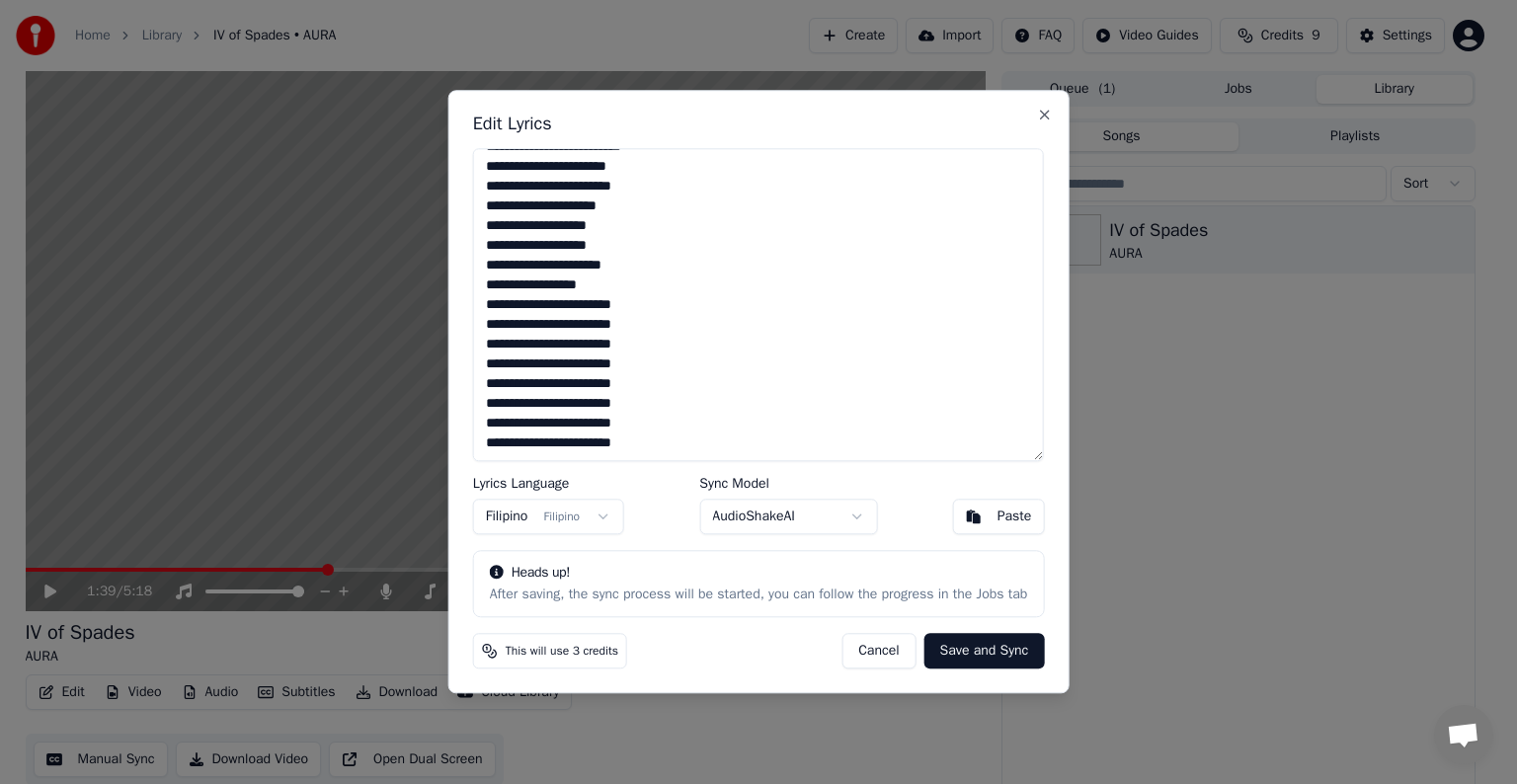 paste on "**********" 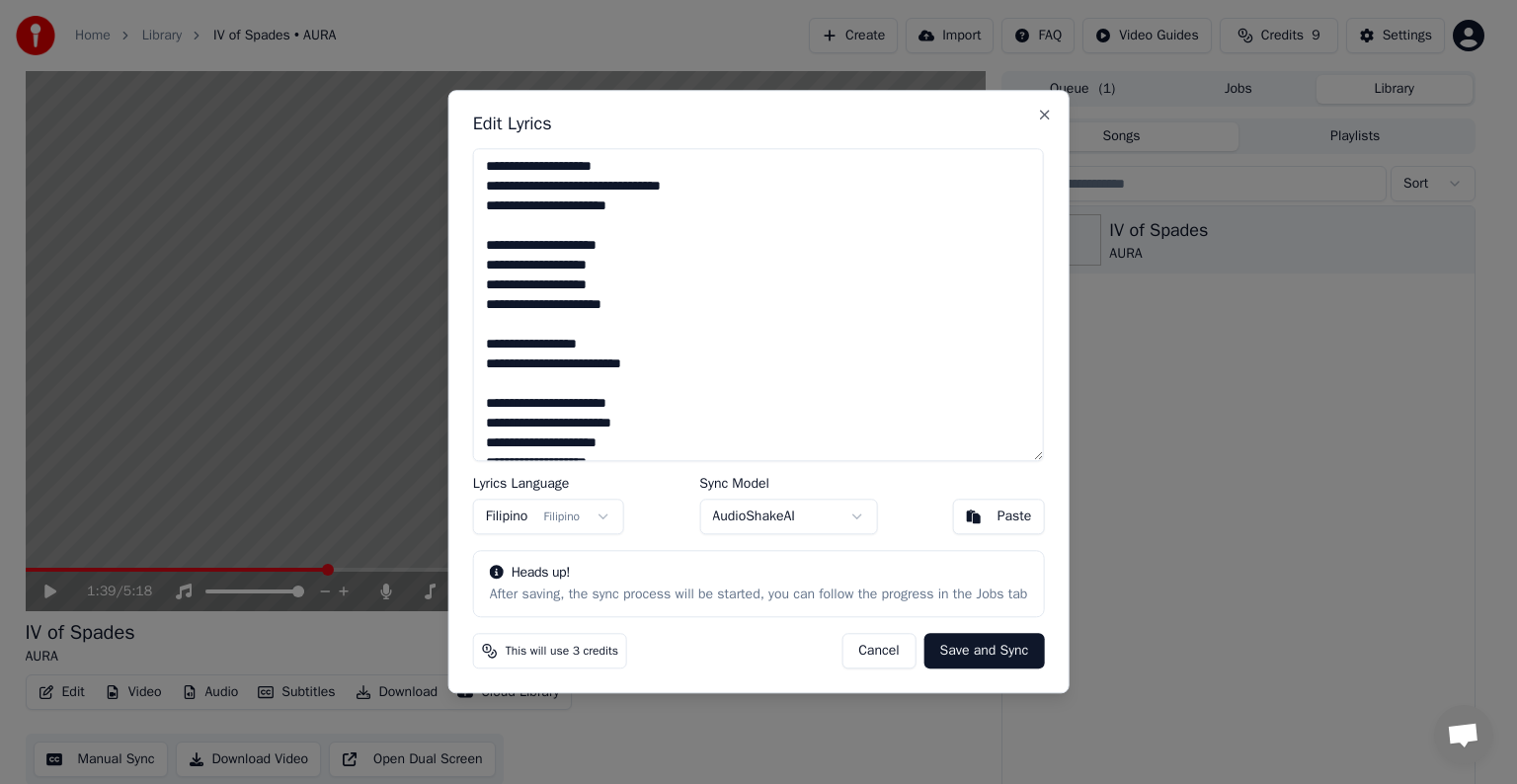 scroll, scrollTop: 1135, scrollLeft: 0, axis: vertical 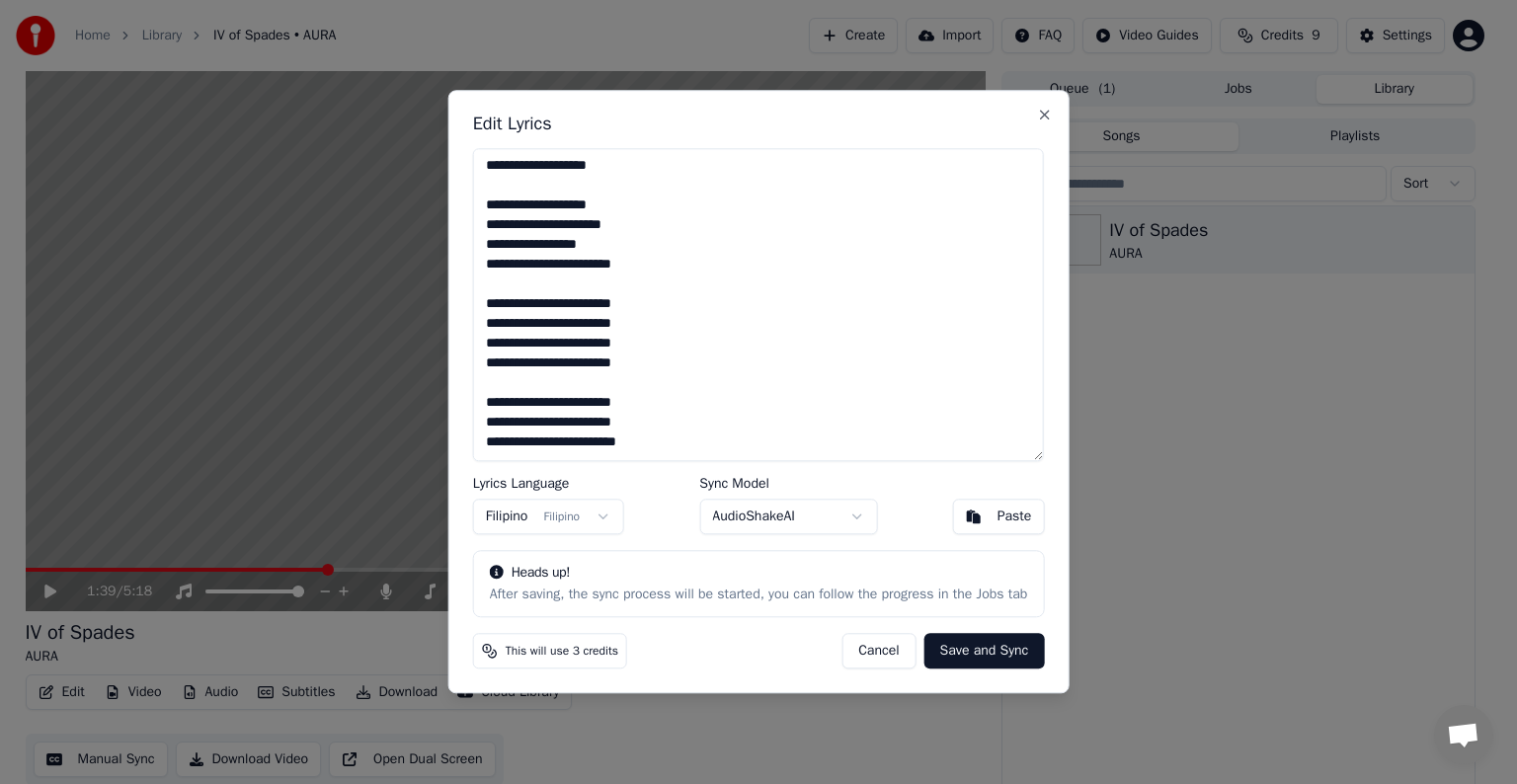 click on "Save and Sync" at bounding box center (985, 652) 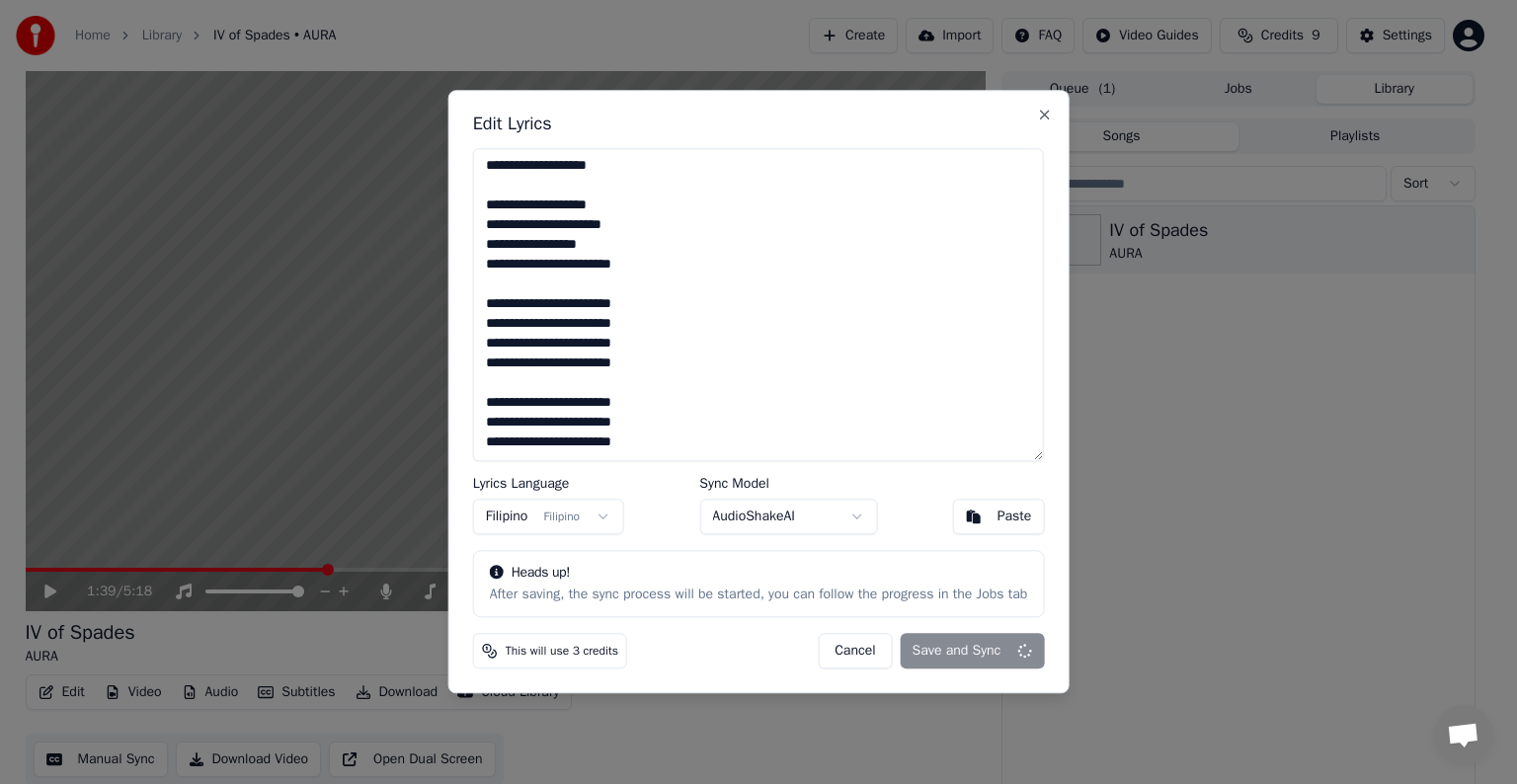 type on "**********" 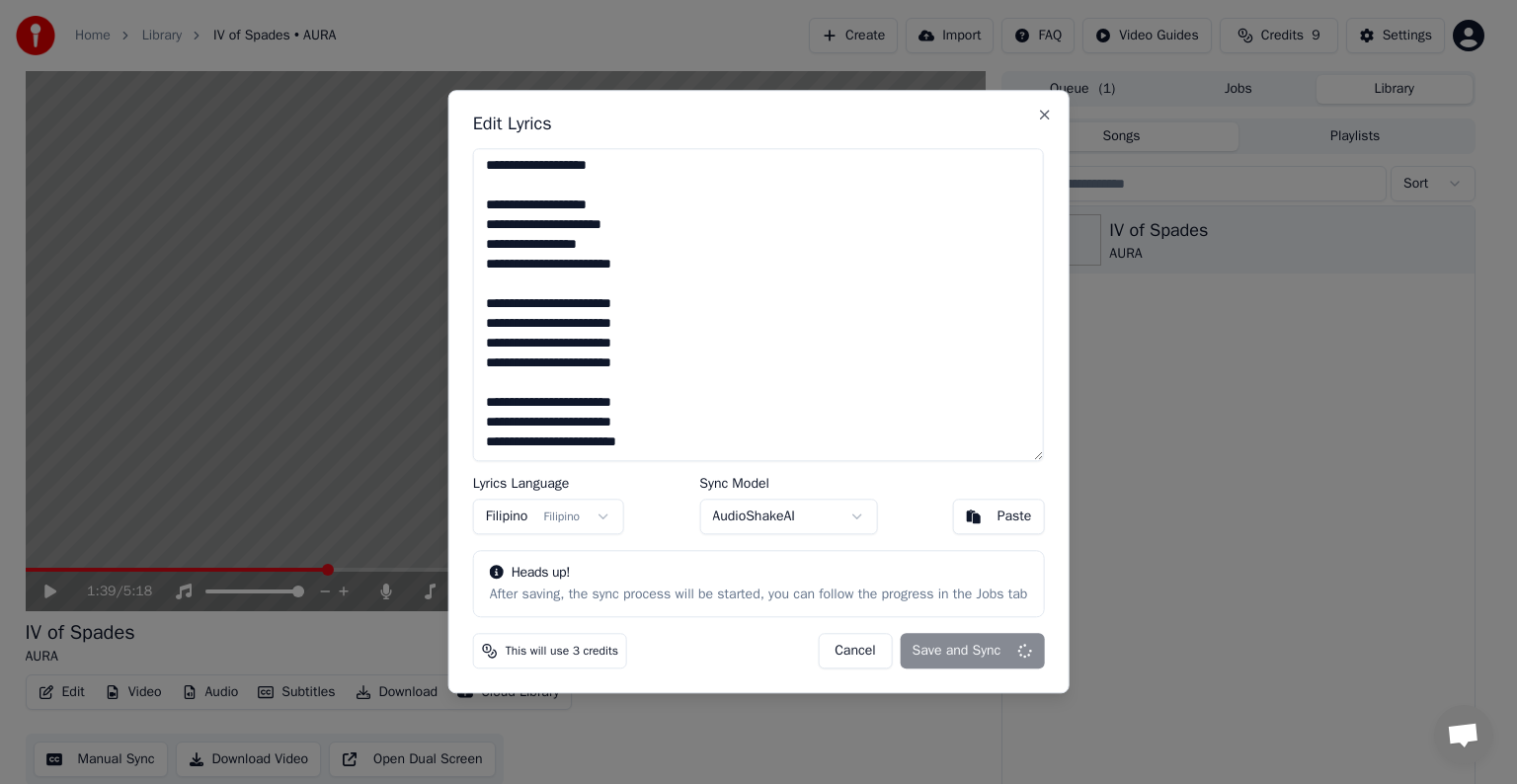 scroll, scrollTop: 1135, scrollLeft: 0, axis: vertical 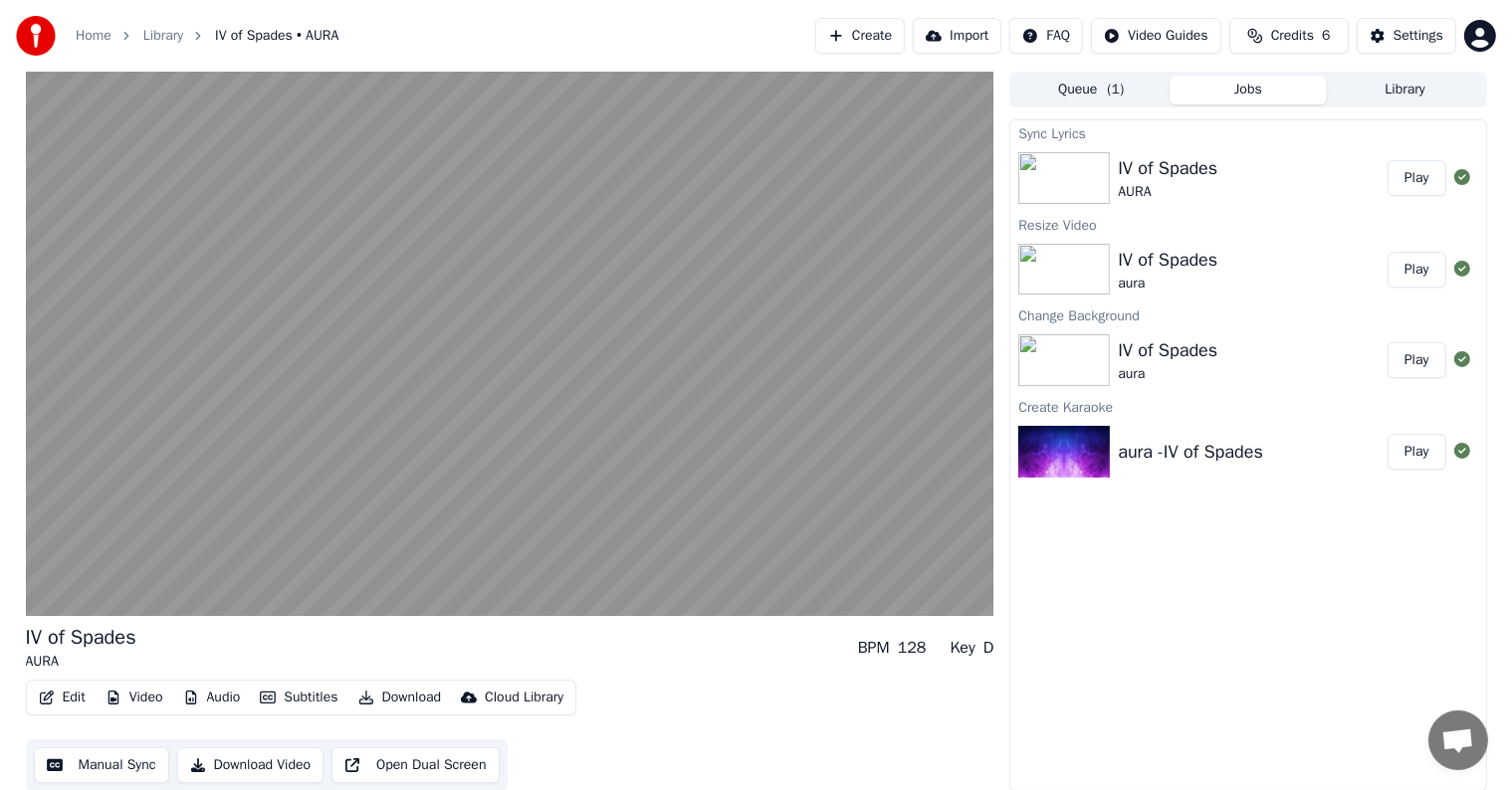 click on "Play" at bounding box center [1416, 178] 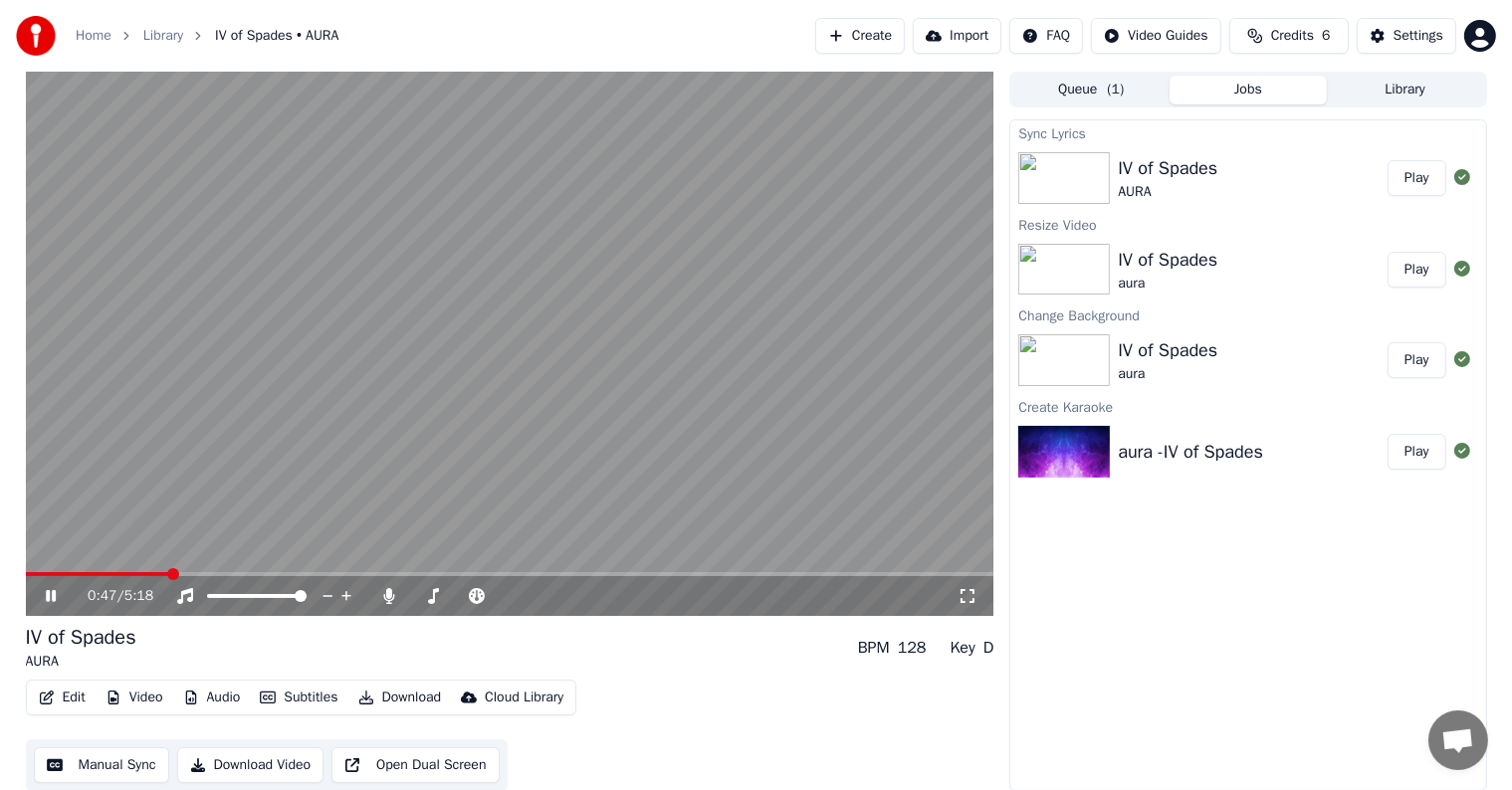 click on "0:47  /  5:18" at bounding box center (510, 596) 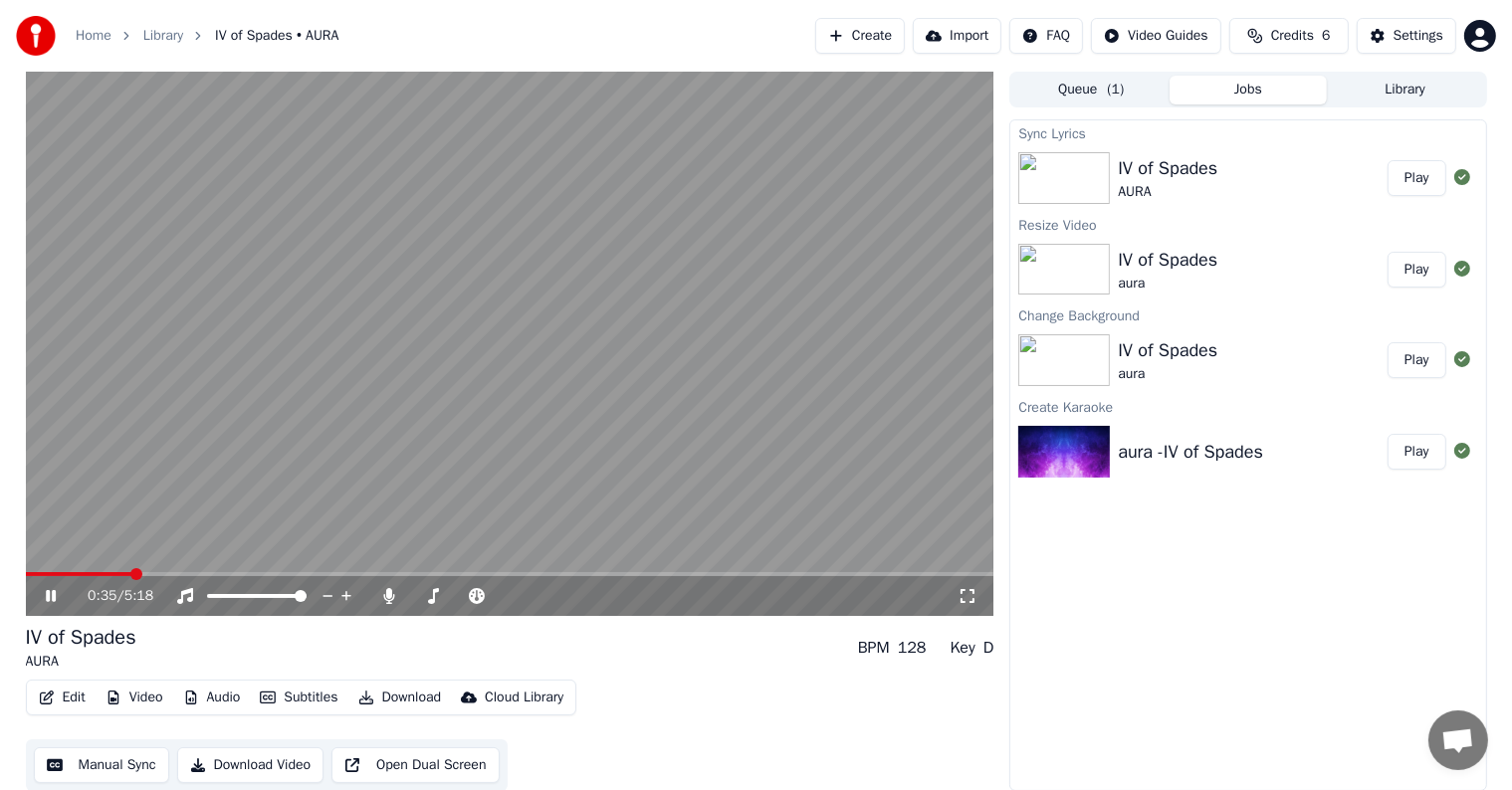 click at bounding box center [79, 574] 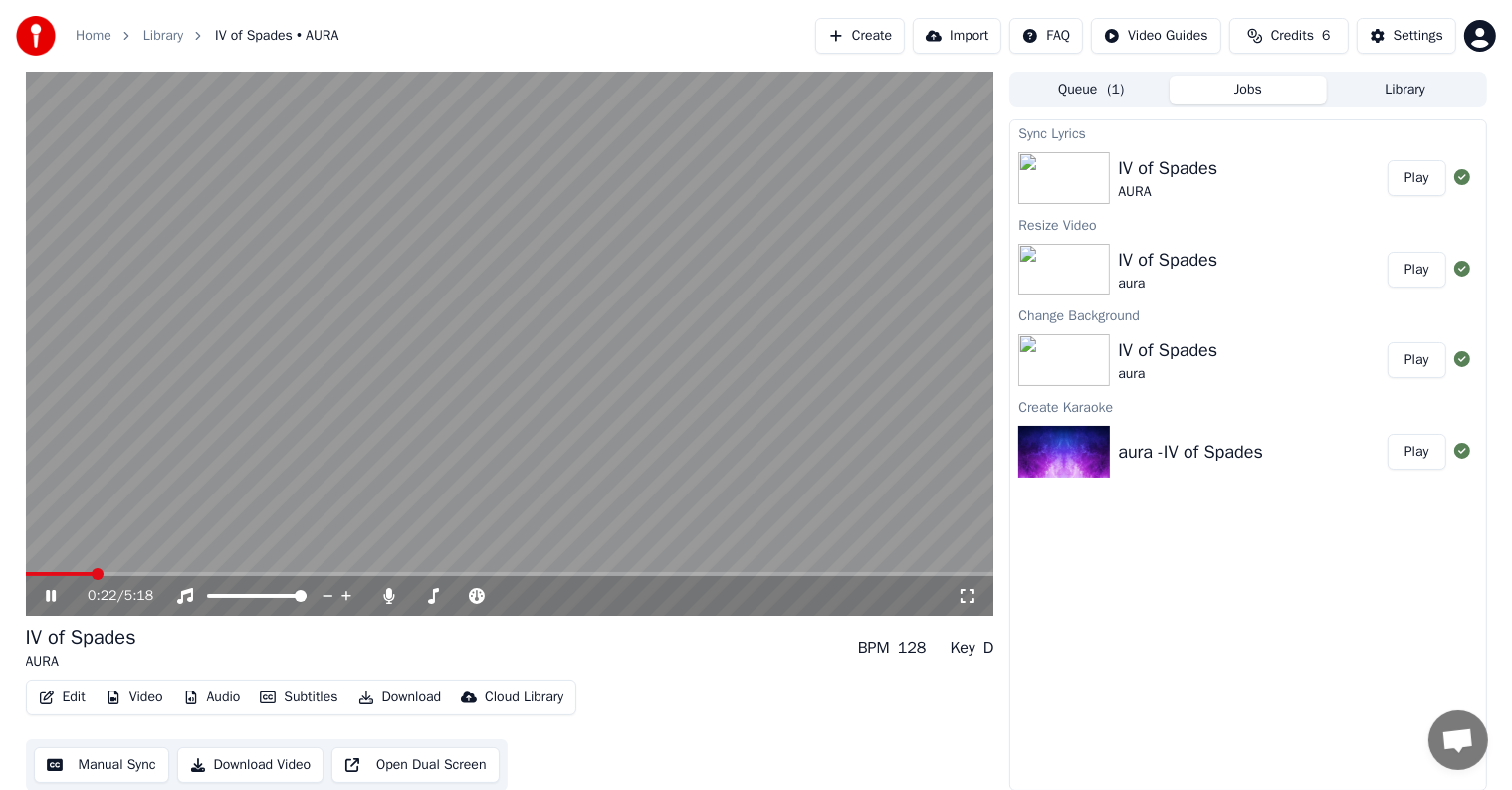 click at bounding box center [59, 574] 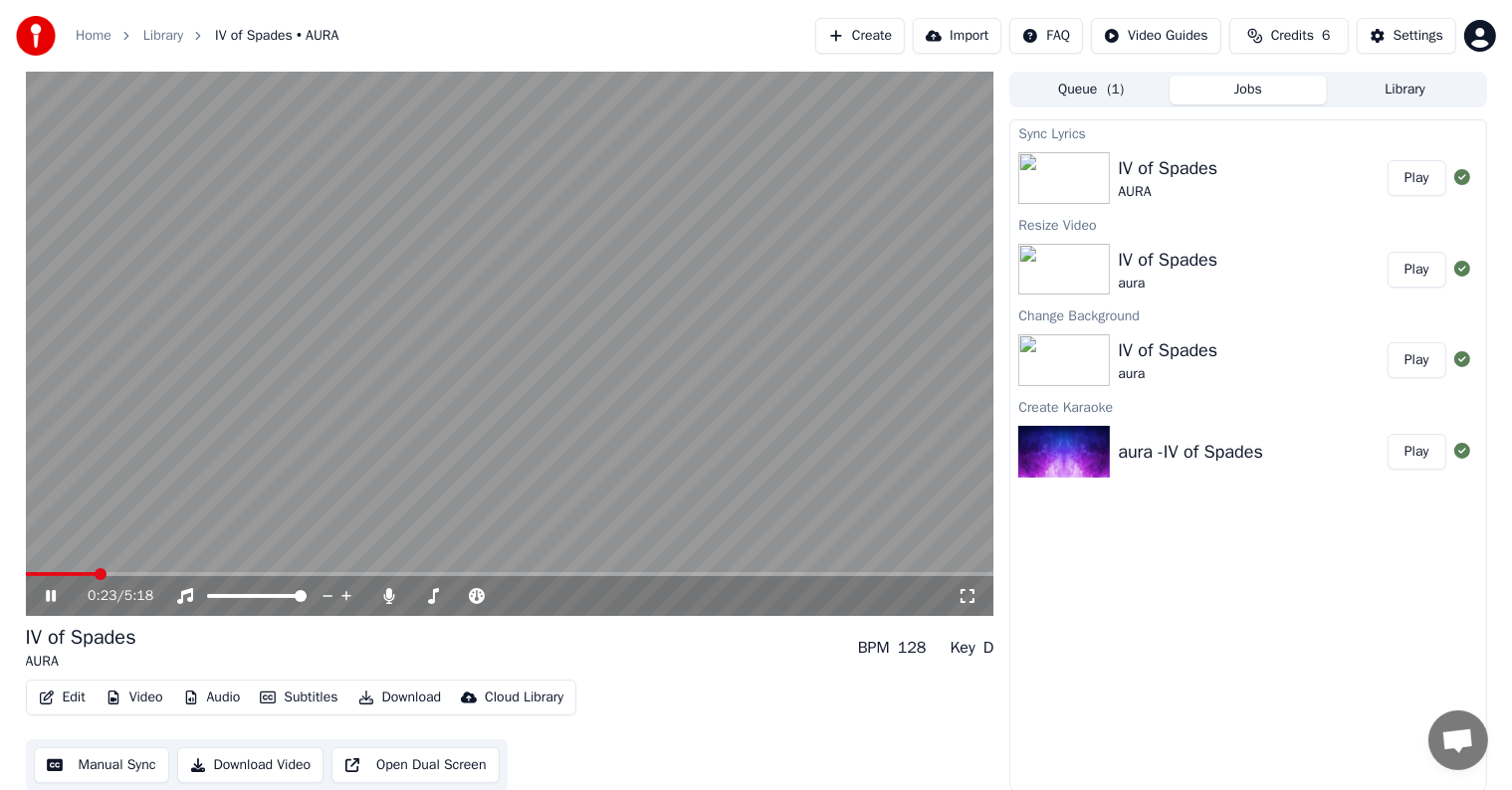 click at bounding box center [61, 574] 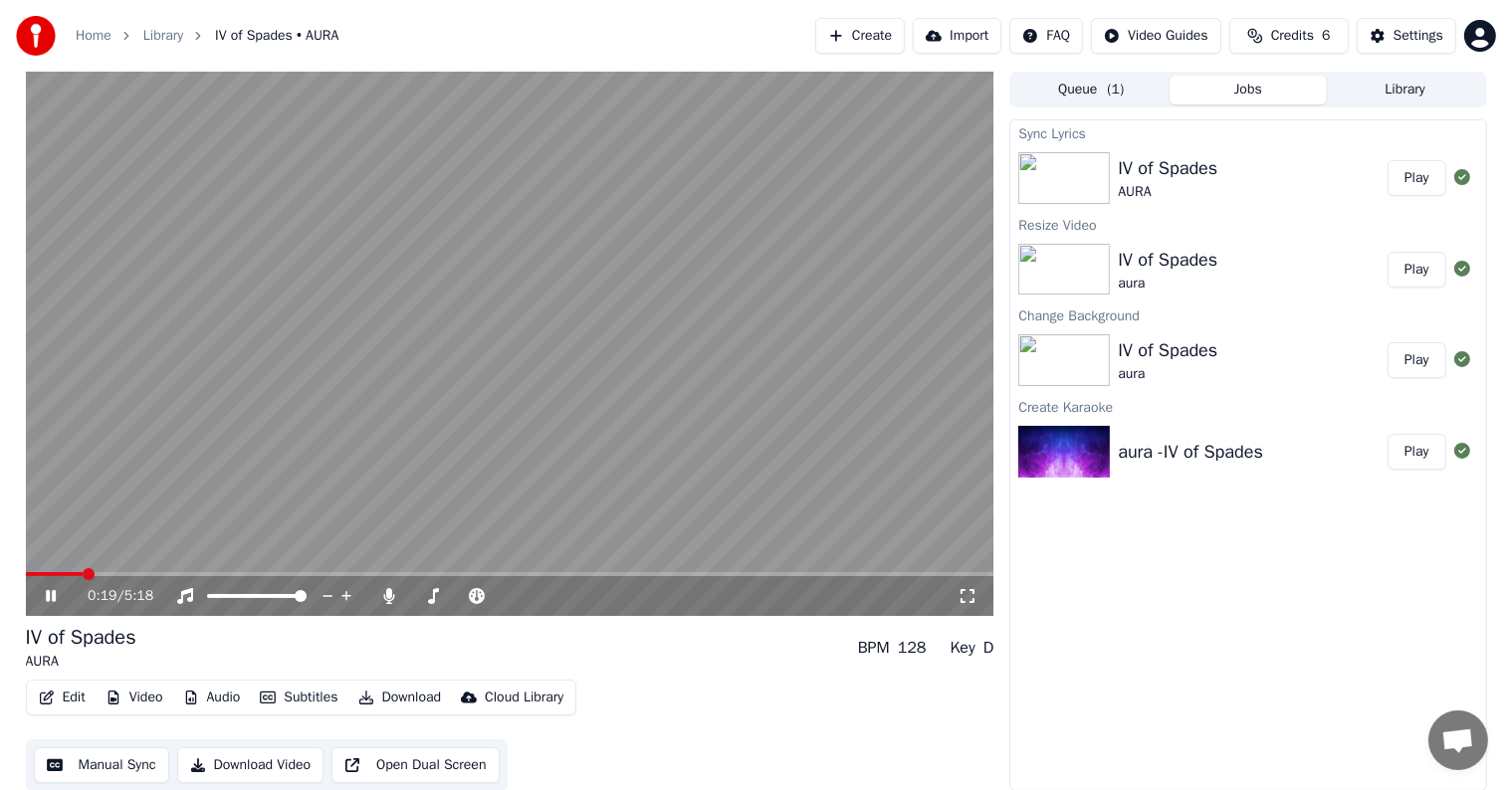 click at bounding box center (55, 574) 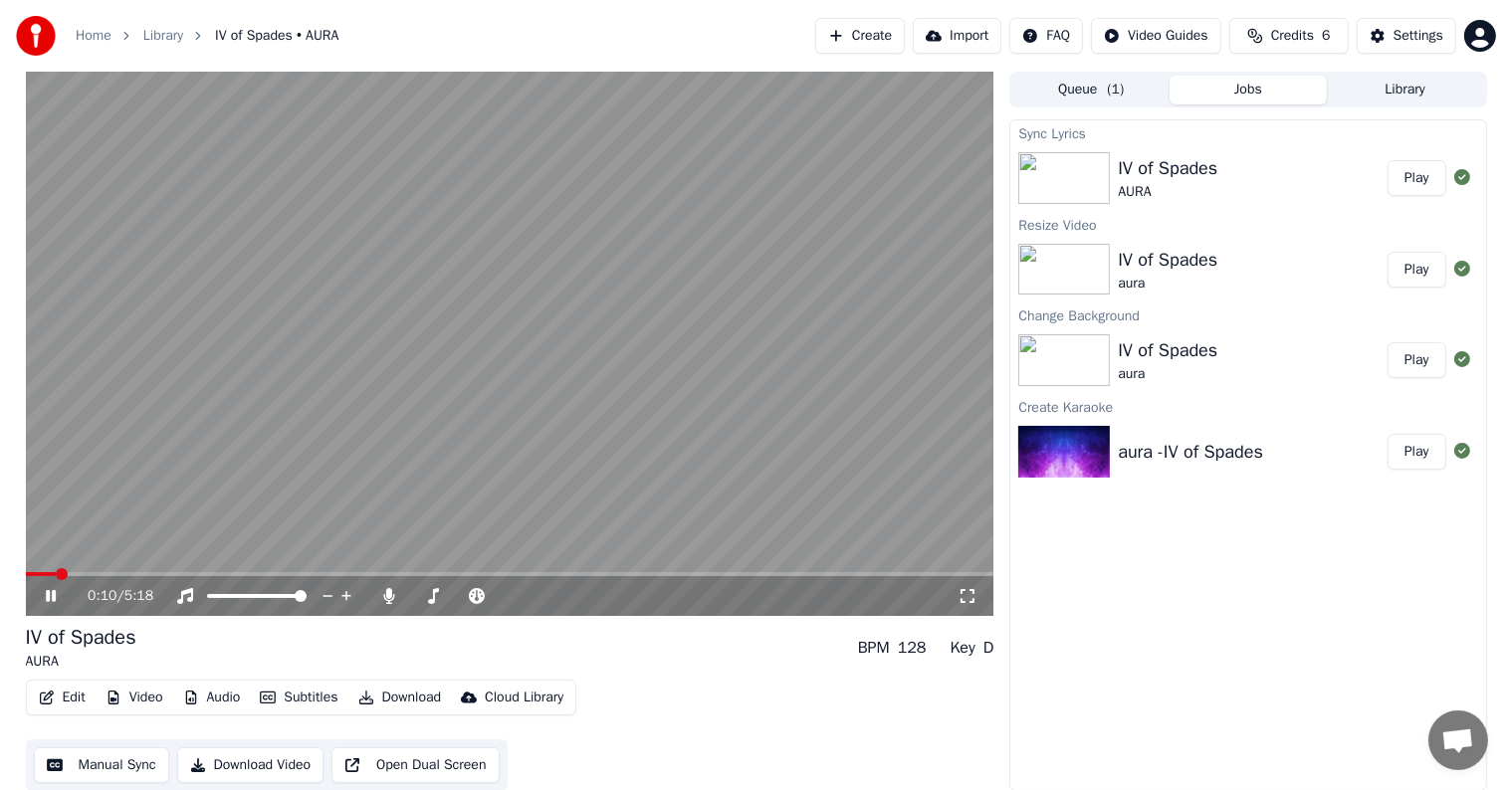 click at bounding box center [41, 574] 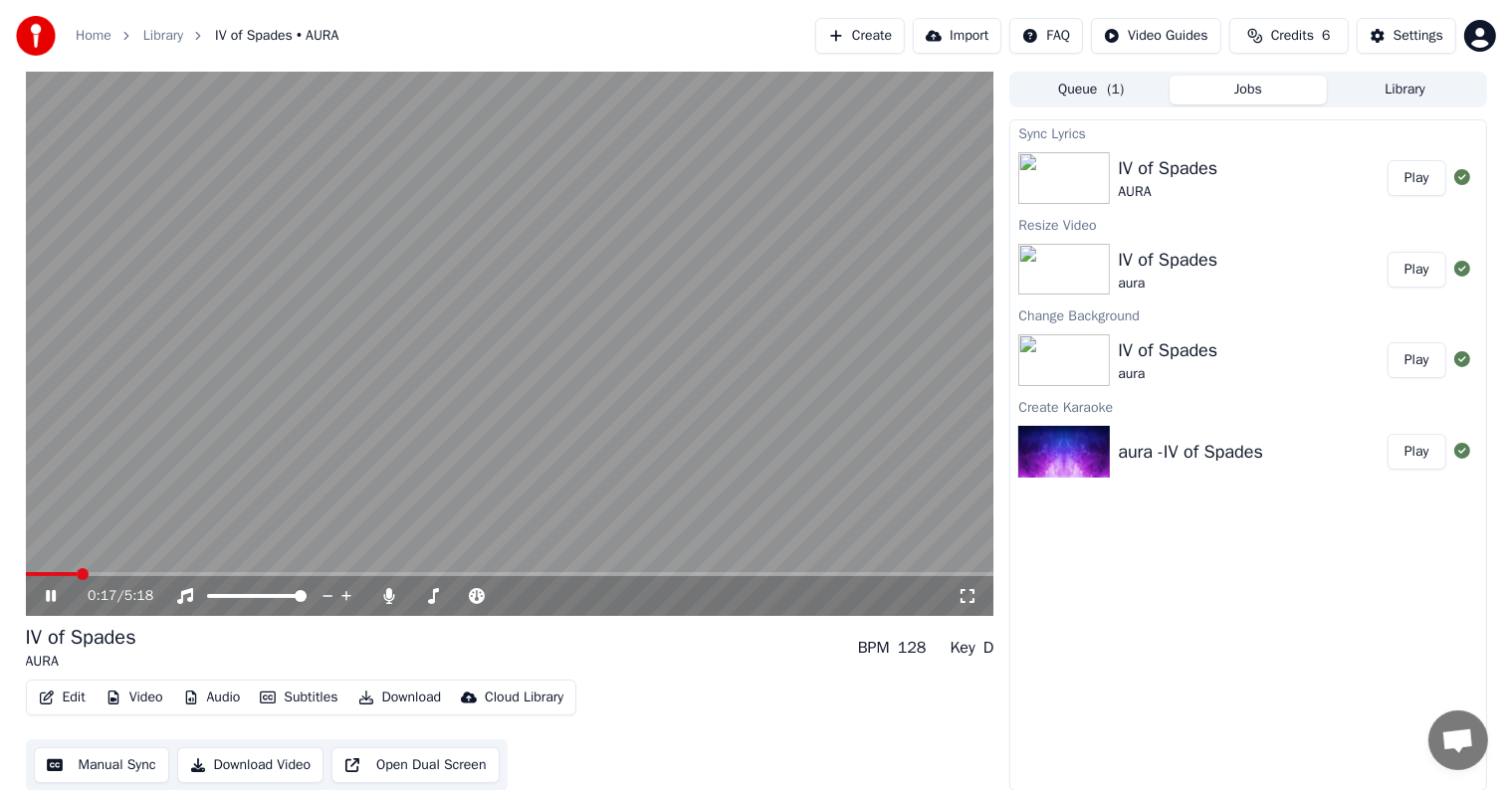 click at bounding box center (510, 574) 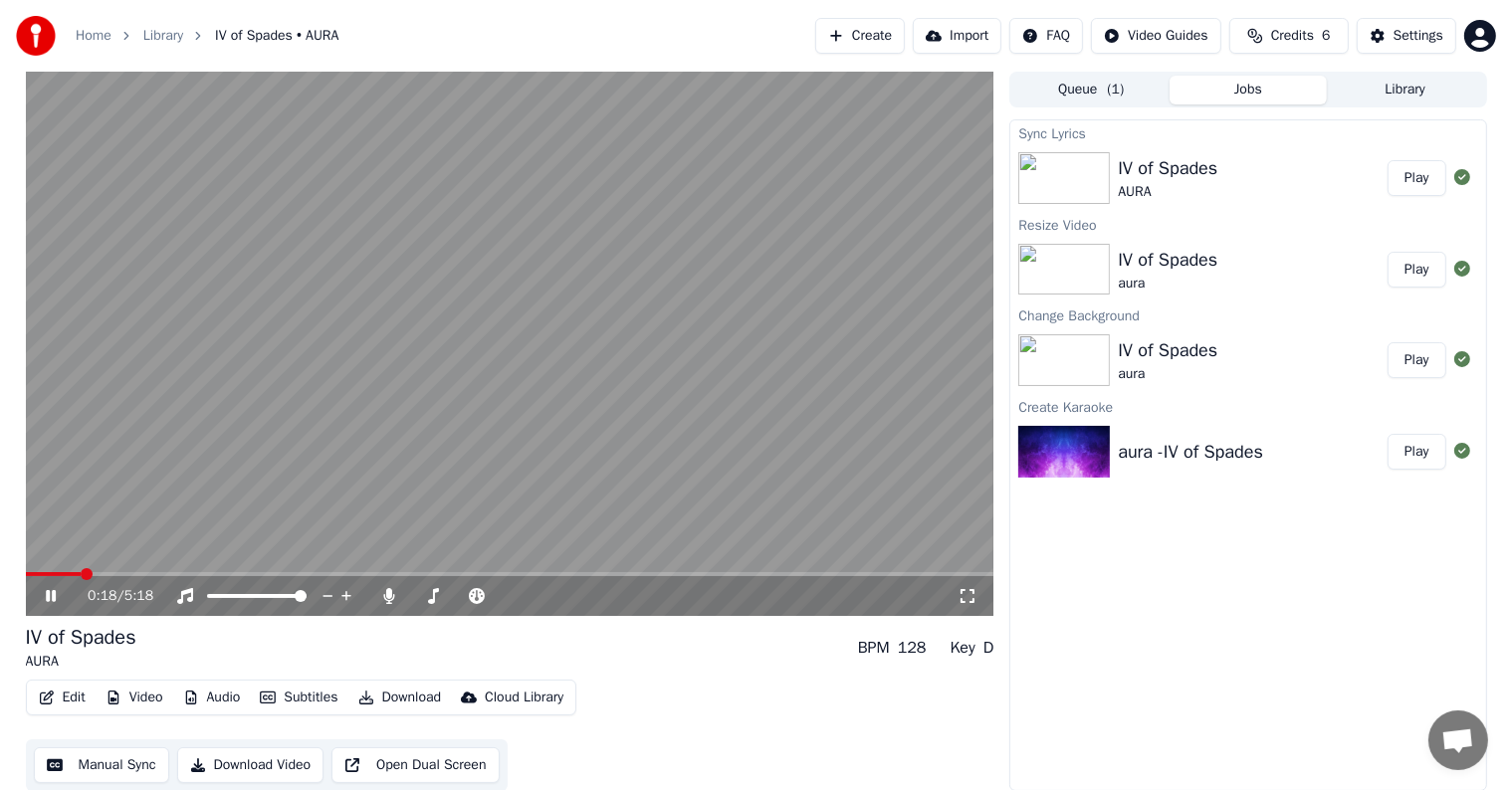 click at bounding box center [510, 574] 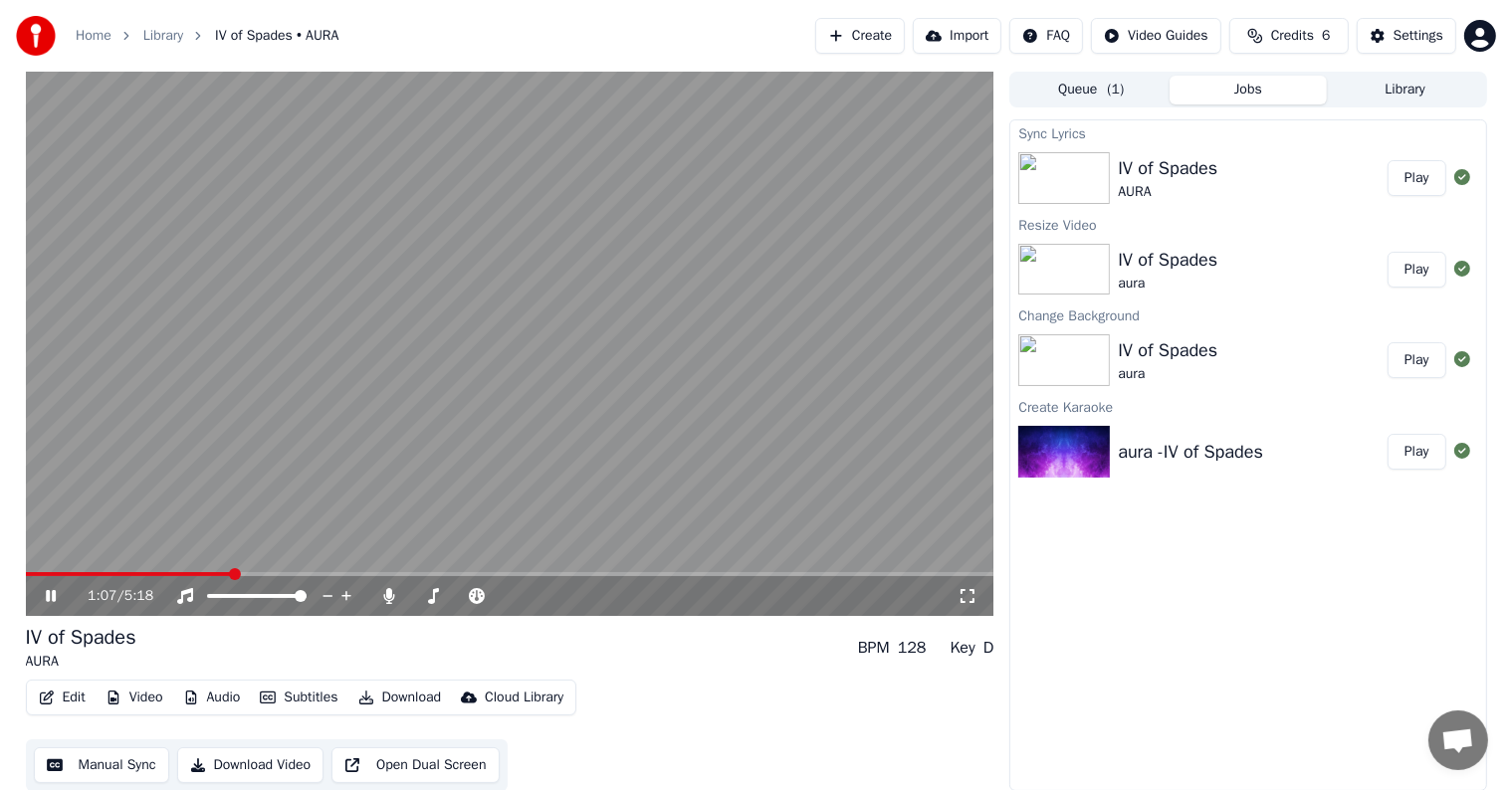 click at bounding box center (510, 343) 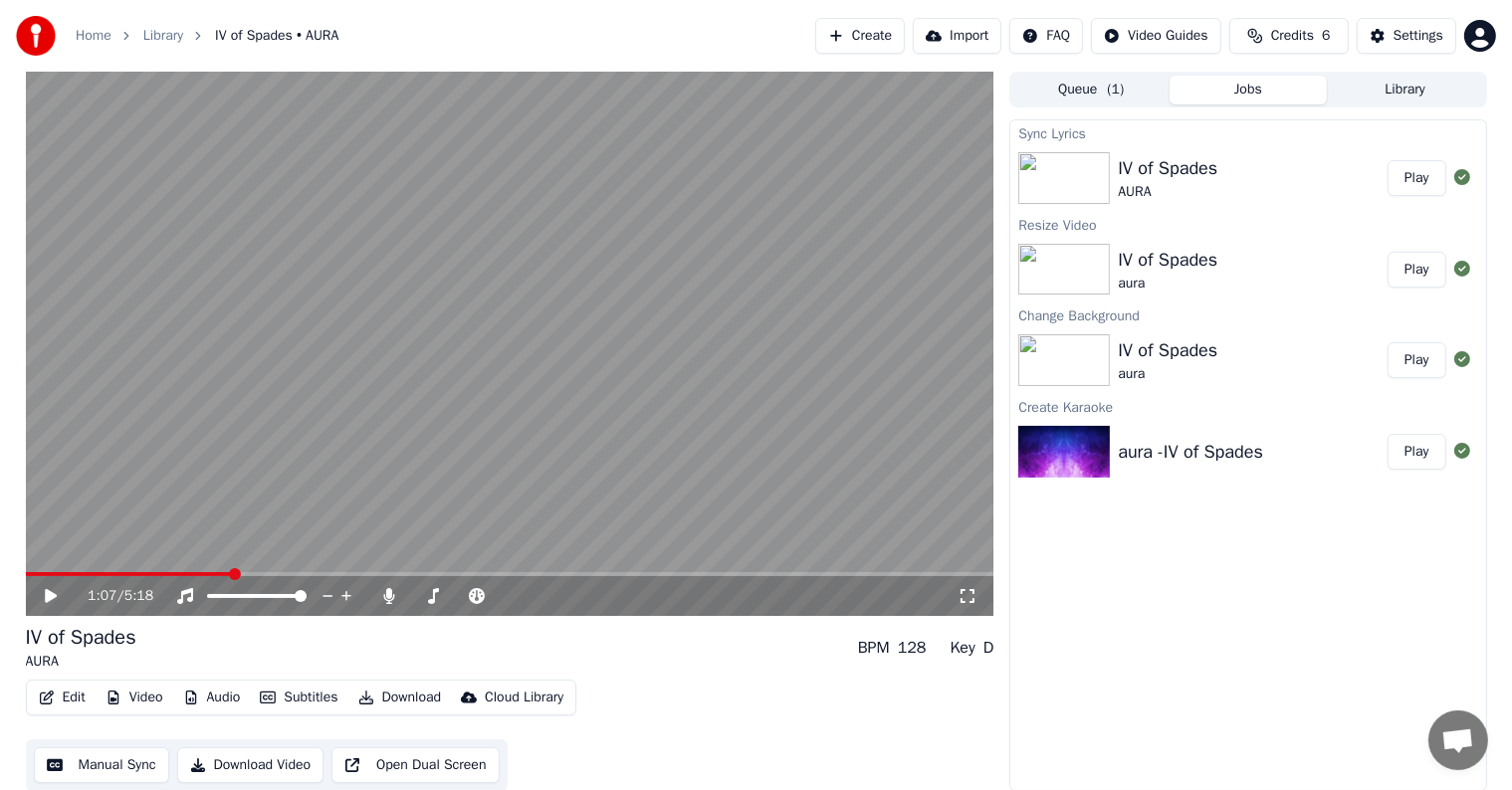 click on "Video" at bounding box center (134, 697) 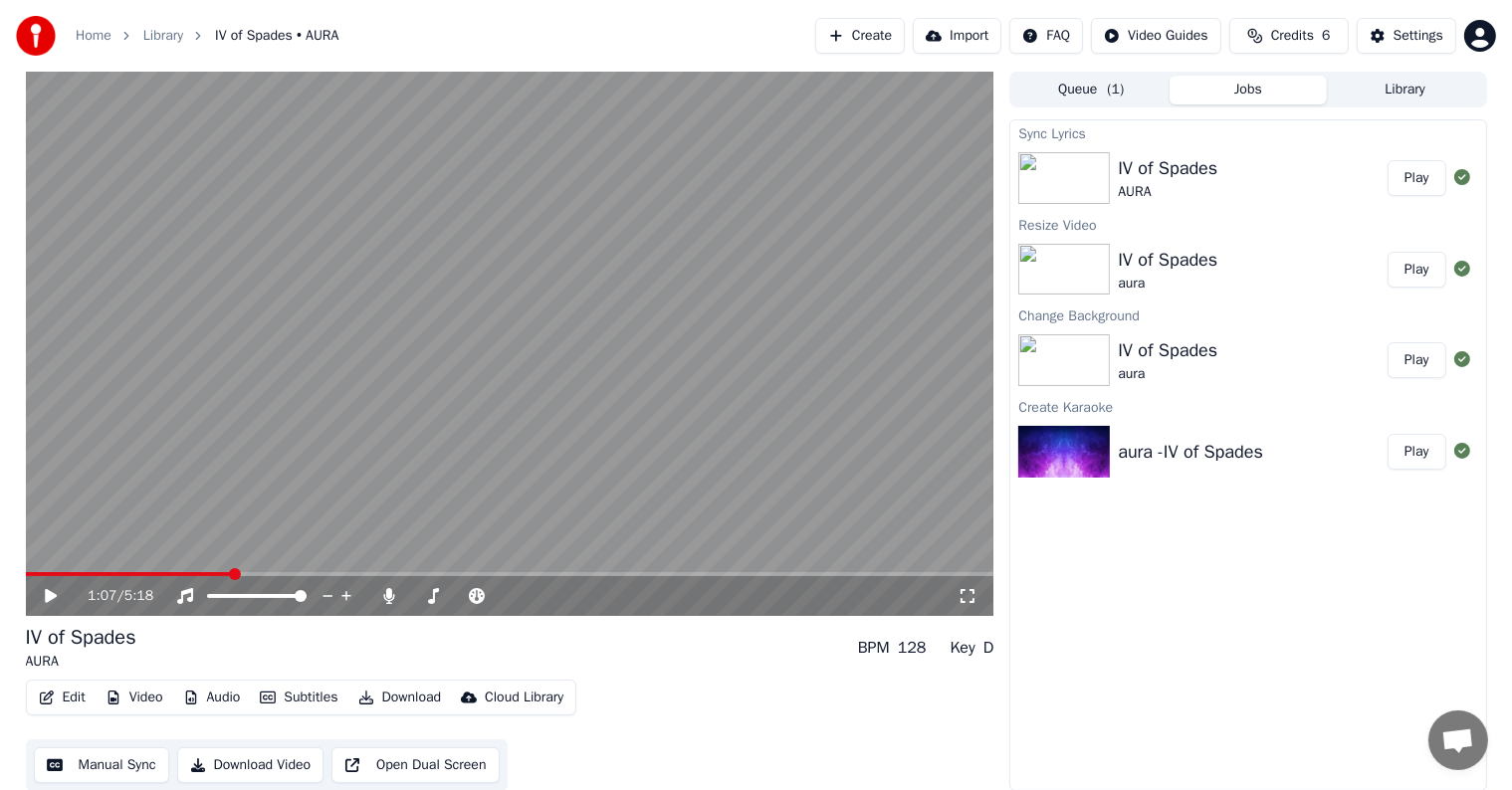 click on "1:07  /  5:18" at bounding box center (523, 596) 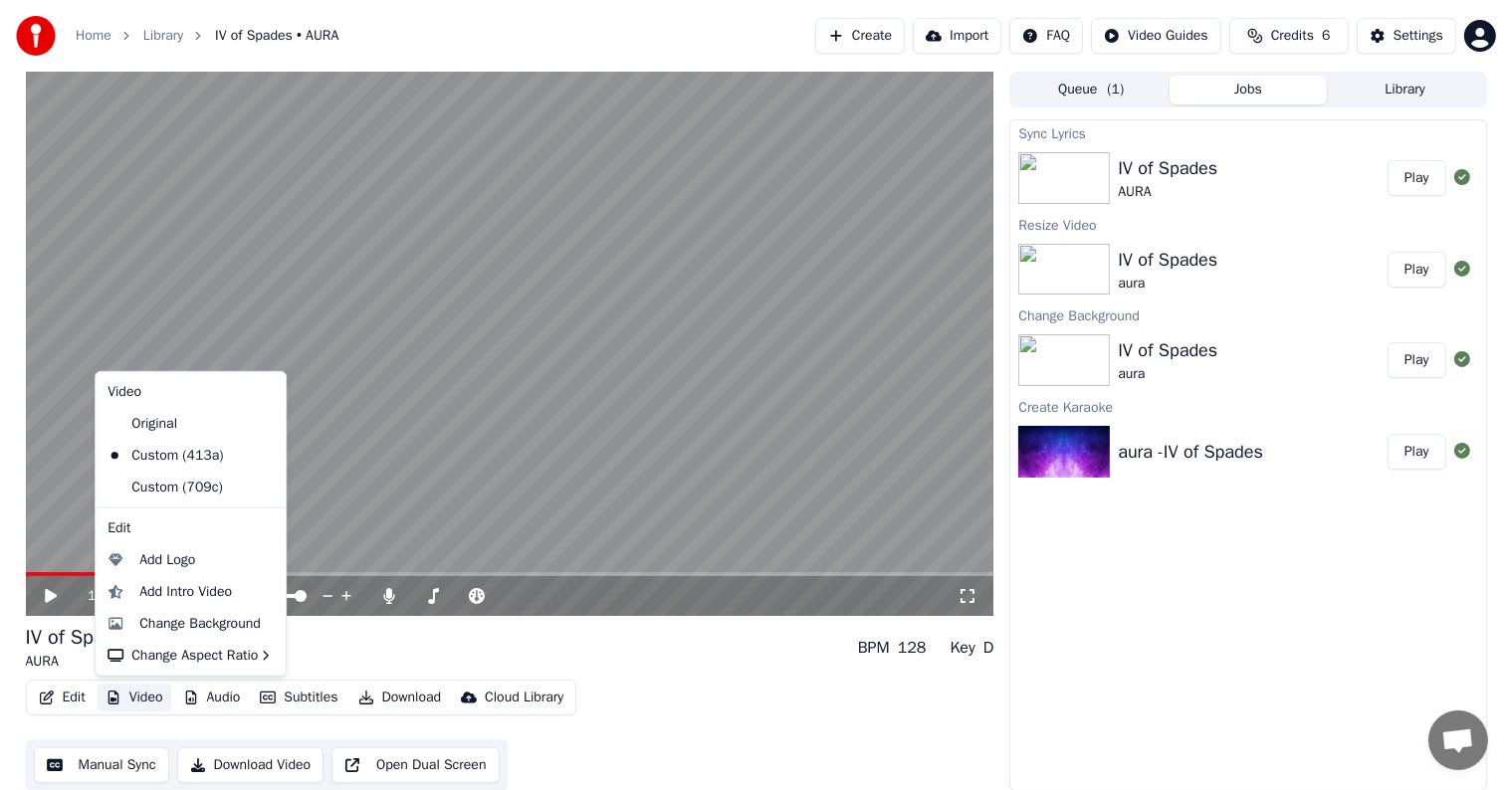 click on "Video" at bounding box center (134, 697) 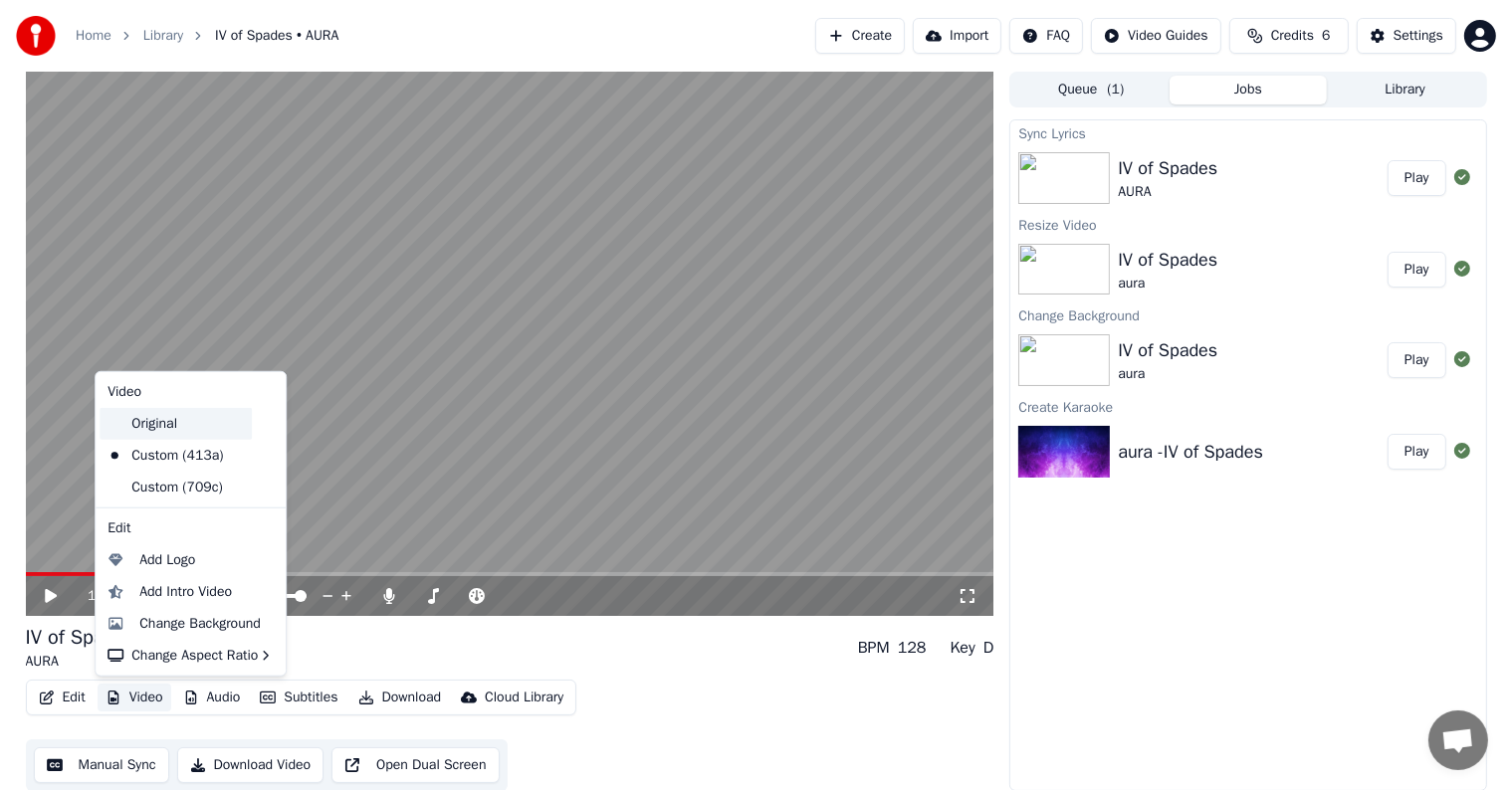 click on "Original" at bounding box center (175, 424) 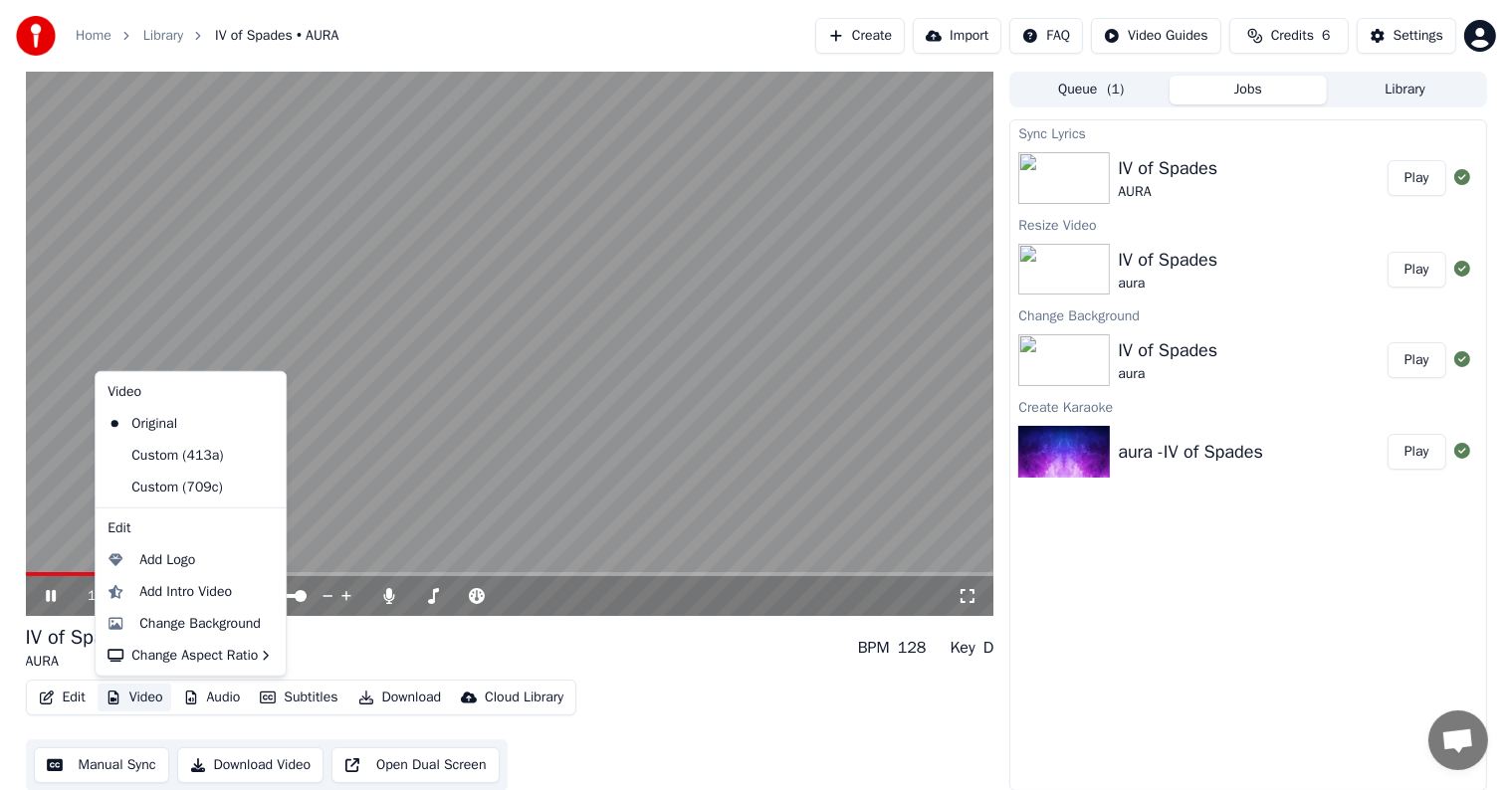 click on "Video" at bounding box center [134, 697] 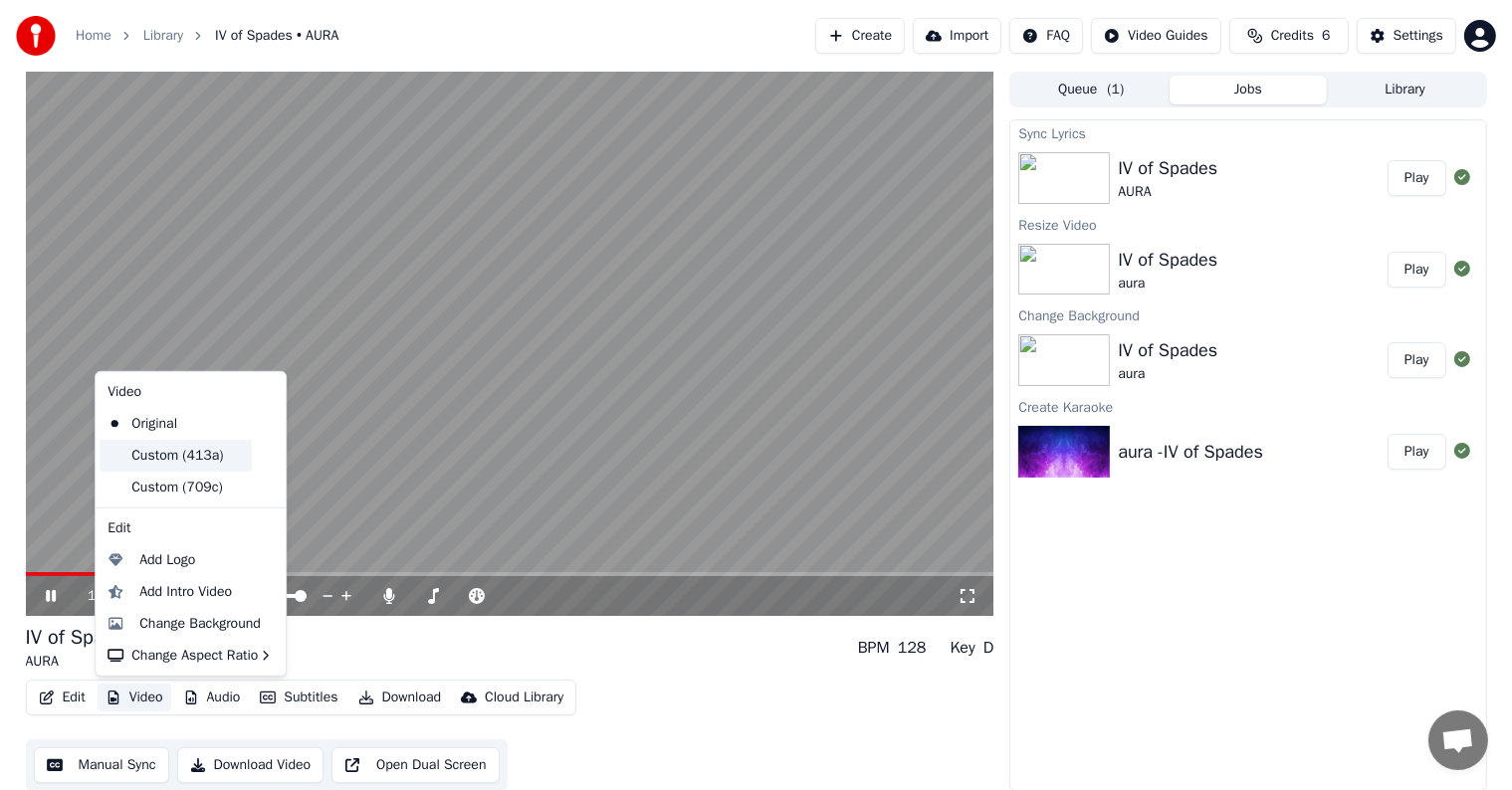 click on "Custom (413a)" at bounding box center (175, 456) 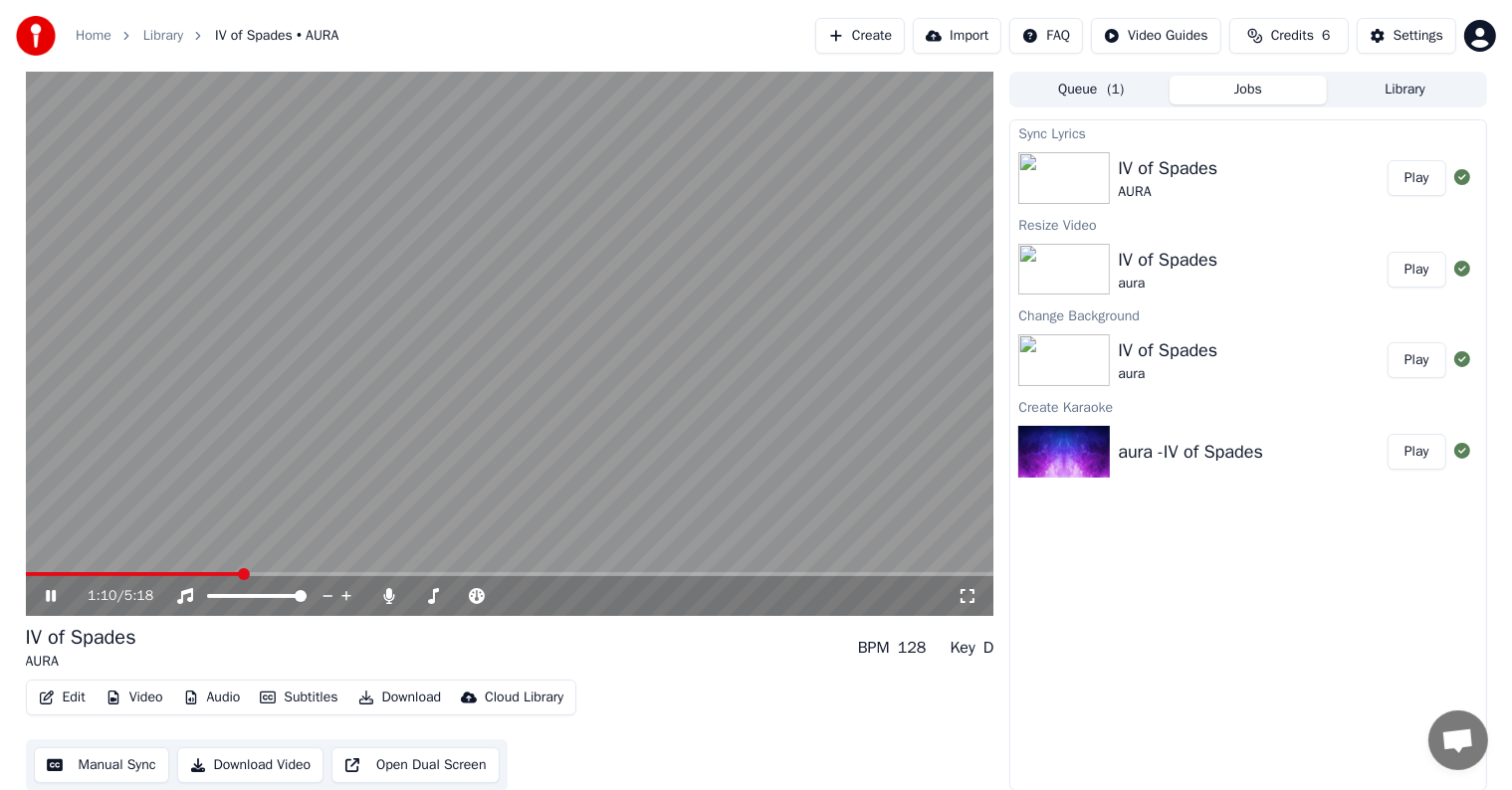 click at bounding box center (510, 343) 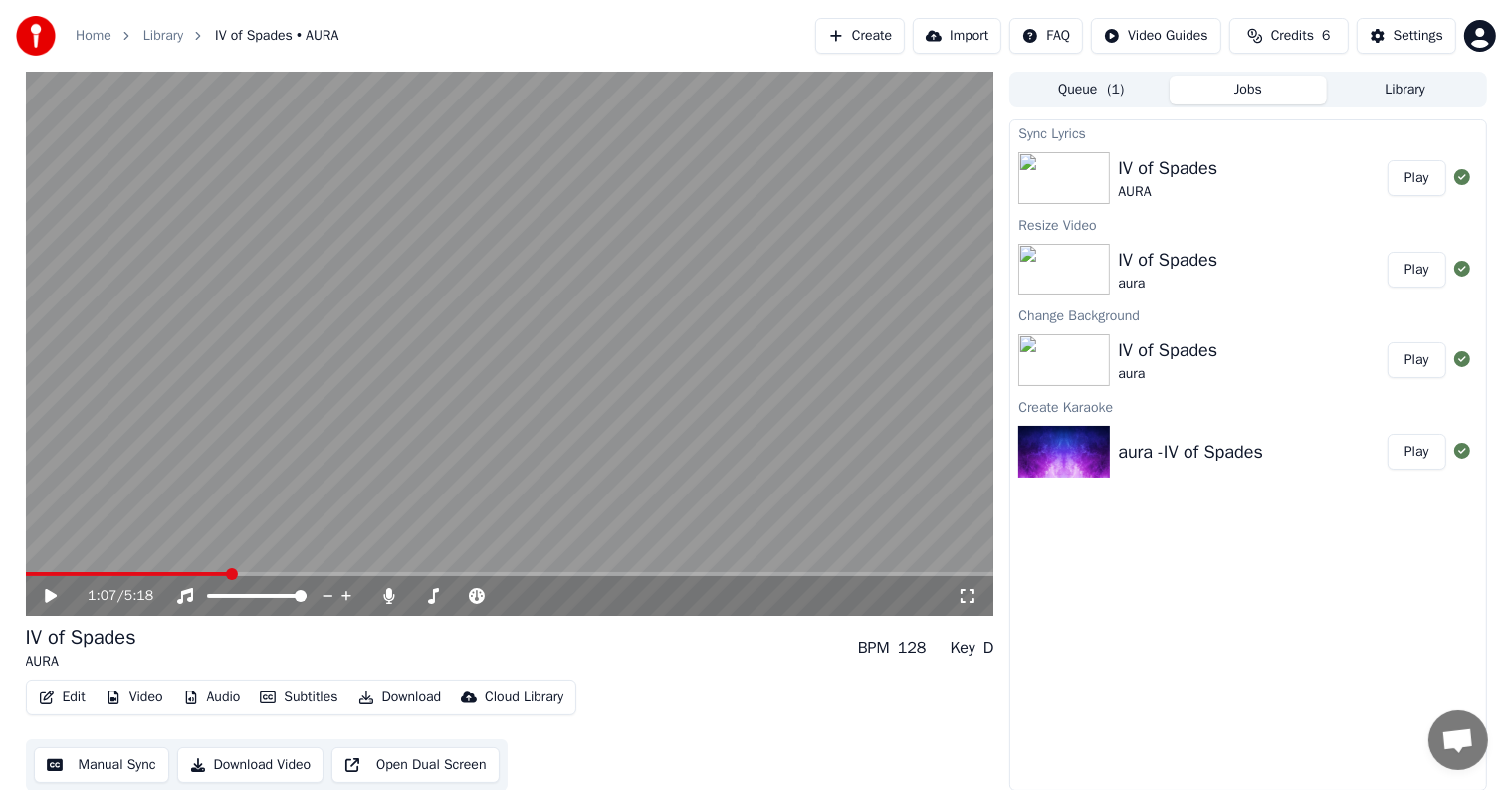 click at bounding box center [127, 574] 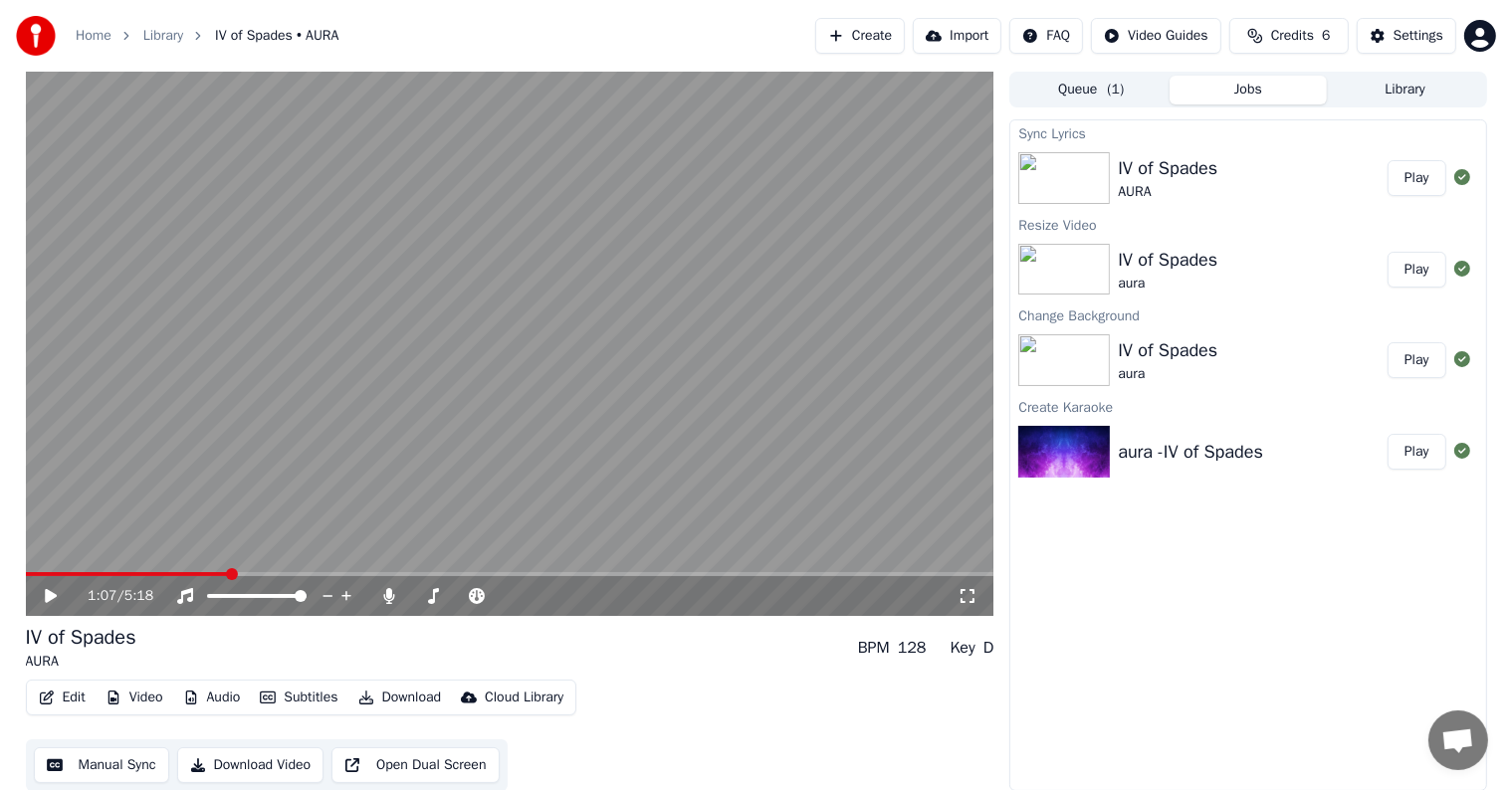 click on "Edit" at bounding box center [62, 697] 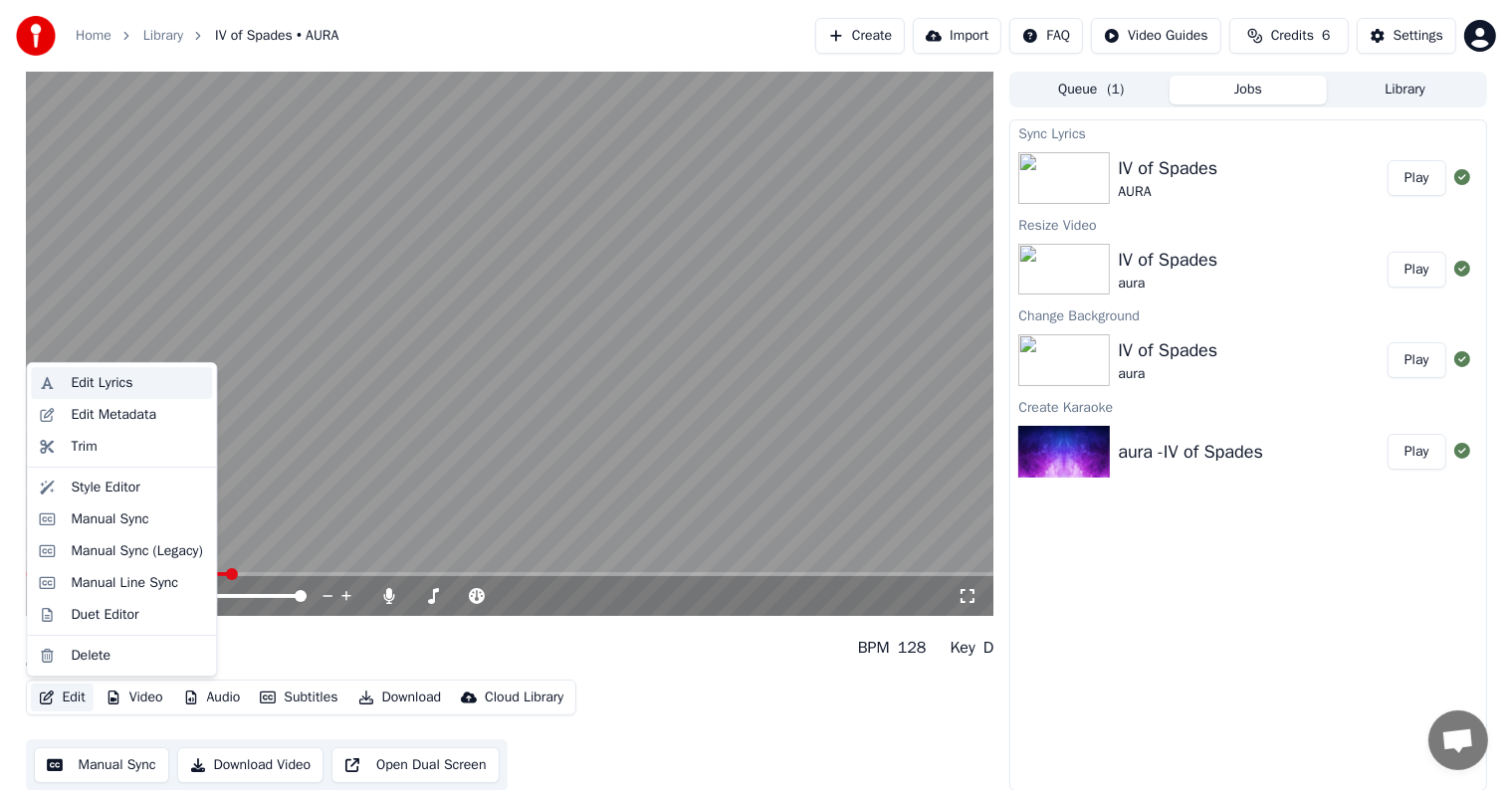 click on "Edit Lyrics" at bounding box center (102, 383) 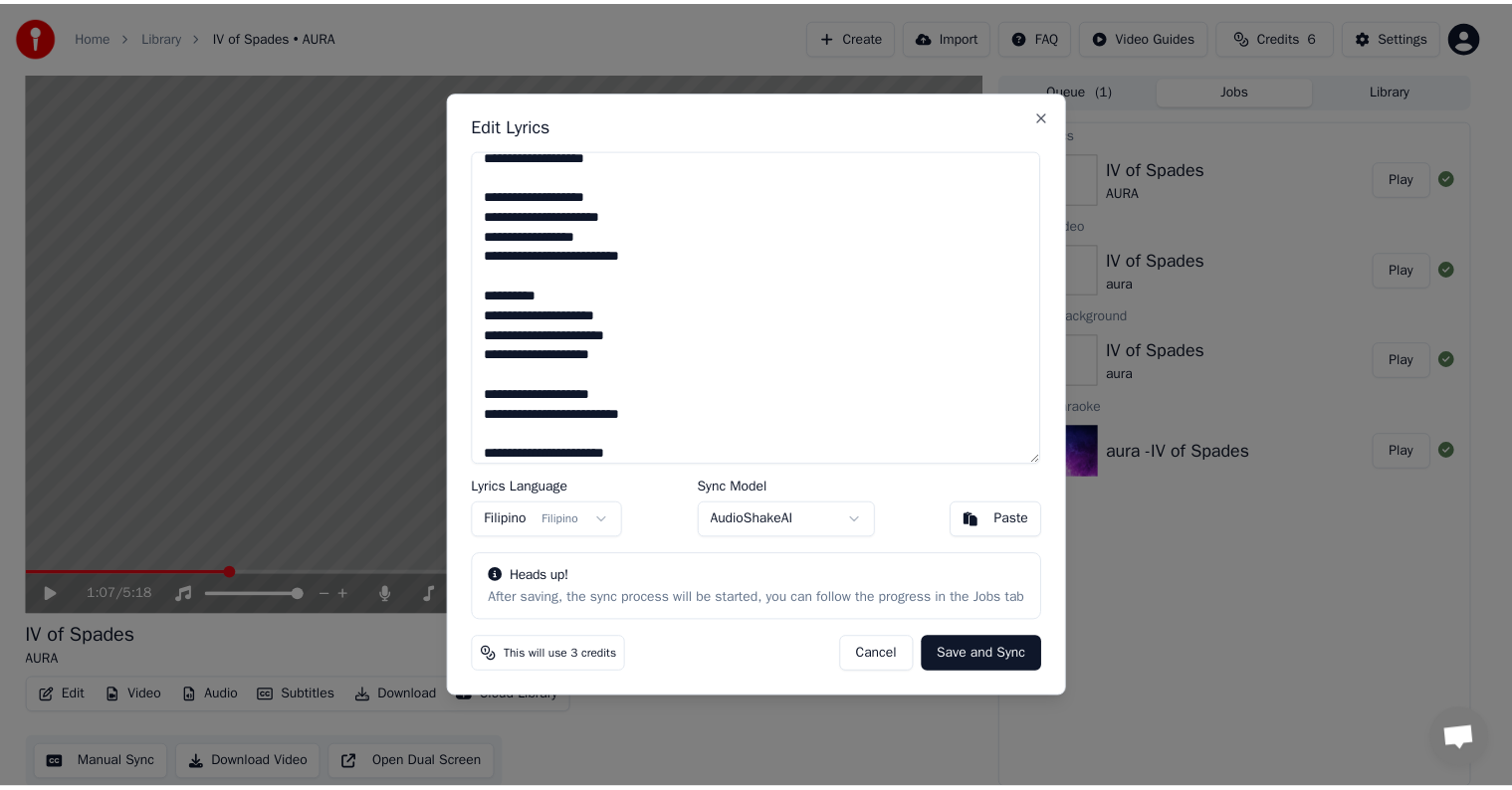 scroll, scrollTop: 0, scrollLeft: 0, axis: both 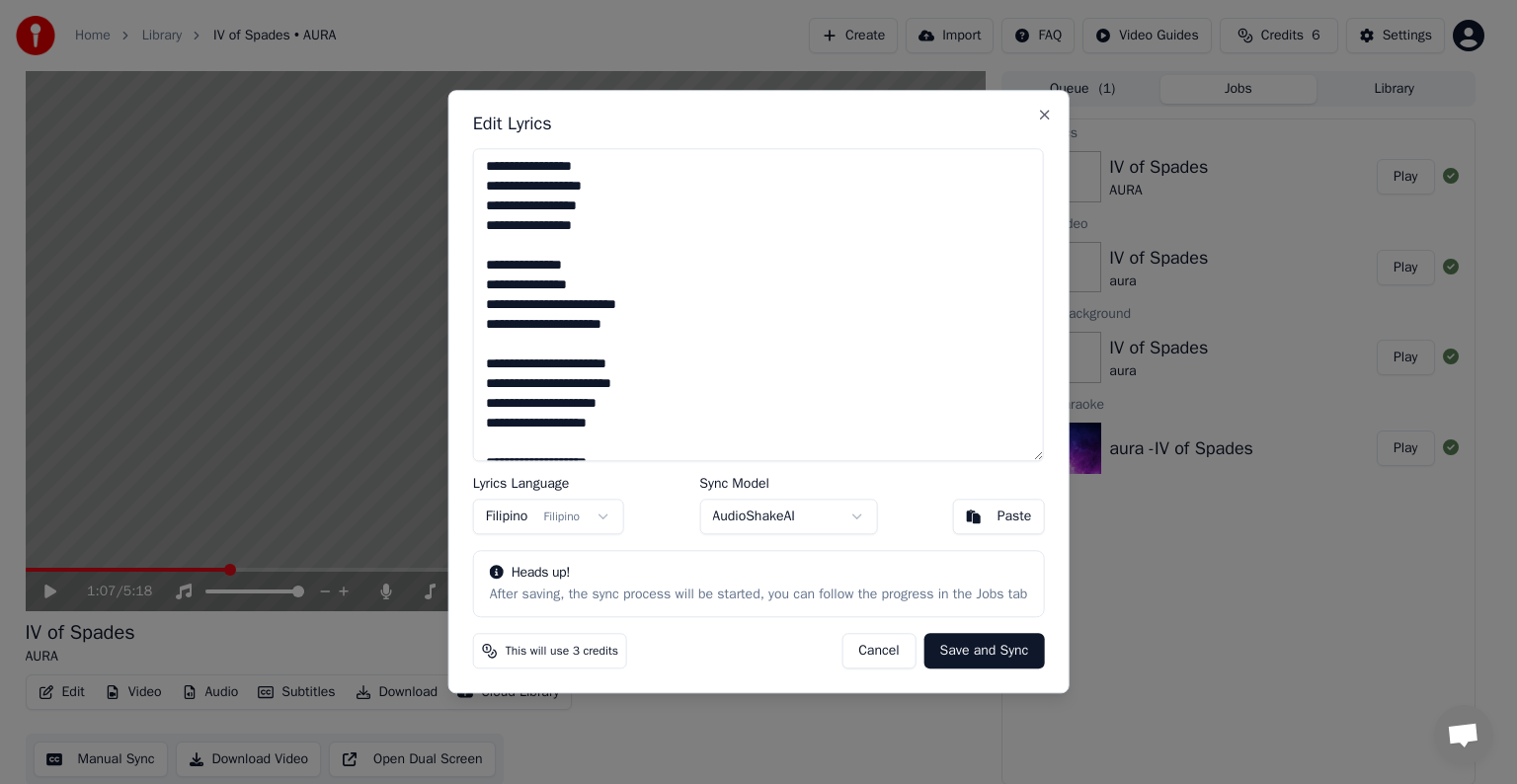 click on "Cancel" at bounding box center [878, 652] 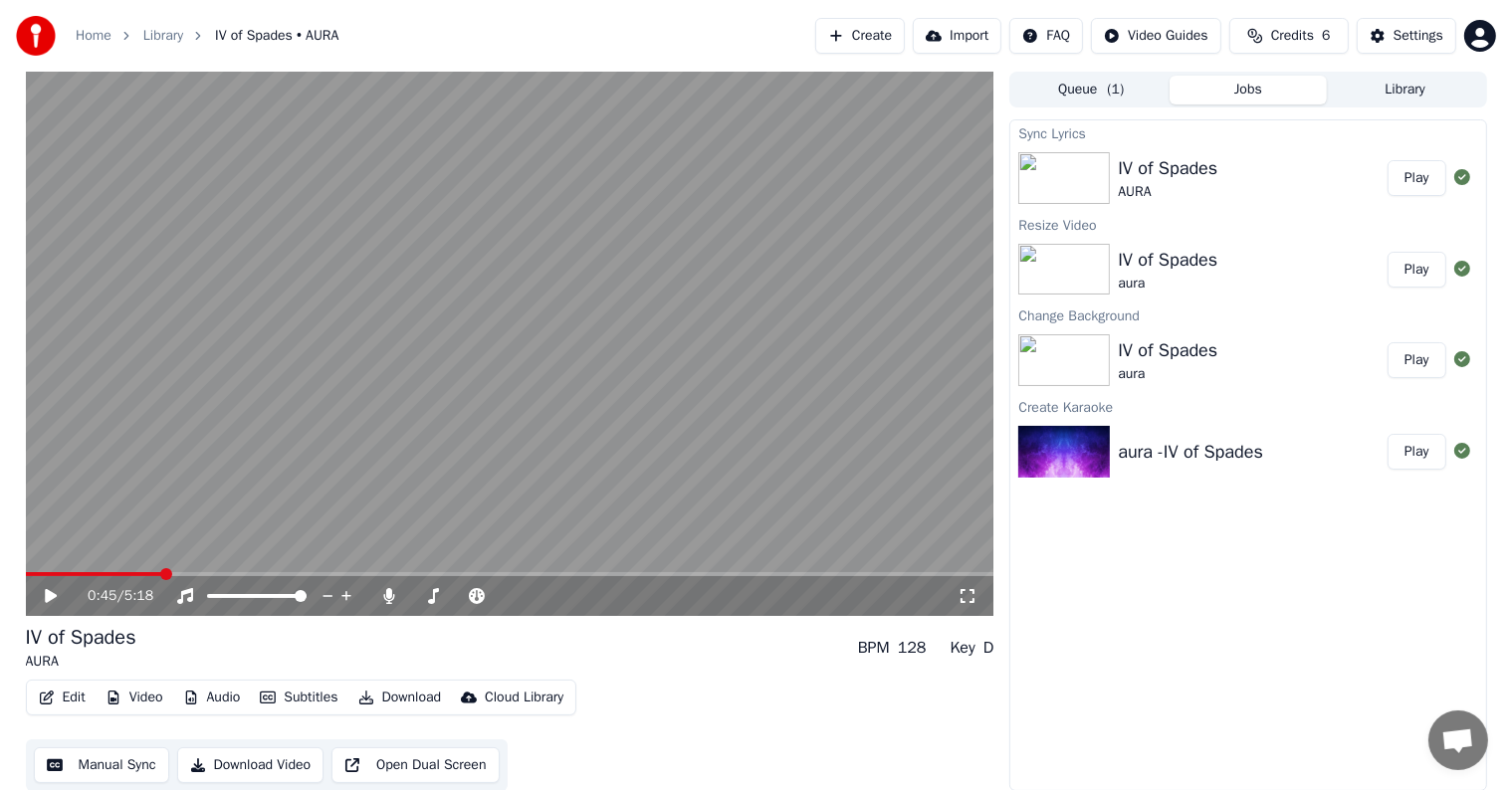 click at bounding box center (94, 574) 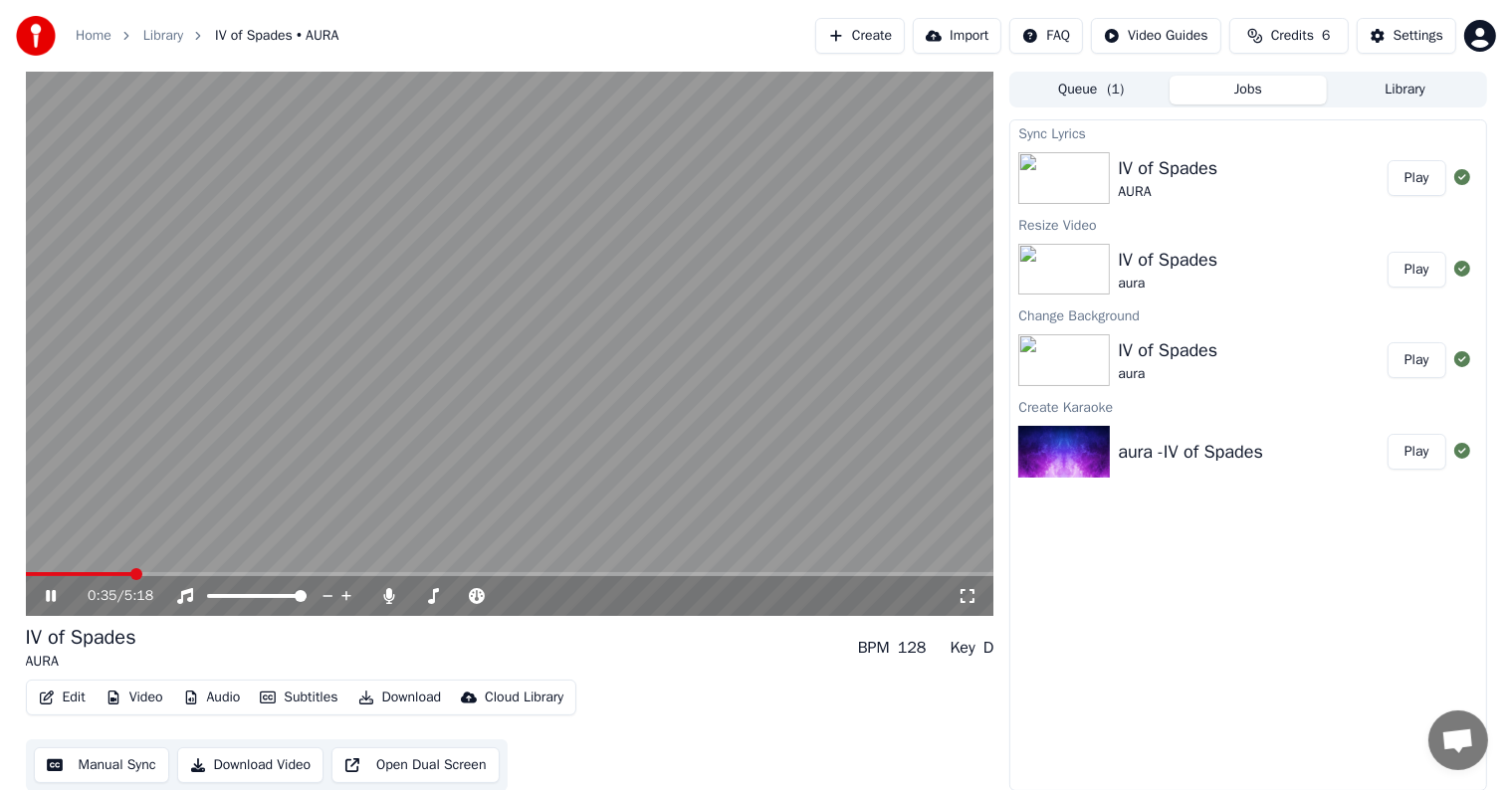 click at bounding box center [79, 574] 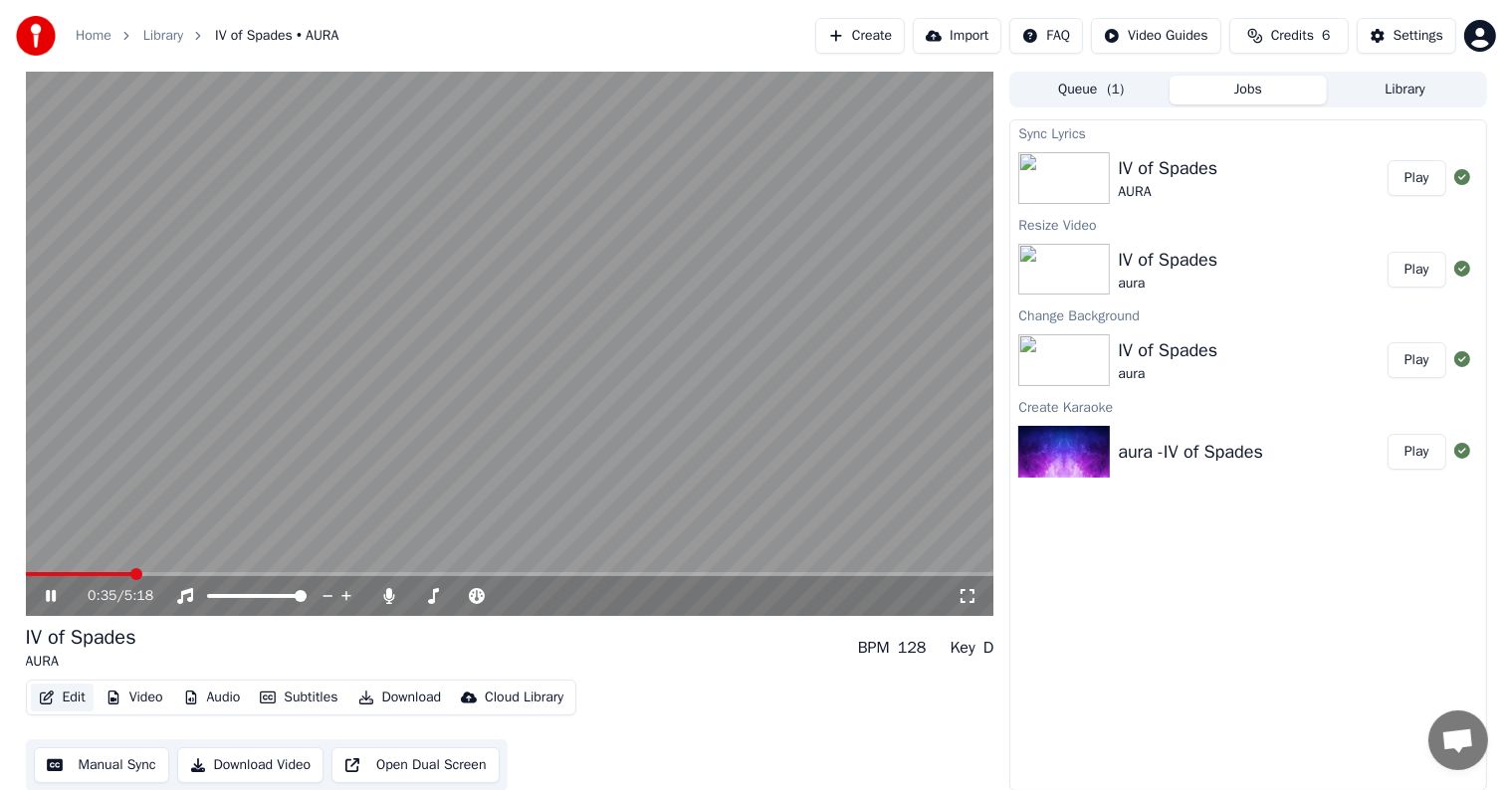 click on "Edit" at bounding box center (62, 697) 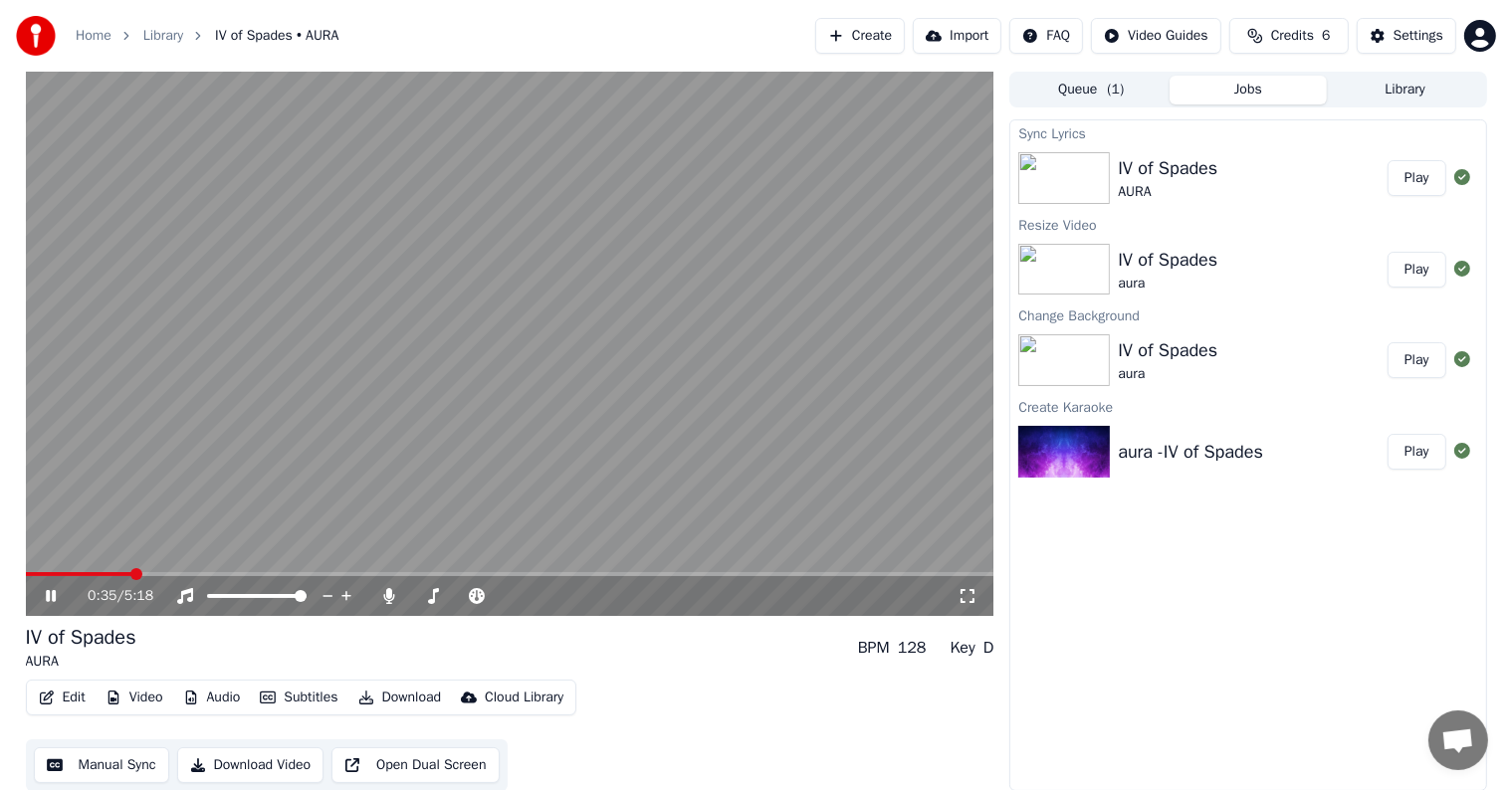 click on "Edit" at bounding box center (62, 697) 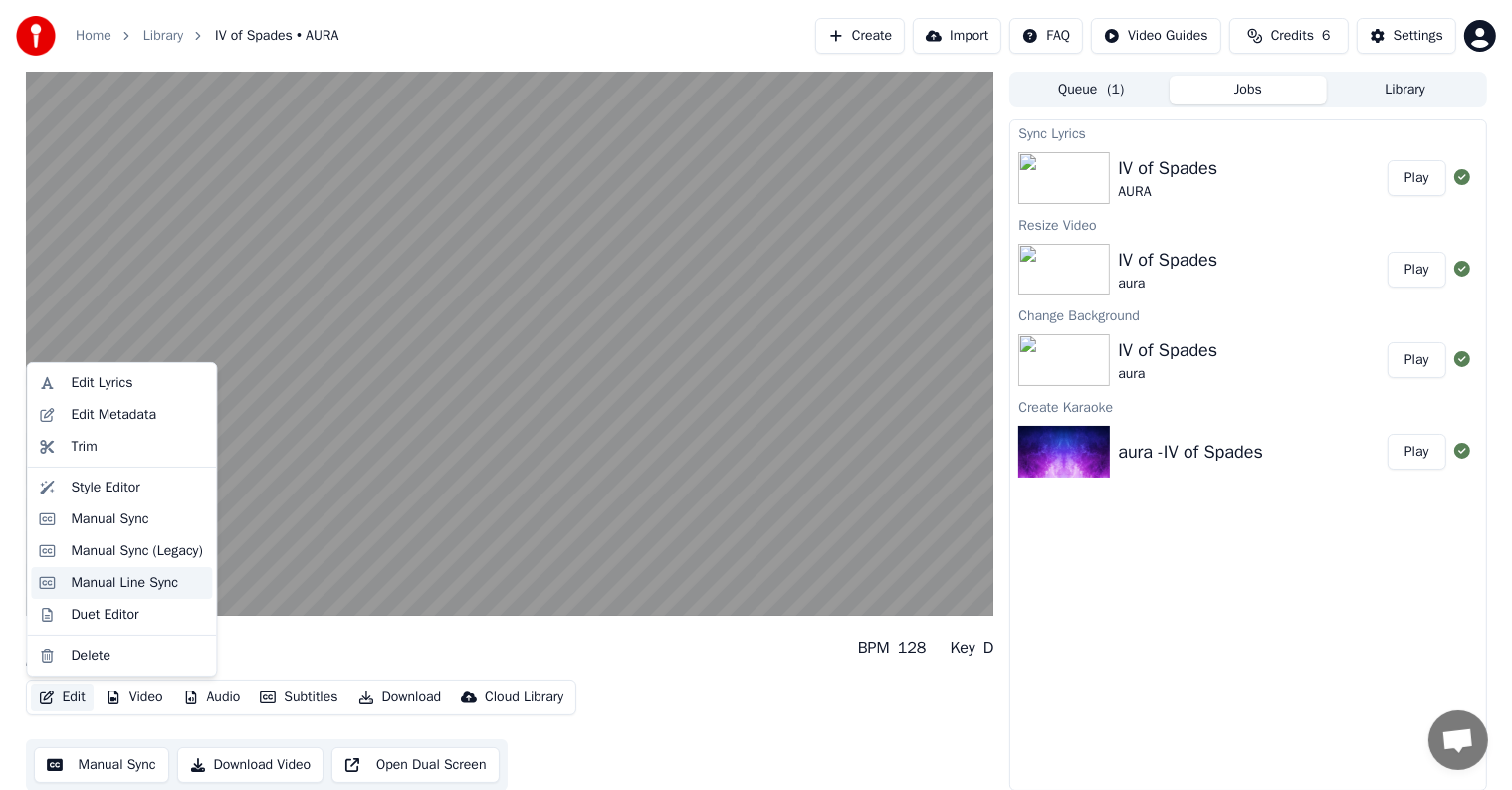 click on "Manual Line Sync" at bounding box center [124, 583] 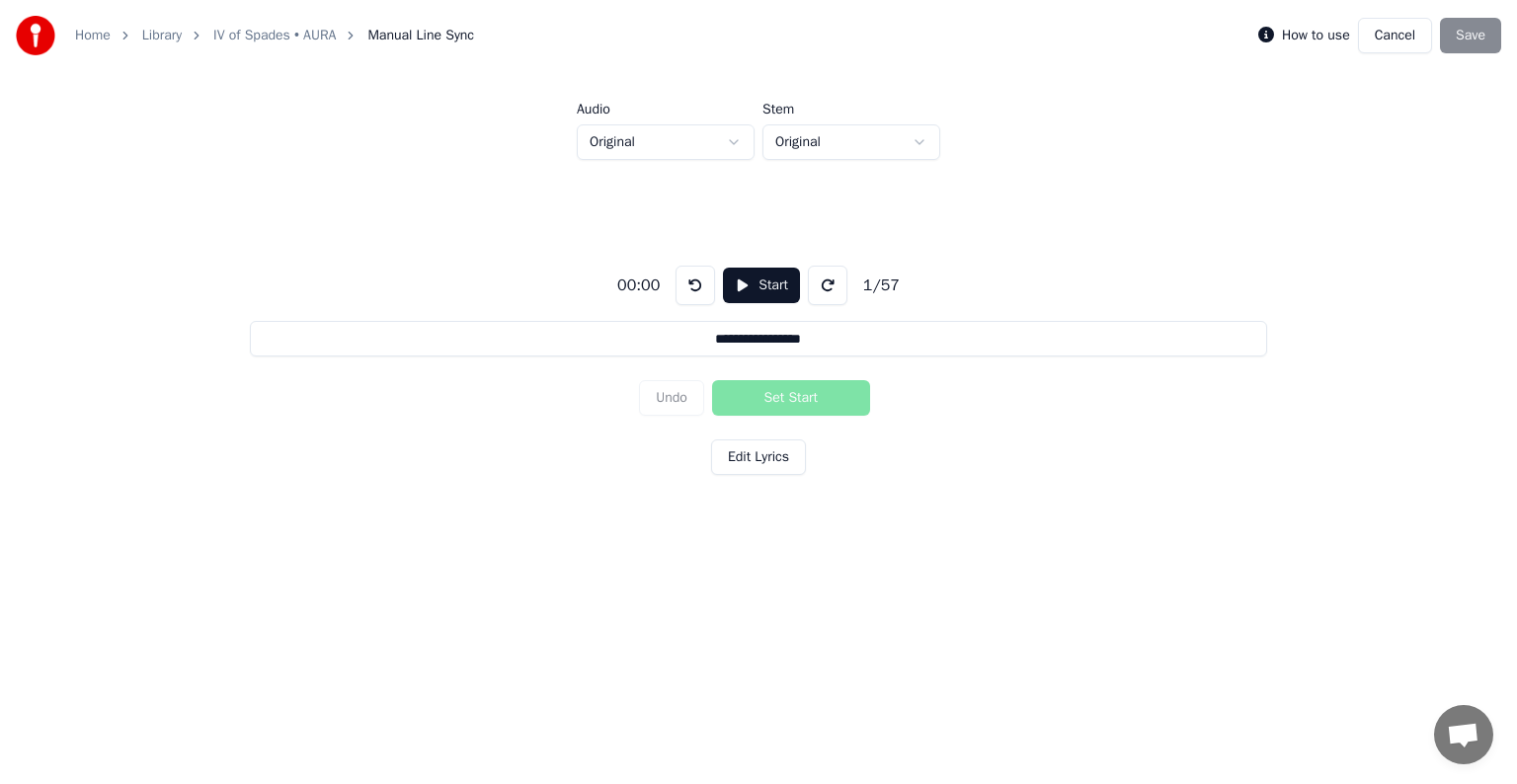 click on "Cancel" at bounding box center (1395, 36) 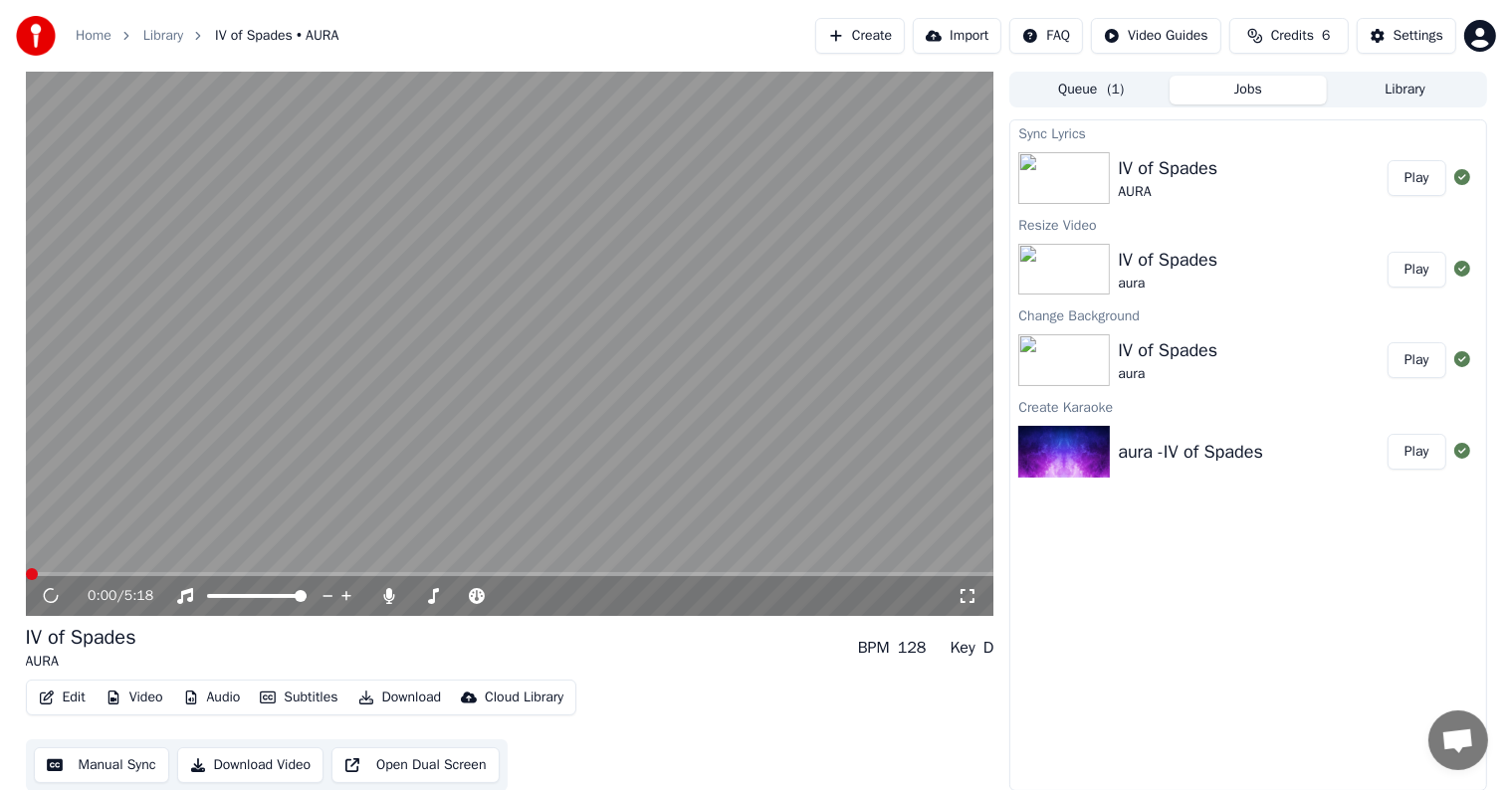 click on "Edit" at bounding box center (62, 697) 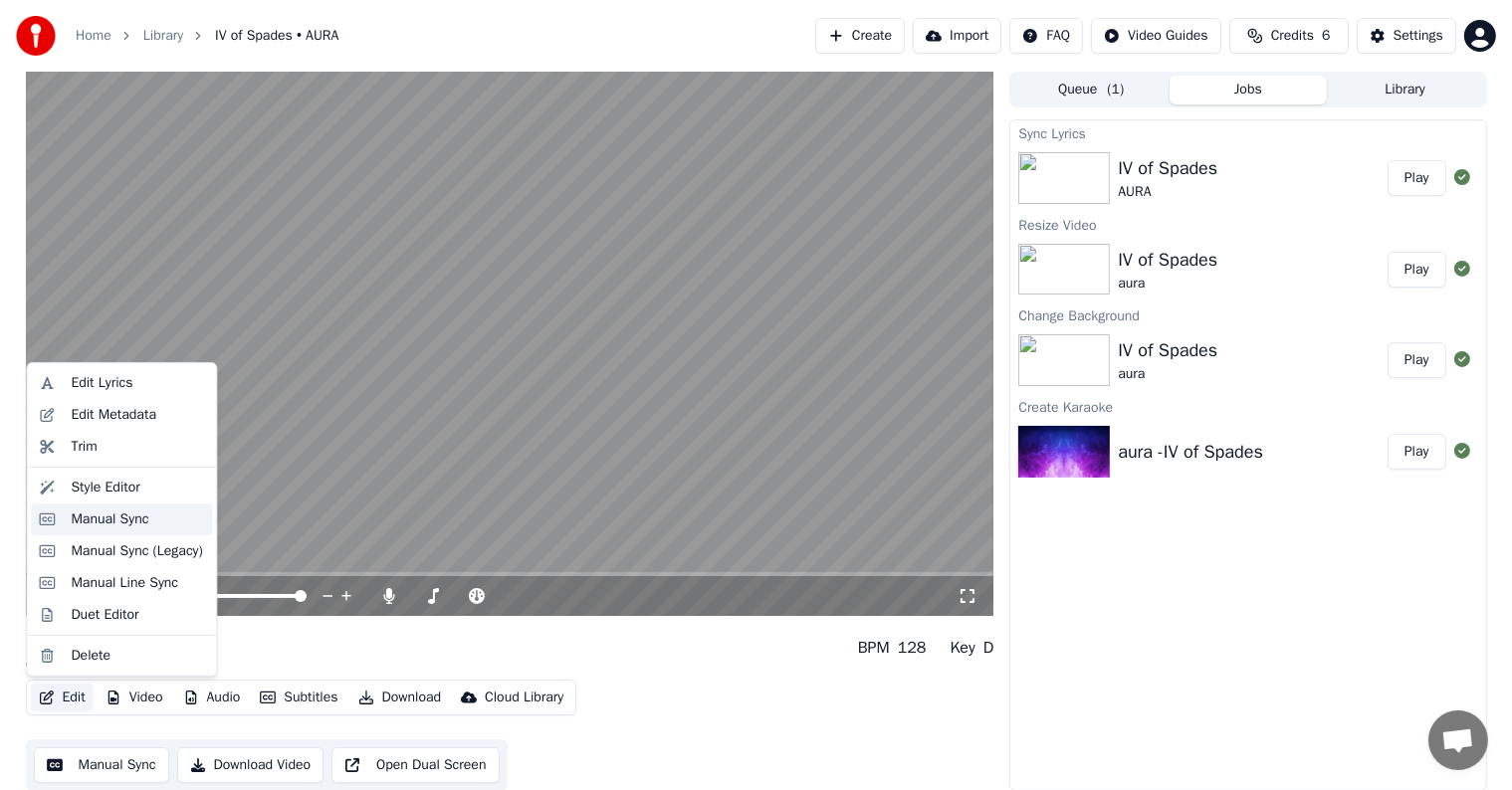 click on "Manual Sync" at bounding box center (121, 519) 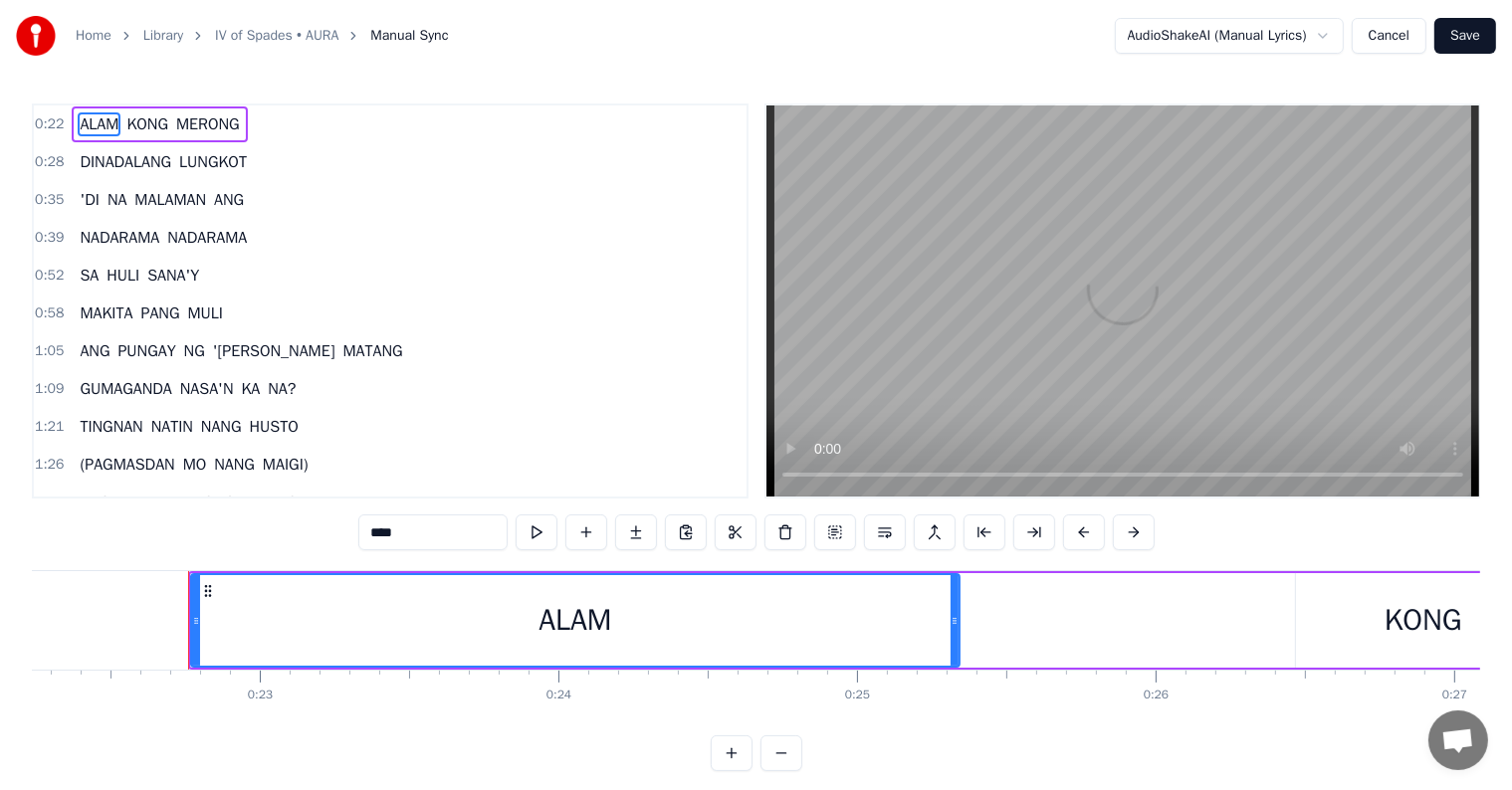 scroll, scrollTop: 0, scrollLeft: 6696, axis: horizontal 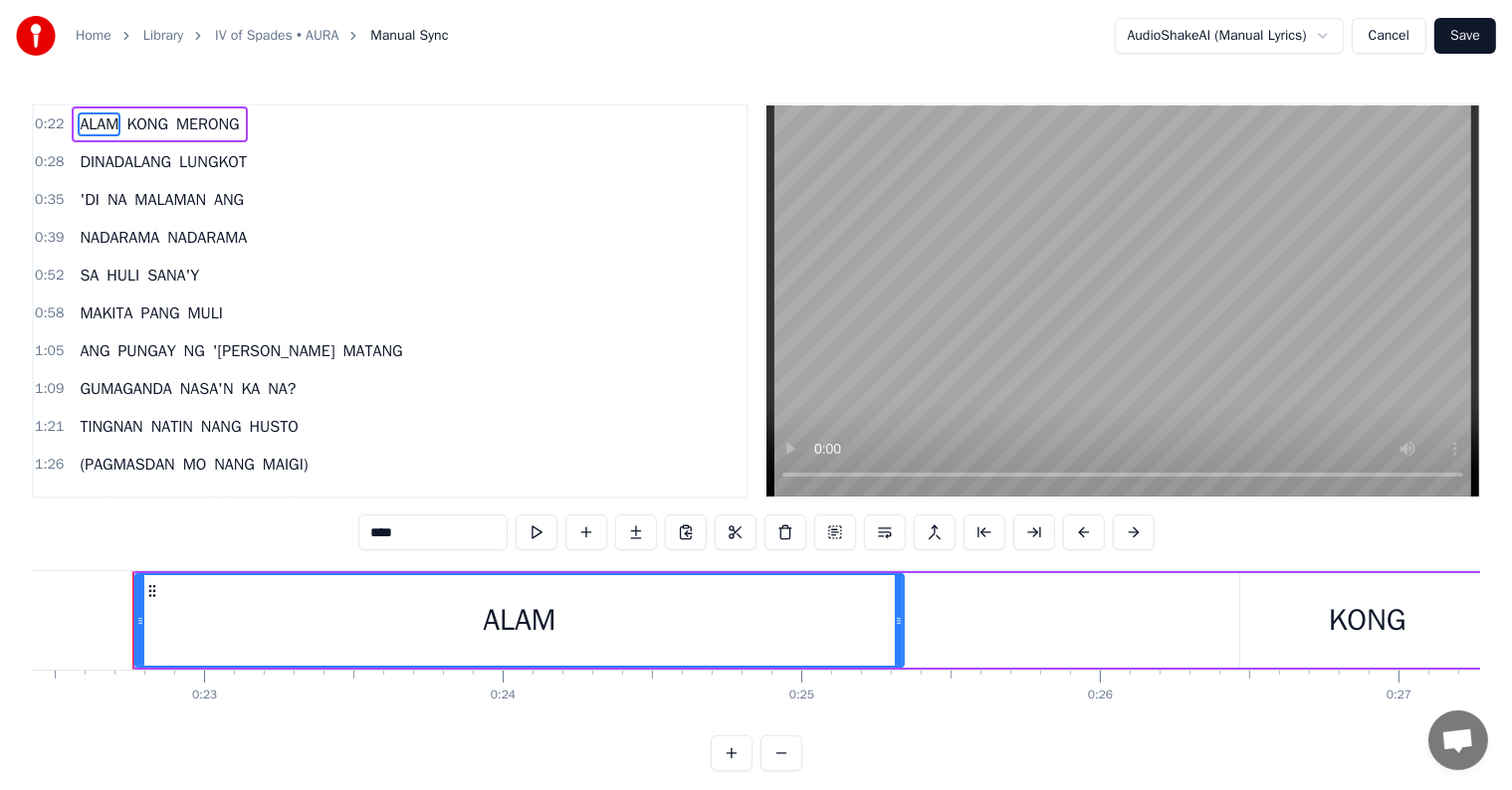 click on "NADARAMA" at bounding box center (119, 238) 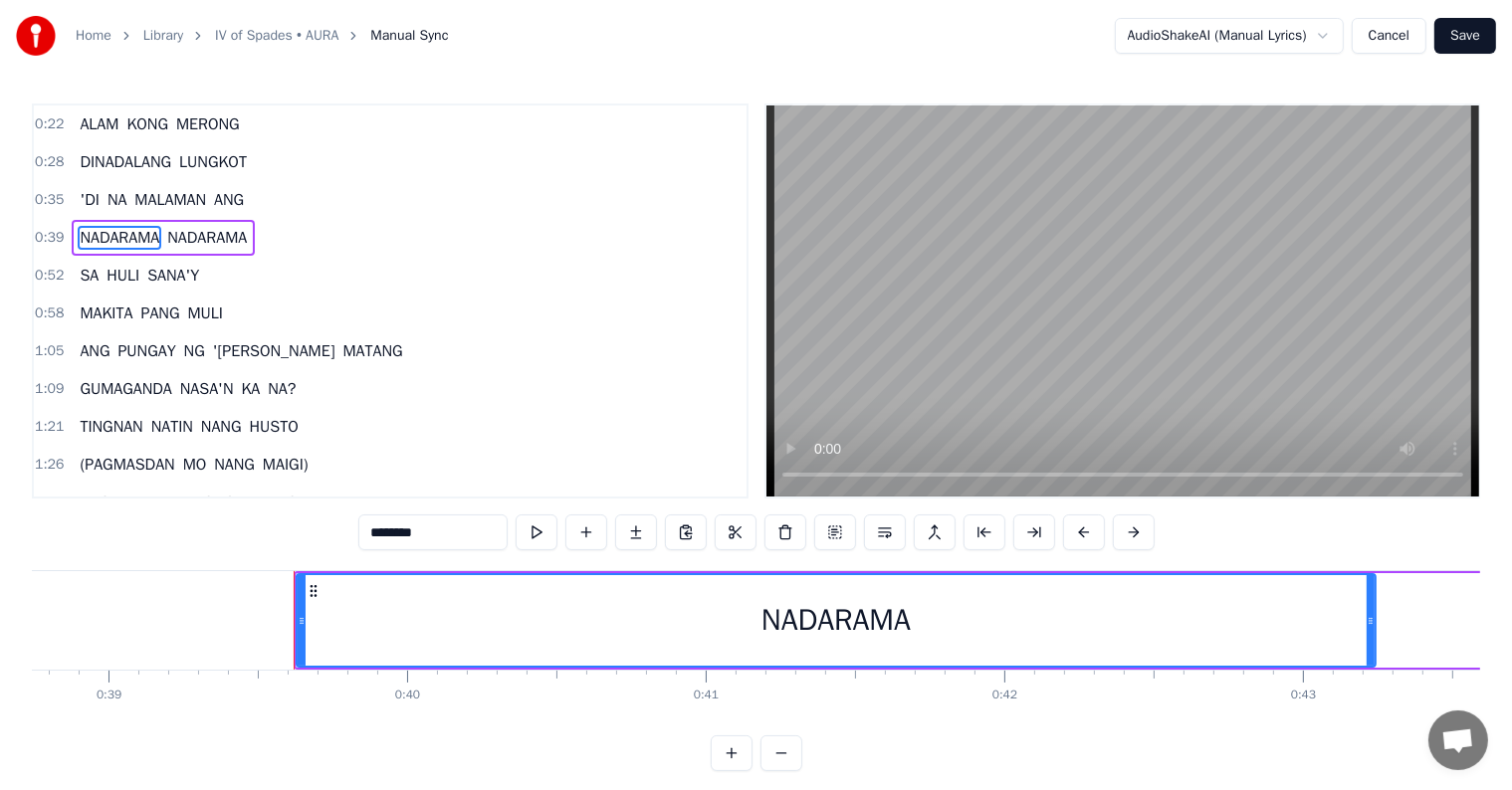 scroll, scrollTop: 0, scrollLeft: 11731, axis: horizontal 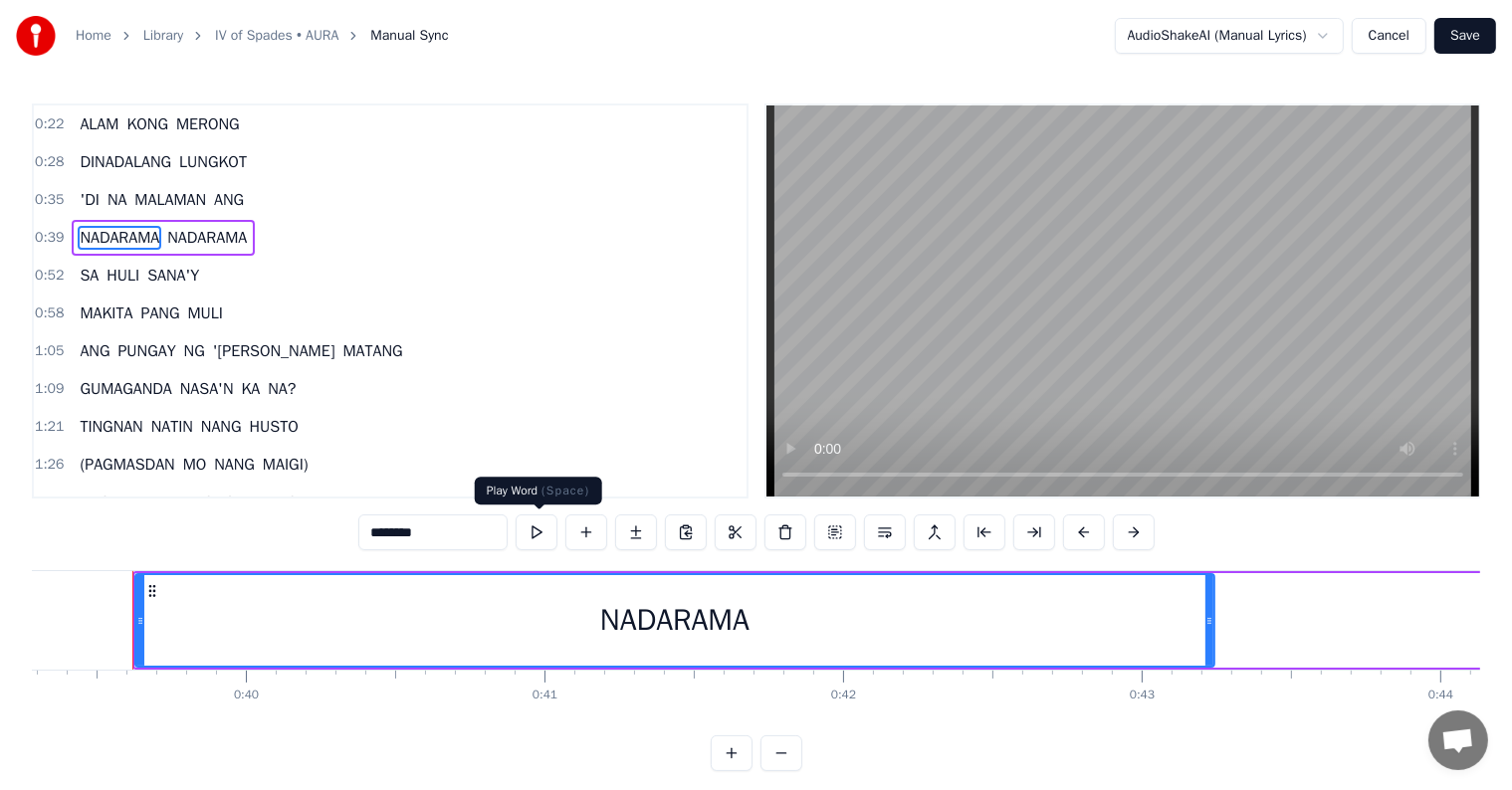 click at bounding box center (537, 532) 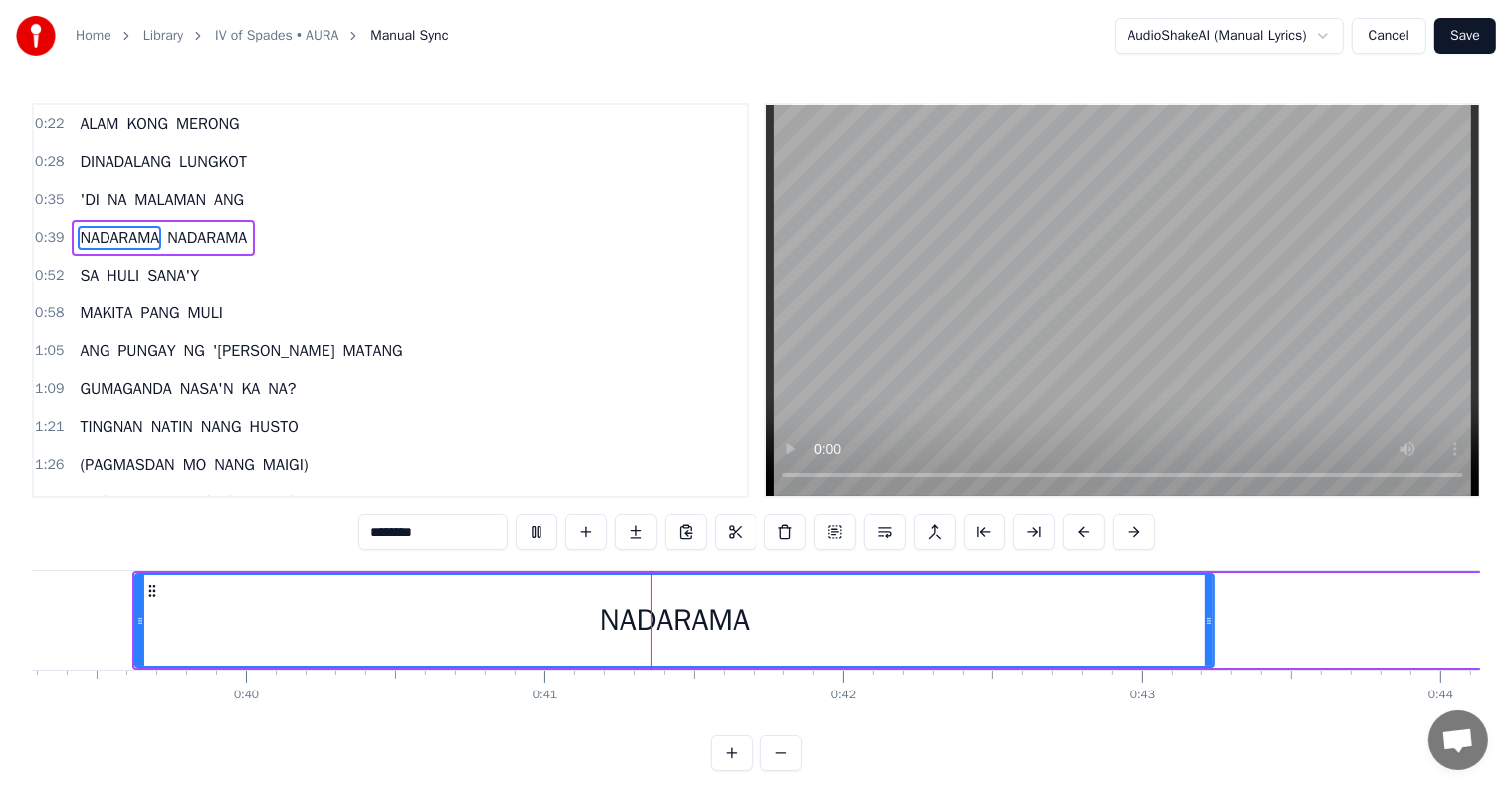 click at bounding box center [537, 532] 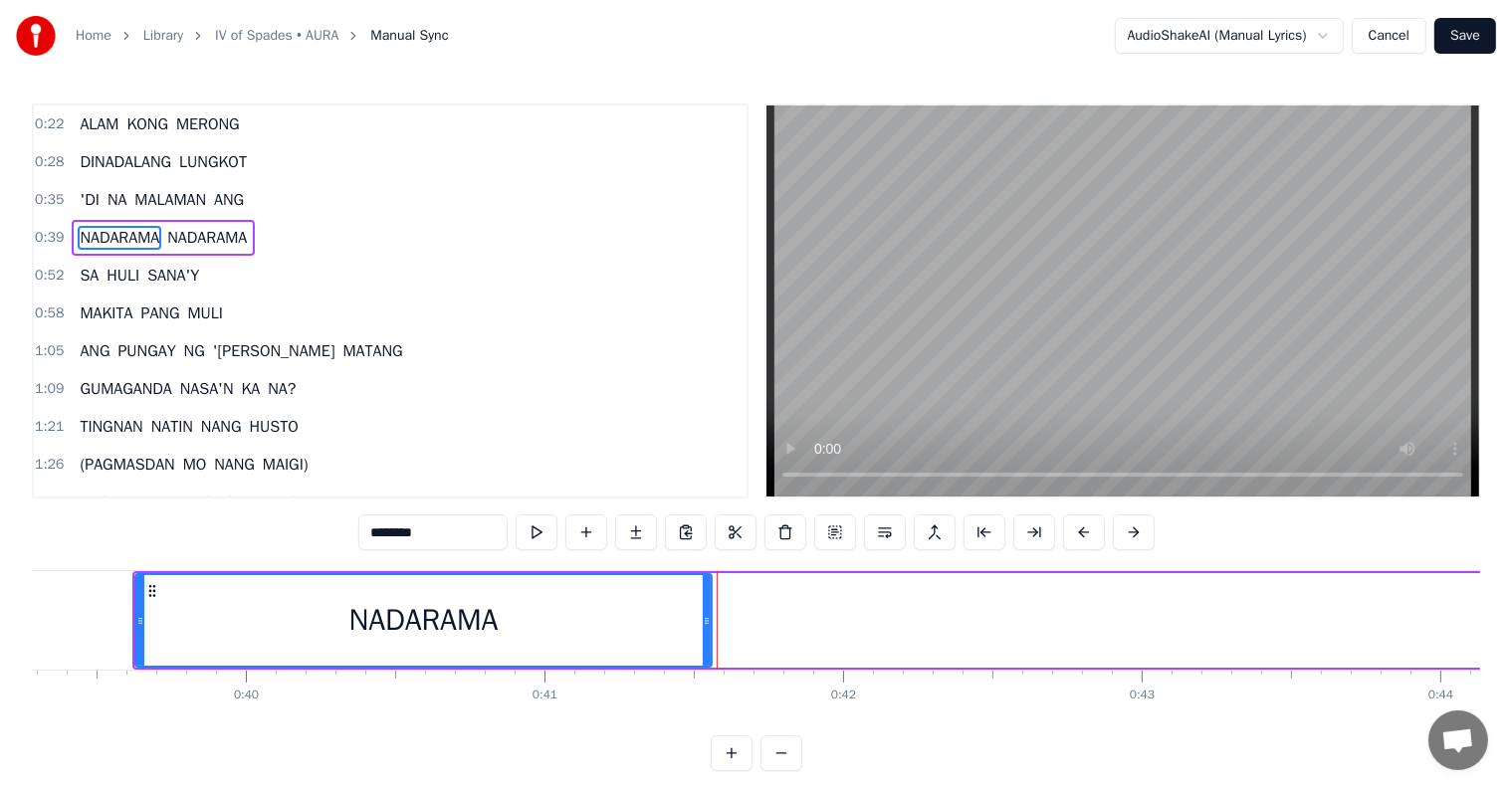 drag, startPoint x: 1208, startPoint y: 621, endPoint x: 706, endPoint y: 620, distance: 502.001 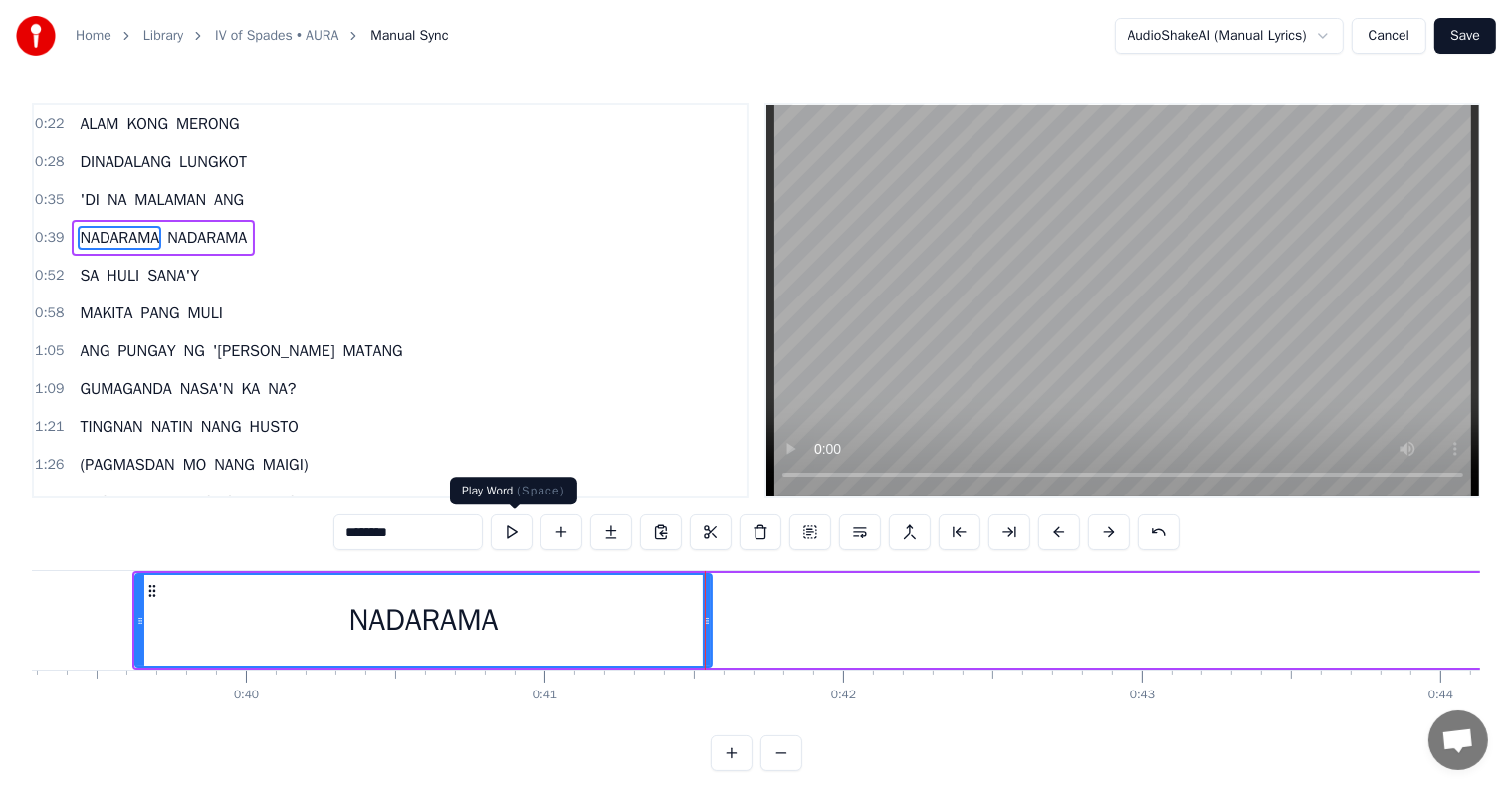 click at bounding box center [512, 532] 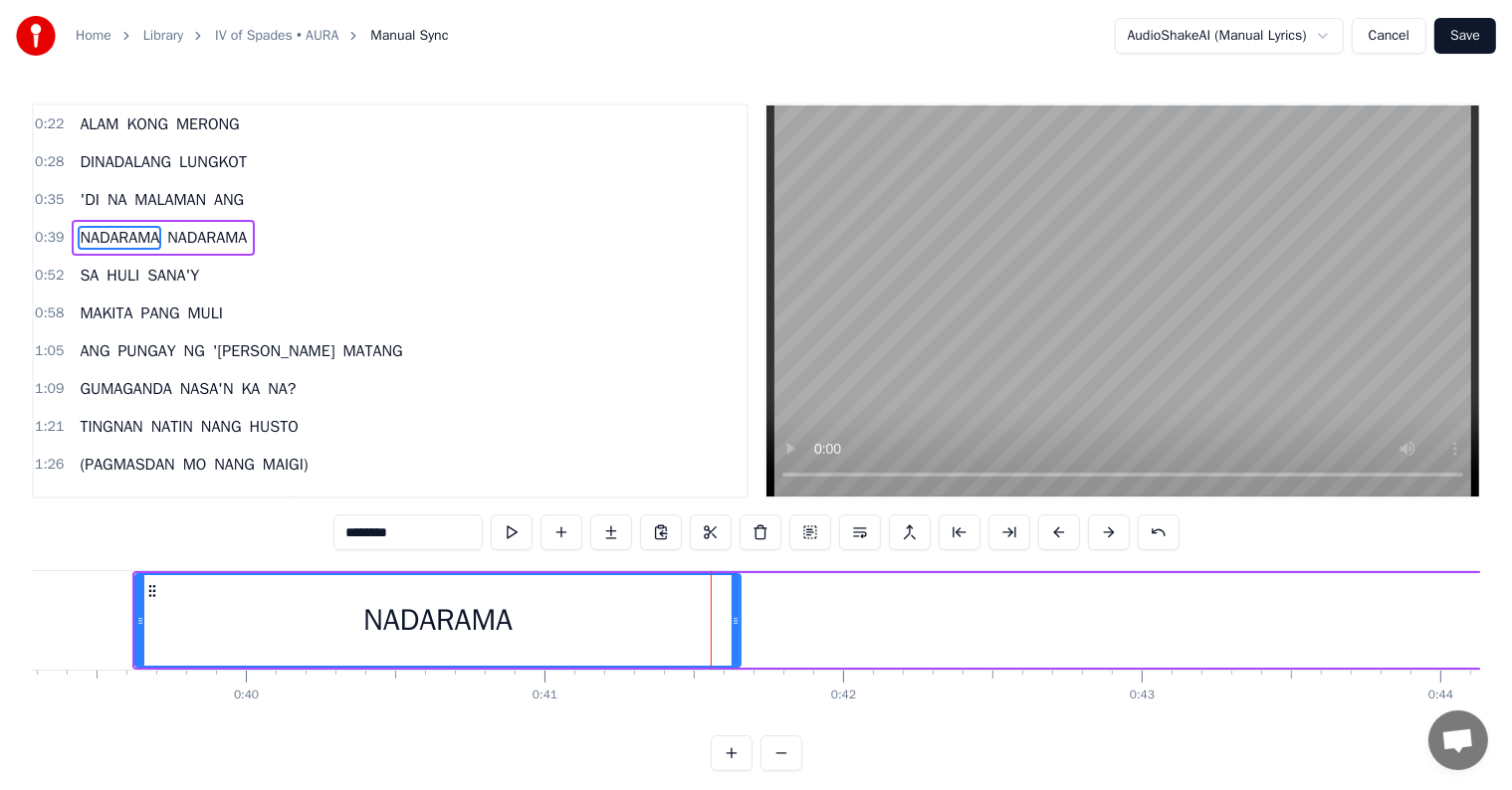 drag, startPoint x: 707, startPoint y: 637, endPoint x: 749, endPoint y: 642, distance: 42.296572 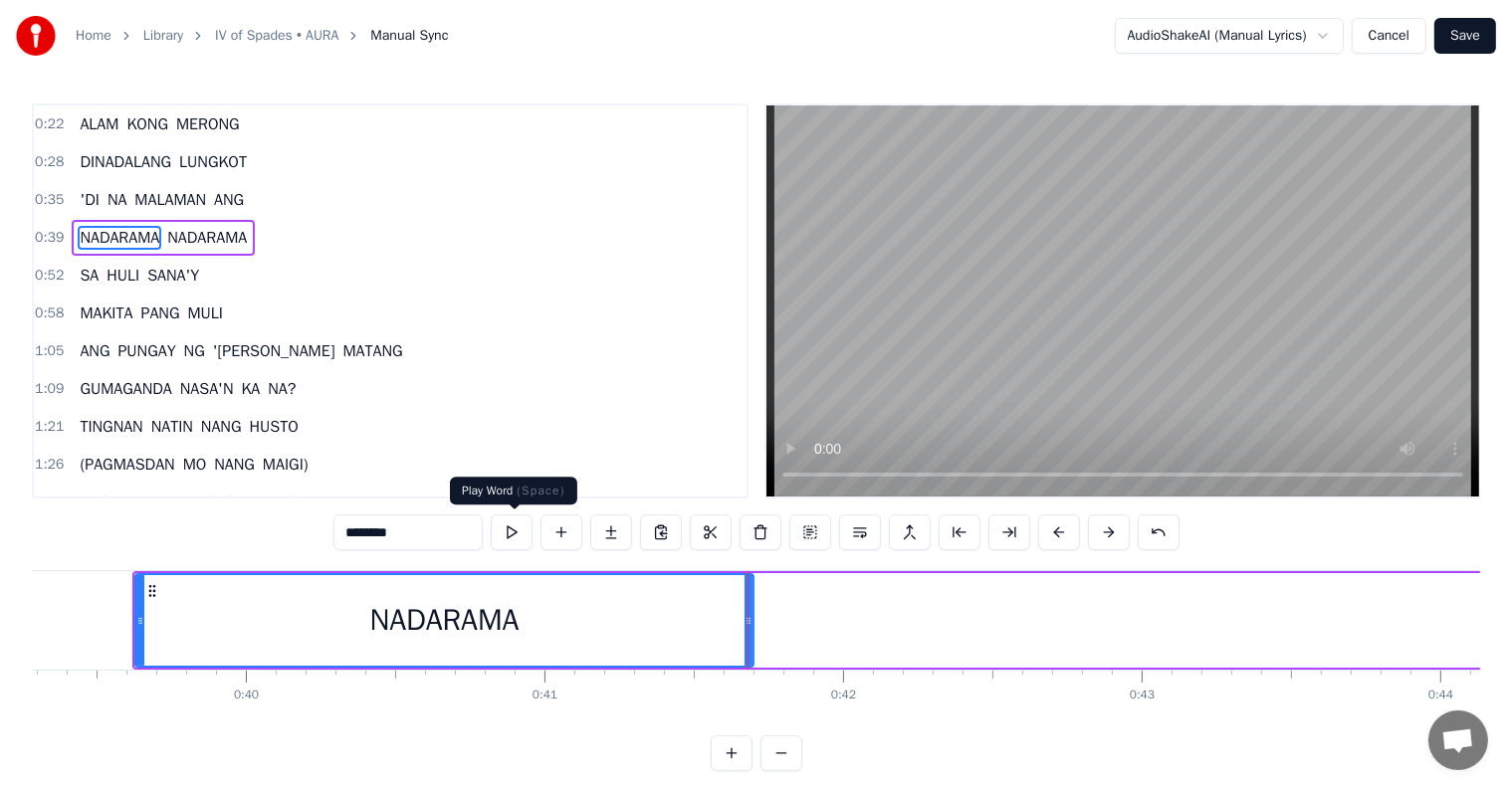 click at bounding box center (512, 532) 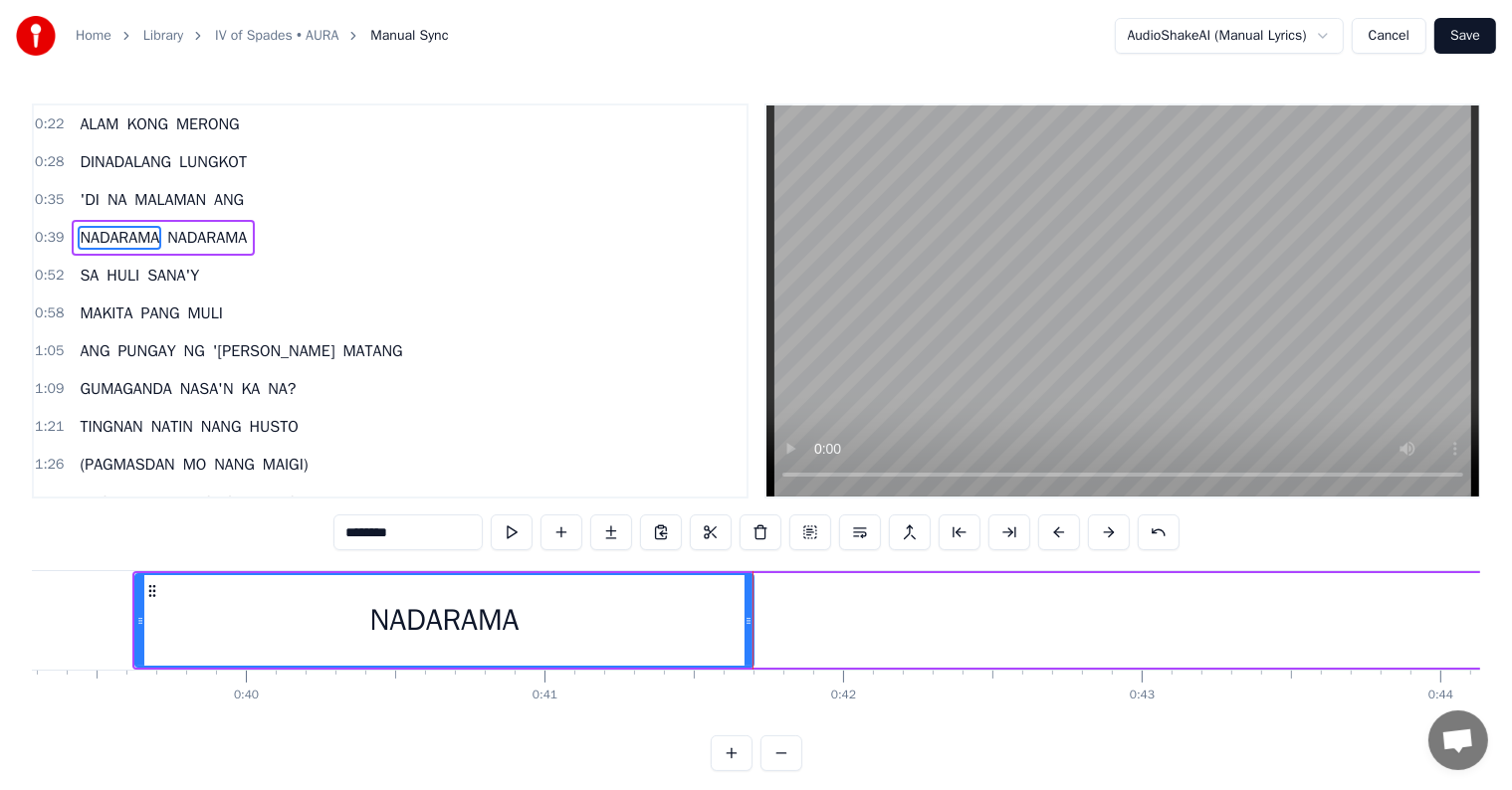 click on "NADARAMA" at bounding box center (207, 238) 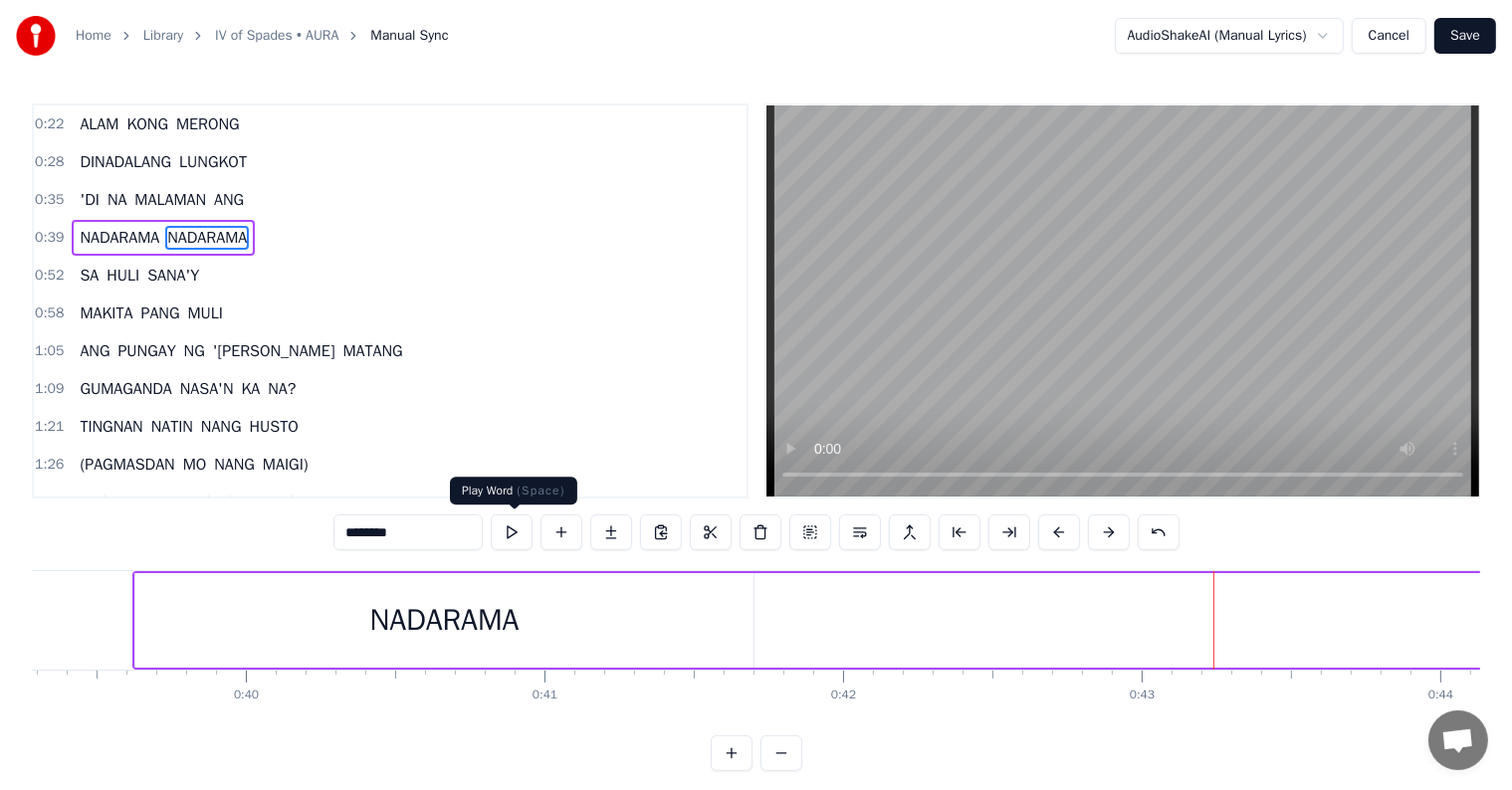click at bounding box center (512, 532) 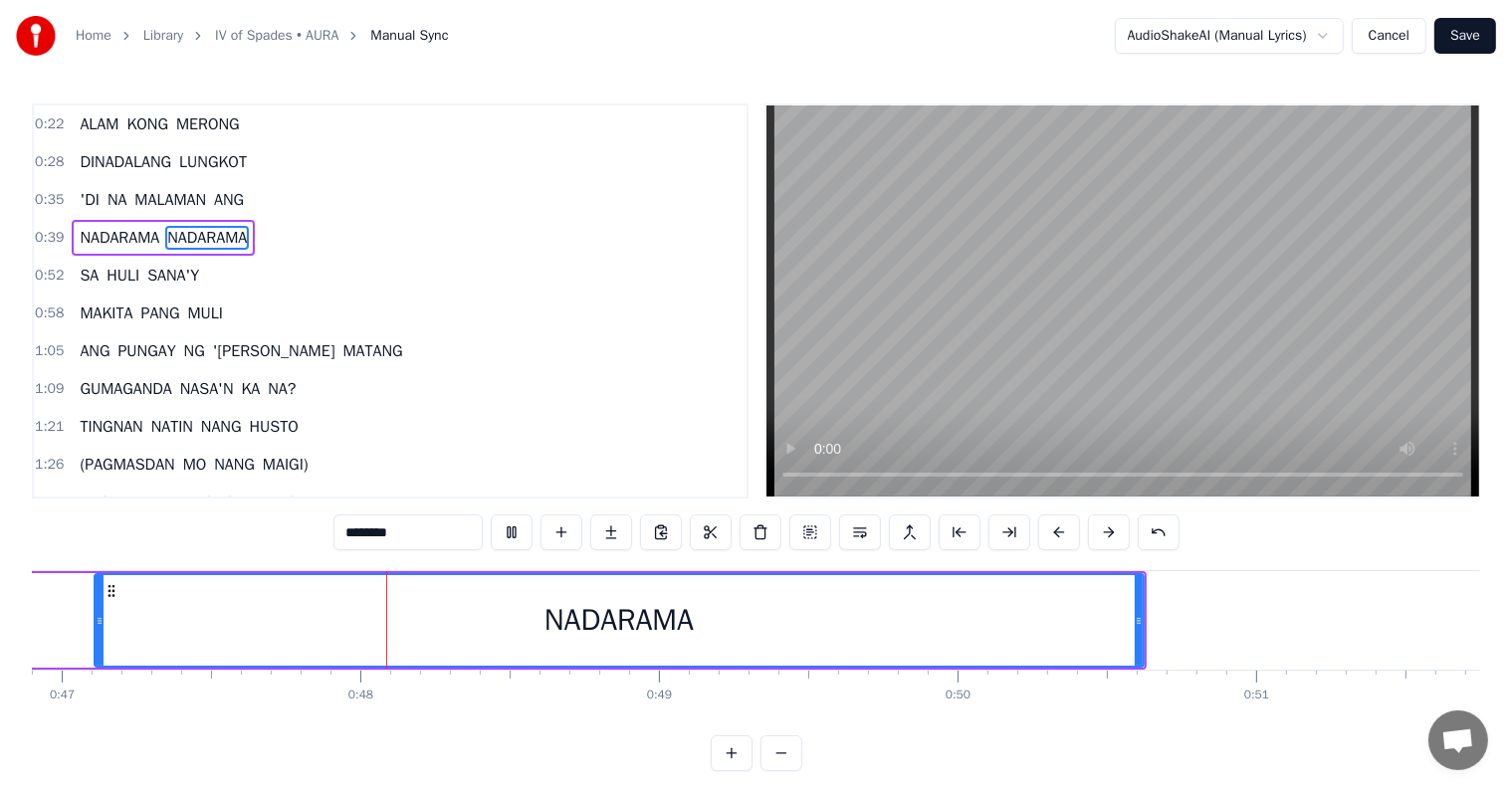 scroll, scrollTop: 0, scrollLeft: 14039, axis: horizontal 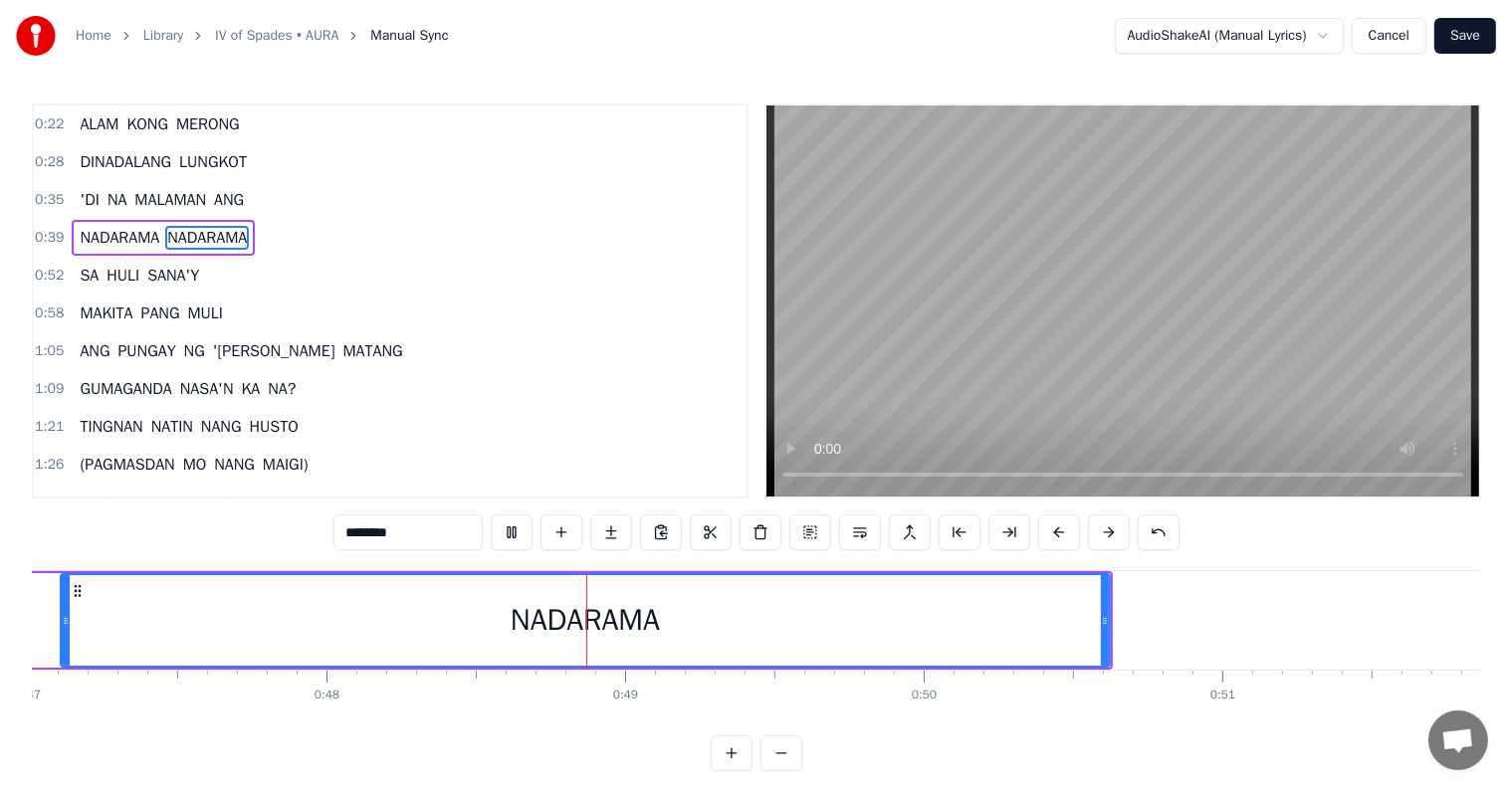 click at bounding box center (512, 532) 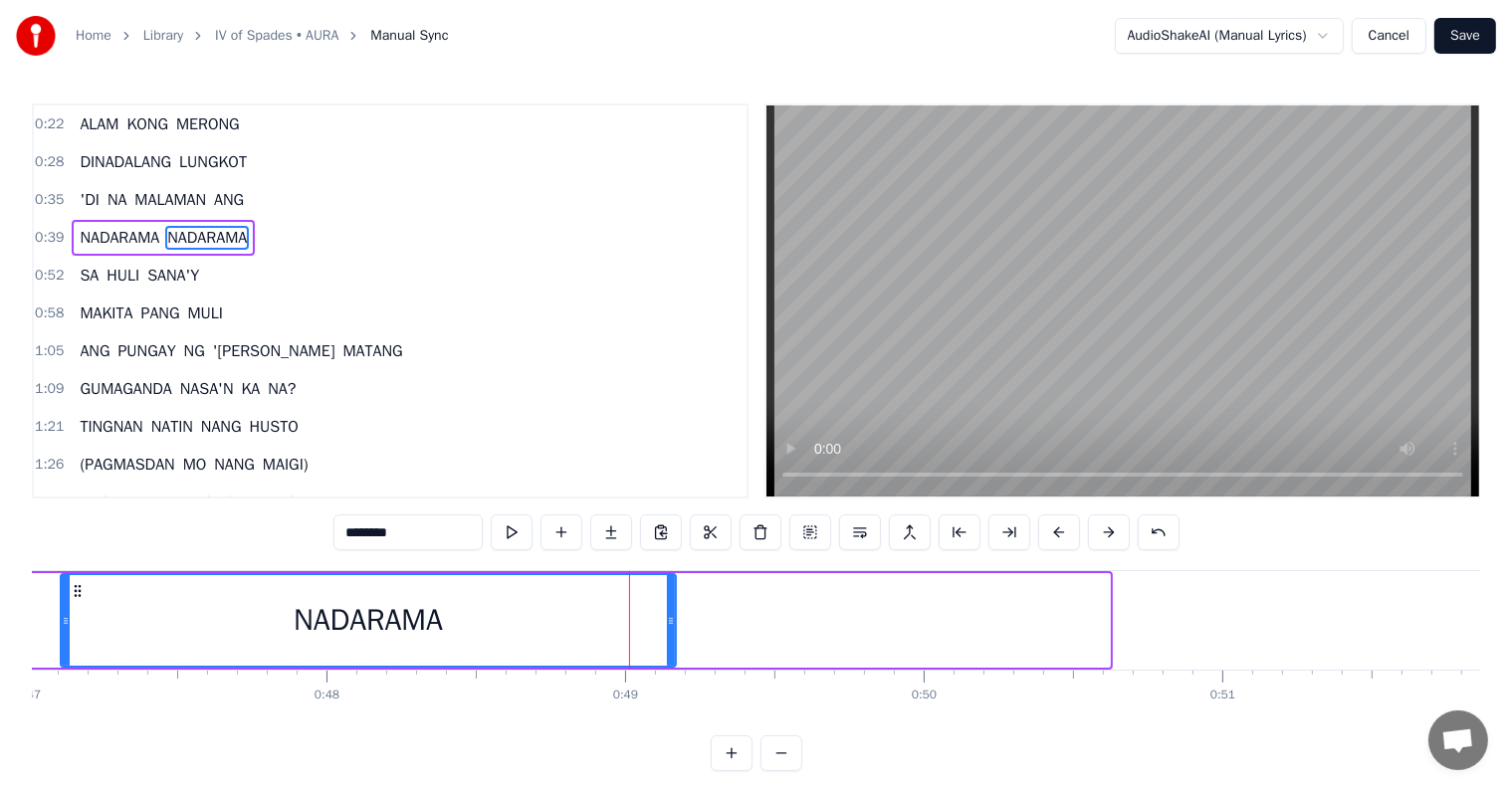 drag, startPoint x: 1104, startPoint y: 613, endPoint x: 669, endPoint y: 626, distance: 435.19421 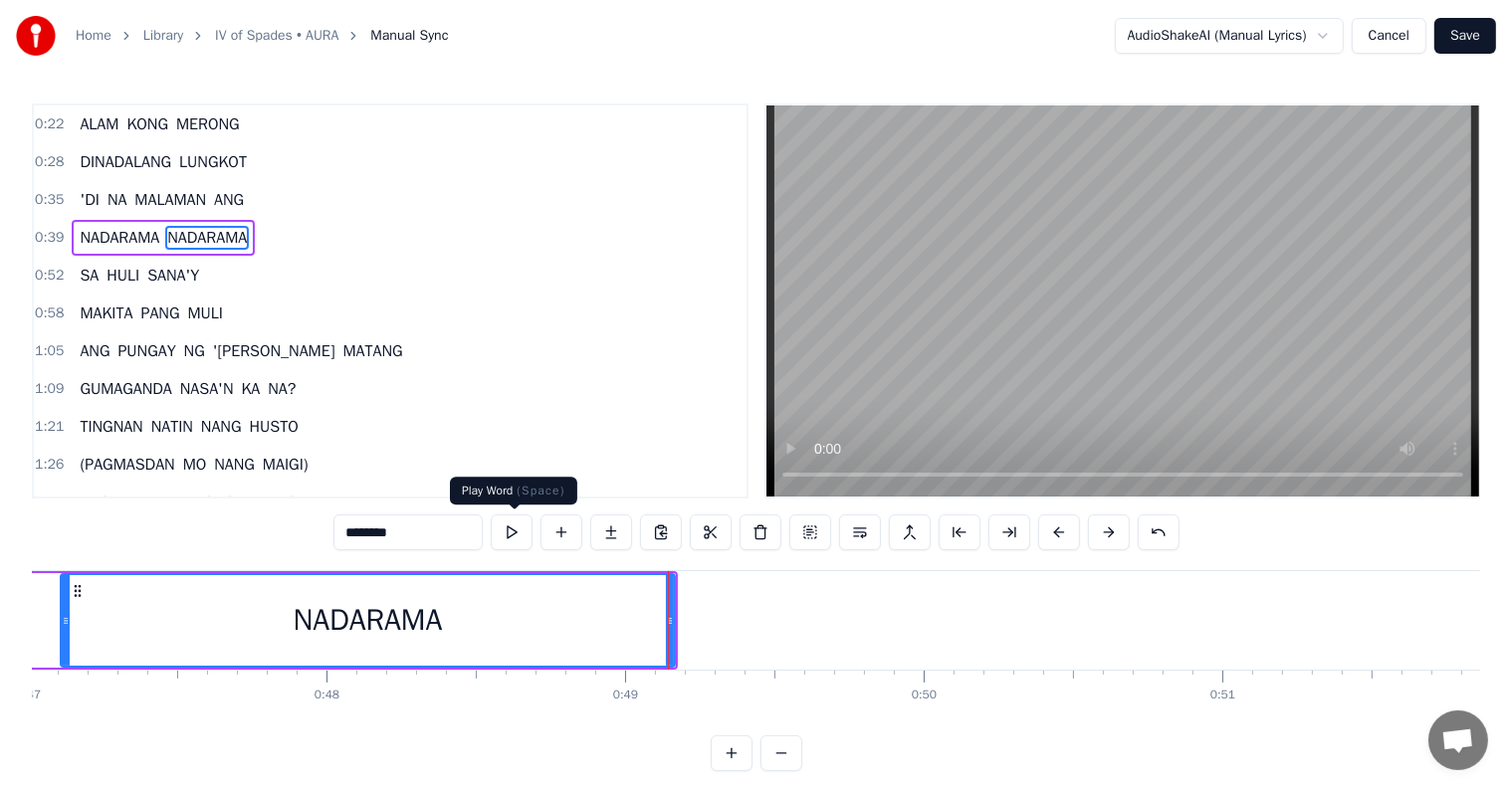 click at bounding box center (512, 532) 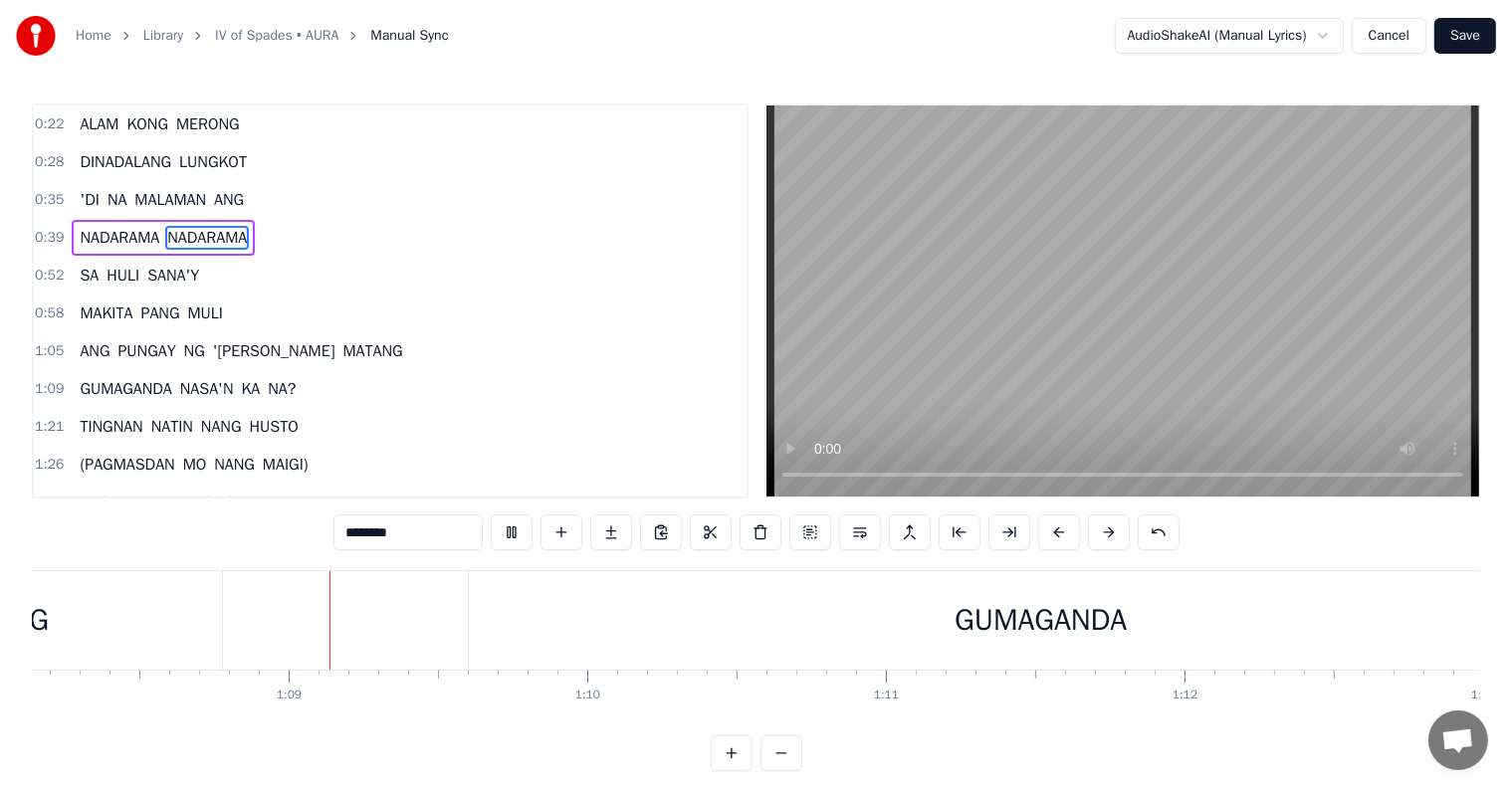 scroll, scrollTop: 0, scrollLeft: 20387, axis: horizontal 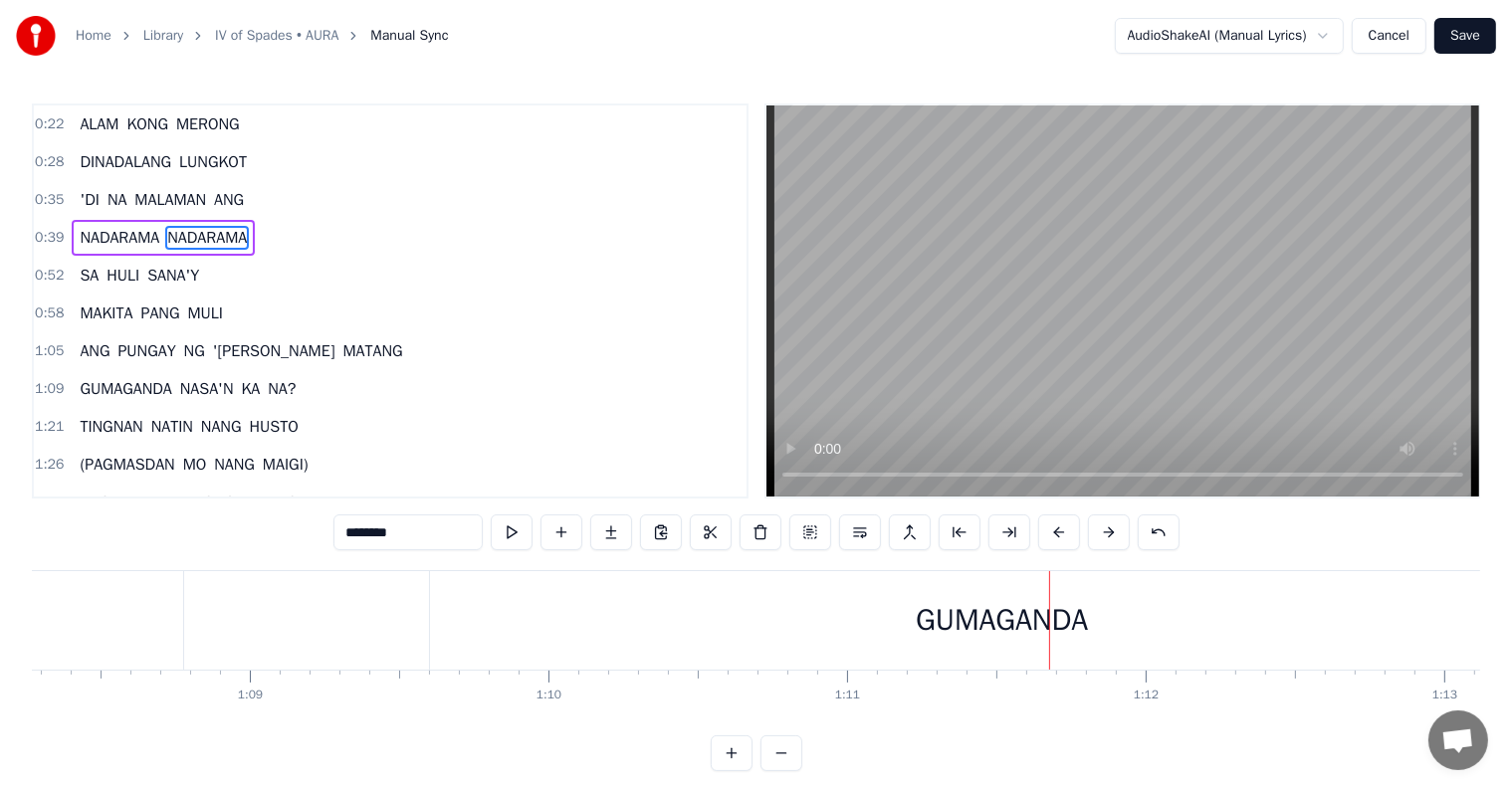 click on "GUMAGANDA" at bounding box center [1002, 620] 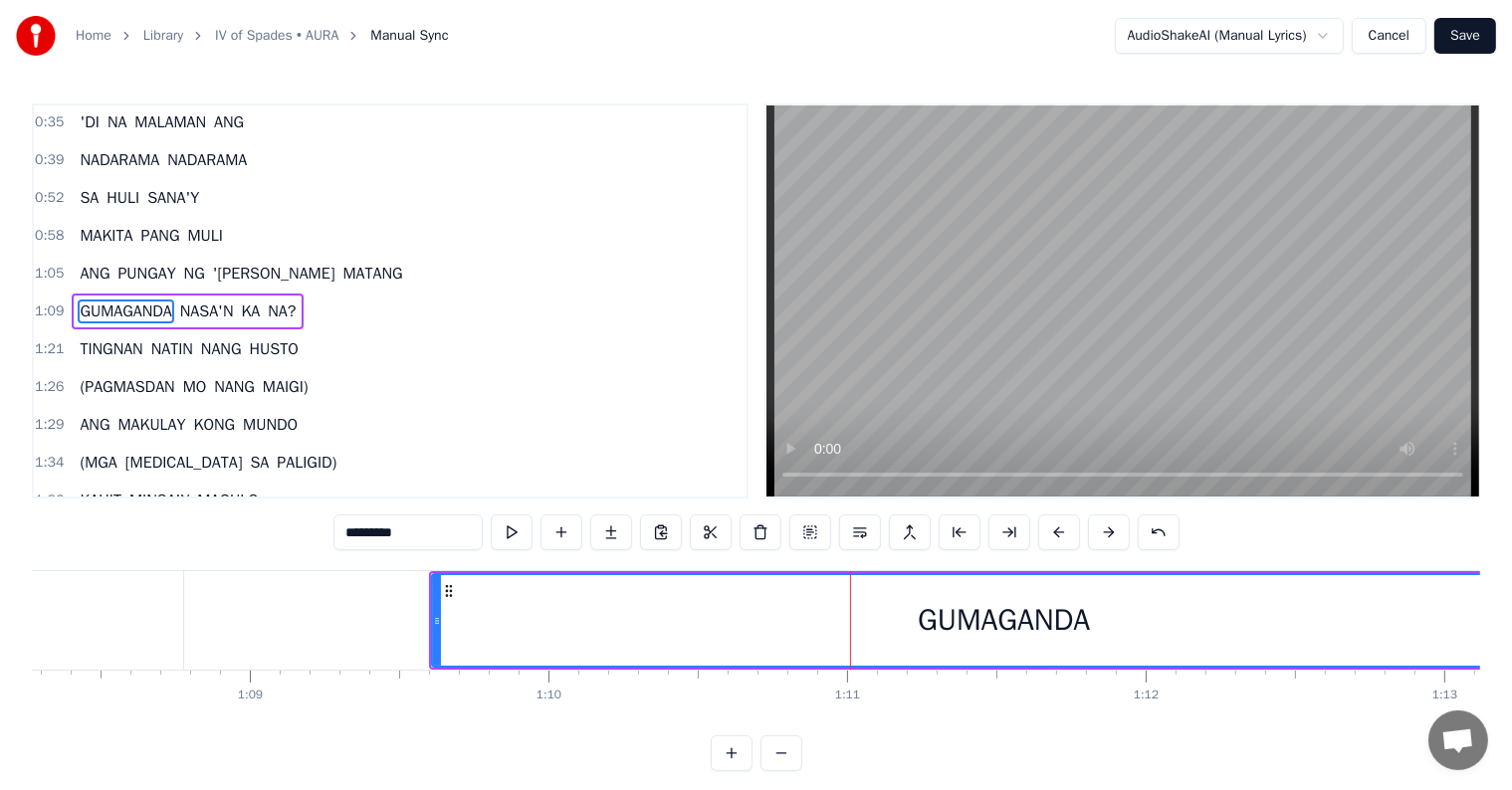 scroll, scrollTop: 79, scrollLeft: 0, axis: vertical 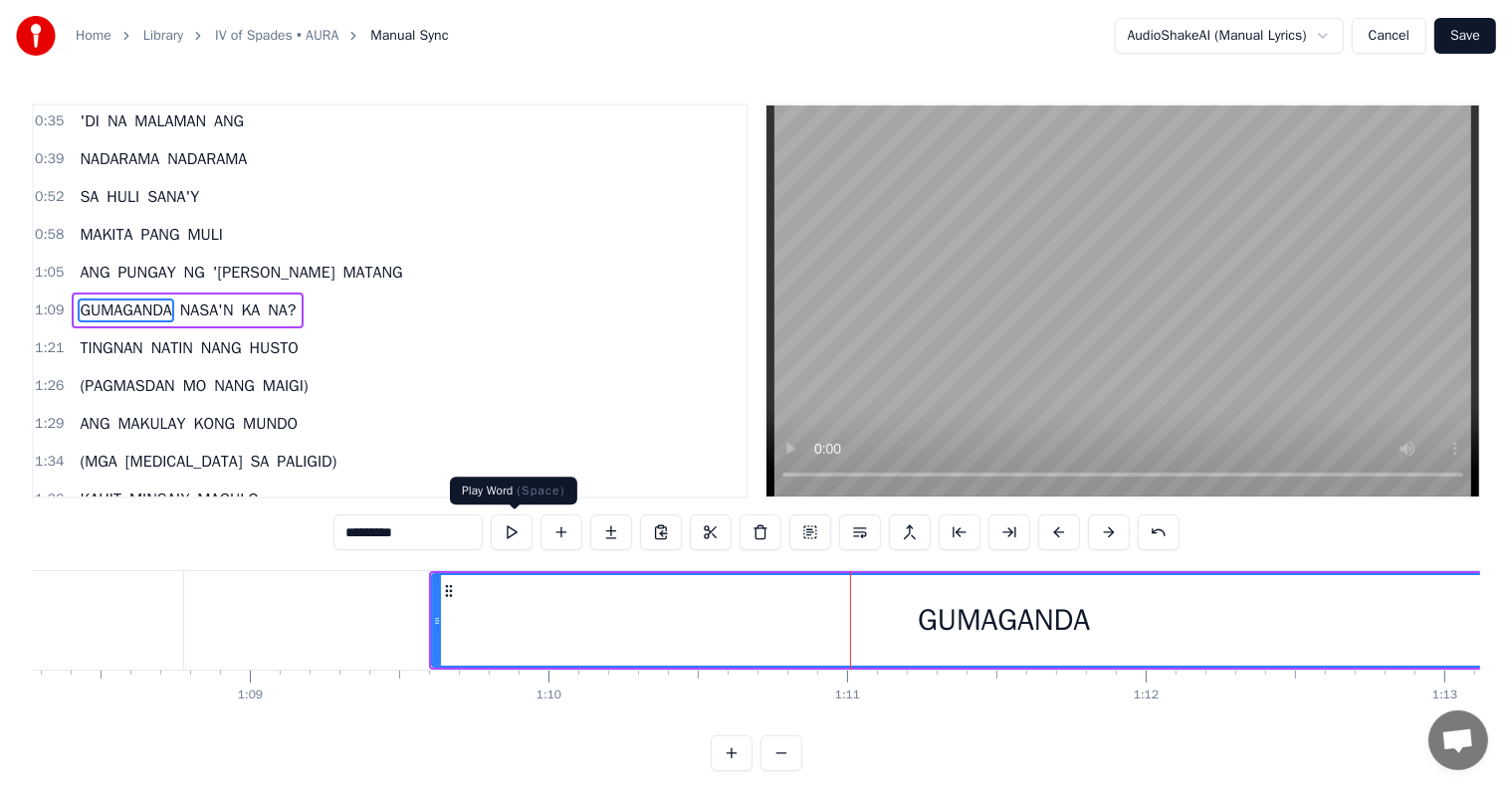 click at bounding box center [512, 532] 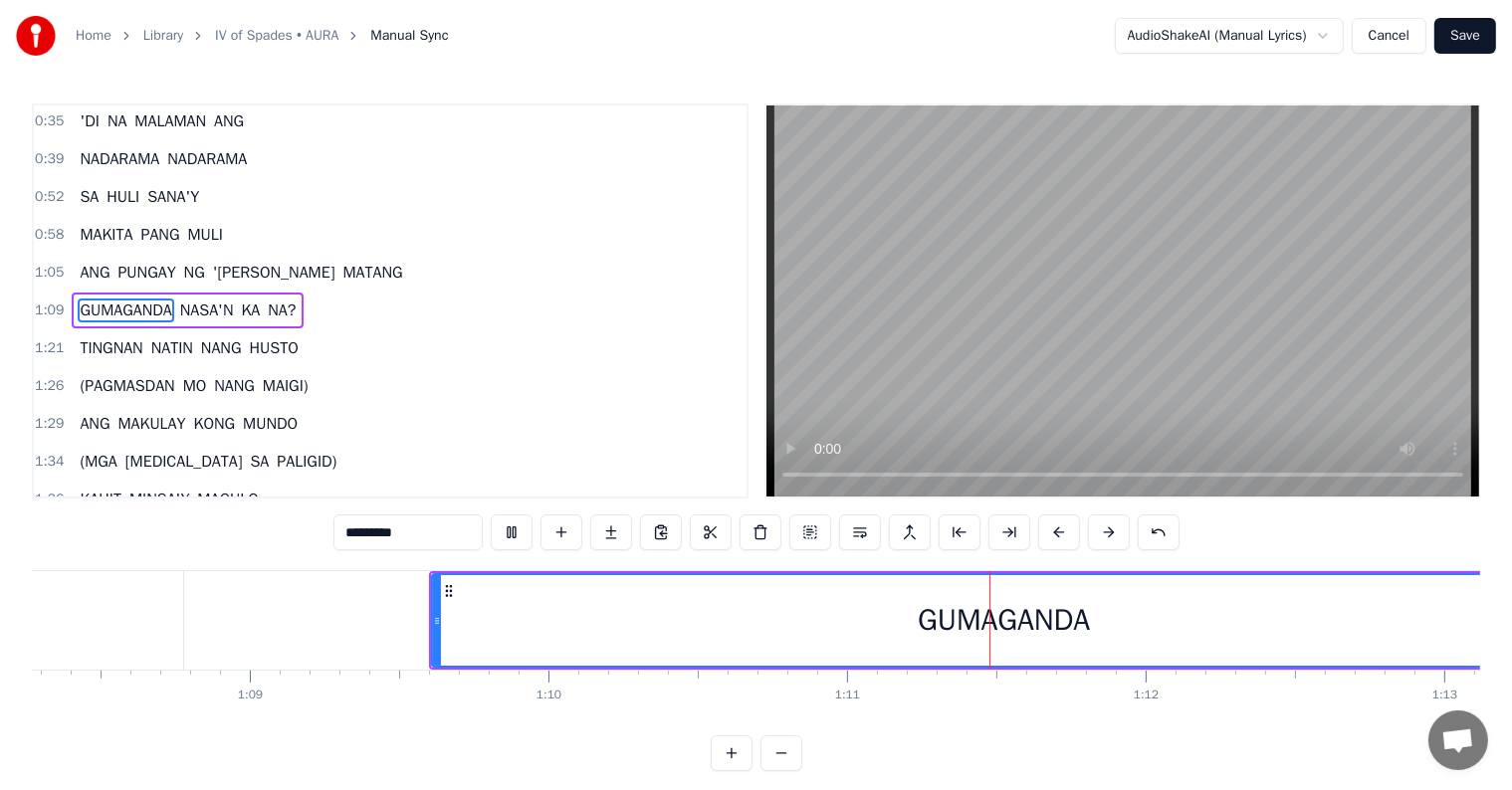 click at bounding box center [512, 532] 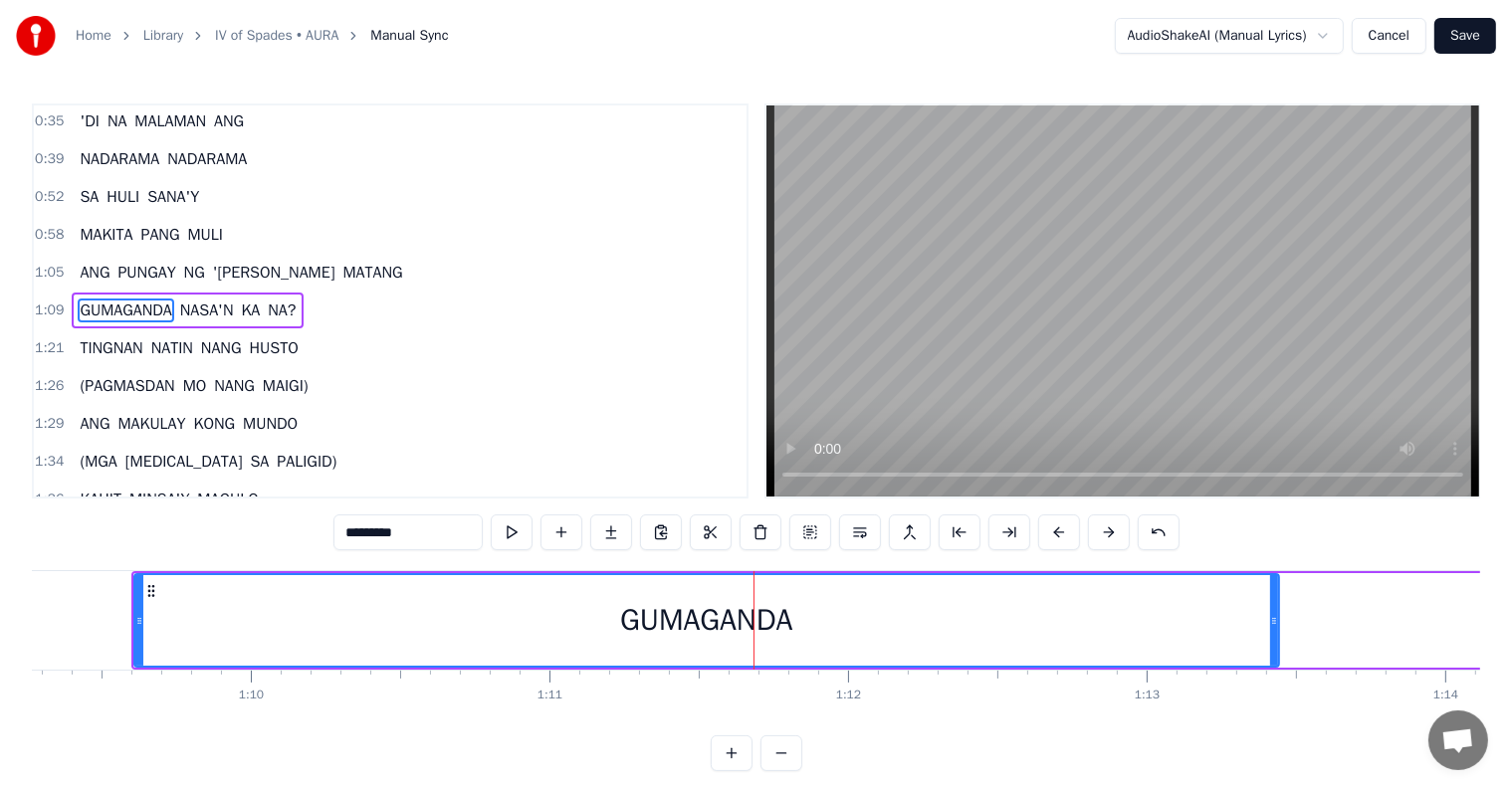 scroll, scrollTop: 0, scrollLeft: 20791, axis: horizontal 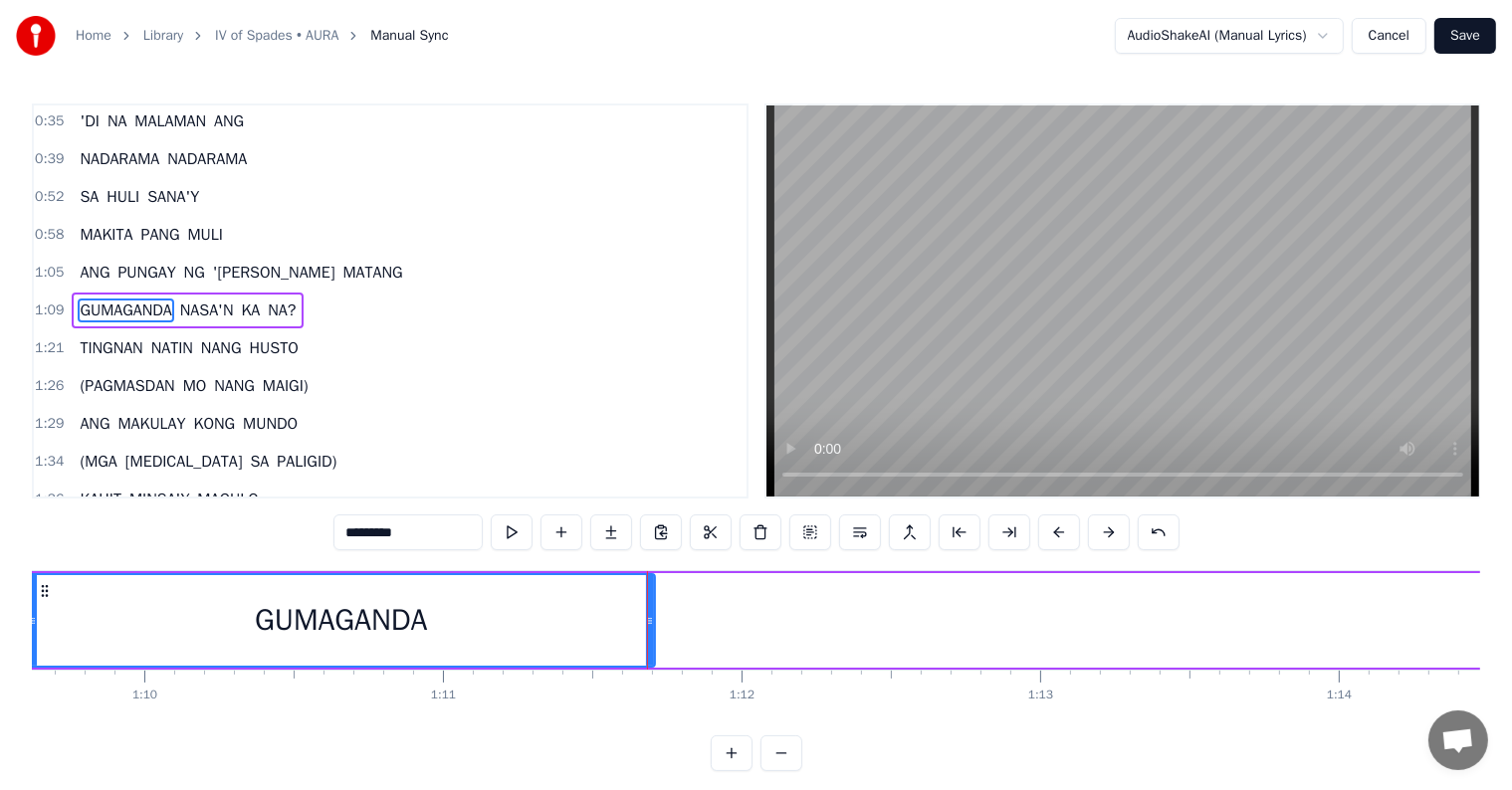 drag, startPoint x: 1055, startPoint y: 608, endPoint x: 648, endPoint y: 613, distance: 407.03071 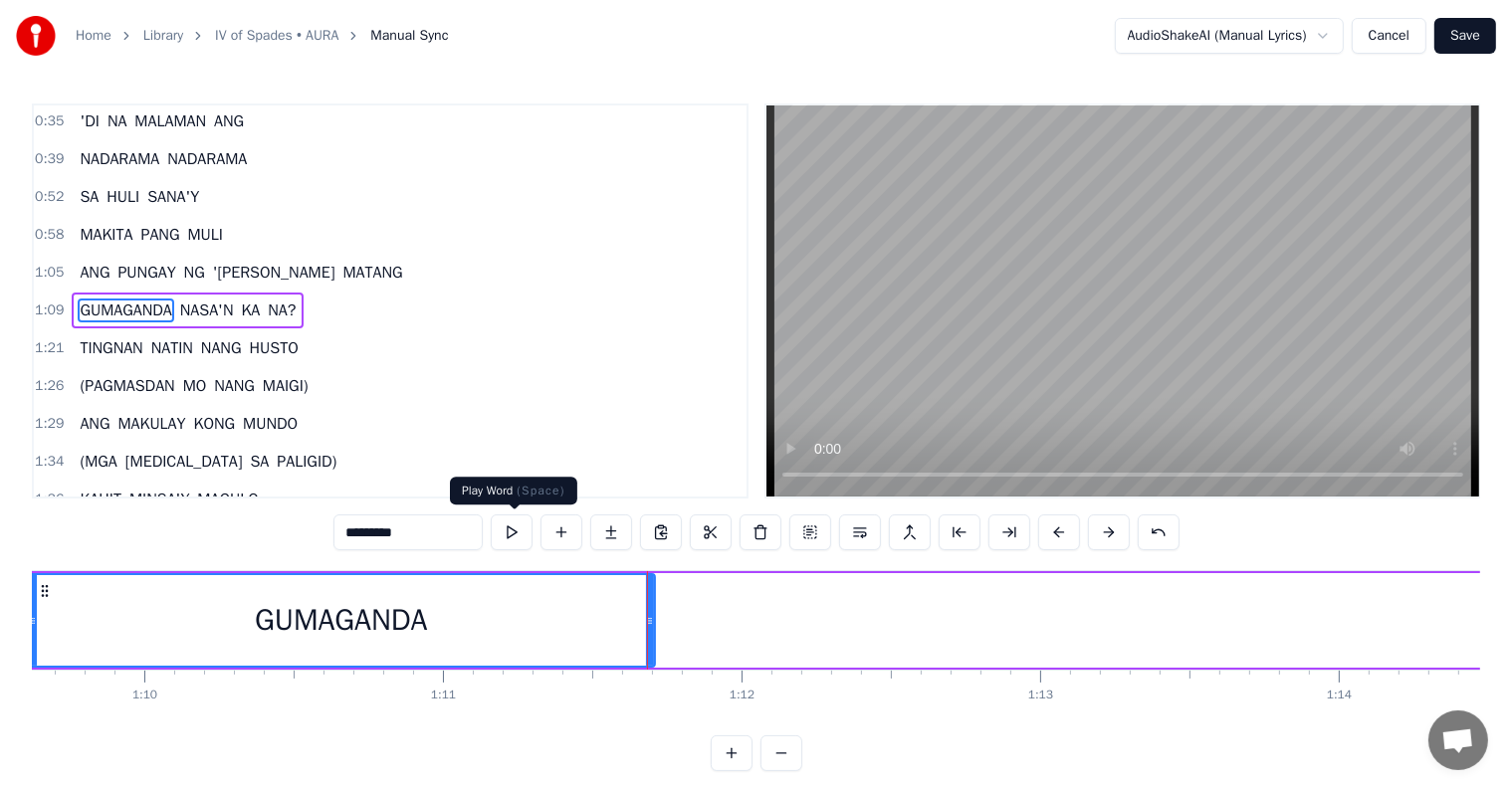 click at bounding box center [512, 532] 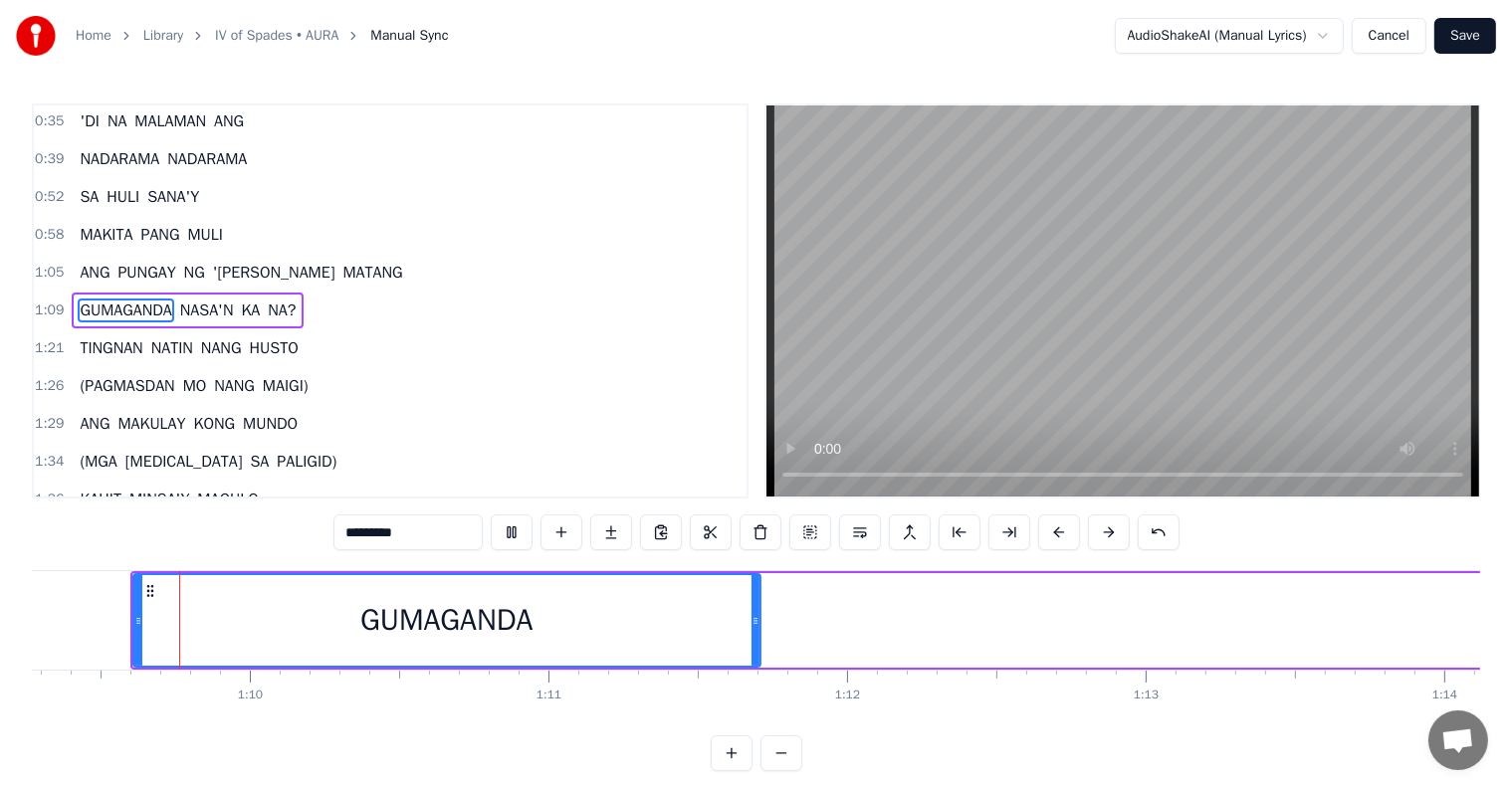 scroll, scrollTop: 0, scrollLeft: 20683, axis: horizontal 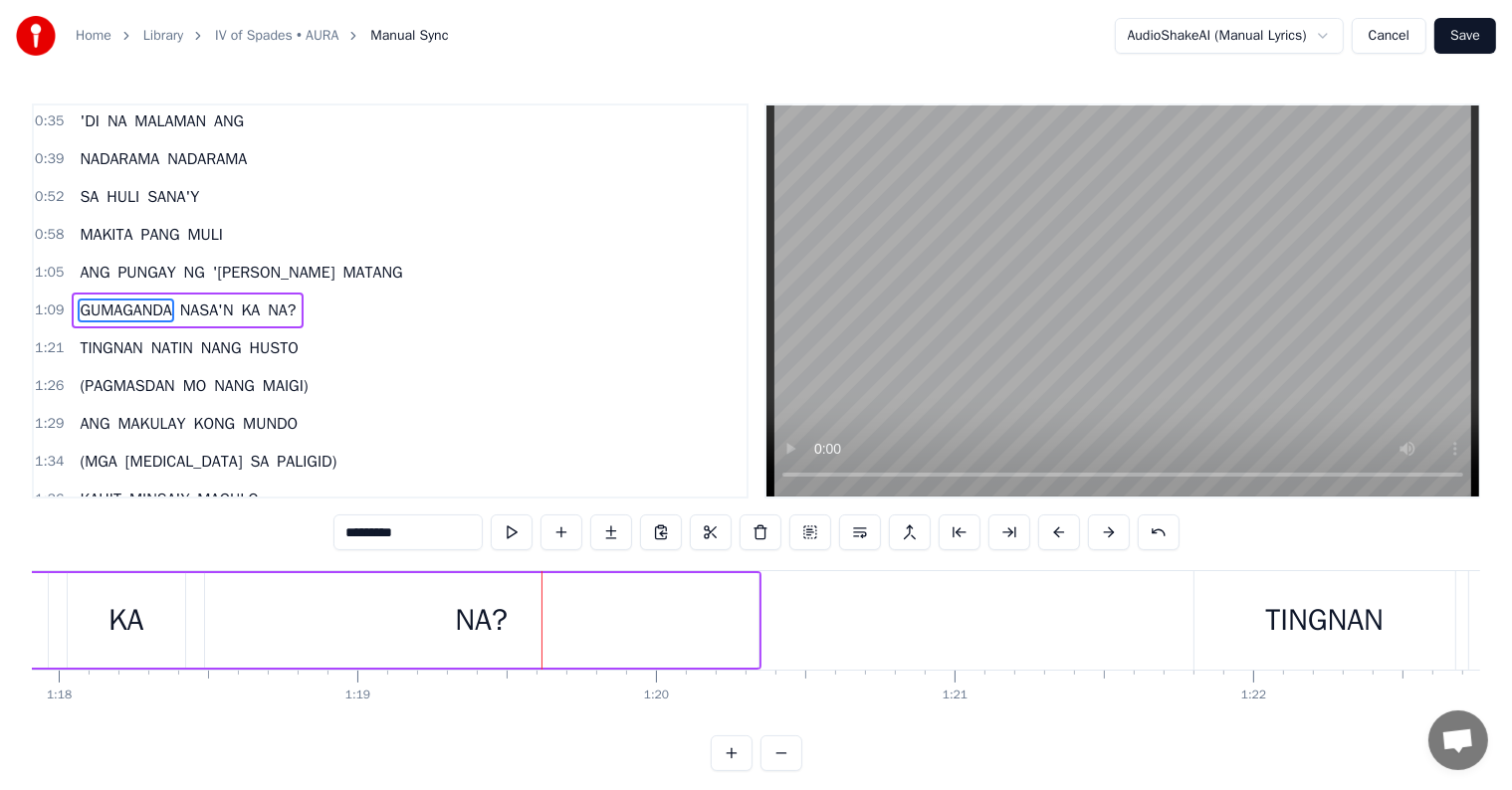 click on "'[PERSON_NAME]" at bounding box center [274, 273] 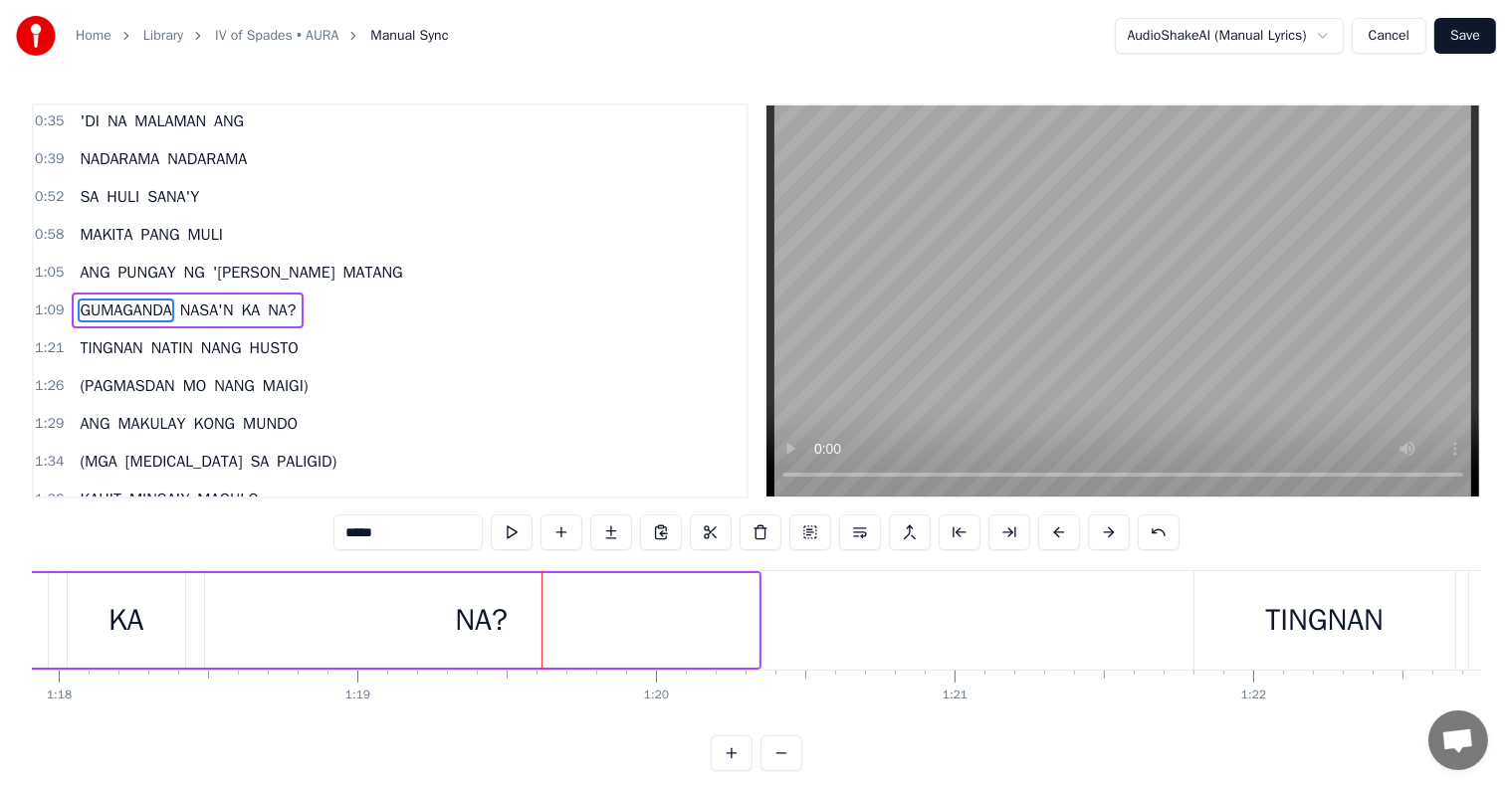 scroll, scrollTop: 78, scrollLeft: 0, axis: vertical 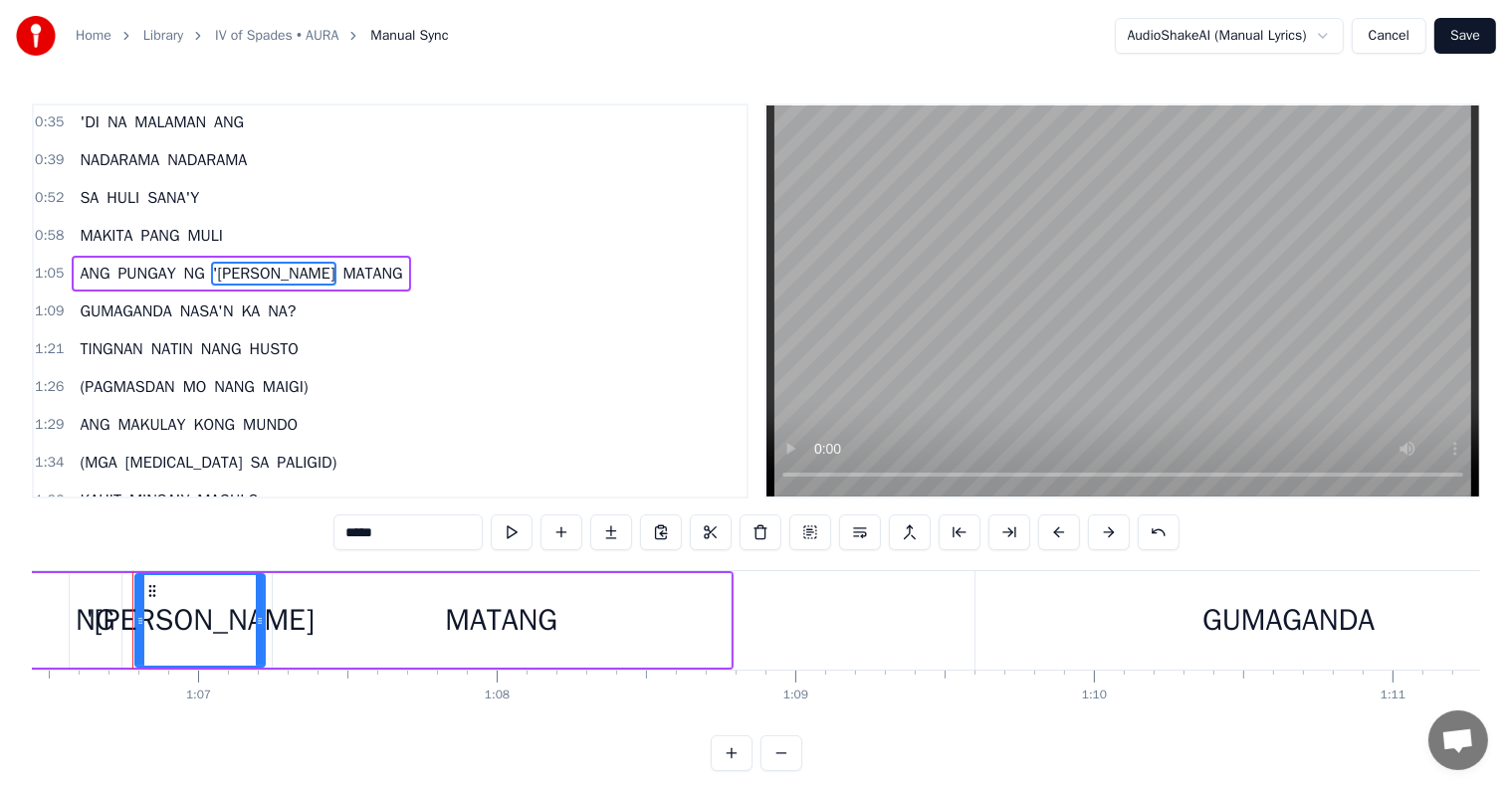 click on "PANG" at bounding box center [159, 236] 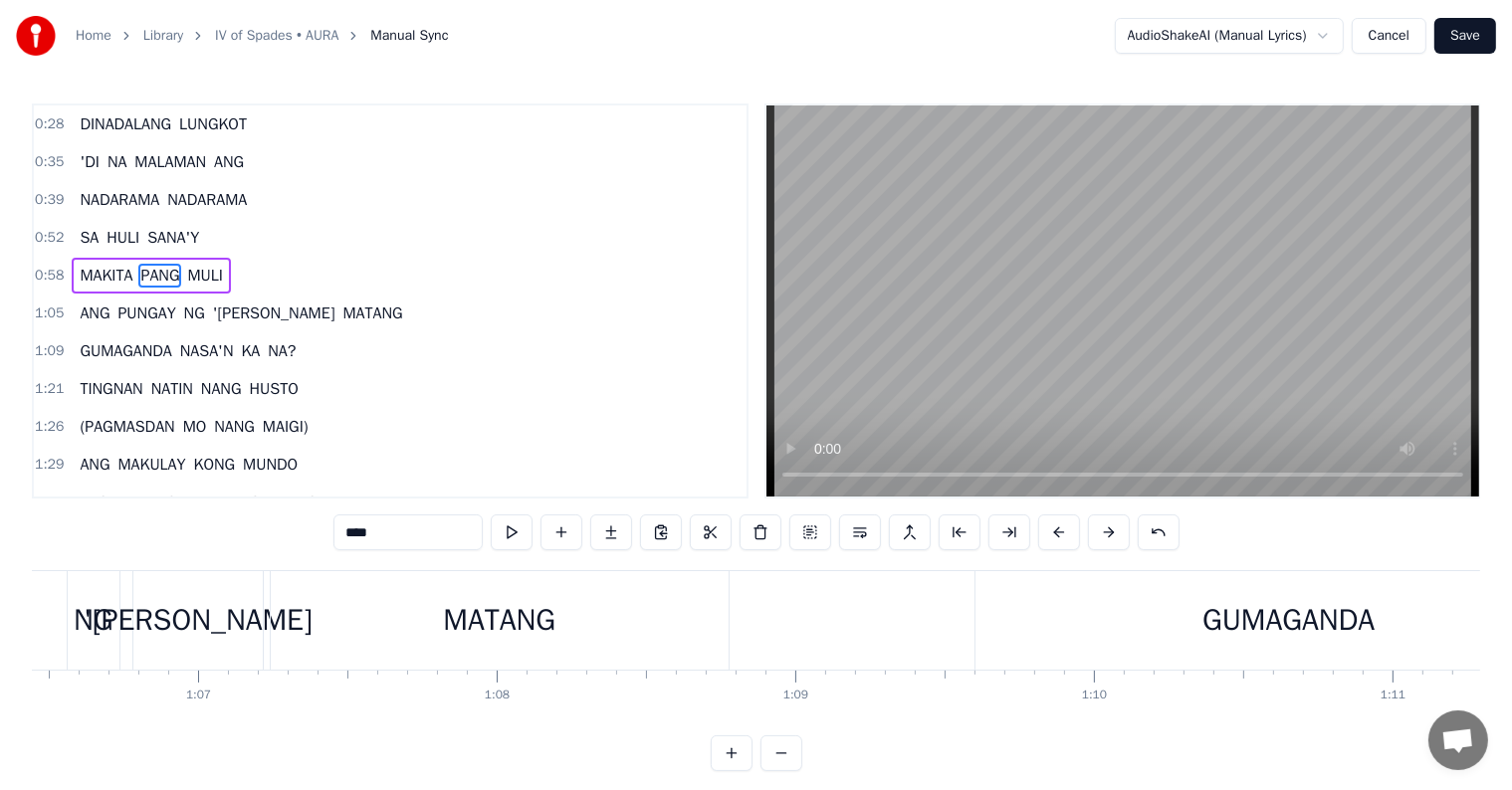 scroll, scrollTop: 5, scrollLeft: 0, axis: vertical 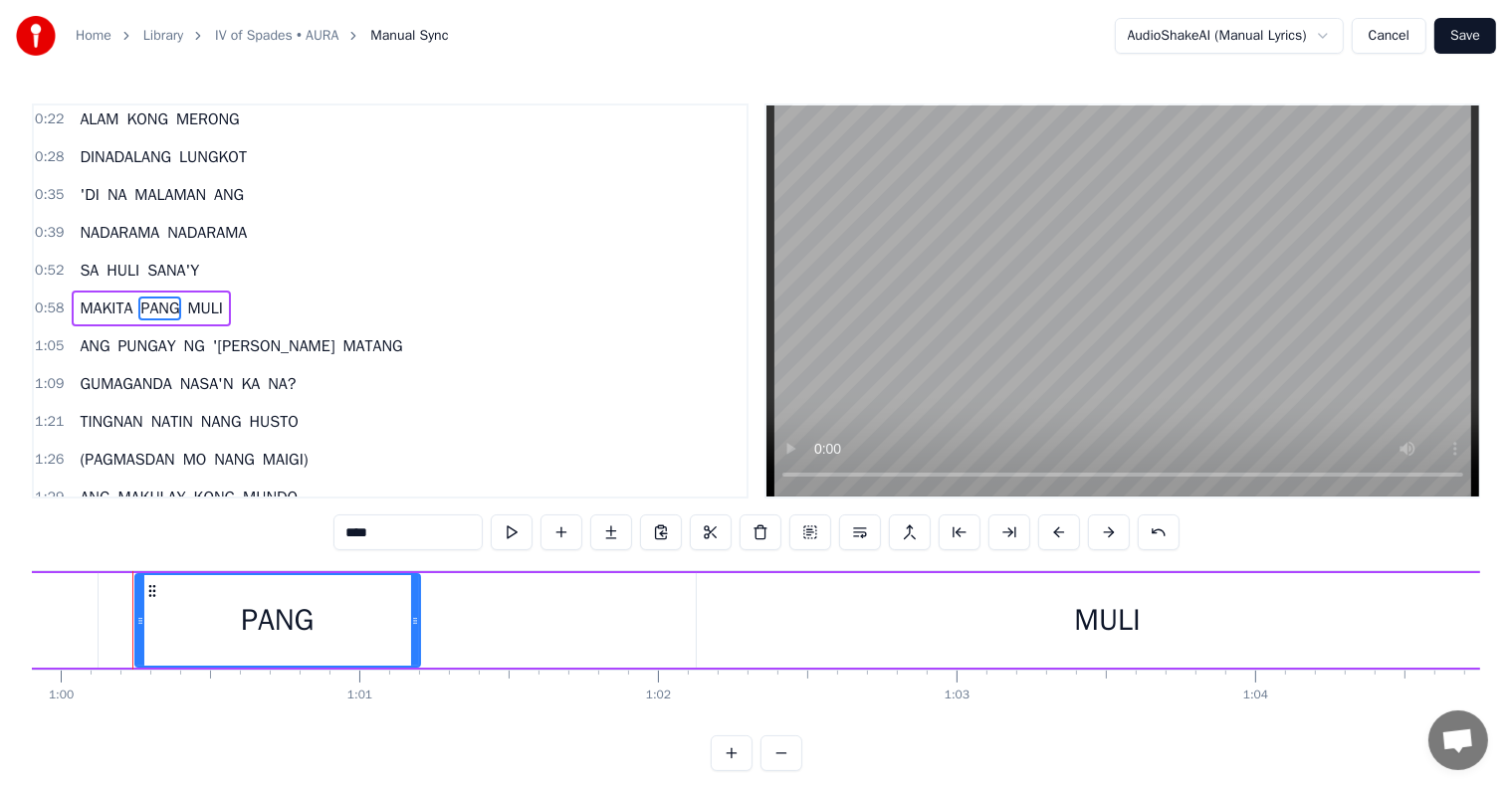 click on "MULI" at bounding box center (205, 308) 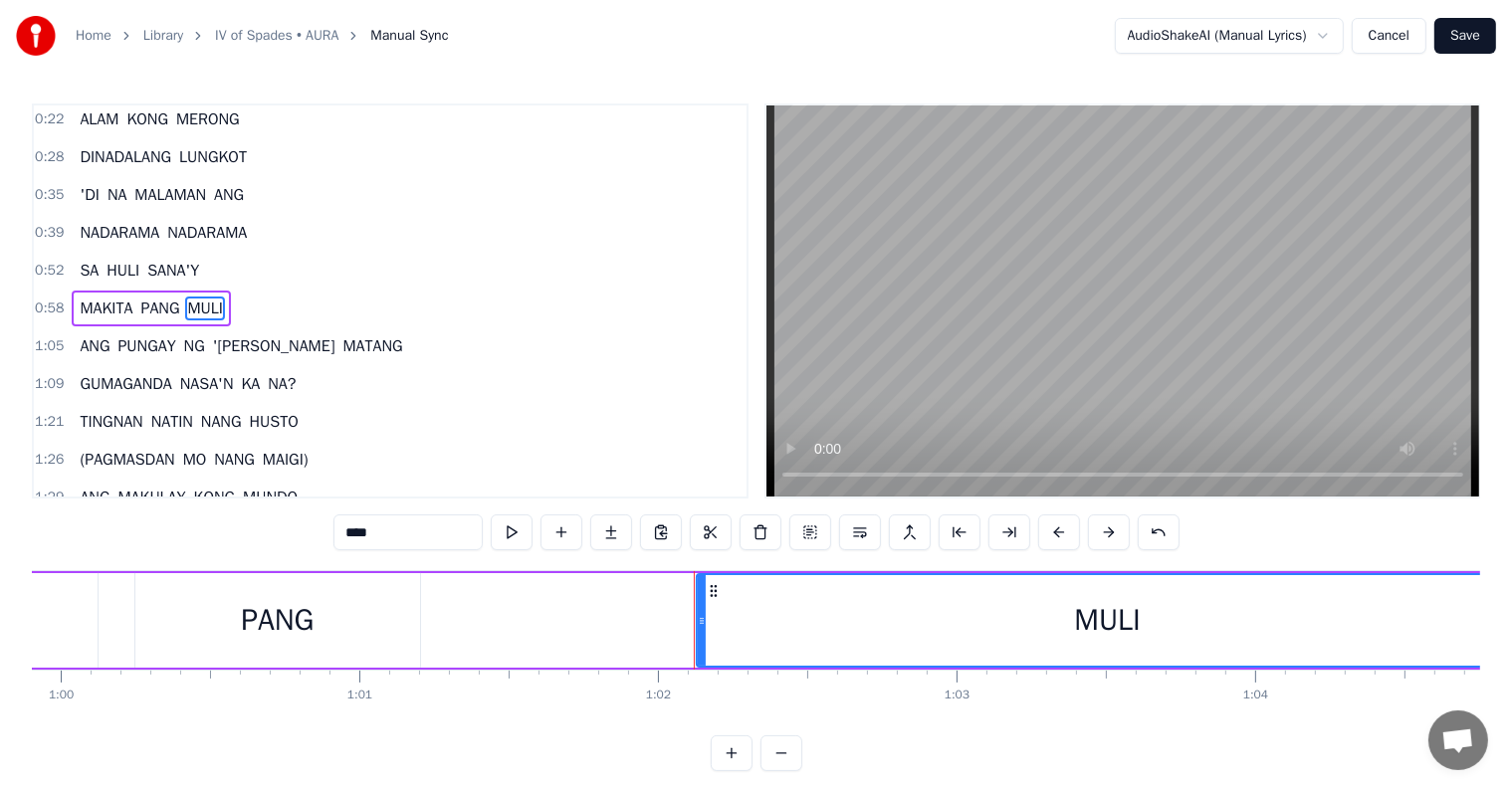 click on "PANG" at bounding box center [159, 308] 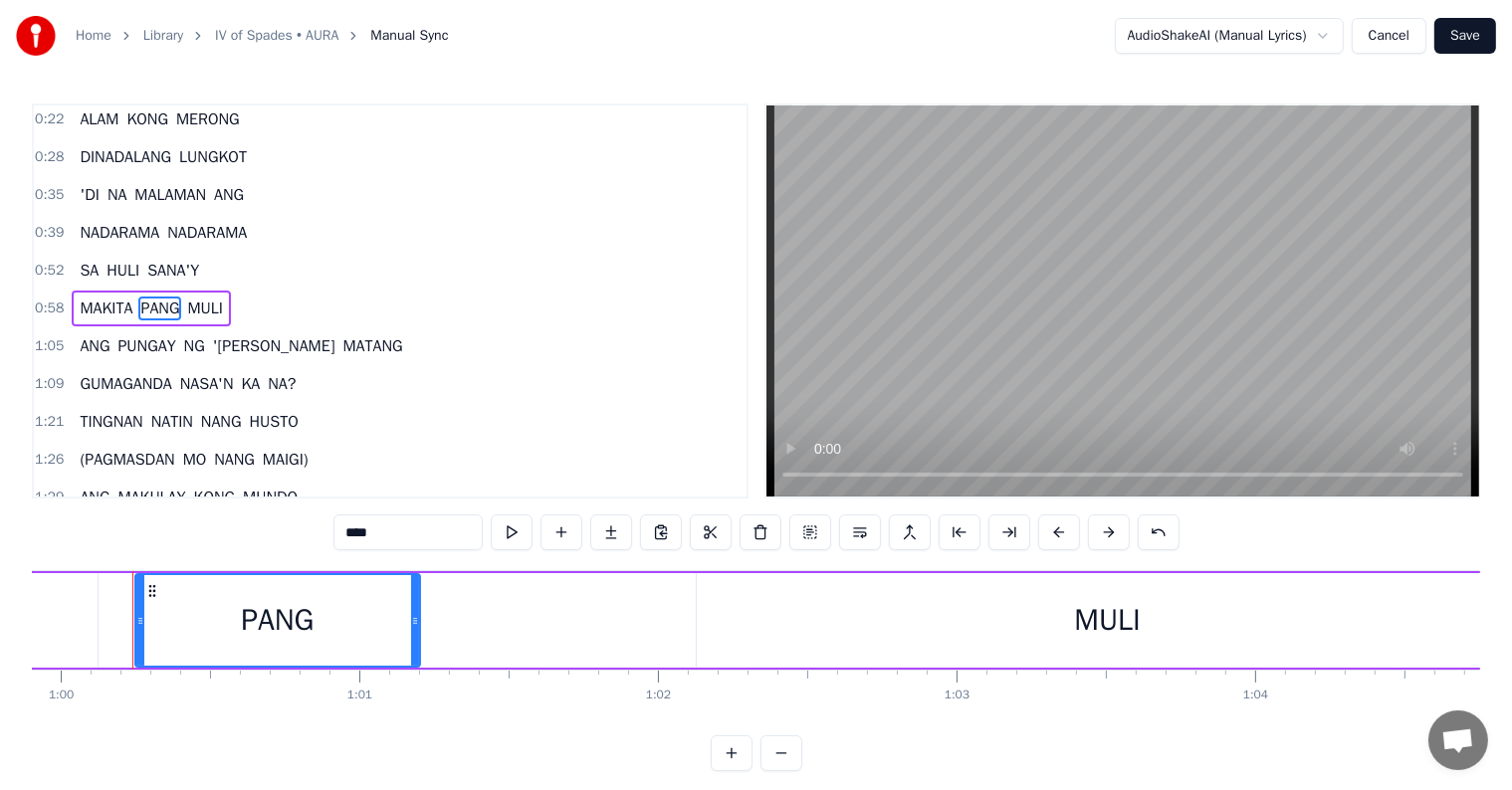 click on "MULI" at bounding box center (205, 308) 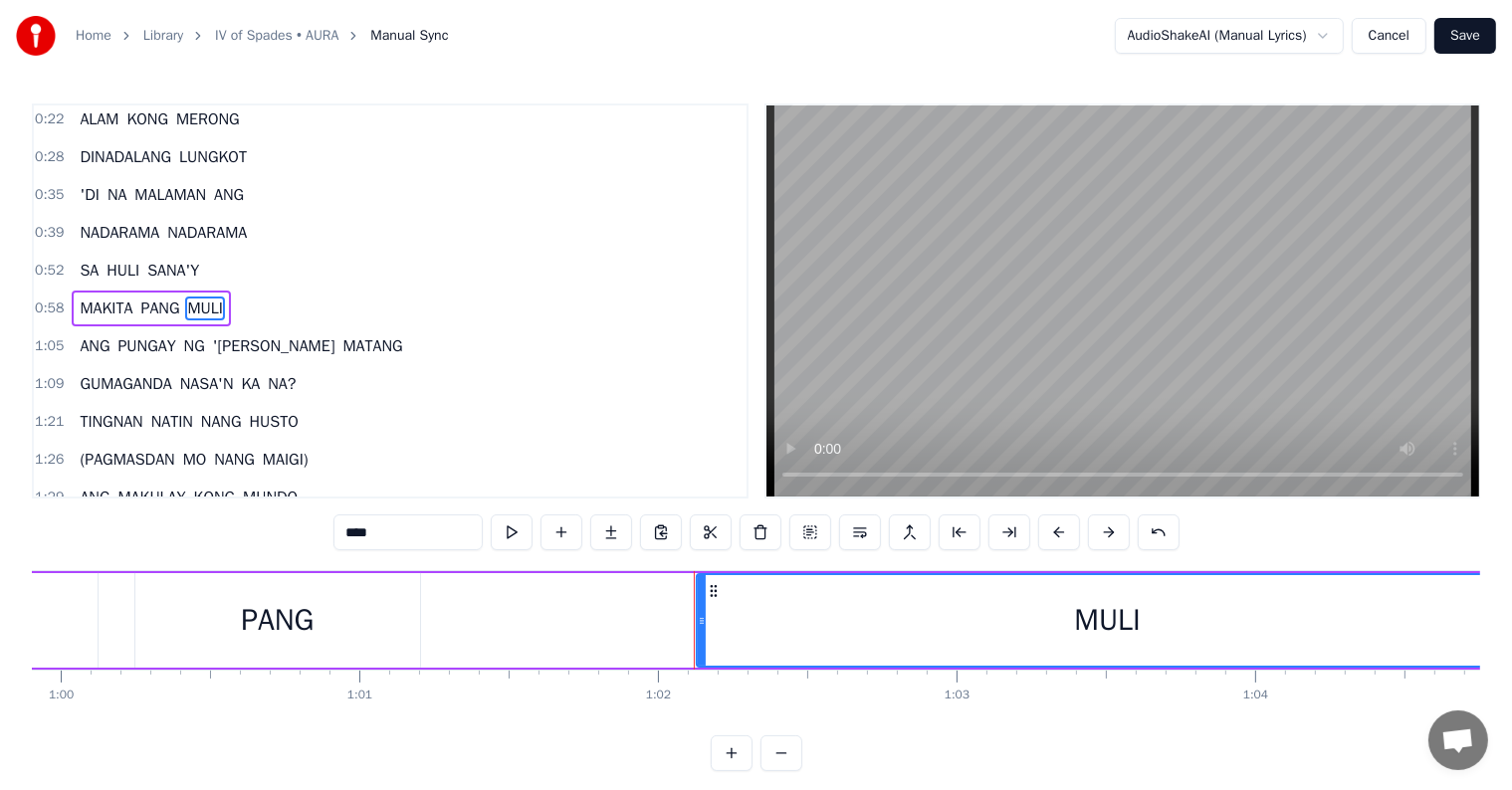 click on "PANG" at bounding box center [159, 308] 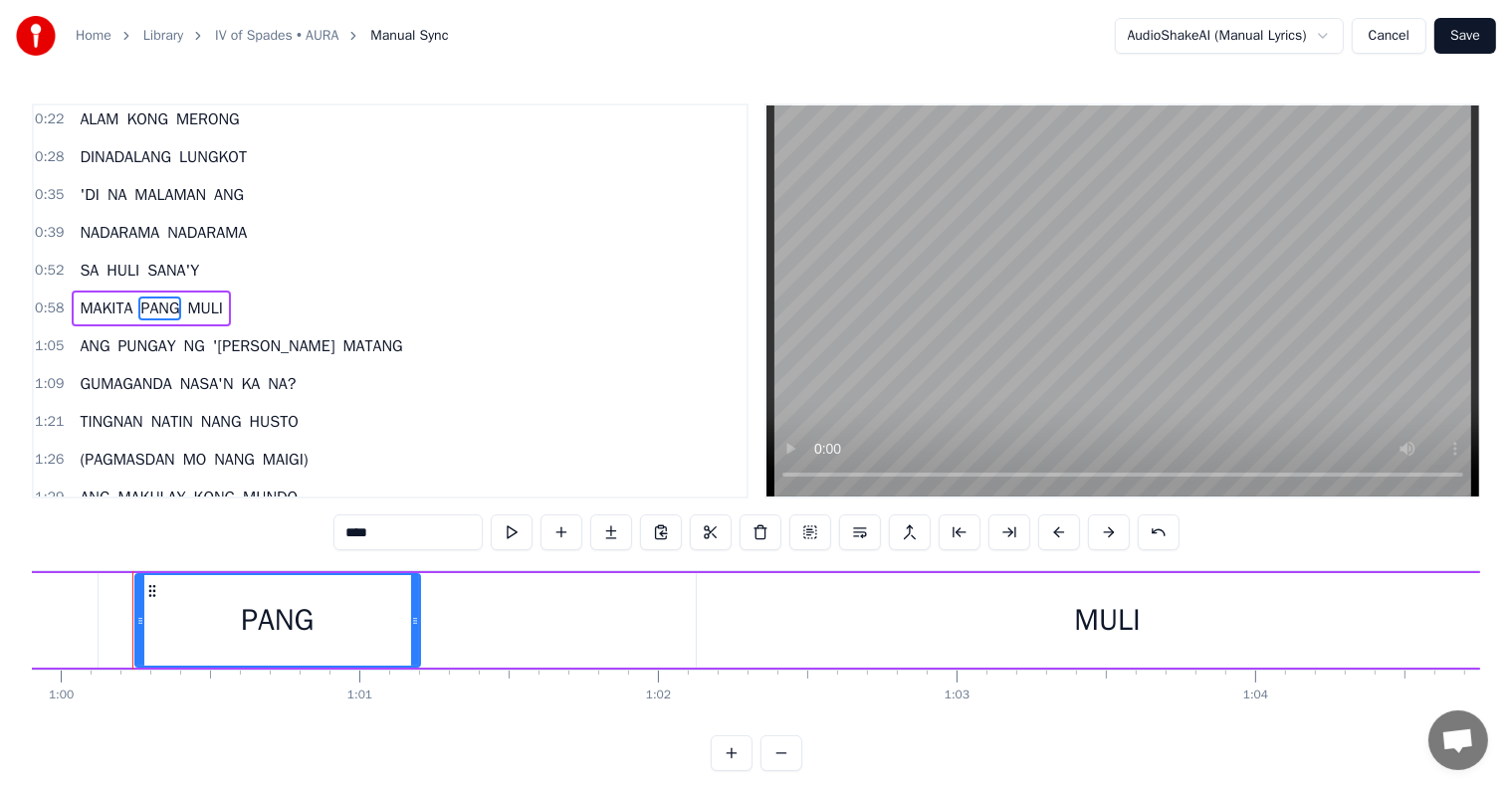 click on "MAKITA" at bounding box center (106, 308) 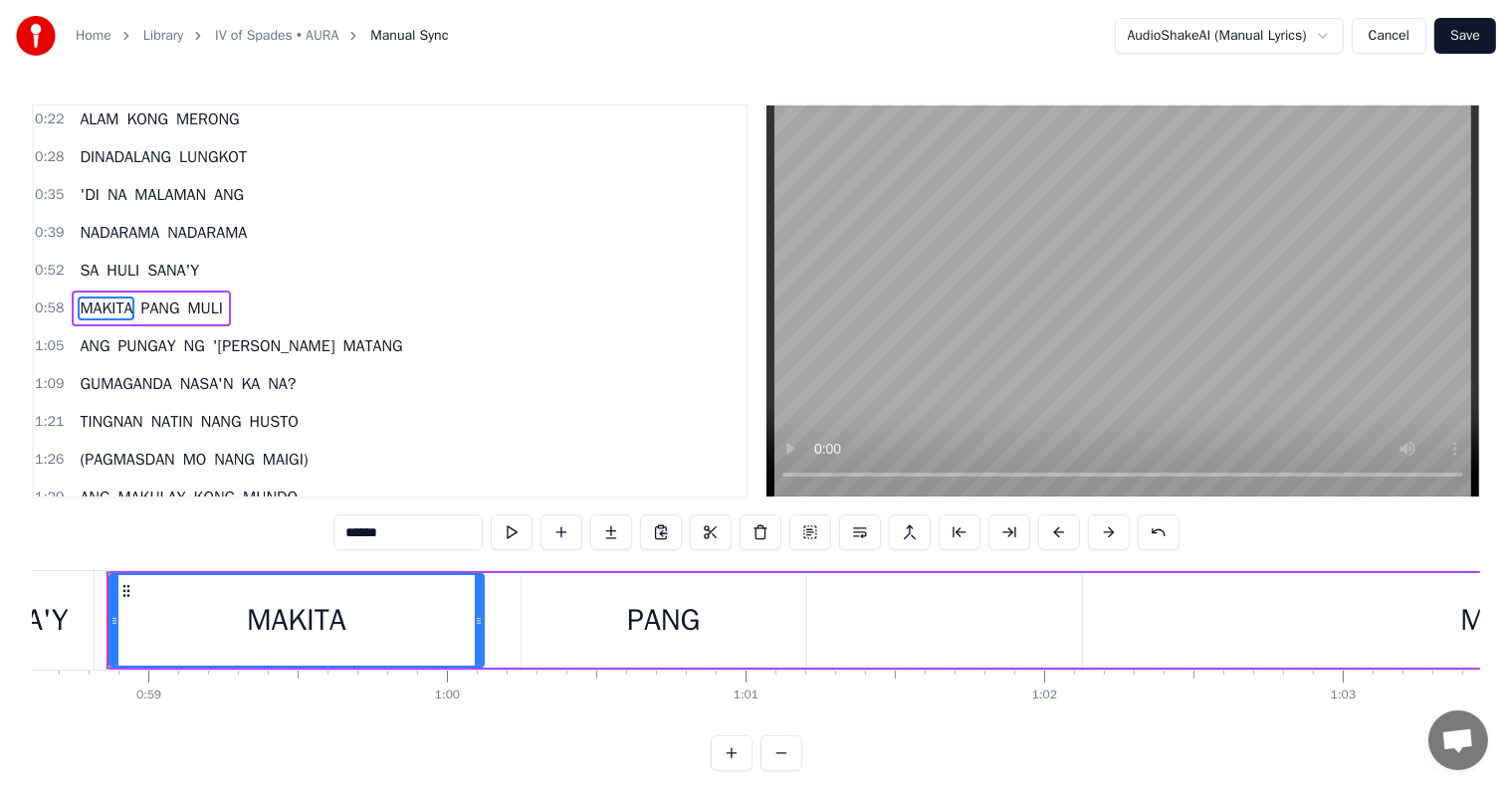 scroll, scrollTop: 0, scrollLeft: 17476, axis: horizontal 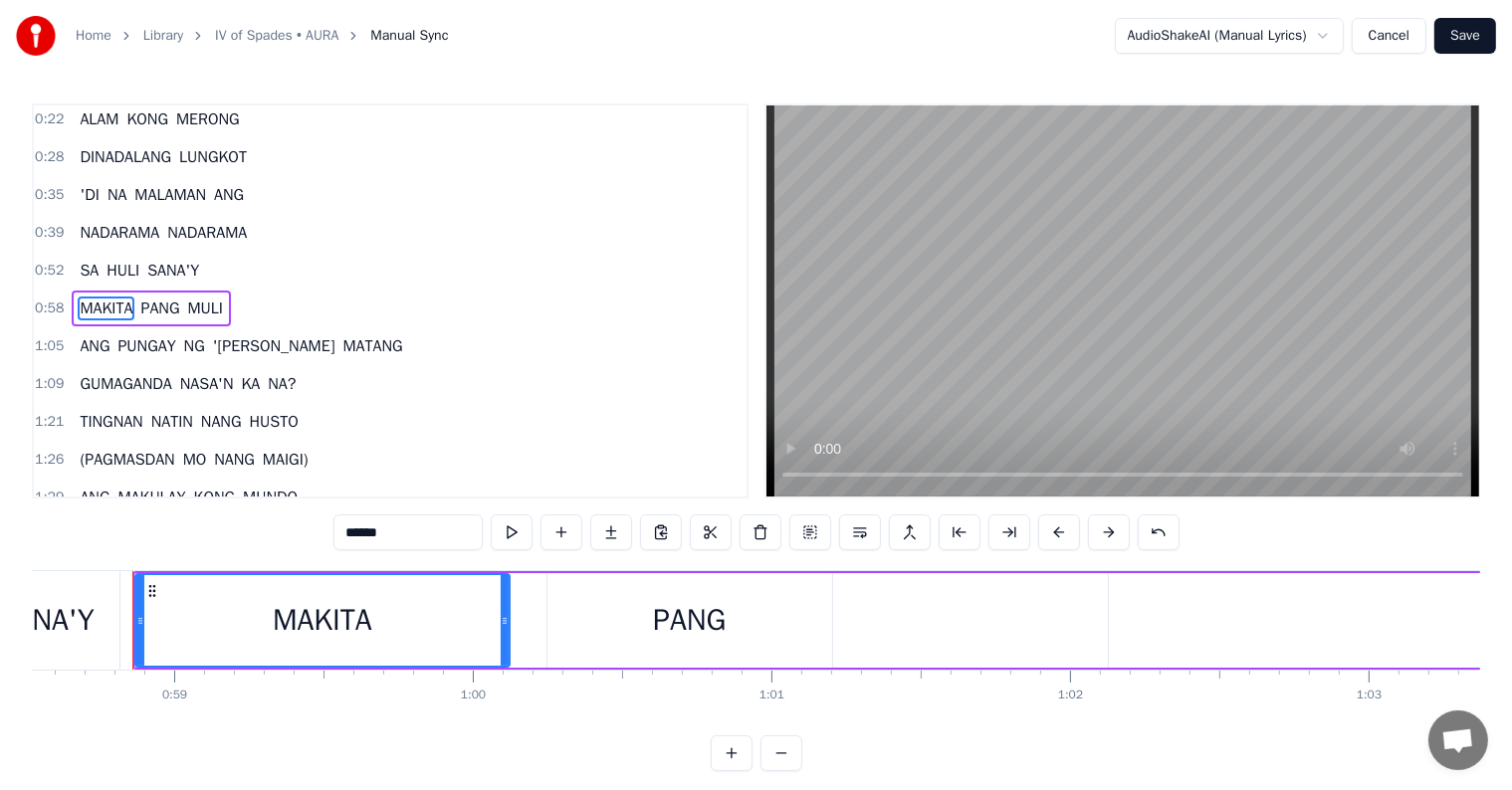 click on "PANG" at bounding box center [159, 308] 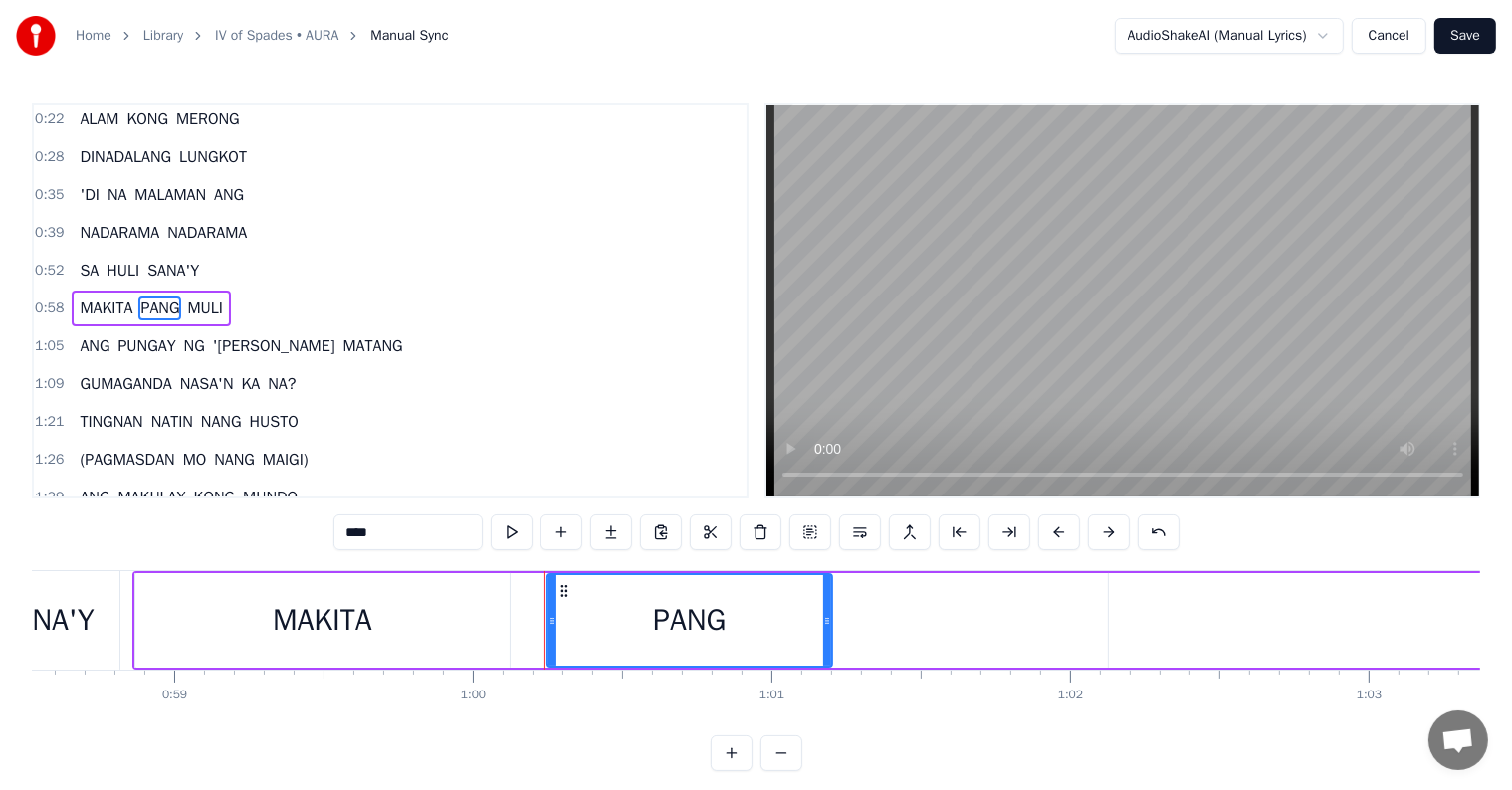 click on "MULI" at bounding box center [205, 308] 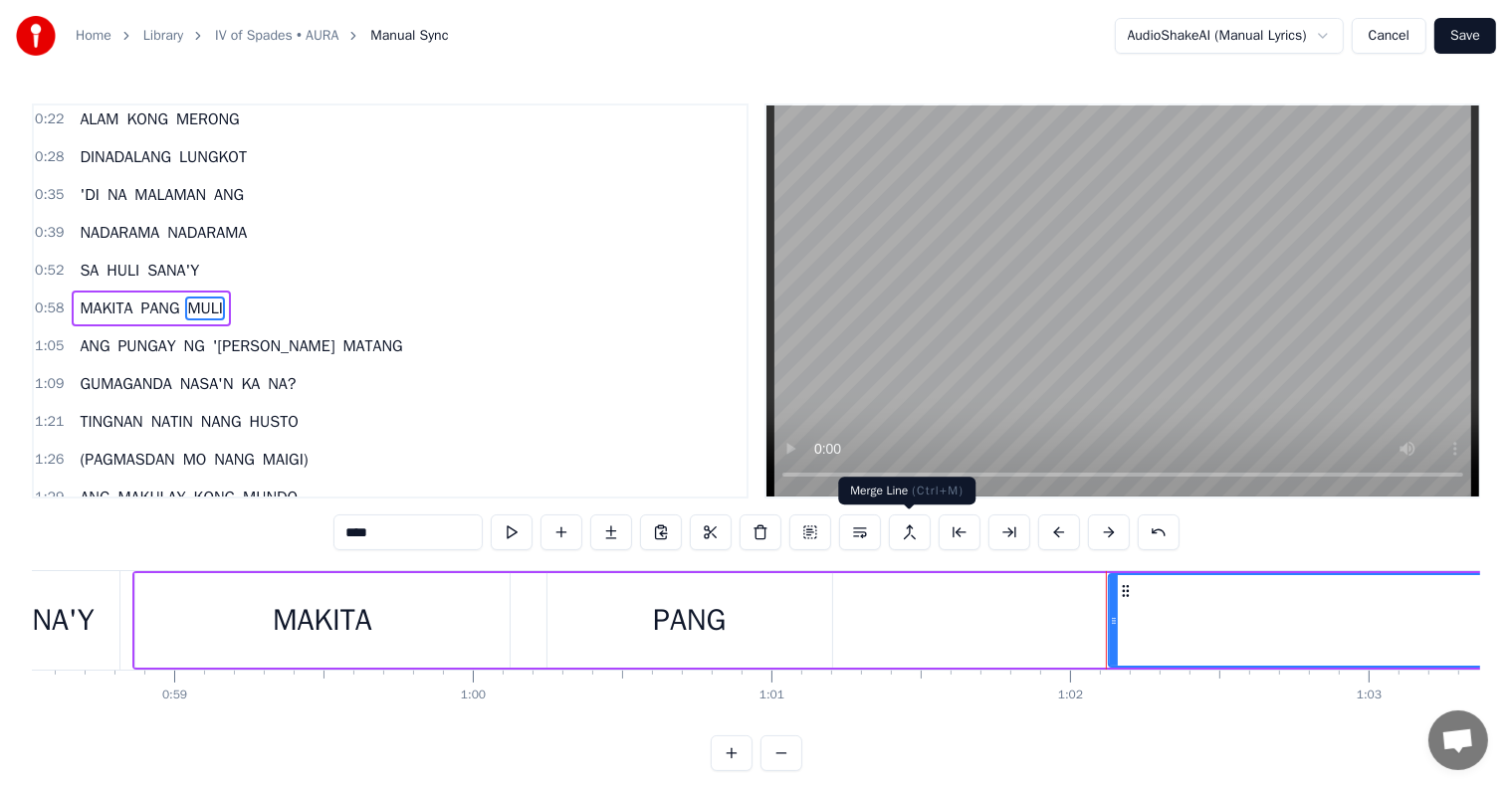 click at bounding box center (910, 532) 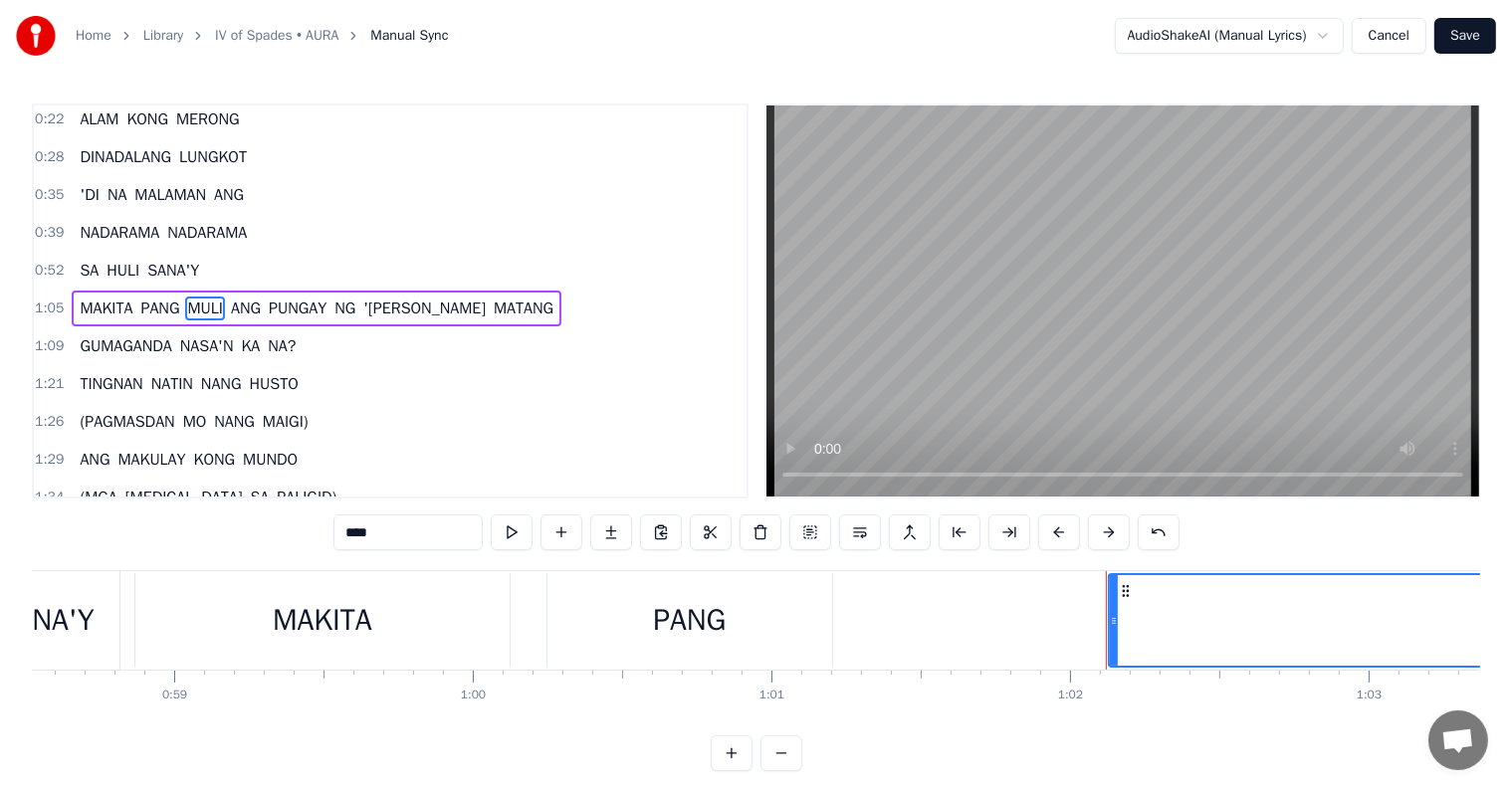 click on "MAKITA" at bounding box center [106, 308] 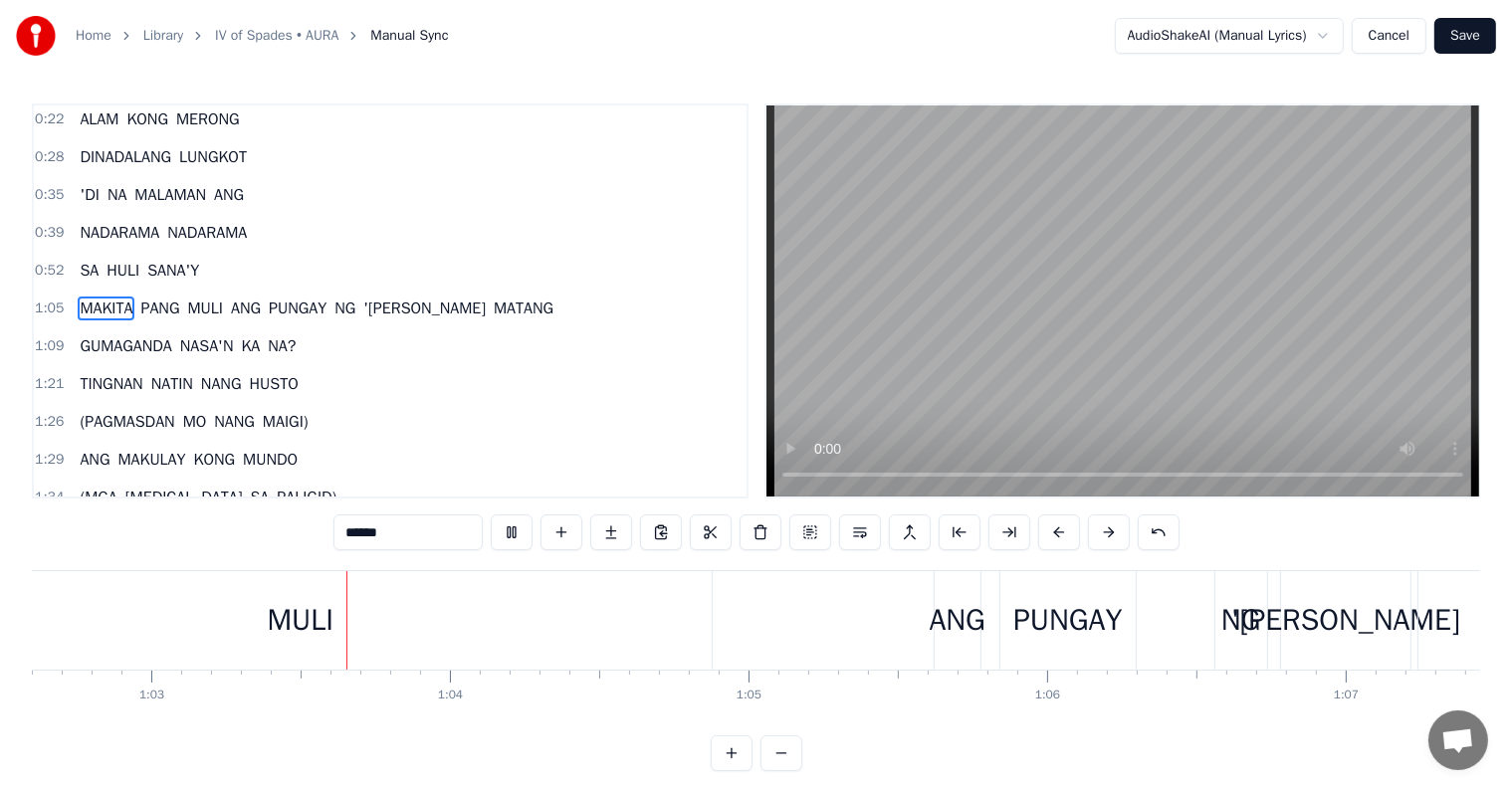 scroll, scrollTop: 0, scrollLeft: 18735, axis: horizontal 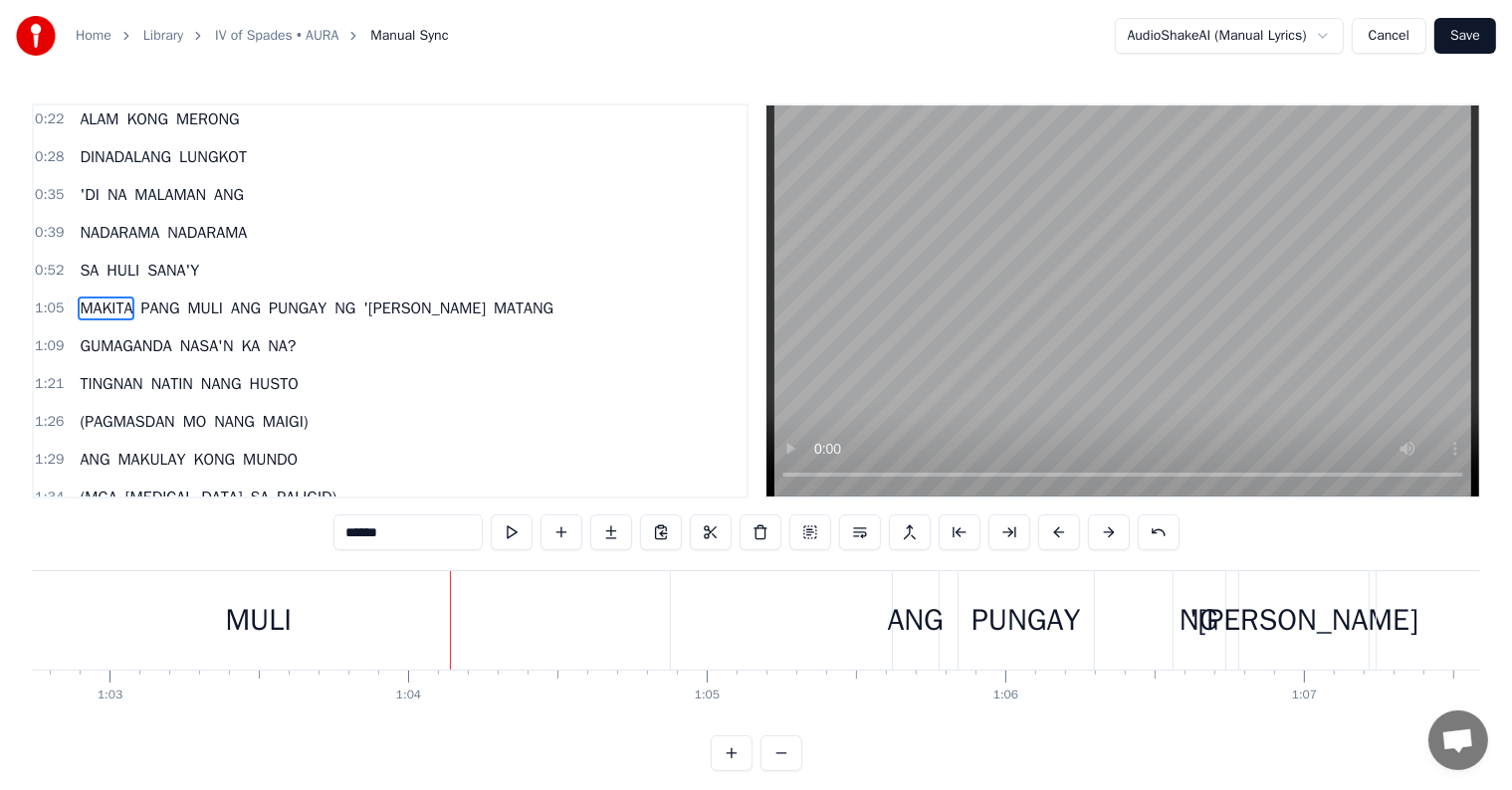 click on "SA" at bounding box center (89, 271) 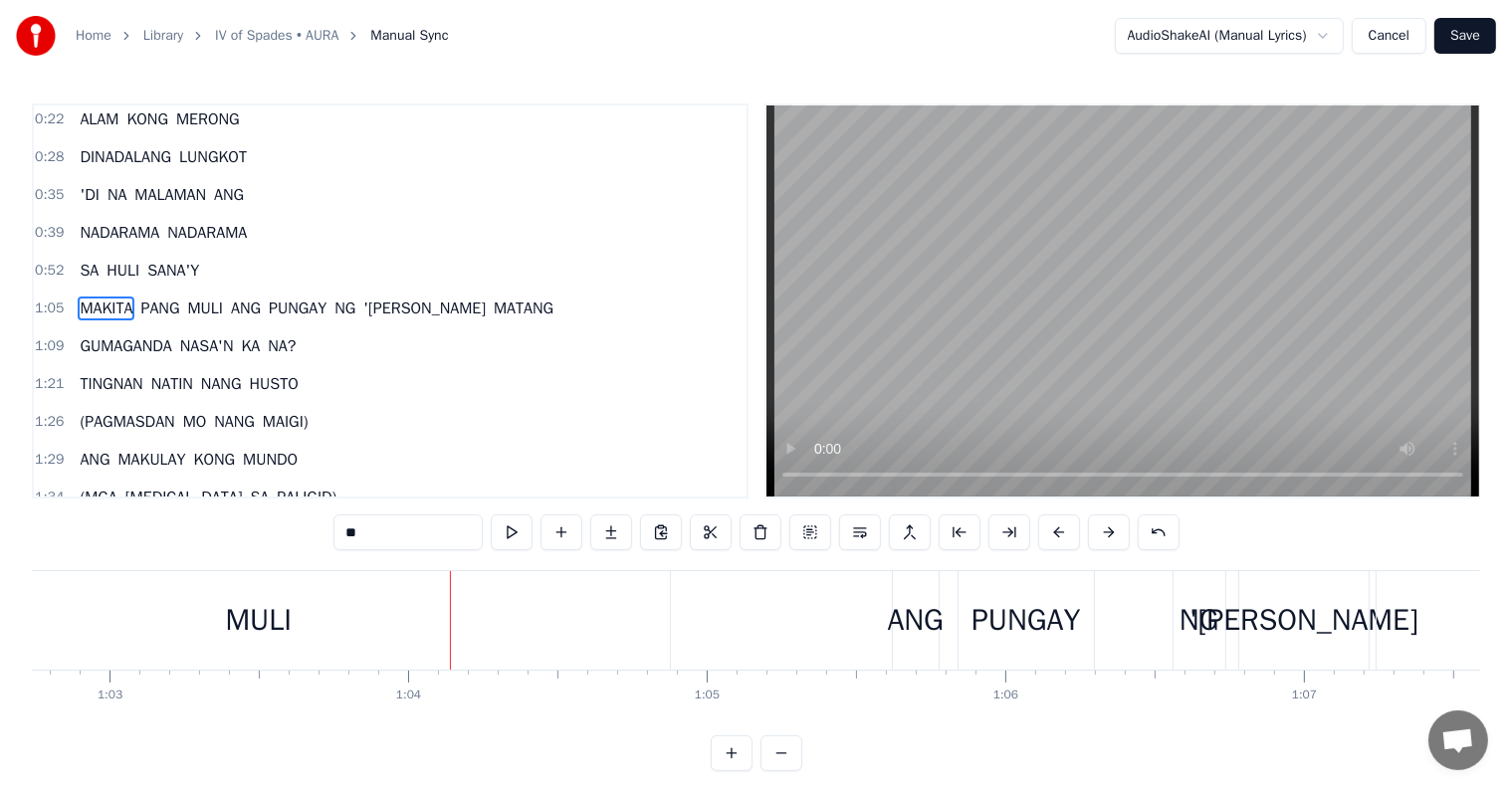 scroll, scrollTop: 0, scrollLeft: 0, axis: both 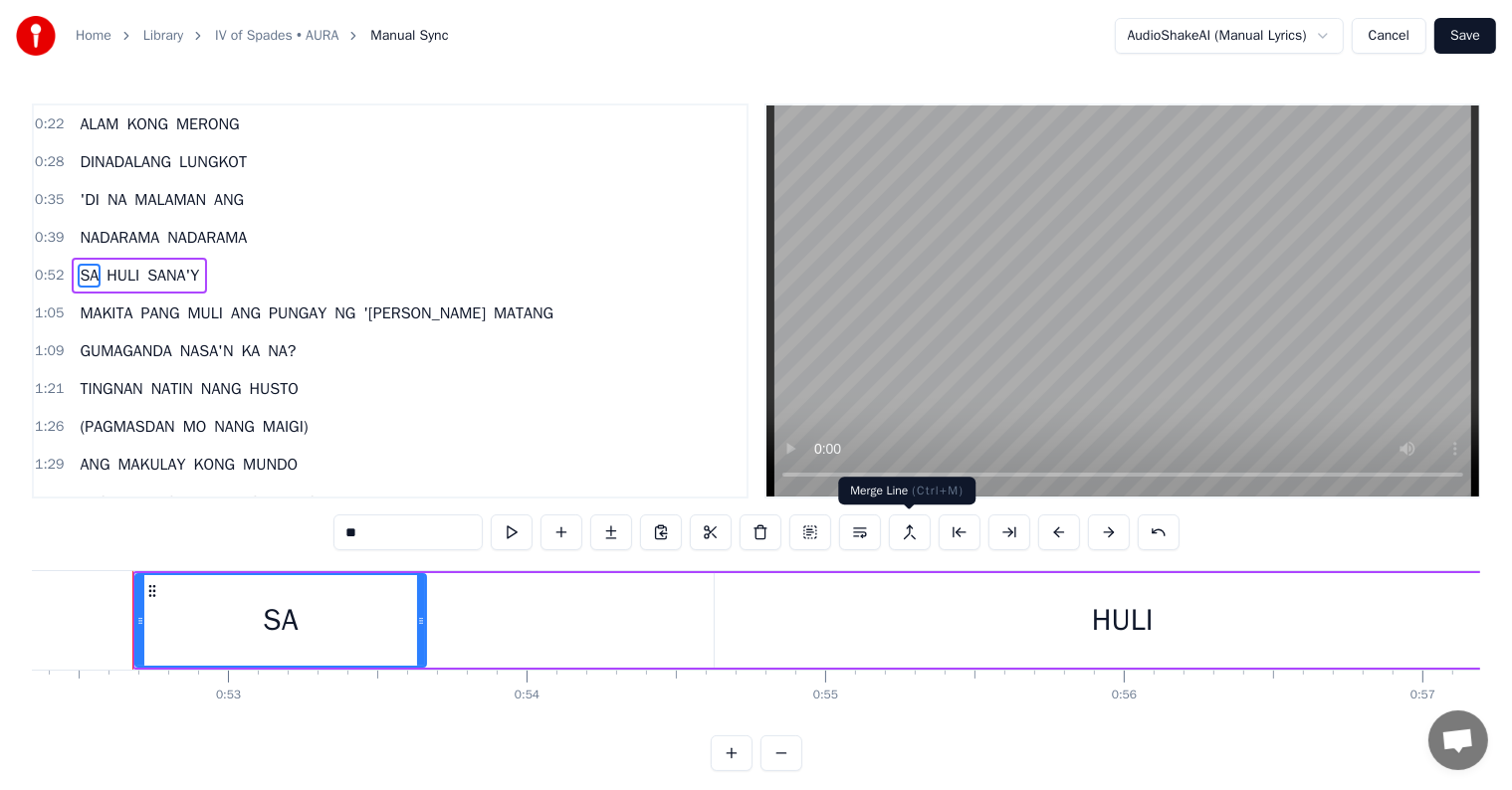 click at bounding box center [910, 532] 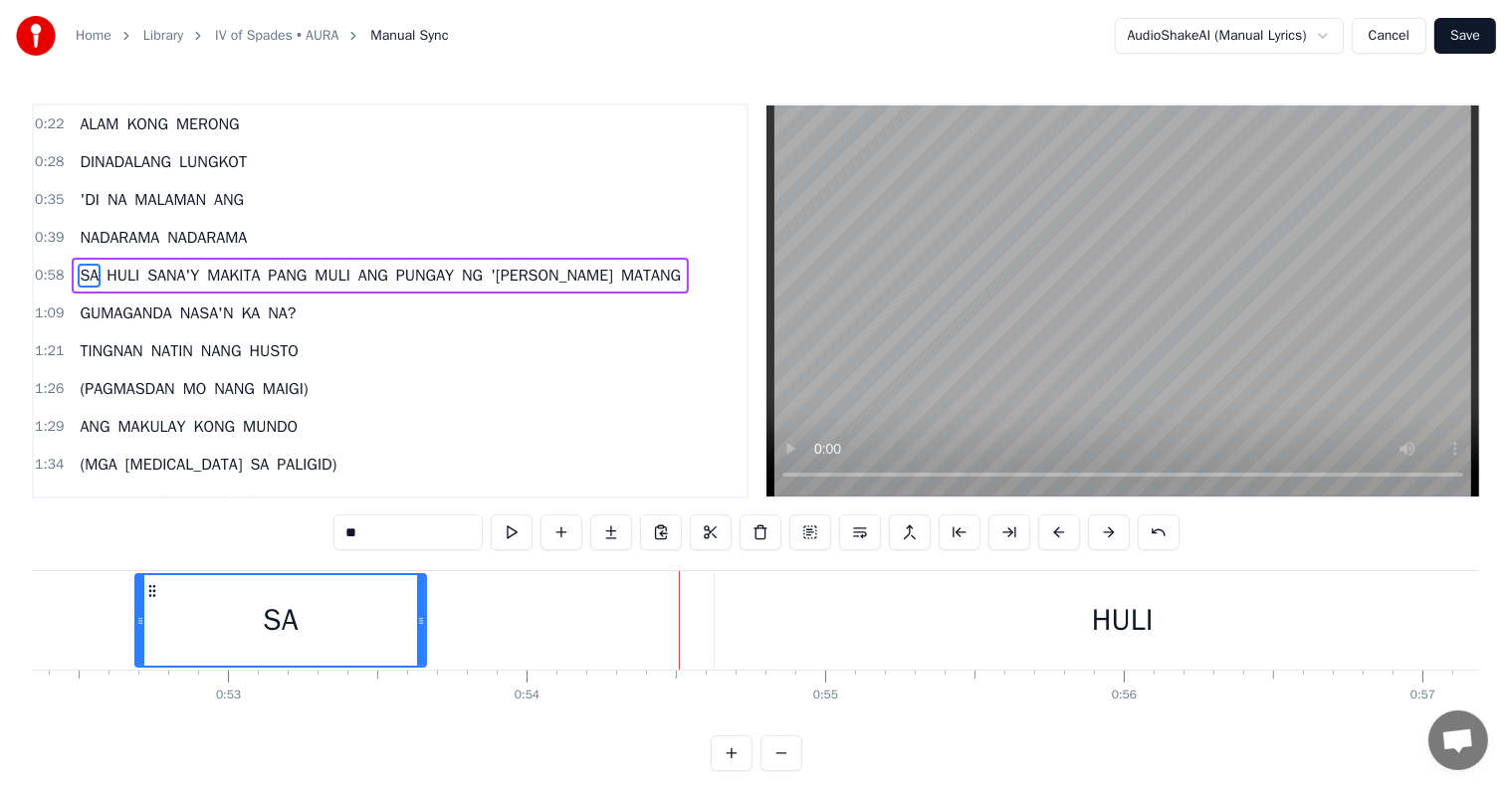 click on "ALAM" at bounding box center (99, 124) 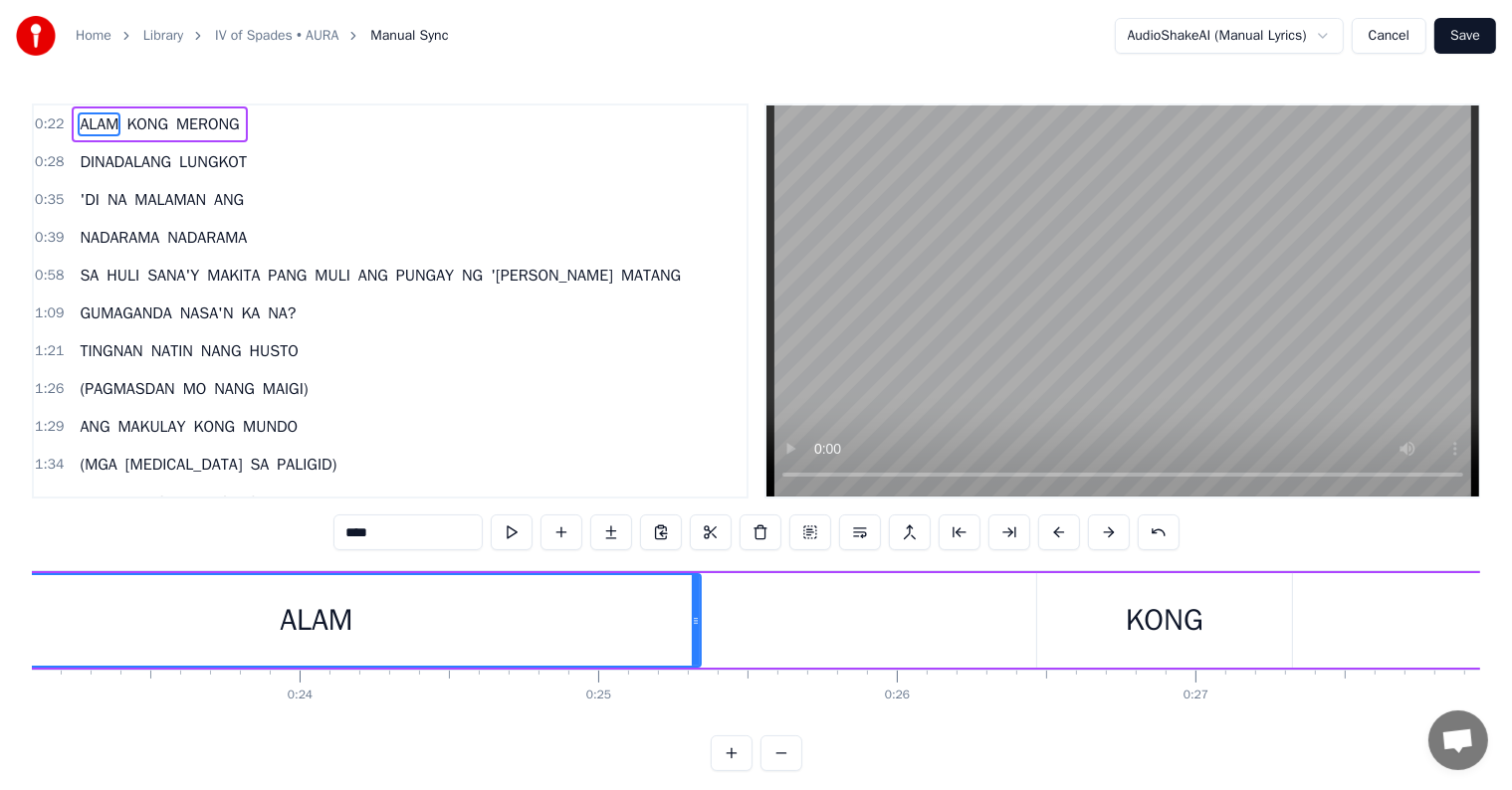 scroll, scrollTop: 0, scrollLeft: 6696, axis: horizontal 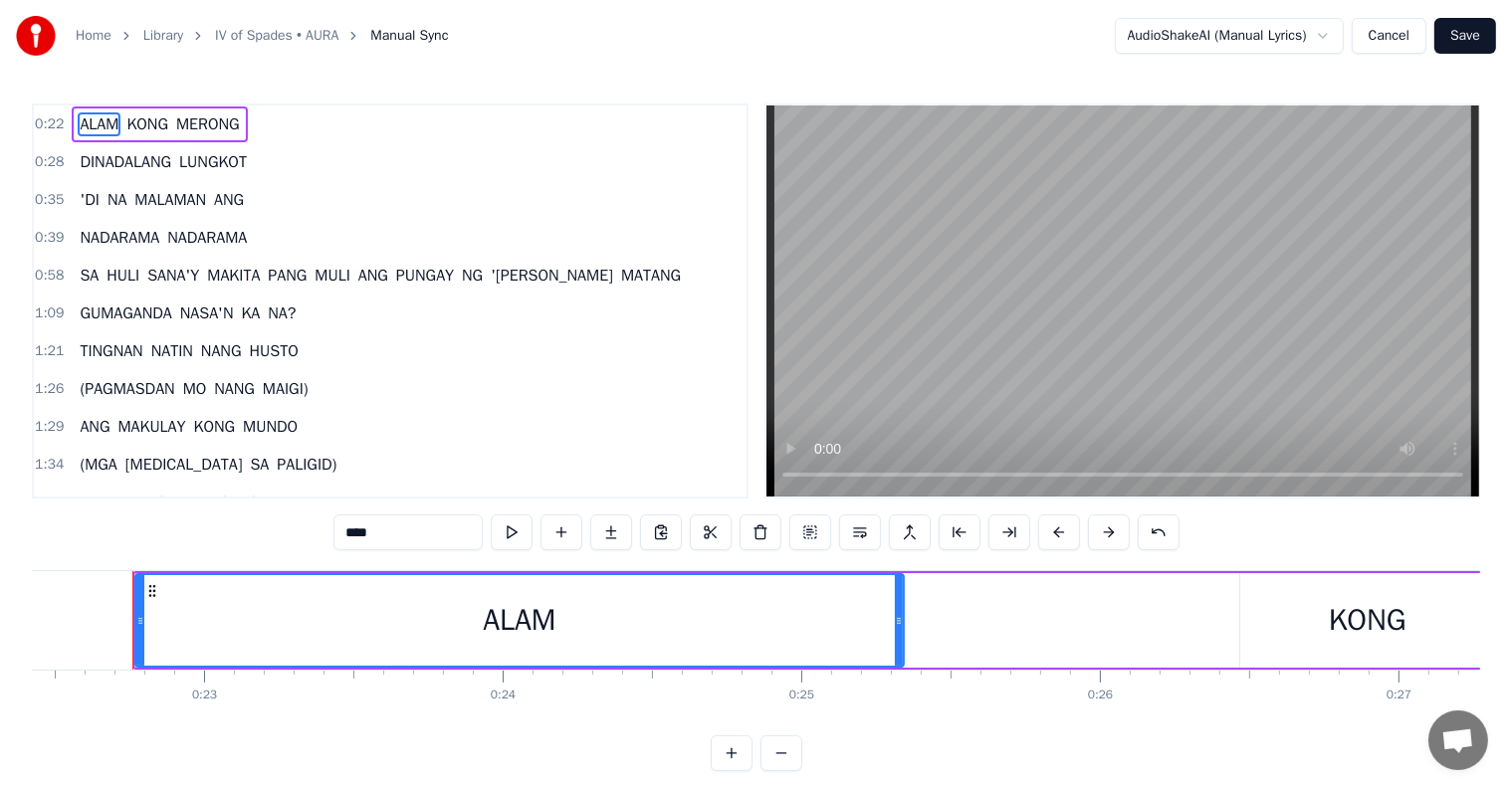 click on "NADARAMA" at bounding box center [207, 238] 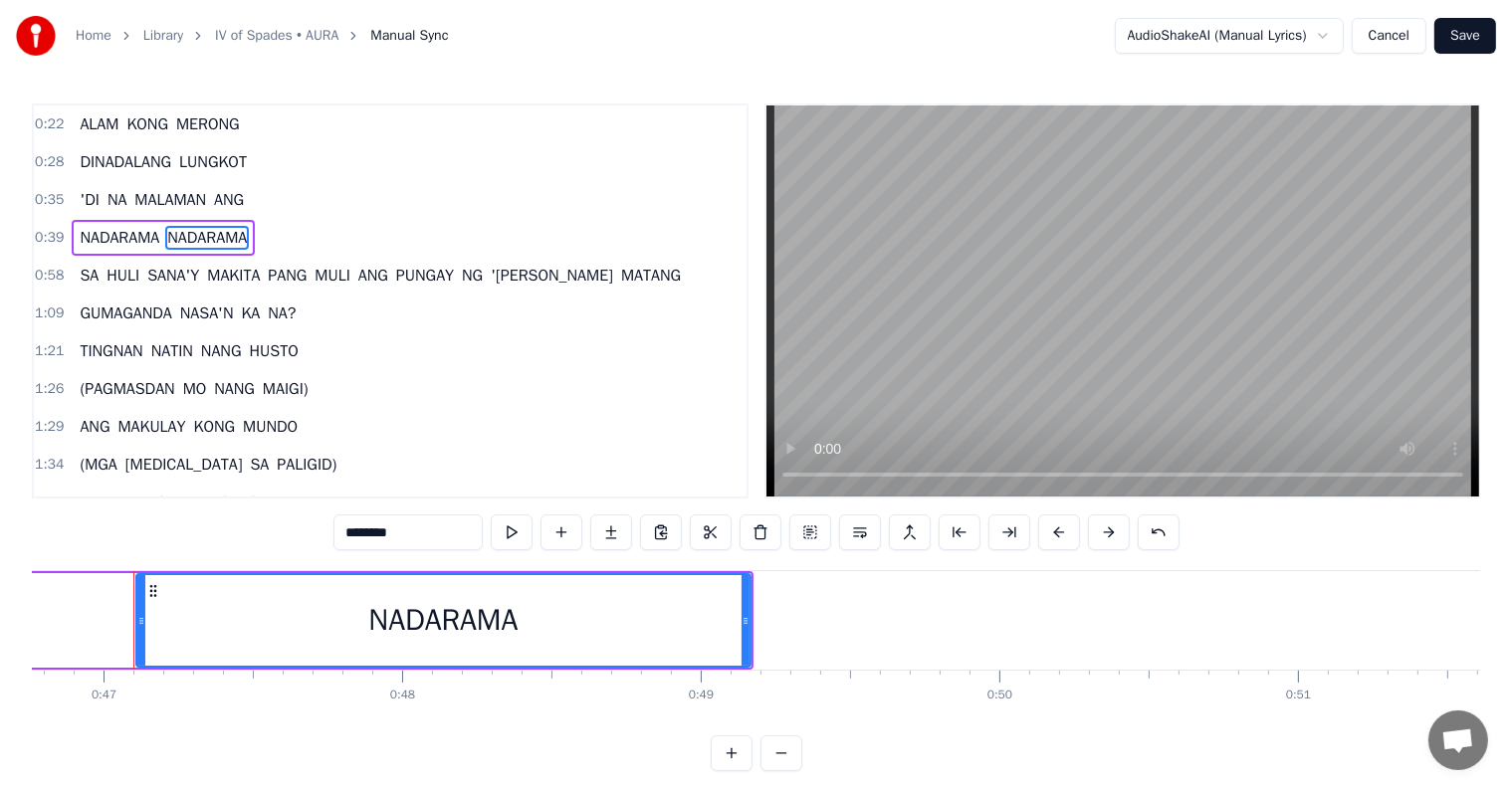 scroll, scrollTop: 0, scrollLeft: 13964, axis: horizontal 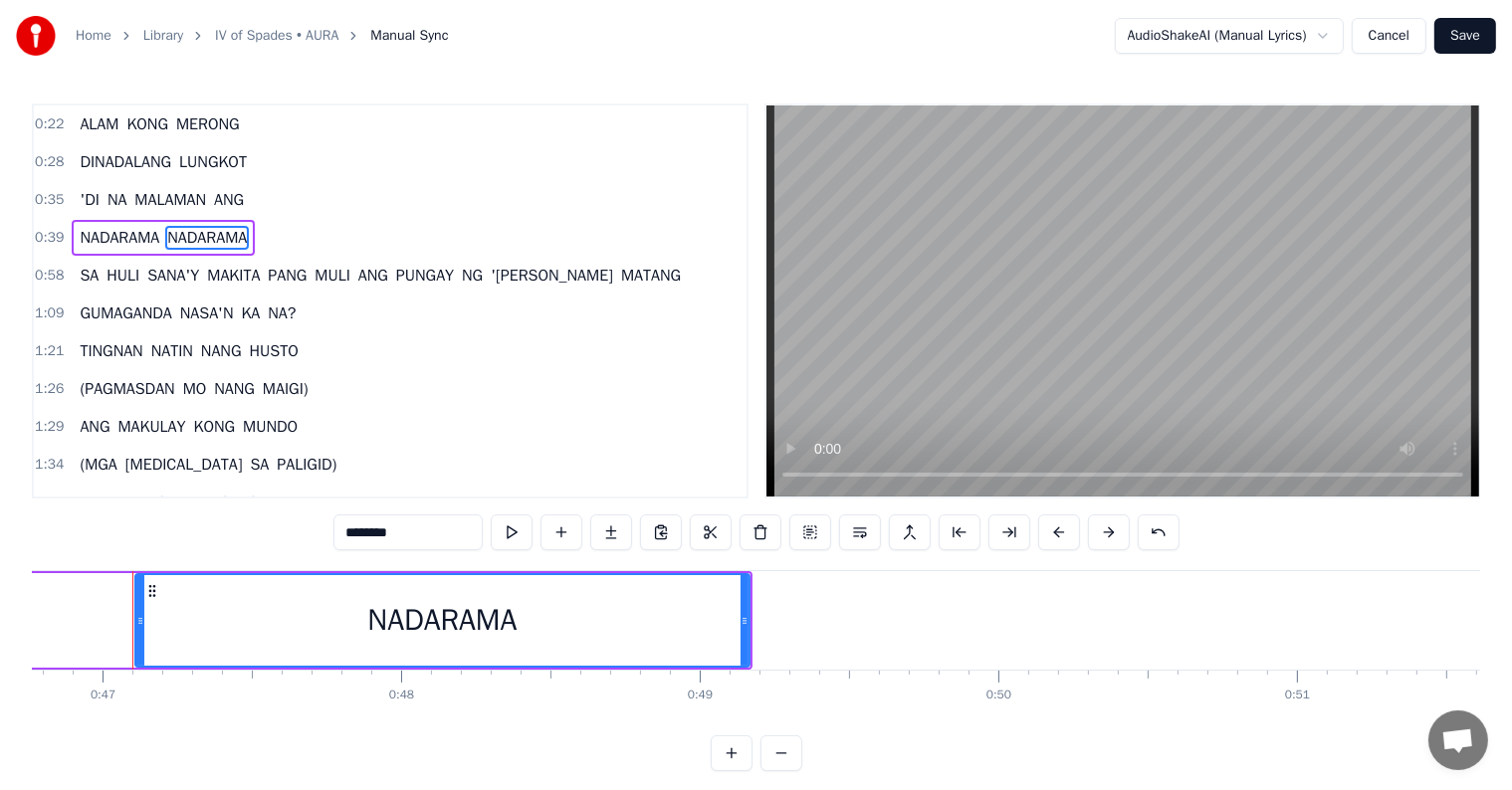 click on "SA" at bounding box center [89, 276] 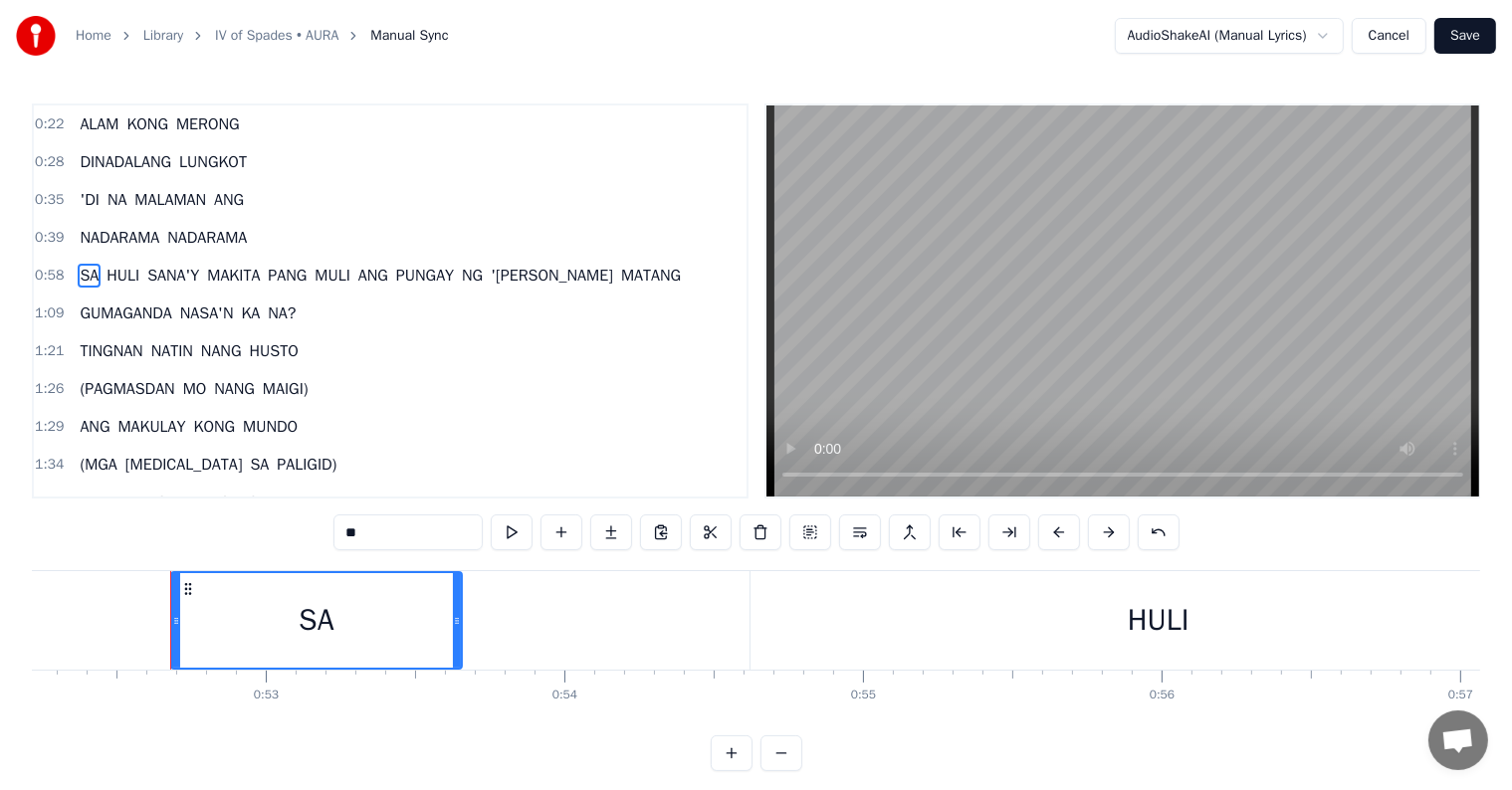 scroll, scrollTop: 0, scrollLeft: 15631, axis: horizontal 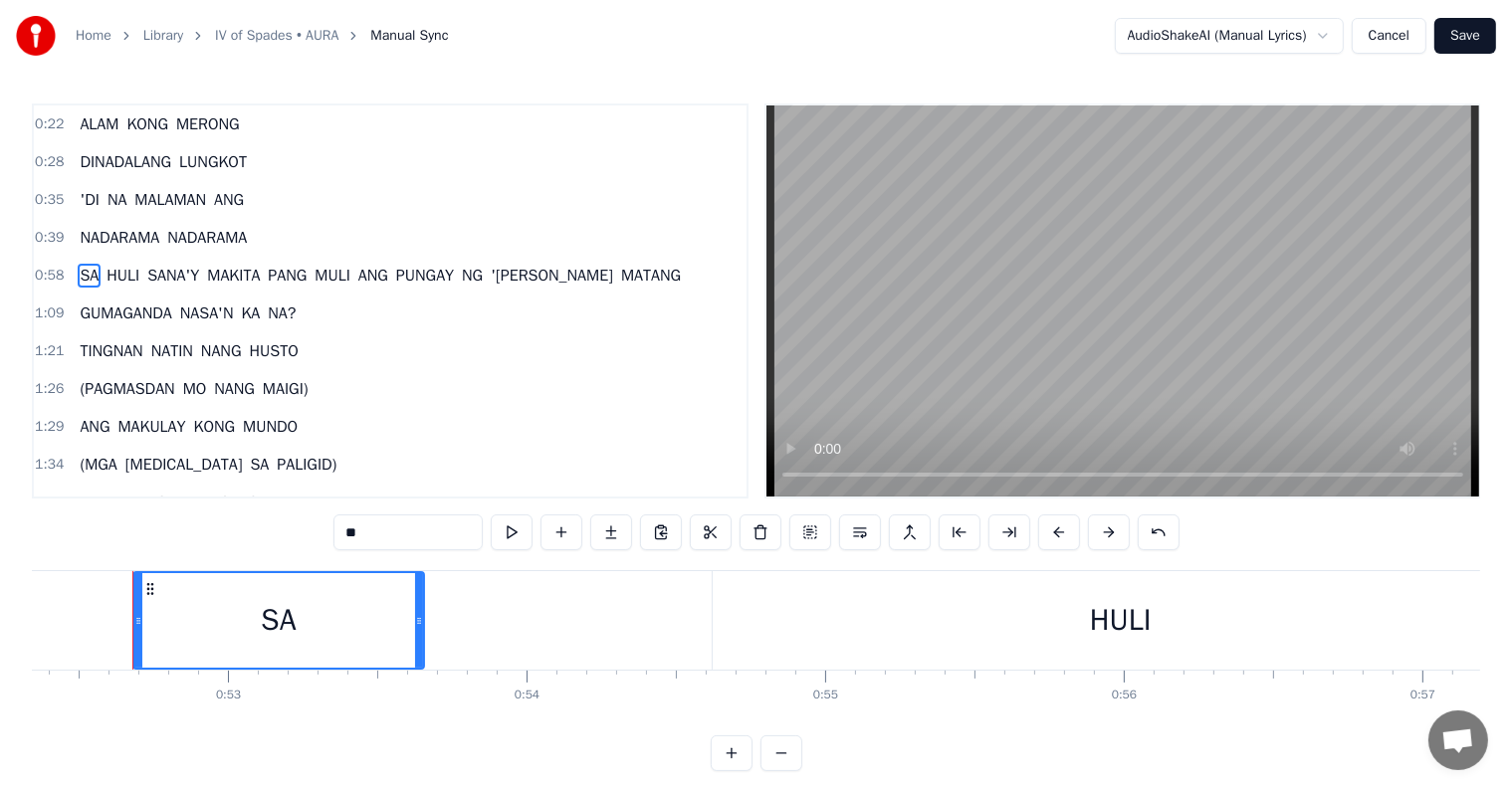 click at bounding box center [860, 532] 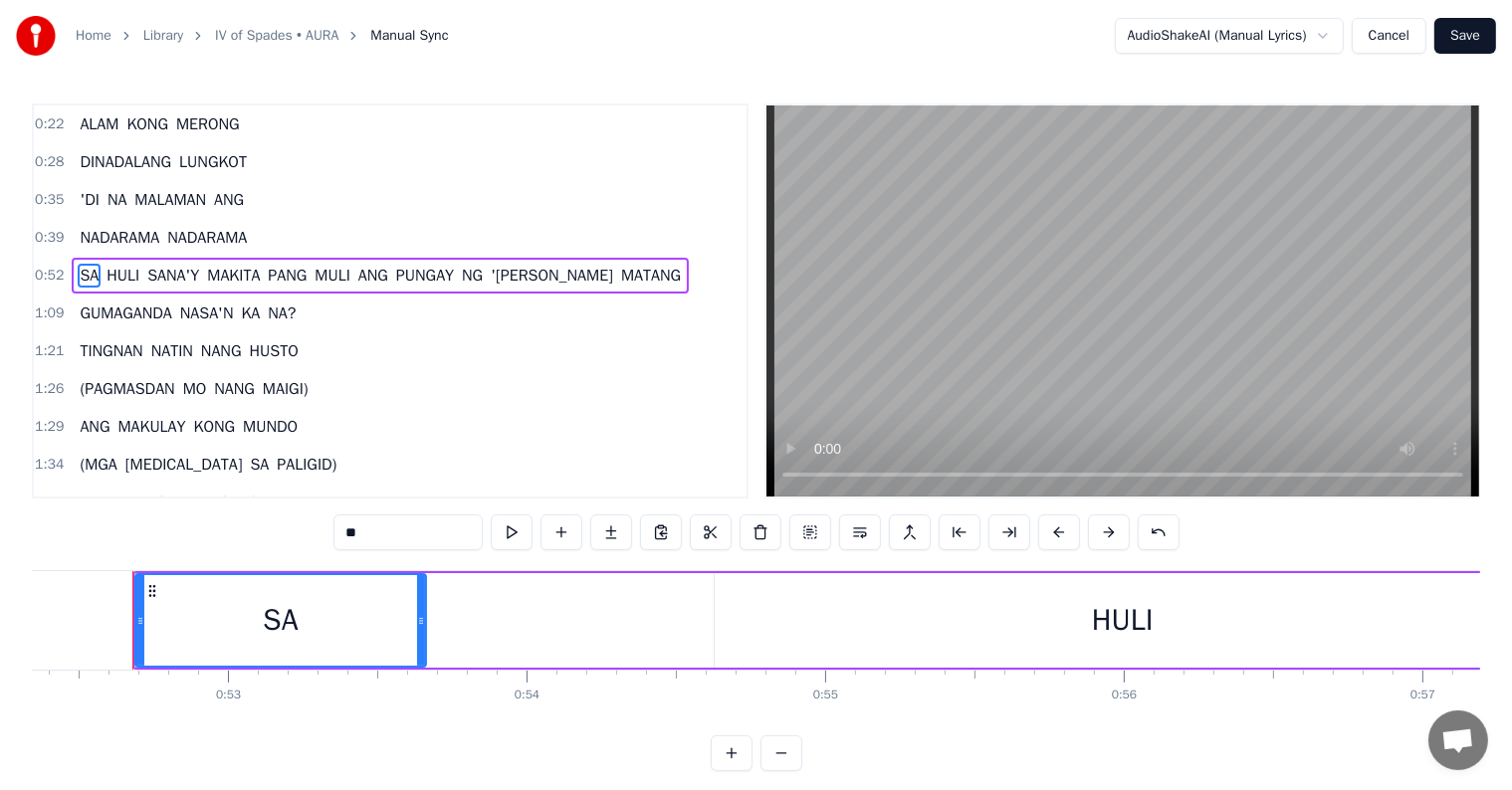 click on "SA" at bounding box center (89, 276) 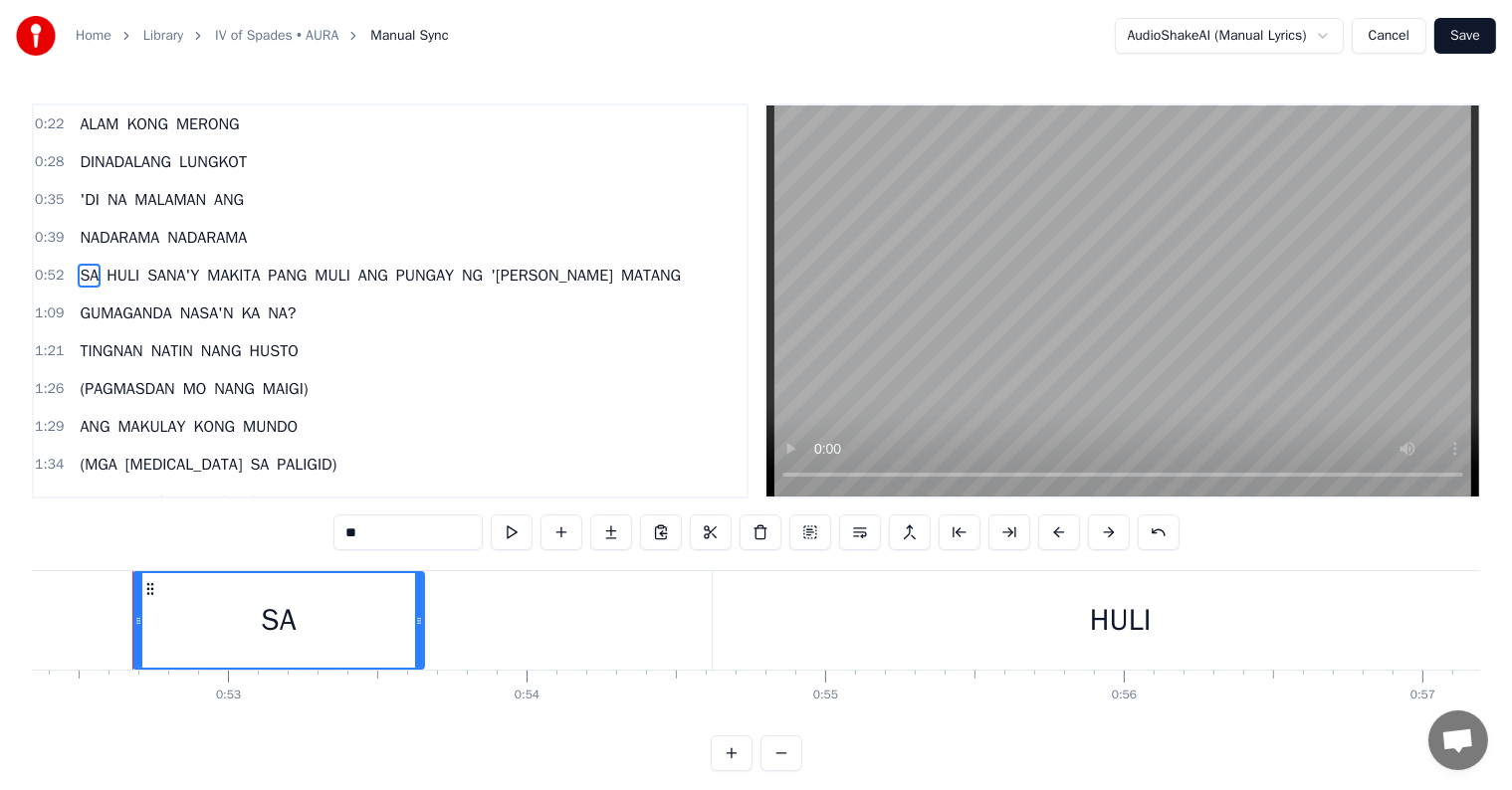 click on "NADARAMA" at bounding box center [119, 238] 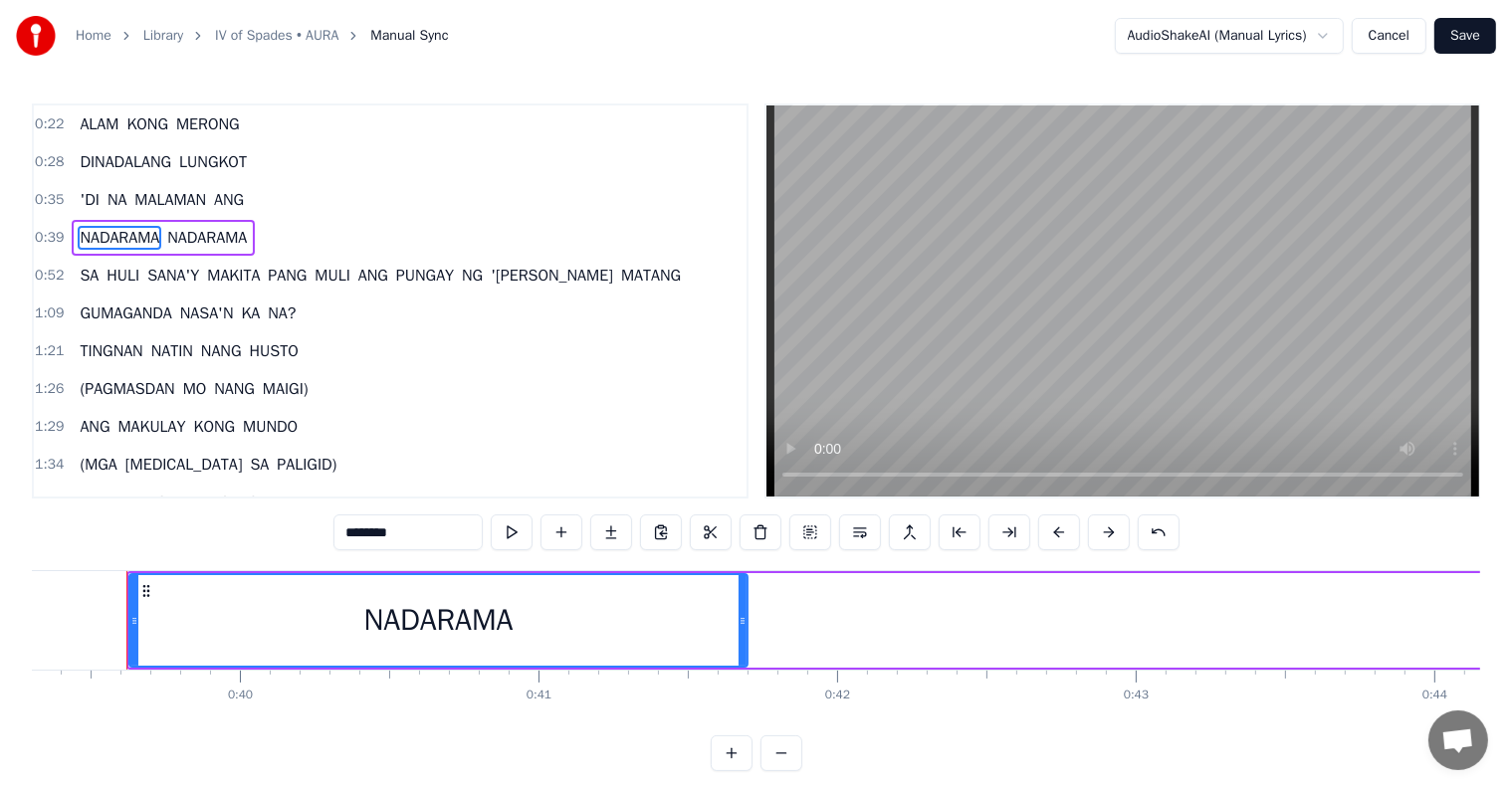 scroll, scrollTop: 0, scrollLeft: 11731, axis: horizontal 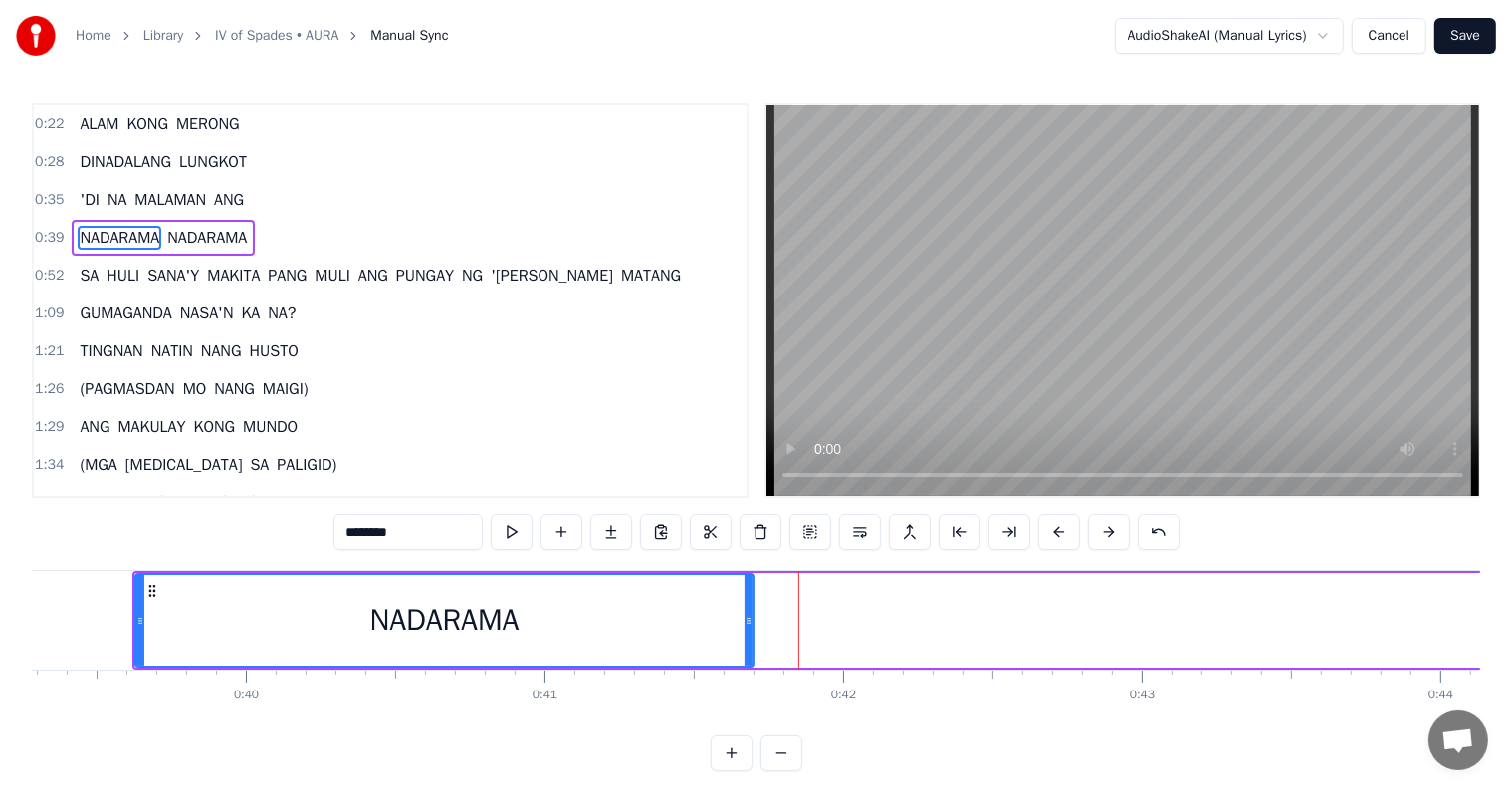 click on "NADARAMA" at bounding box center (207, 238) 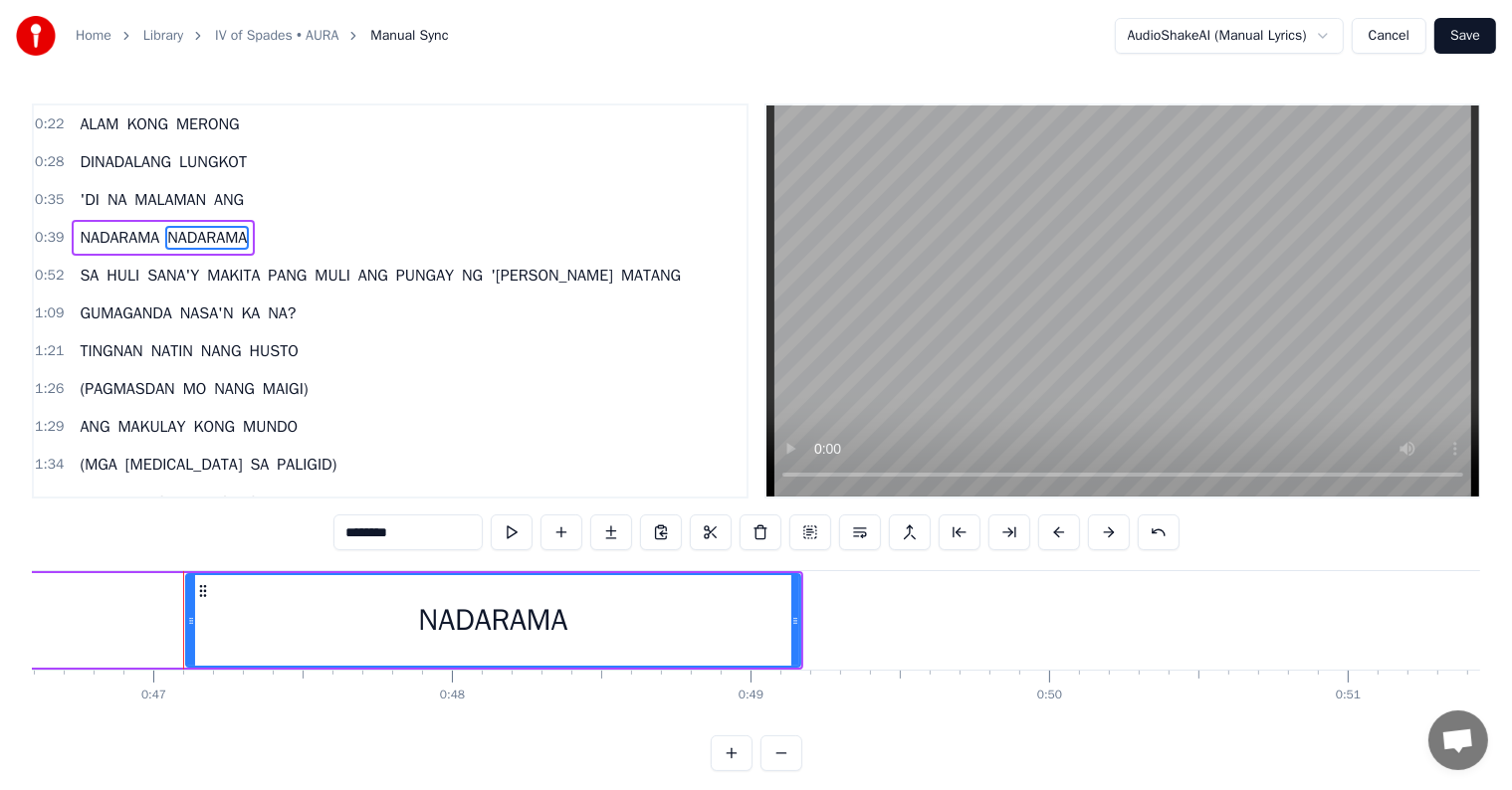 scroll, scrollTop: 0, scrollLeft: 13964, axis: horizontal 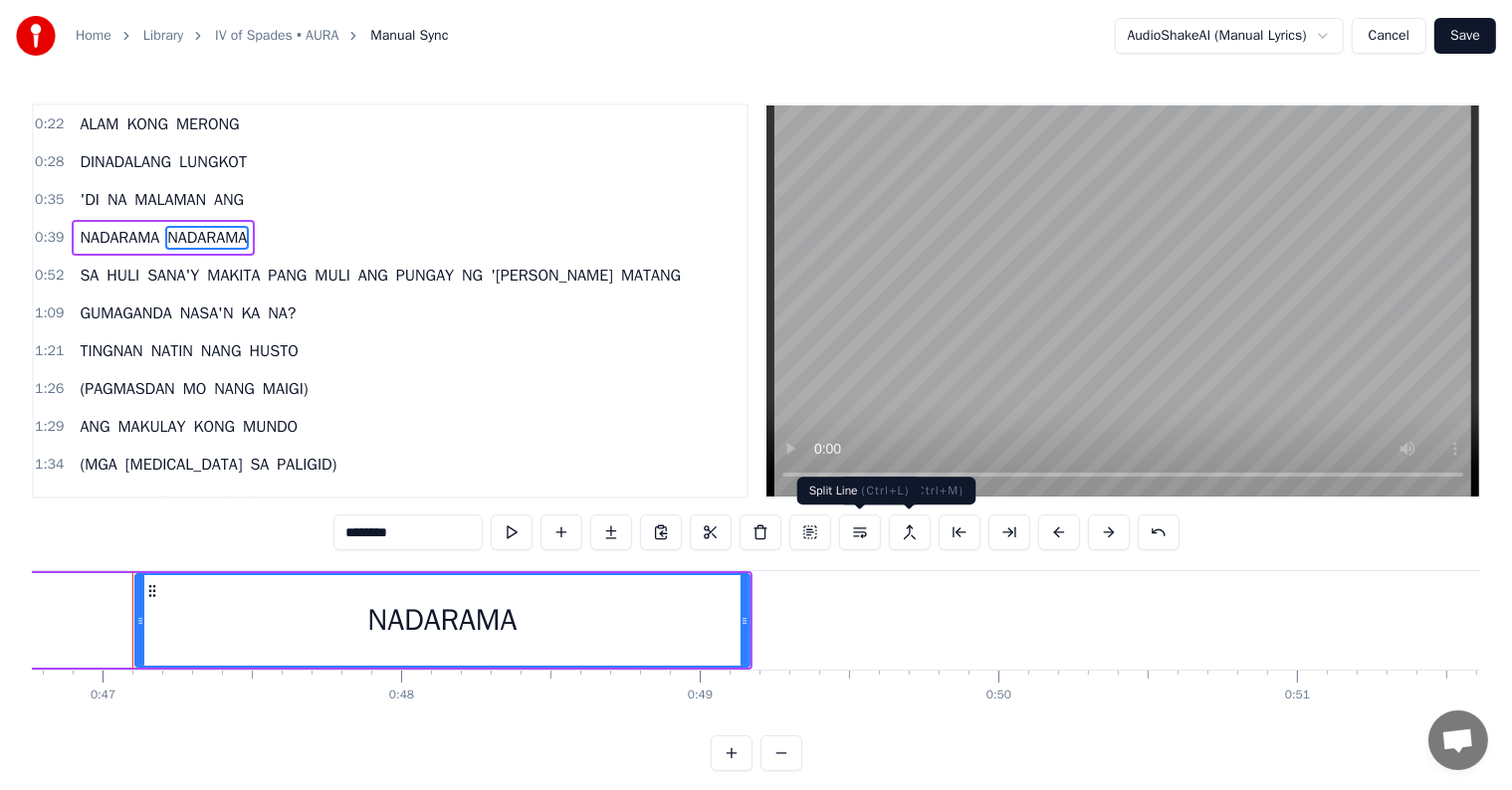 click at bounding box center (860, 532) 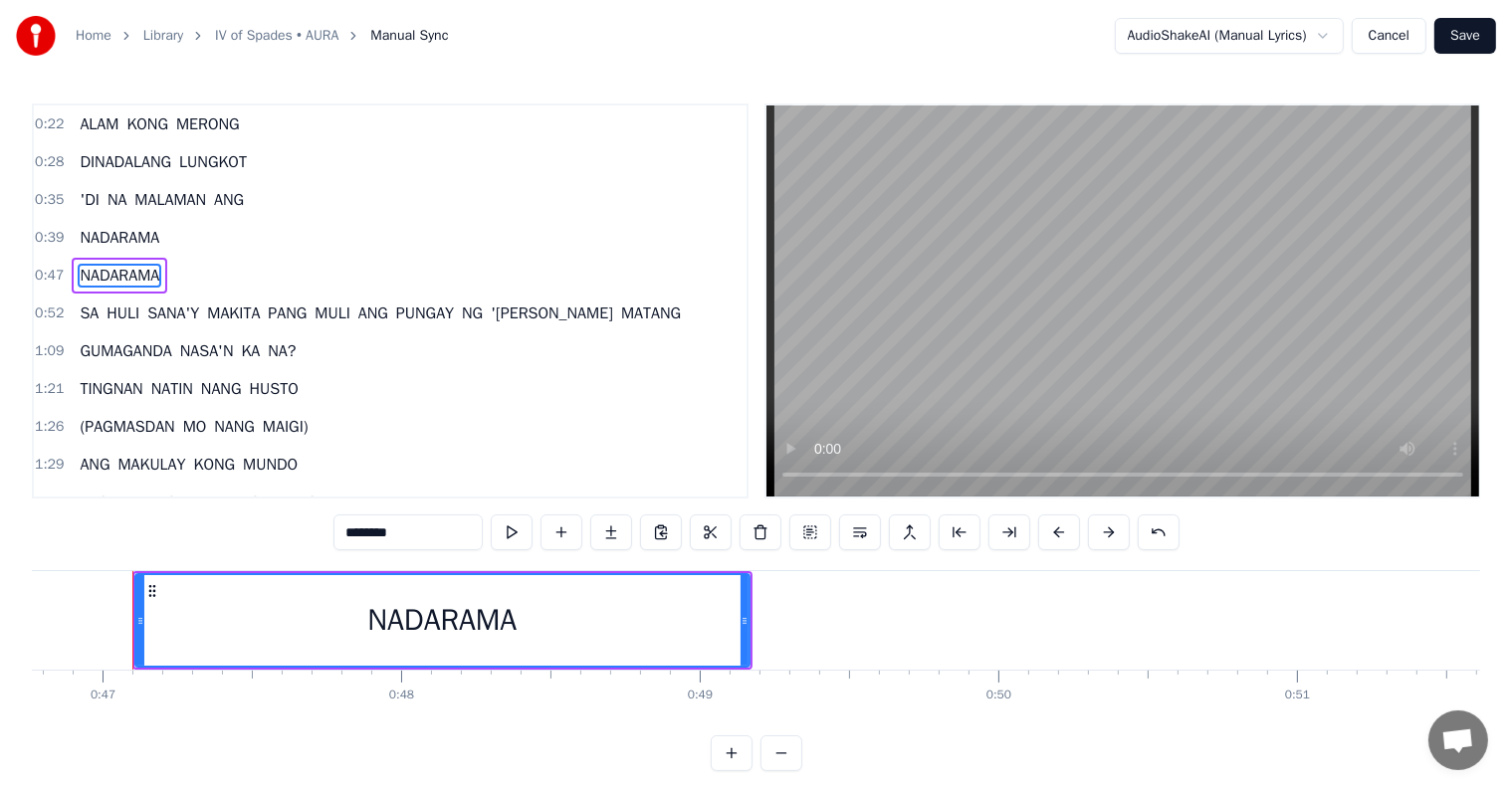 click on "NADARAMA" at bounding box center (119, 238) 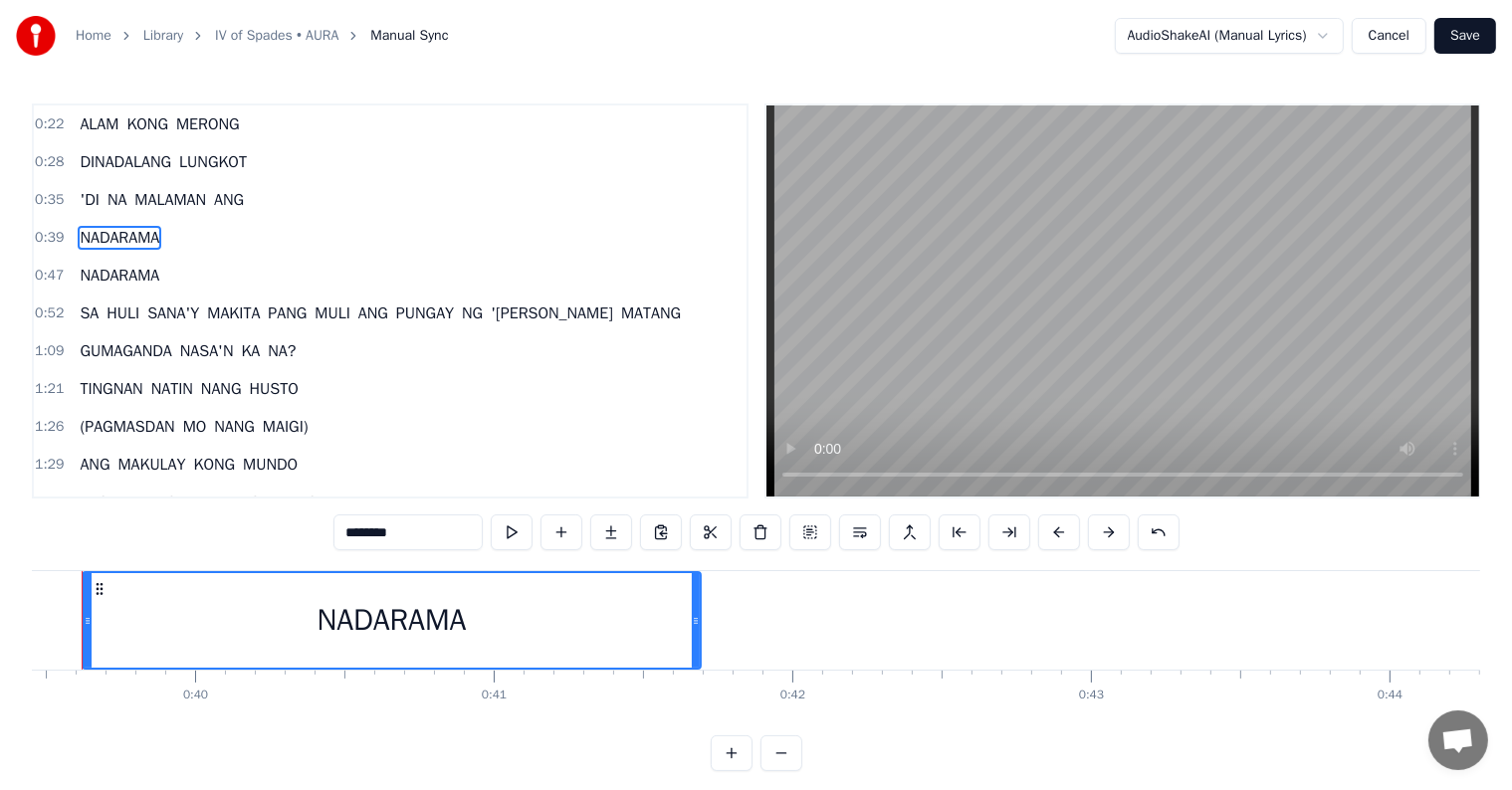 scroll, scrollTop: 0, scrollLeft: 11731, axis: horizontal 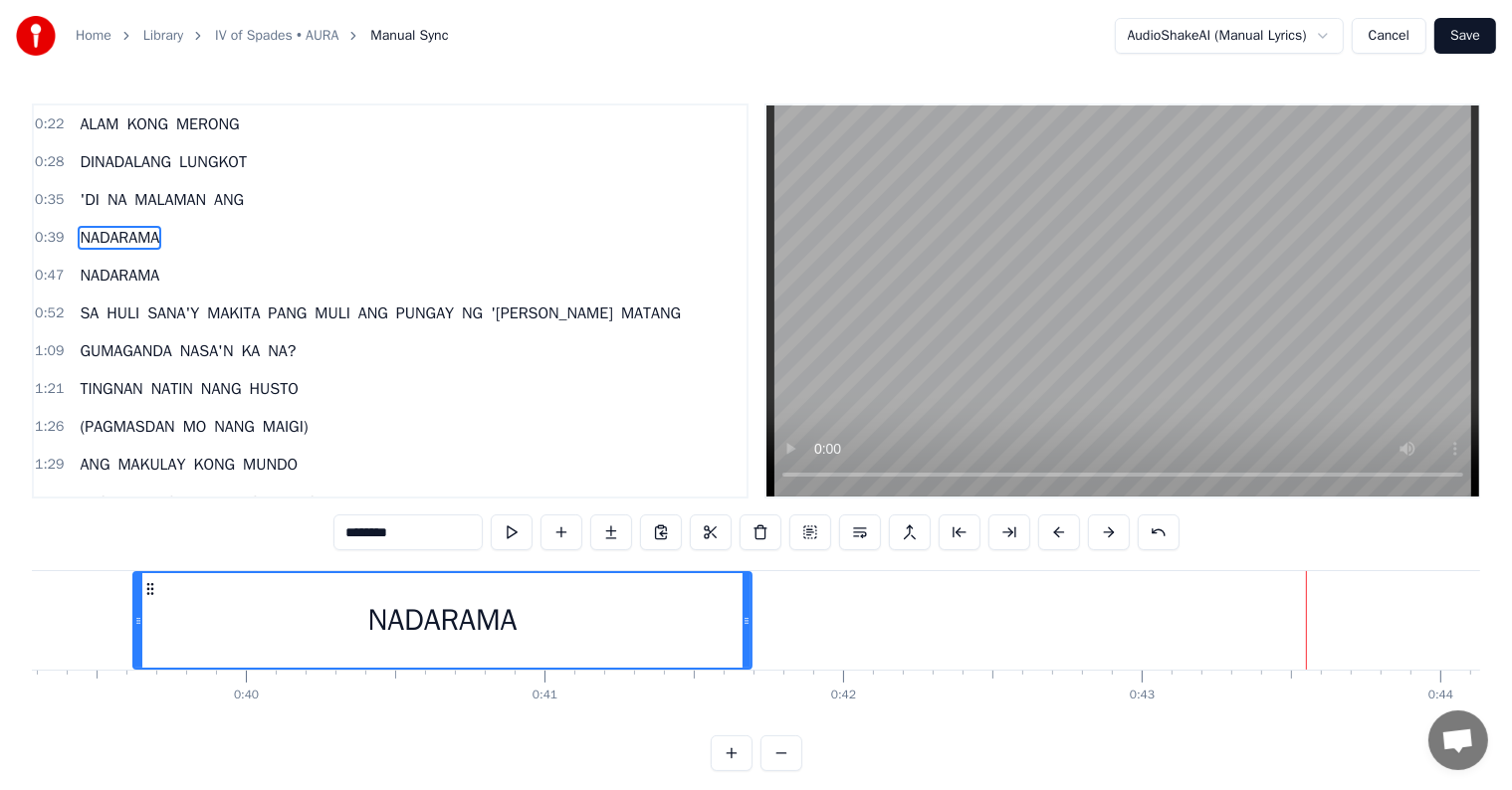 click on "NADARAMA" at bounding box center [119, 276] 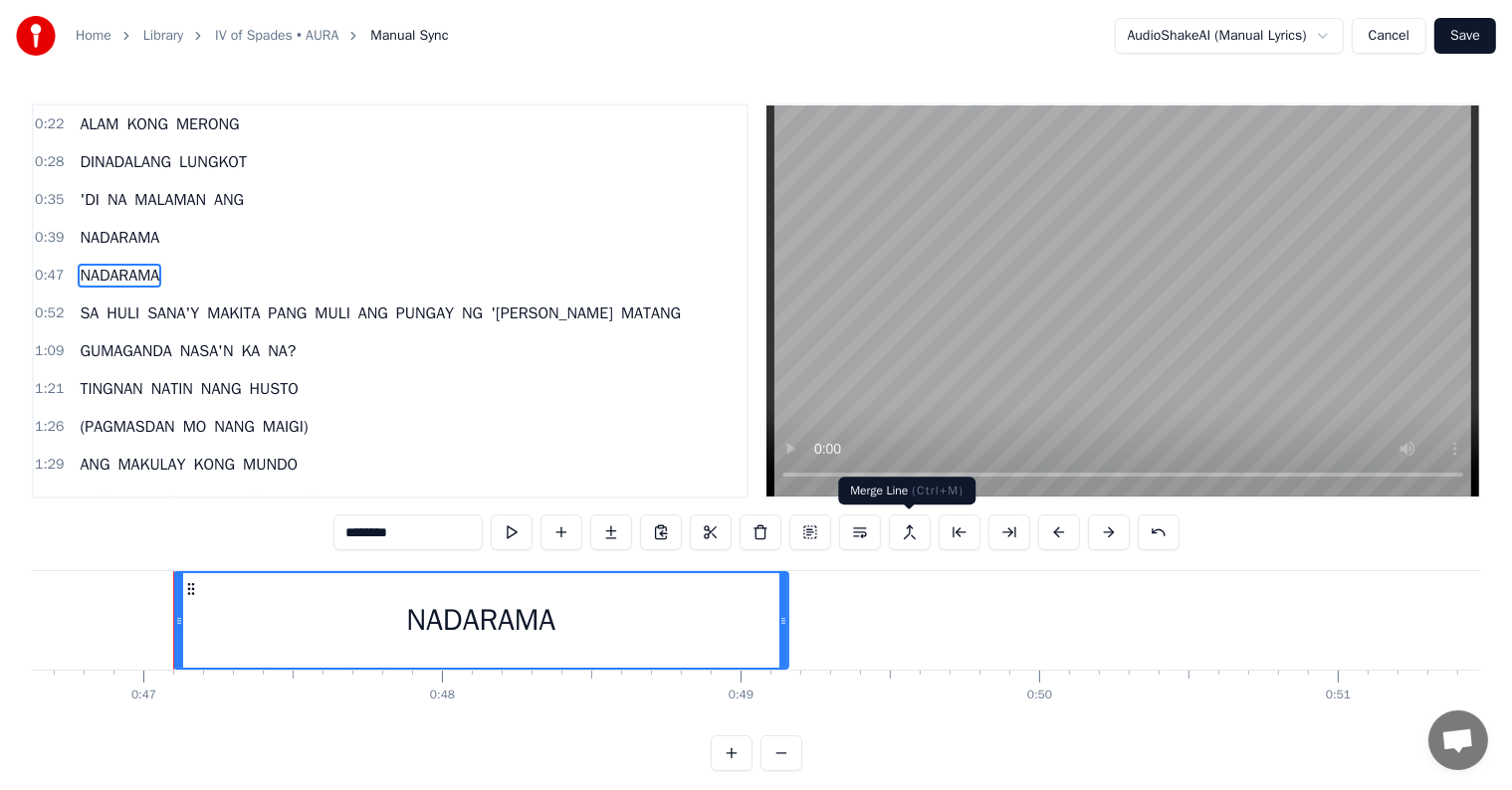 scroll, scrollTop: 0, scrollLeft: 13964, axis: horizontal 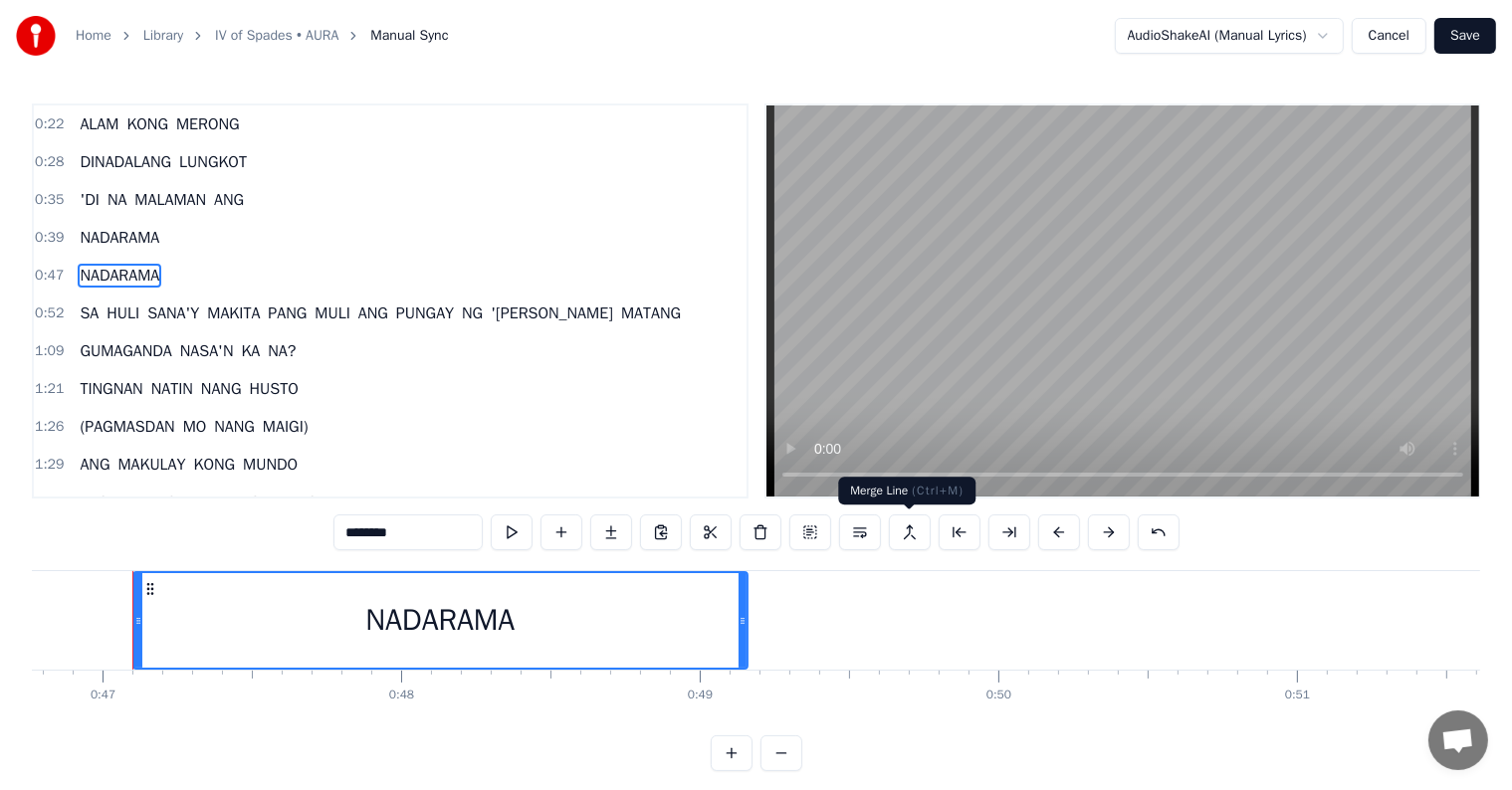 click at bounding box center [910, 532] 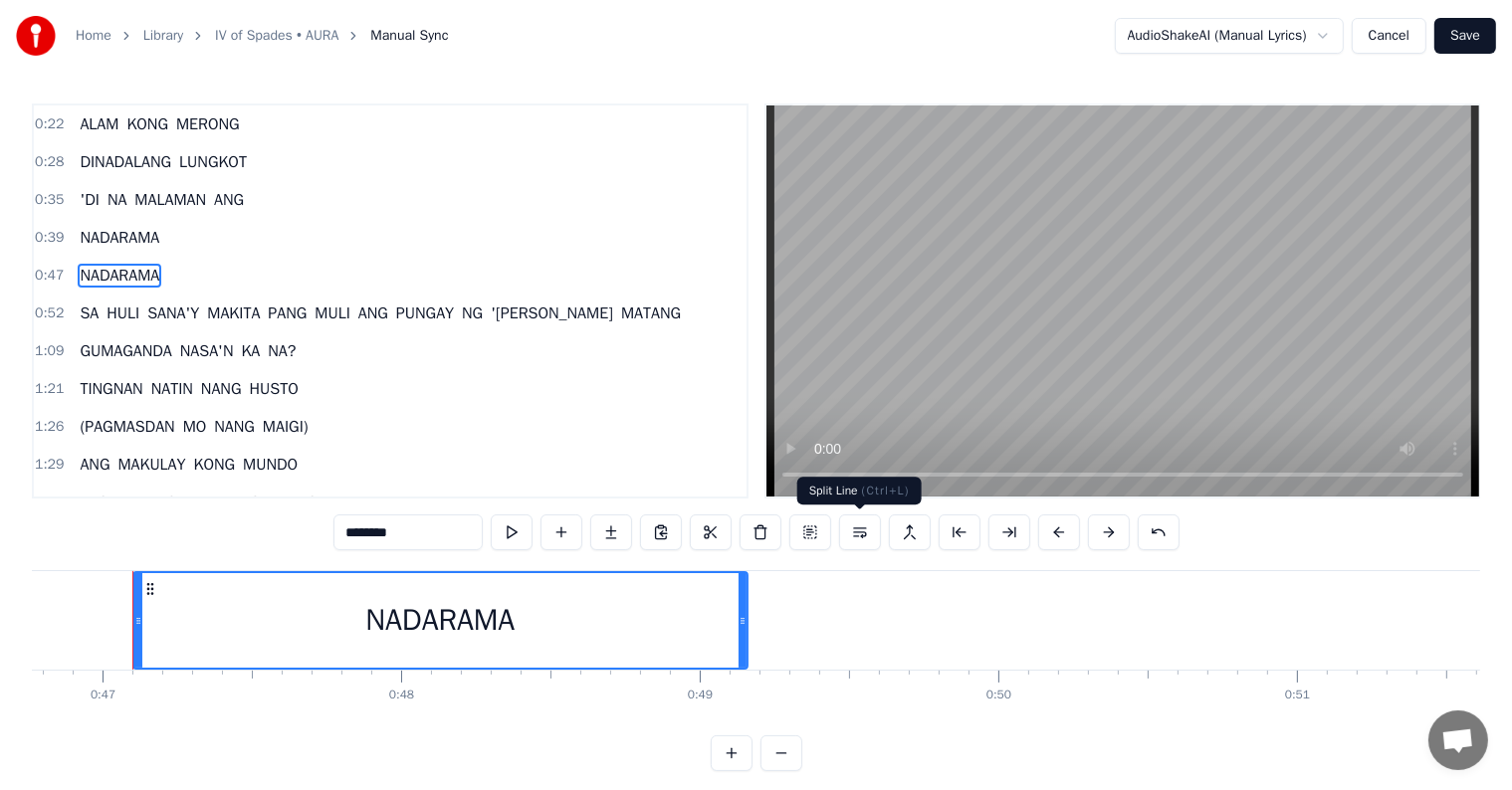click at bounding box center [860, 532] 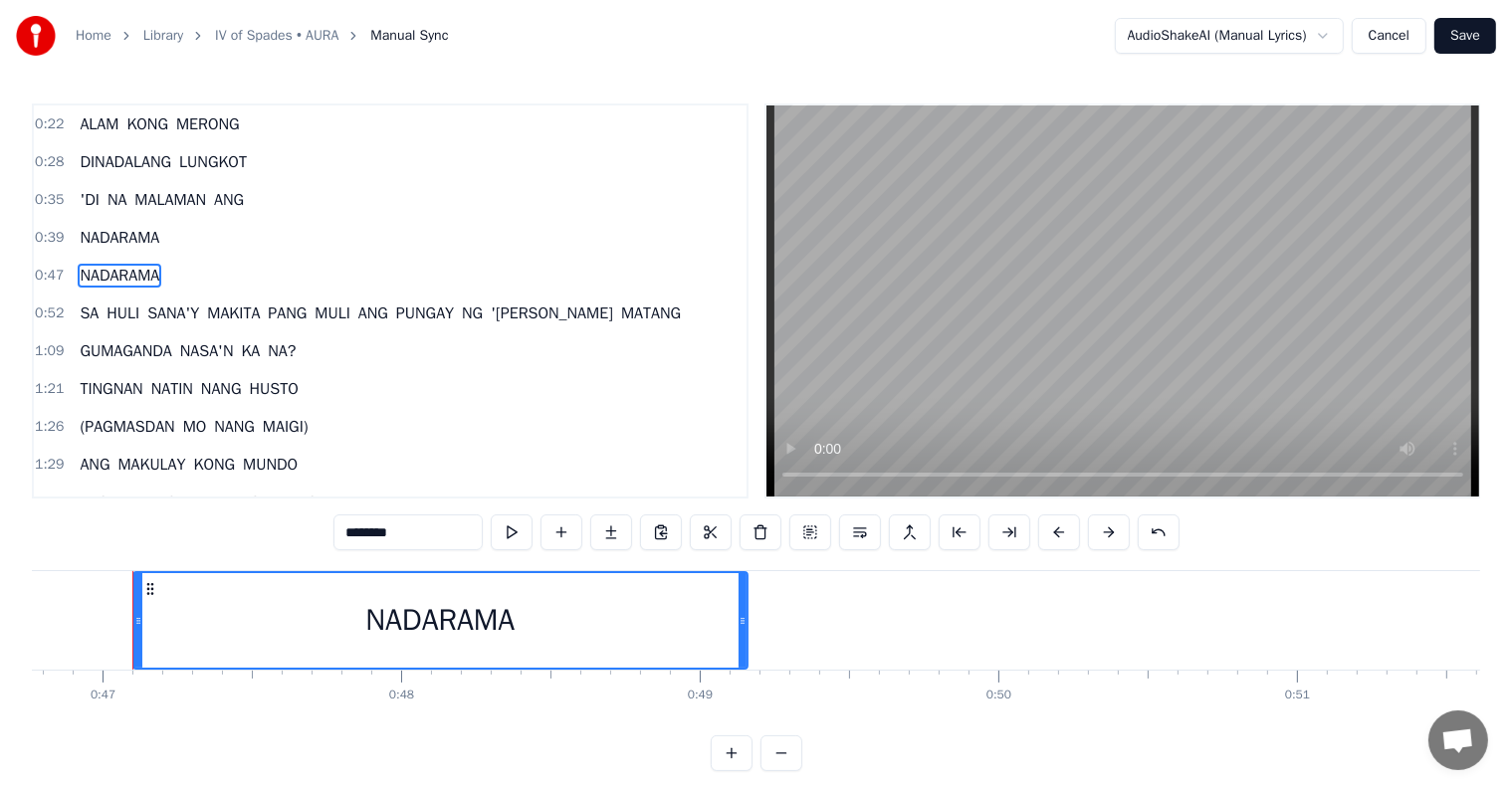 click at bounding box center [960, 532] 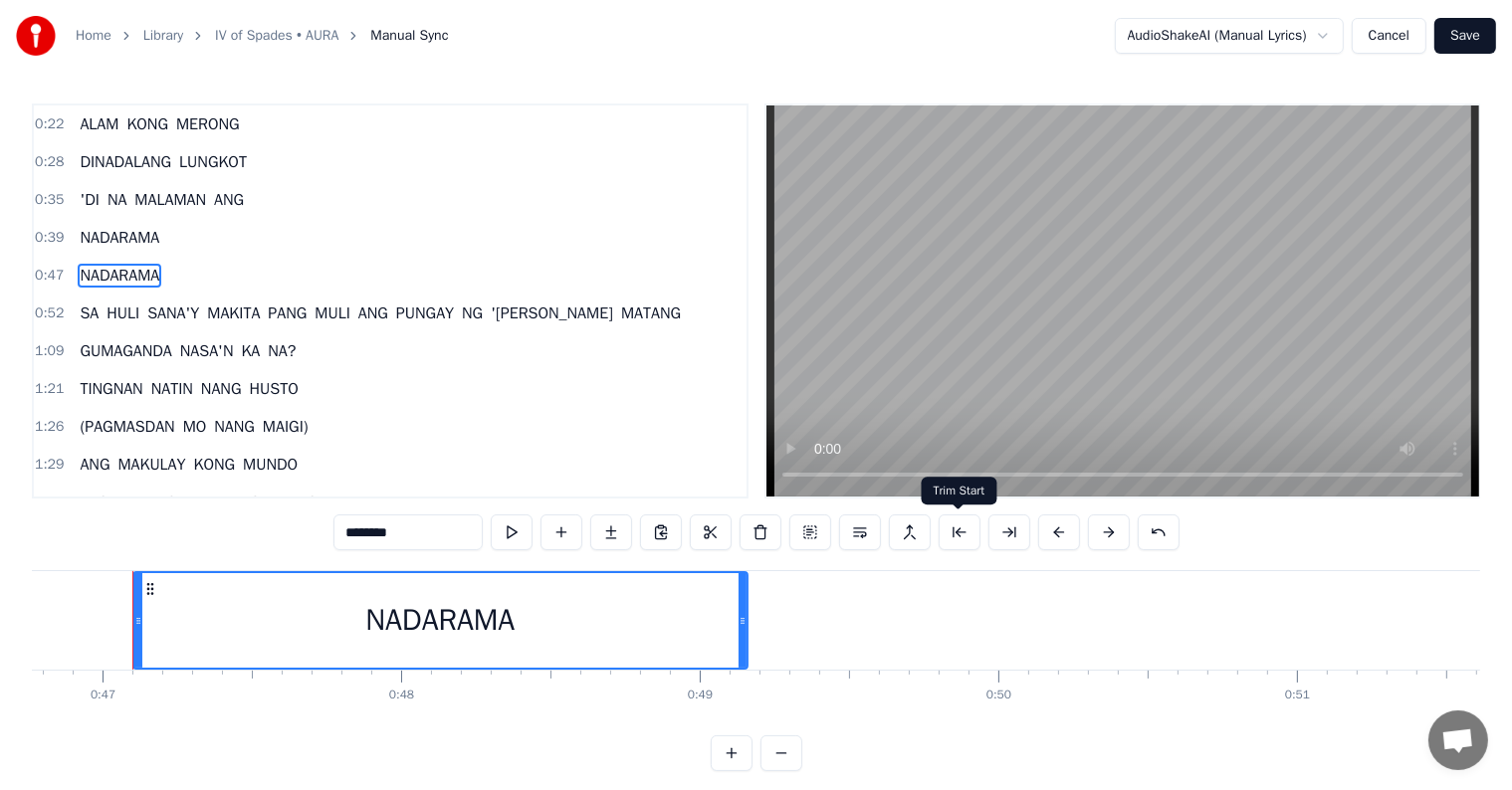 click at bounding box center (960, 532) 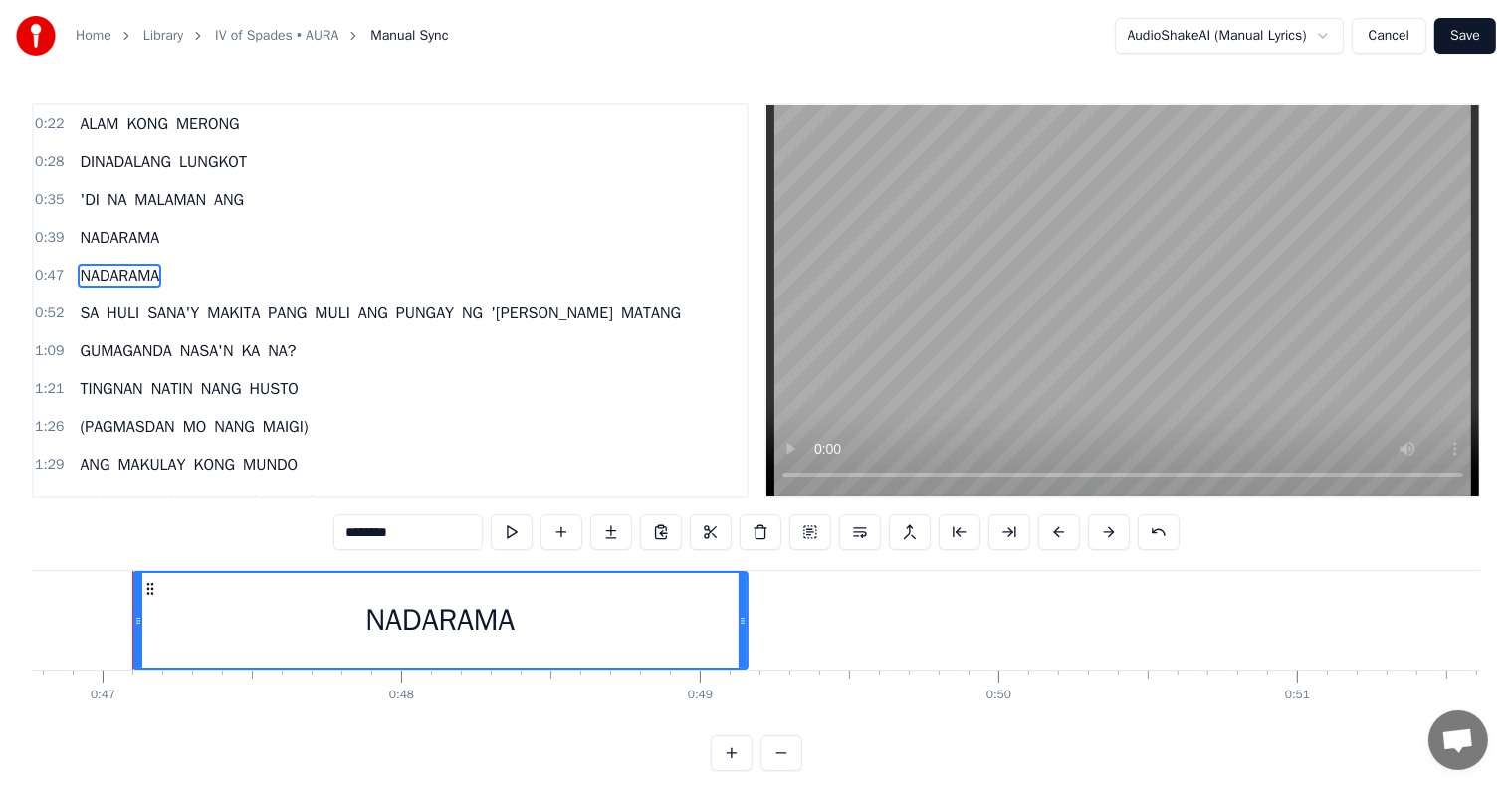 click on "NADARAMA" at bounding box center [119, 238] 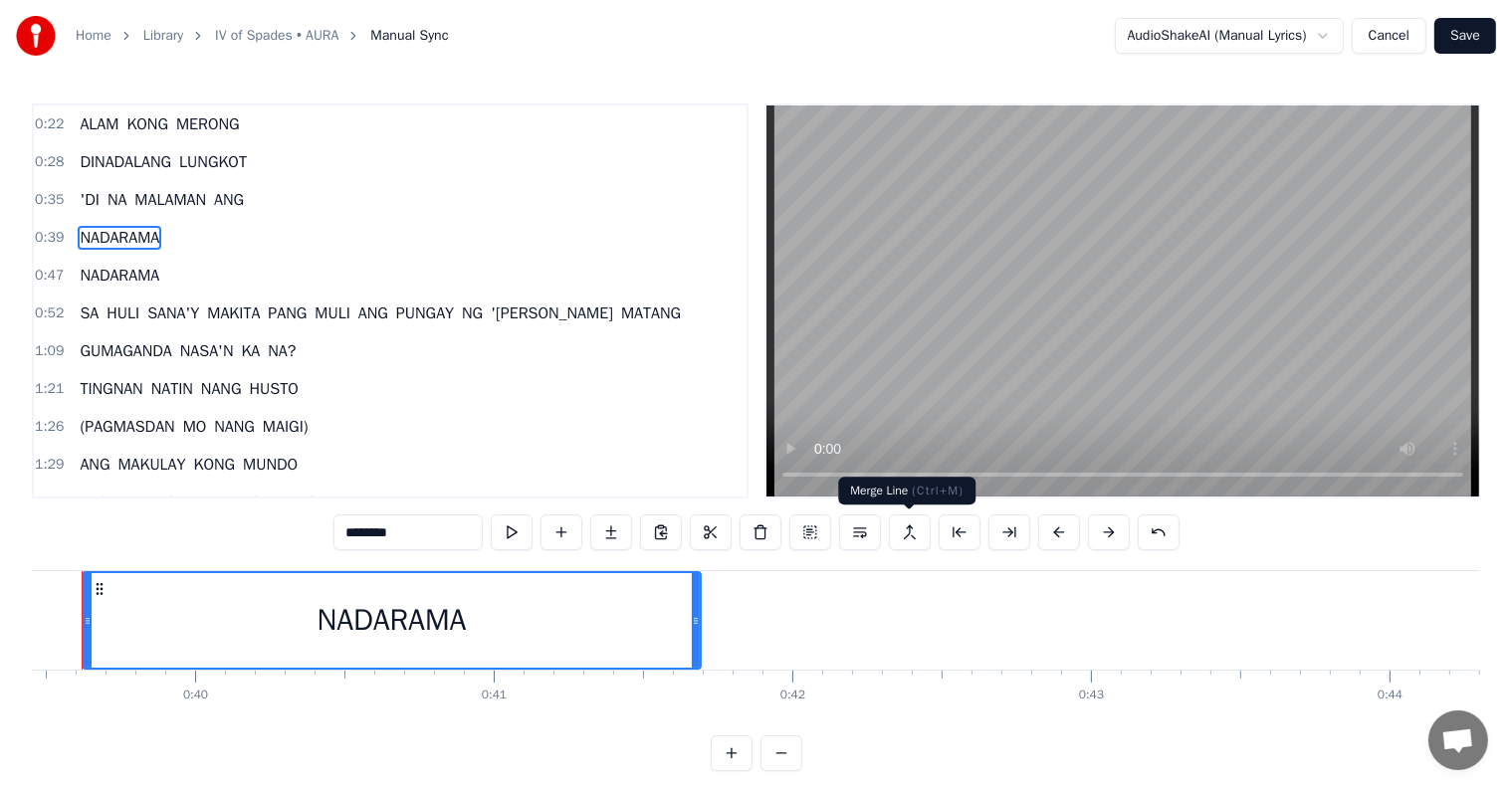 scroll, scrollTop: 0, scrollLeft: 11731, axis: horizontal 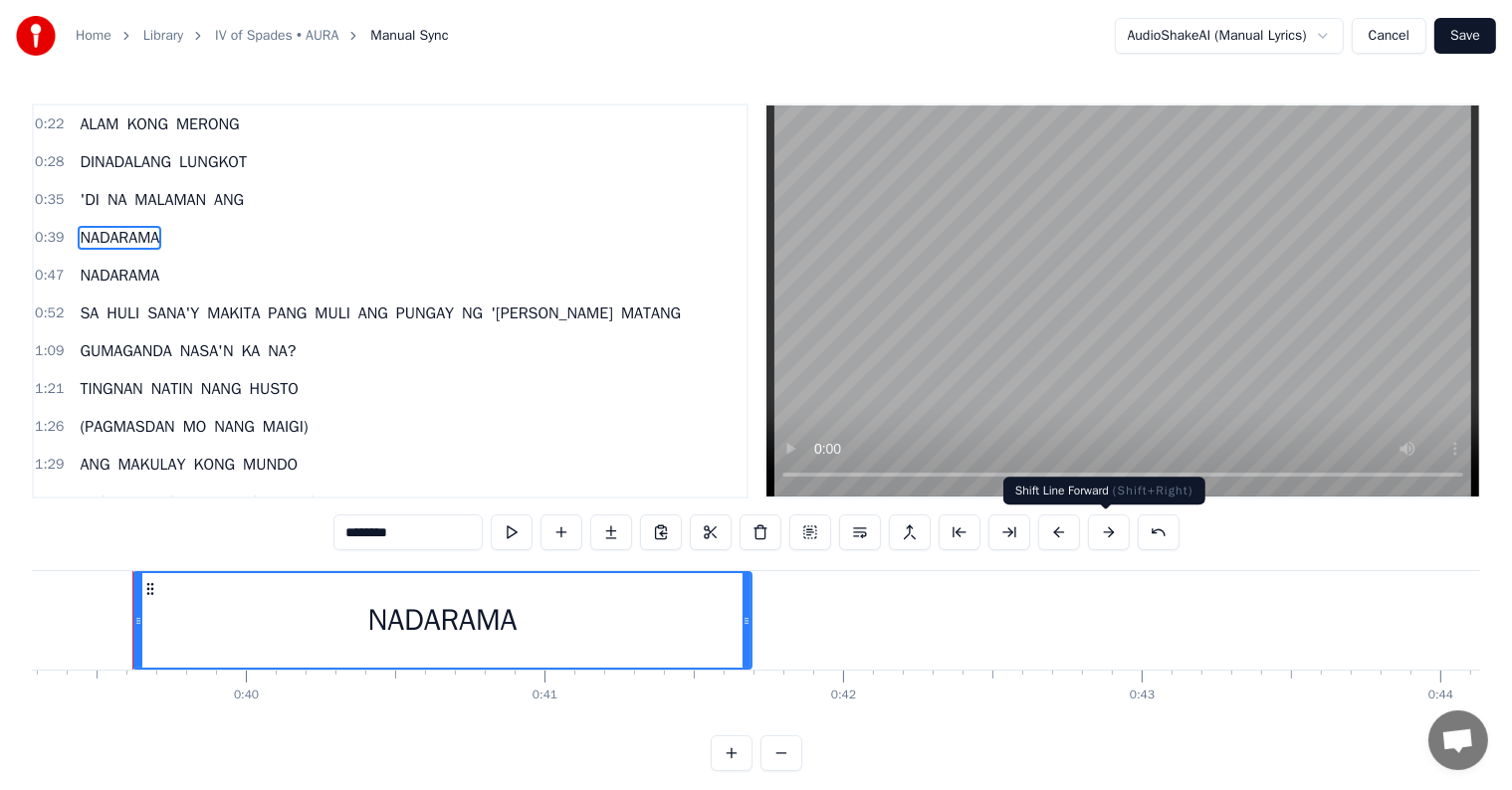 click at bounding box center [1109, 532] 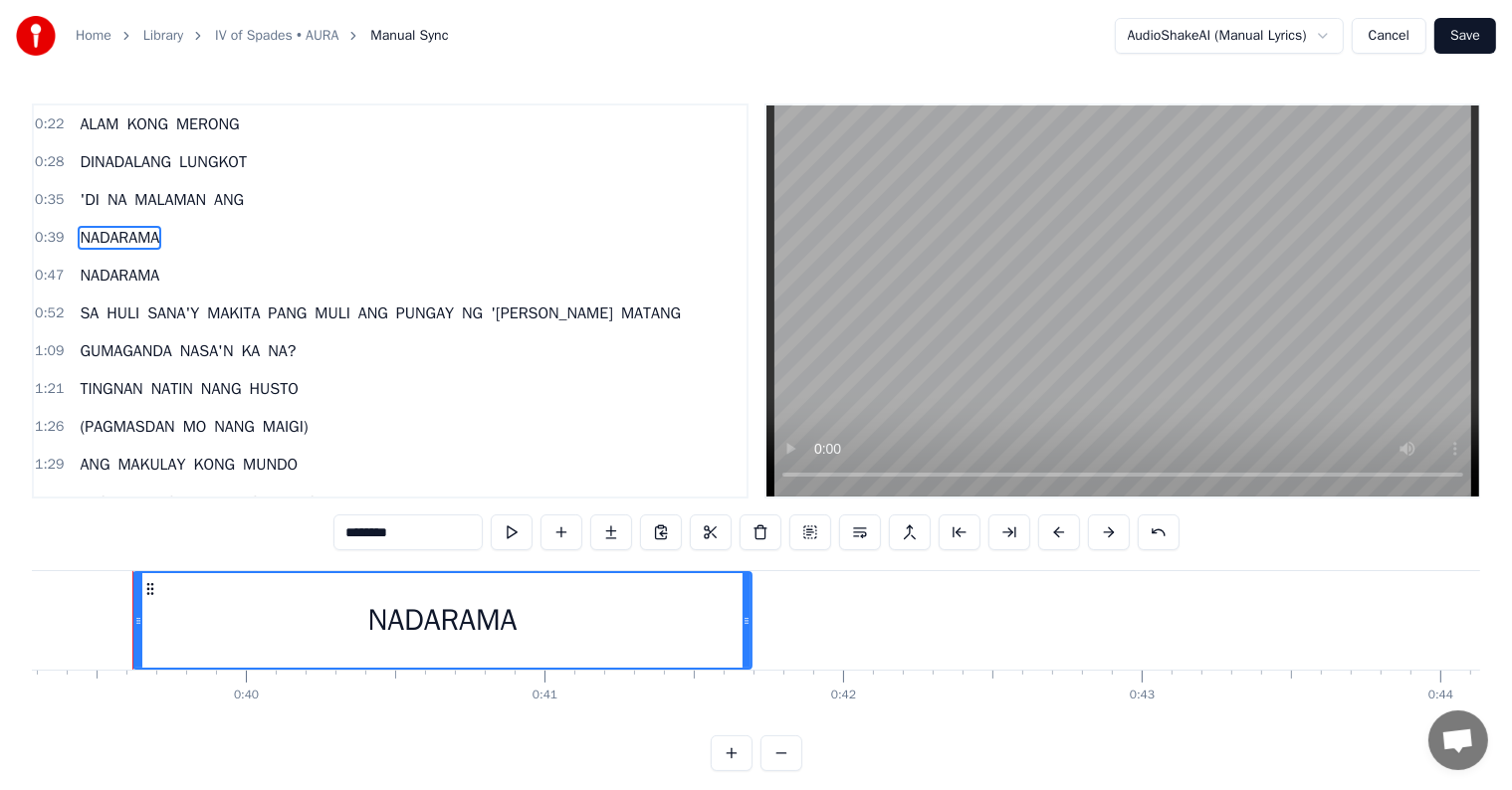 click on "MALAMAN" at bounding box center (170, 200) 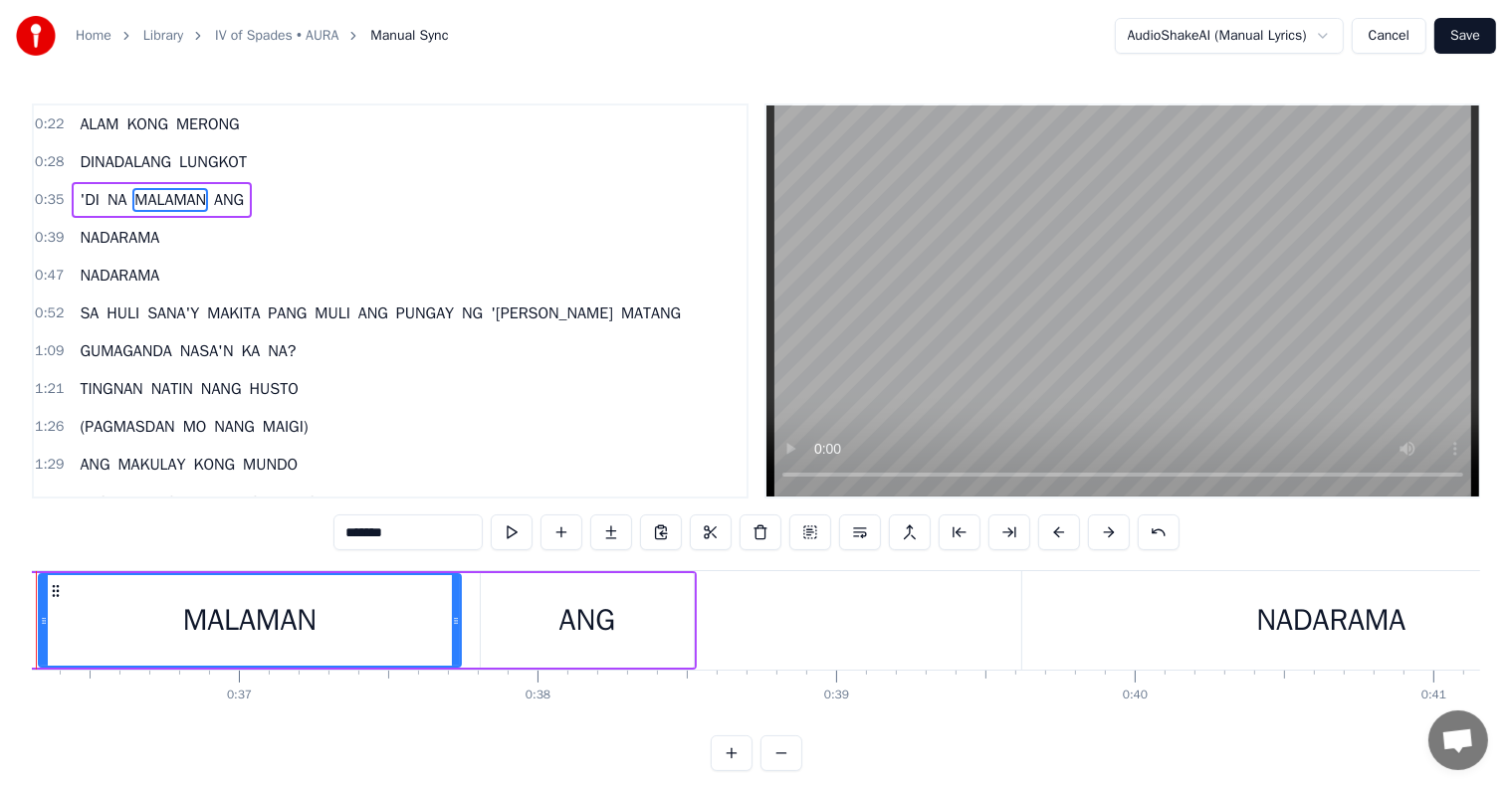 scroll, scrollTop: 0, scrollLeft: 10745, axis: horizontal 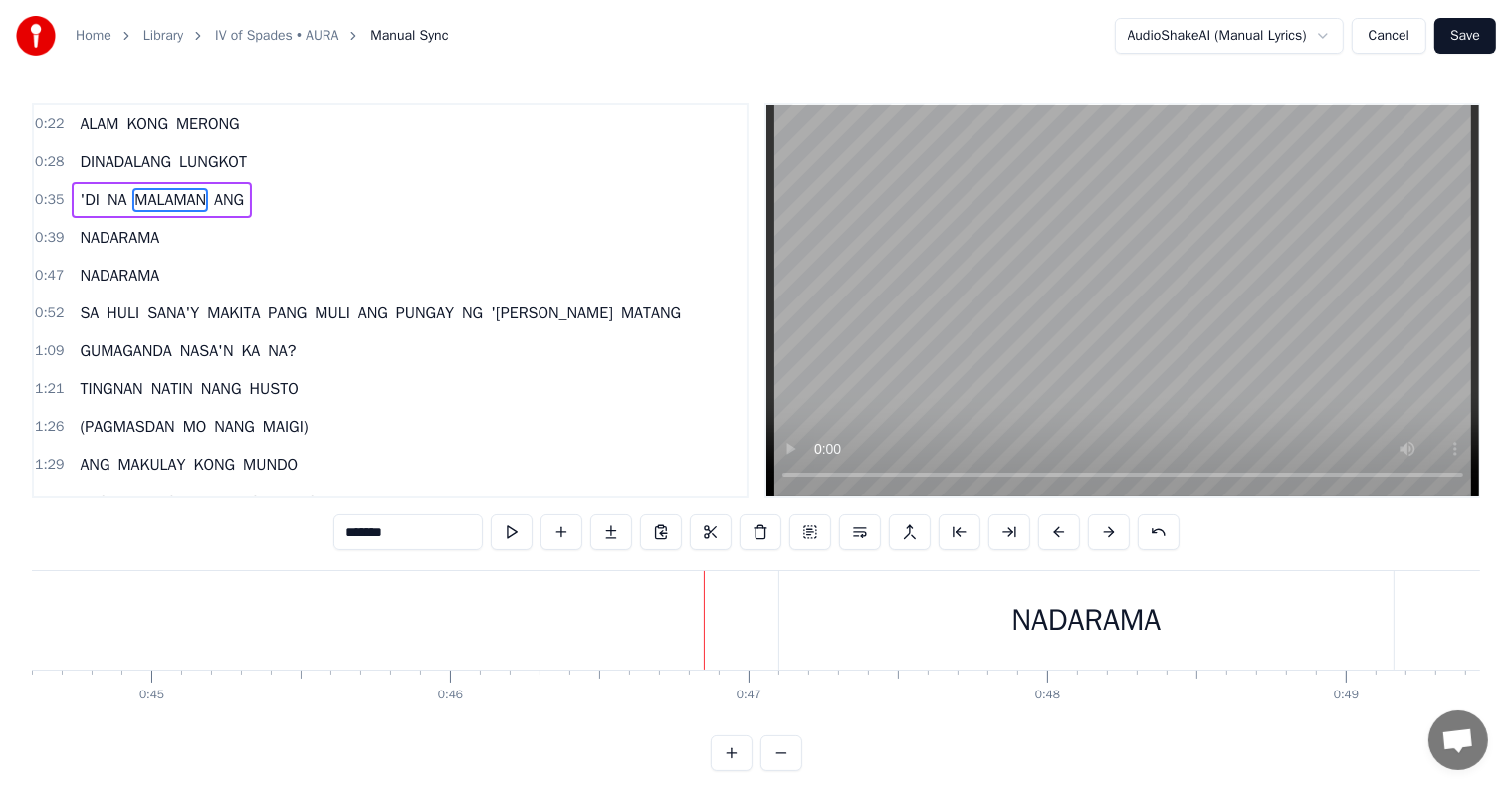 click on "ANG" at bounding box center [229, 200] 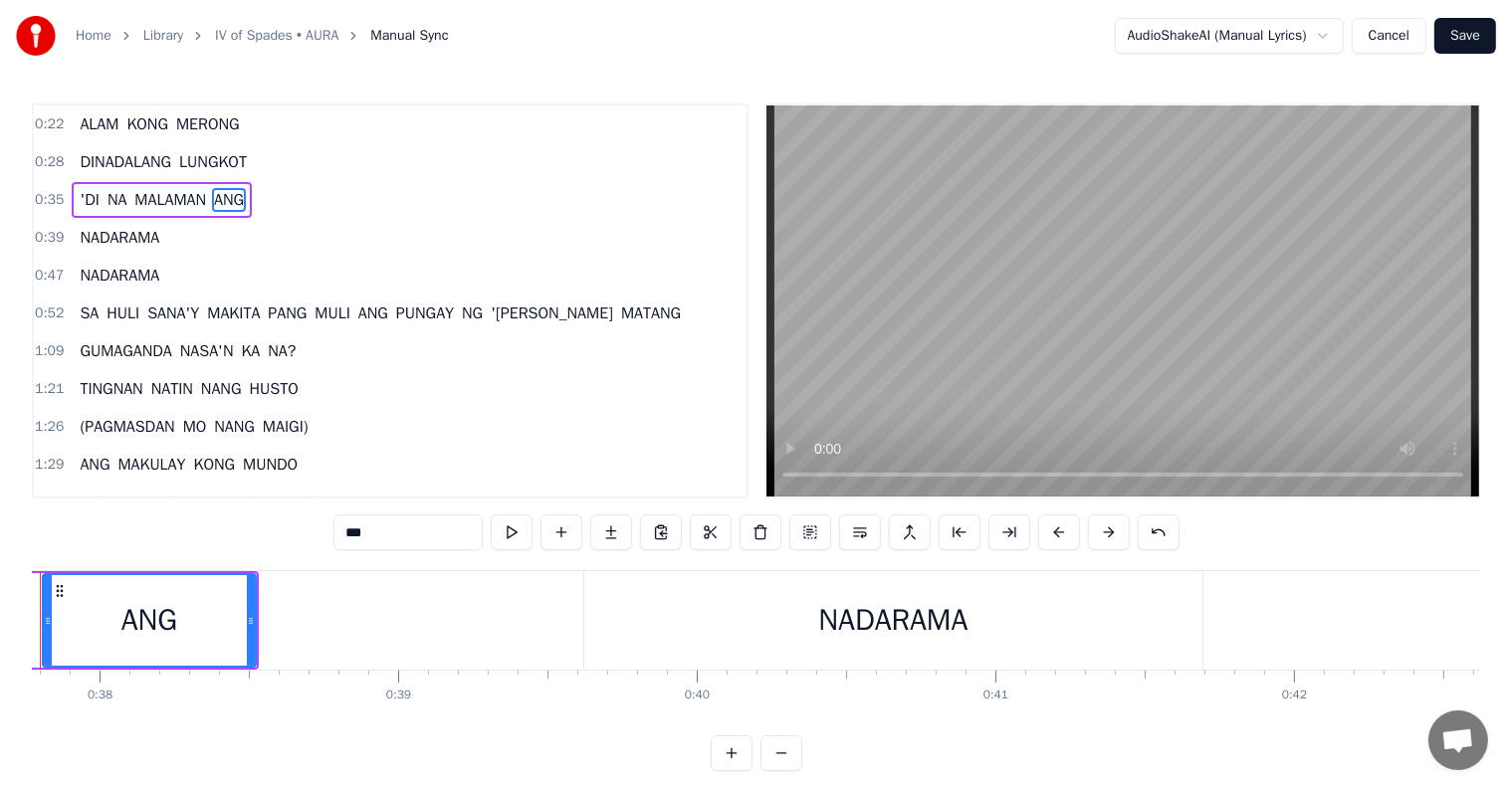 scroll, scrollTop: 0, scrollLeft: 11187, axis: horizontal 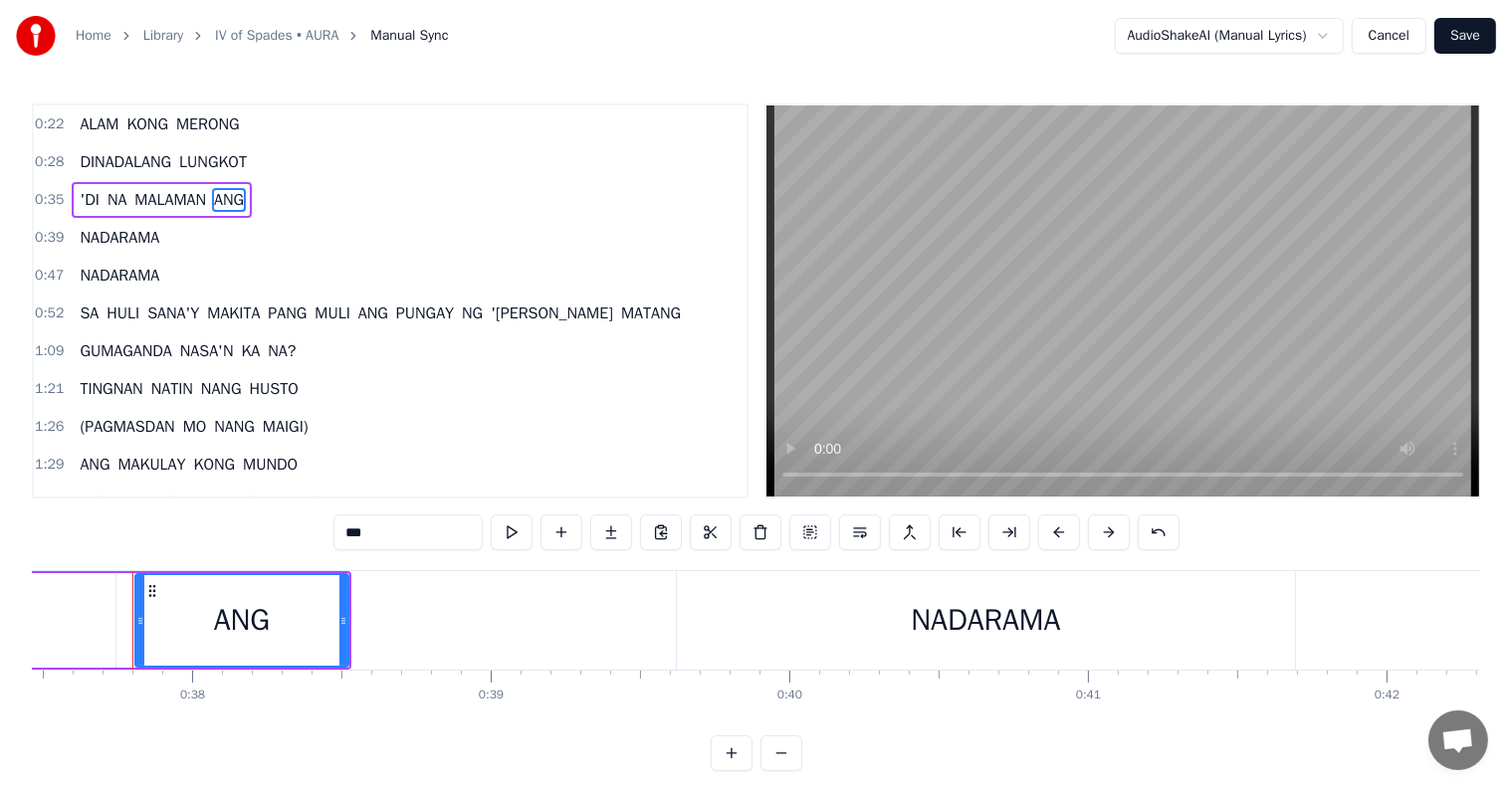 click on "NADARAMA" at bounding box center [119, 238] 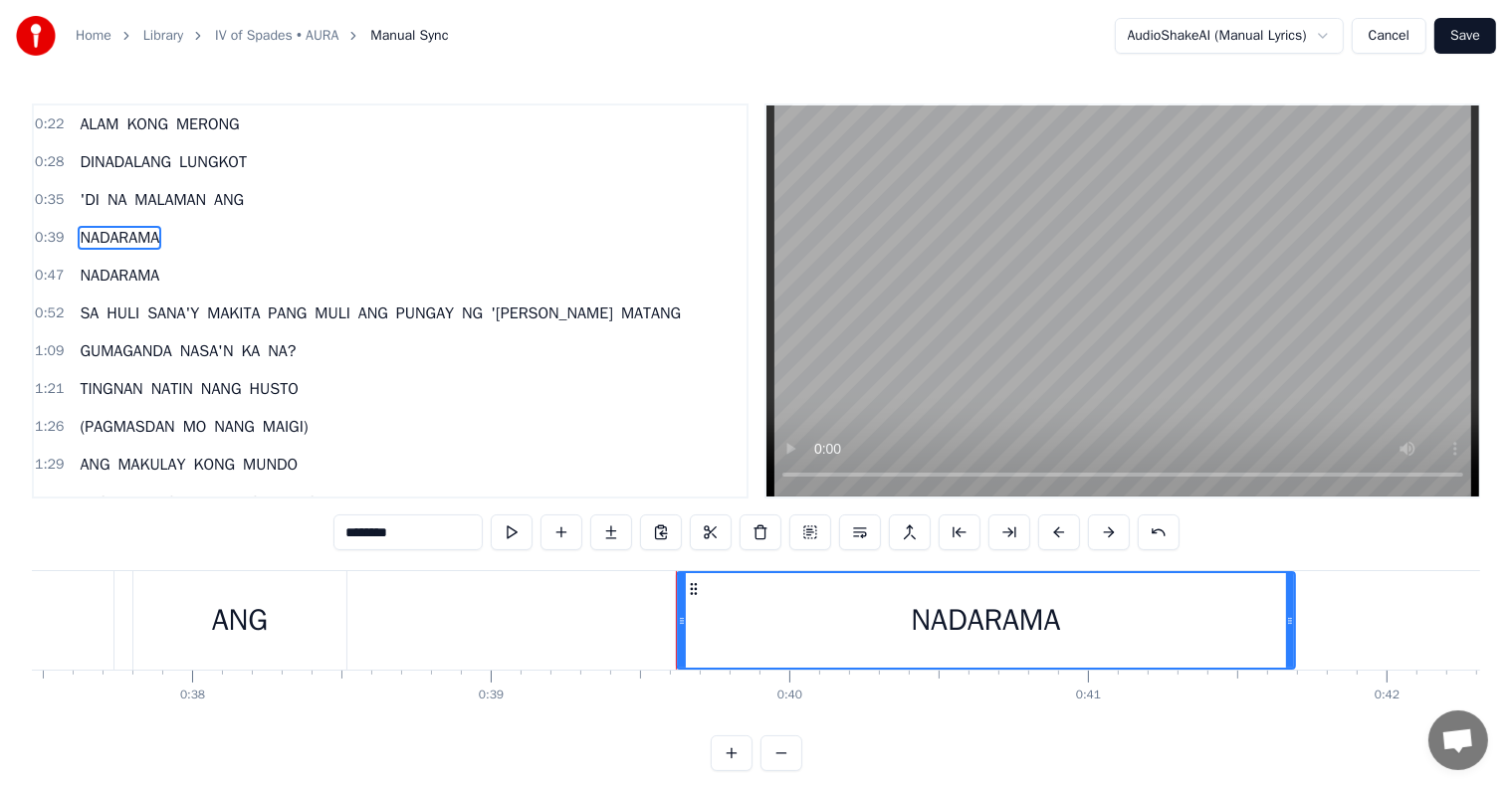 click on "Cancel" at bounding box center [1389, 36] 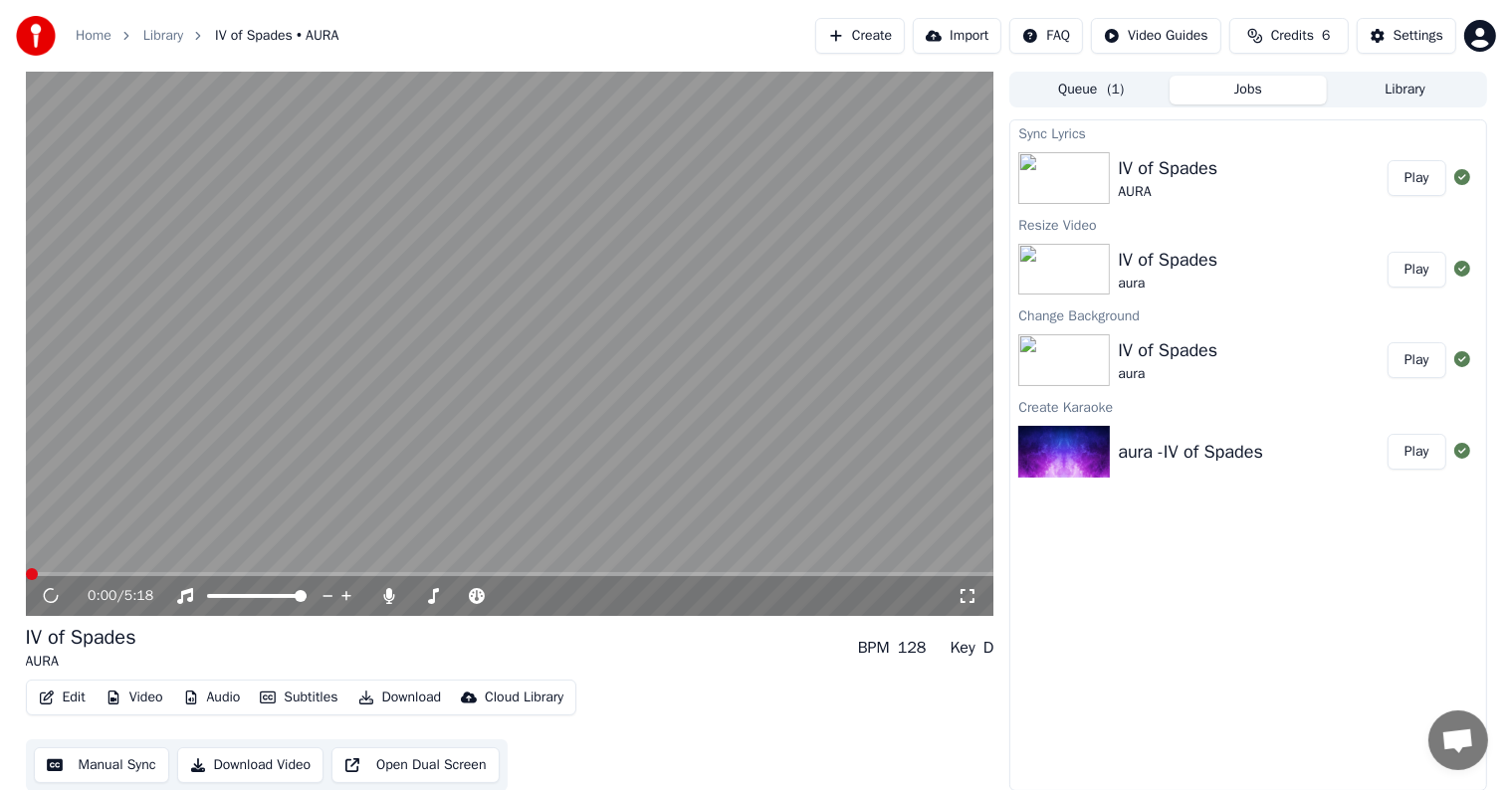 click on "Edit" at bounding box center [62, 697] 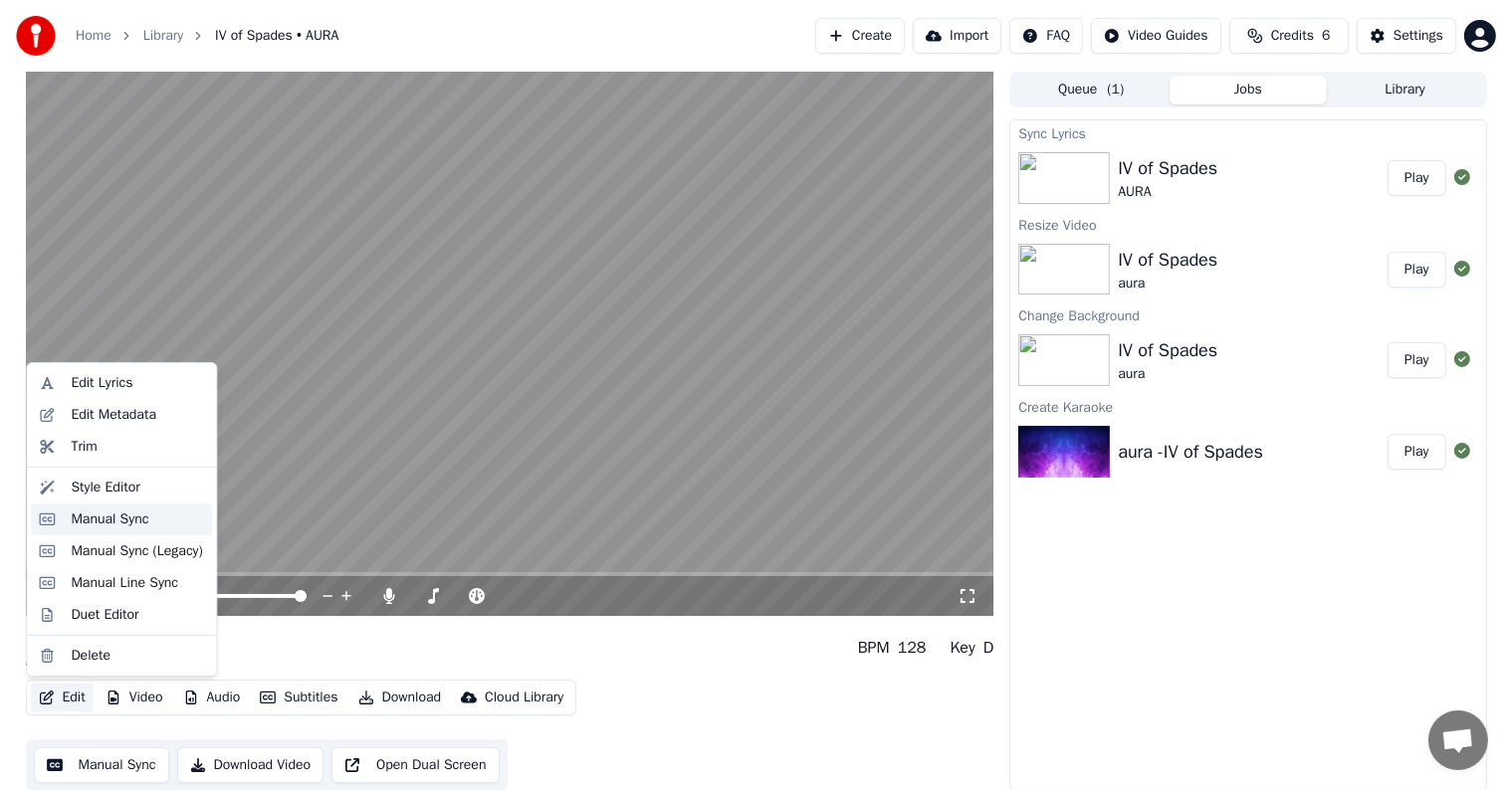 click on "Manual Sync" at bounding box center [109, 519] 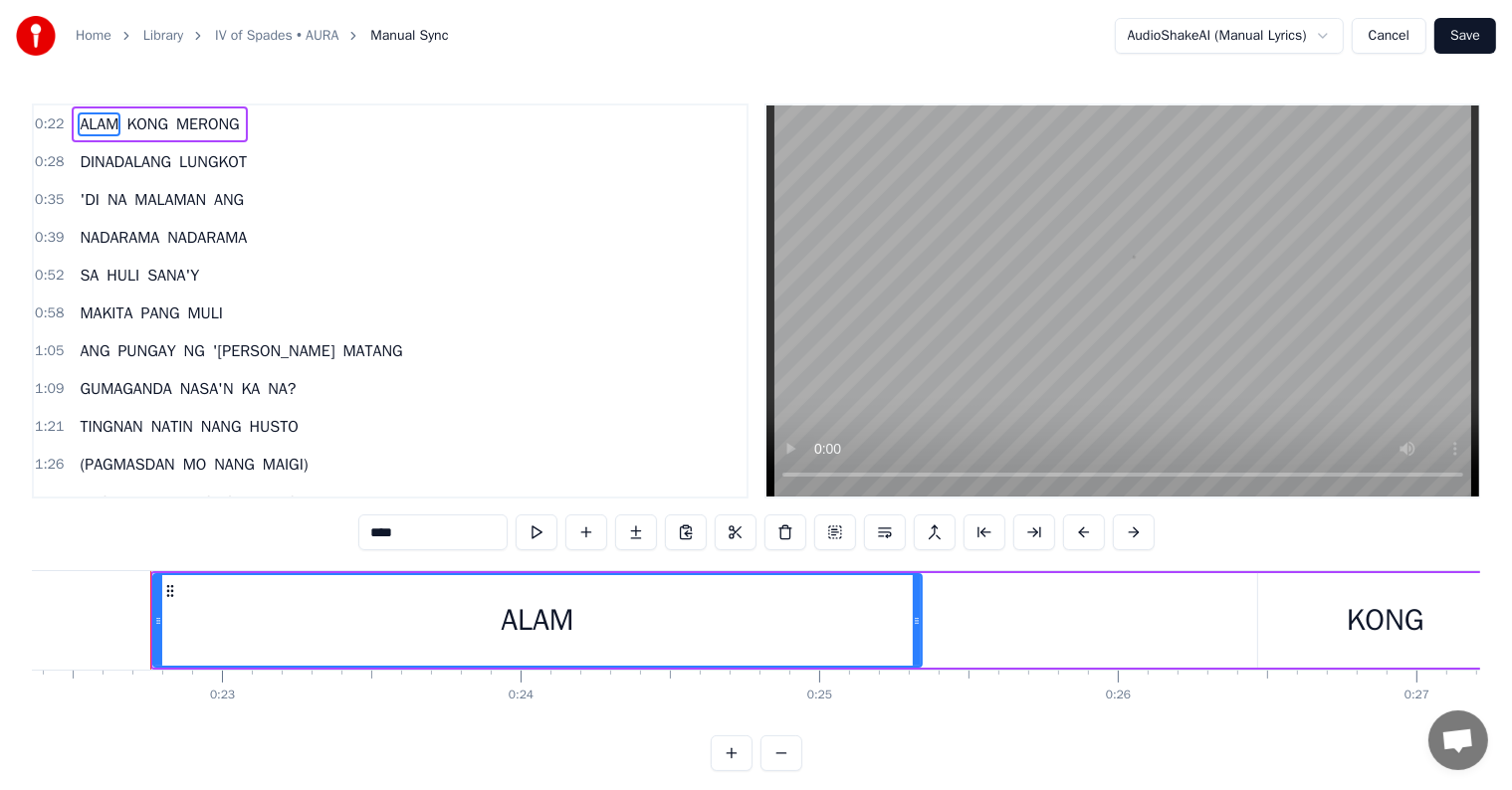 scroll, scrollTop: 0, scrollLeft: 6696, axis: horizontal 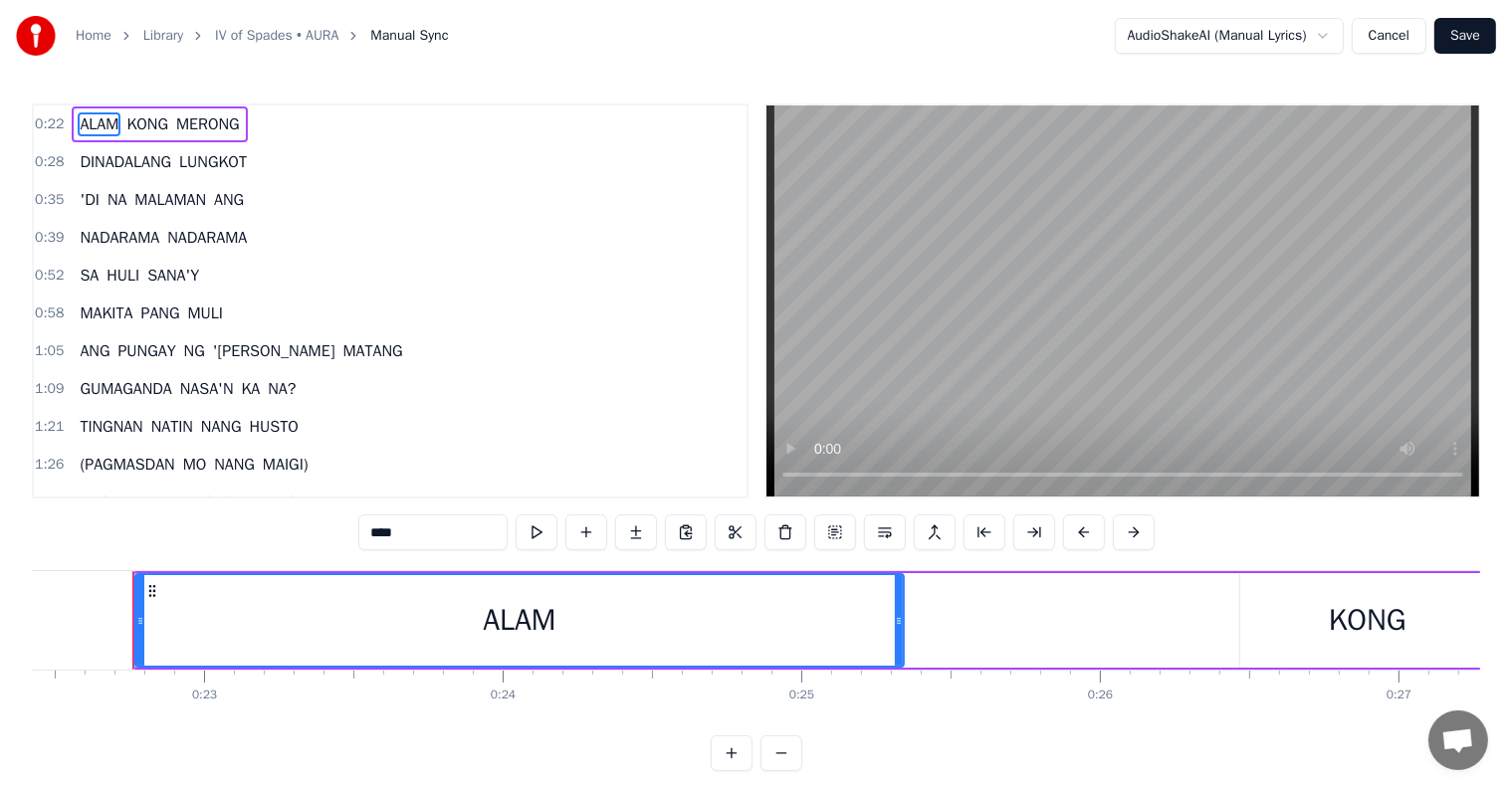 click on "NADARAMA" at bounding box center (207, 238) 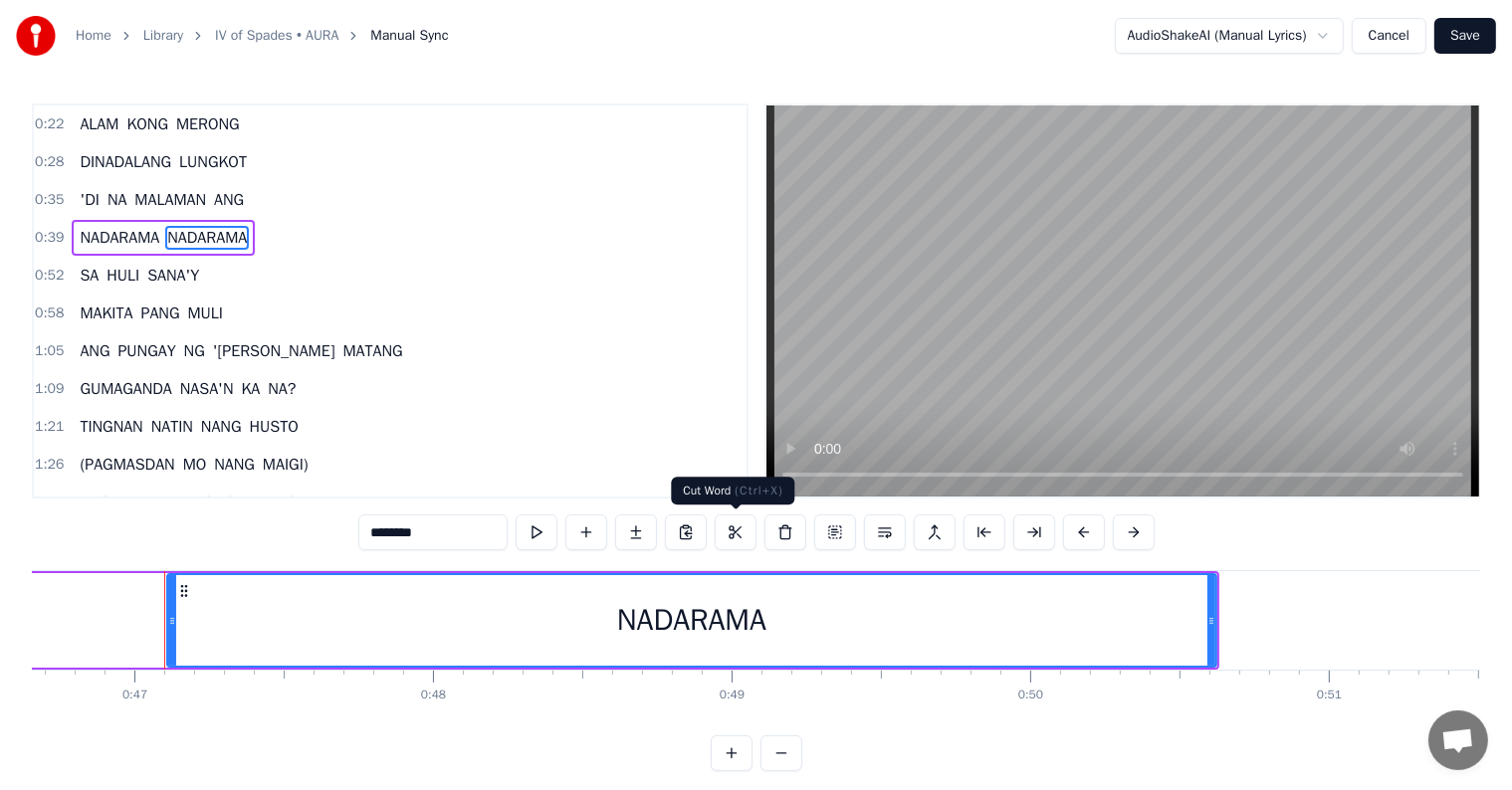 scroll, scrollTop: 0, scrollLeft: 13964, axis: horizontal 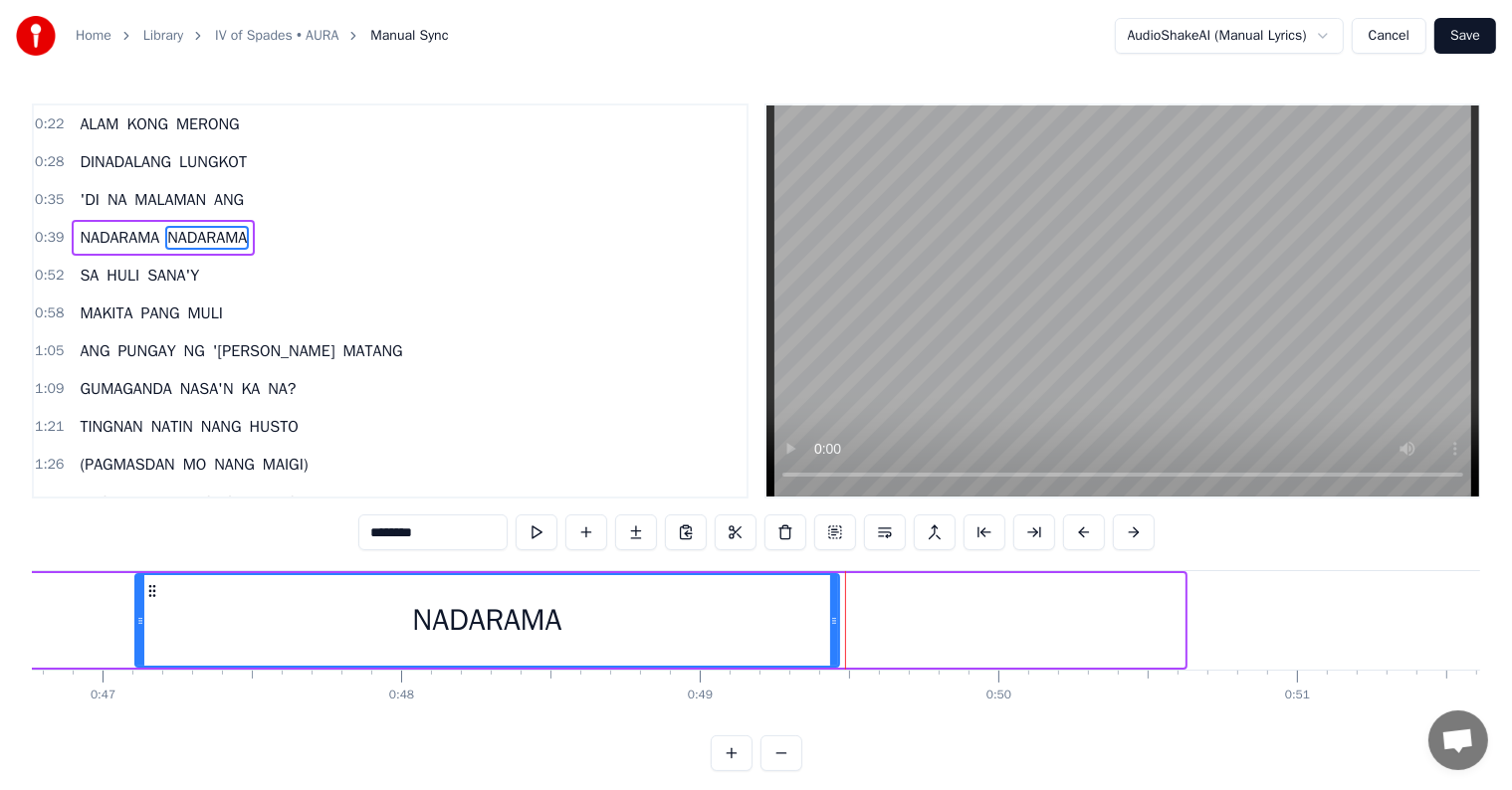 drag, startPoint x: 1181, startPoint y: 623, endPoint x: 835, endPoint y: 637, distance: 346.28312 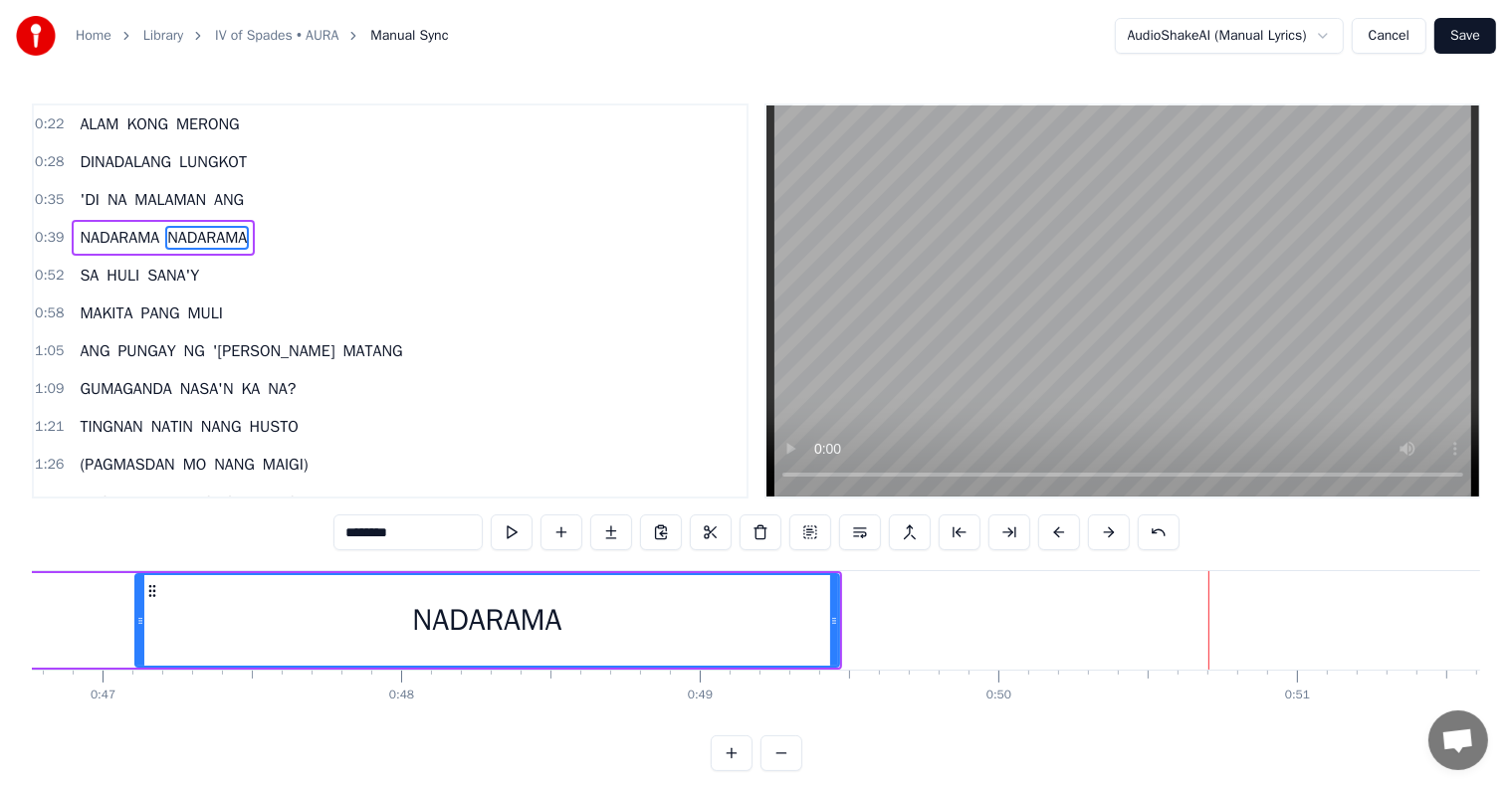 click on "NADARAMA" at bounding box center (119, 238) 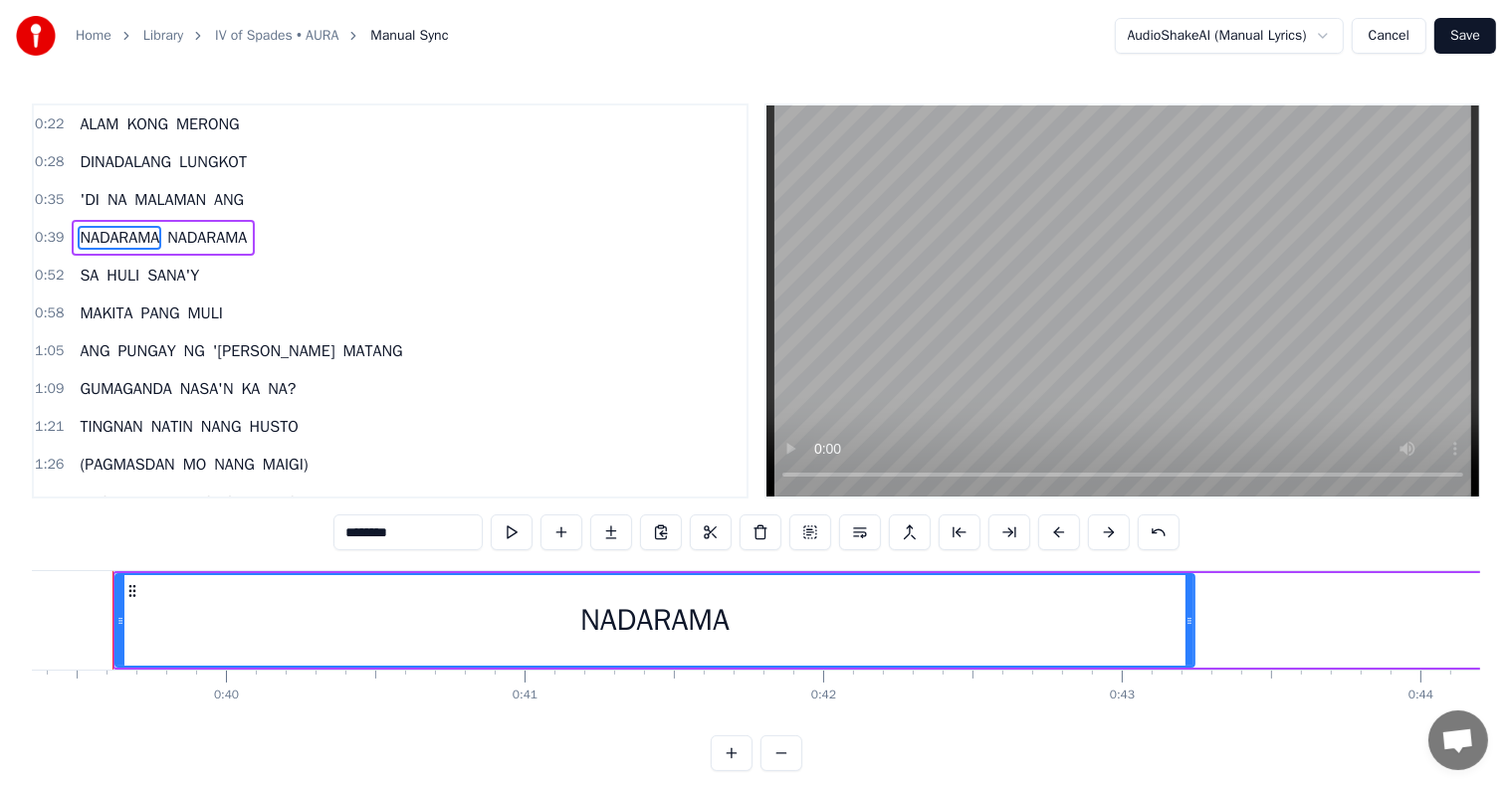 scroll, scrollTop: 0, scrollLeft: 11731, axis: horizontal 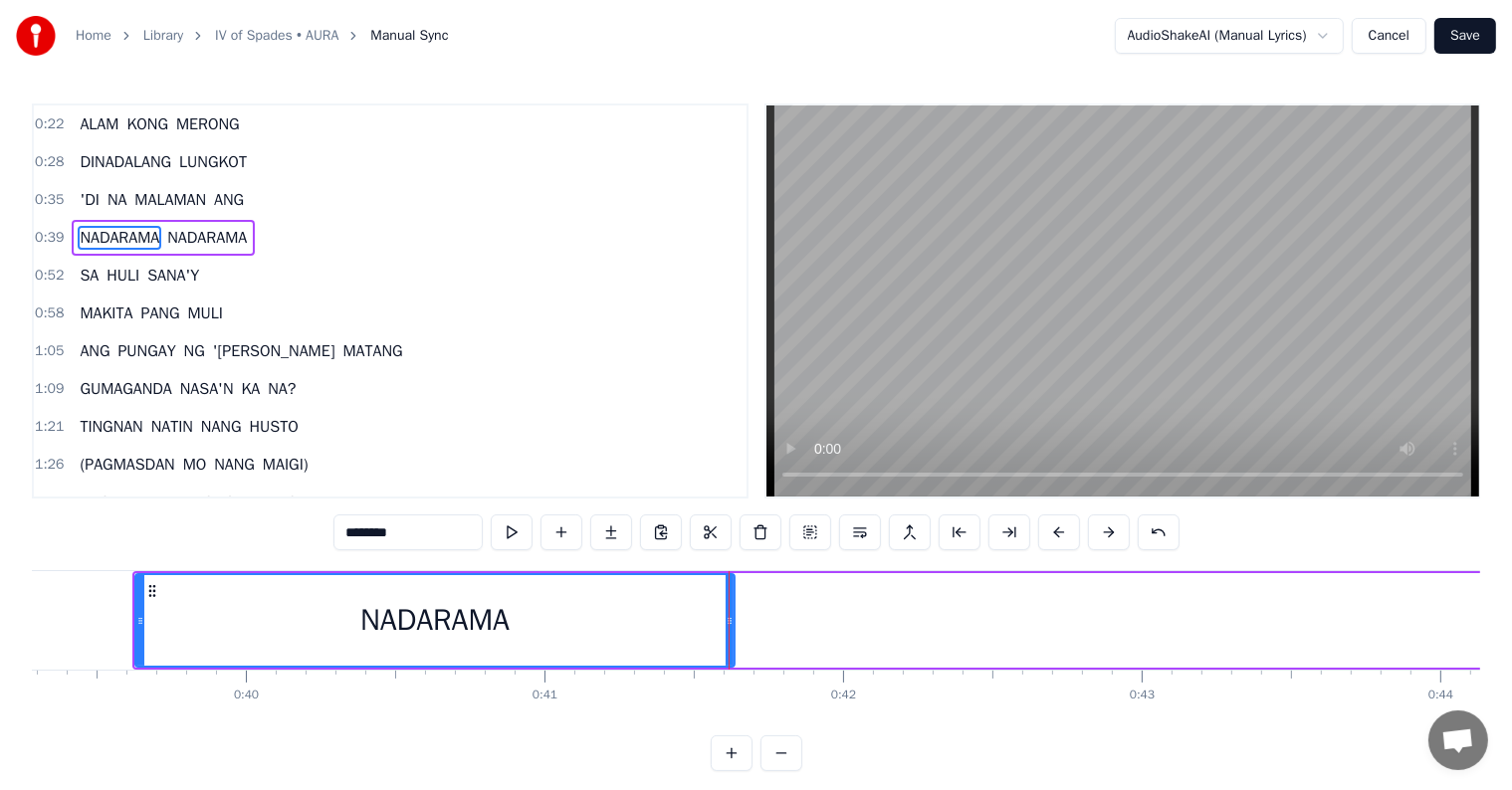 drag, startPoint x: 1208, startPoint y: 622, endPoint x: 729, endPoint y: 629, distance: 479.05115 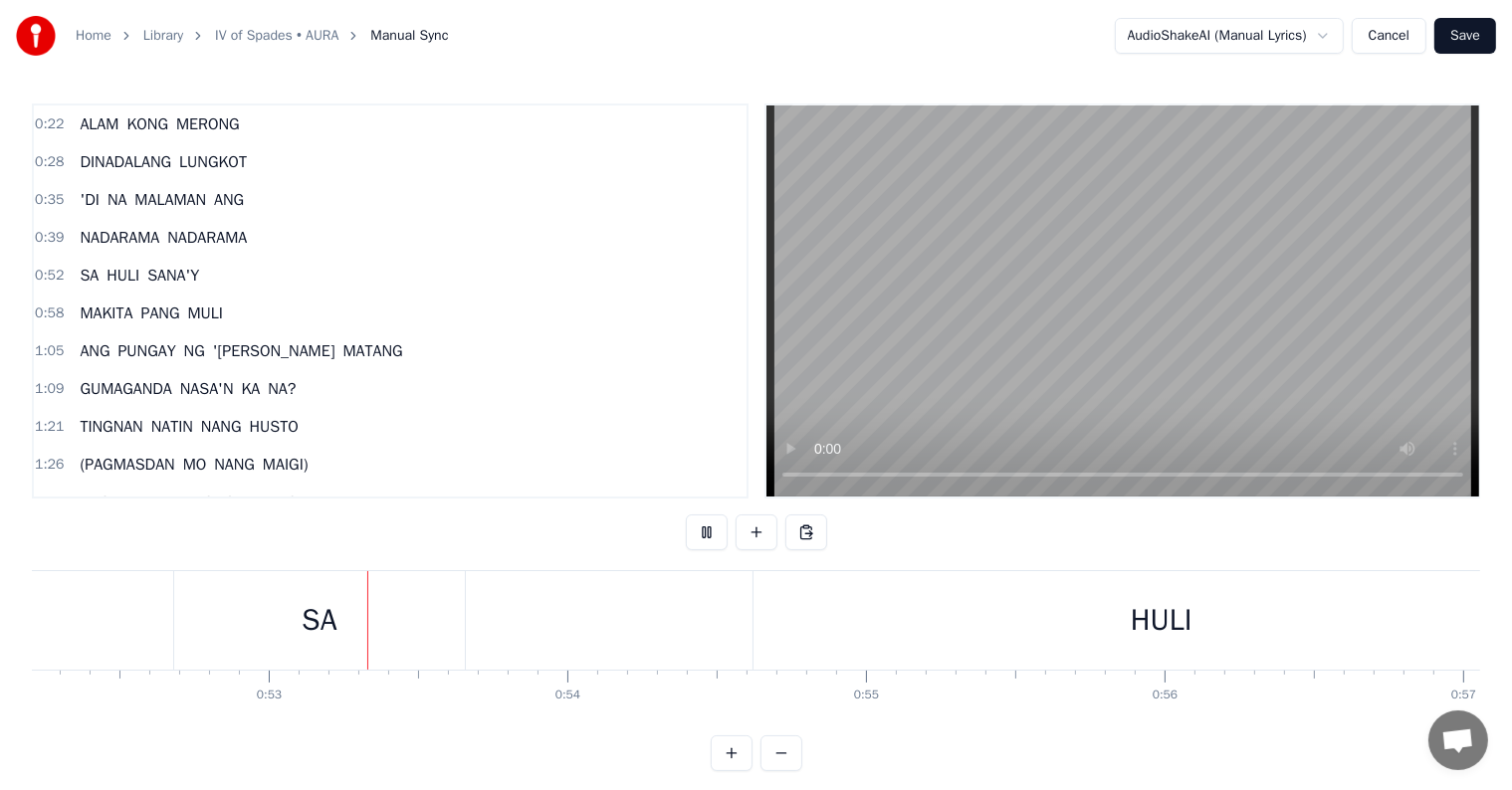 scroll, scrollTop: 0, scrollLeft: 15591, axis: horizontal 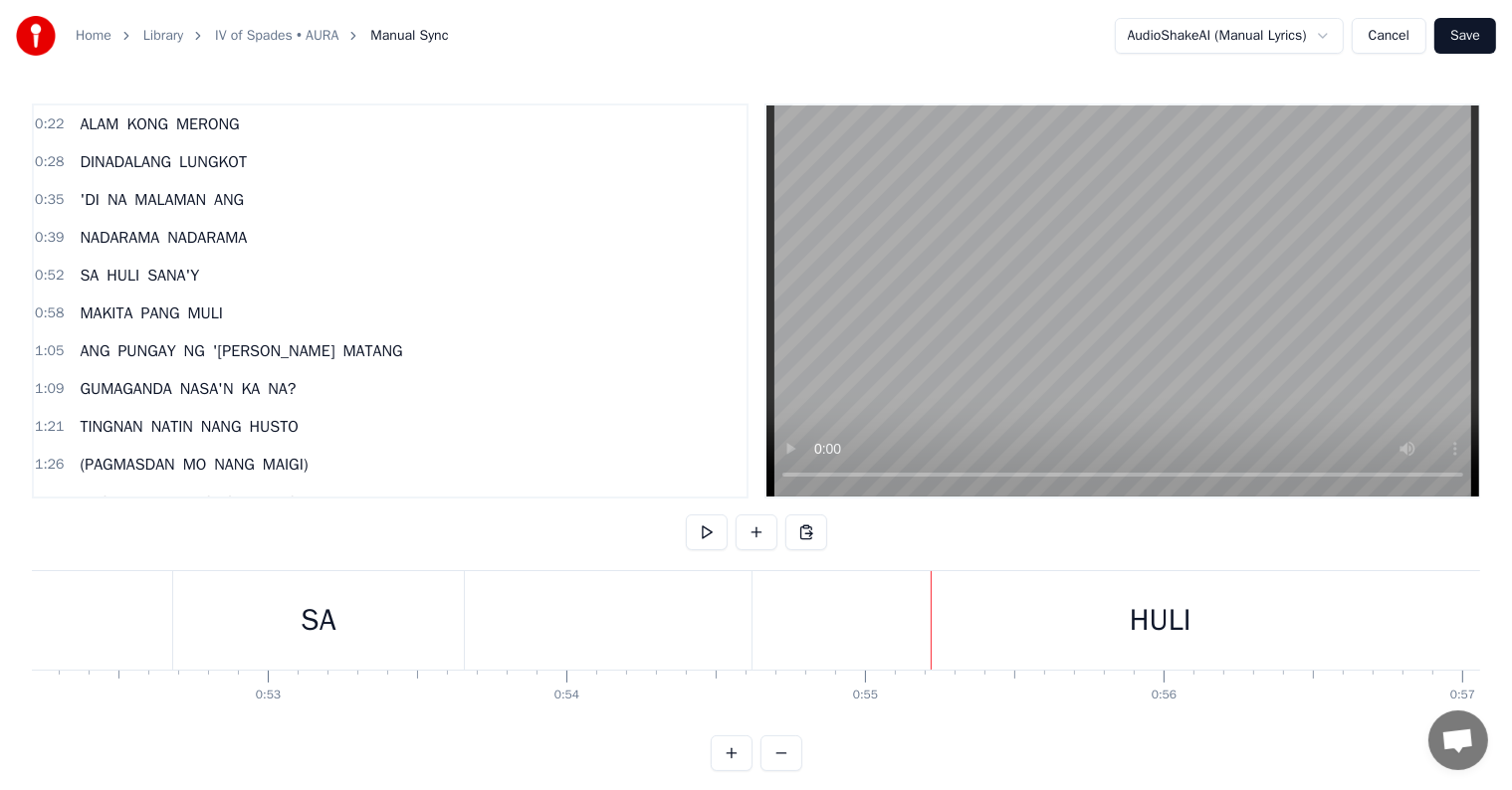 click on "SA" at bounding box center [89, 276] 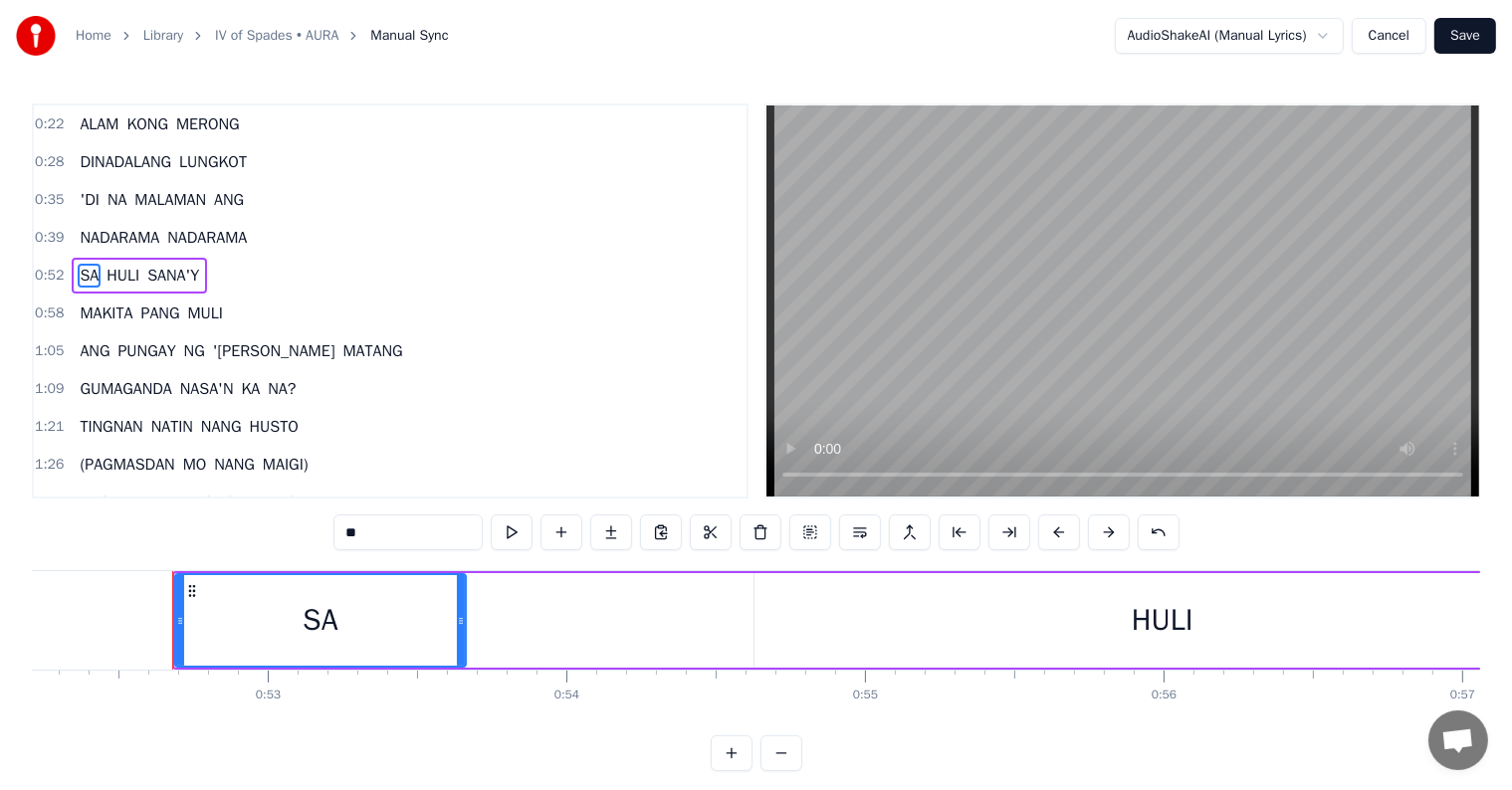 click on "SANA'Y" at bounding box center [173, 276] 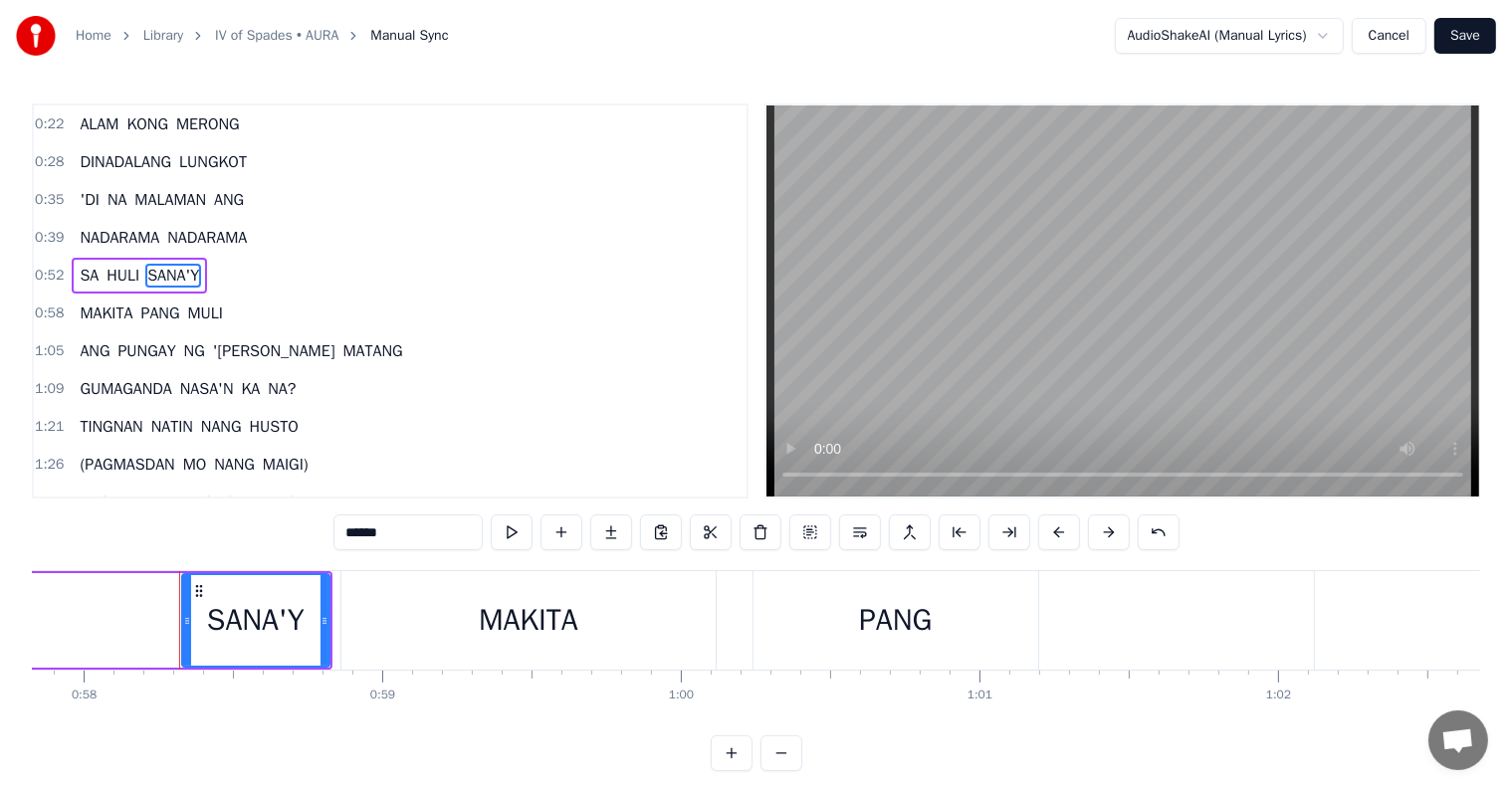 scroll, scrollTop: 0, scrollLeft: 17315, axis: horizontal 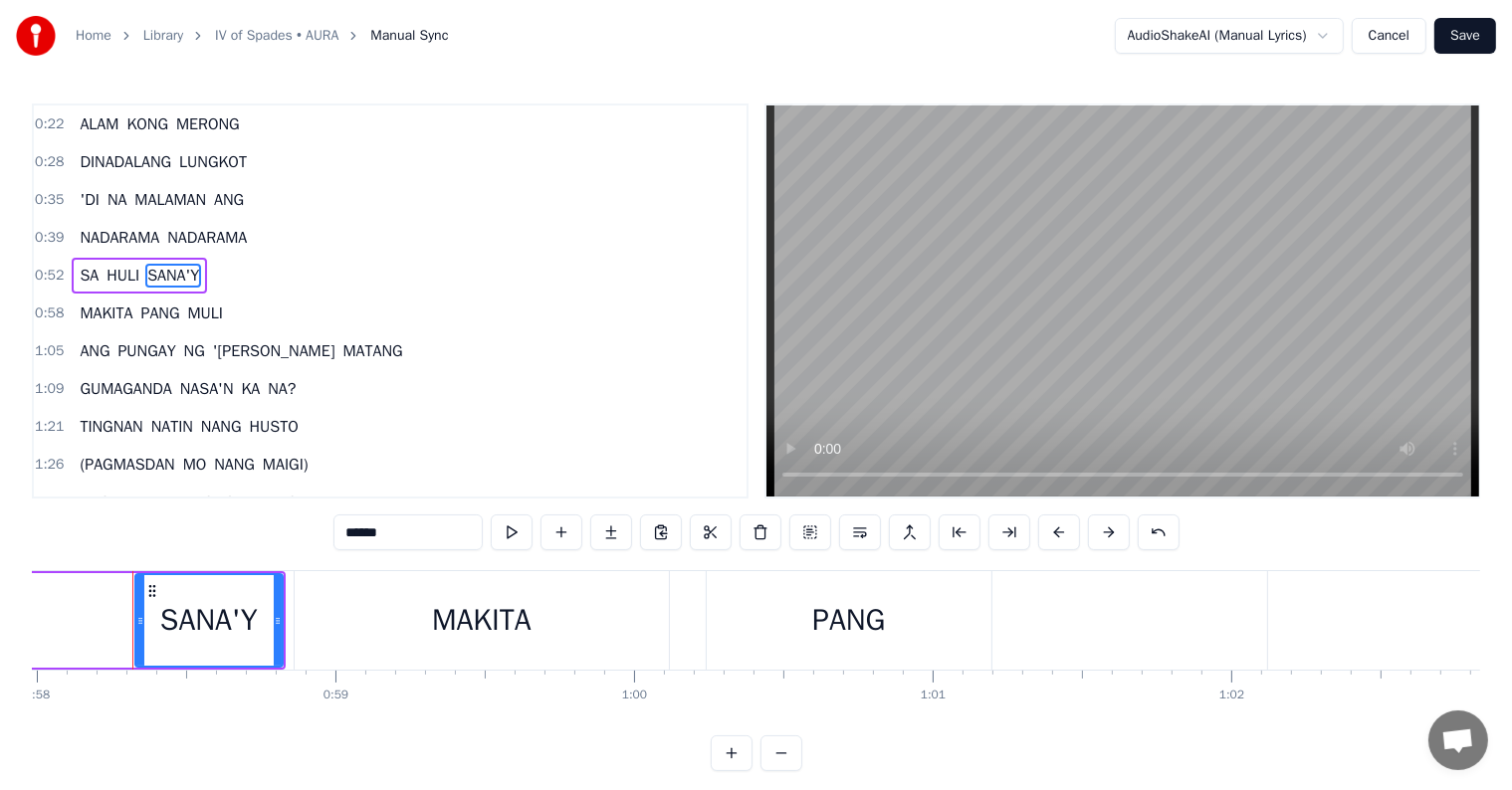 click on "PANG" at bounding box center [159, 313] 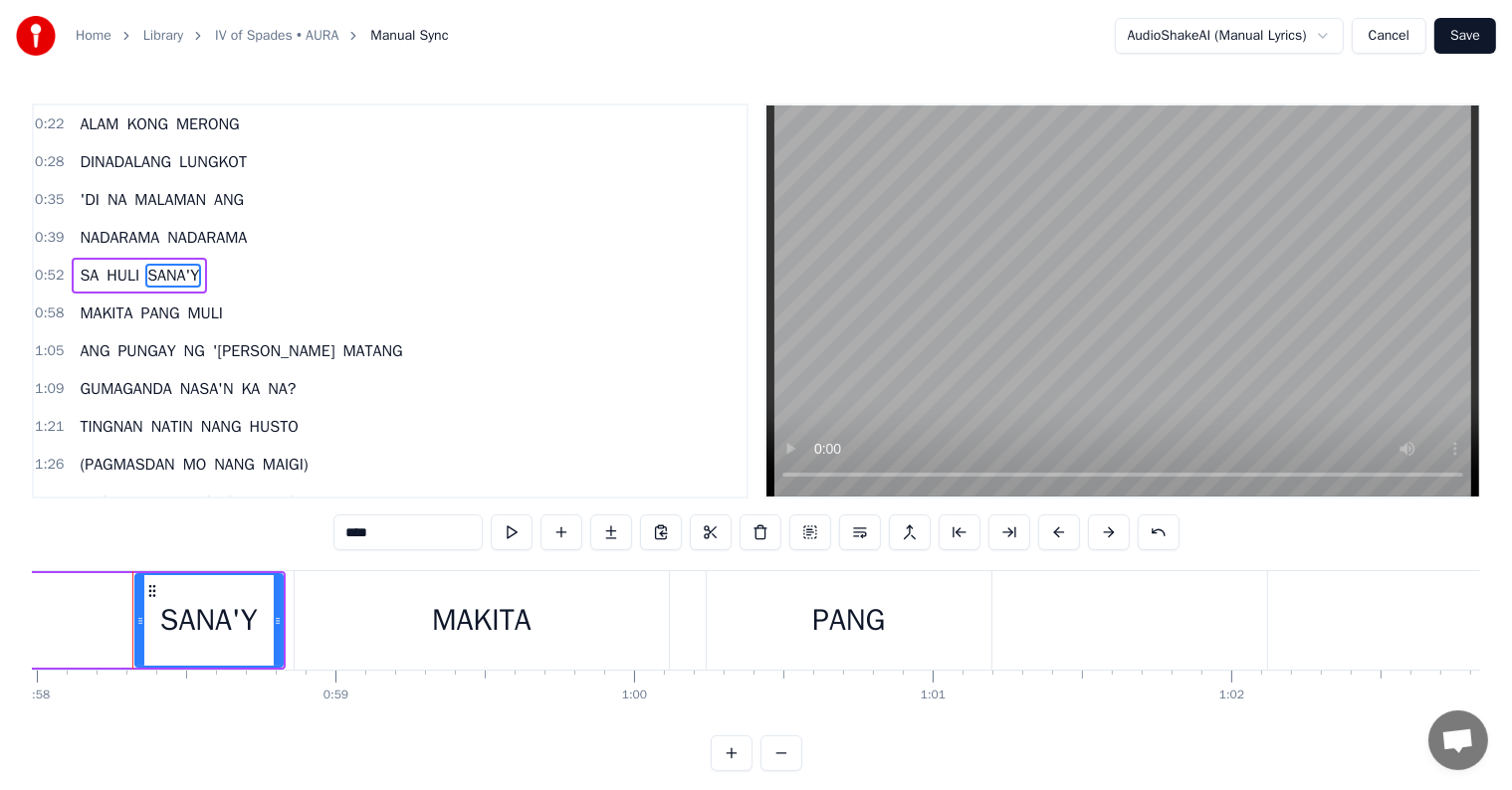 scroll, scrollTop: 5, scrollLeft: 0, axis: vertical 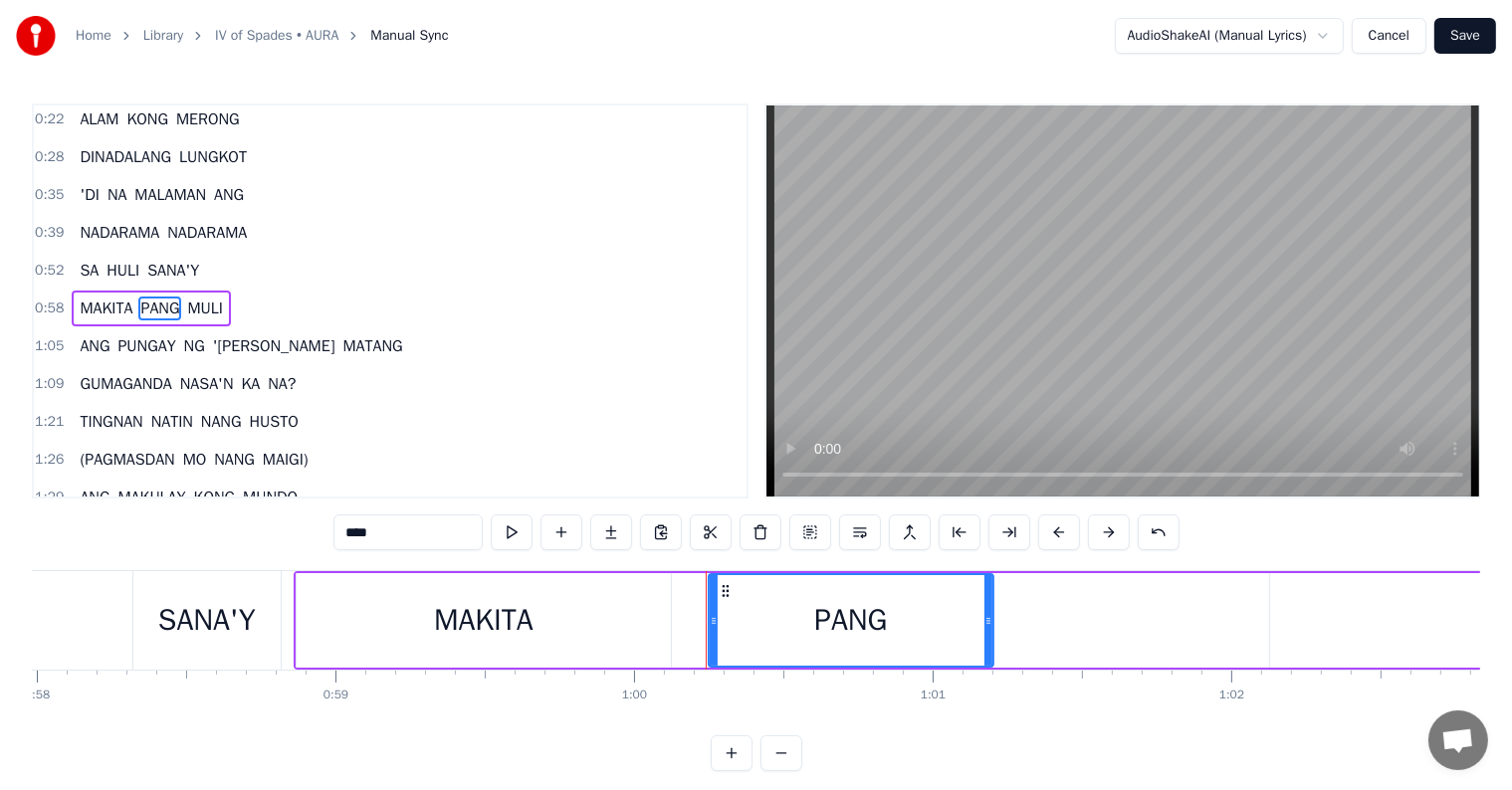 click on "MULI" at bounding box center [205, 308] 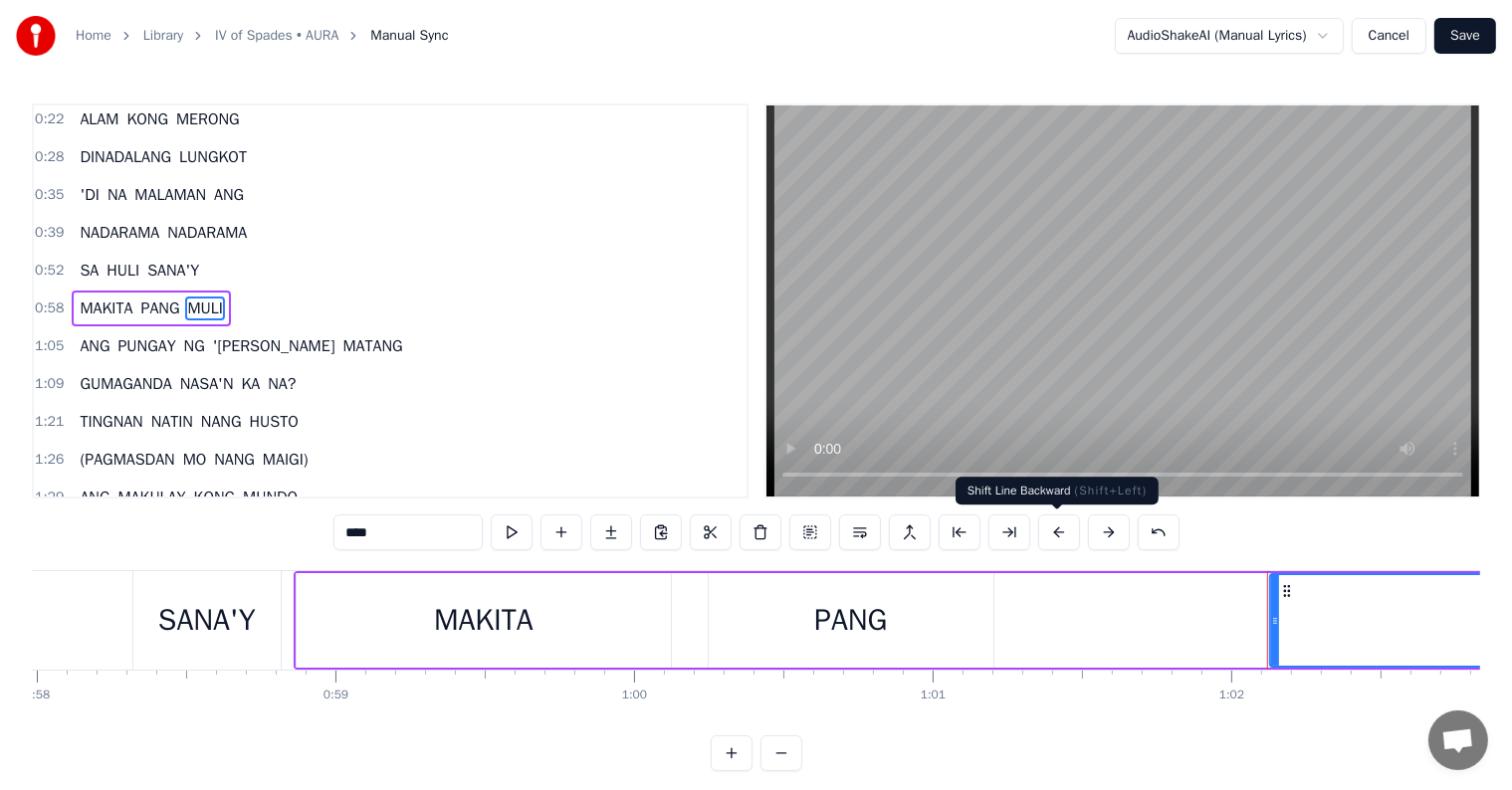 click at bounding box center [1059, 532] 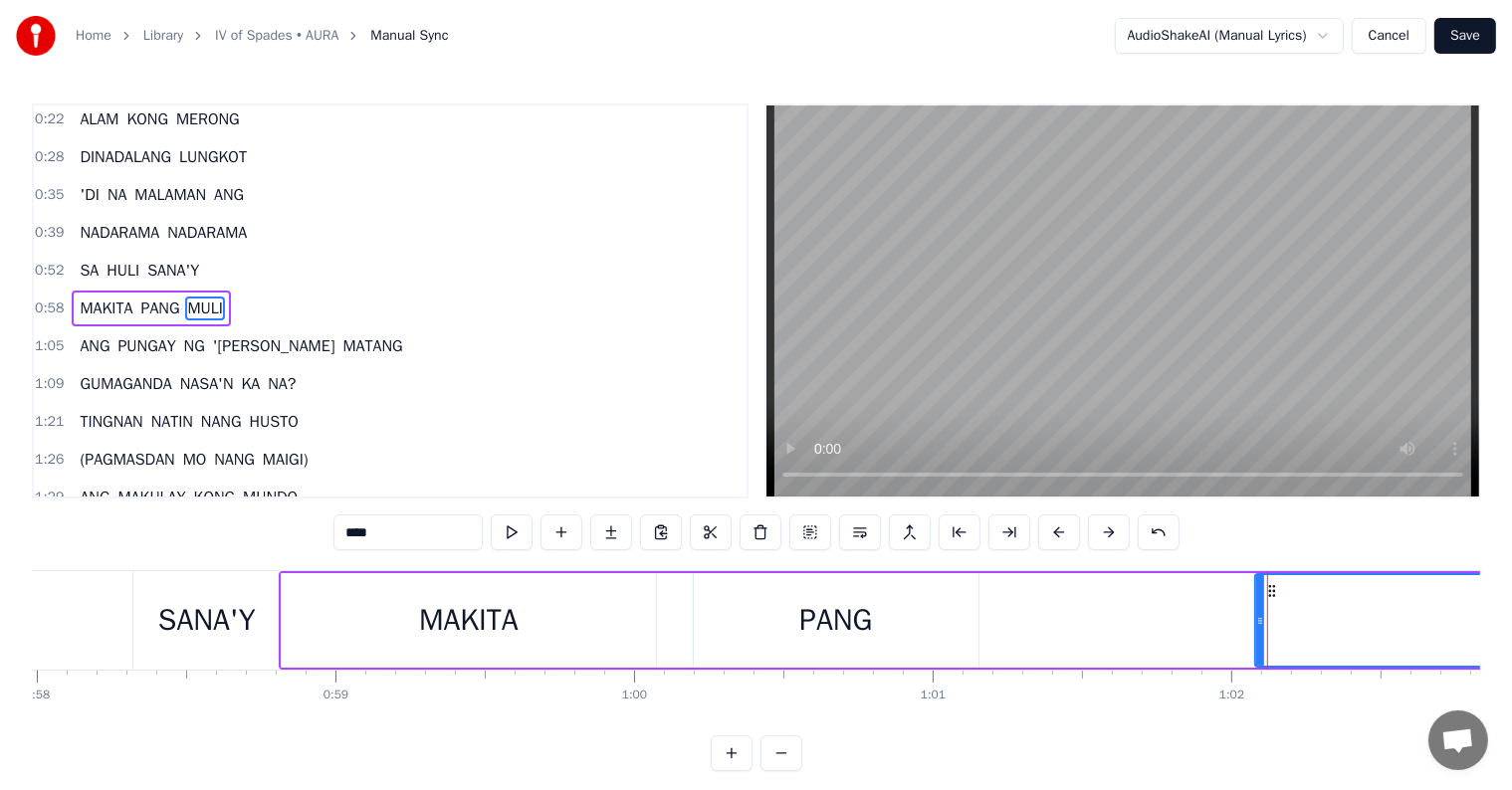click on "PANG" at bounding box center (836, 620) 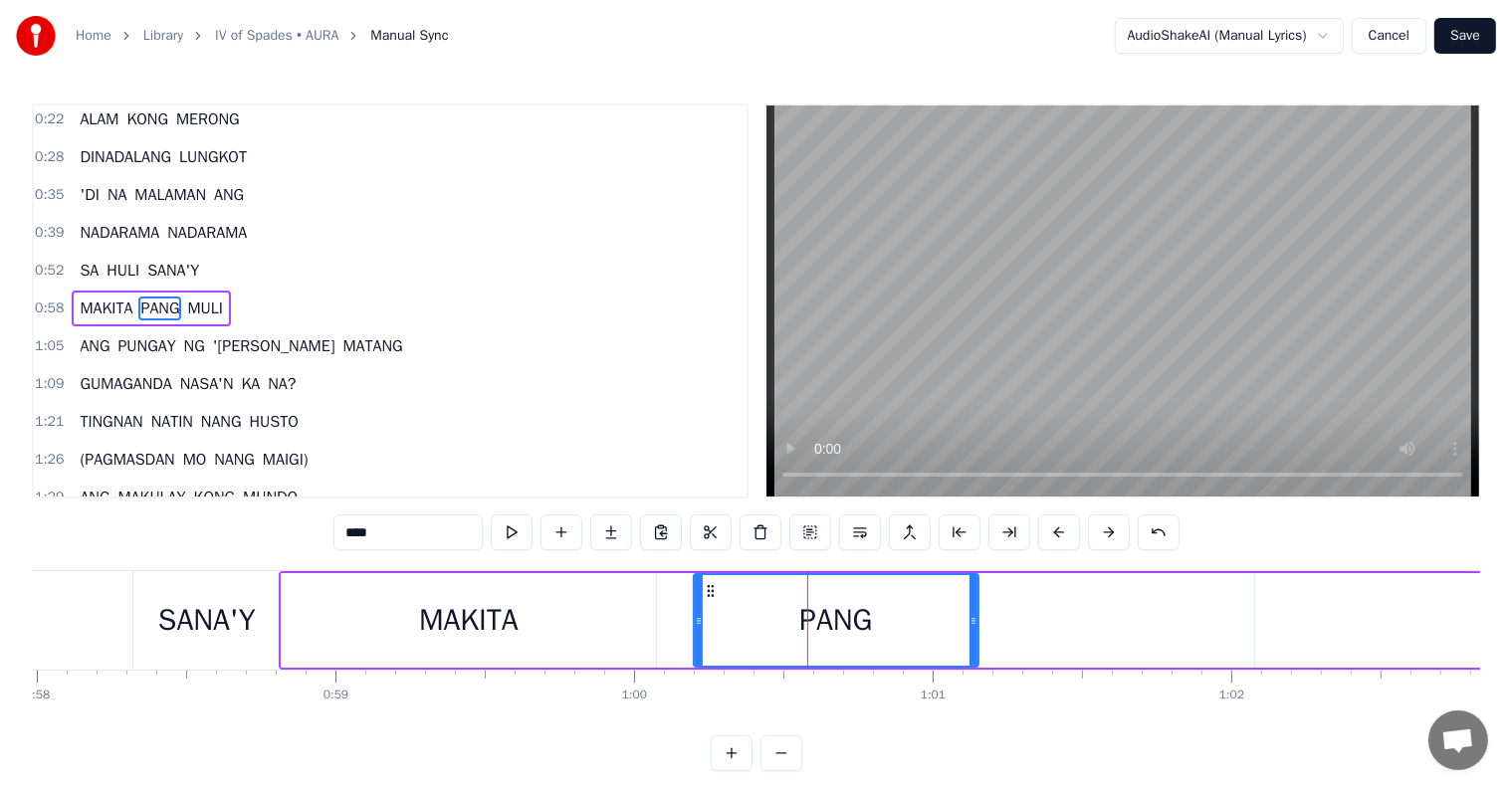 click on "MULI" at bounding box center [1666, 620] 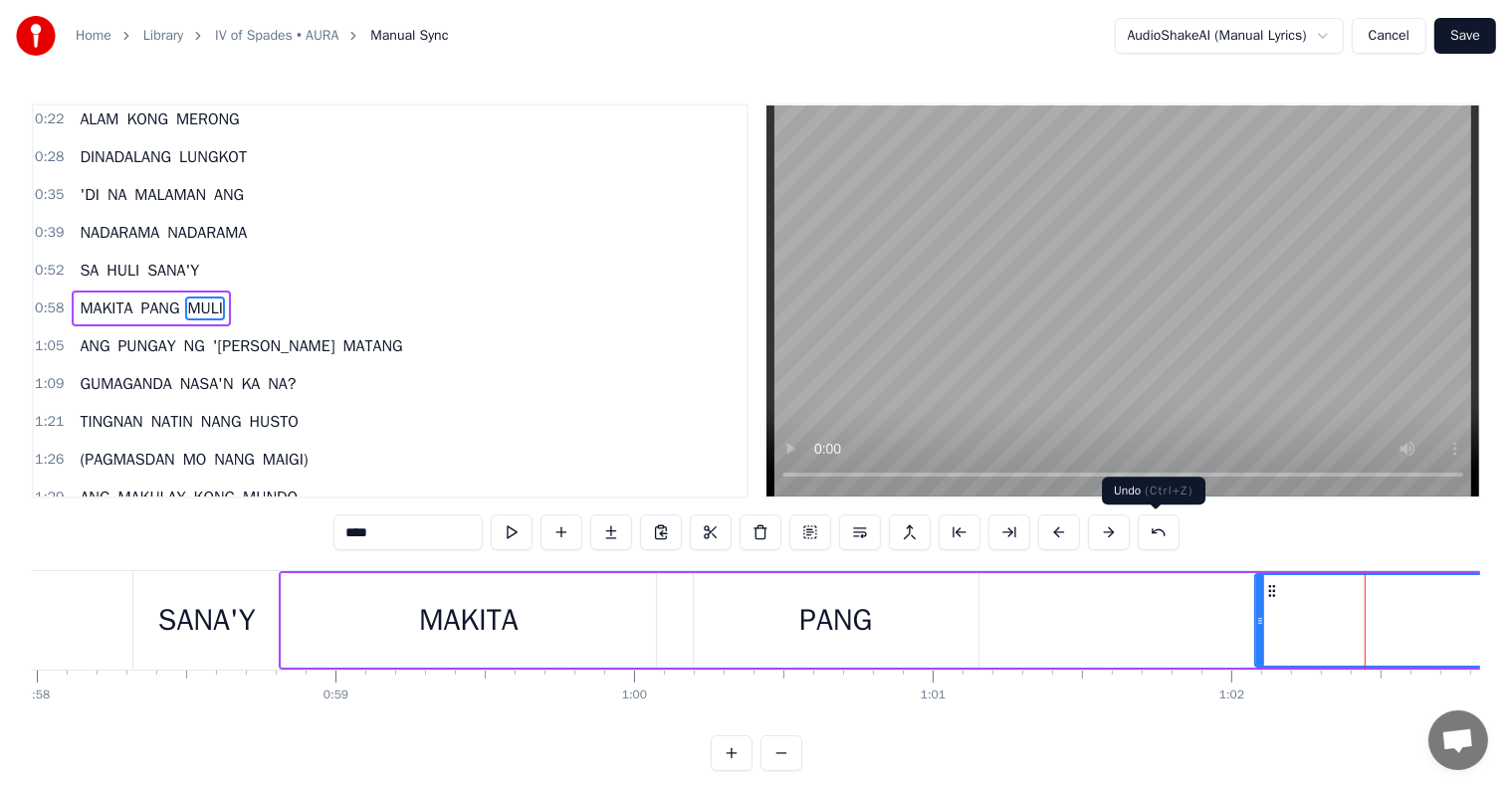click at bounding box center [1159, 532] 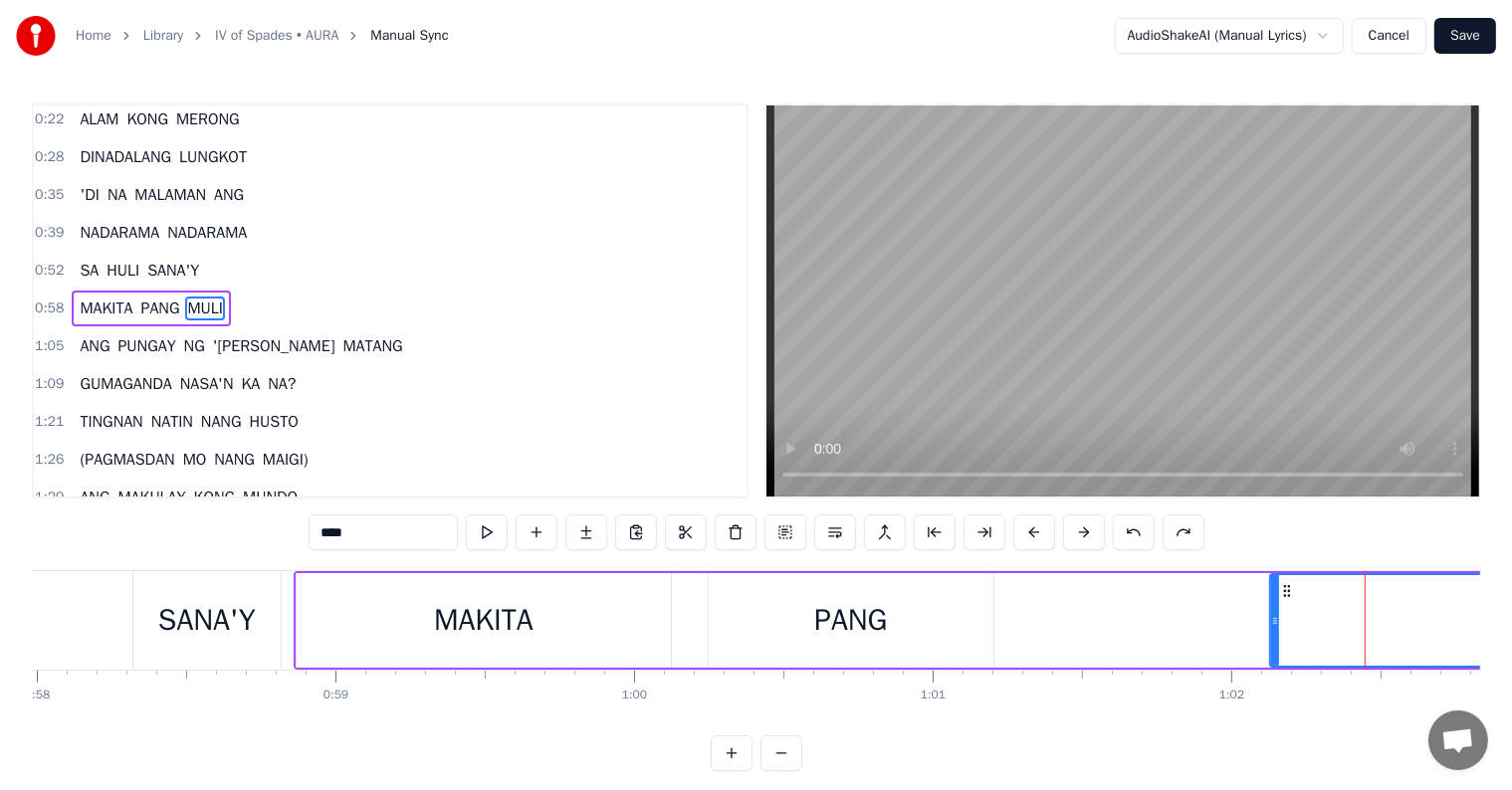 click on "PANG" at bounding box center (850, 620) 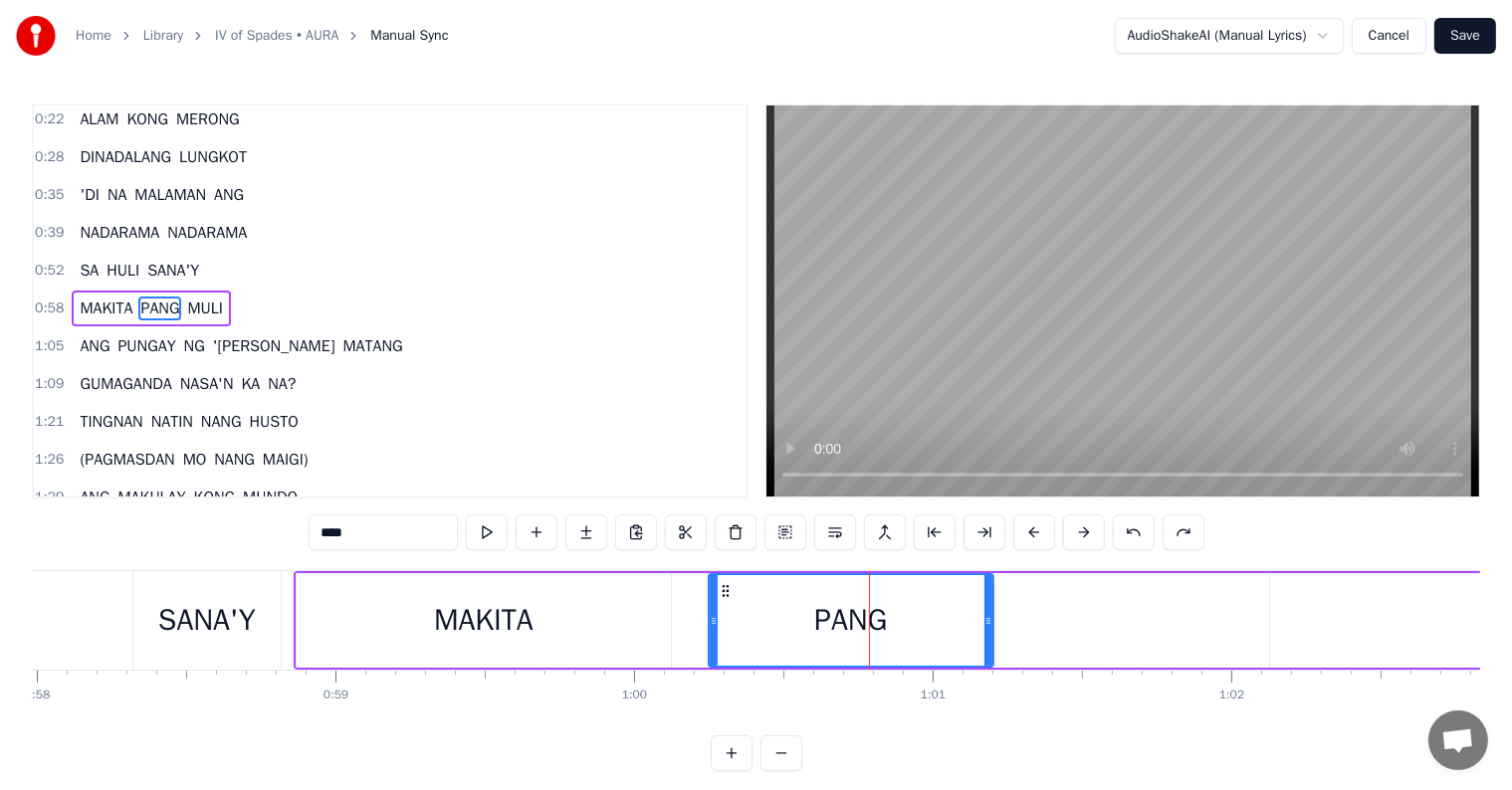 click on "MULI" at bounding box center [1681, 620] 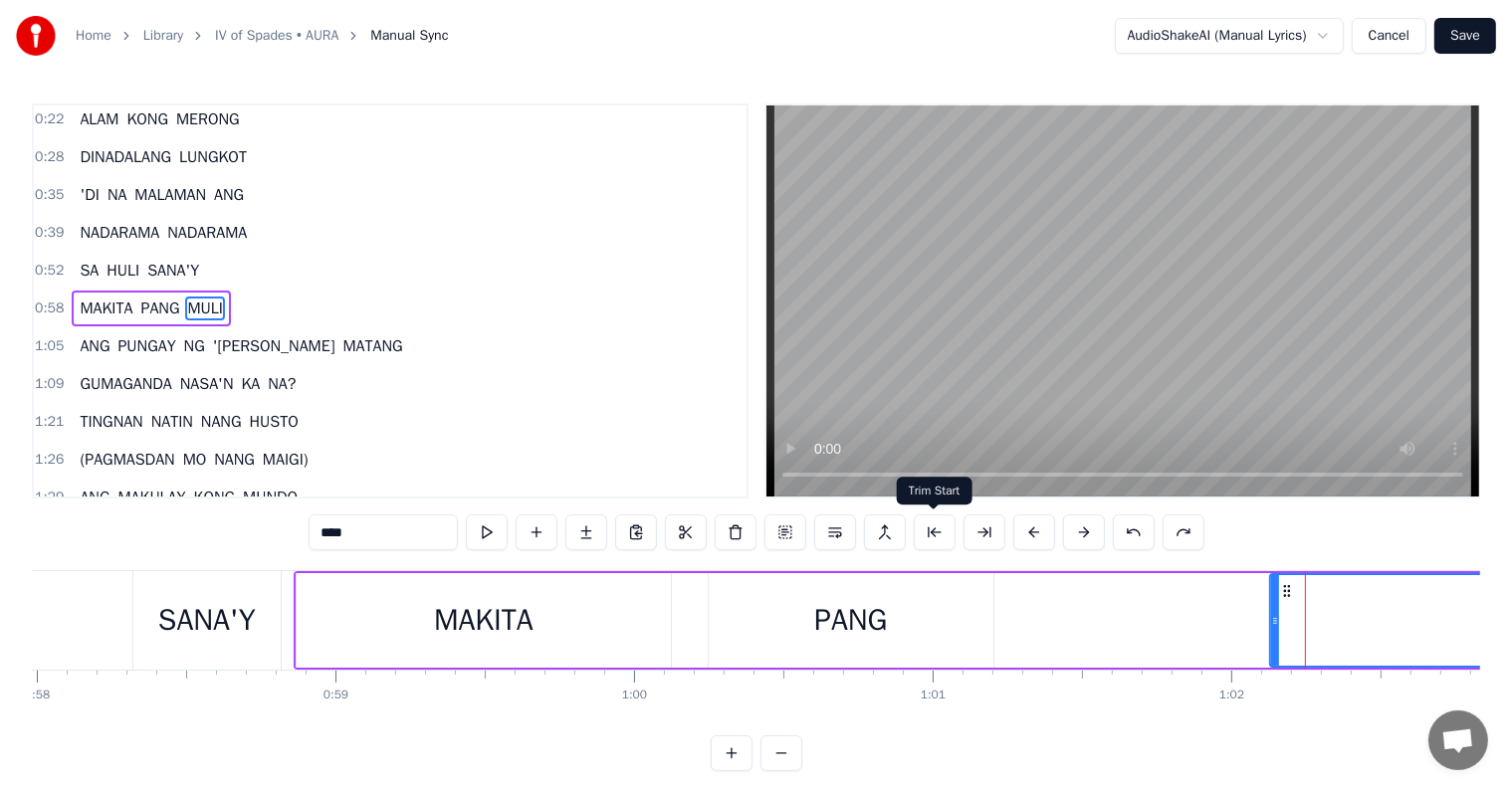 click at bounding box center [935, 532] 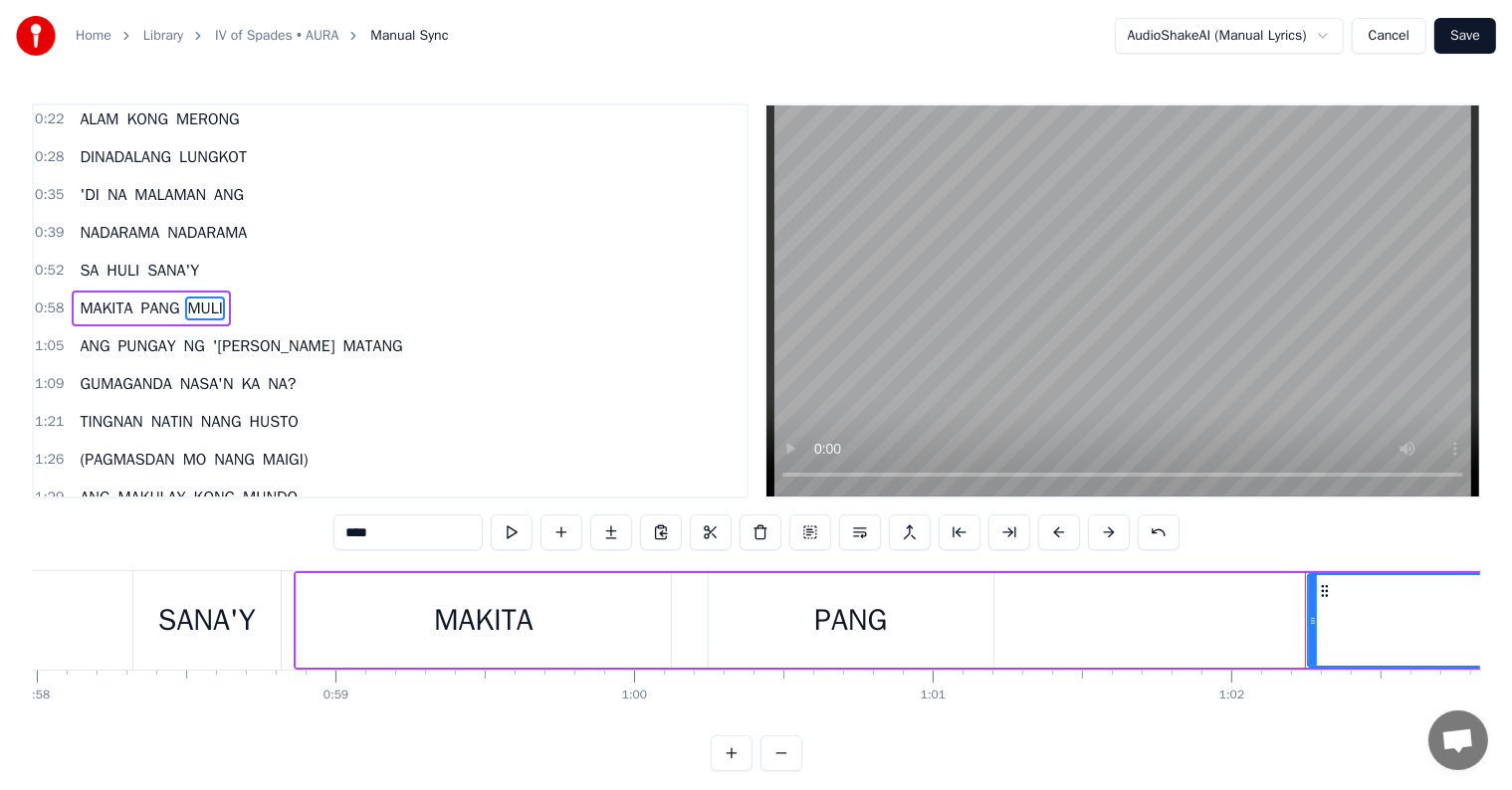 click on "PANG" at bounding box center [851, 620] 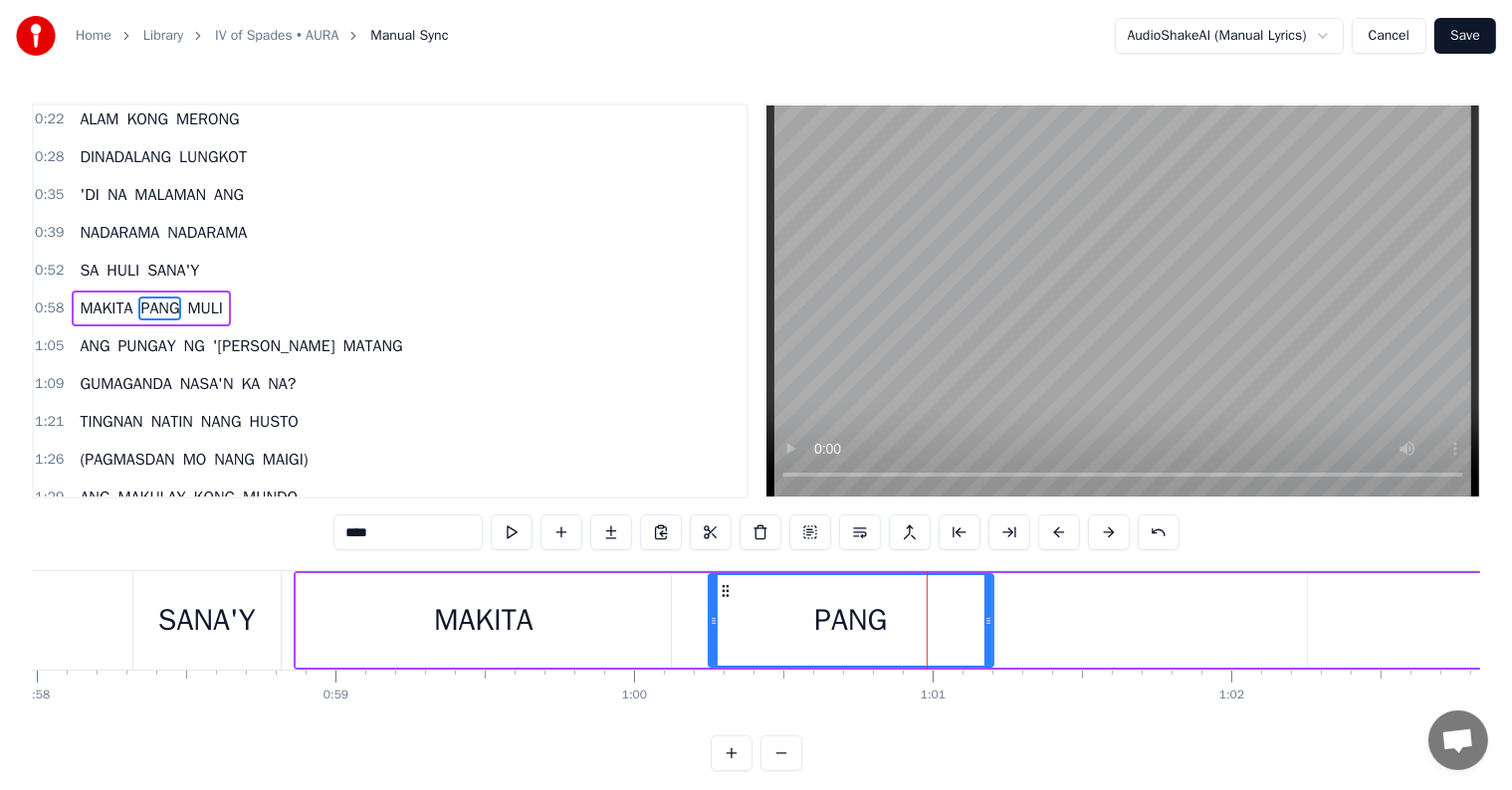 click on "MULI" at bounding box center [1700, 620] 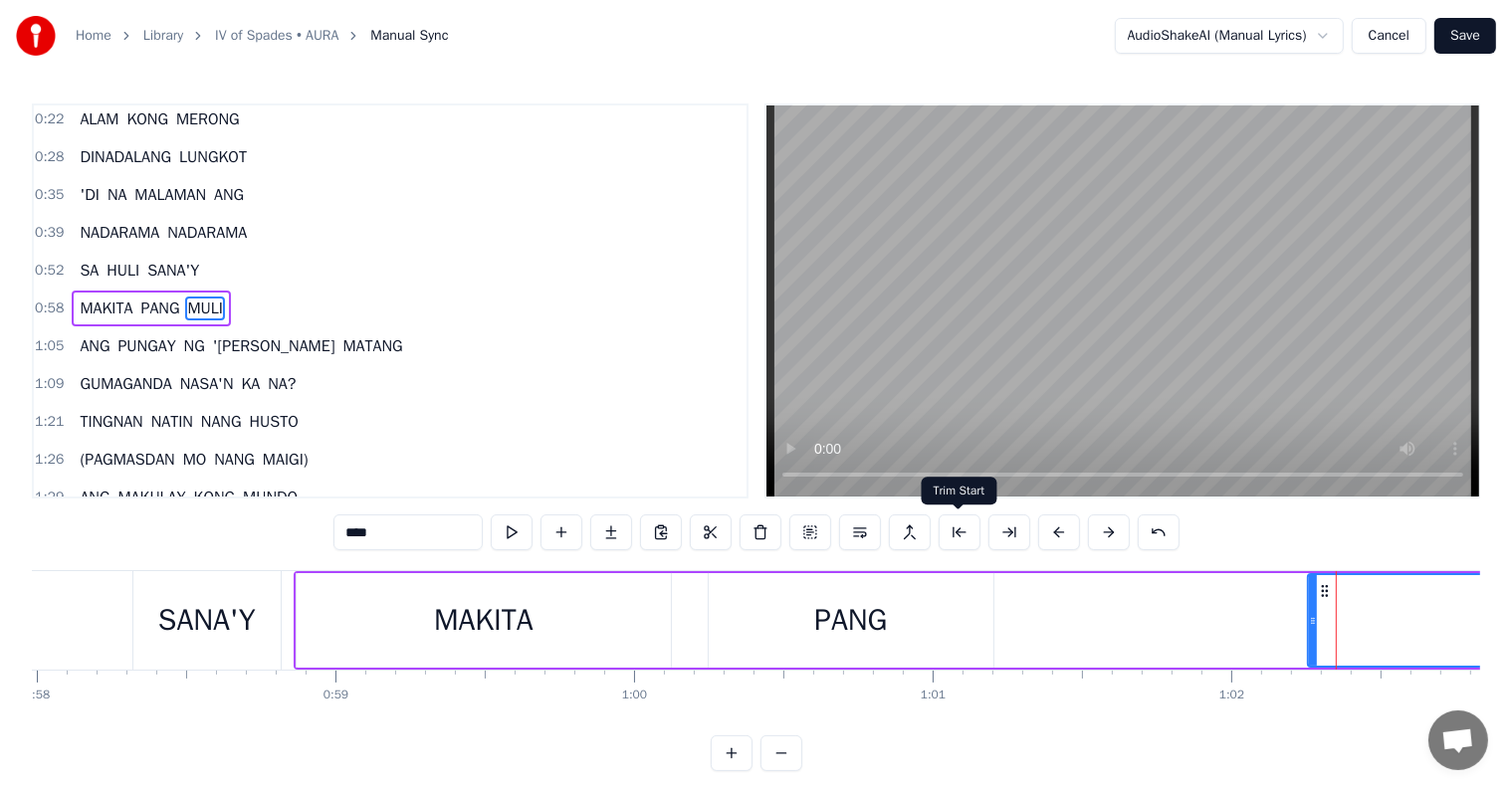 click at bounding box center [960, 532] 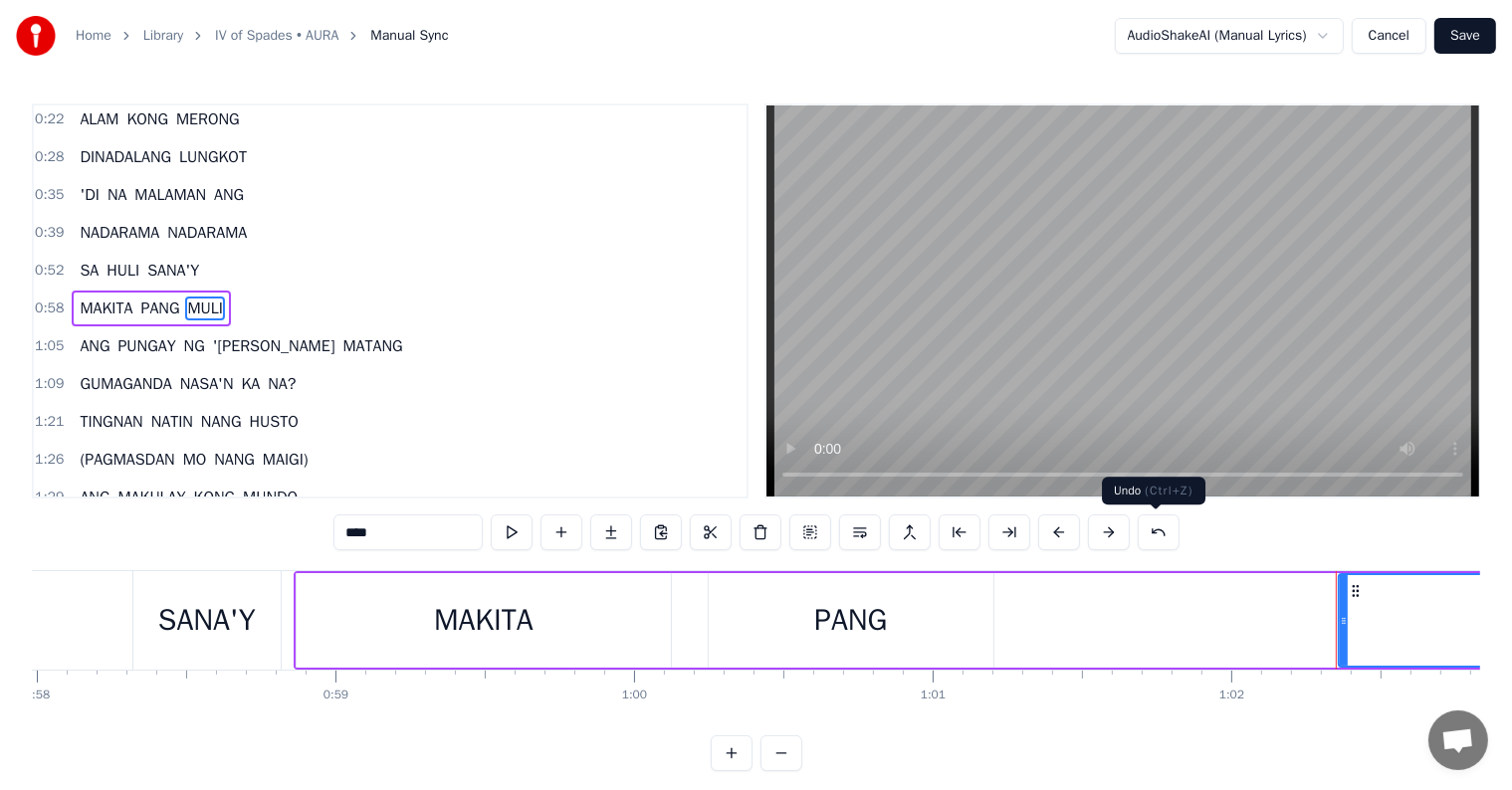 click at bounding box center [1159, 532] 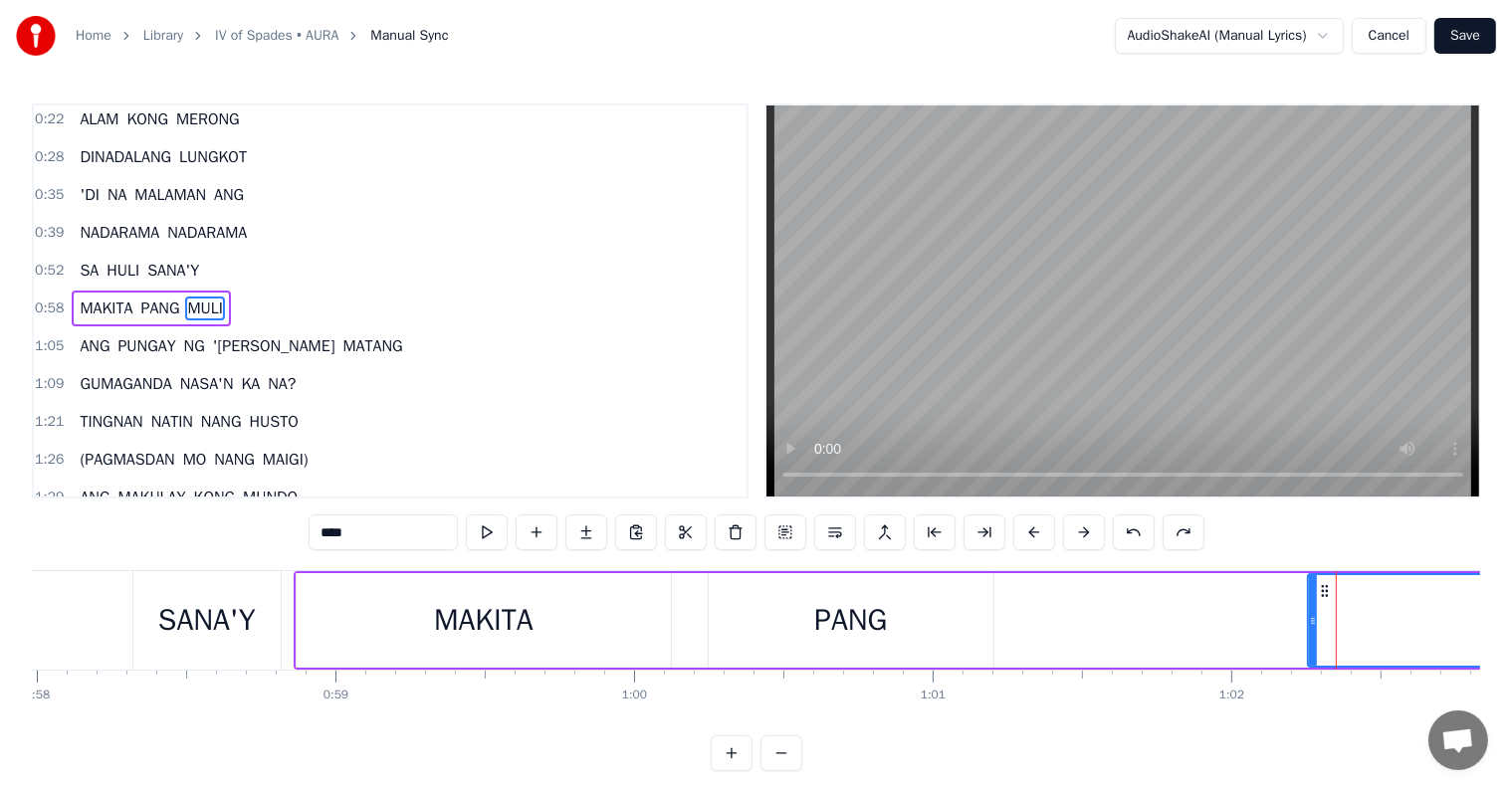 click on "****" at bounding box center (756, 532) 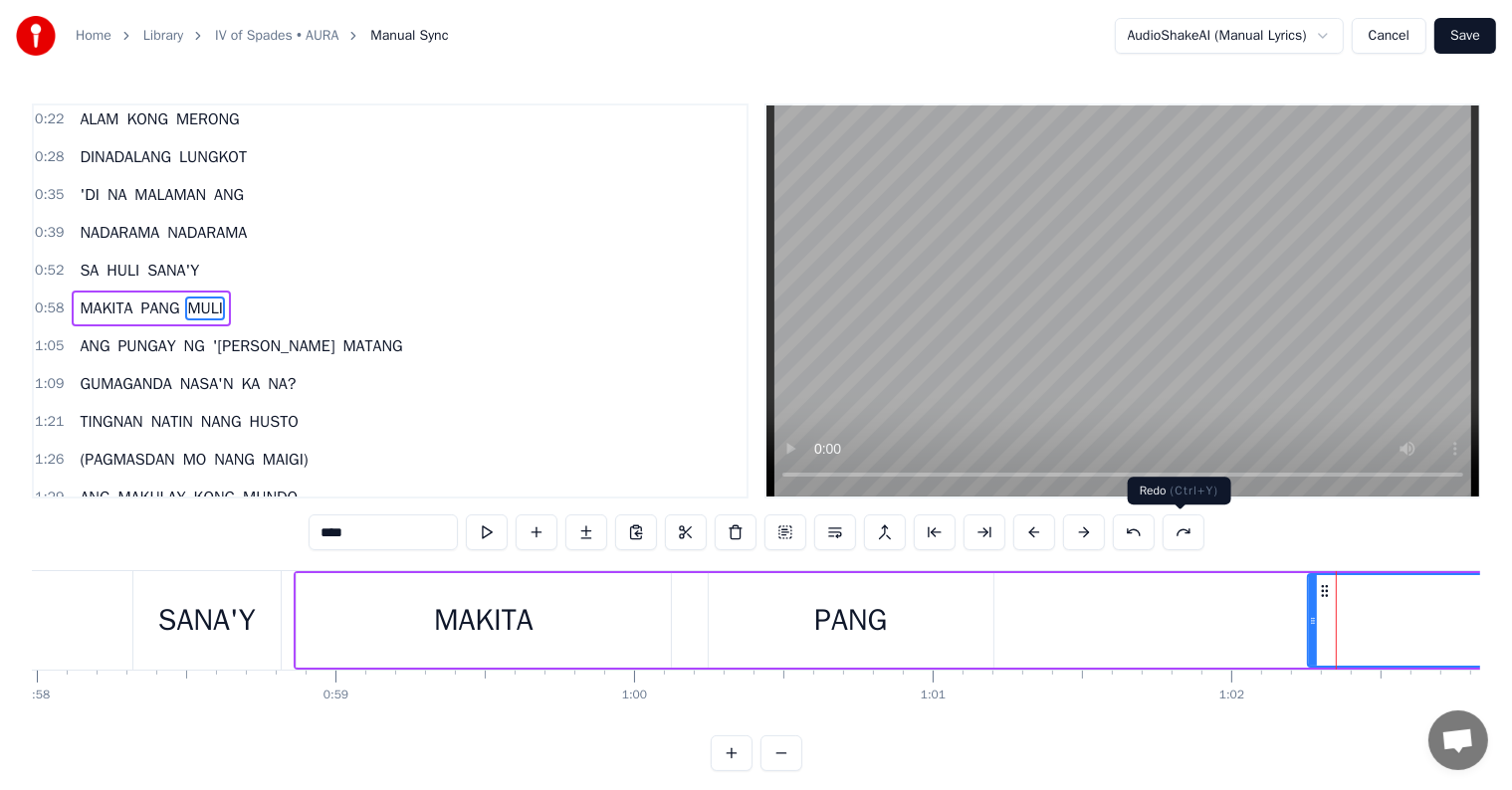 click at bounding box center [1184, 532] 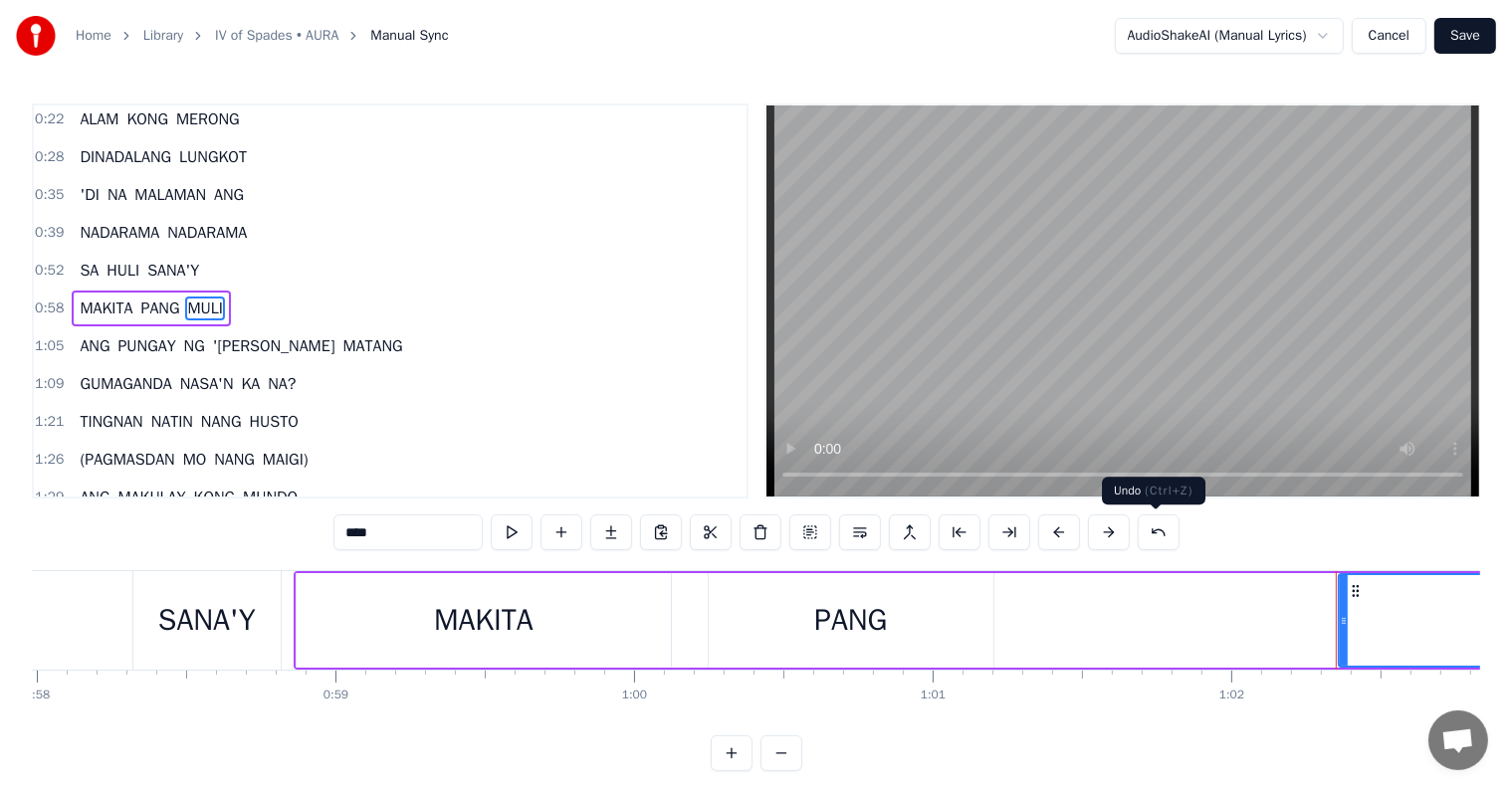 click at bounding box center [1159, 532] 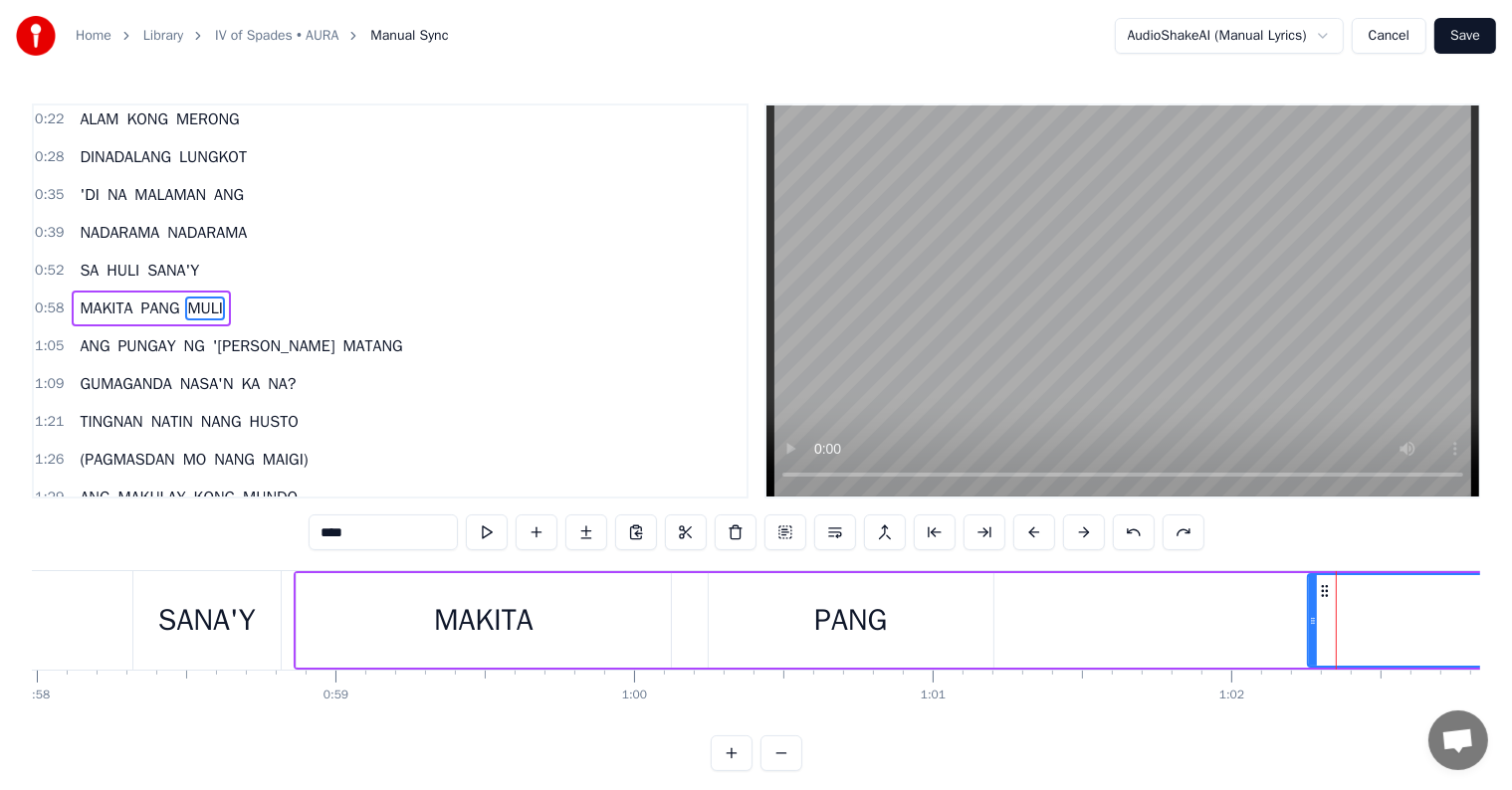 click on "MAKITA [PERSON_NAME]" at bounding box center [1194, 620] 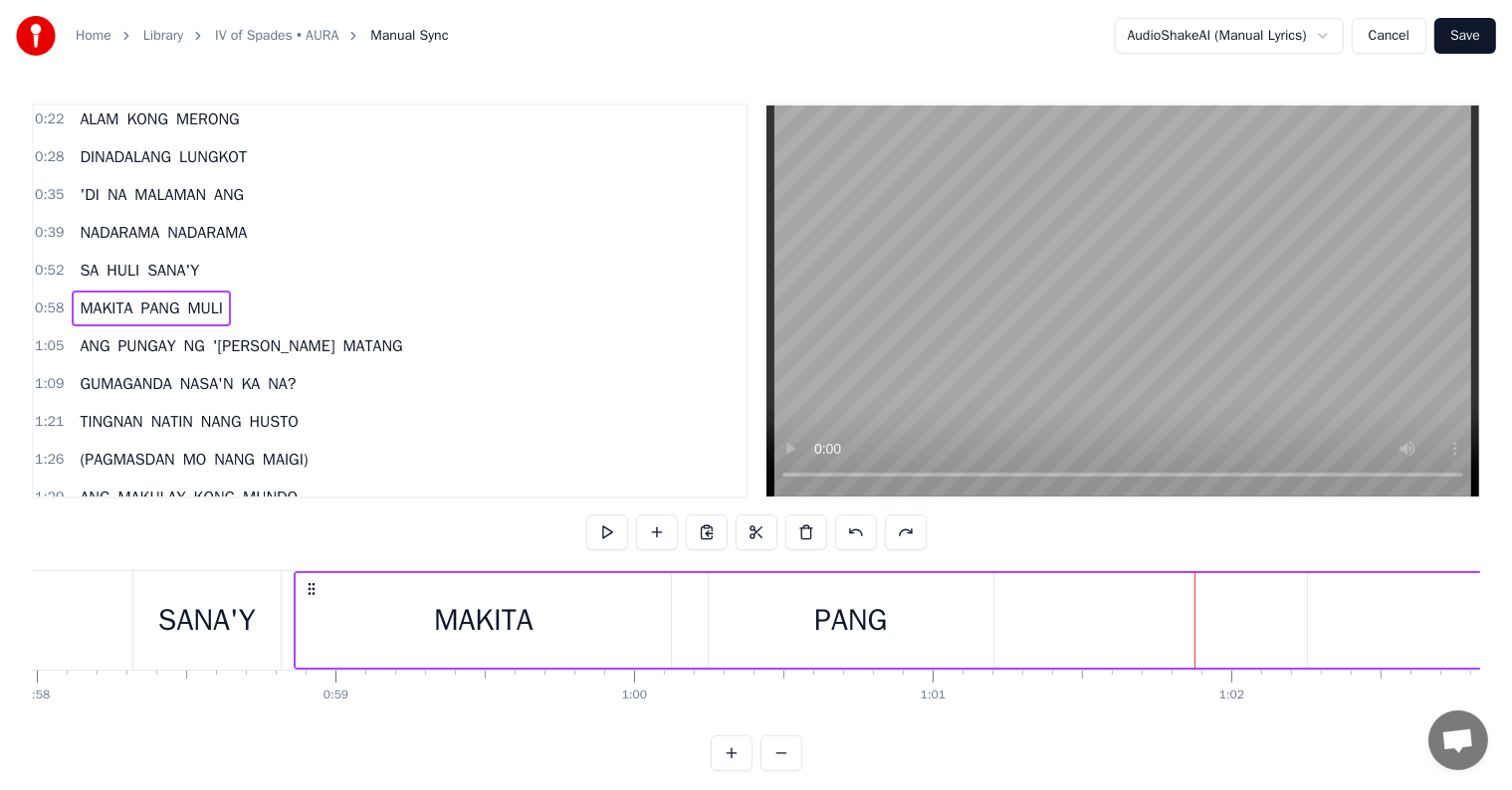 click on "MULI" at bounding box center (1700, 620) 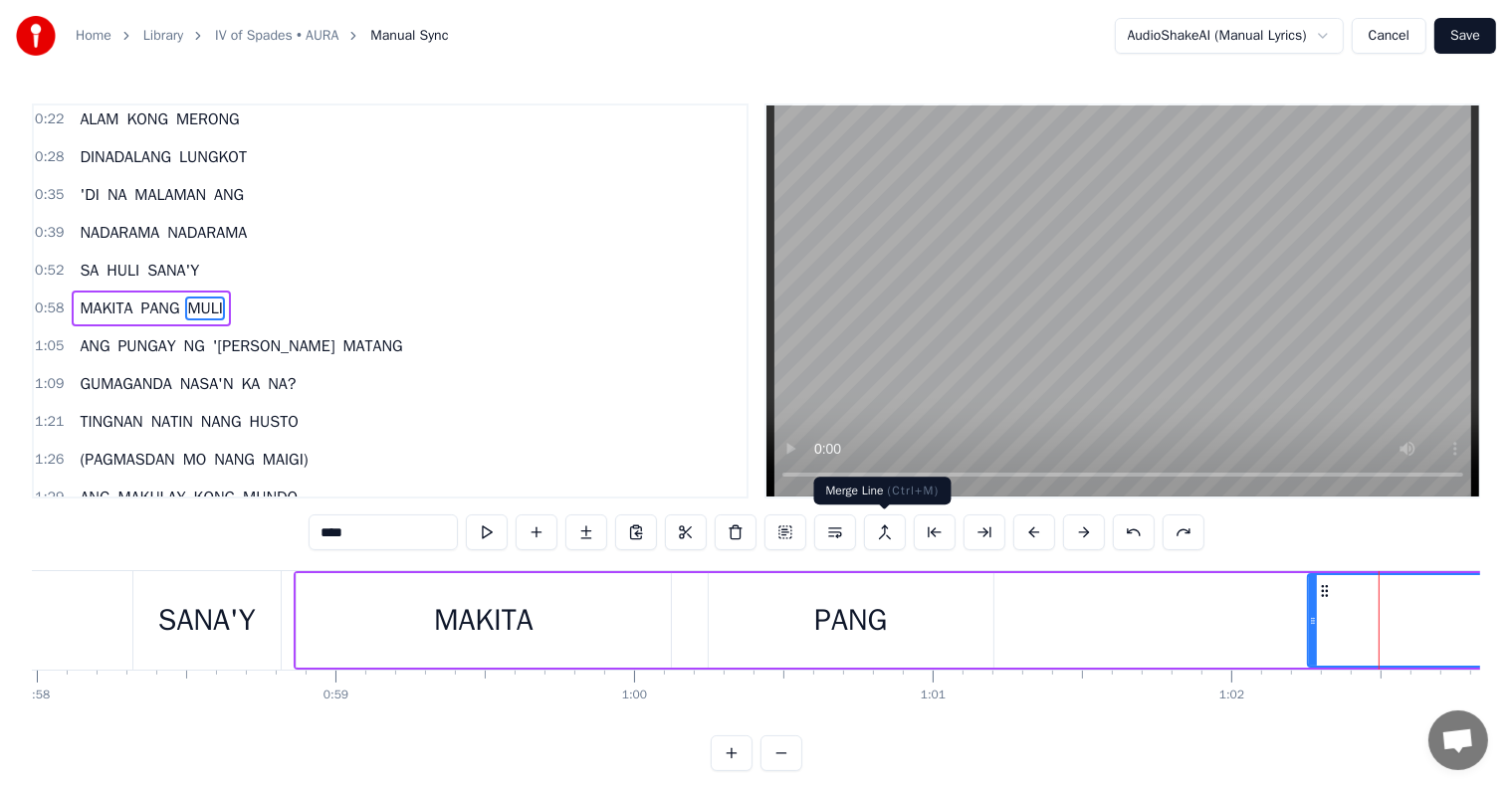 click at bounding box center [885, 532] 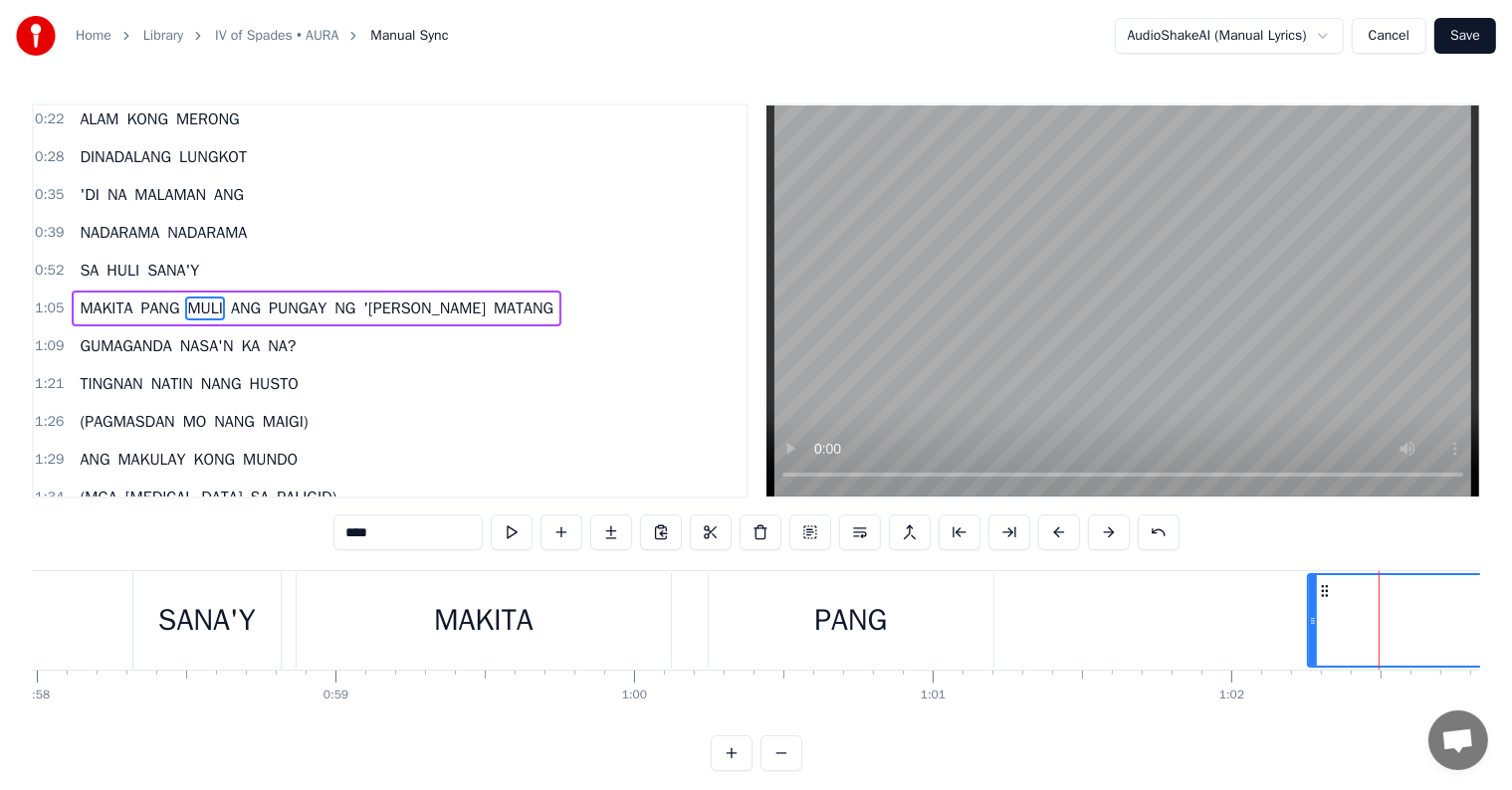 click on "PANG" at bounding box center [159, 308] 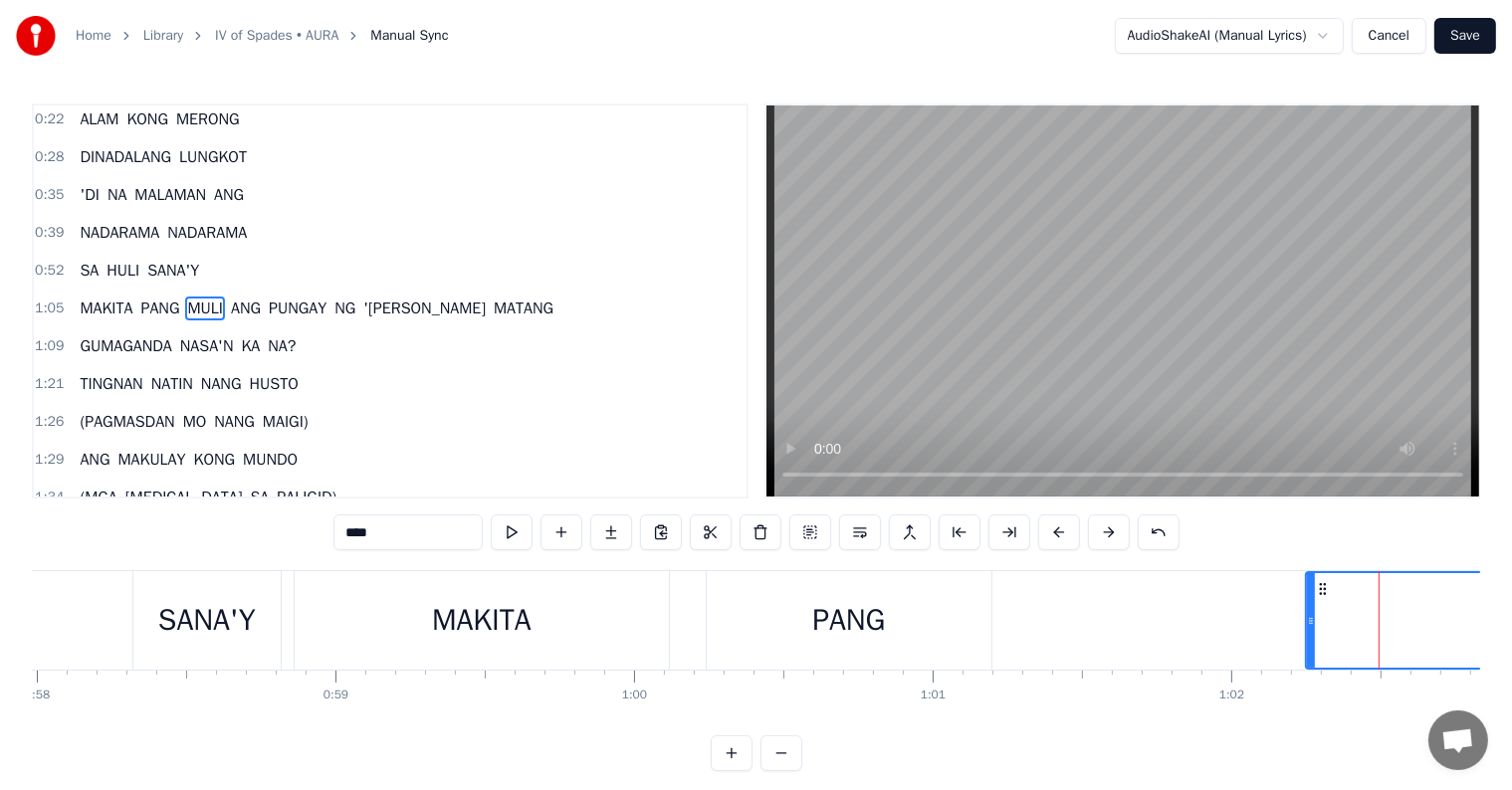click on "MAKITA" at bounding box center (106, 308) 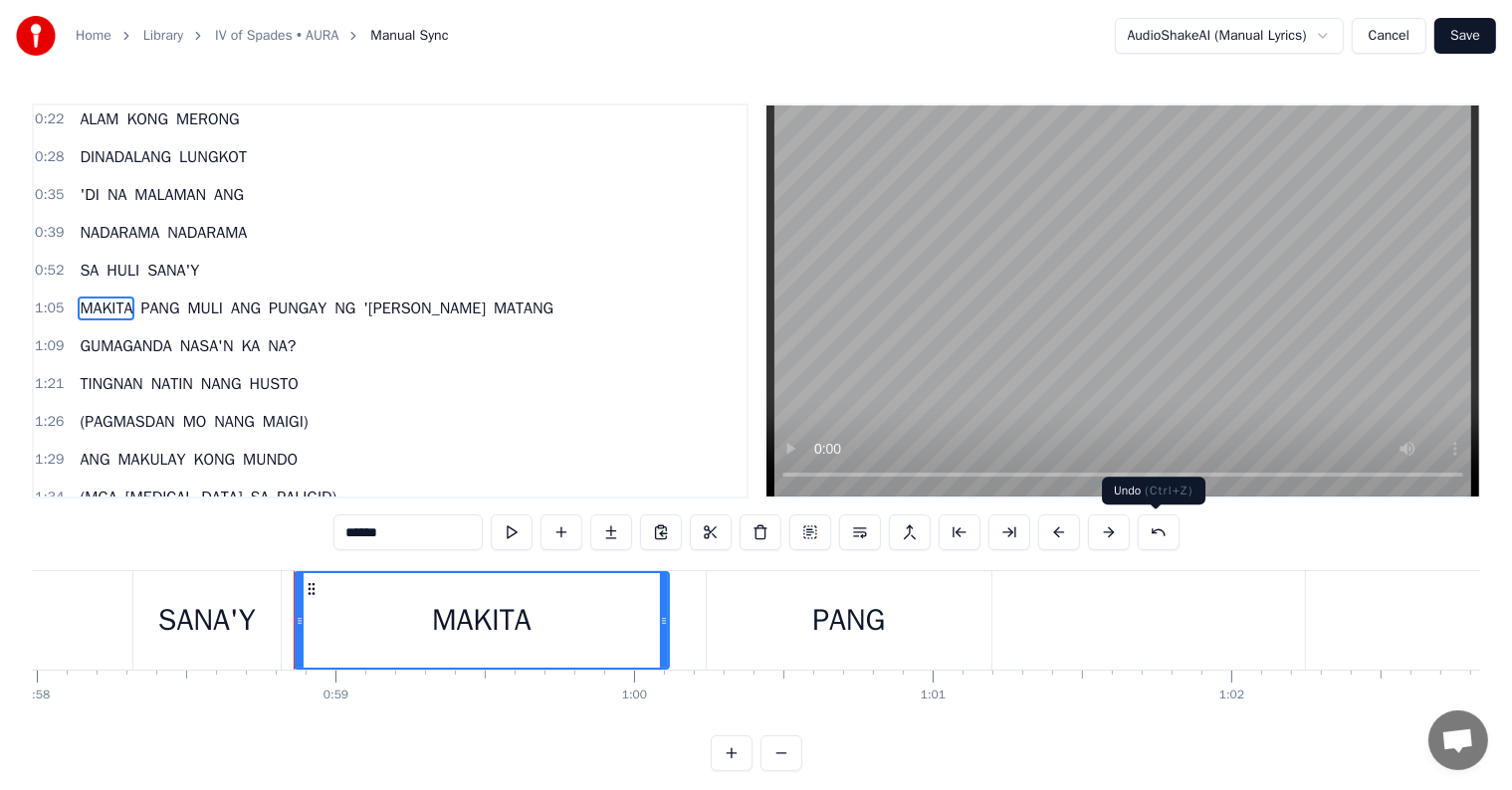 click at bounding box center [1159, 532] 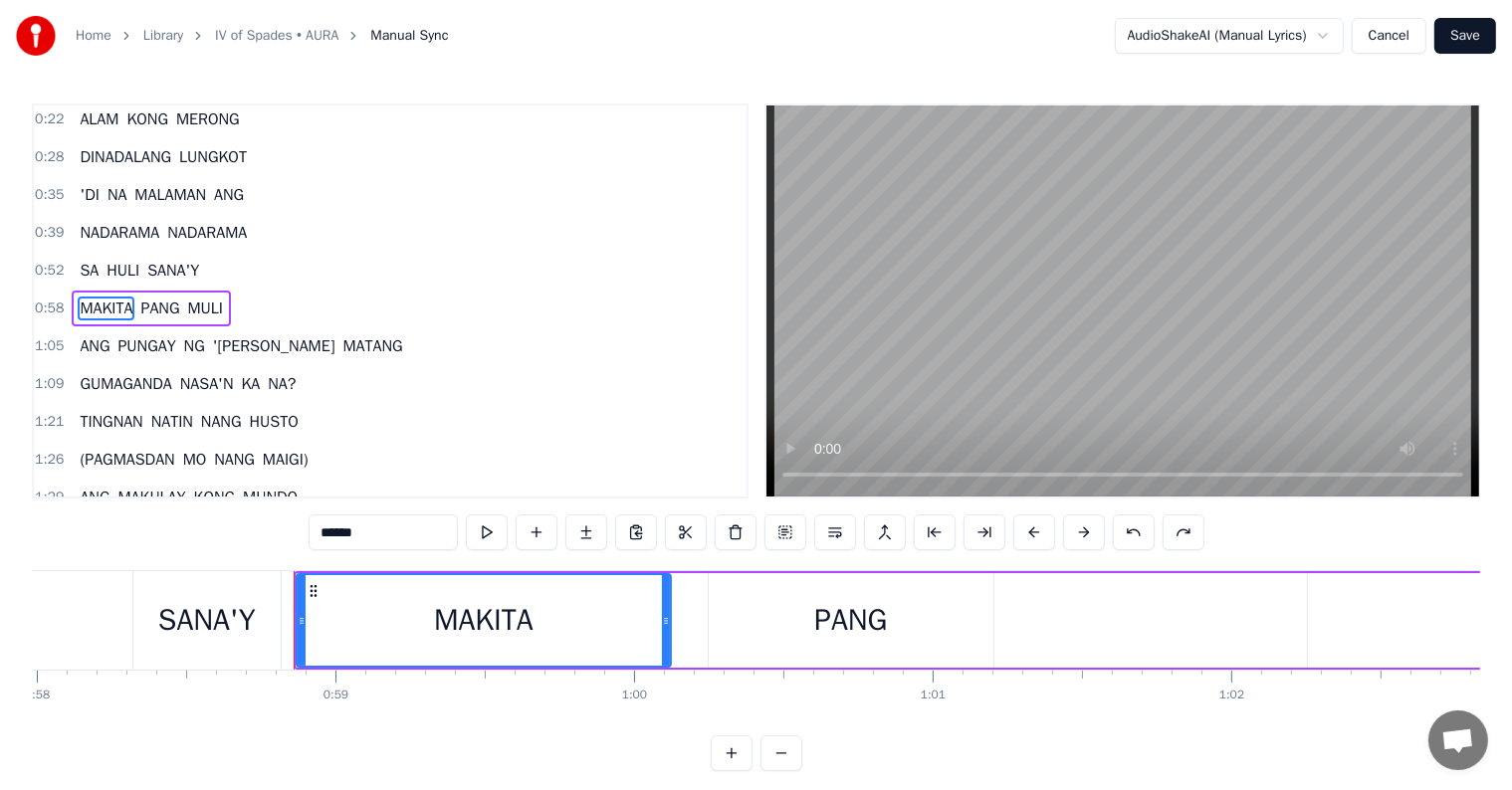 click on "MULI" at bounding box center [205, 308] 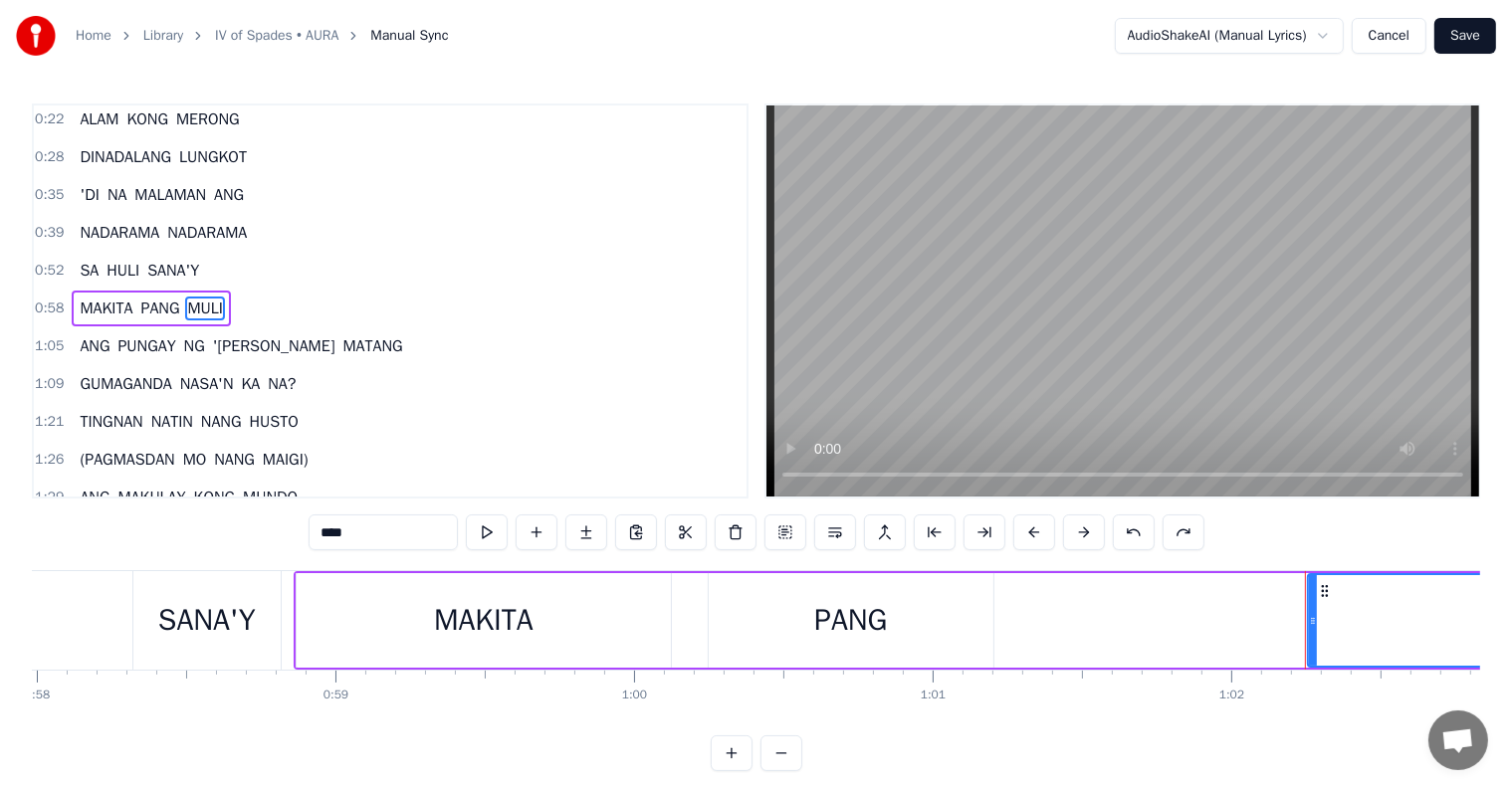 click on "0:52 SA HULI SANA'Y" at bounding box center [390, 271] 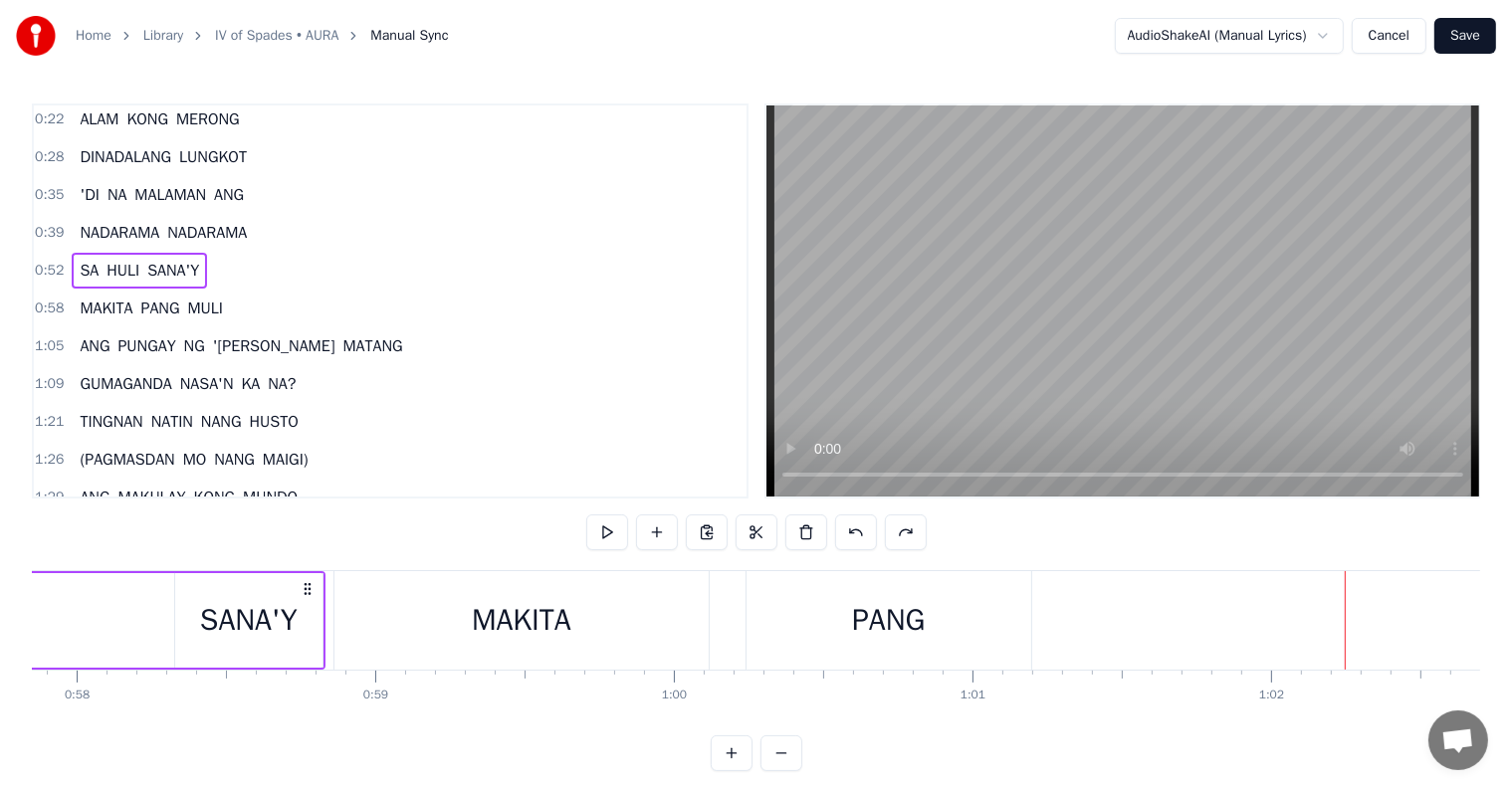 click on "0:52 SA HULI SANA'Y" at bounding box center (390, 271) 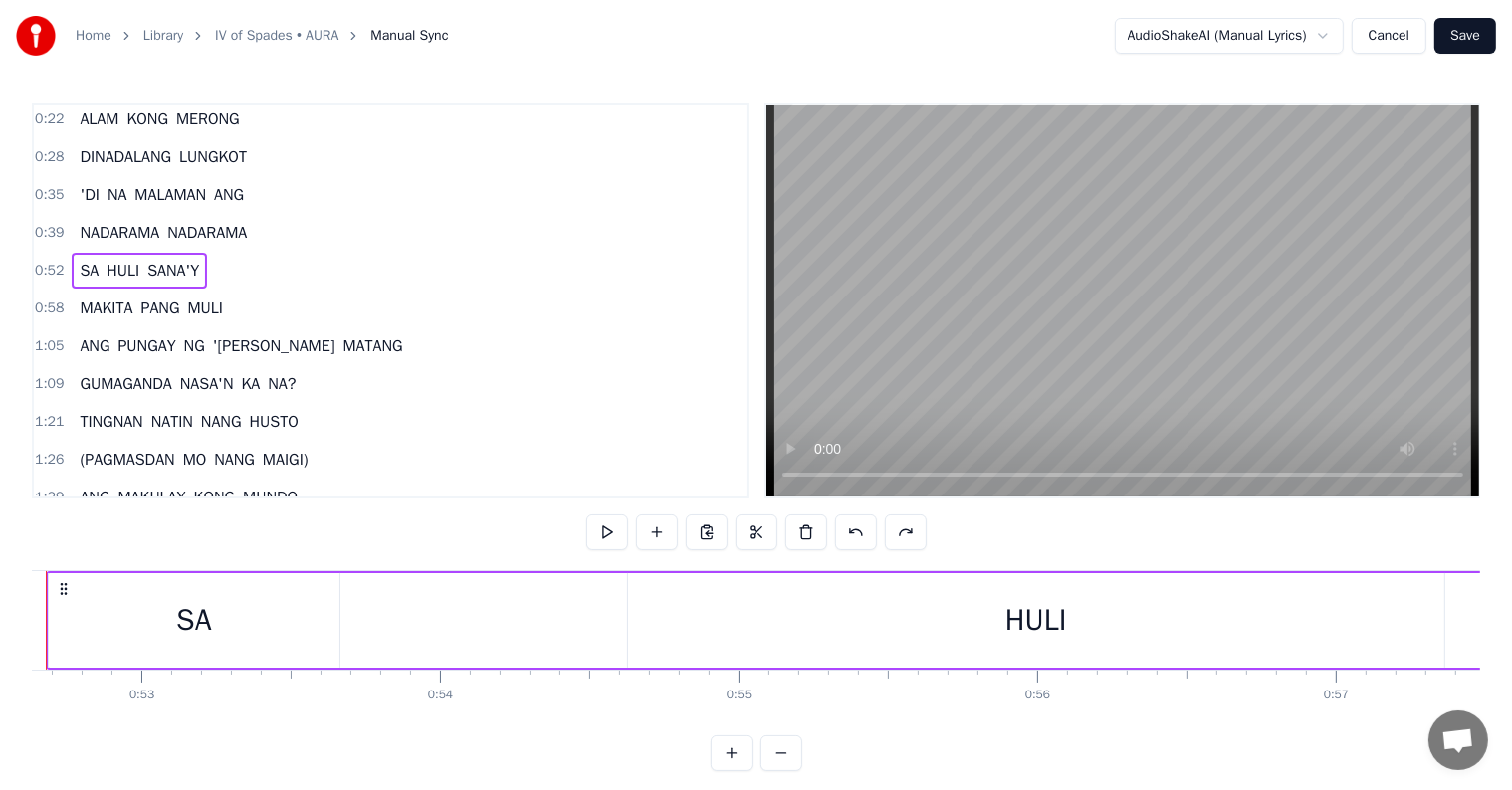 scroll, scrollTop: 0, scrollLeft: 15631, axis: horizontal 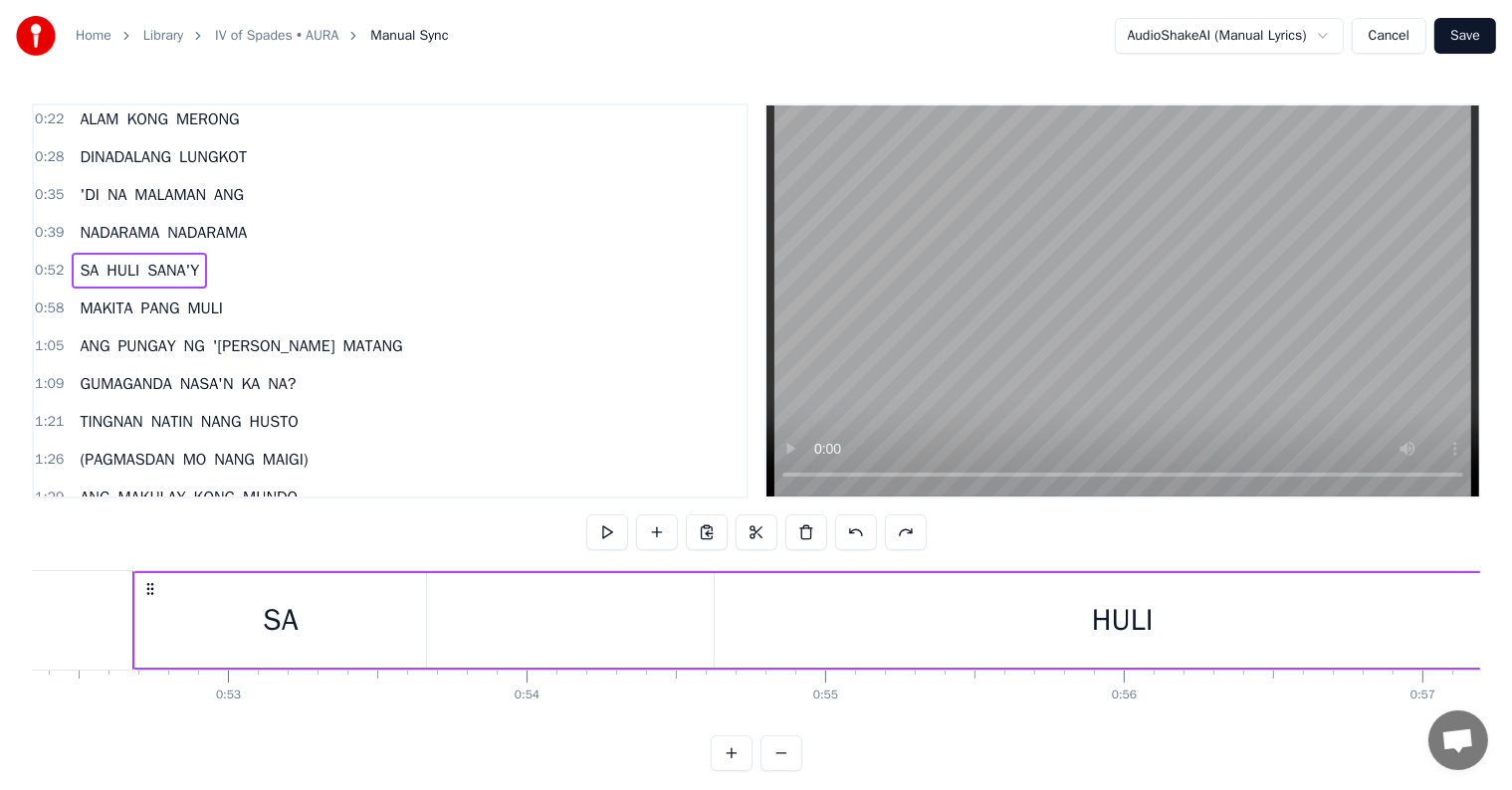 click on "SA" at bounding box center (89, 271) 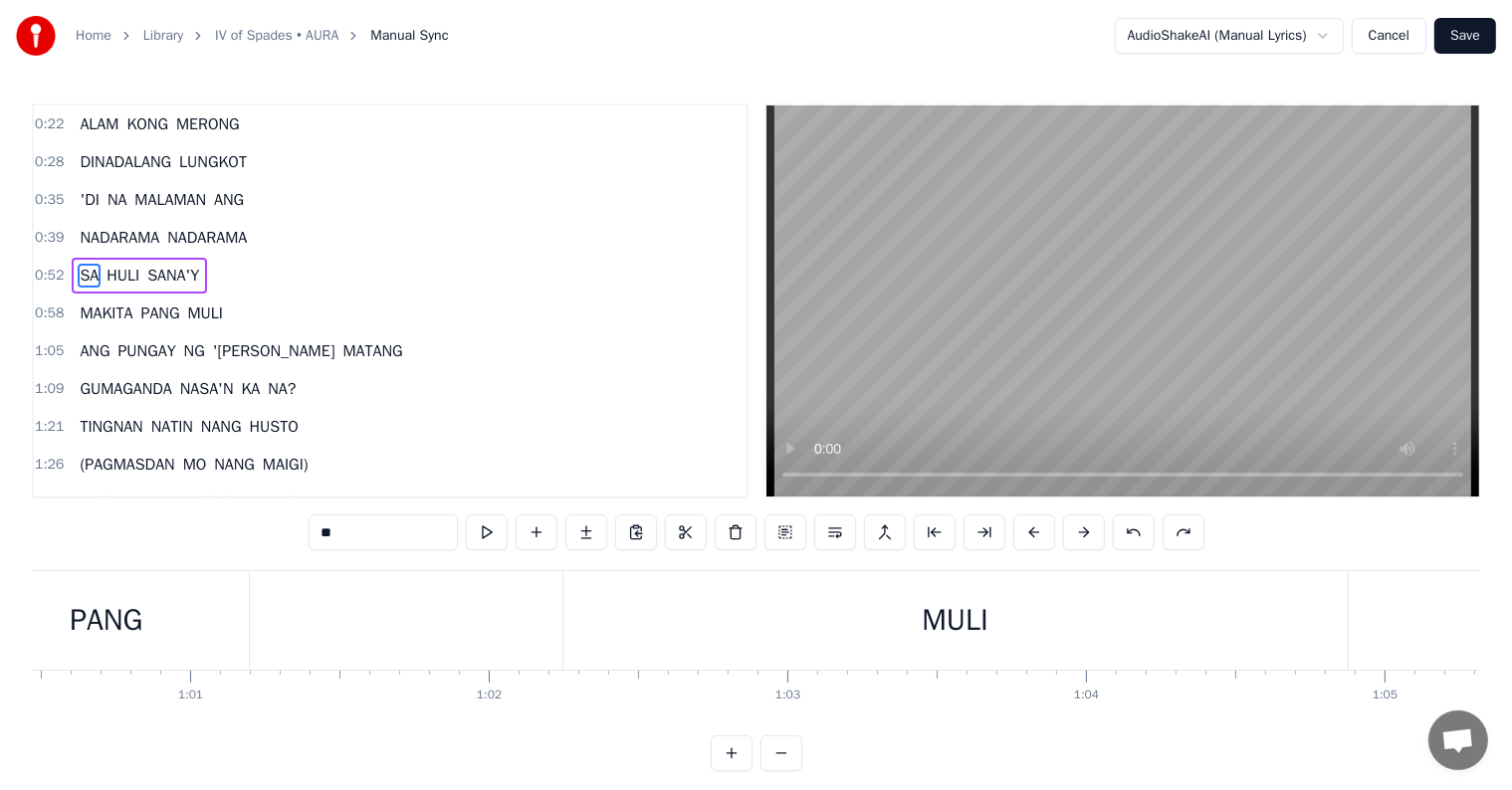 scroll, scrollTop: 0, scrollLeft: 17950, axis: horizontal 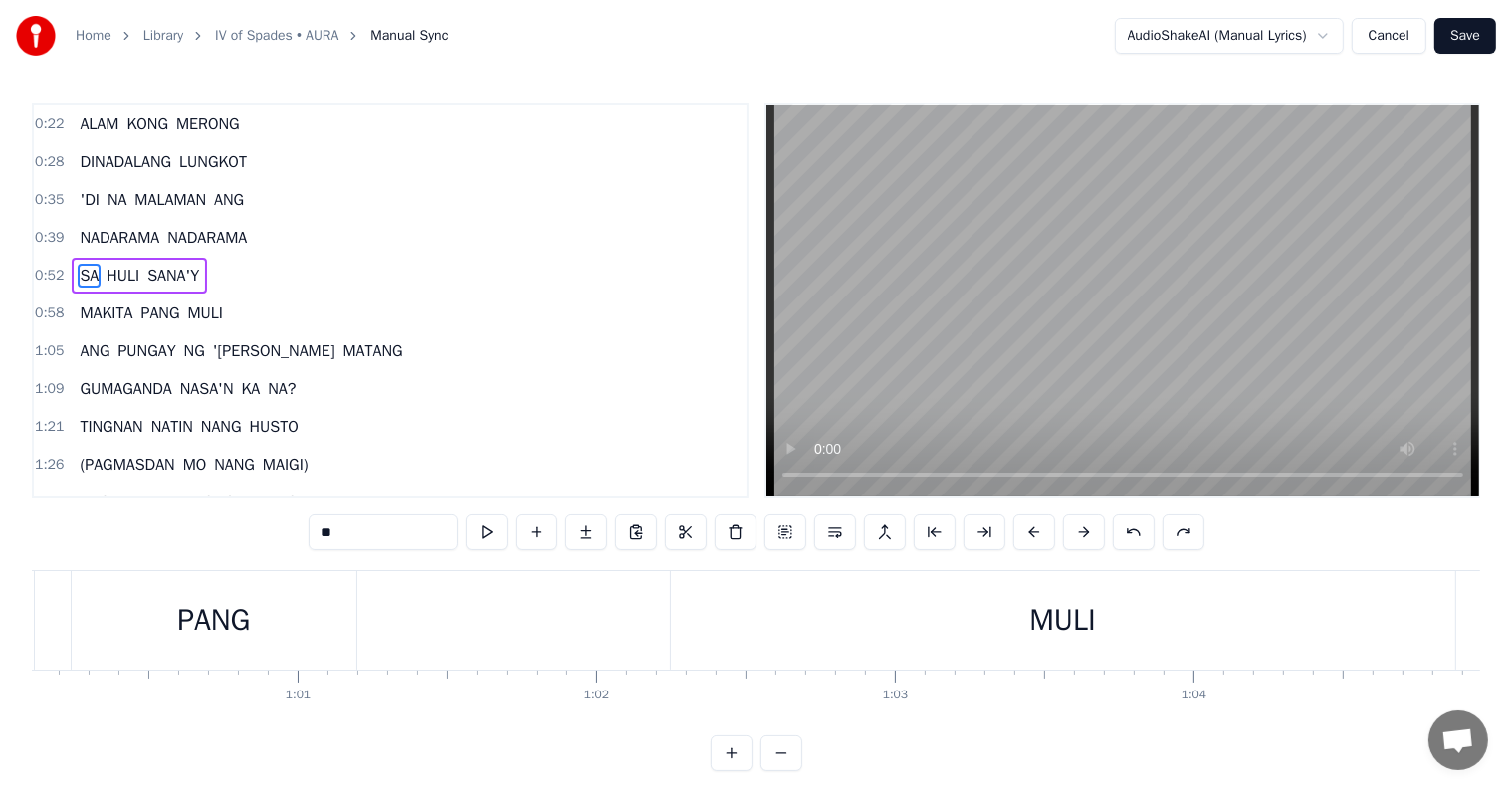click on "MULI" at bounding box center (1062, 620) 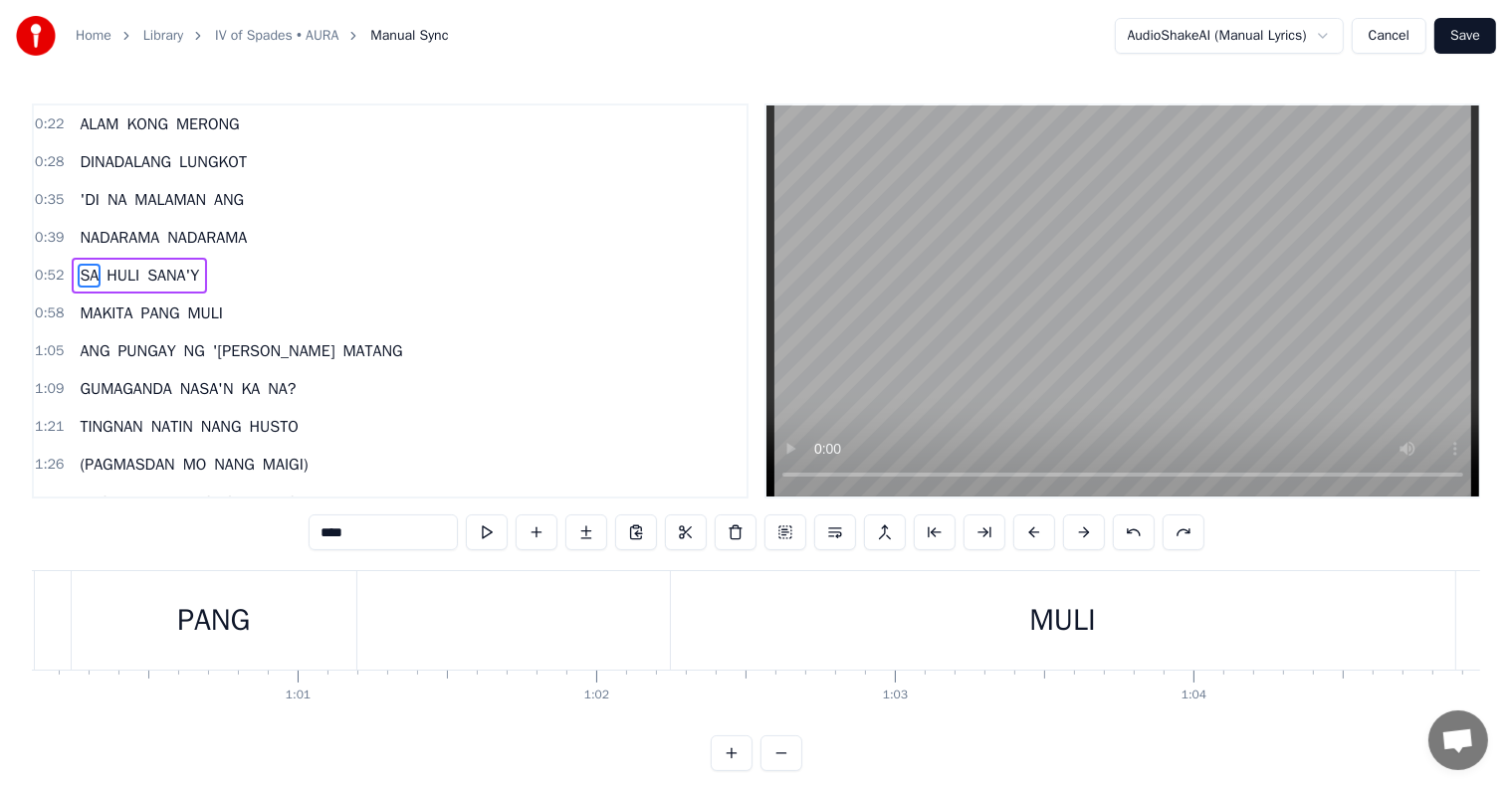 scroll, scrollTop: 5, scrollLeft: 0, axis: vertical 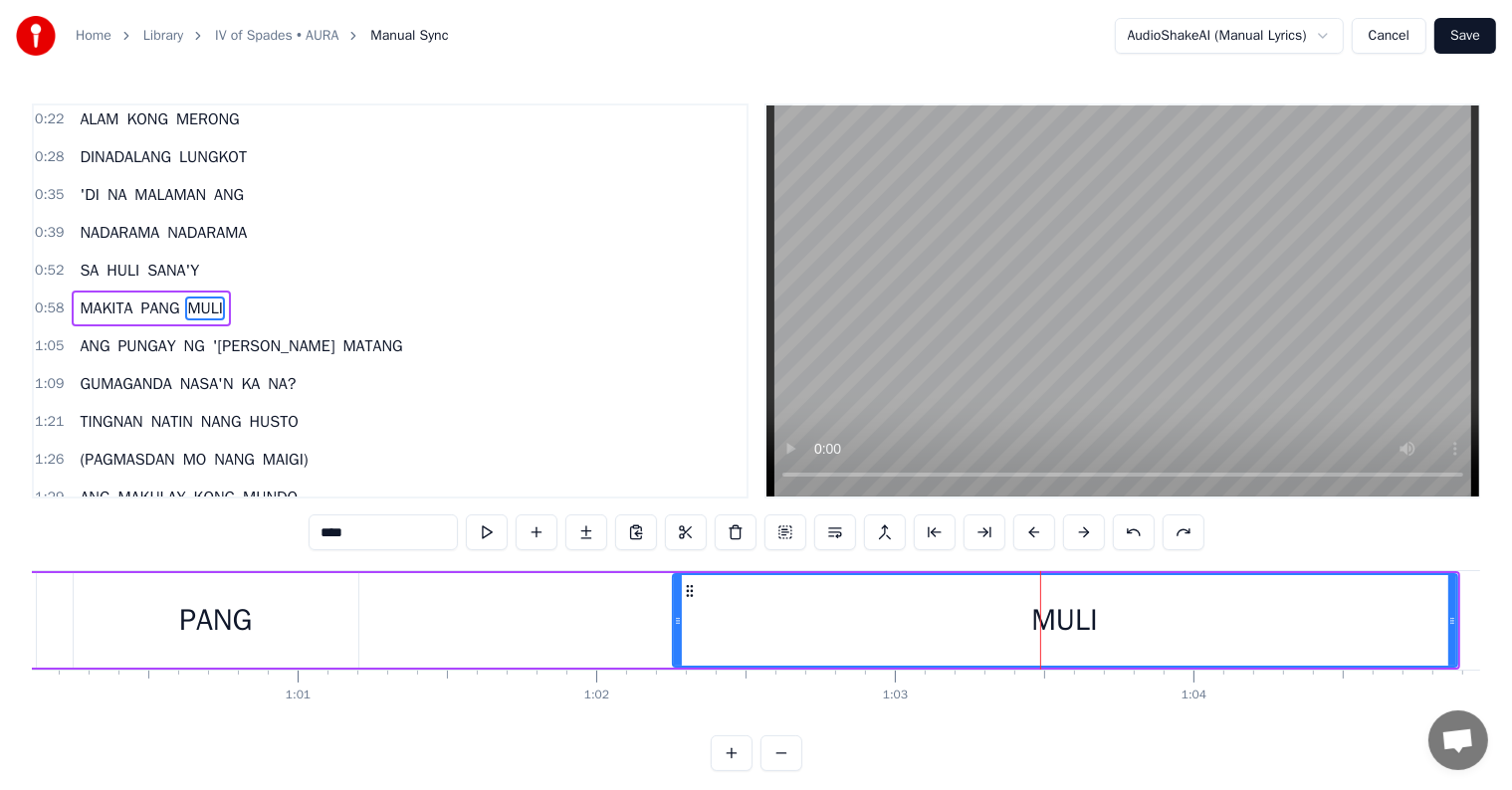 click at bounding box center [1123, 300] 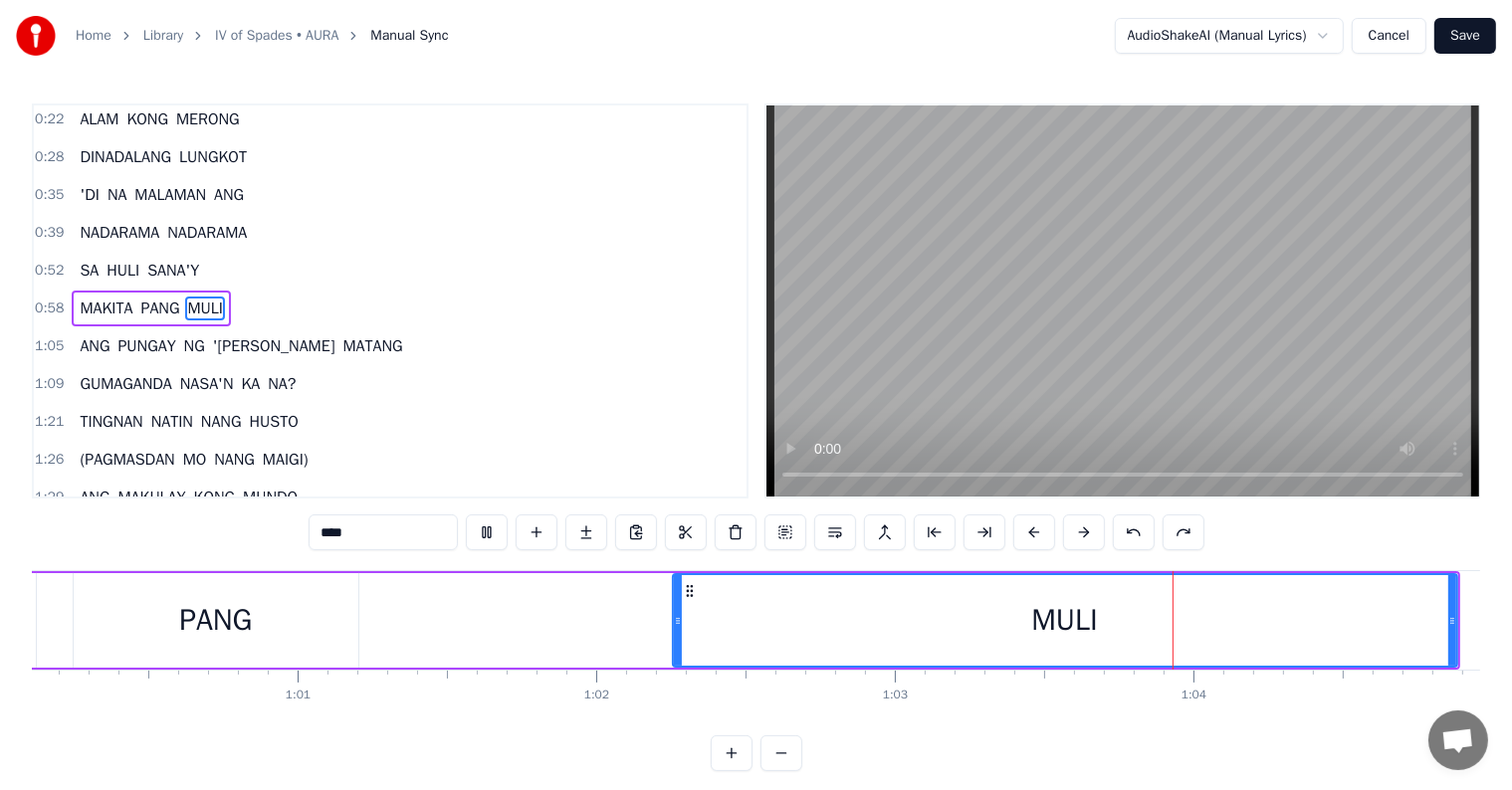 click at bounding box center (1123, 300) 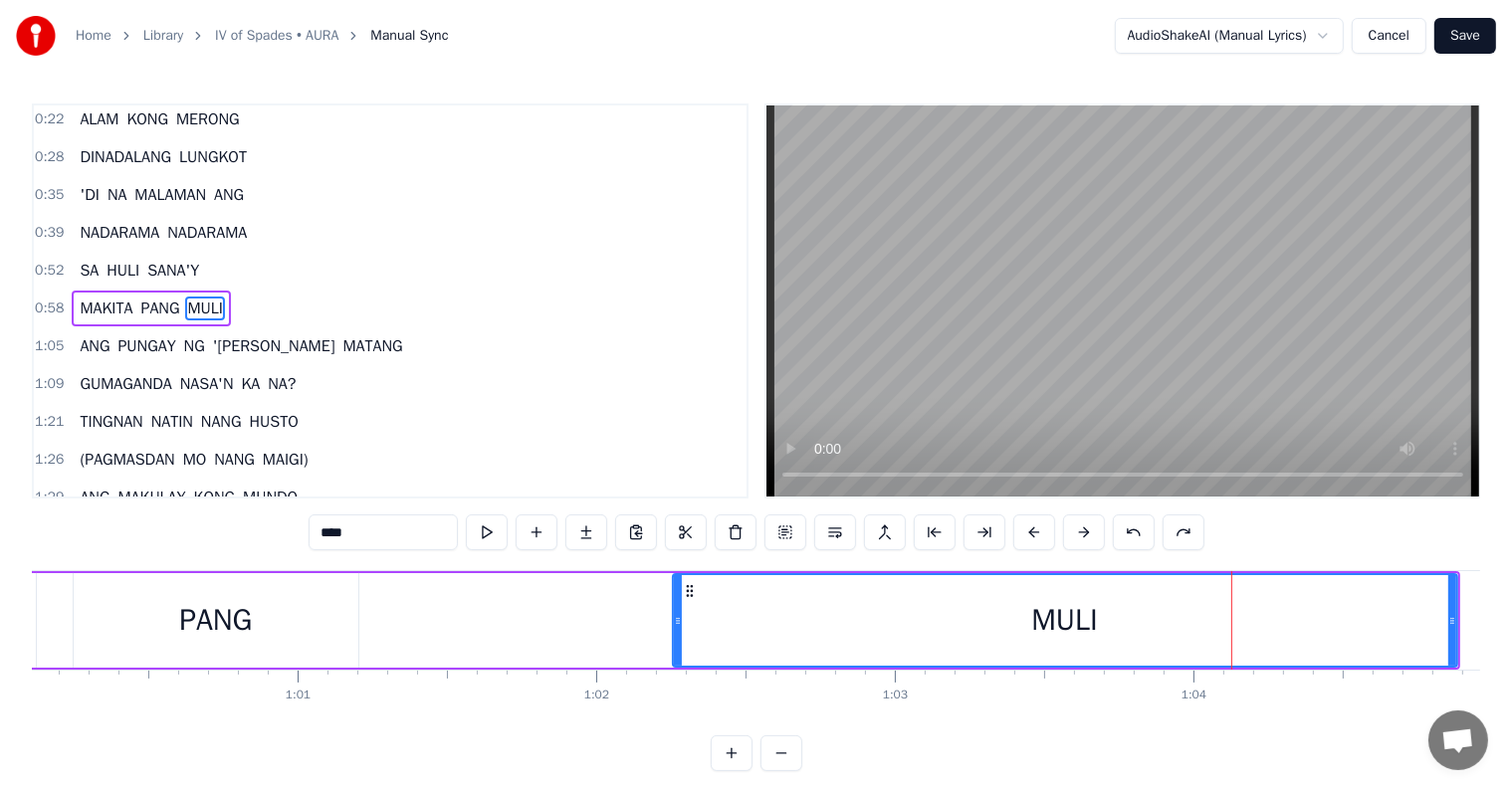 click at bounding box center [1123, 300] 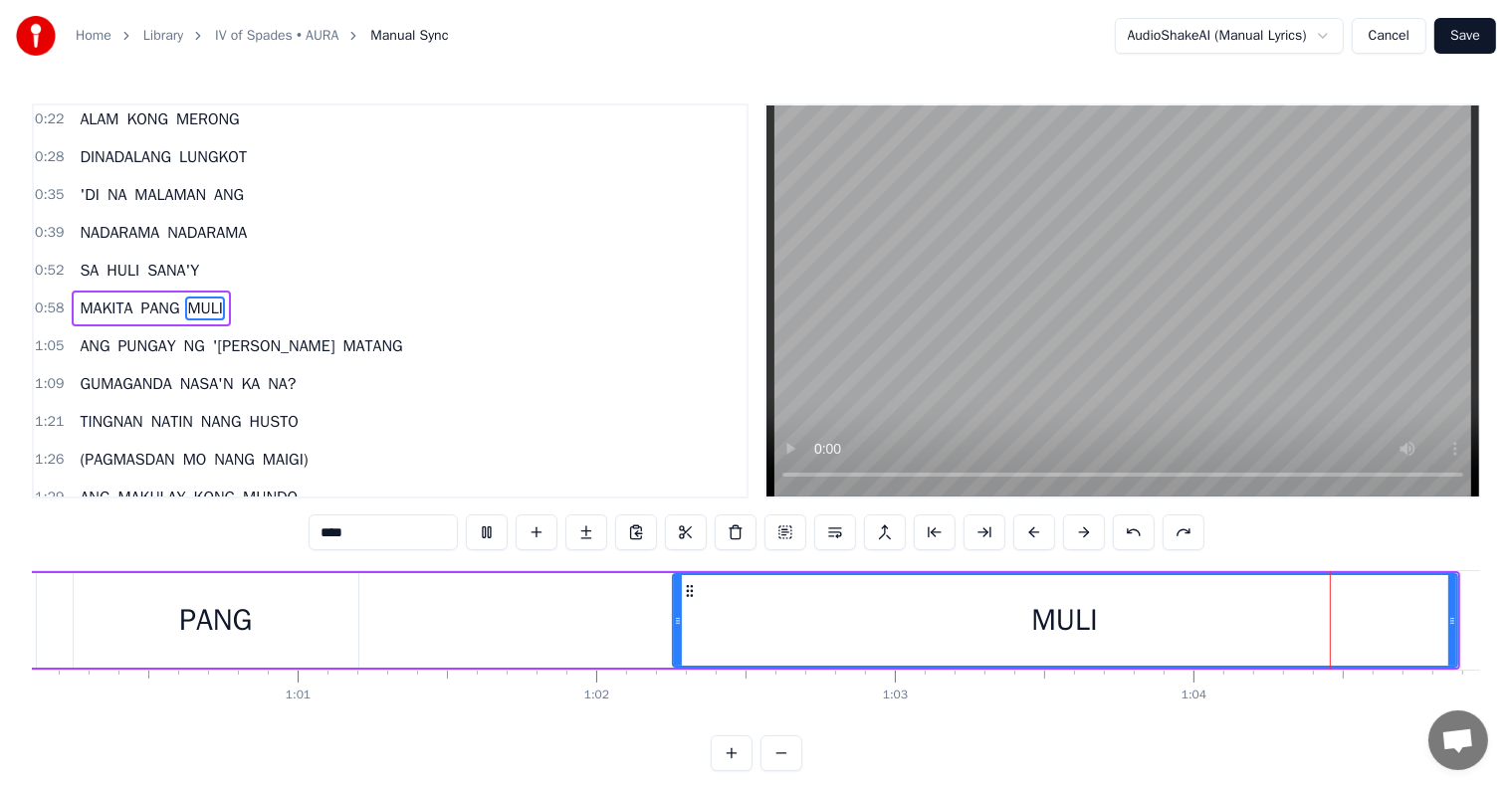 click at bounding box center [1123, 300] 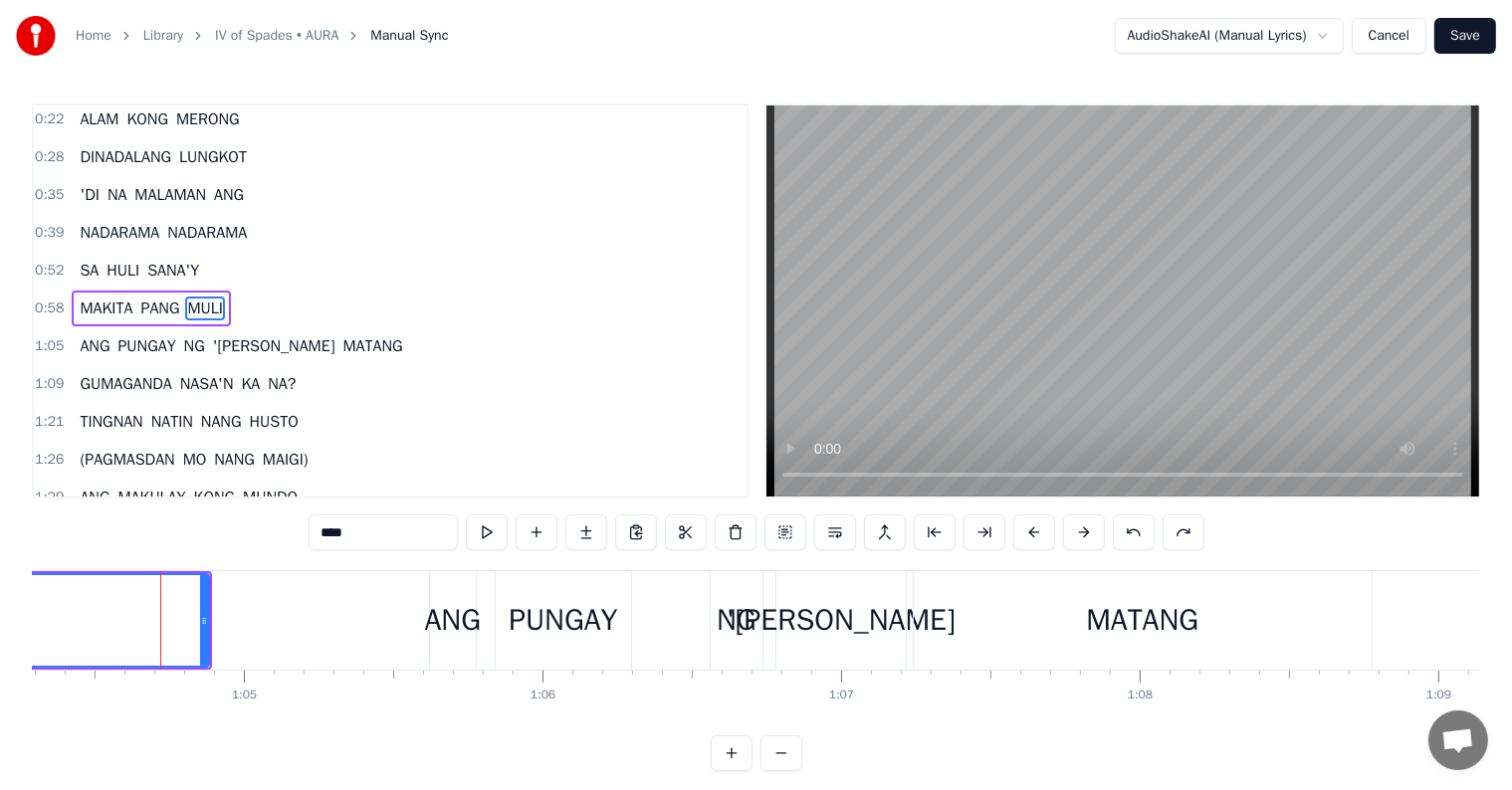 scroll, scrollTop: 0, scrollLeft: 19226, axis: horizontal 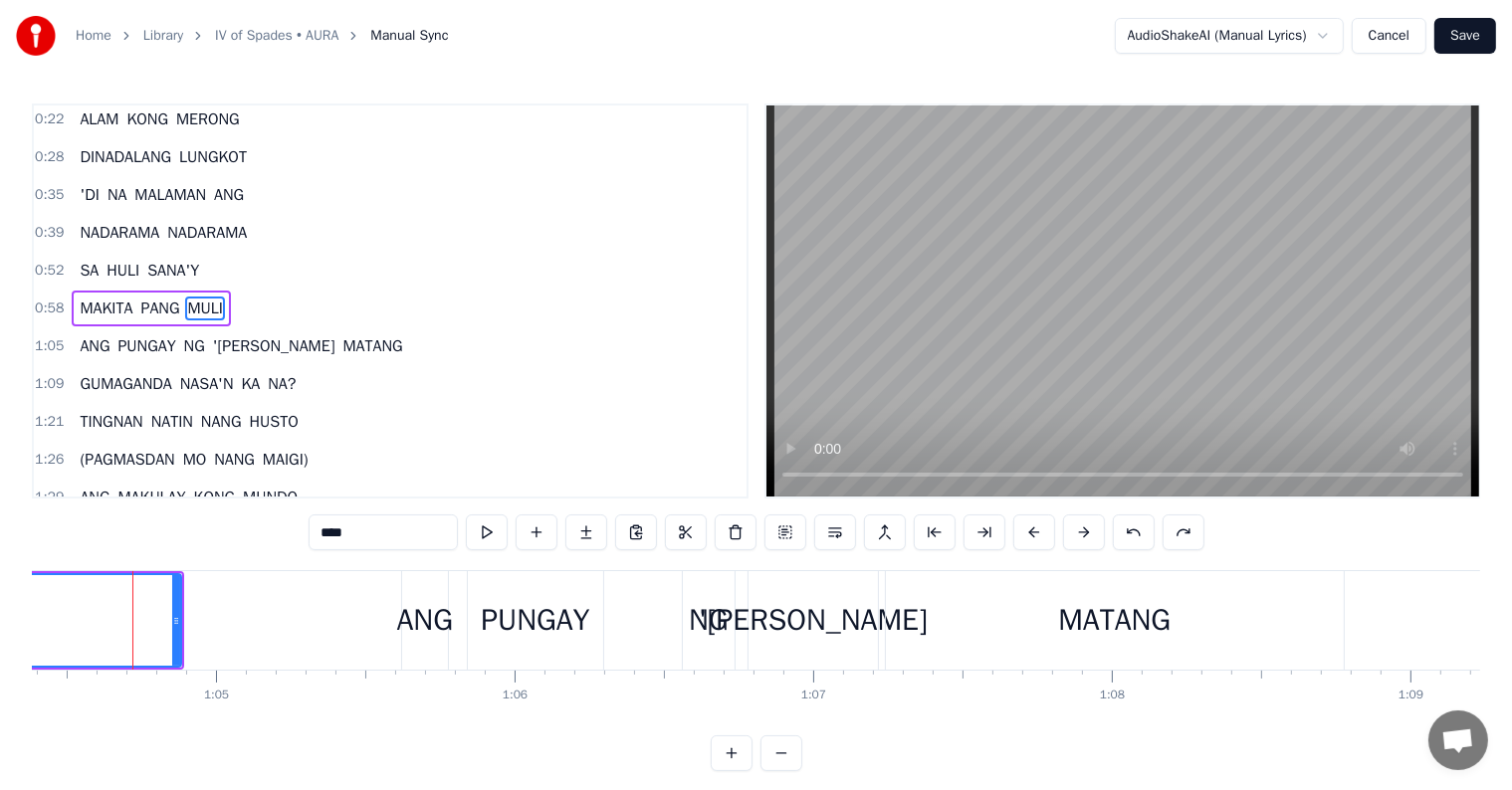 click on "MULI" at bounding box center (205, 308) 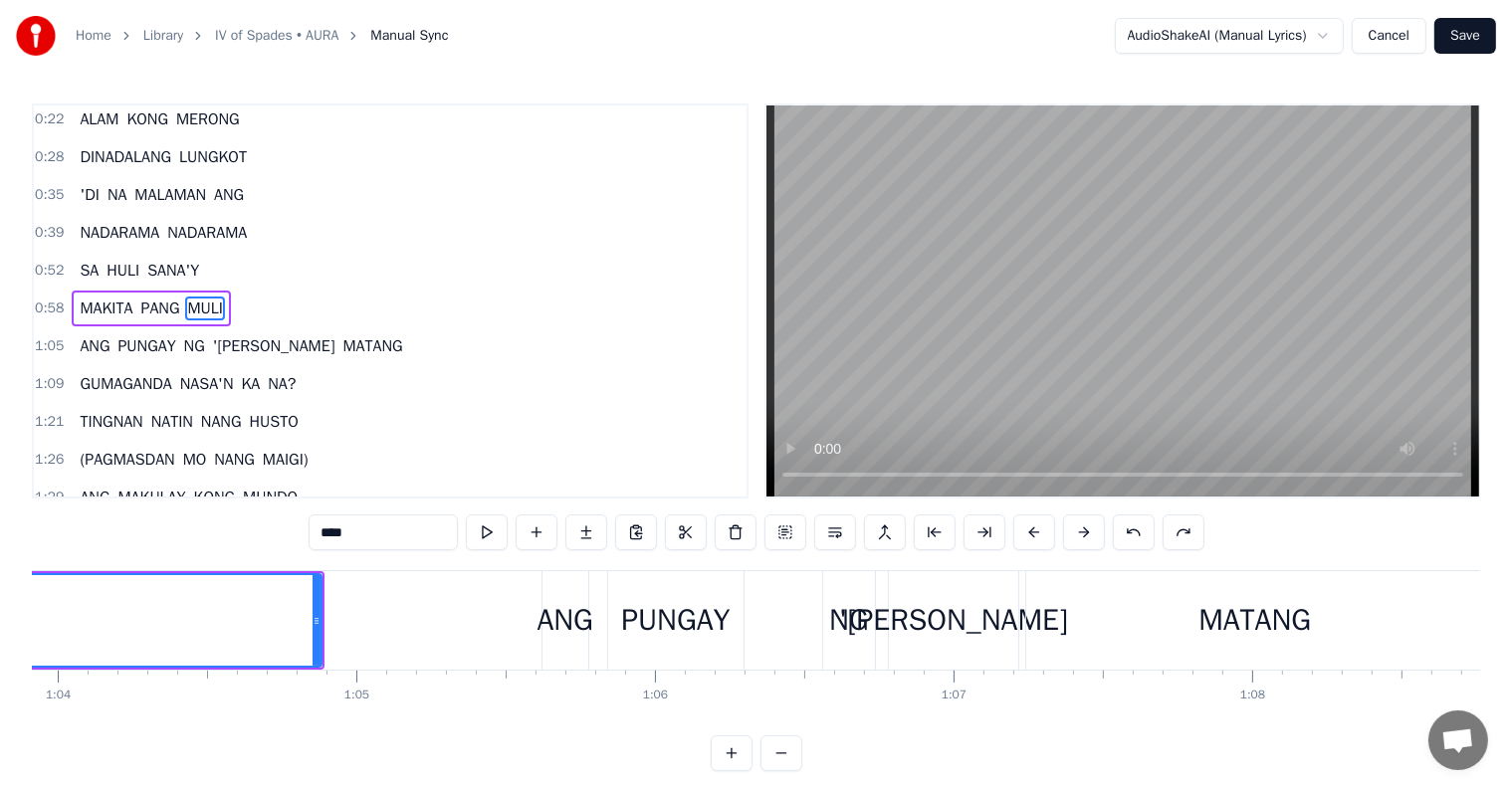 click on "MAKITA [PERSON_NAME]" at bounding box center [151, 308] 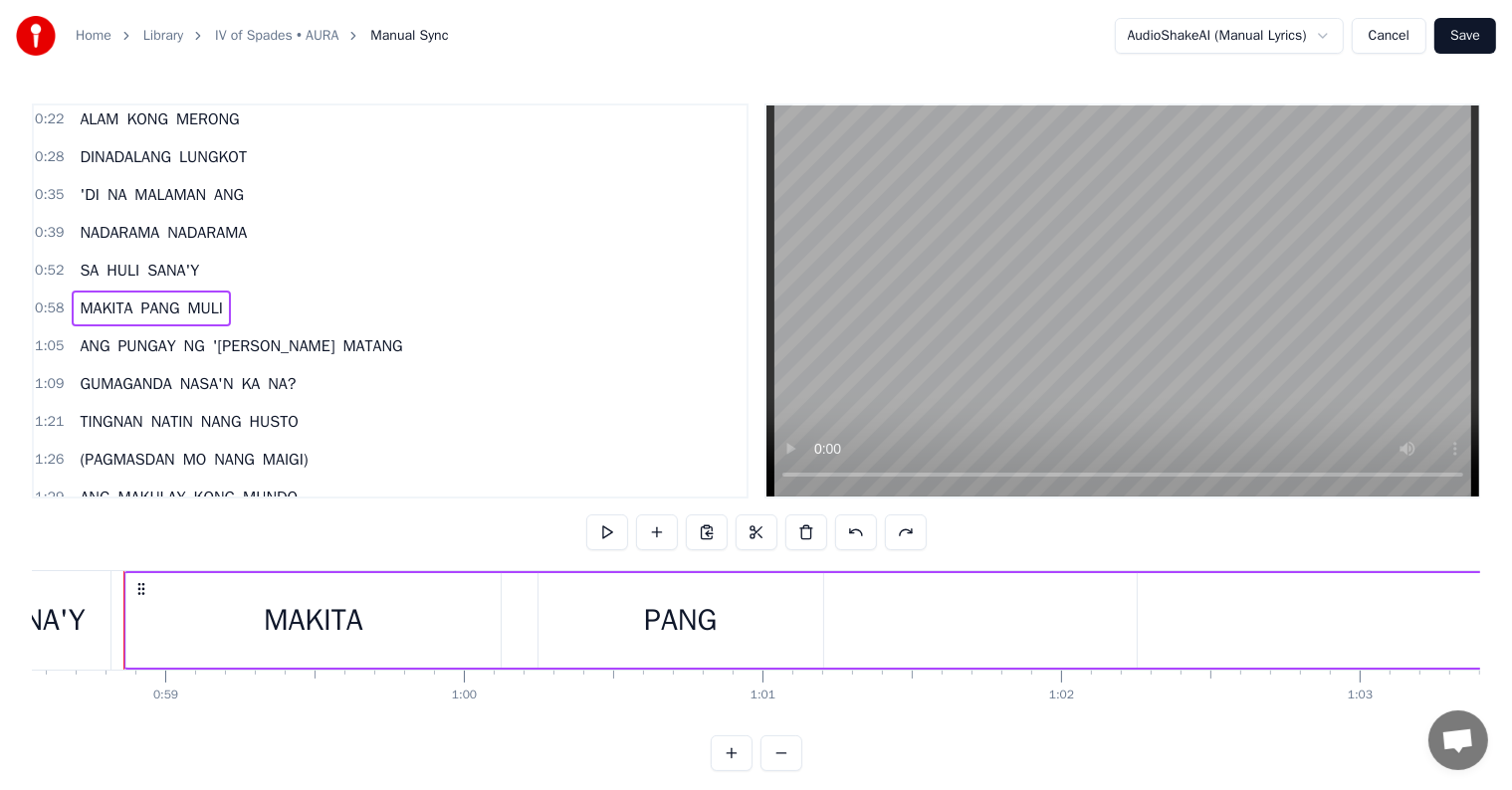 scroll, scrollTop: 0, scrollLeft: 17476, axis: horizontal 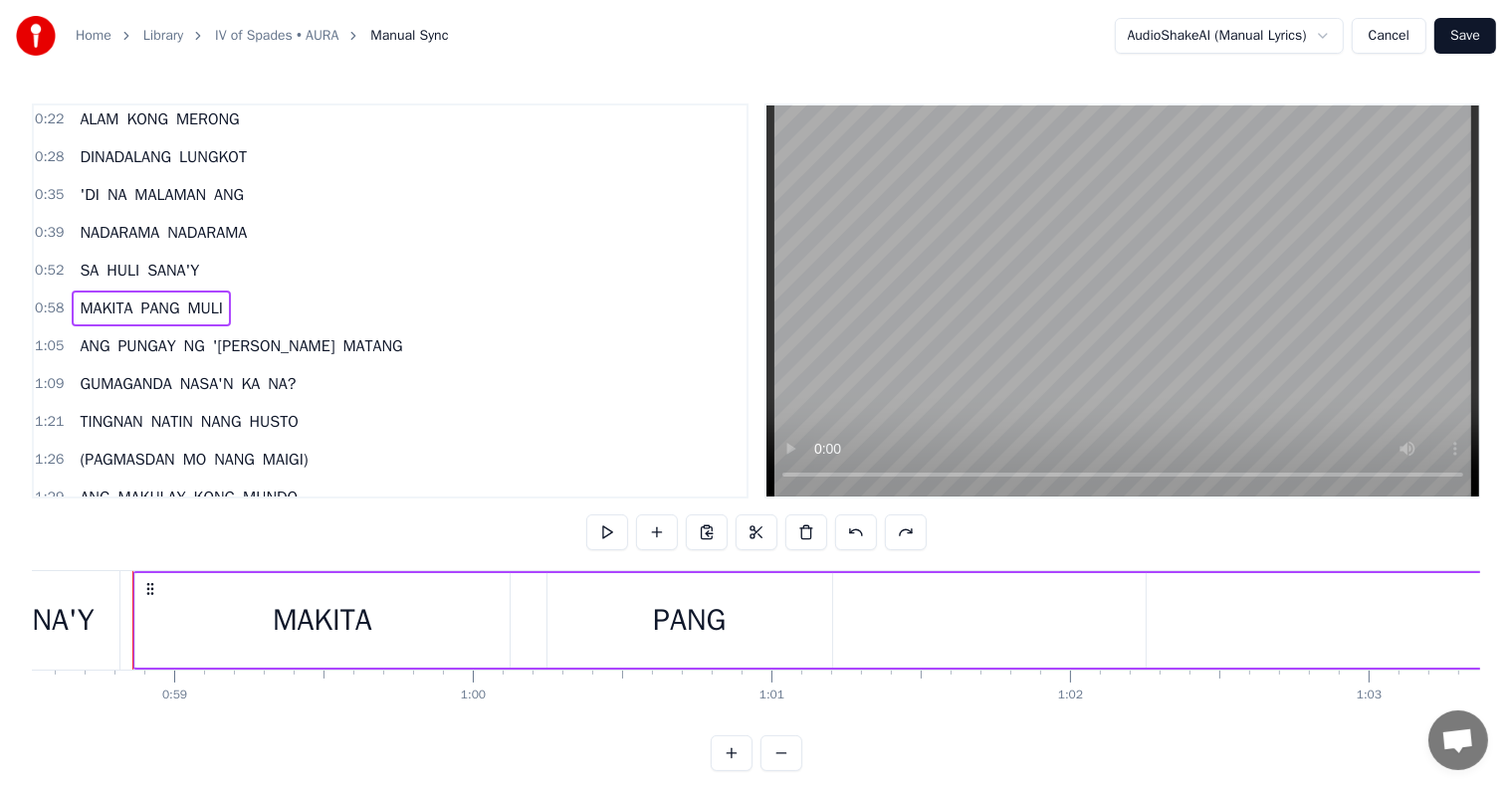 click on "PANG" at bounding box center (689, 620) 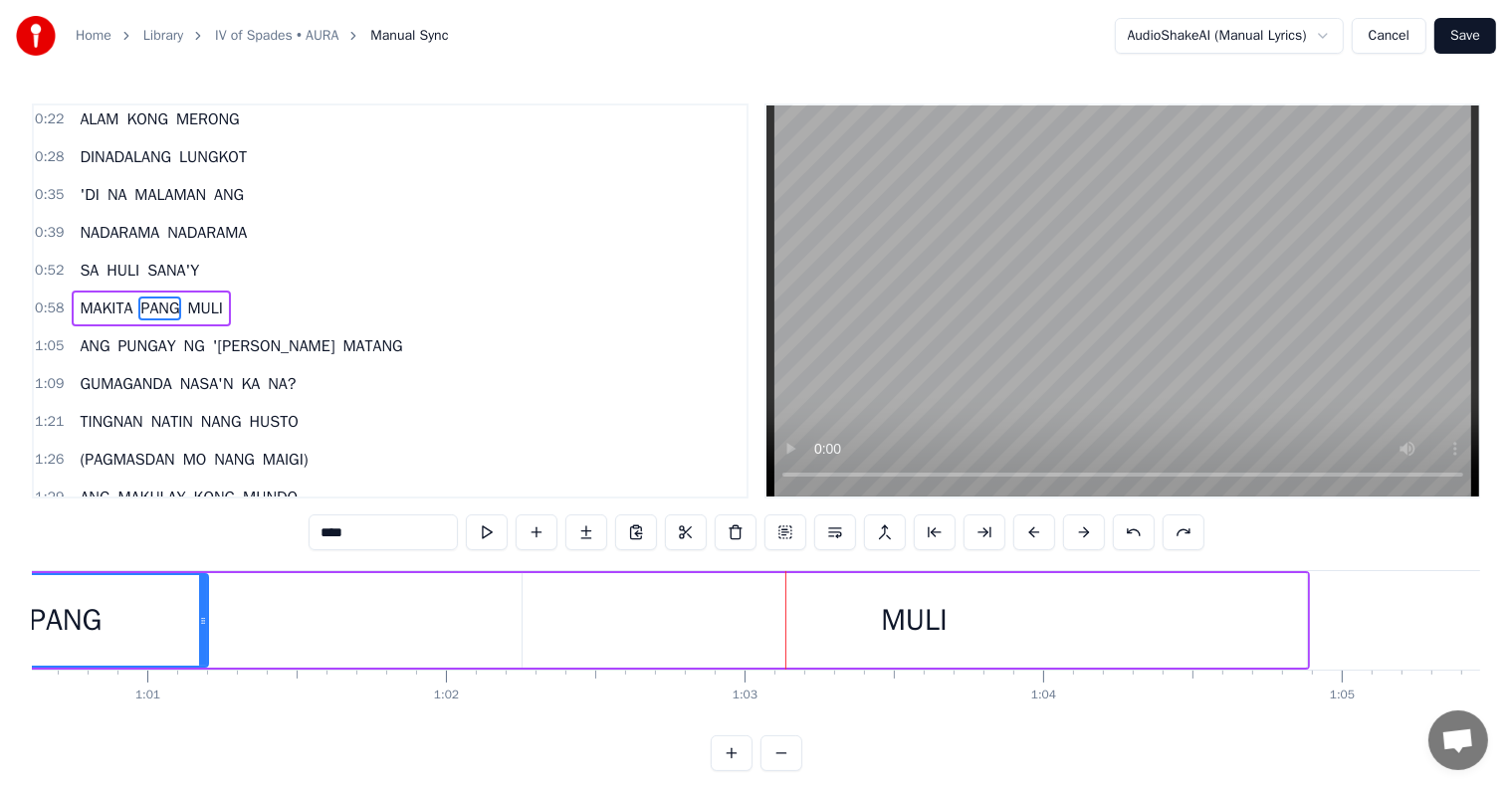 scroll, scrollTop: 0, scrollLeft: 18076, axis: horizontal 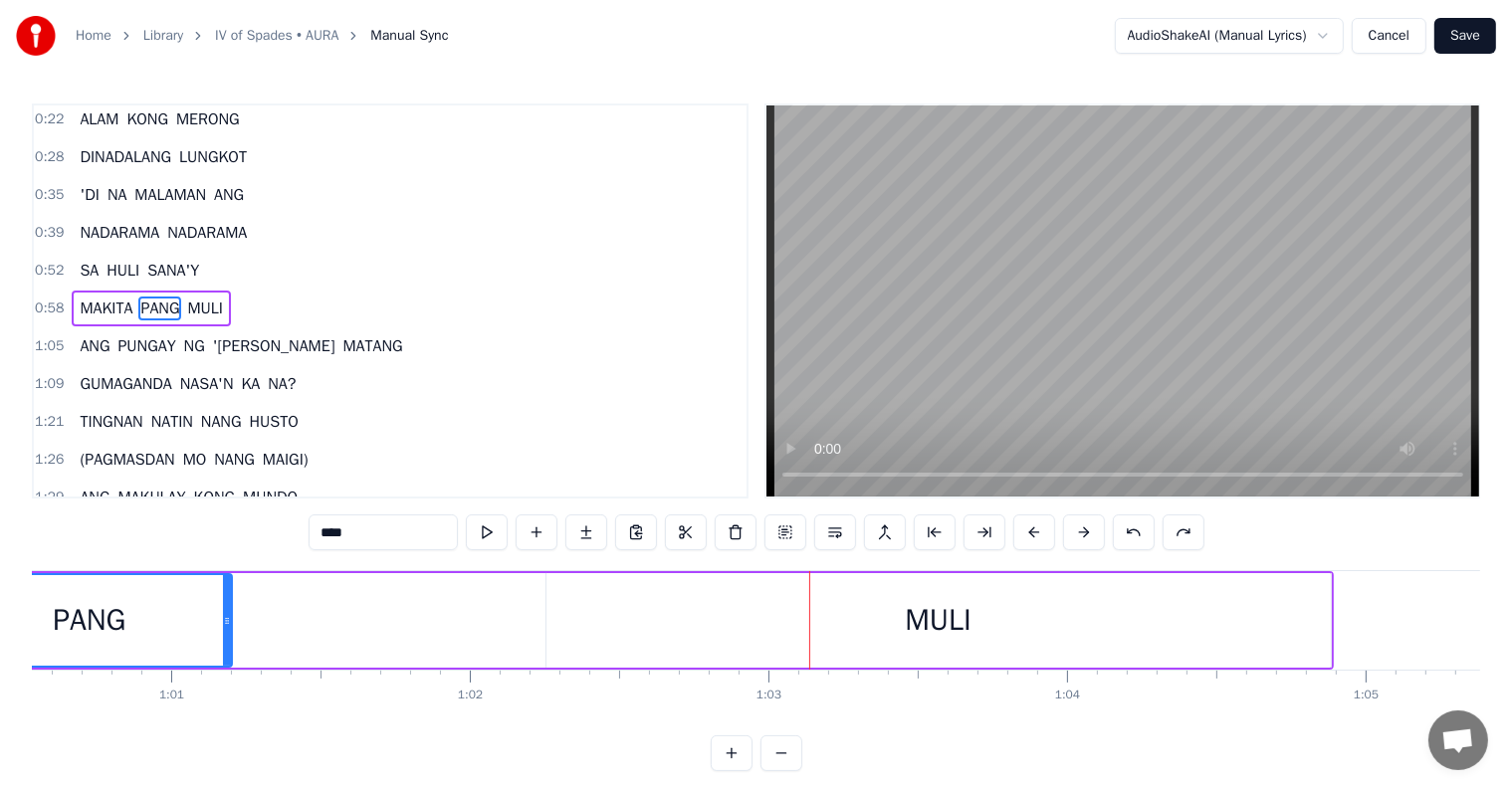 click on "MULI" at bounding box center [938, 620] 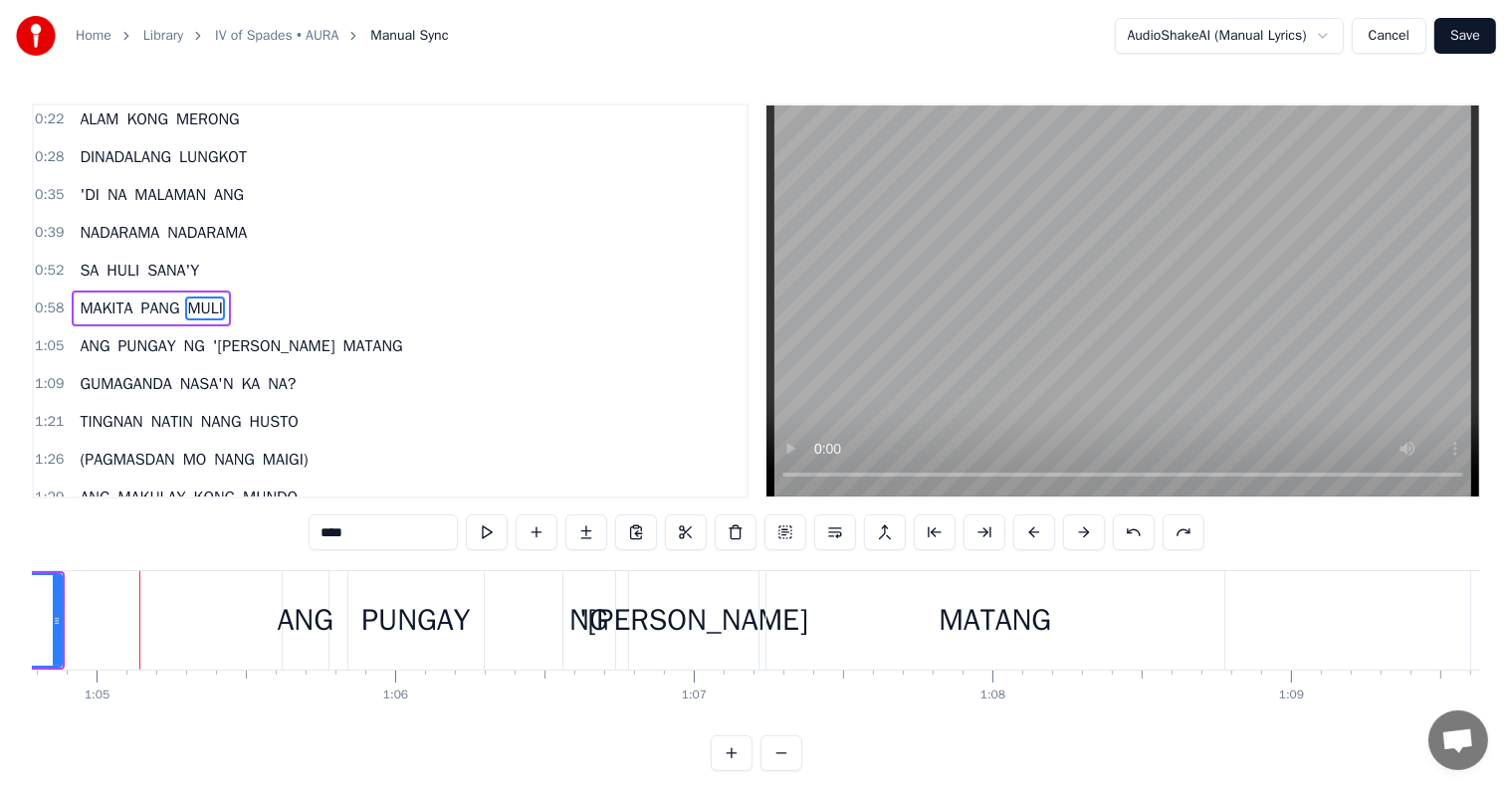 scroll, scrollTop: 0, scrollLeft: 19352, axis: horizontal 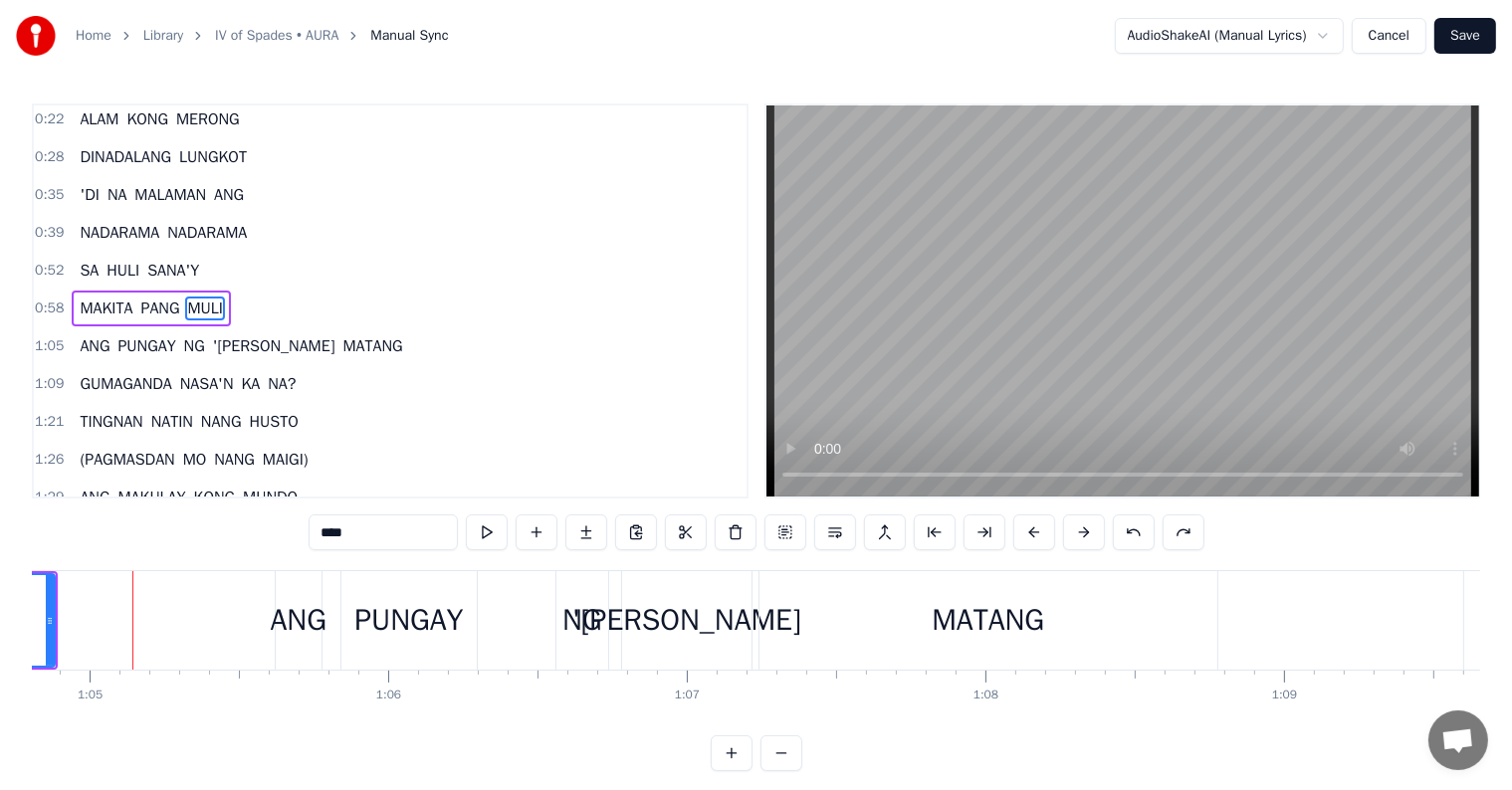 click on "MULI" at bounding box center (205, 308) 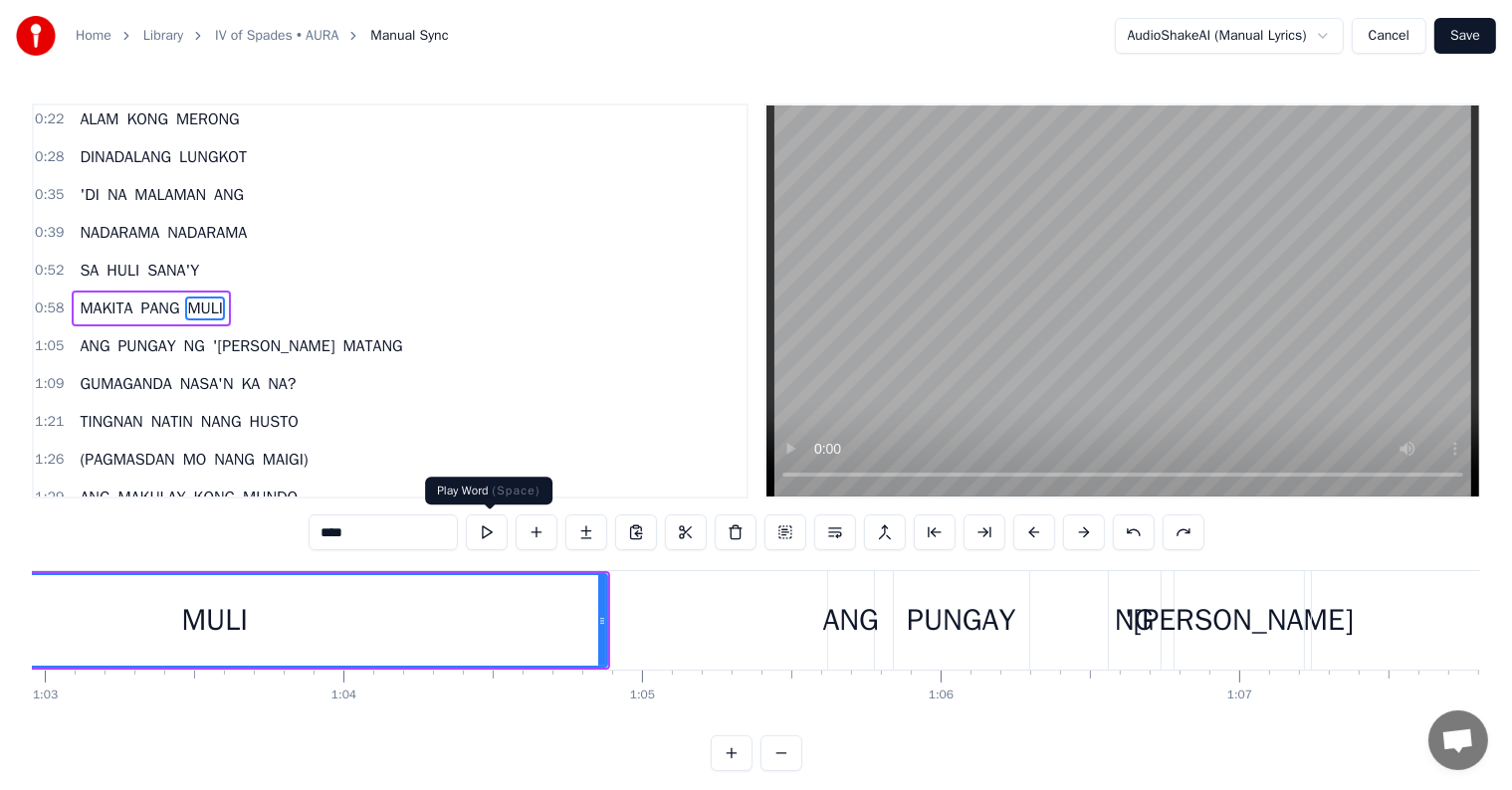 click at bounding box center (487, 532) 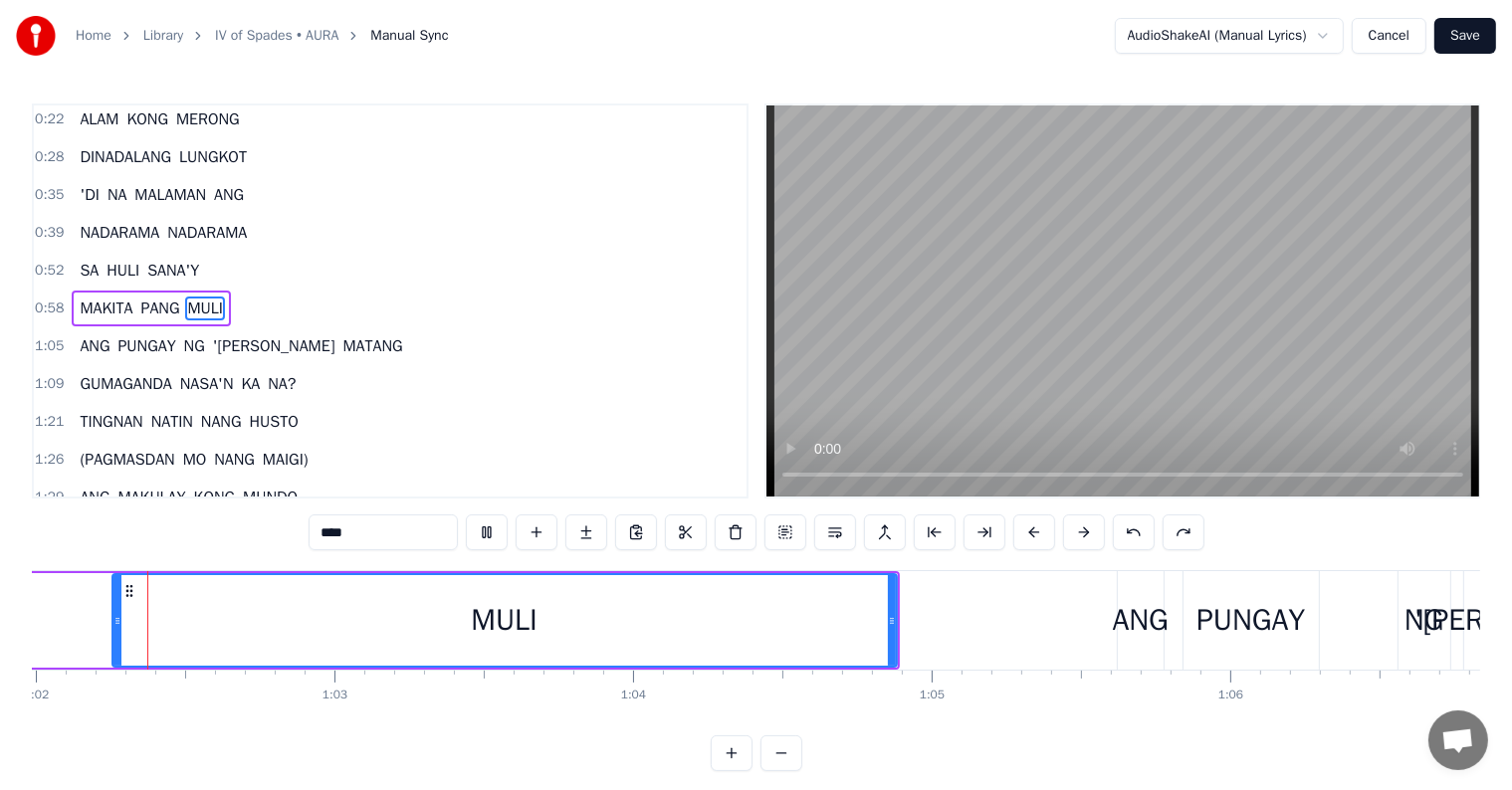 scroll, scrollTop: 0, scrollLeft: 18487, axis: horizontal 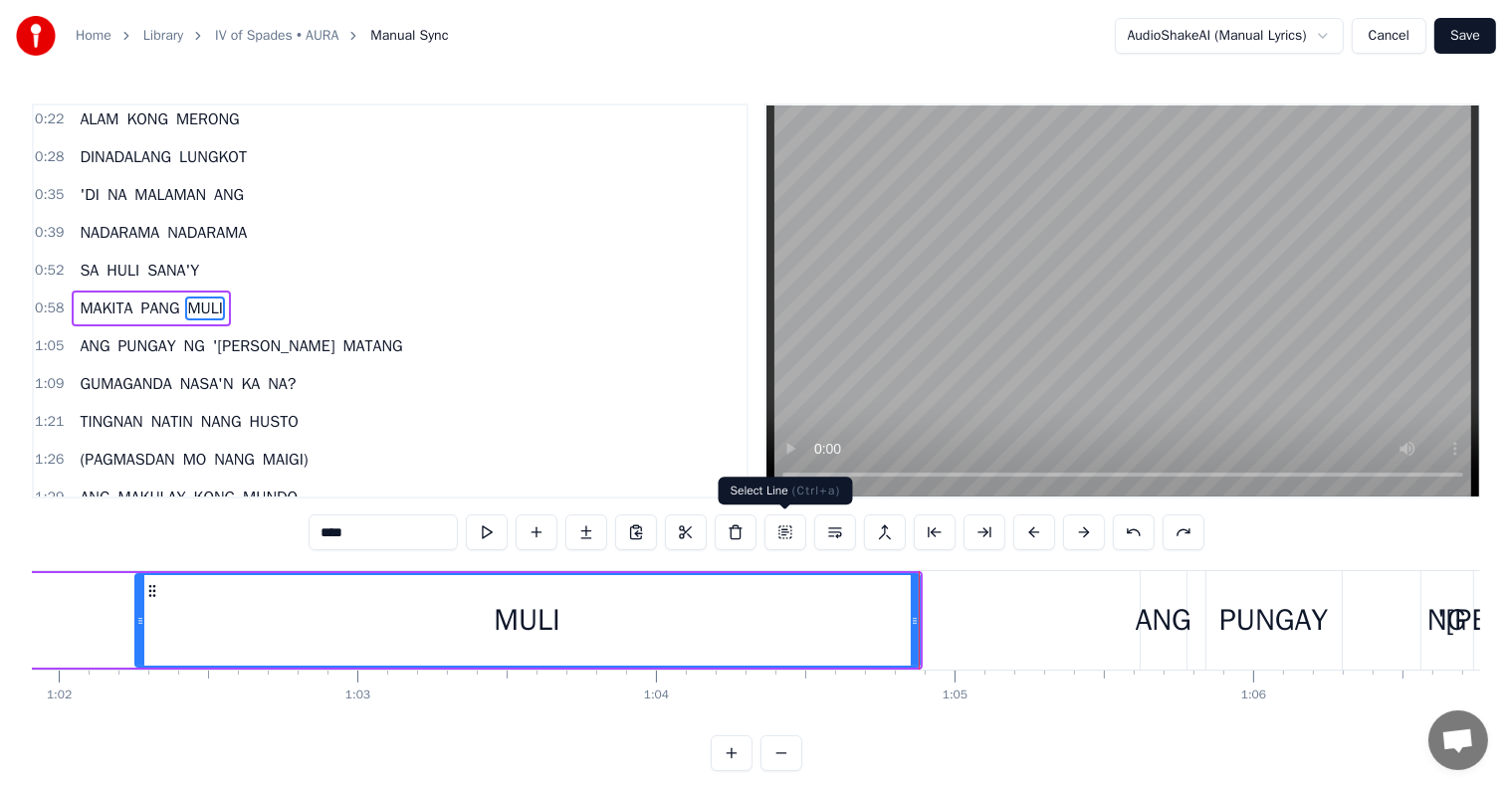 click at bounding box center [785, 532] 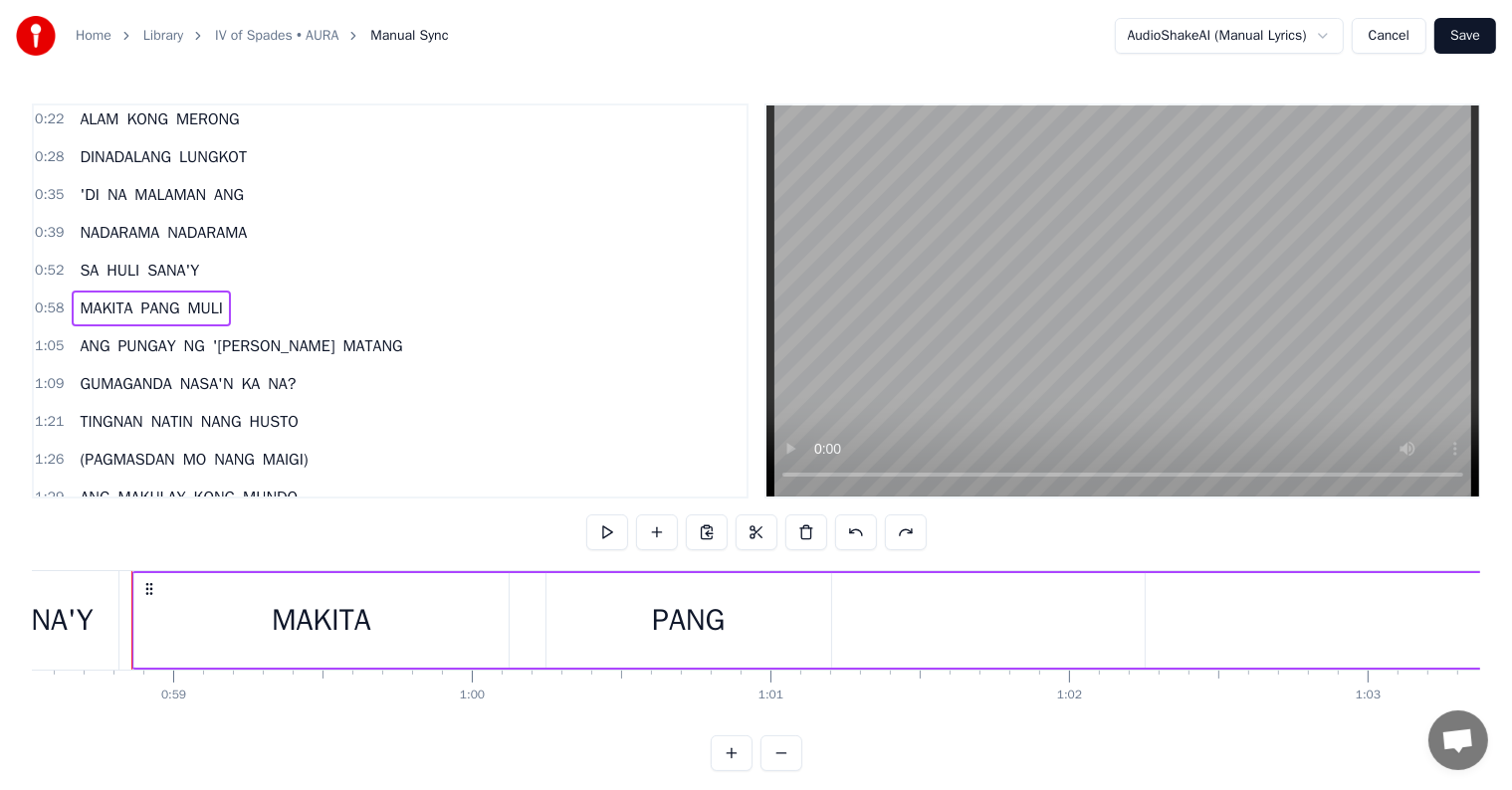 scroll, scrollTop: 0, scrollLeft: 17476, axis: horizontal 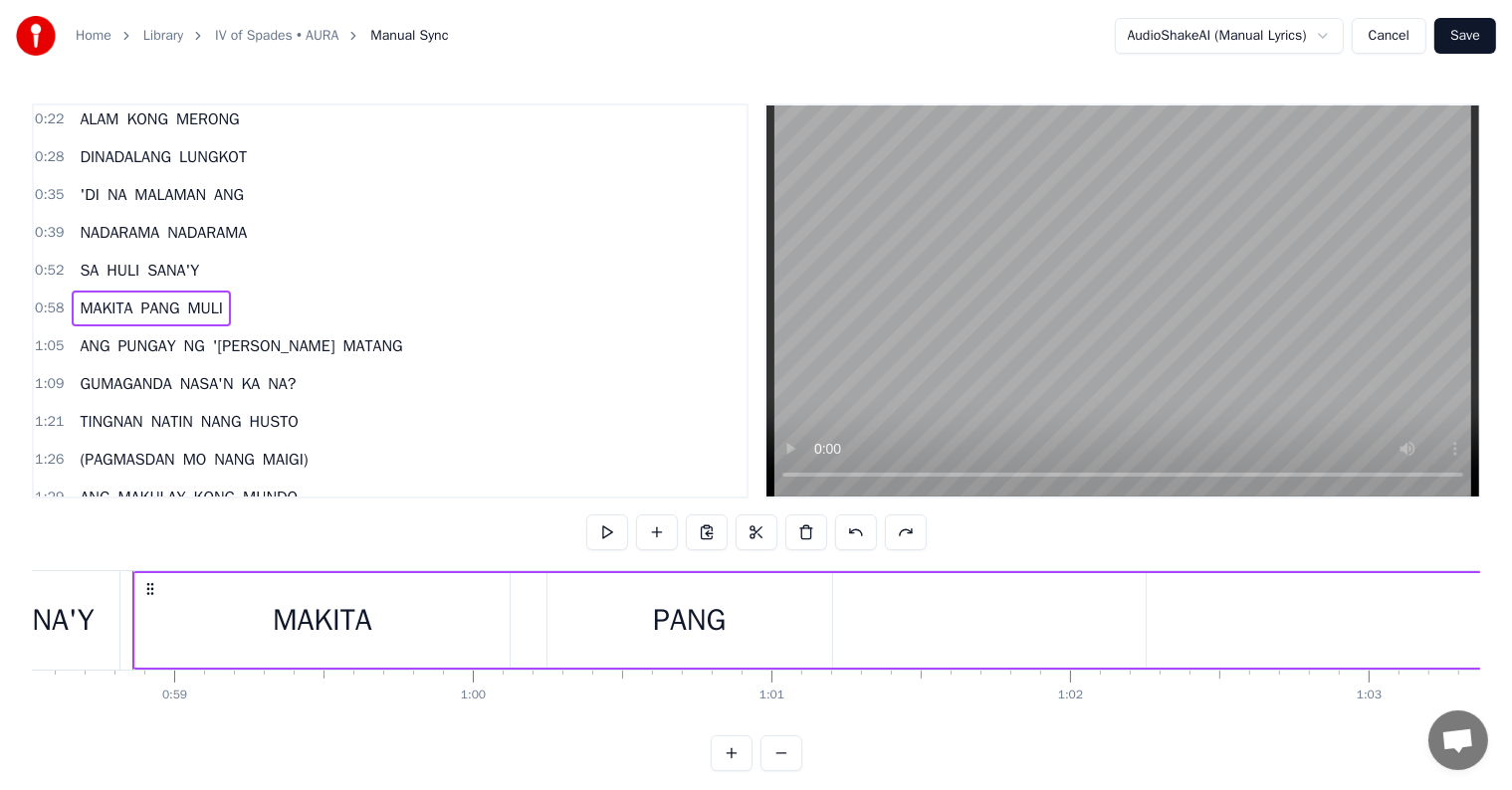 click on "PANG" at bounding box center [159, 308] 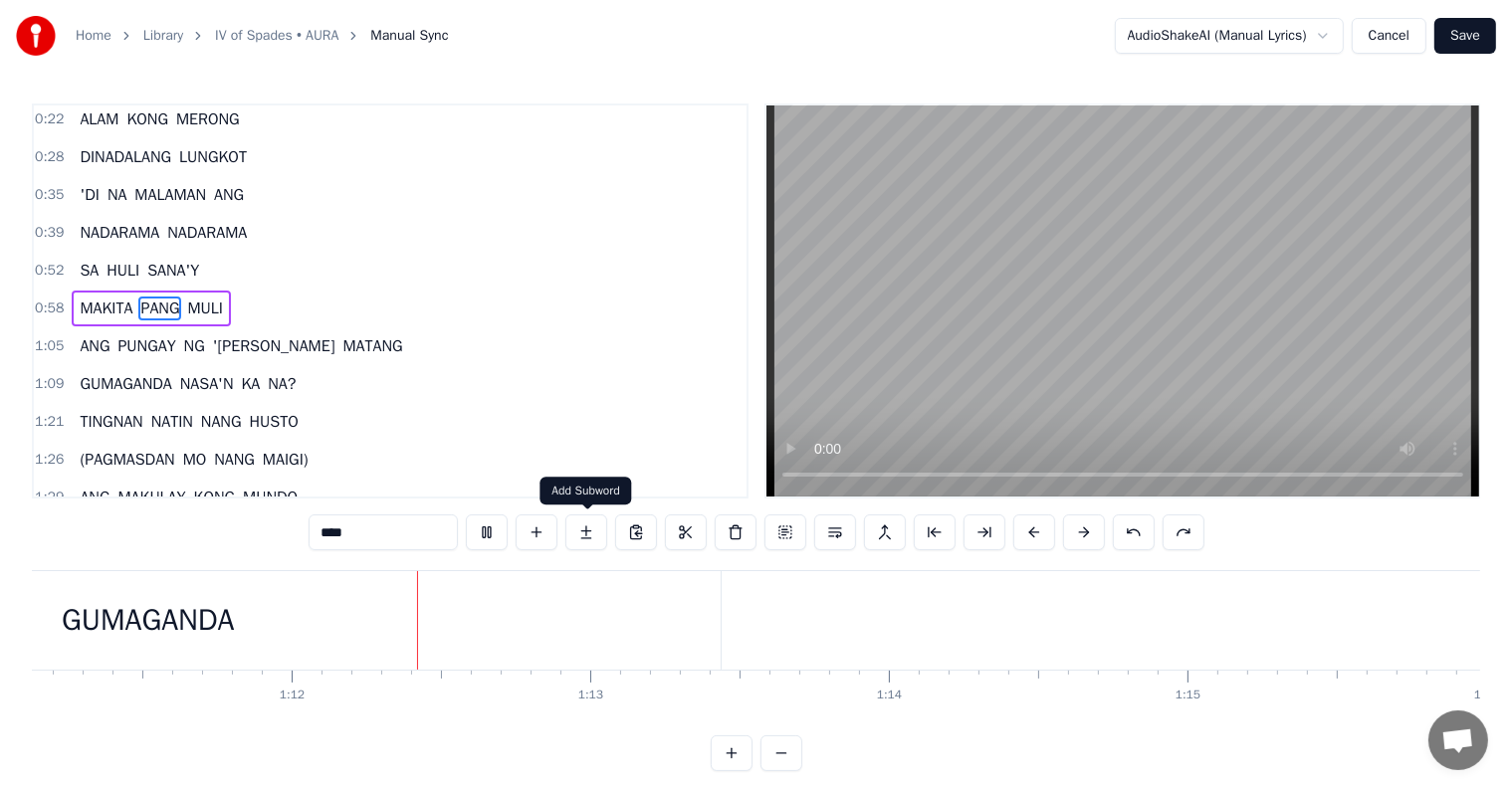 scroll, scrollTop: 0, scrollLeft: 21309, axis: horizontal 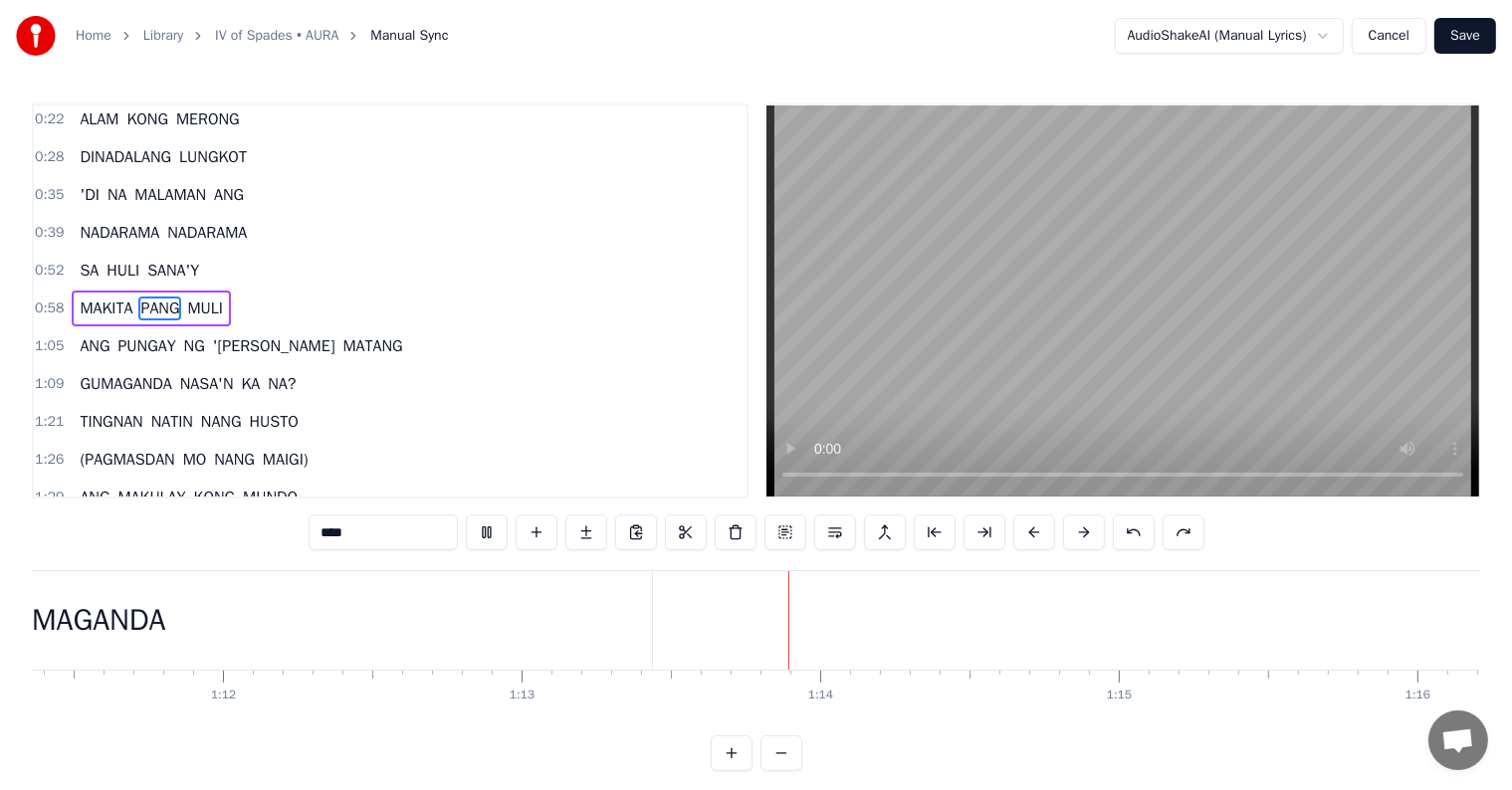 click on "GUMAGANDA" at bounding box center (80, 620) 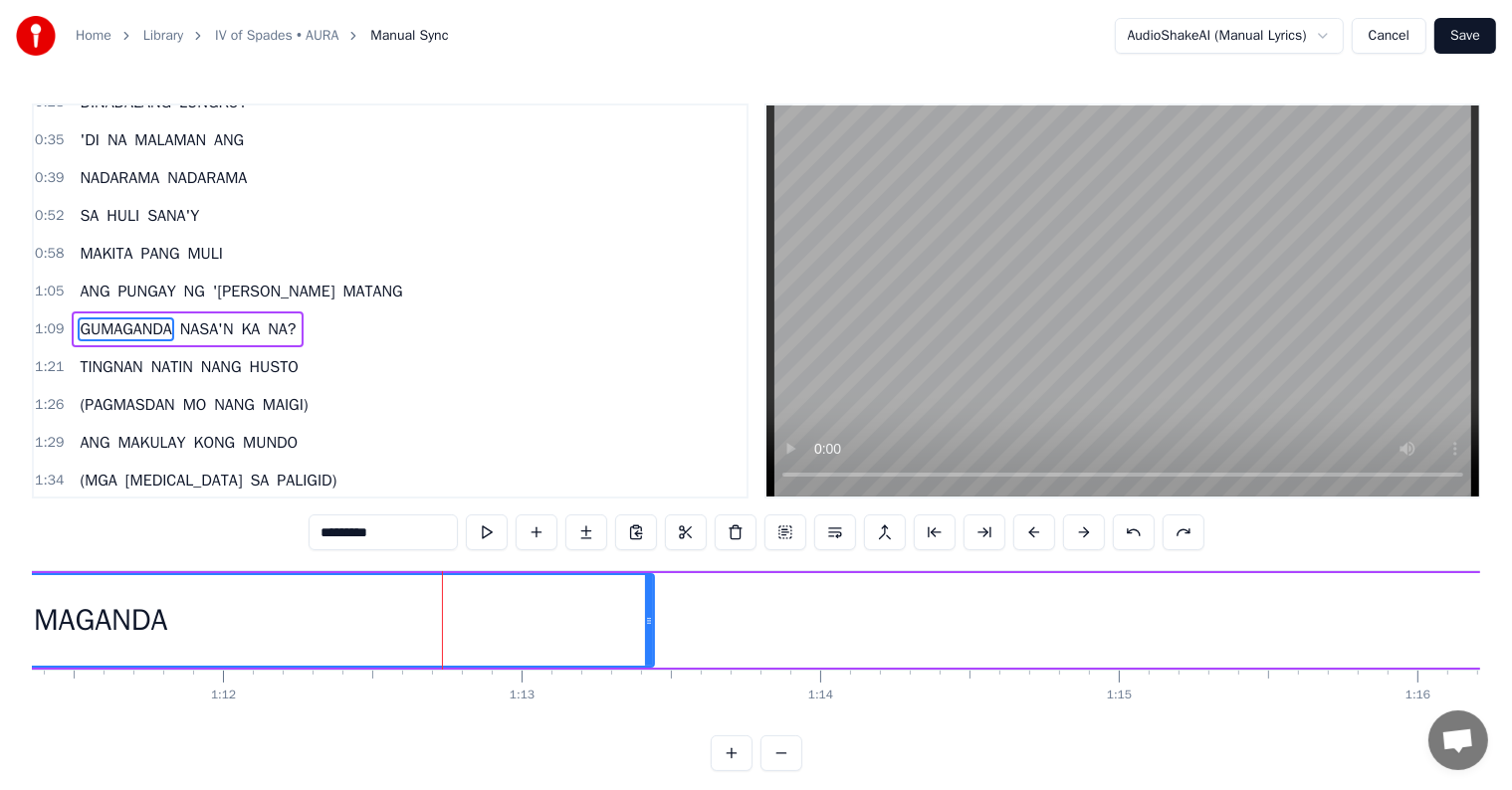 scroll, scrollTop: 79, scrollLeft: 0, axis: vertical 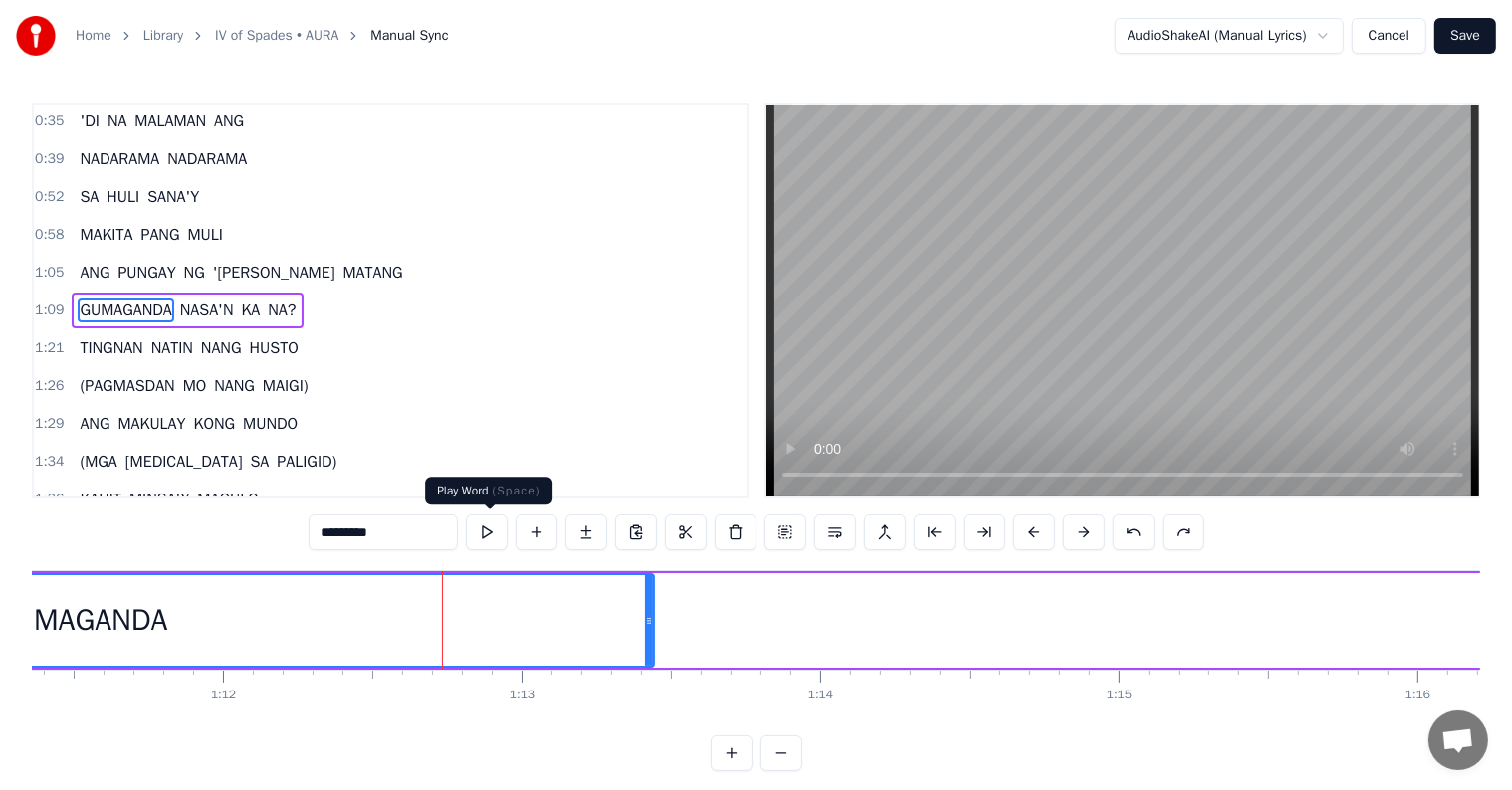click at bounding box center (487, 532) 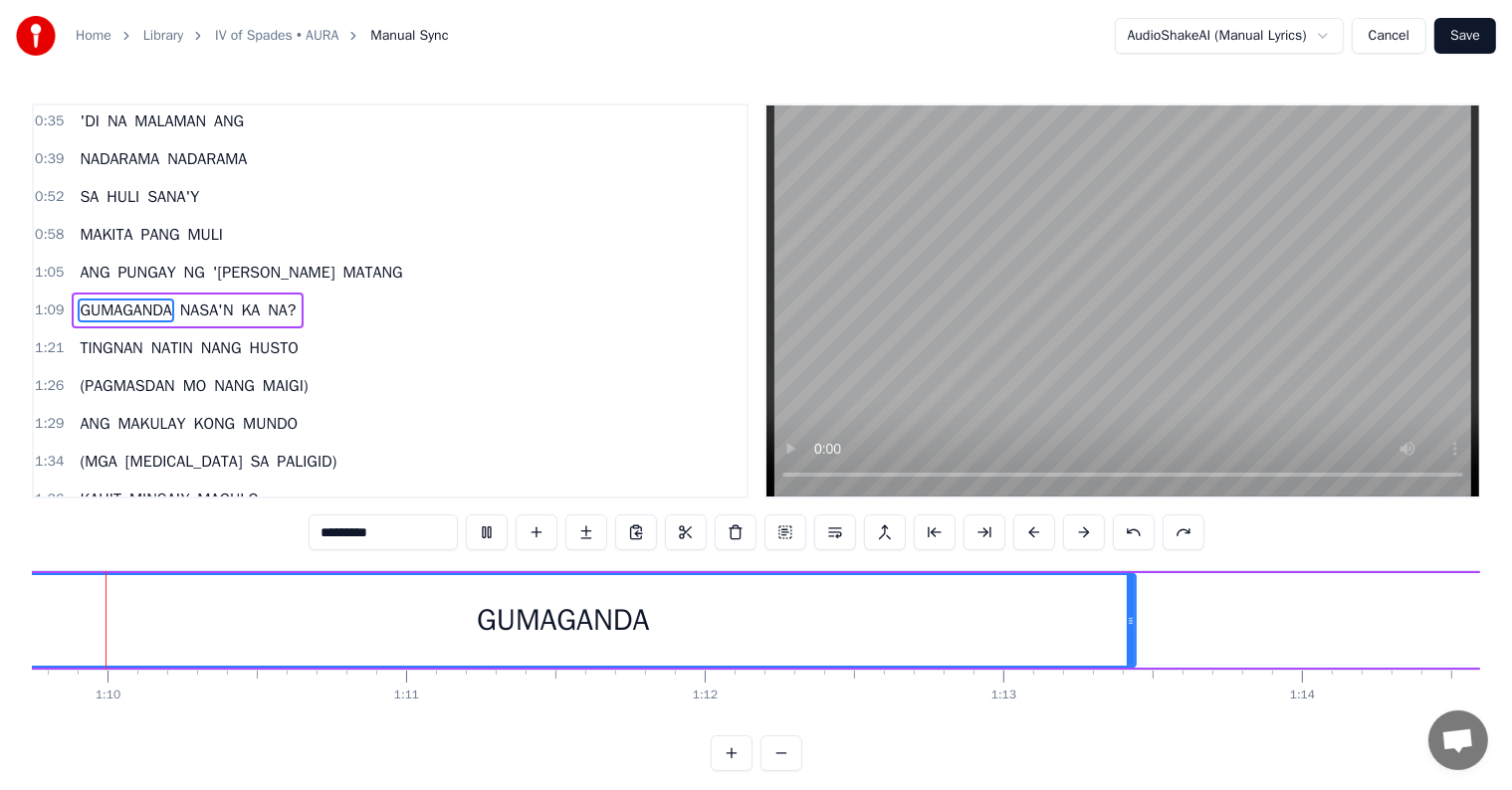 scroll, scrollTop: 0, scrollLeft: 20748, axis: horizontal 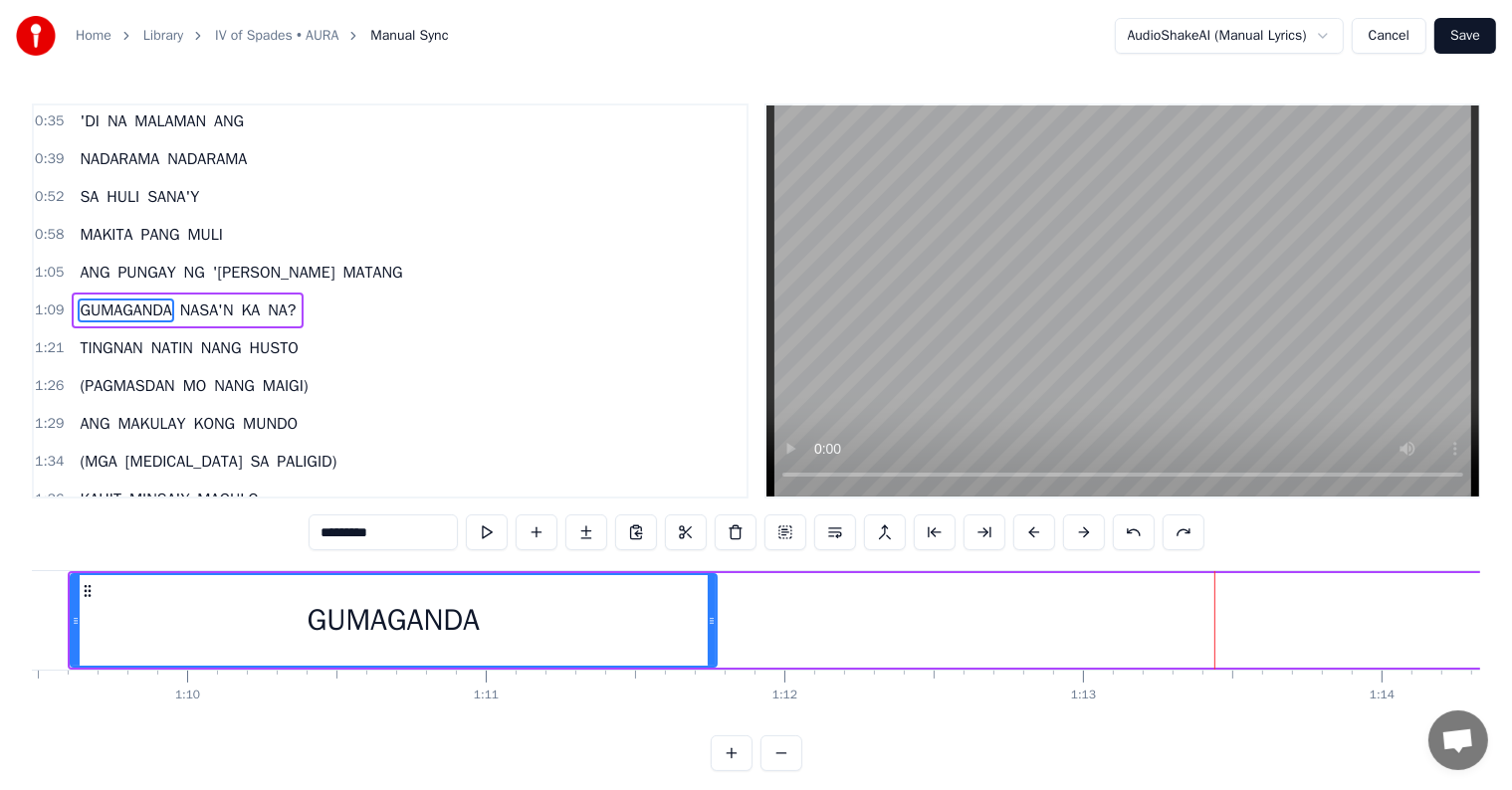 drag, startPoint x: 1211, startPoint y: 620, endPoint x: 717, endPoint y: 630, distance: 494.1012 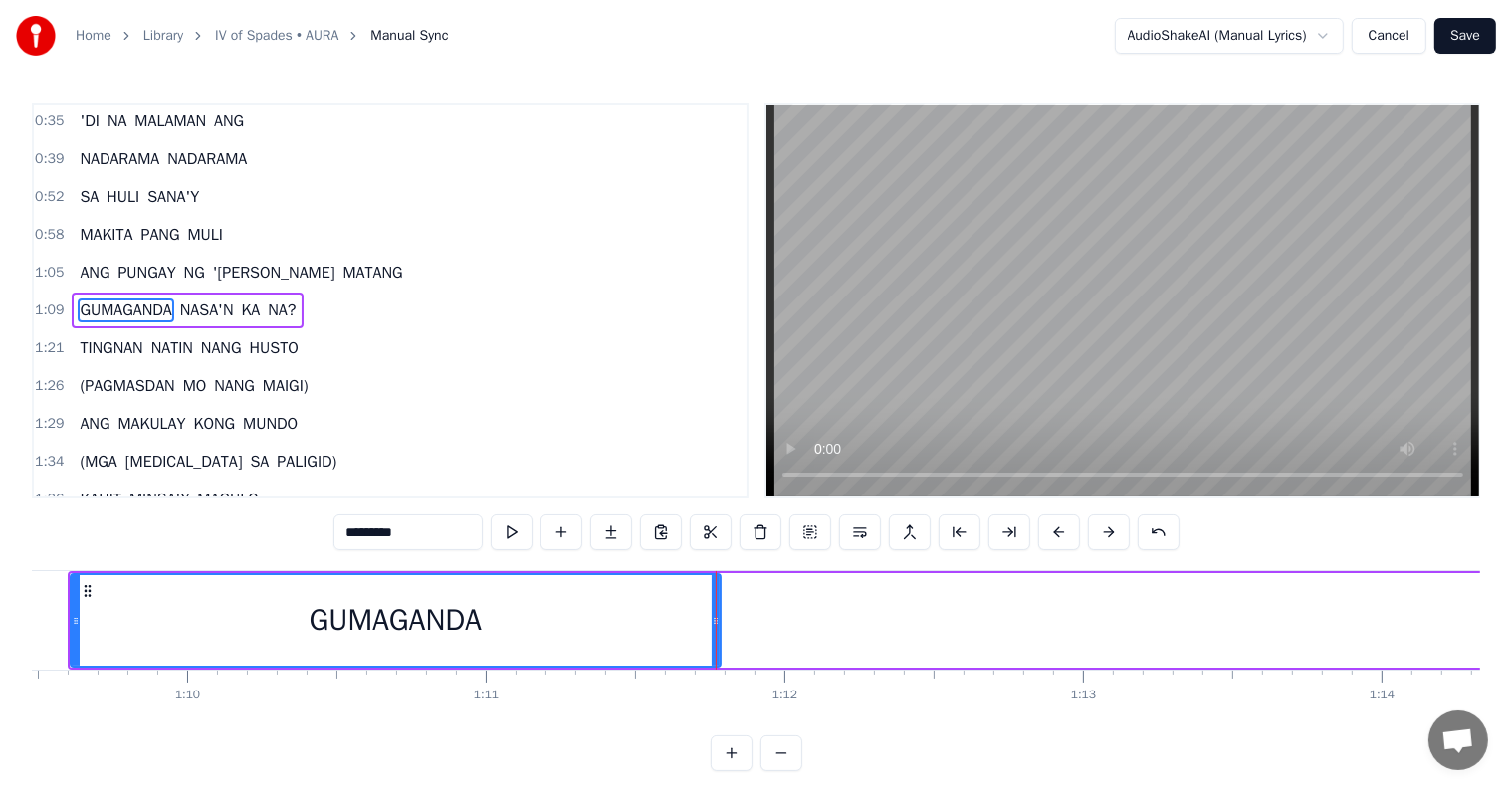 click at bounding box center [512, 532] 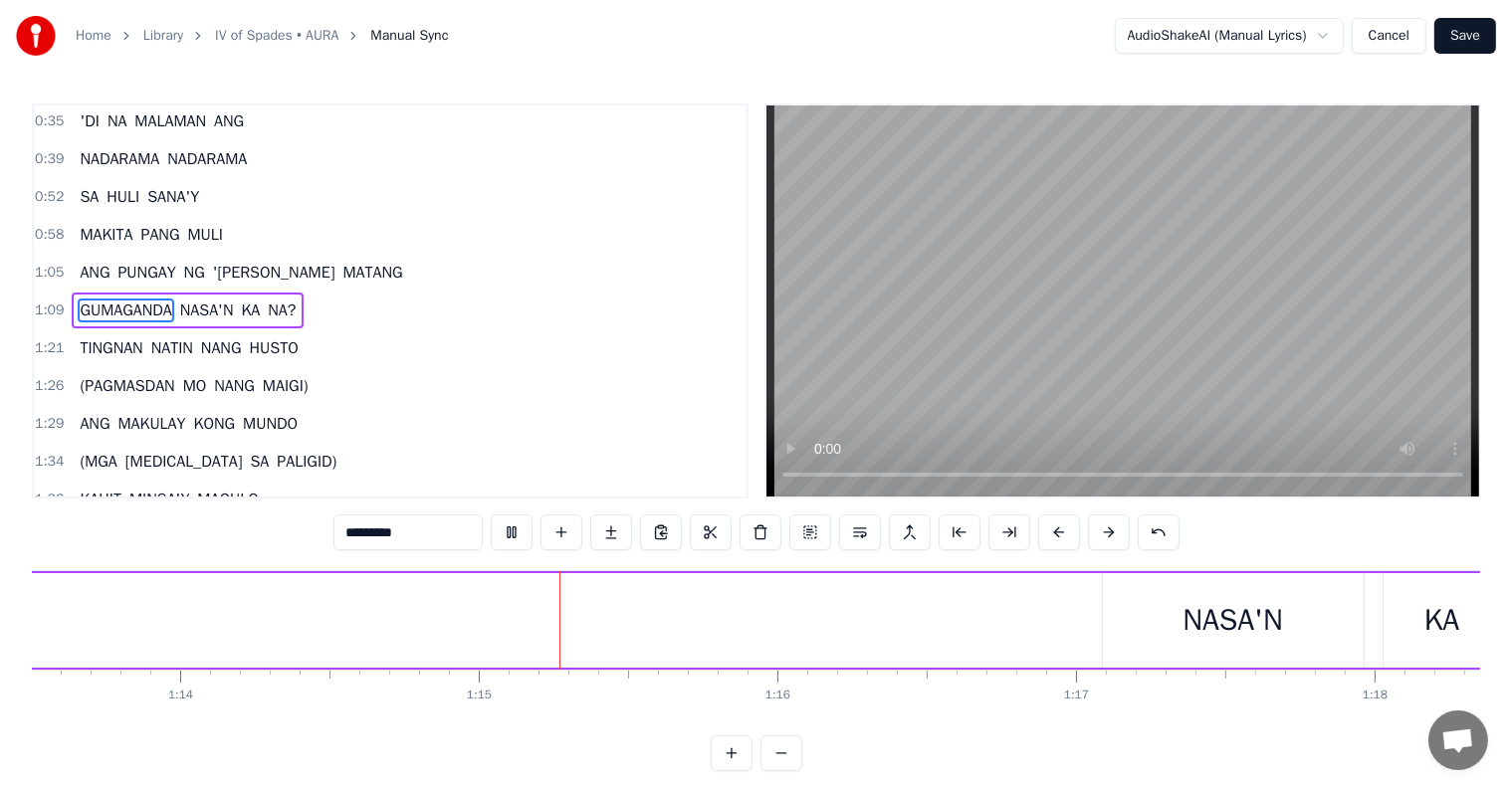 click on "NADARAMA" at bounding box center (119, 159) 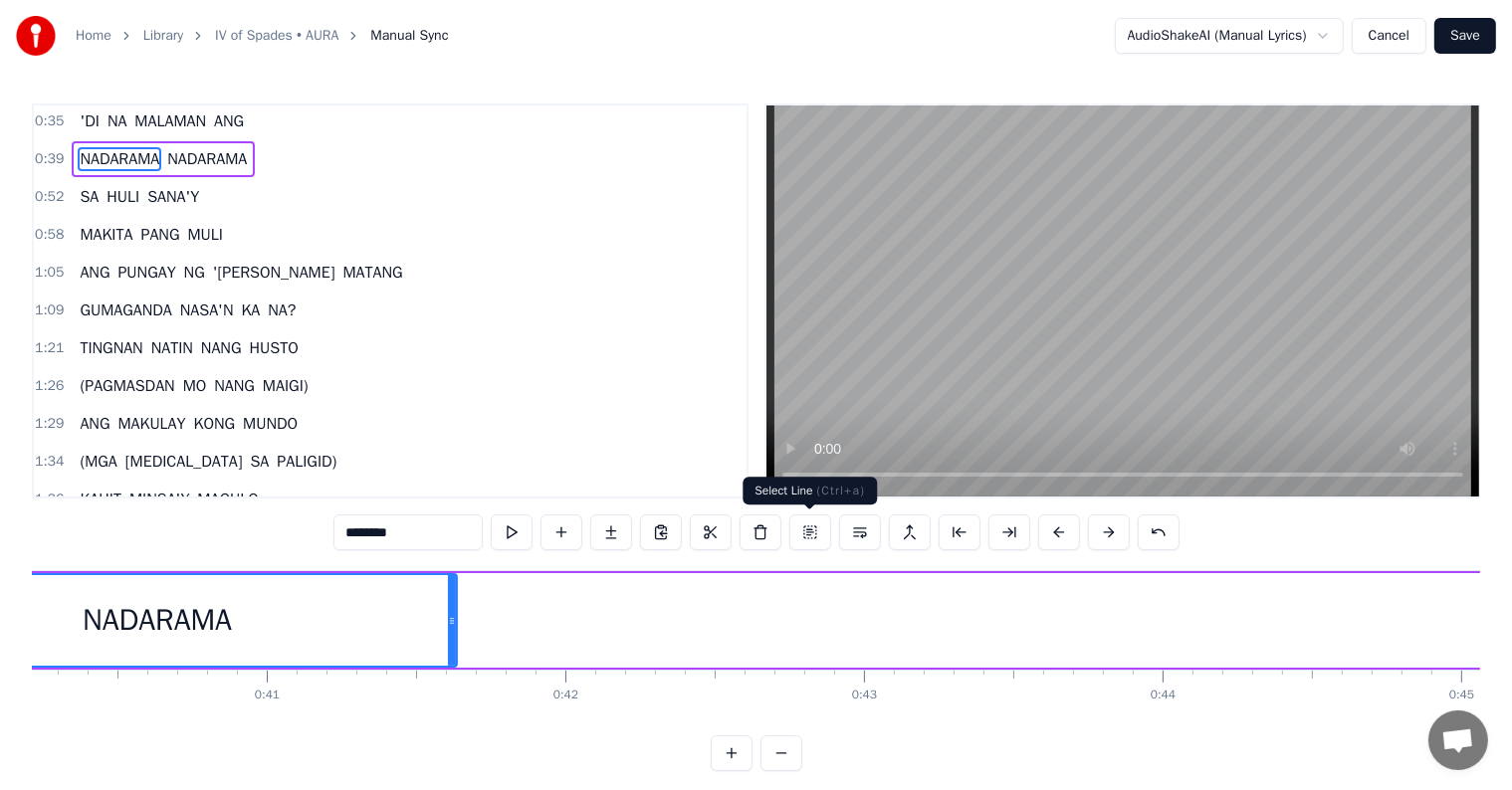 scroll, scrollTop: 0, scrollLeft: 11731, axis: horizontal 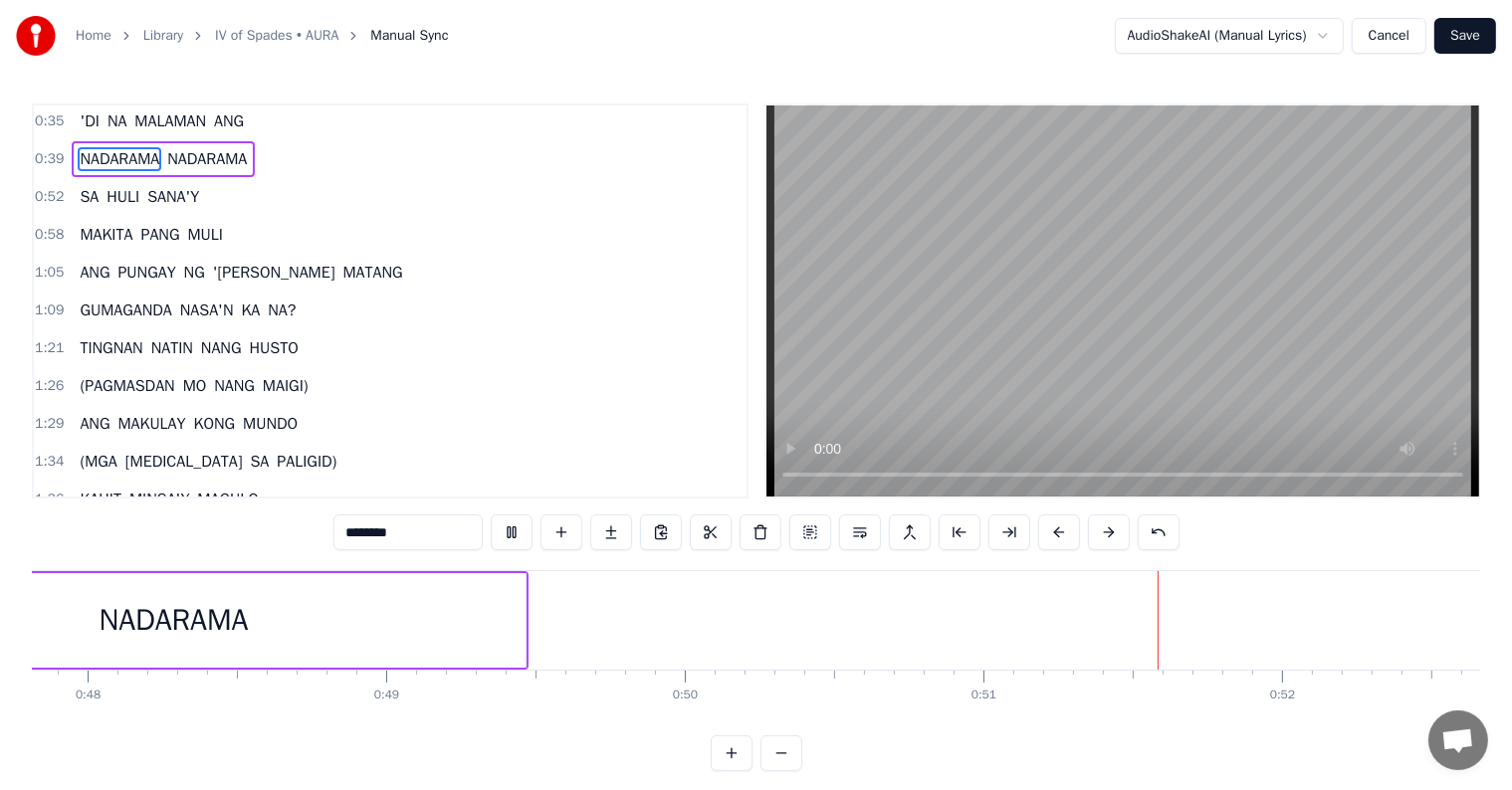 click on "GUMAGANDA" at bounding box center (125, 310) 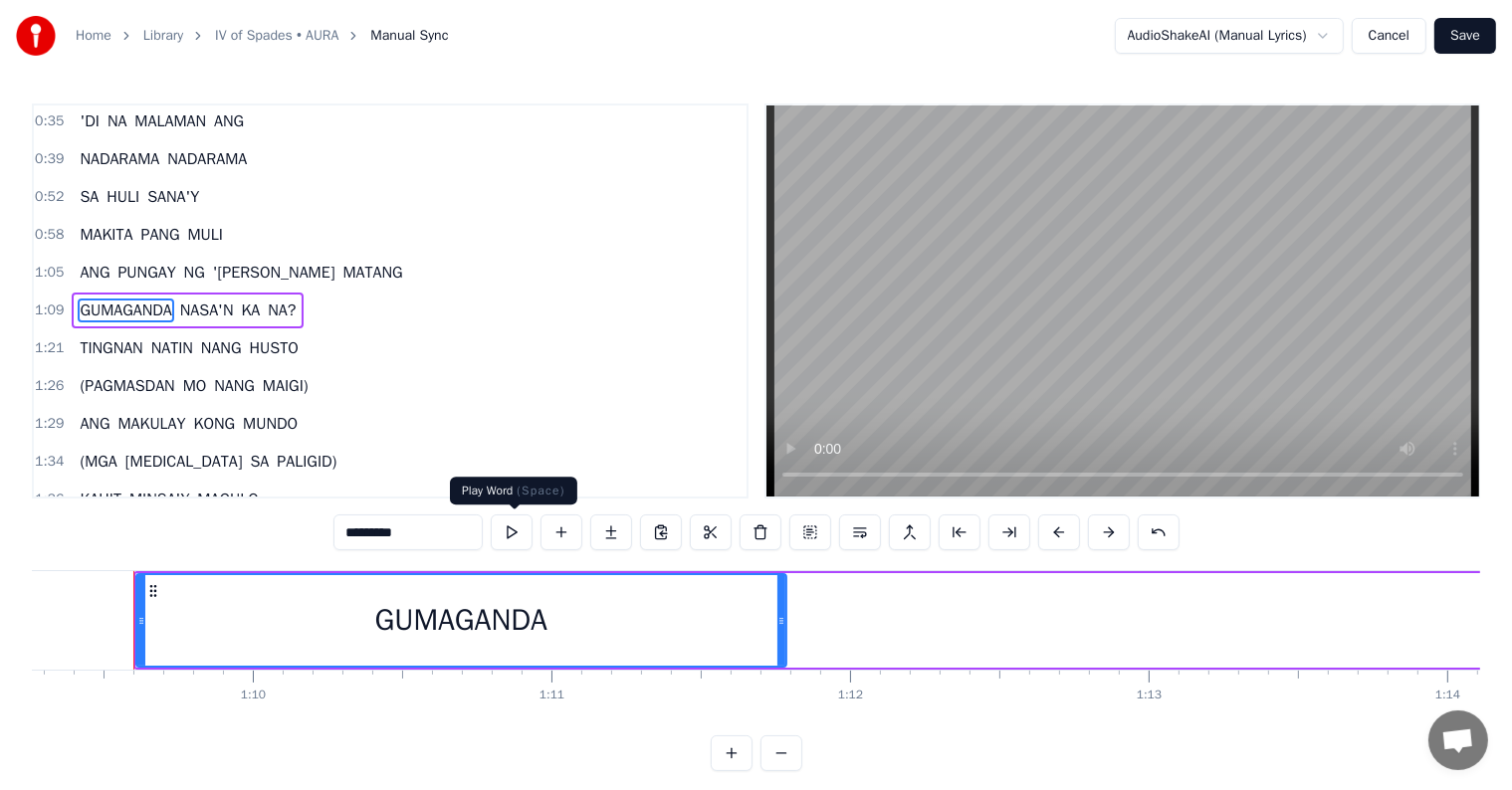 scroll, scrollTop: 0, scrollLeft: 20683, axis: horizontal 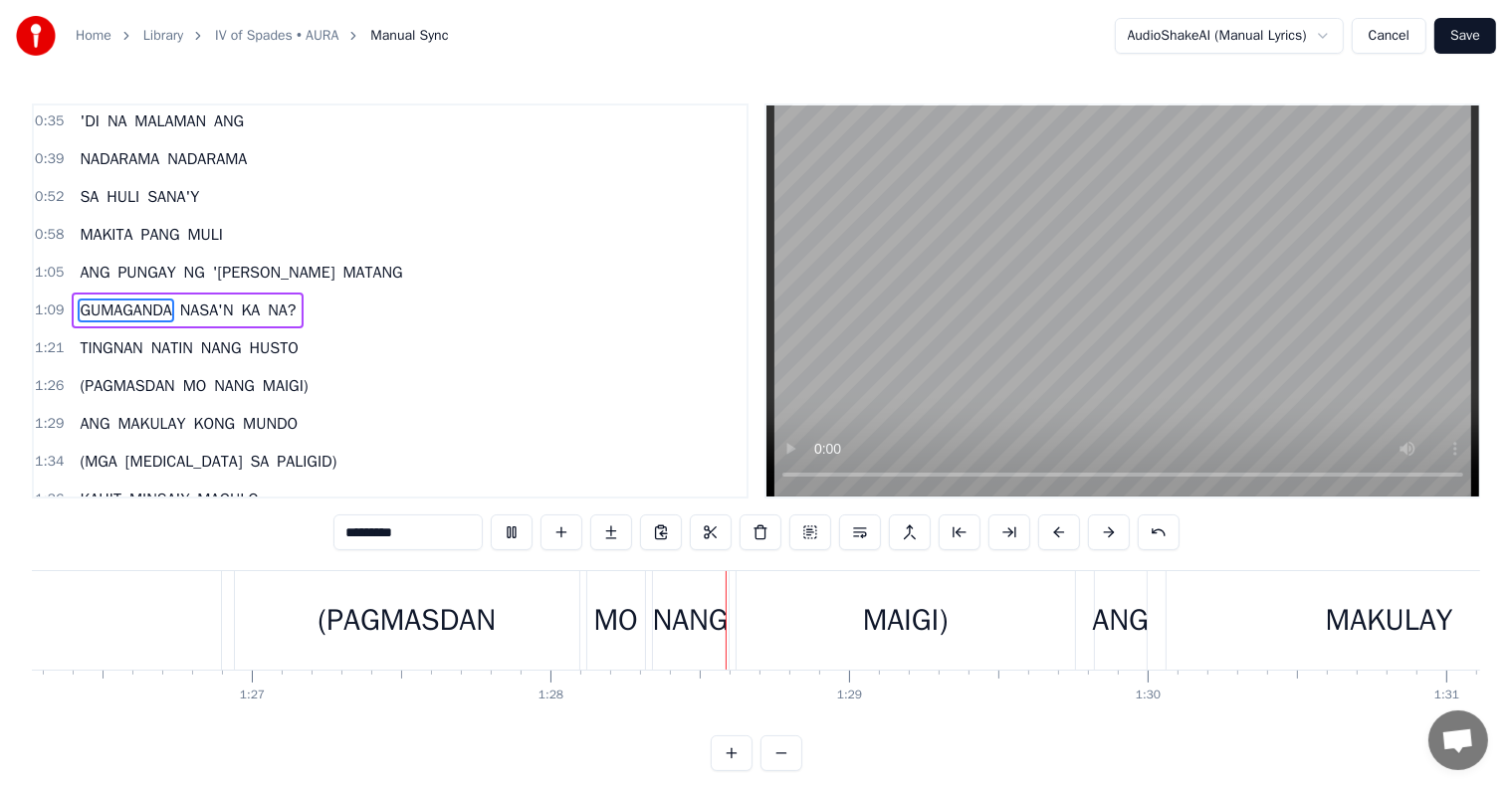 click on "HUSTO" at bounding box center (273, 348) 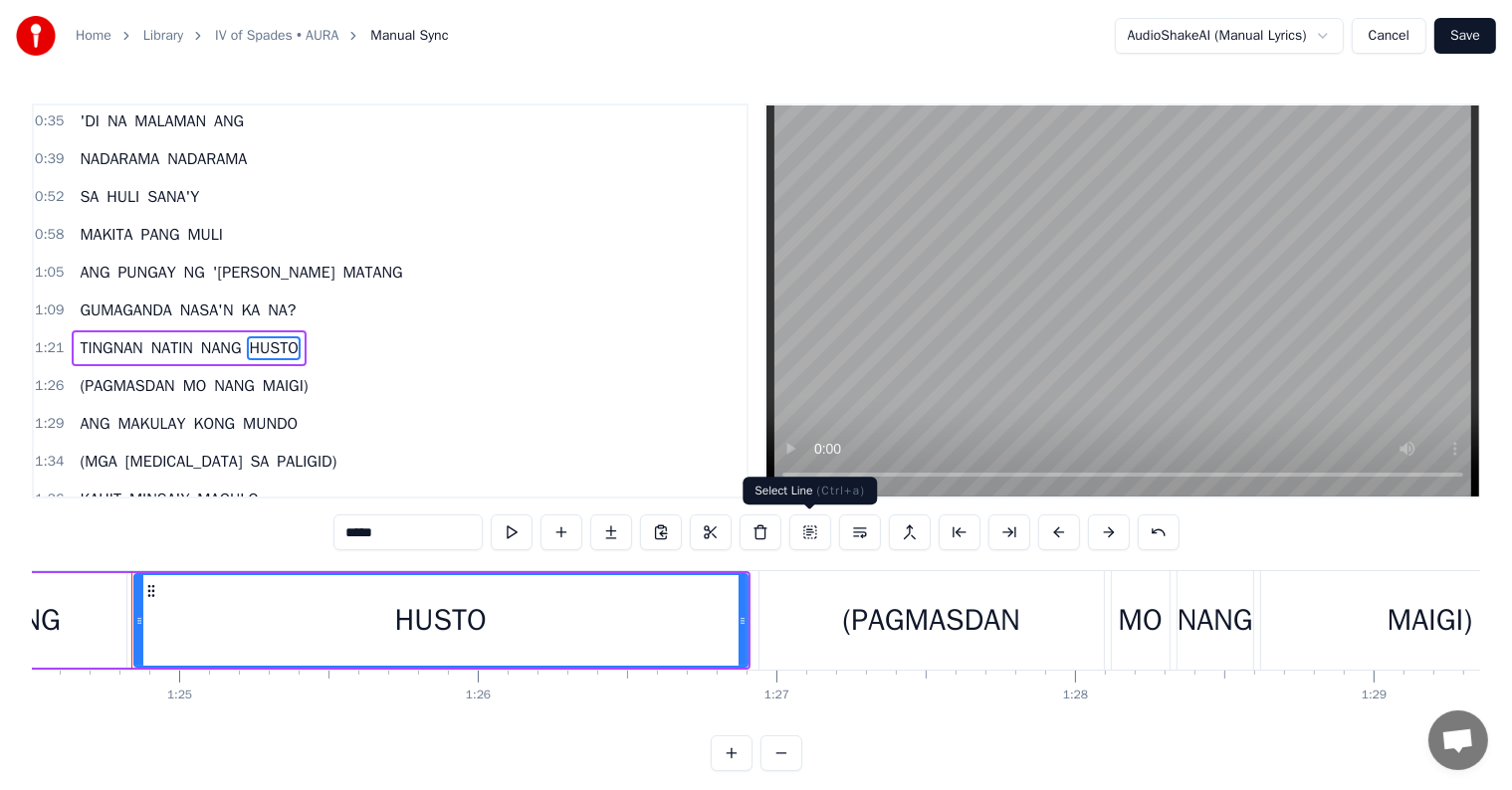 scroll, scrollTop: 0, scrollLeft: 25234, axis: horizontal 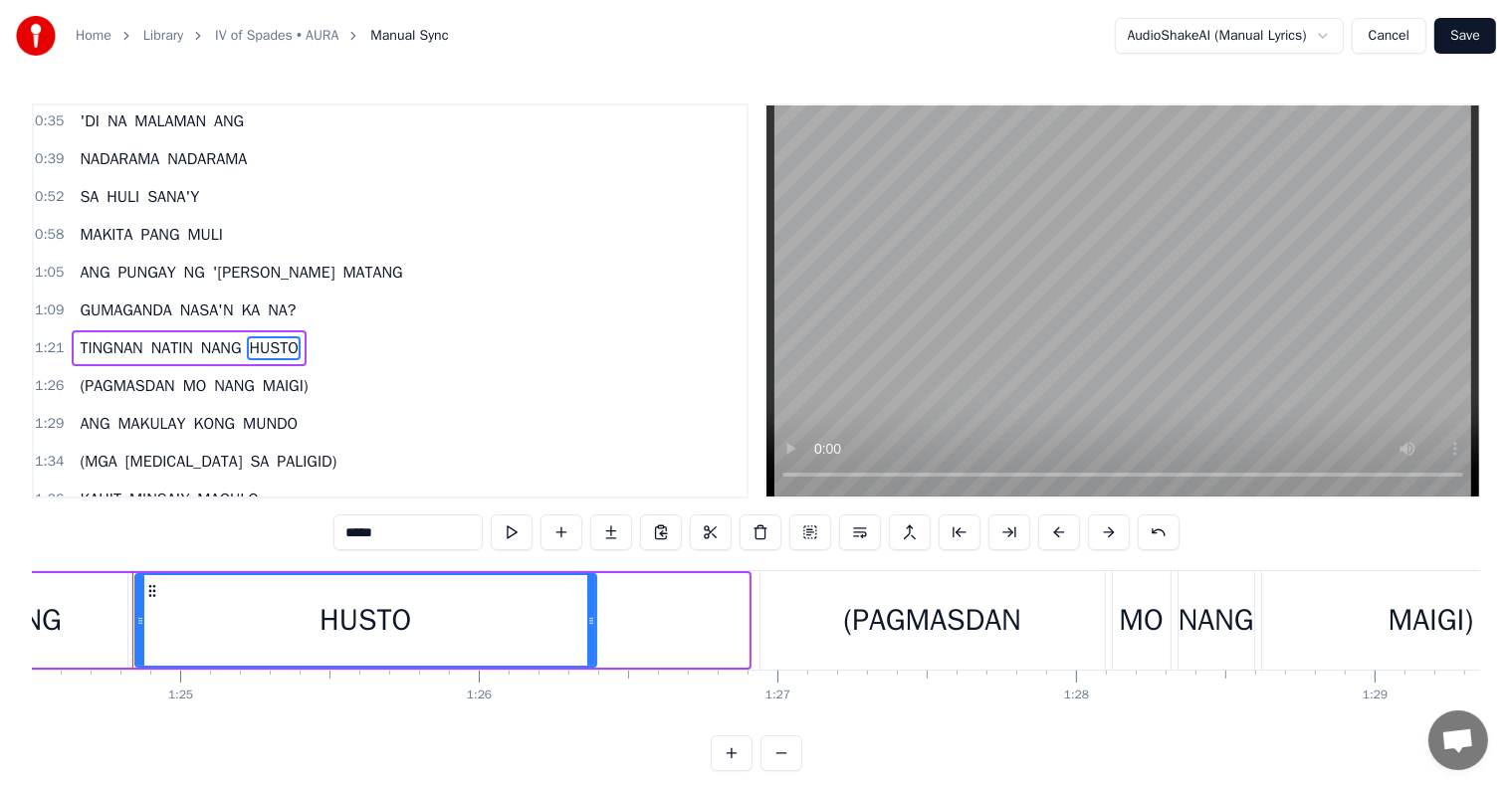 drag, startPoint x: 745, startPoint y: 617, endPoint x: 592, endPoint y: 616, distance: 153.00327 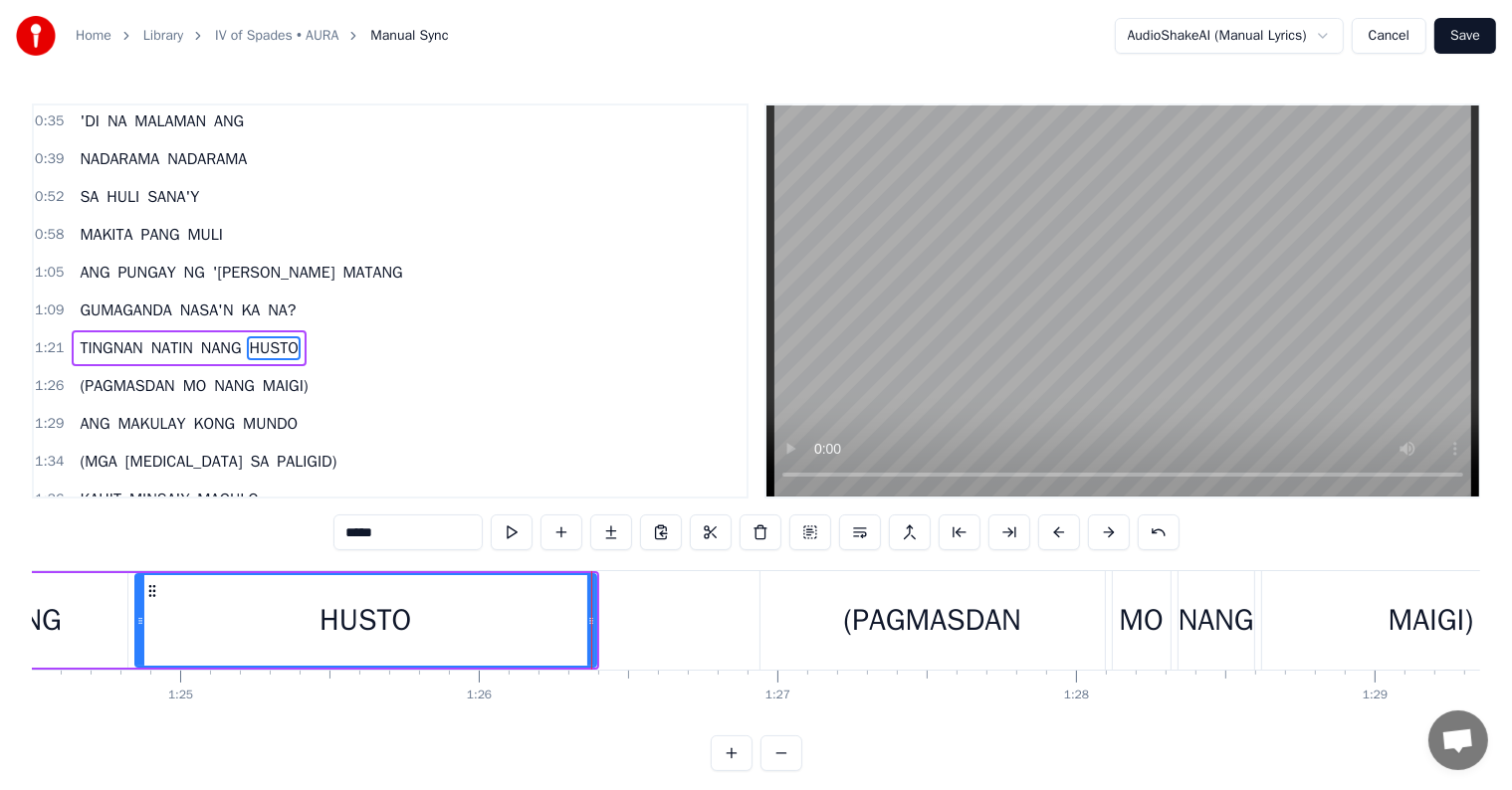 scroll, scrollTop: 115, scrollLeft: 0, axis: vertical 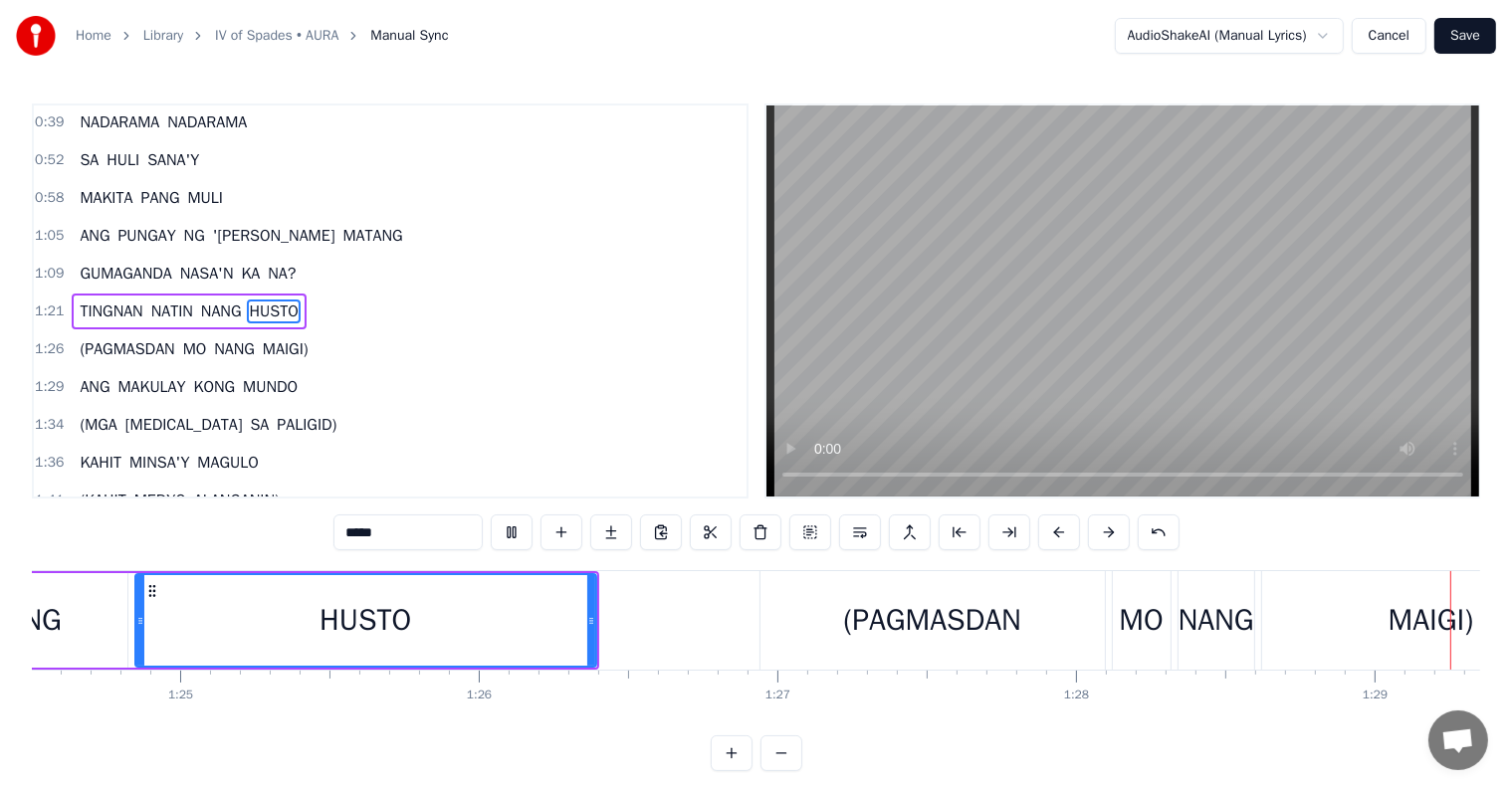 drag, startPoint x: 571, startPoint y: 526, endPoint x: 637, endPoint y: 419, distance: 125.71794 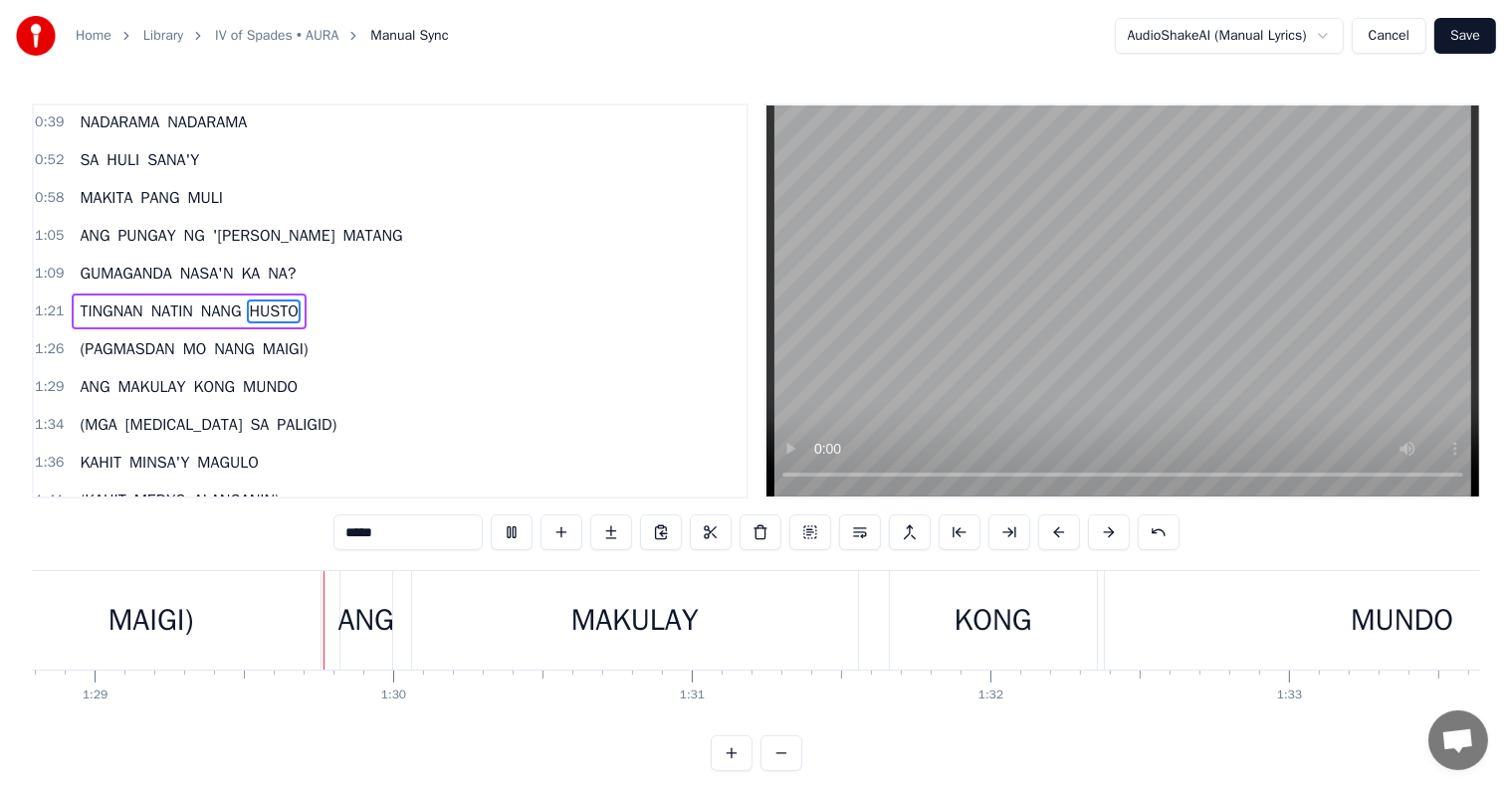scroll, scrollTop: 0, scrollLeft: 26520, axis: horizontal 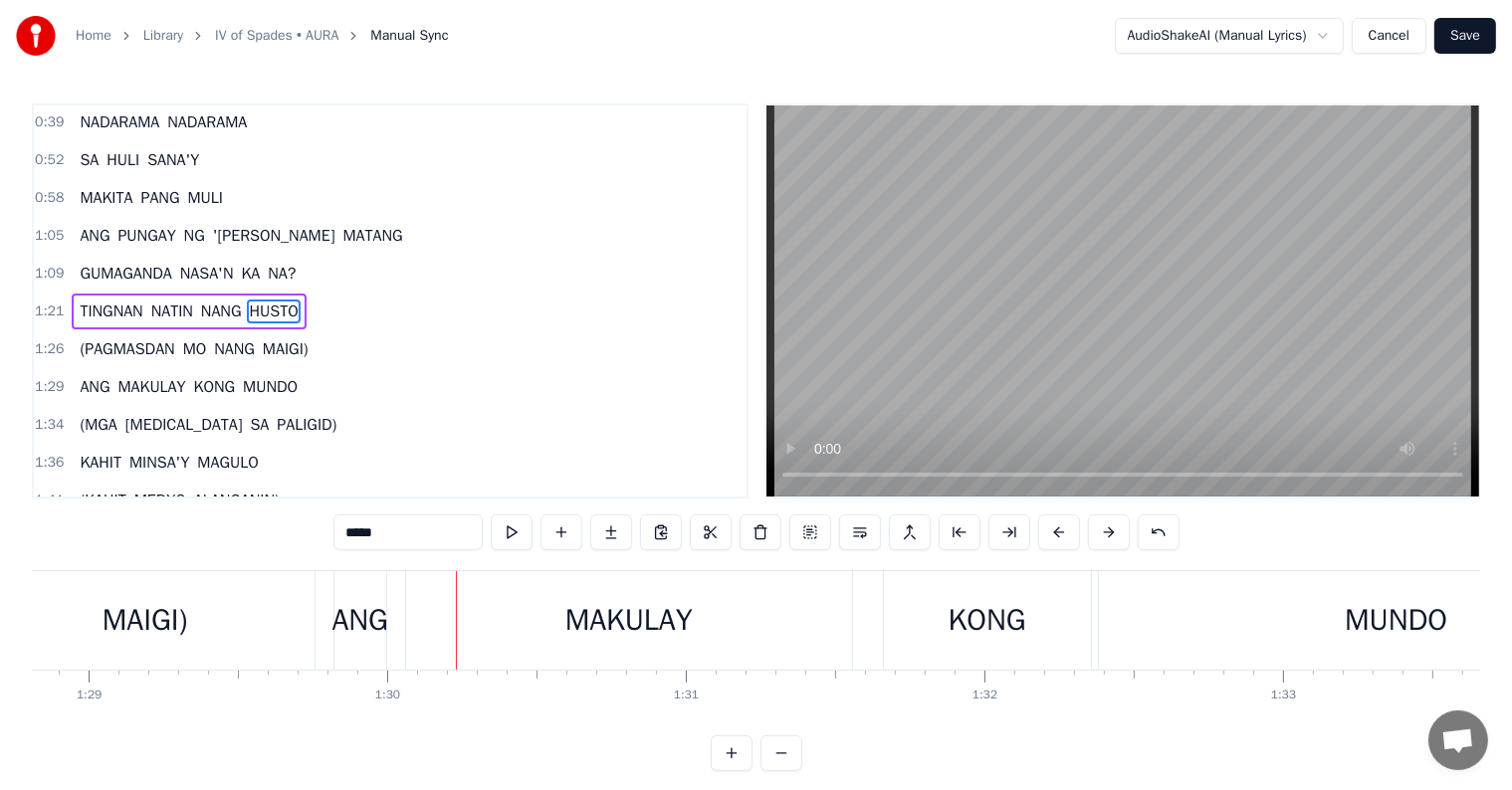 click on "HUSTO" at bounding box center (273, 311) 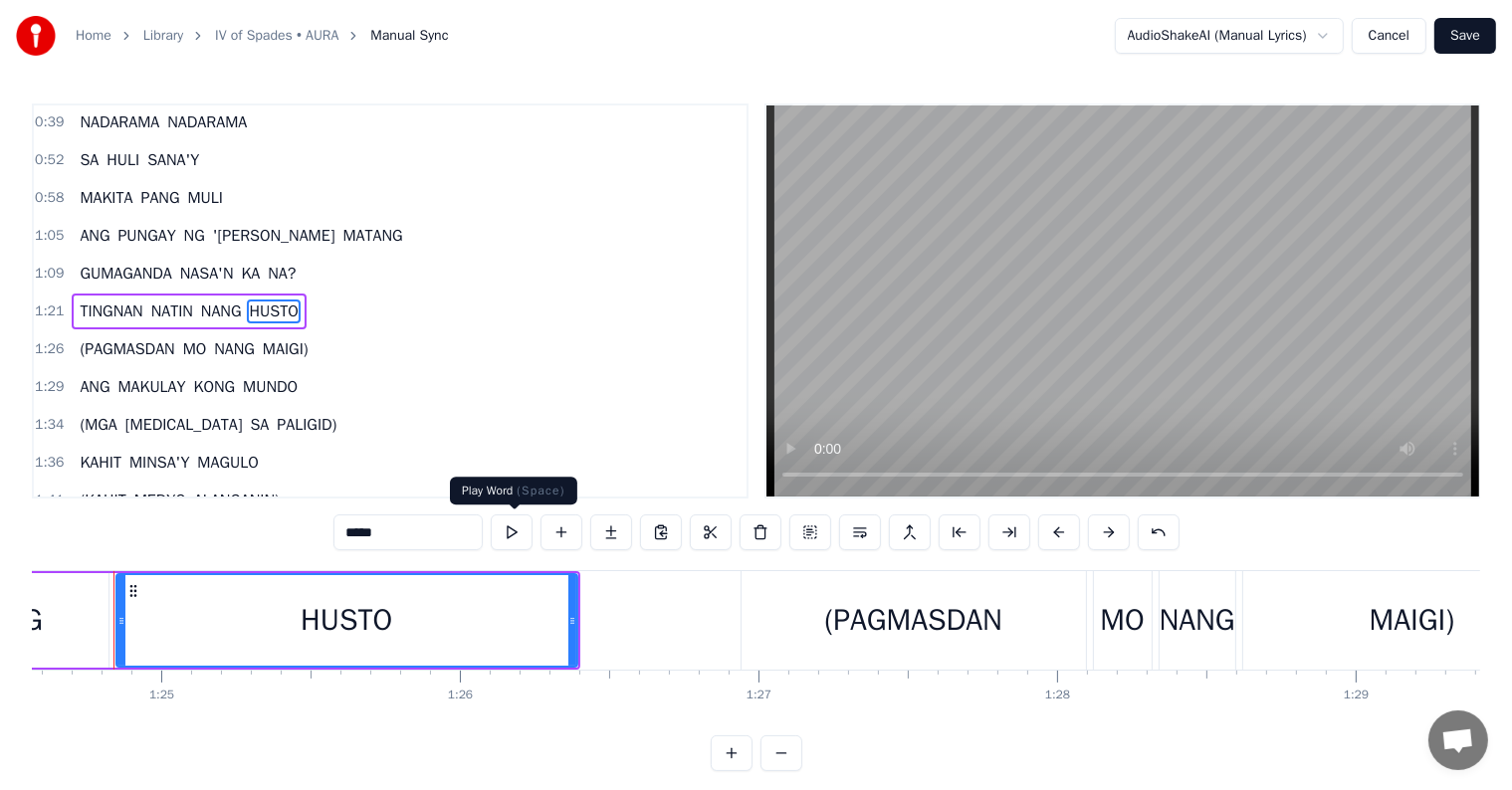 scroll, scrollTop: 0, scrollLeft: 25234, axis: horizontal 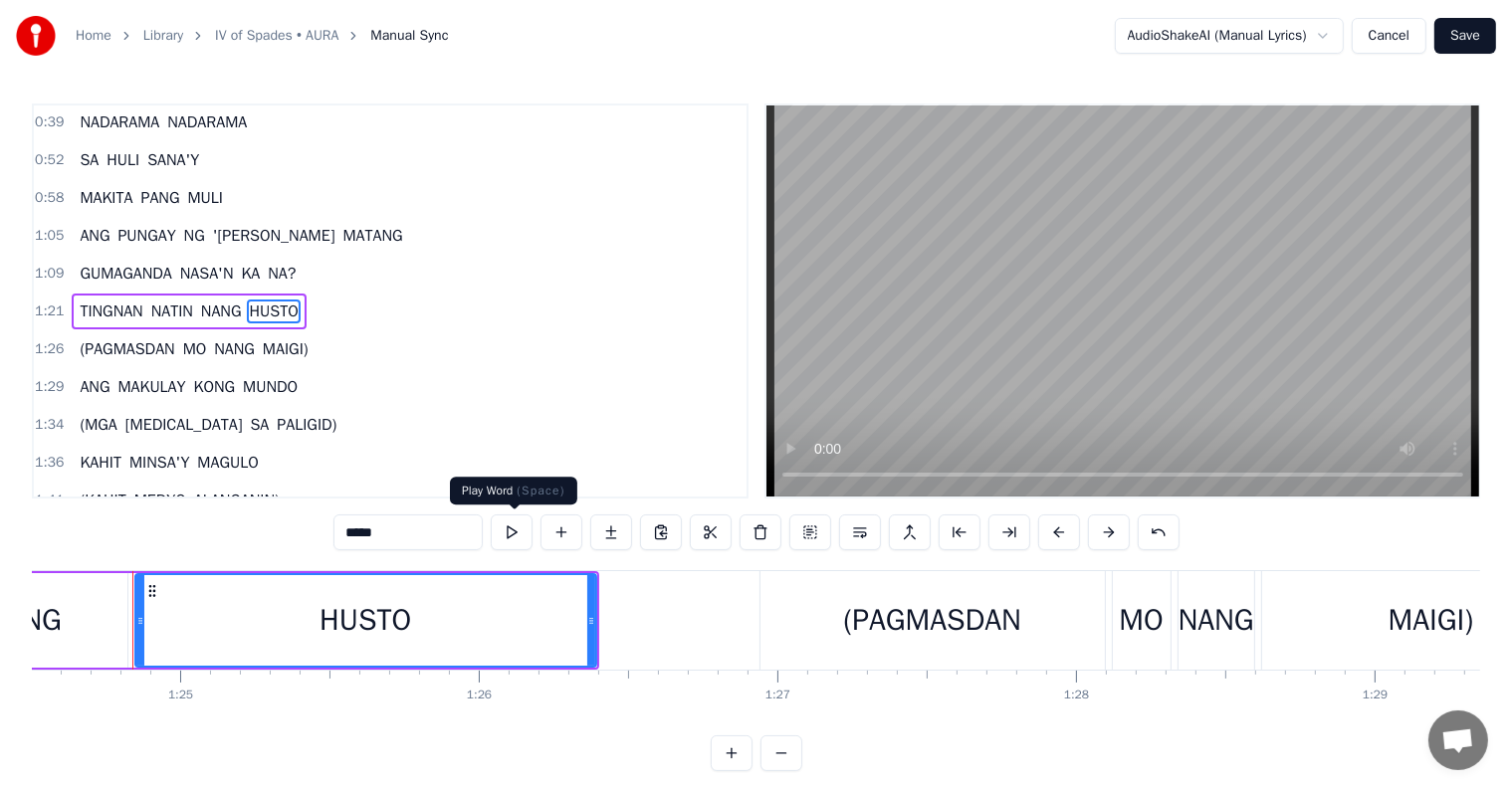 click at bounding box center (512, 532) 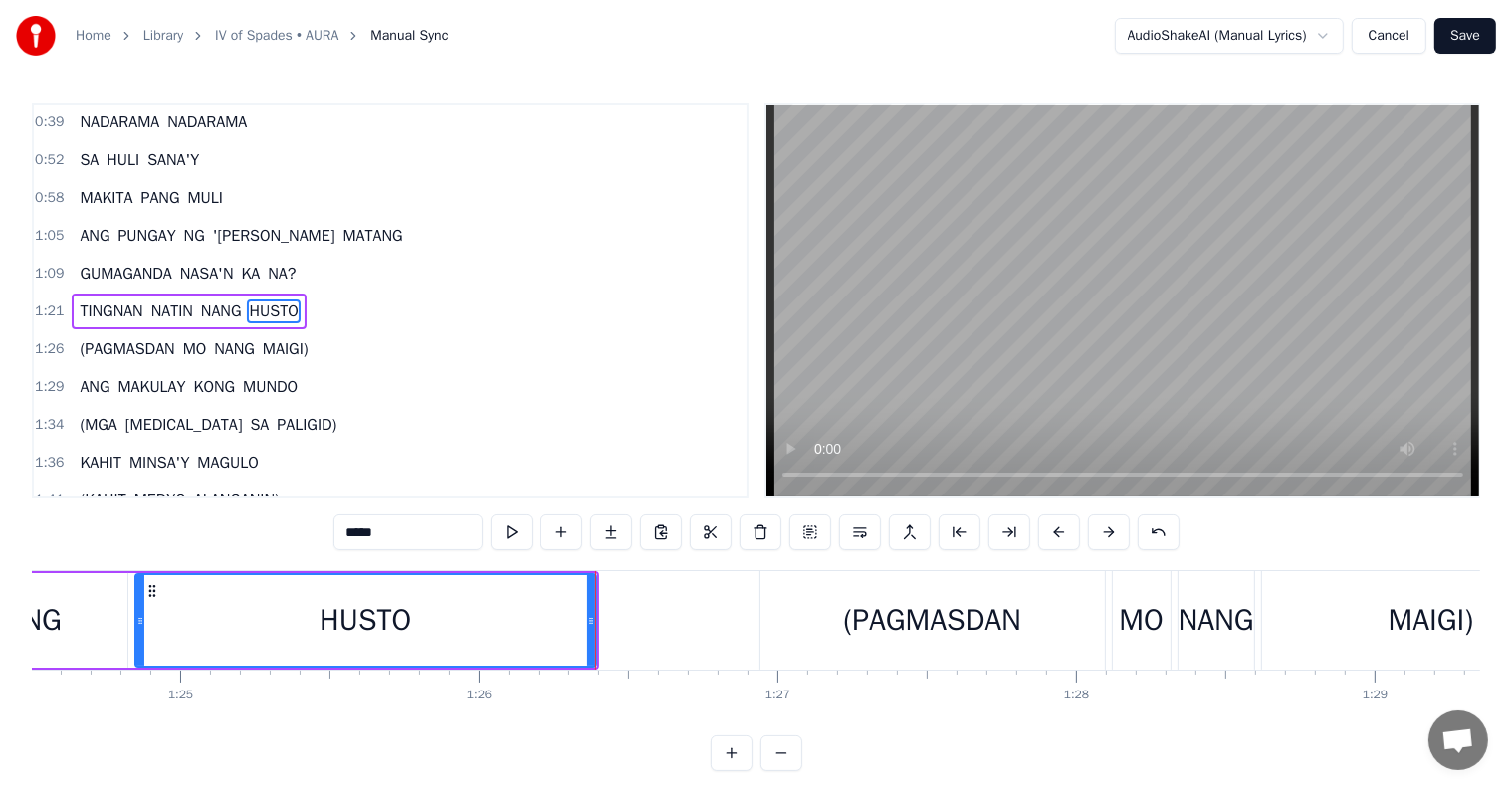 click at bounding box center (512, 532) 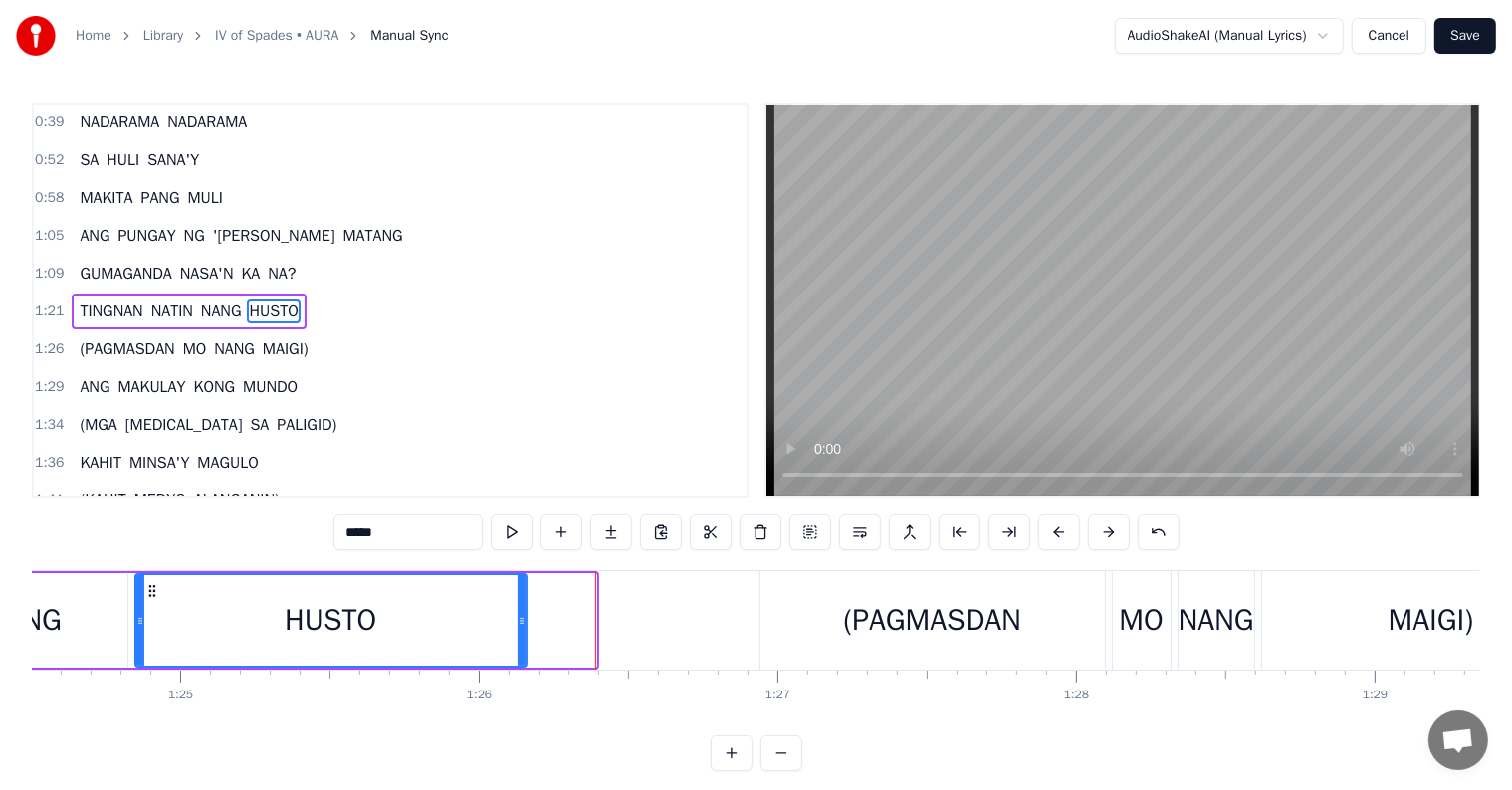 drag, startPoint x: 590, startPoint y: 627, endPoint x: 521, endPoint y: 625, distance: 69.028979 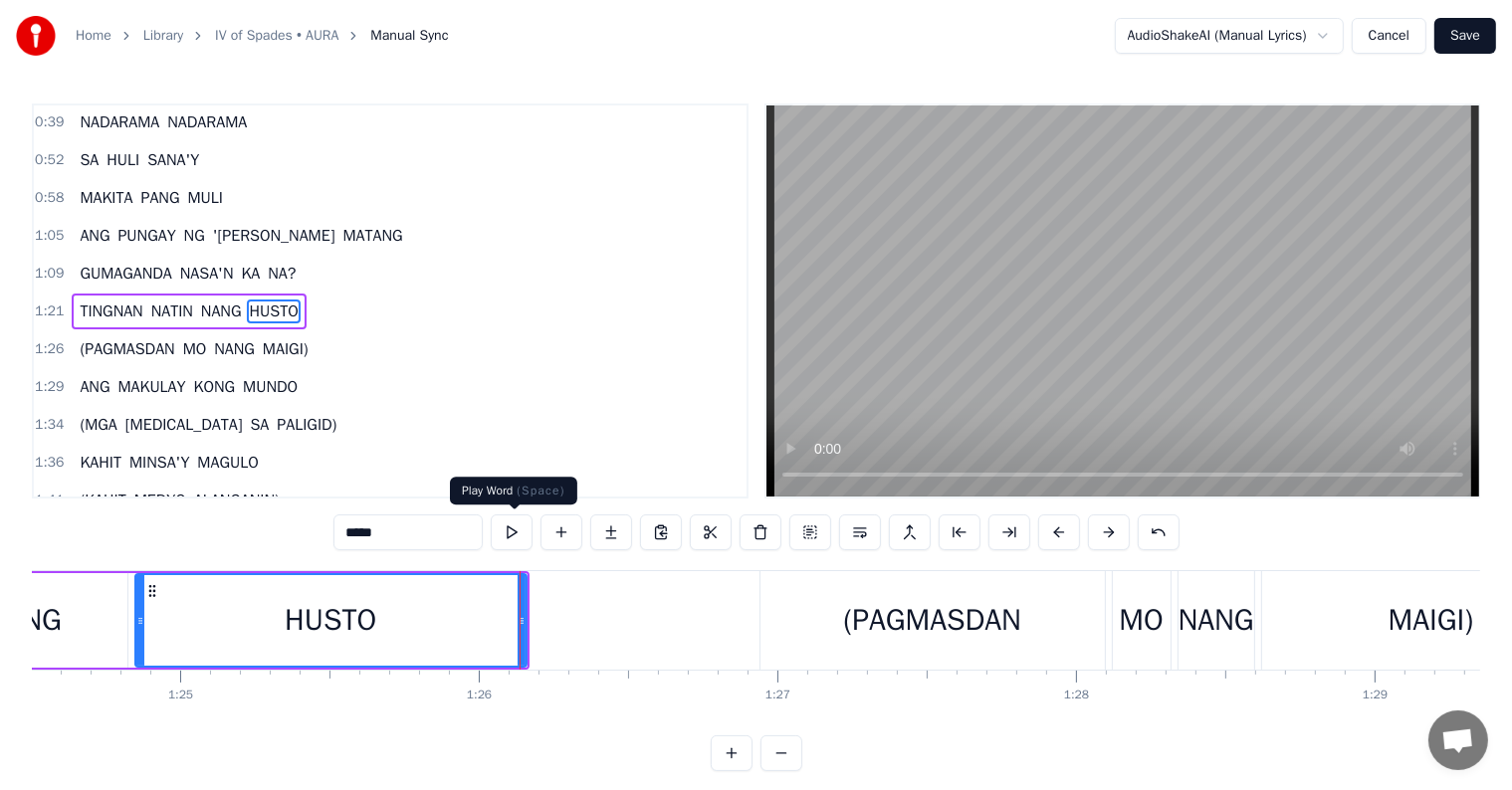 click at bounding box center [512, 532] 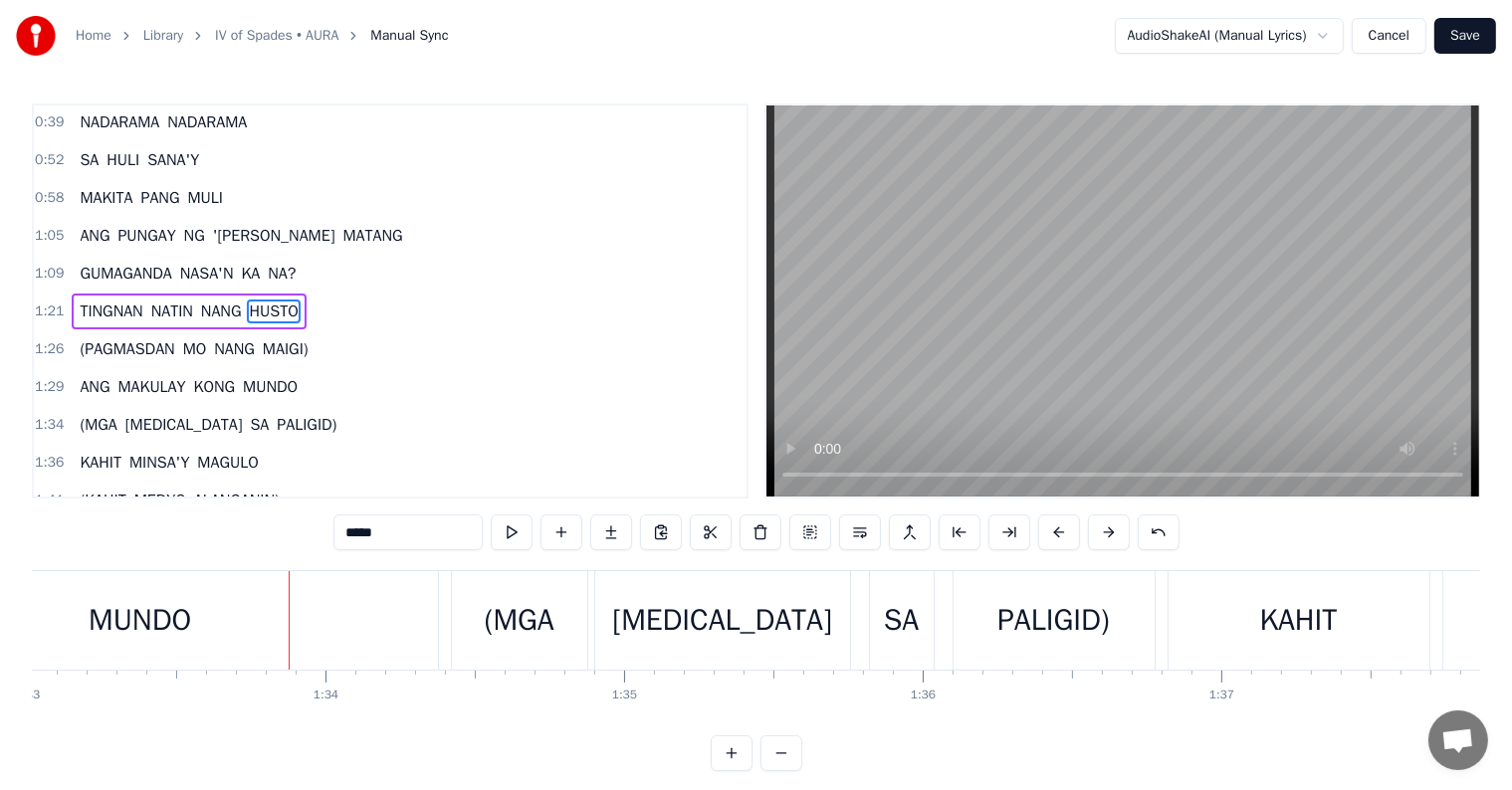 scroll, scrollTop: 0, scrollLeft: 27856, axis: horizontal 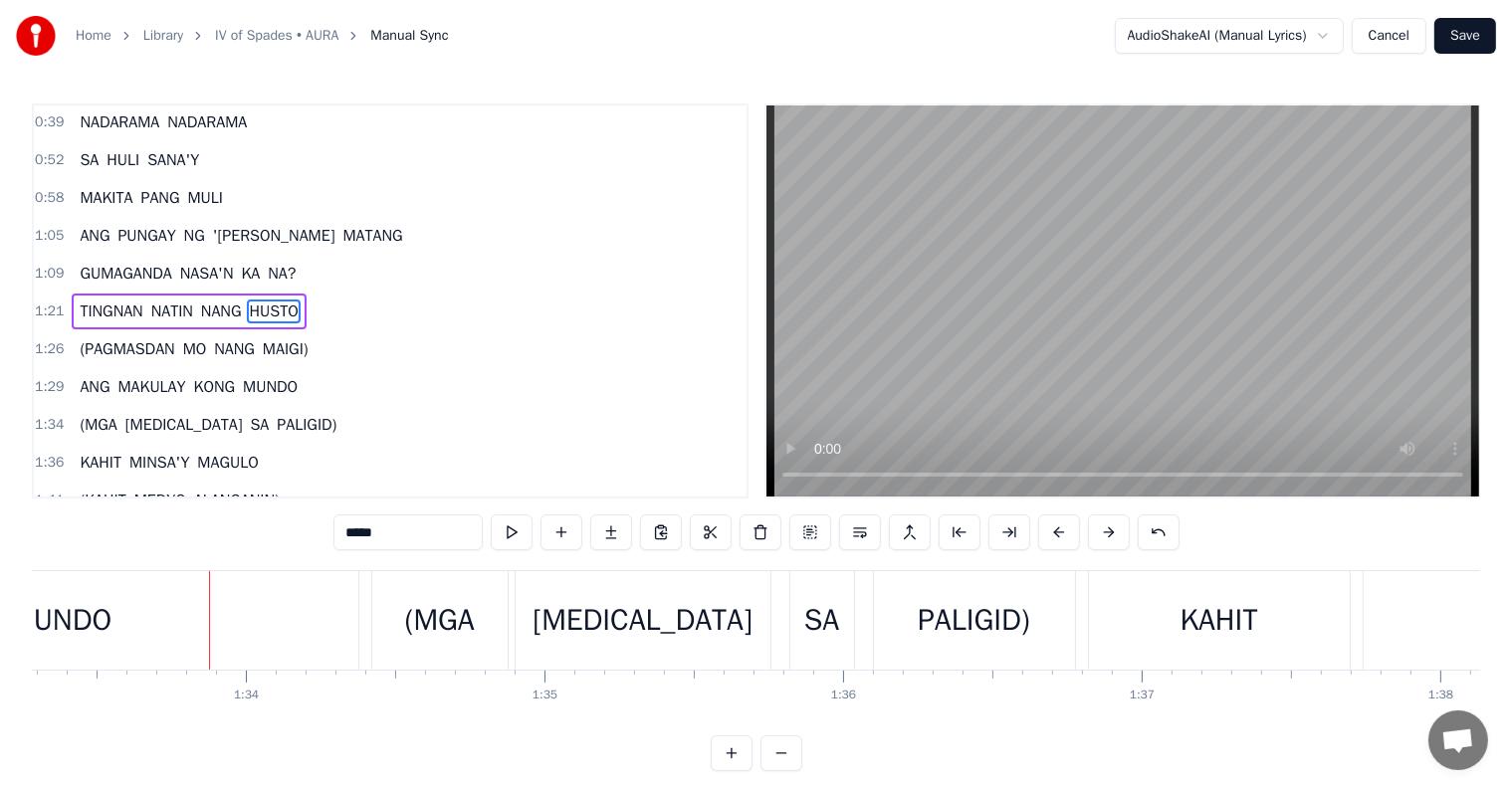 click on "MUNDO" at bounding box center [60, 620] 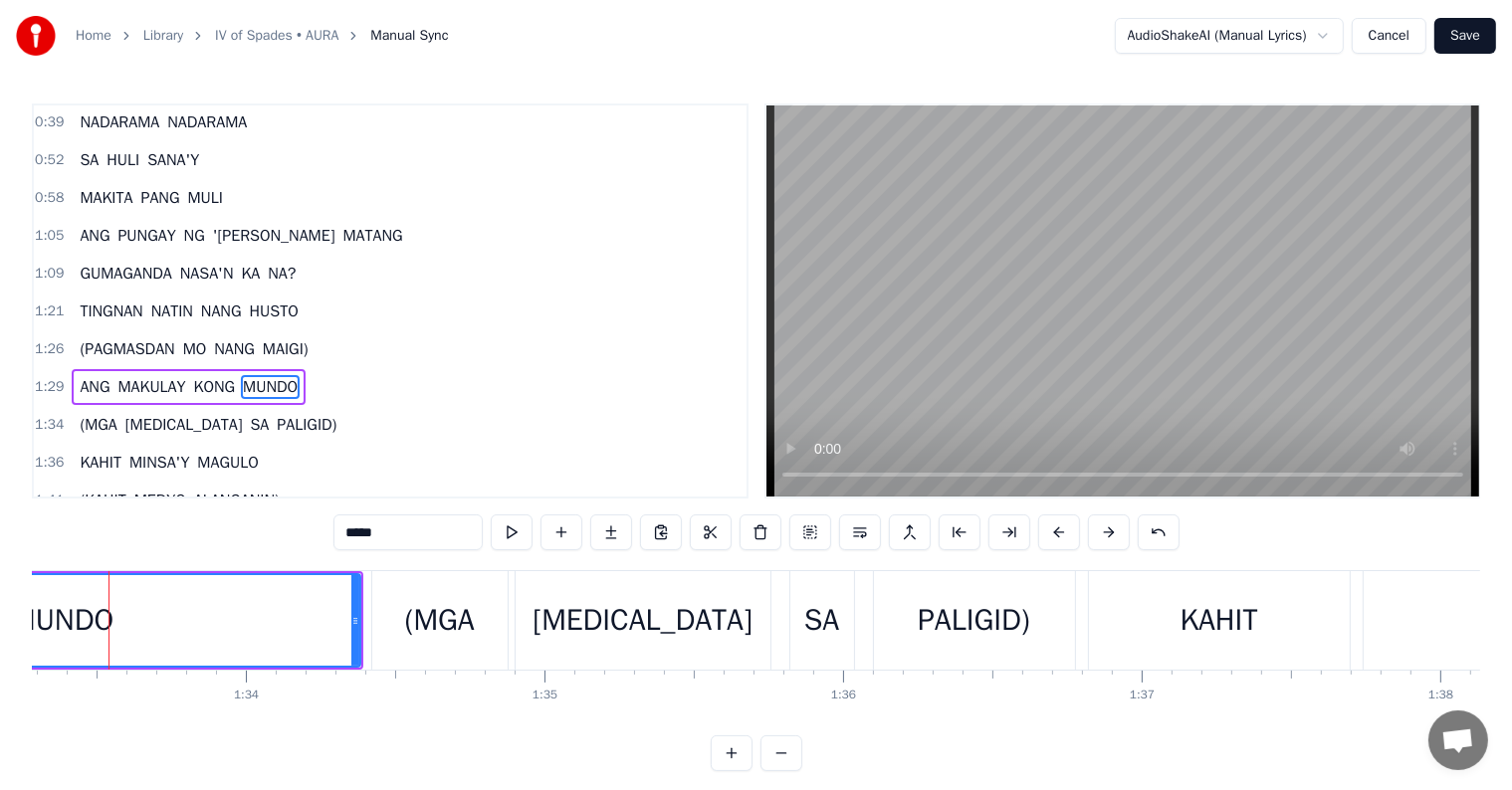 scroll, scrollTop: 188, scrollLeft: 0, axis: vertical 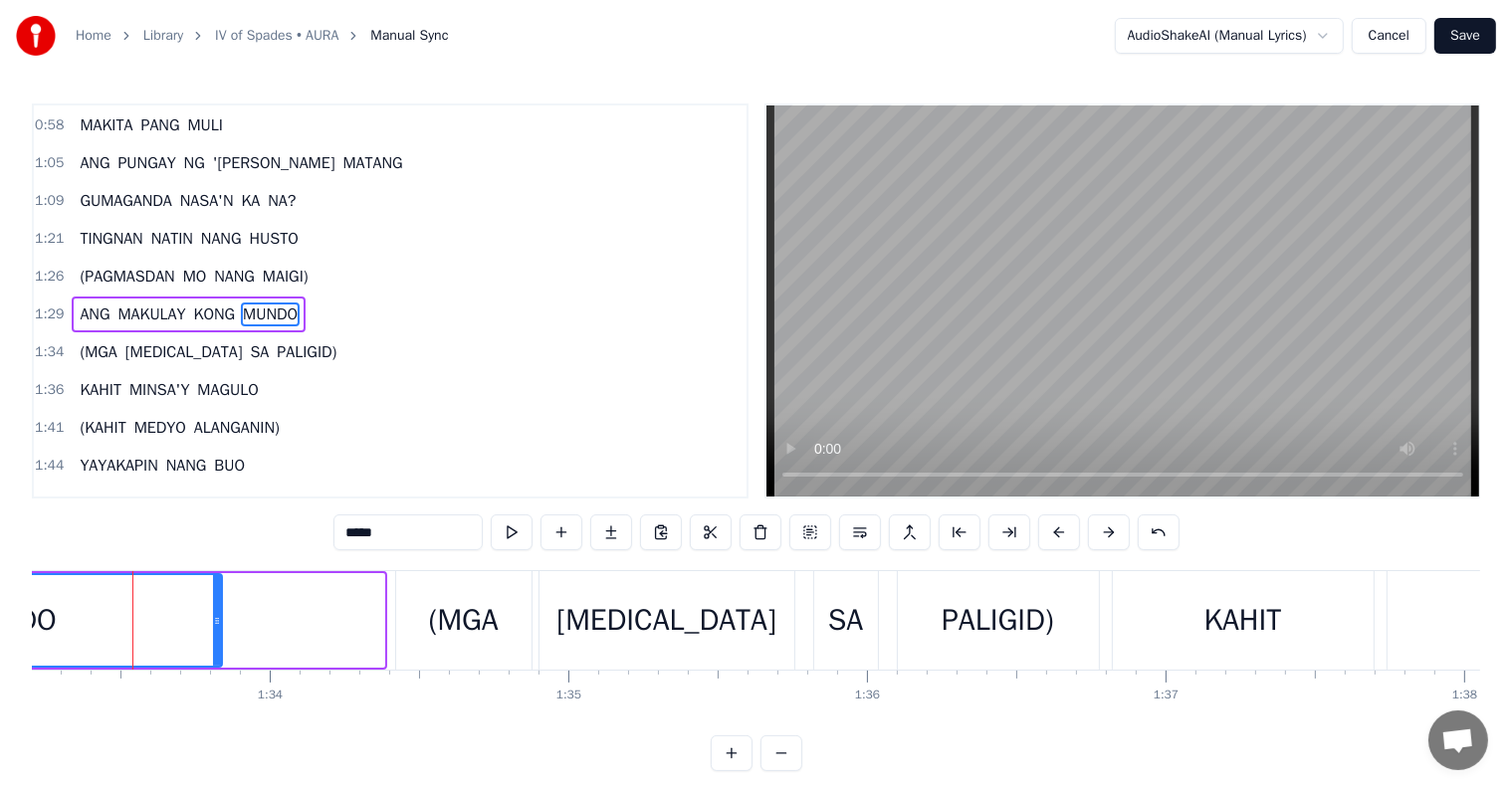drag, startPoint x: 382, startPoint y: 619, endPoint x: 220, endPoint y: 614, distance: 162.07714 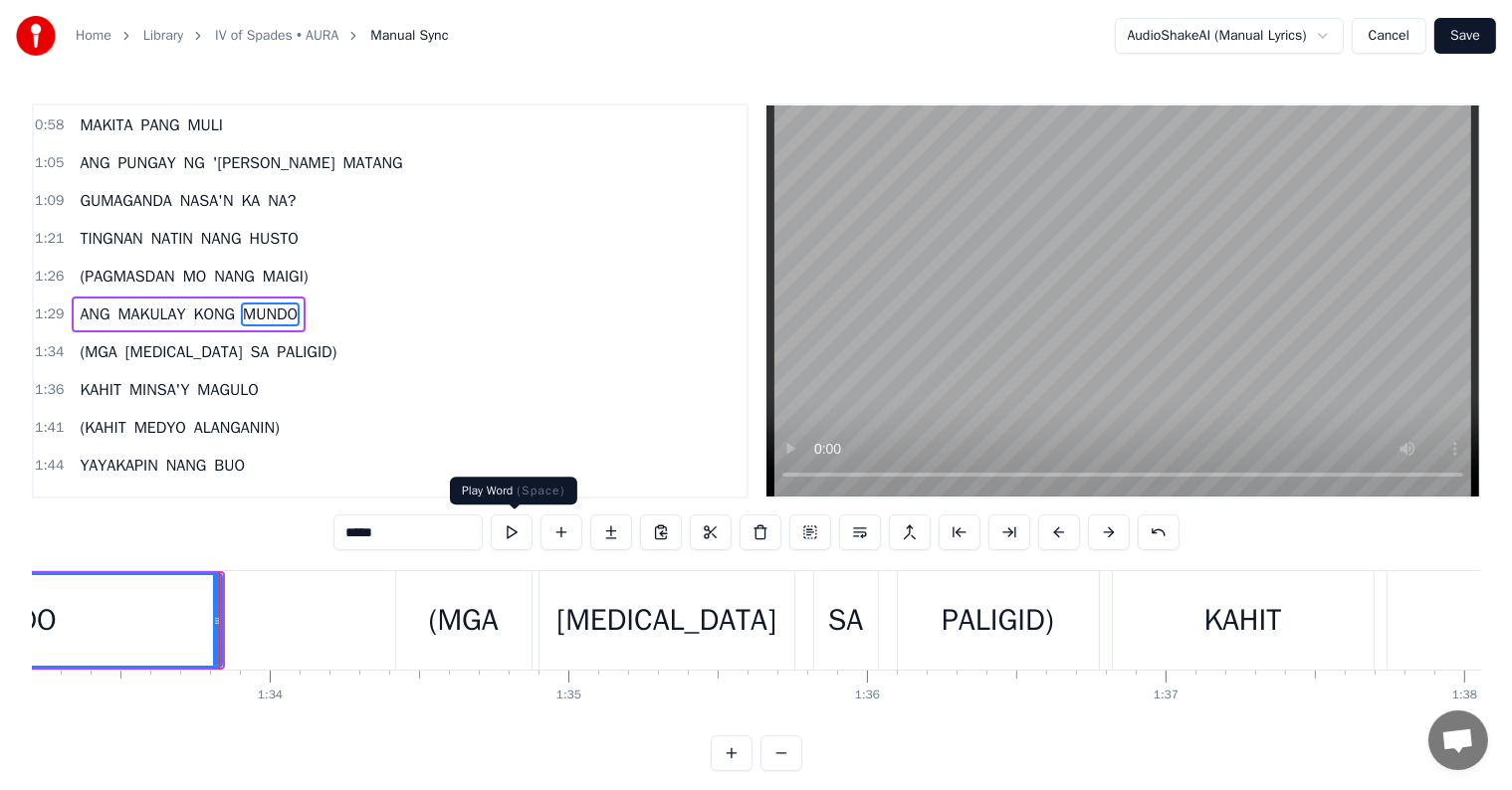 click at bounding box center (512, 532) 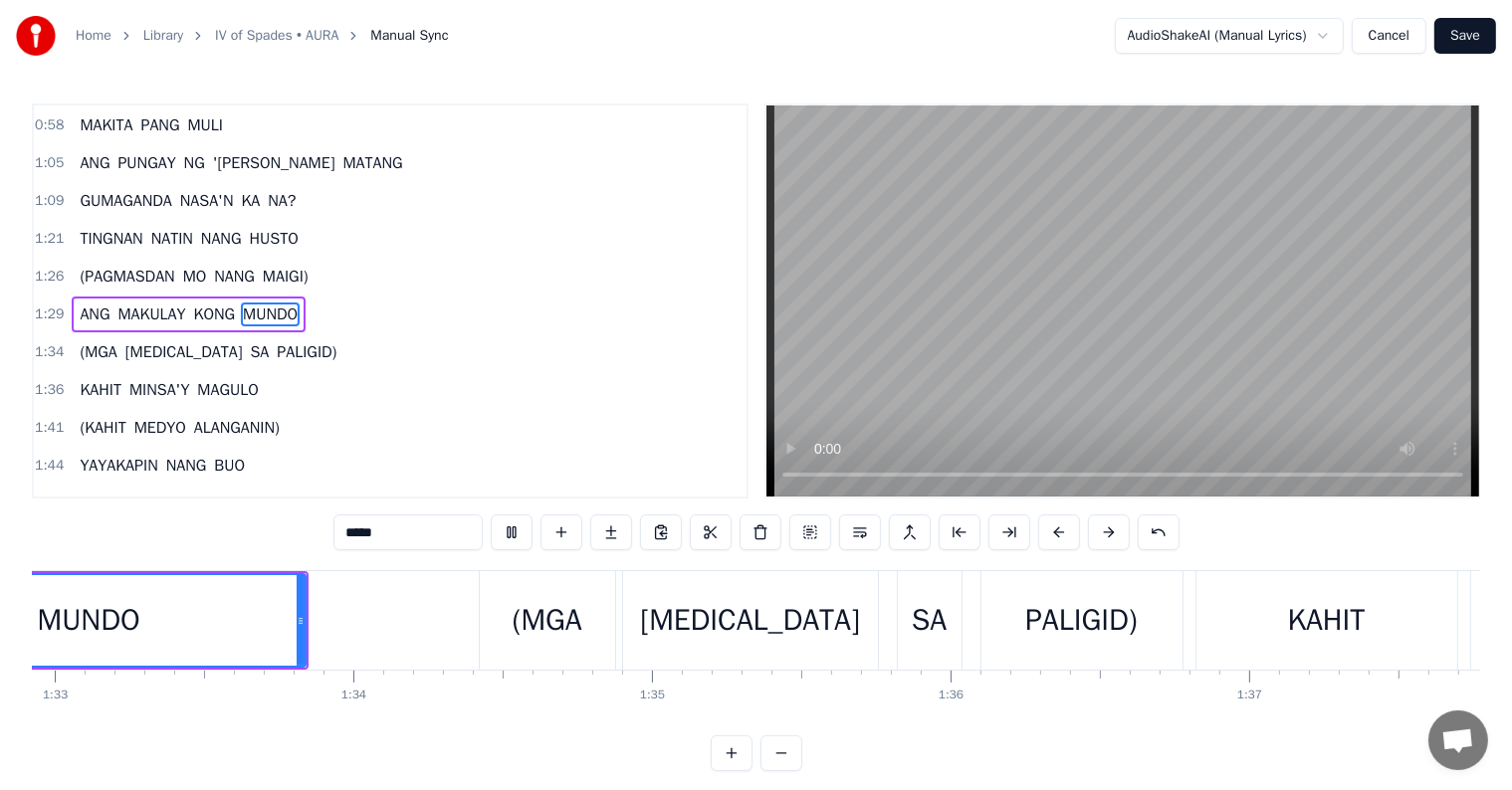 scroll, scrollTop: 0, scrollLeft: 27486, axis: horizontal 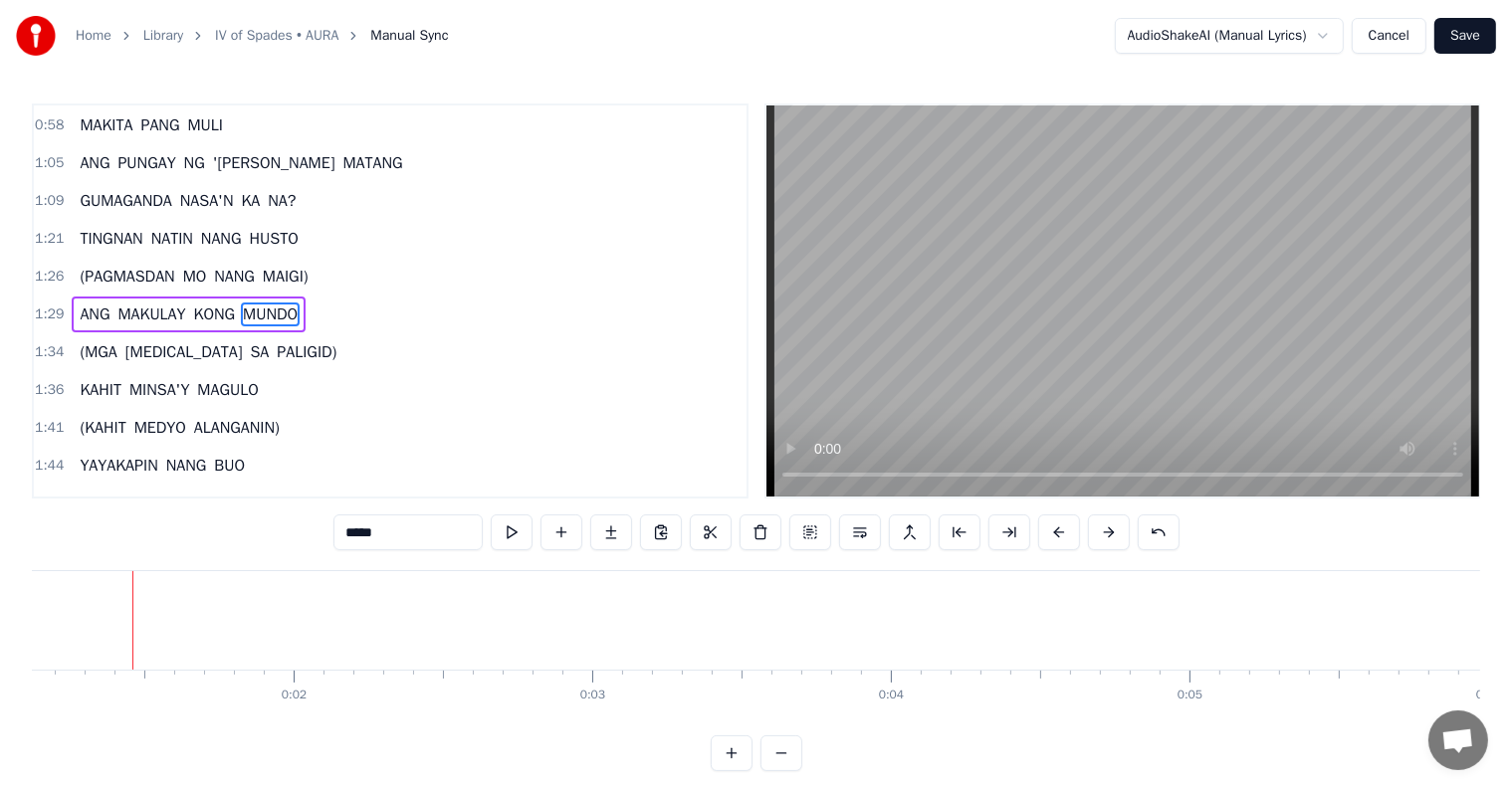 type 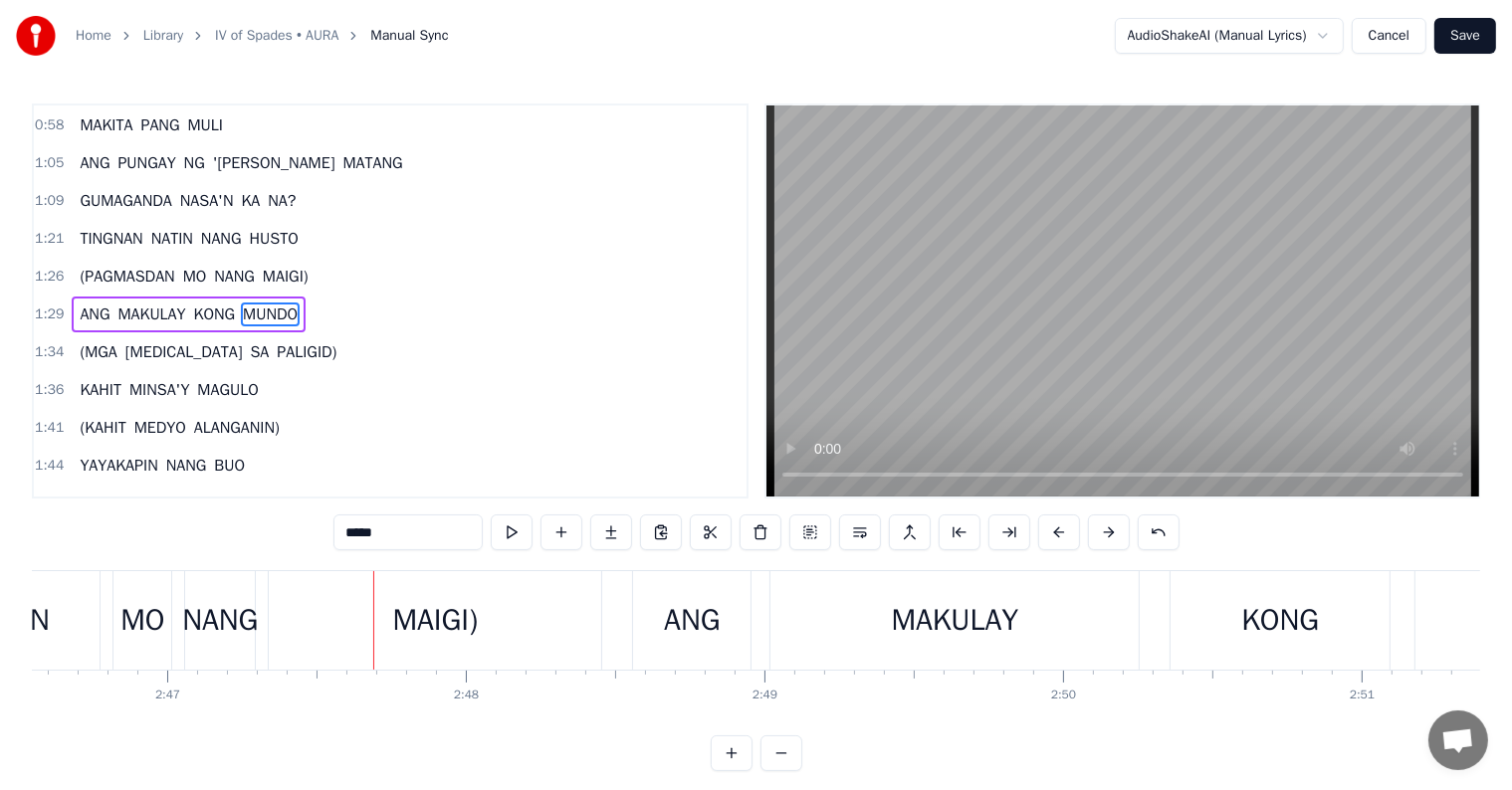 scroll, scrollTop: 0, scrollLeft: 49975, axis: horizontal 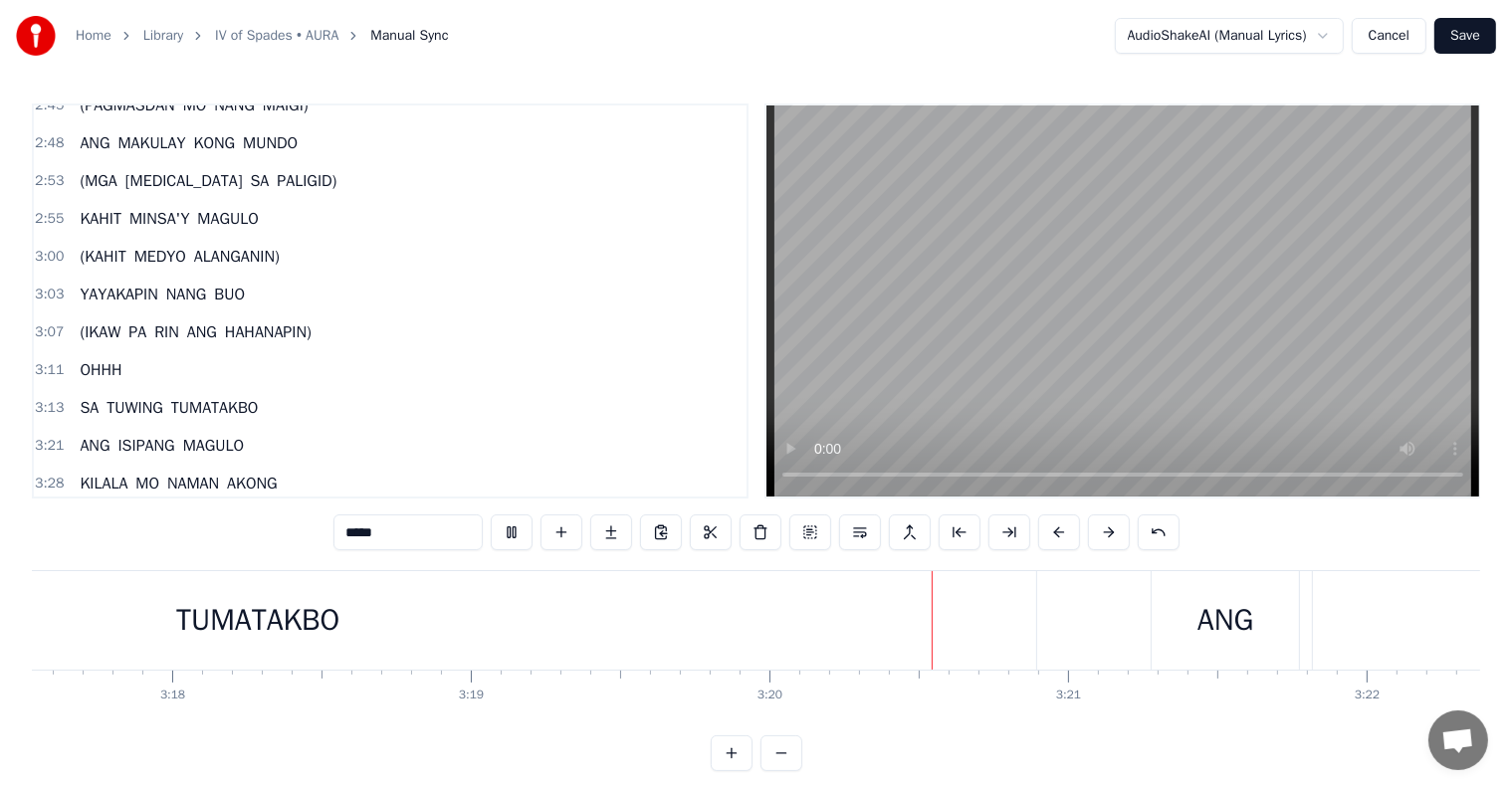 click on "TUMATAKBO" at bounding box center [258, 620] 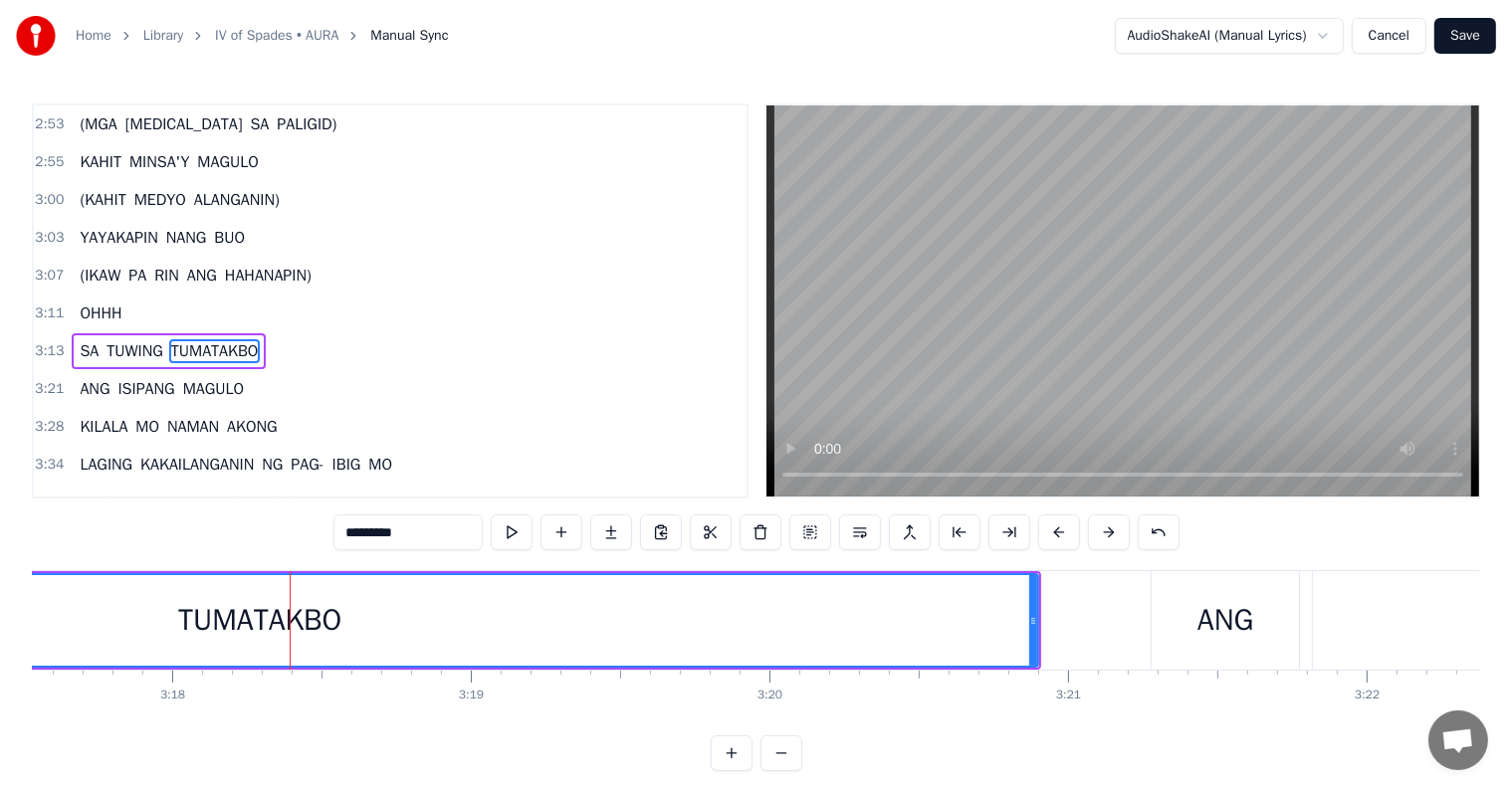 scroll, scrollTop: 957, scrollLeft: 0, axis: vertical 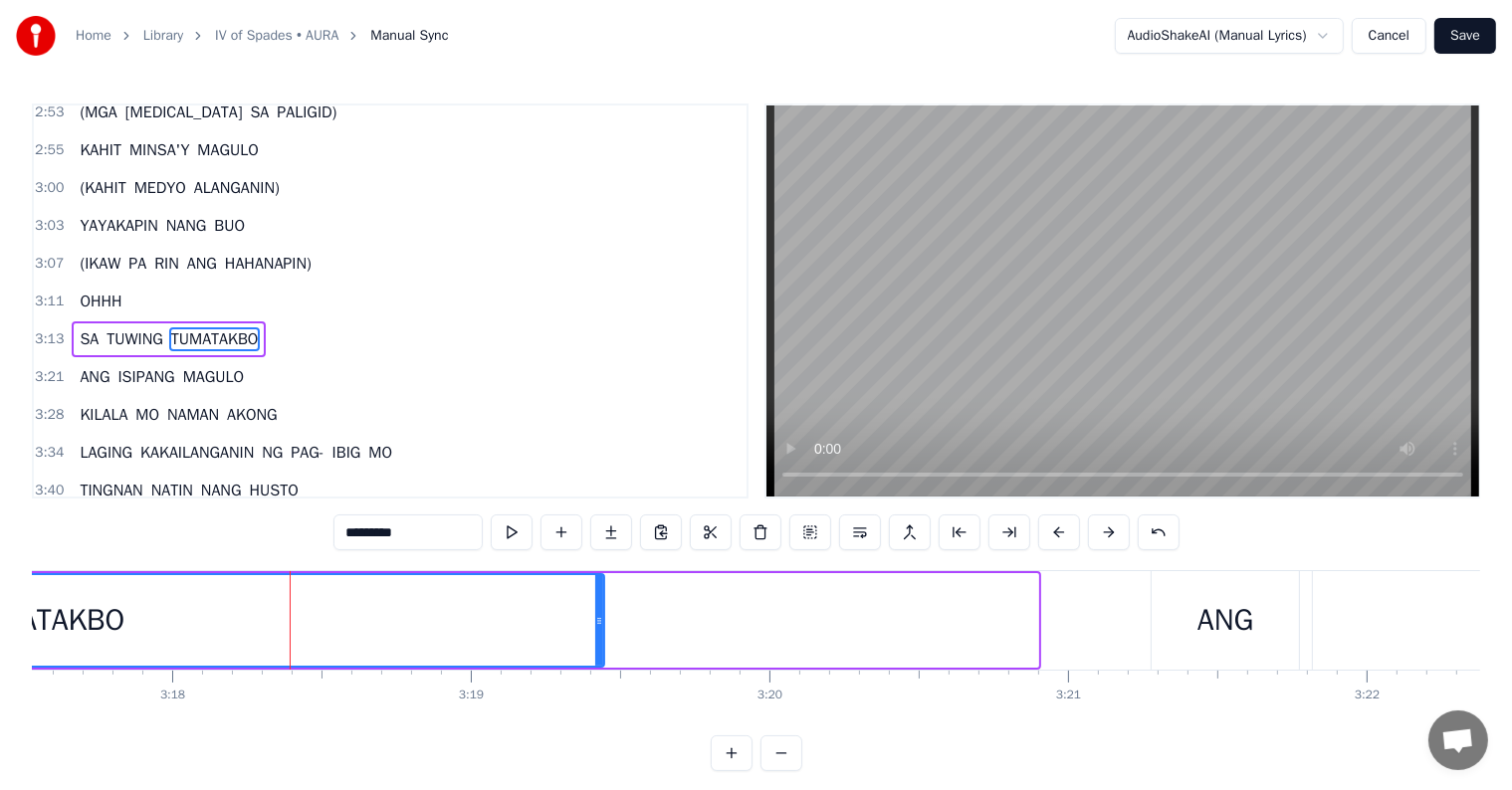 drag, startPoint x: 1034, startPoint y: 625, endPoint x: 601, endPoint y: 624, distance: 433.00115 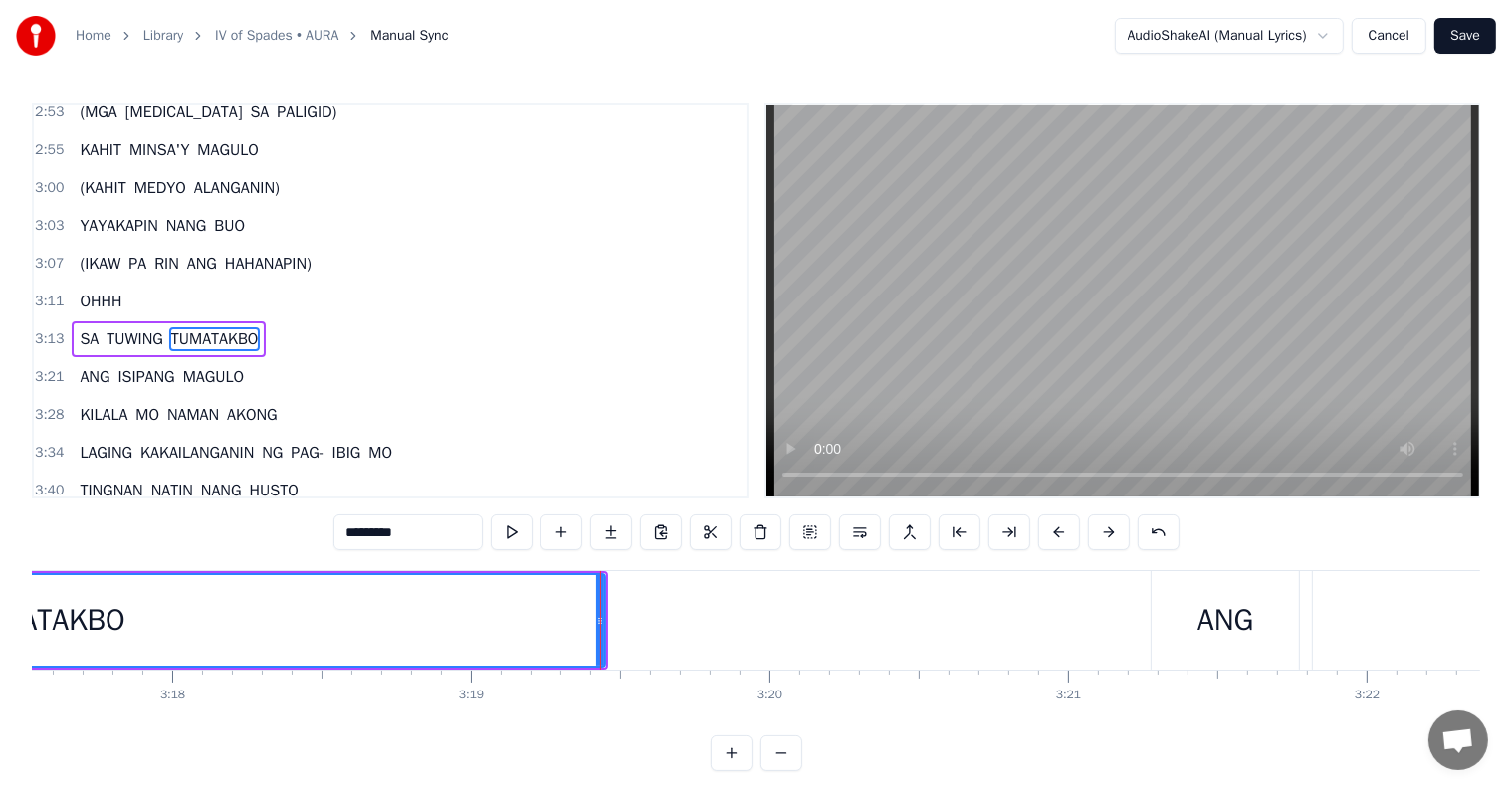 click at bounding box center (512, 532) 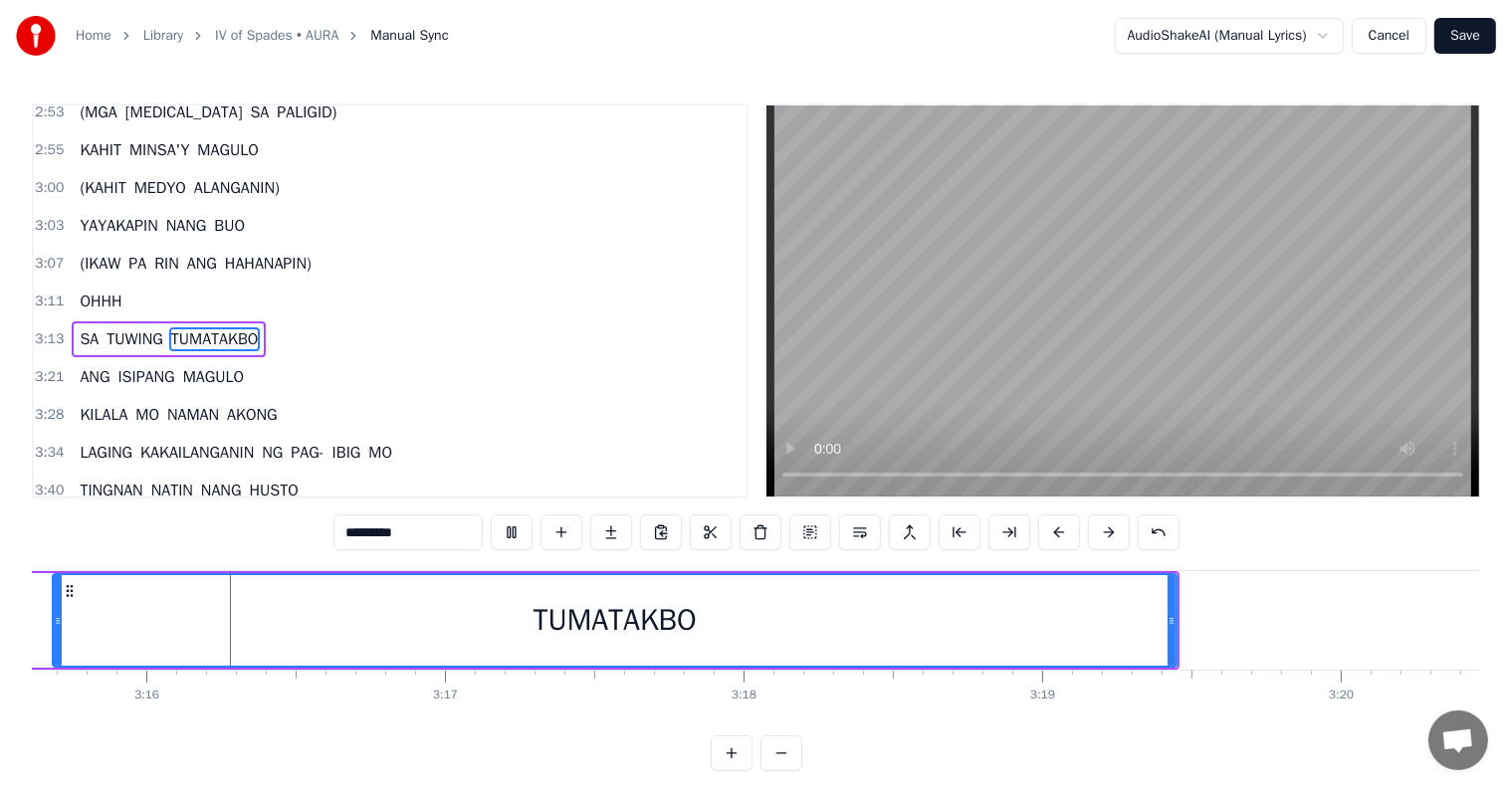scroll, scrollTop: 0, scrollLeft: 58411, axis: horizontal 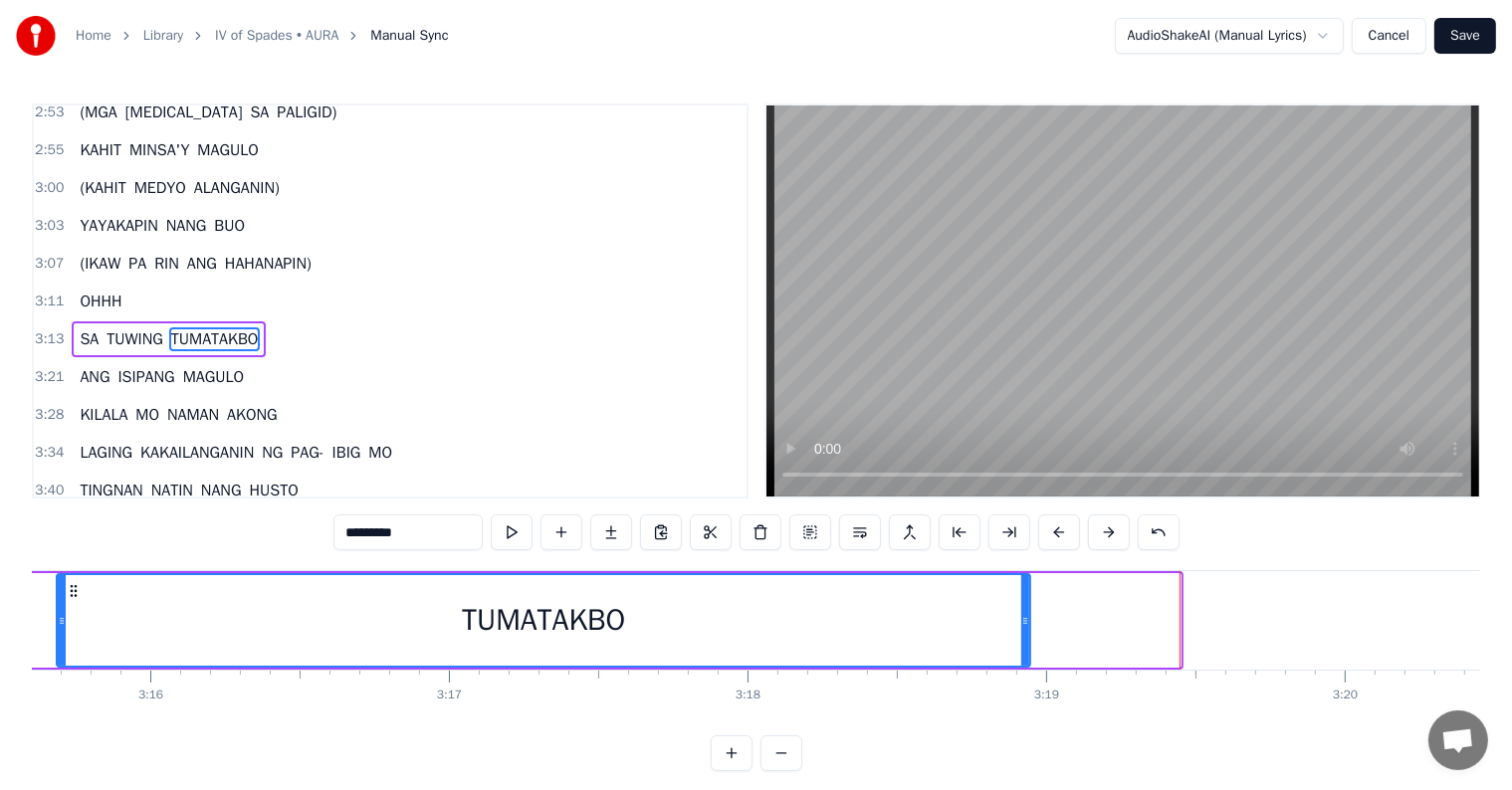 drag, startPoint x: 1178, startPoint y: 627, endPoint x: 1027, endPoint y: 629, distance: 151.01324 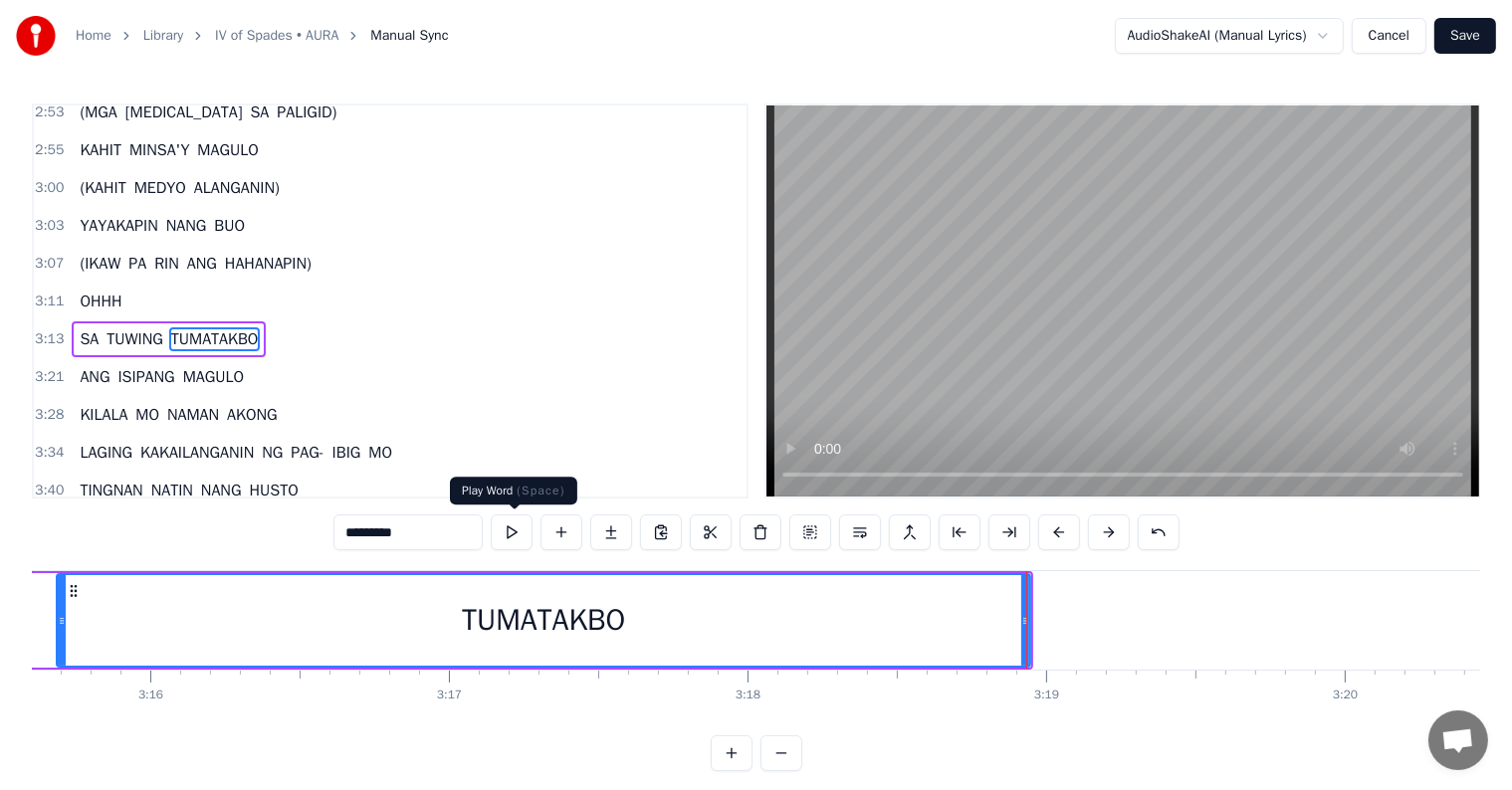 click at bounding box center (512, 532) 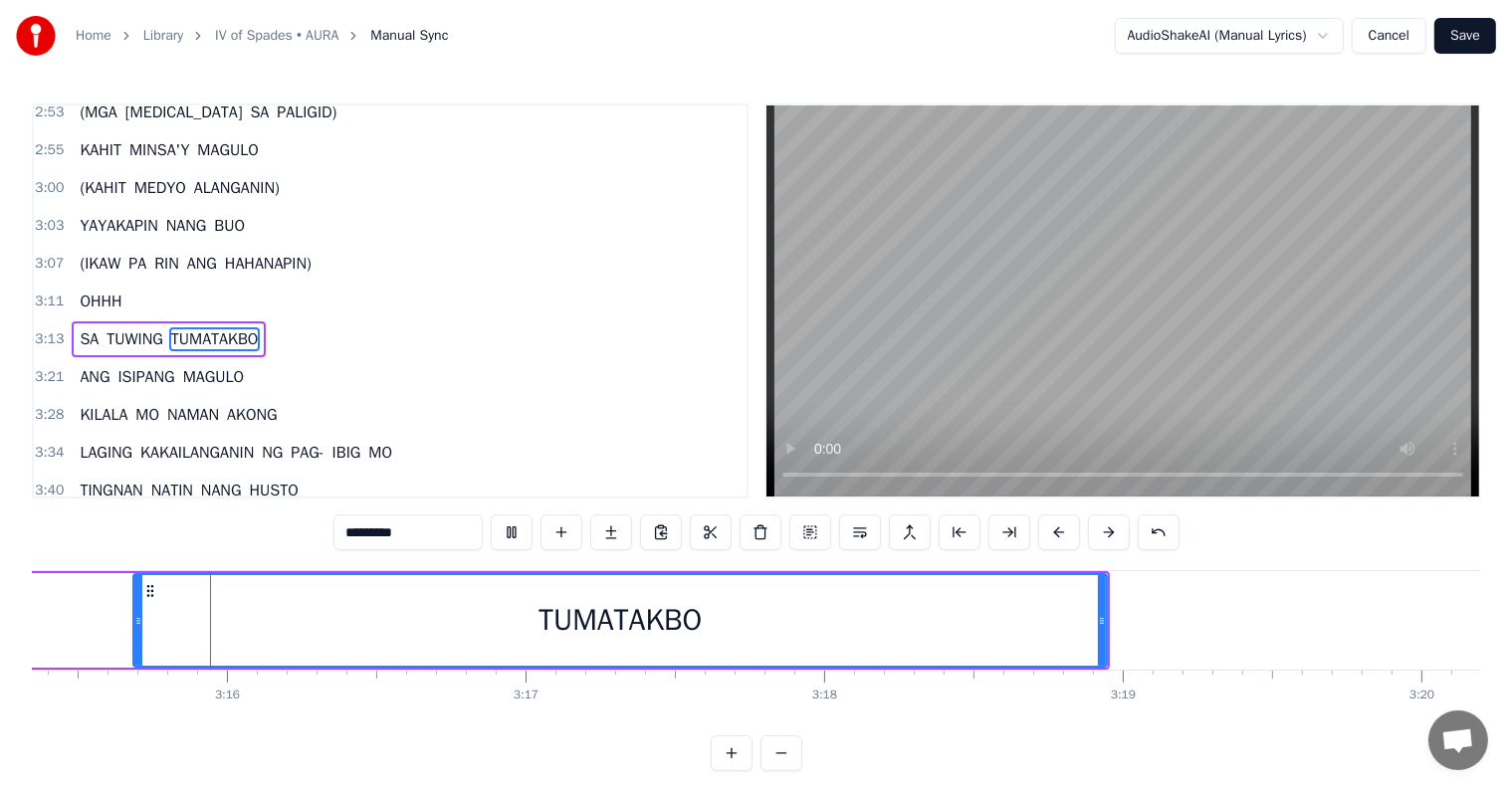 scroll, scrollTop: 0, scrollLeft: 58333, axis: horizontal 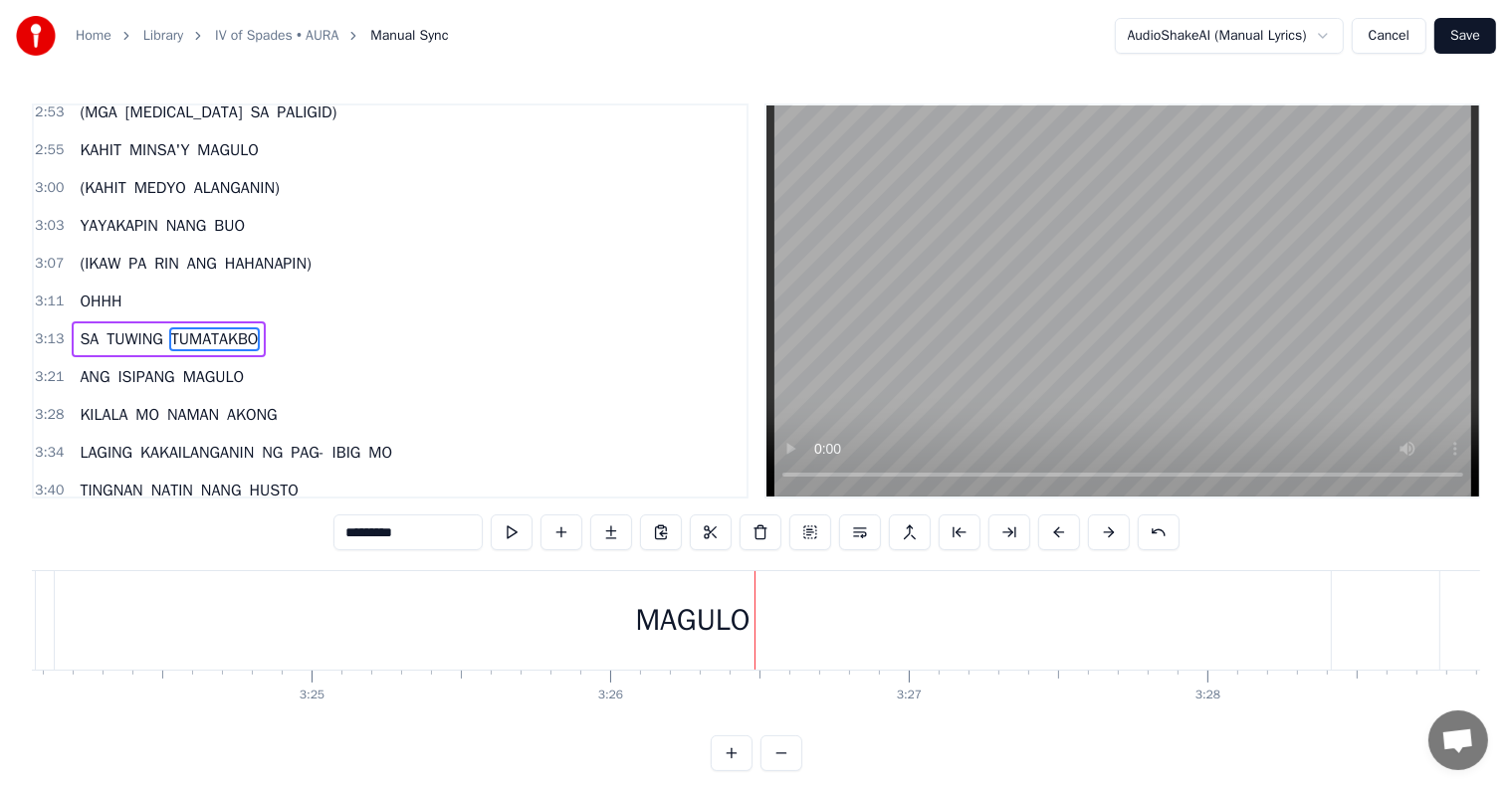 click on "MAGULO" at bounding box center [693, 620] 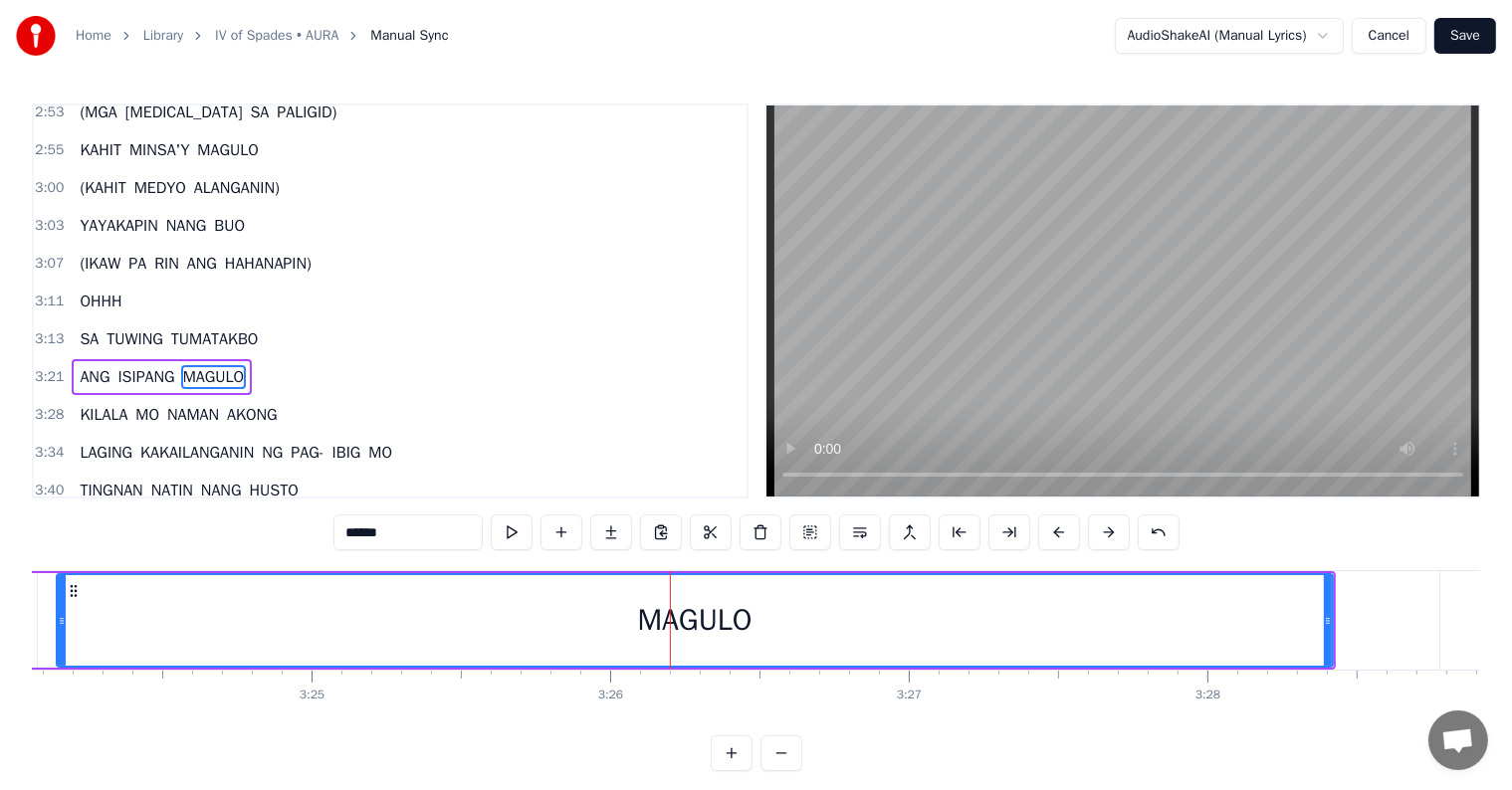 scroll, scrollTop: 994, scrollLeft: 0, axis: vertical 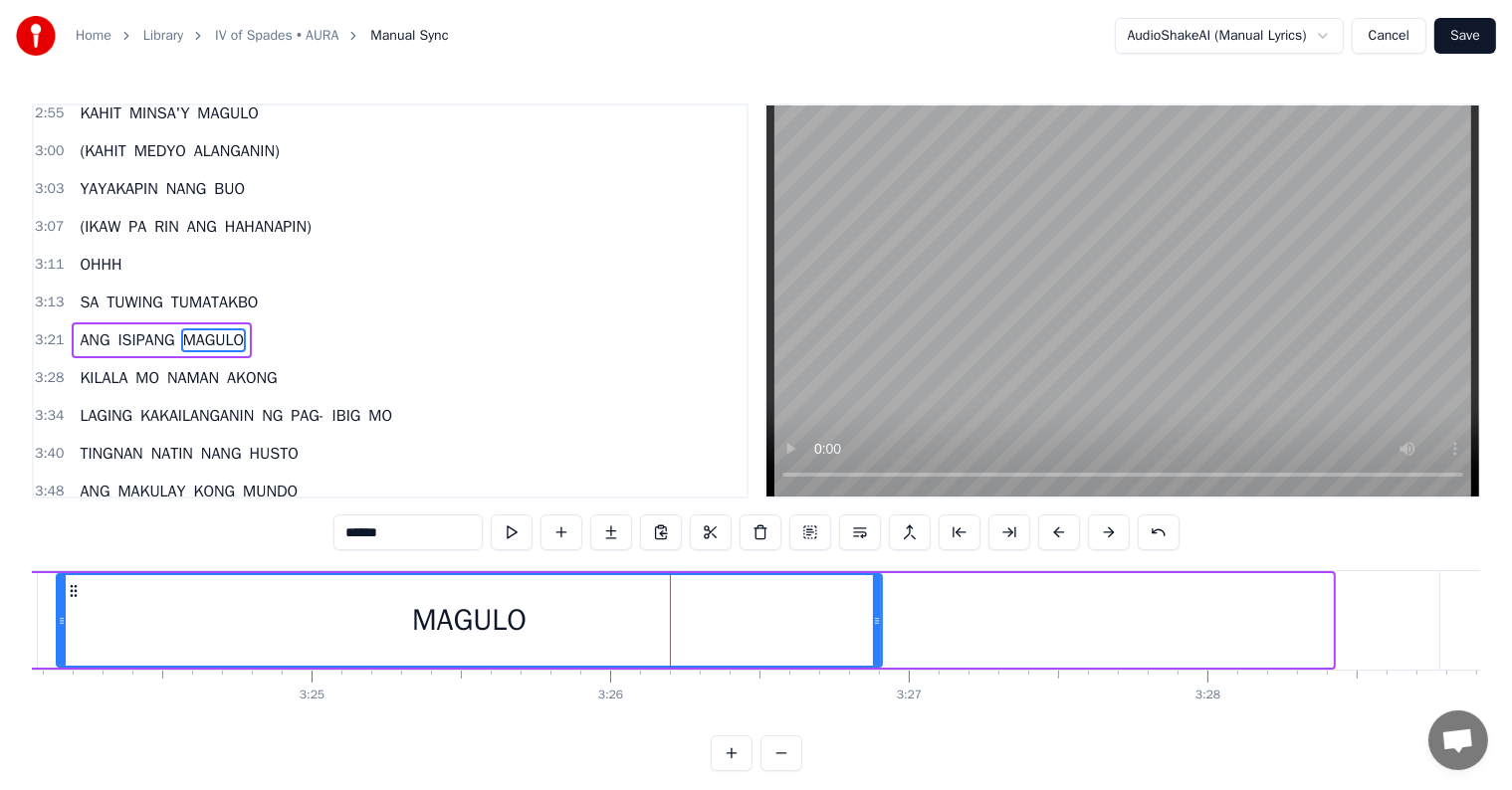 drag, startPoint x: 1327, startPoint y: 624, endPoint x: 863, endPoint y: 631, distance: 464.0528 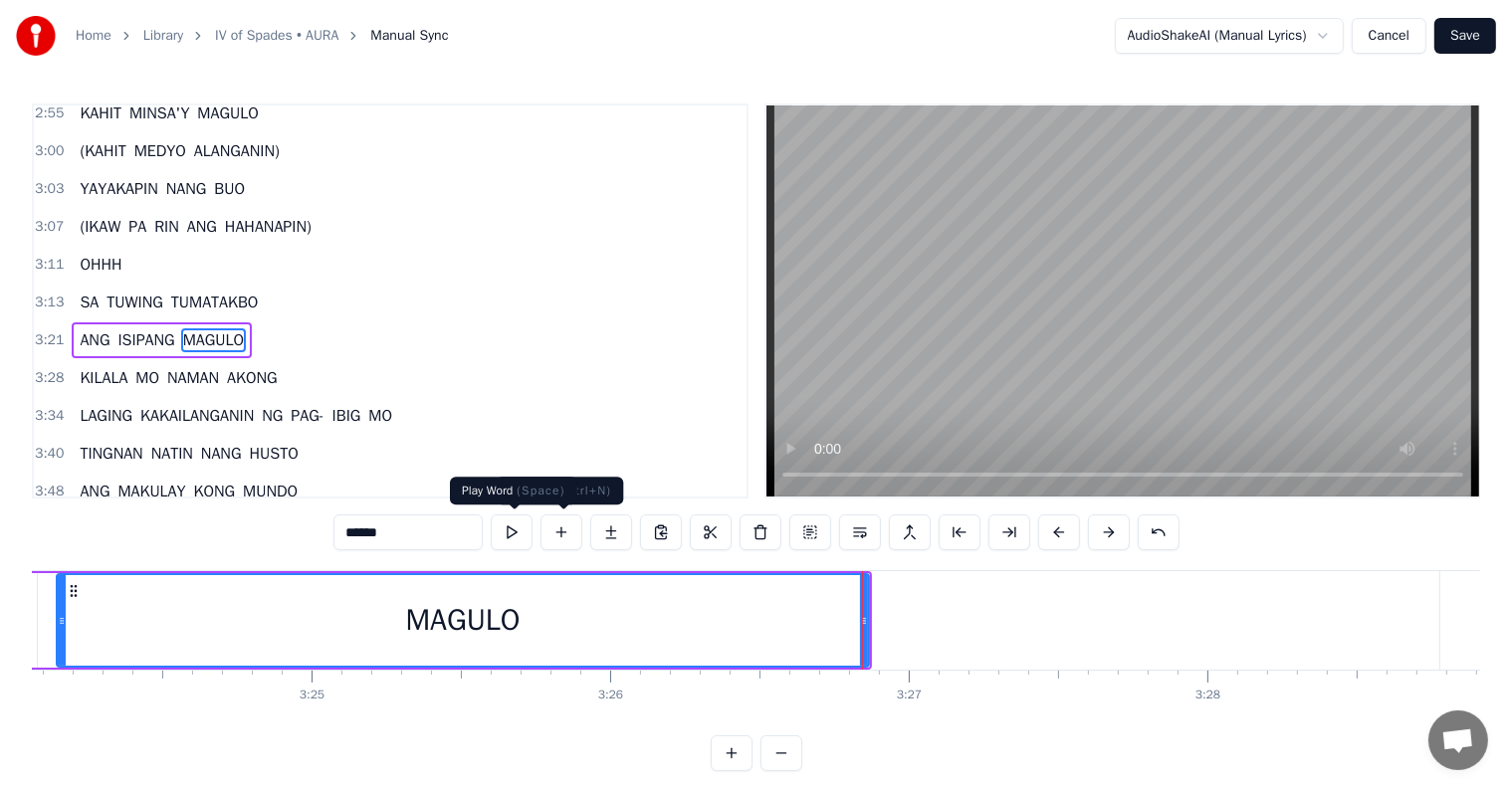 click at bounding box center [512, 532] 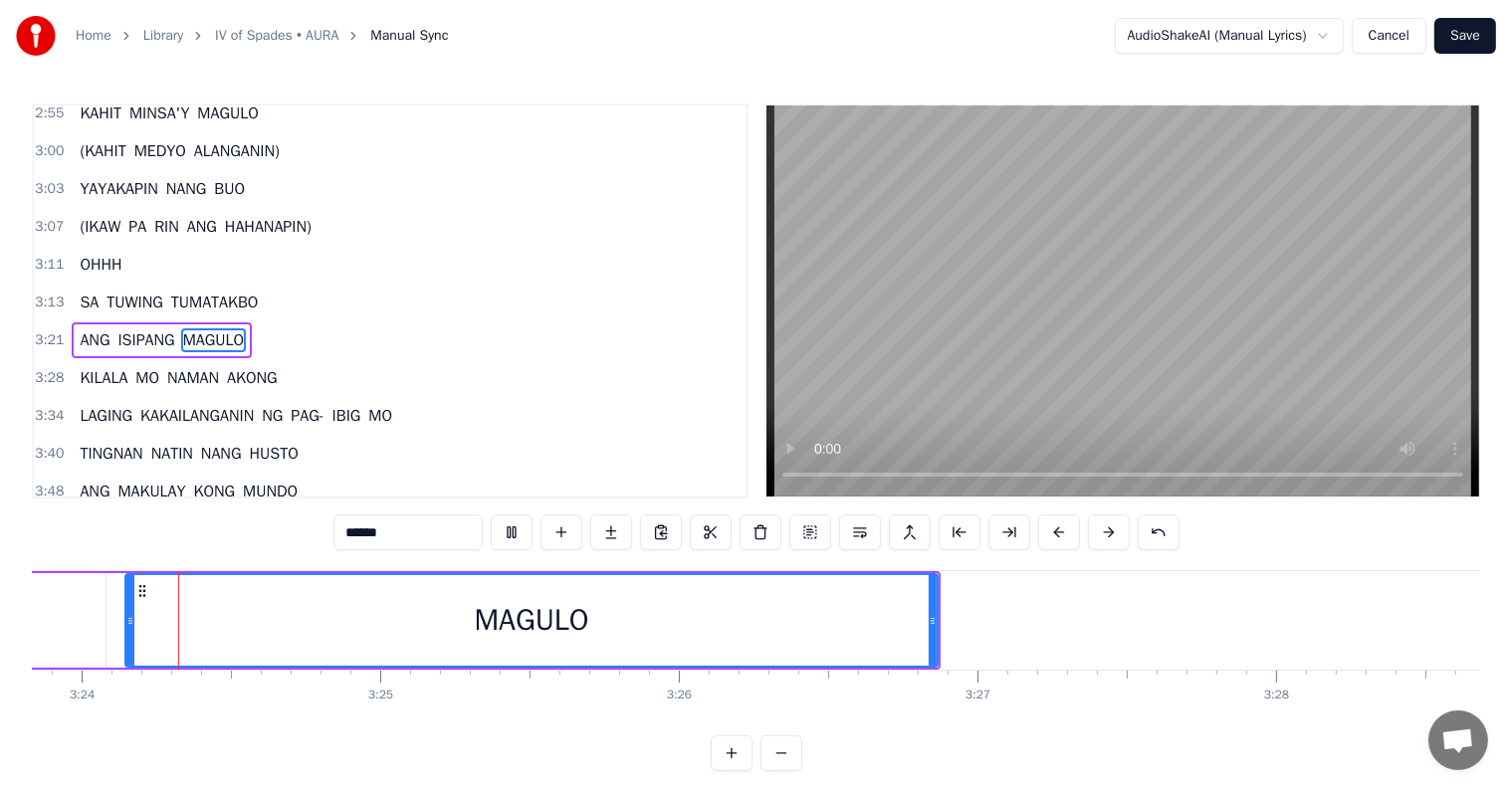 scroll, scrollTop: 0, scrollLeft: 60858, axis: horizontal 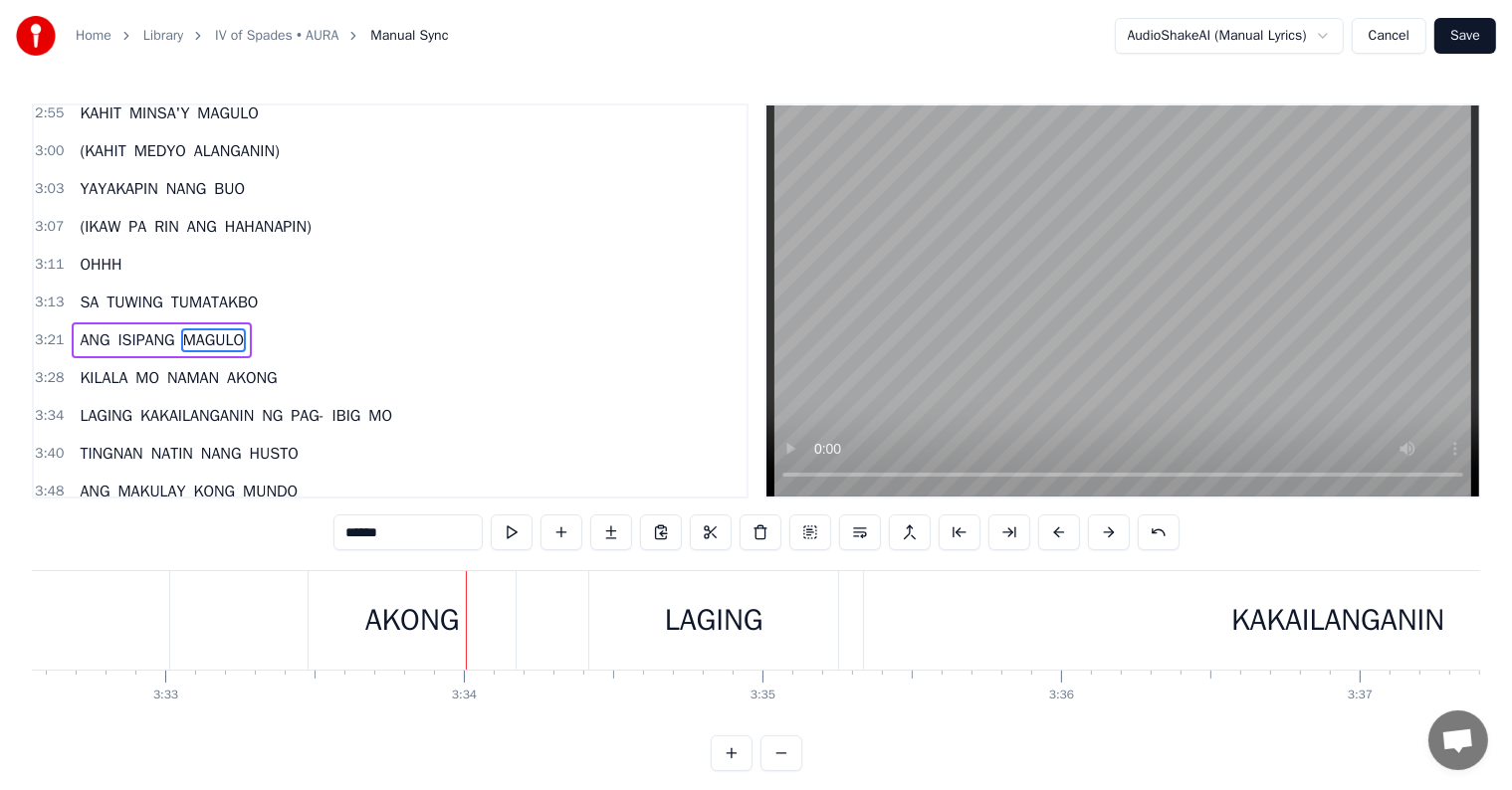 click on "AKONG" at bounding box center [412, 620] 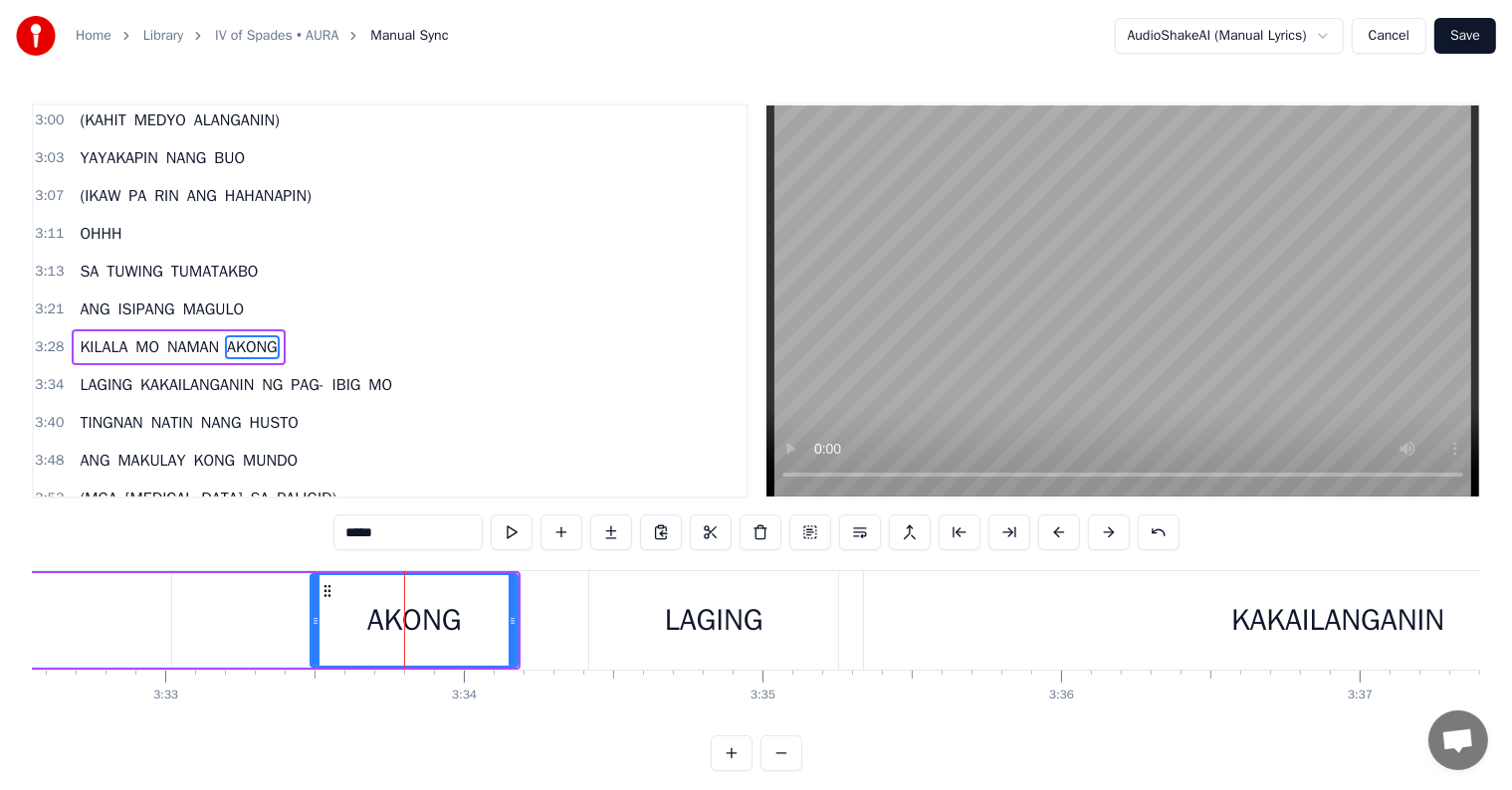 scroll, scrollTop: 1031, scrollLeft: 0, axis: vertical 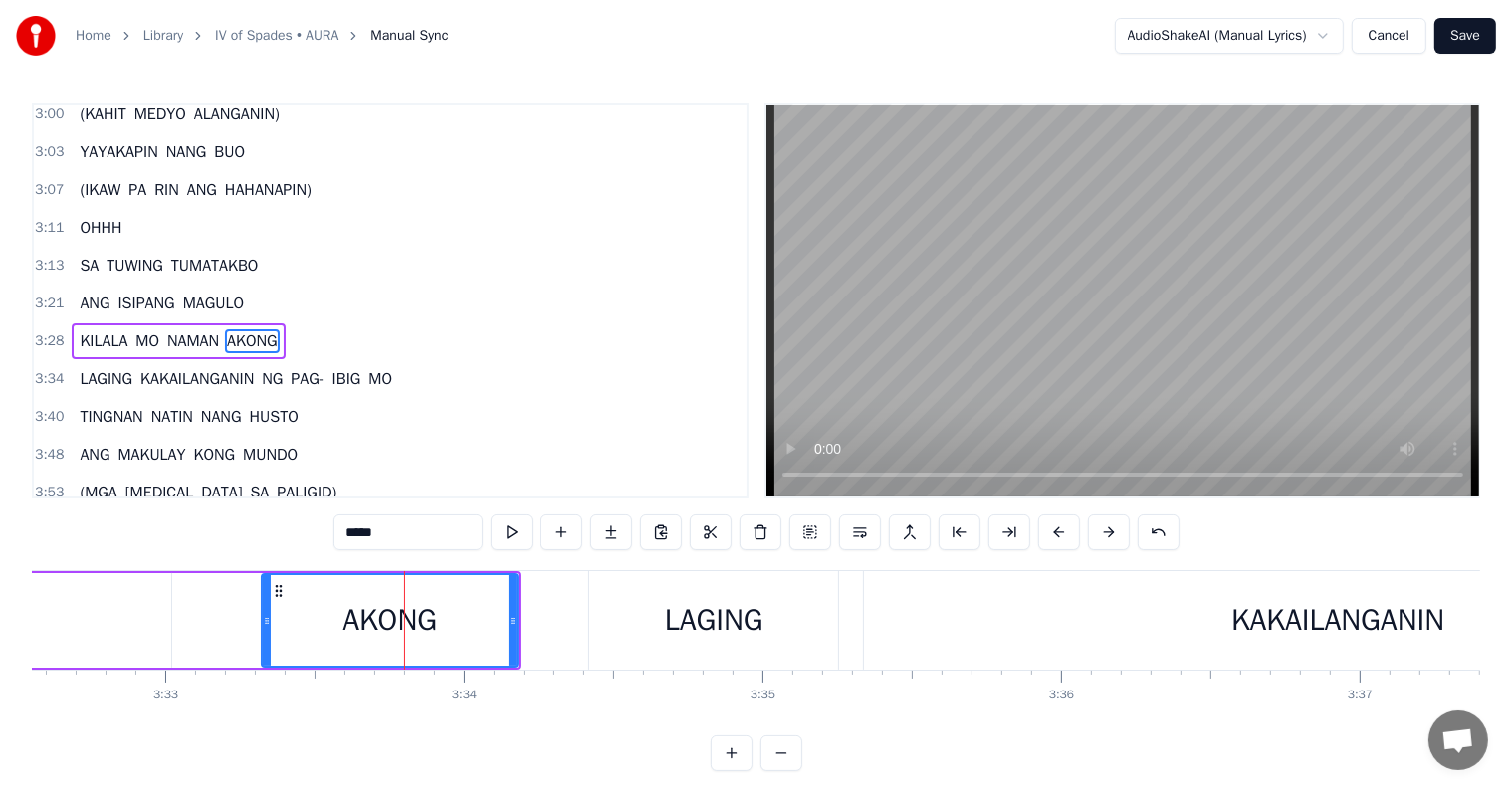 drag, startPoint x: 310, startPoint y: 625, endPoint x: 261, endPoint y: 621, distance: 49.162994 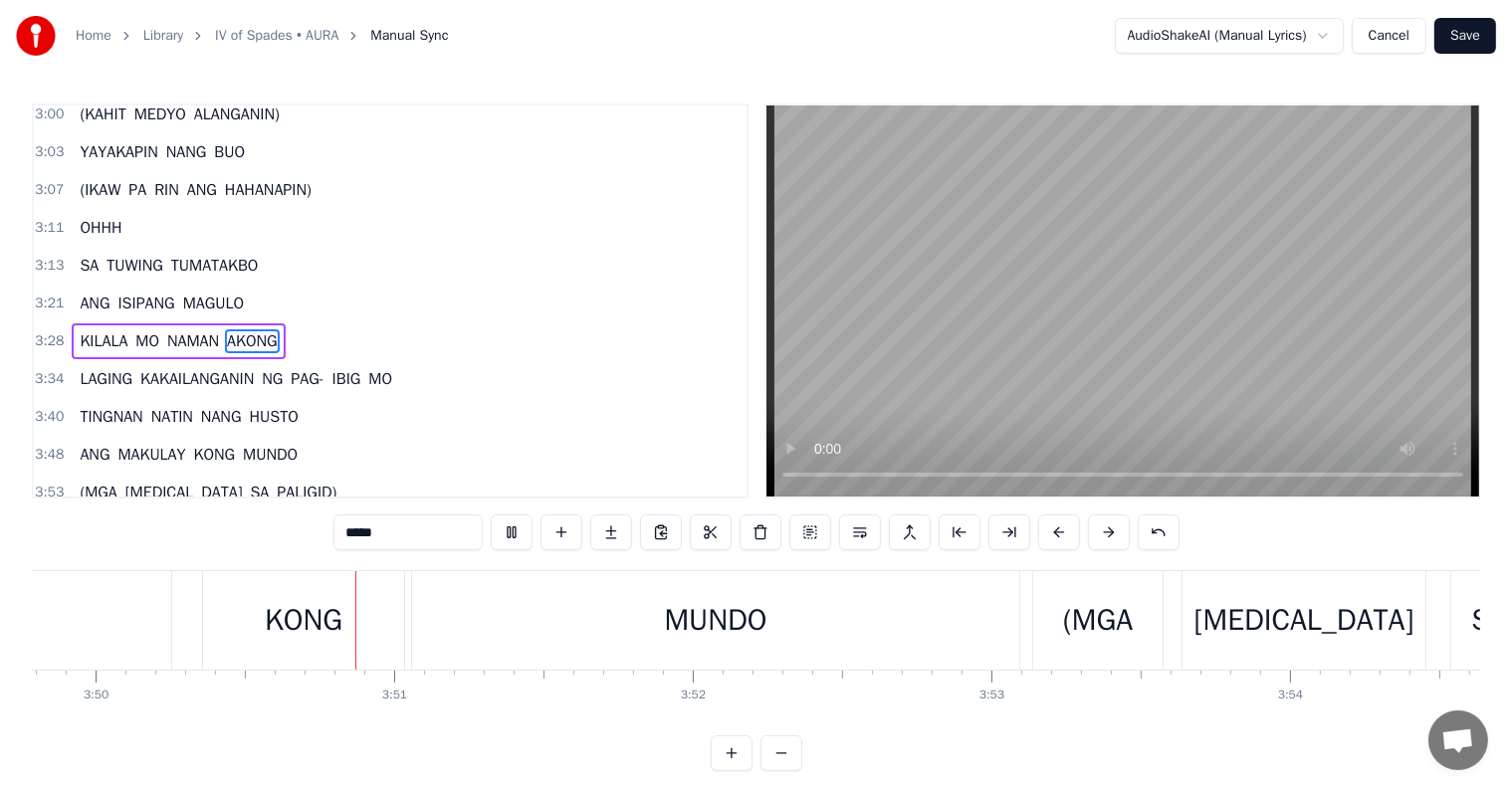 scroll, scrollTop: 0, scrollLeft: 68643, axis: horizontal 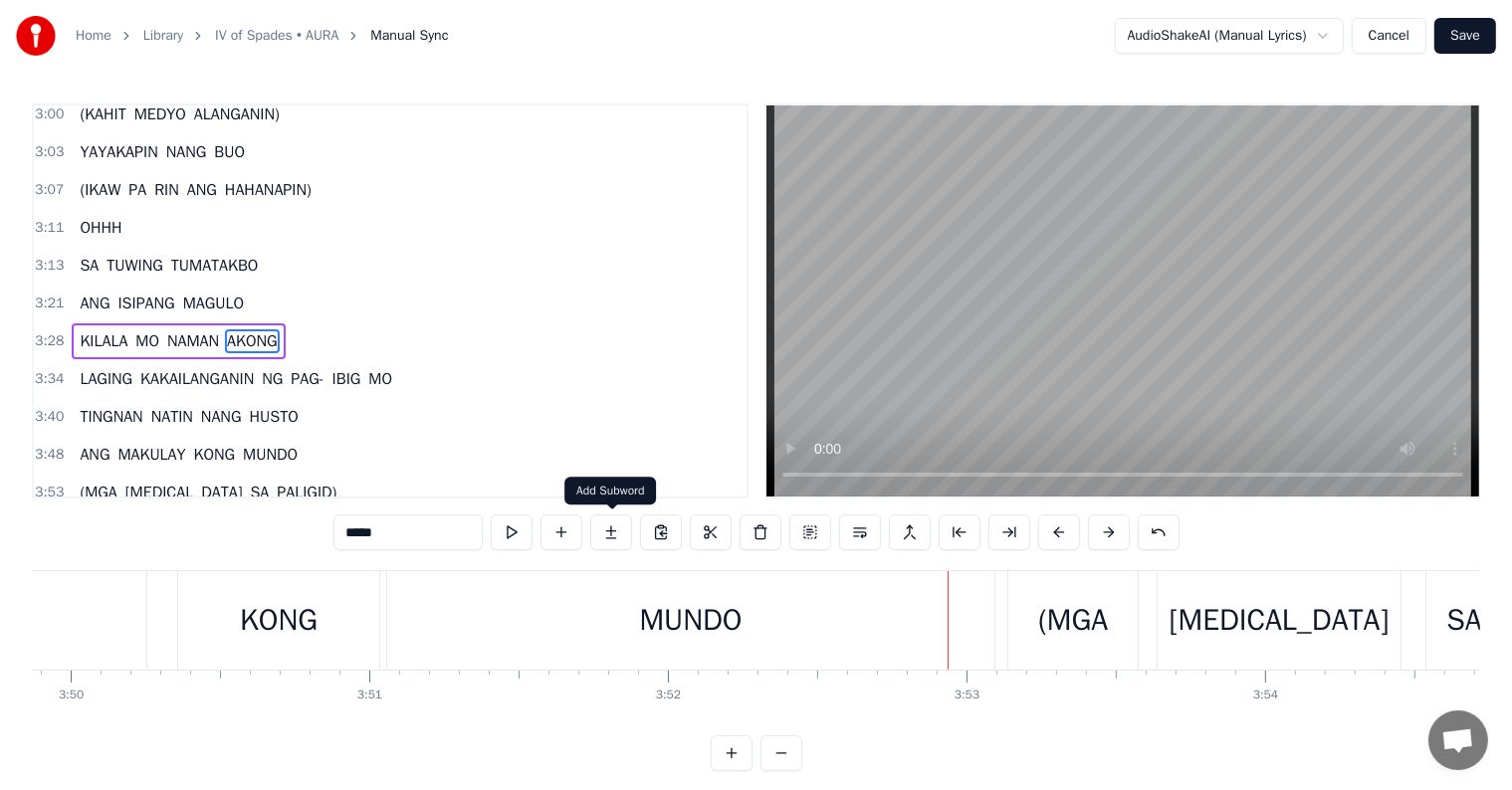click on "MUNDO" at bounding box center [691, 620] 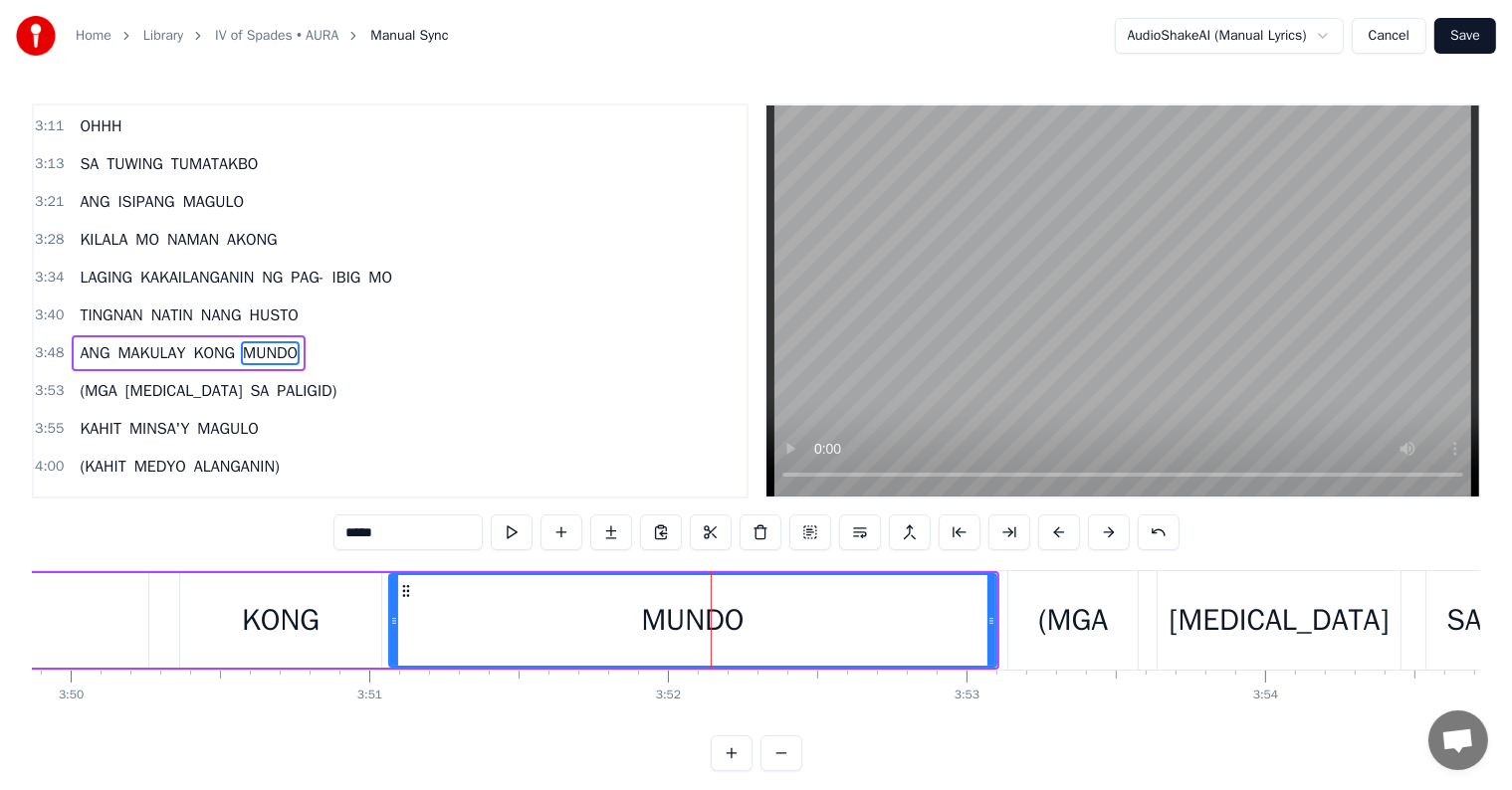 scroll, scrollTop: 1140, scrollLeft: 0, axis: vertical 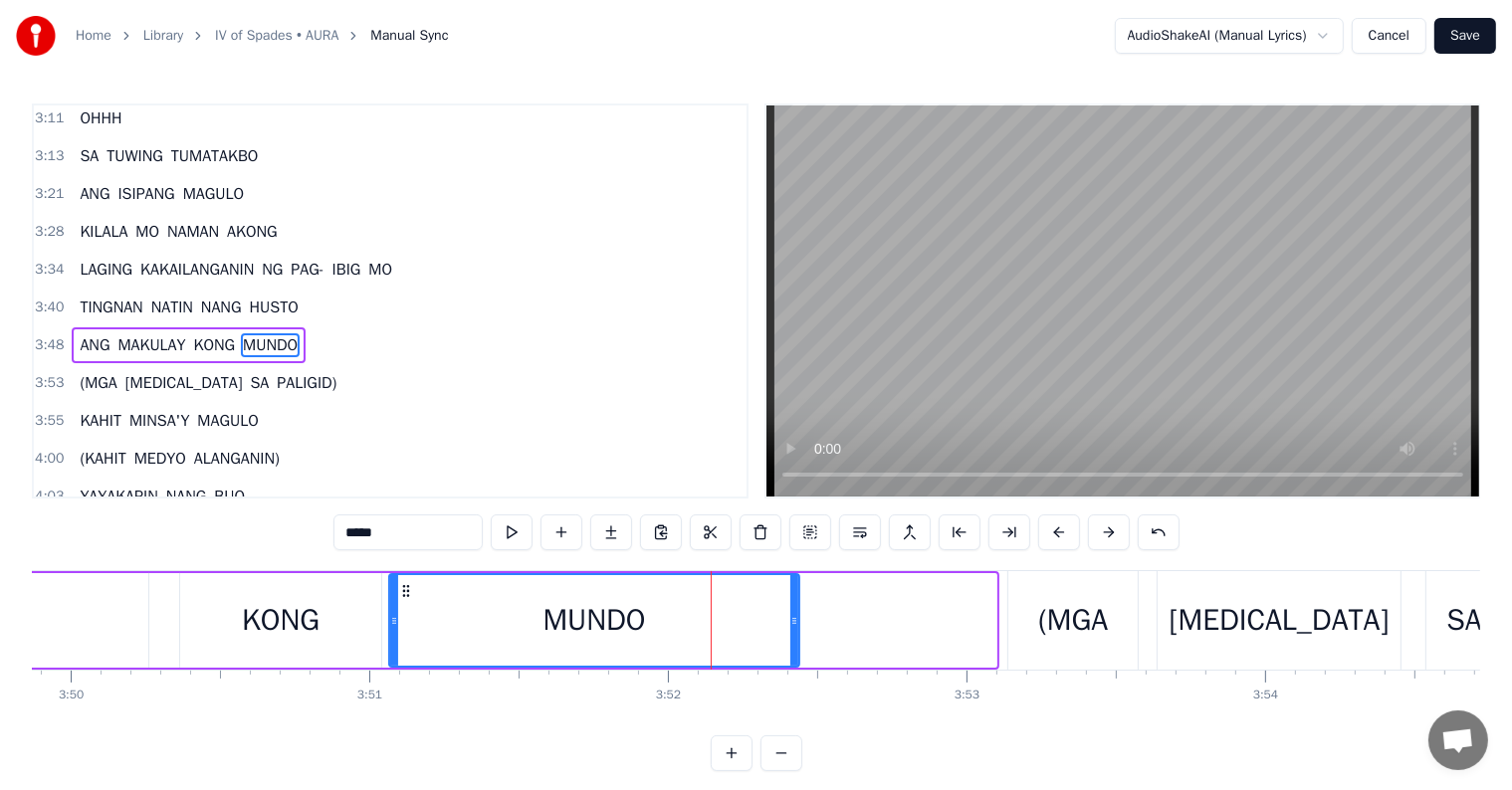 drag, startPoint x: 992, startPoint y: 621, endPoint x: 795, endPoint y: 617, distance: 197.0406 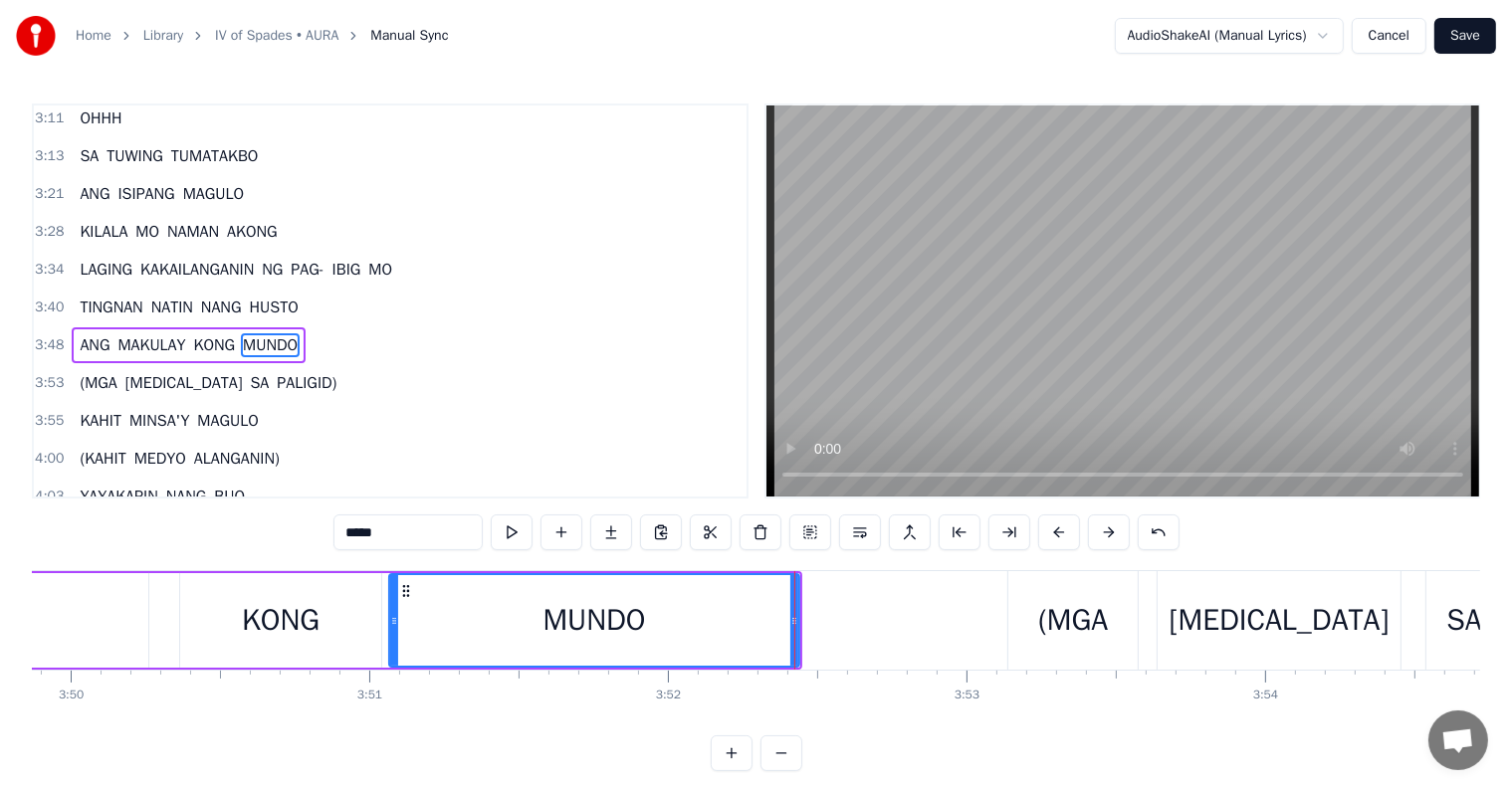 click on "HUSTO" at bounding box center [273, 307] 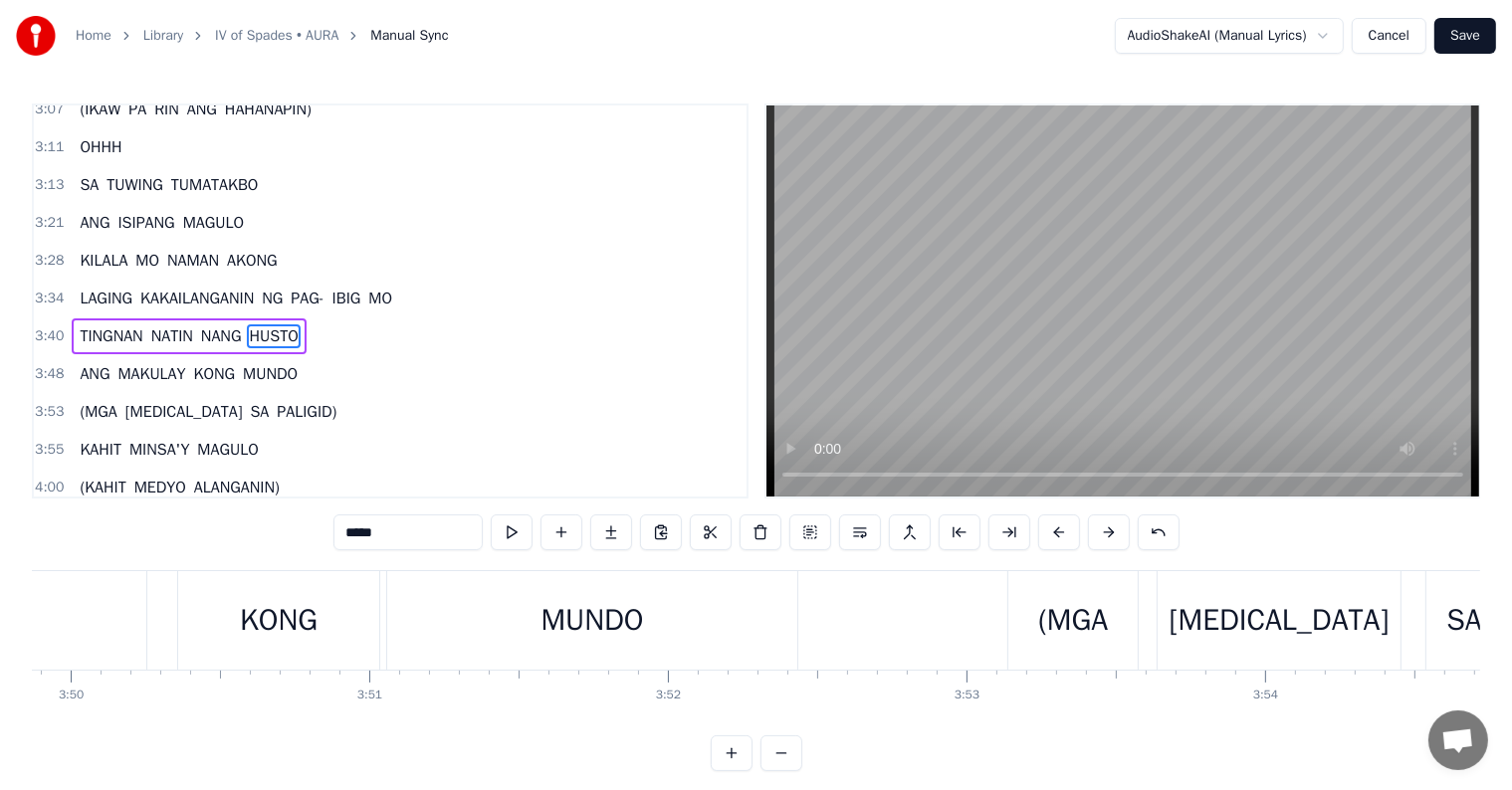 scroll, scrollTop: 1103, scrollLeft: 0, axis: vertical 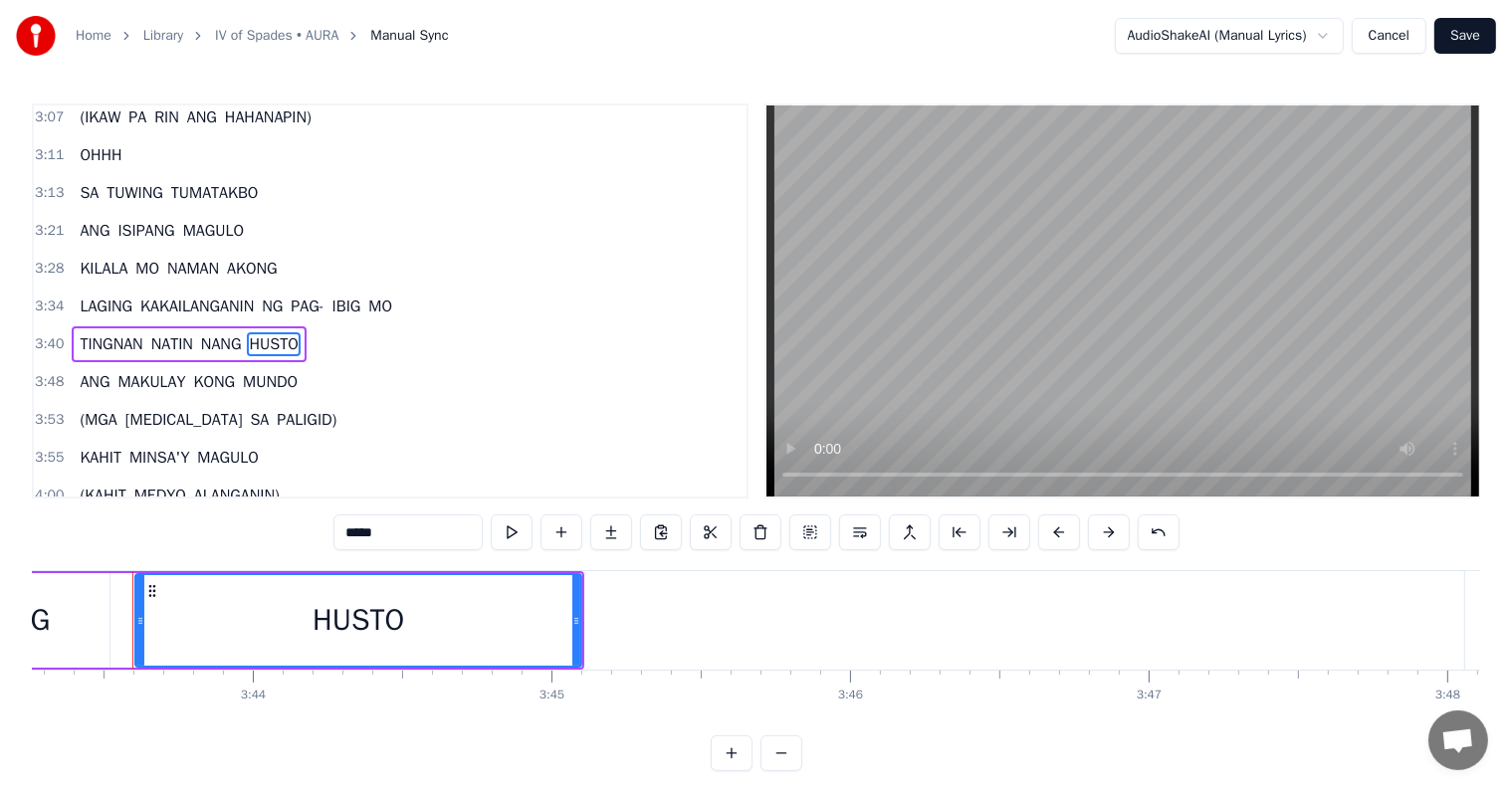click at bounding box center (512, 532) 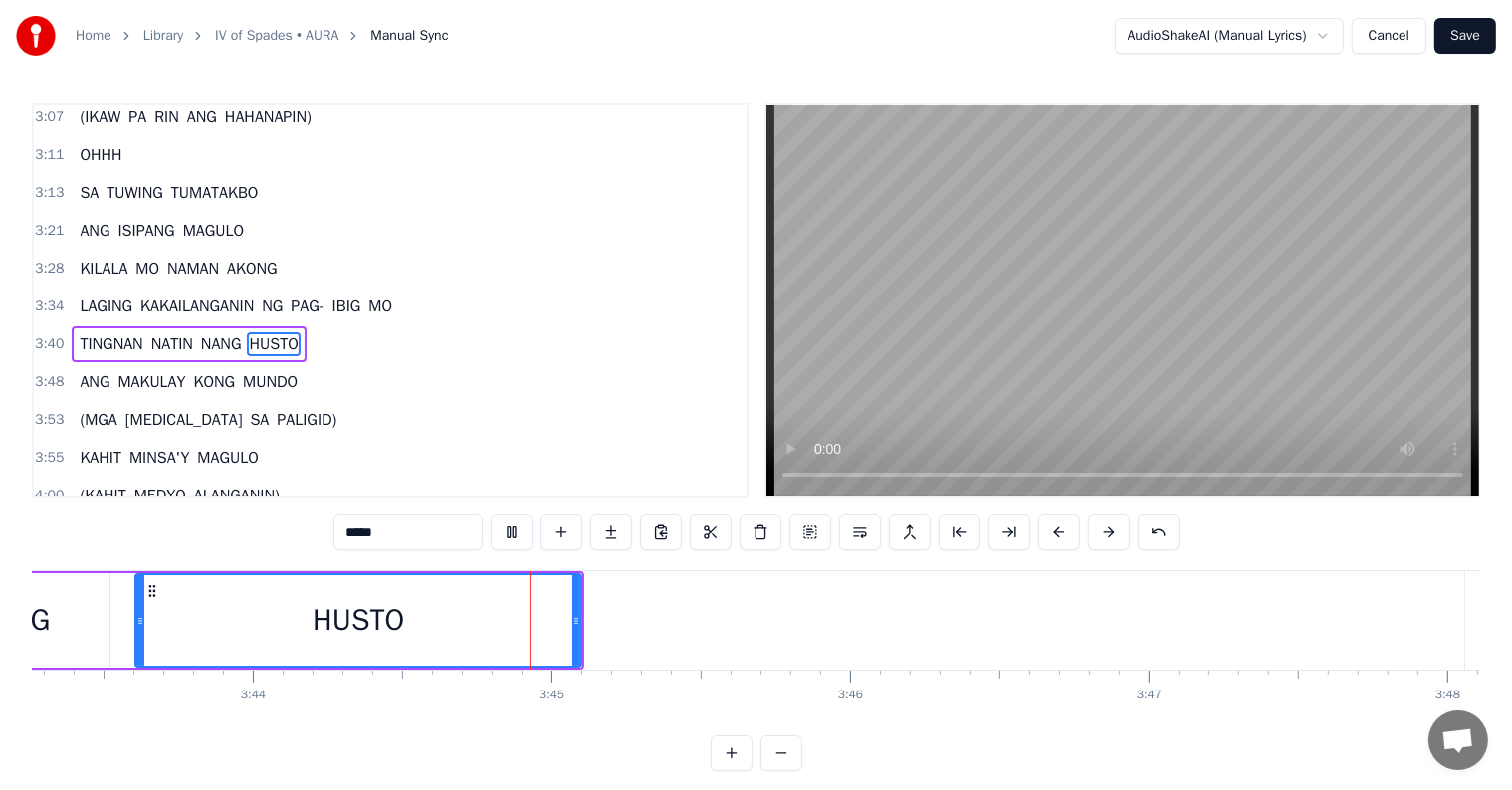 click at bounding box center (512, 532) 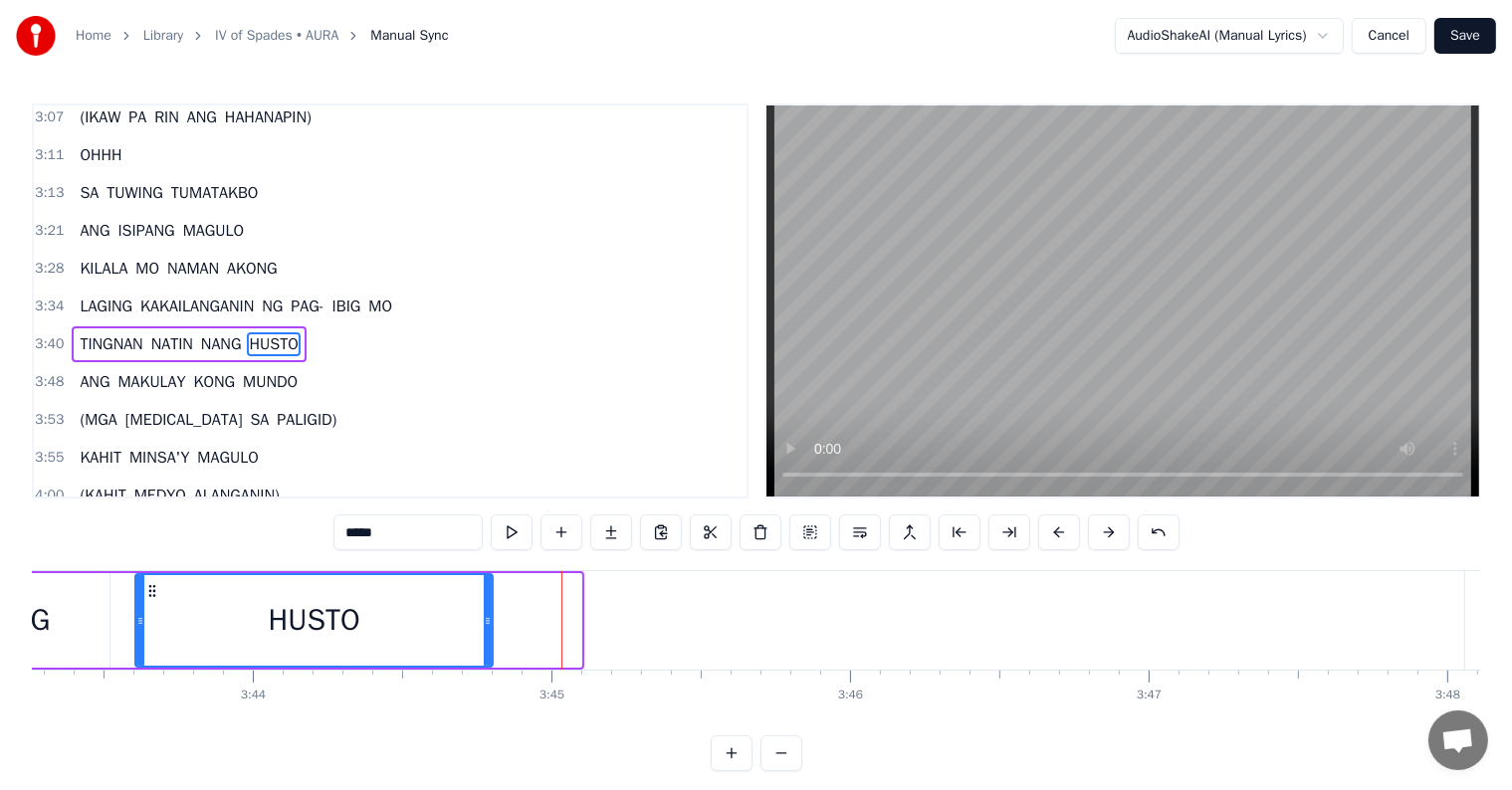 drag, startPoint x: 575, startPoint y: 617, endPoint x: 492, endPoint y: 603, distance: 84.172442 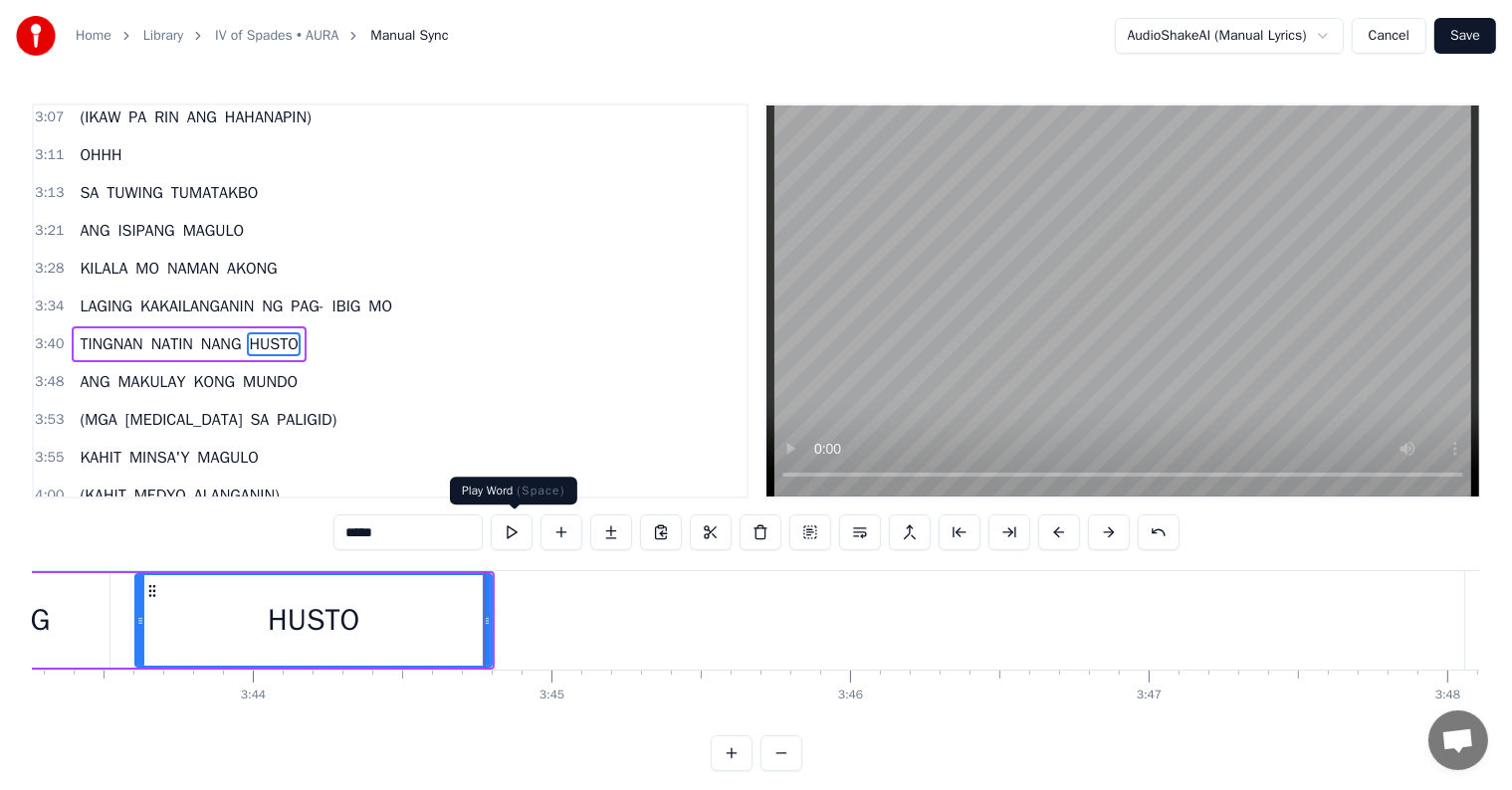 click at bounding box center (512, 532) 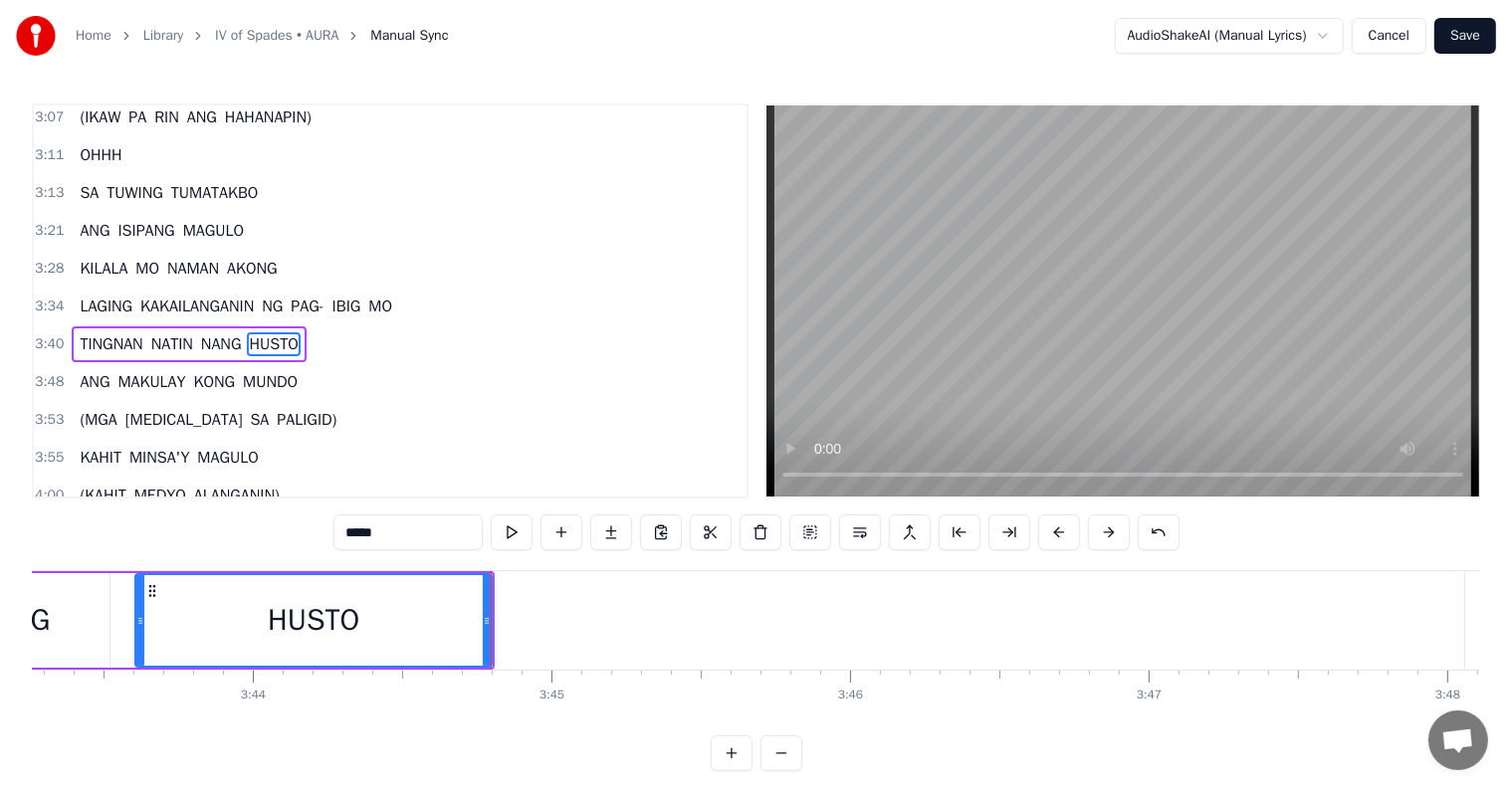 click on "MUNDO" at bounding box center [270, 382] 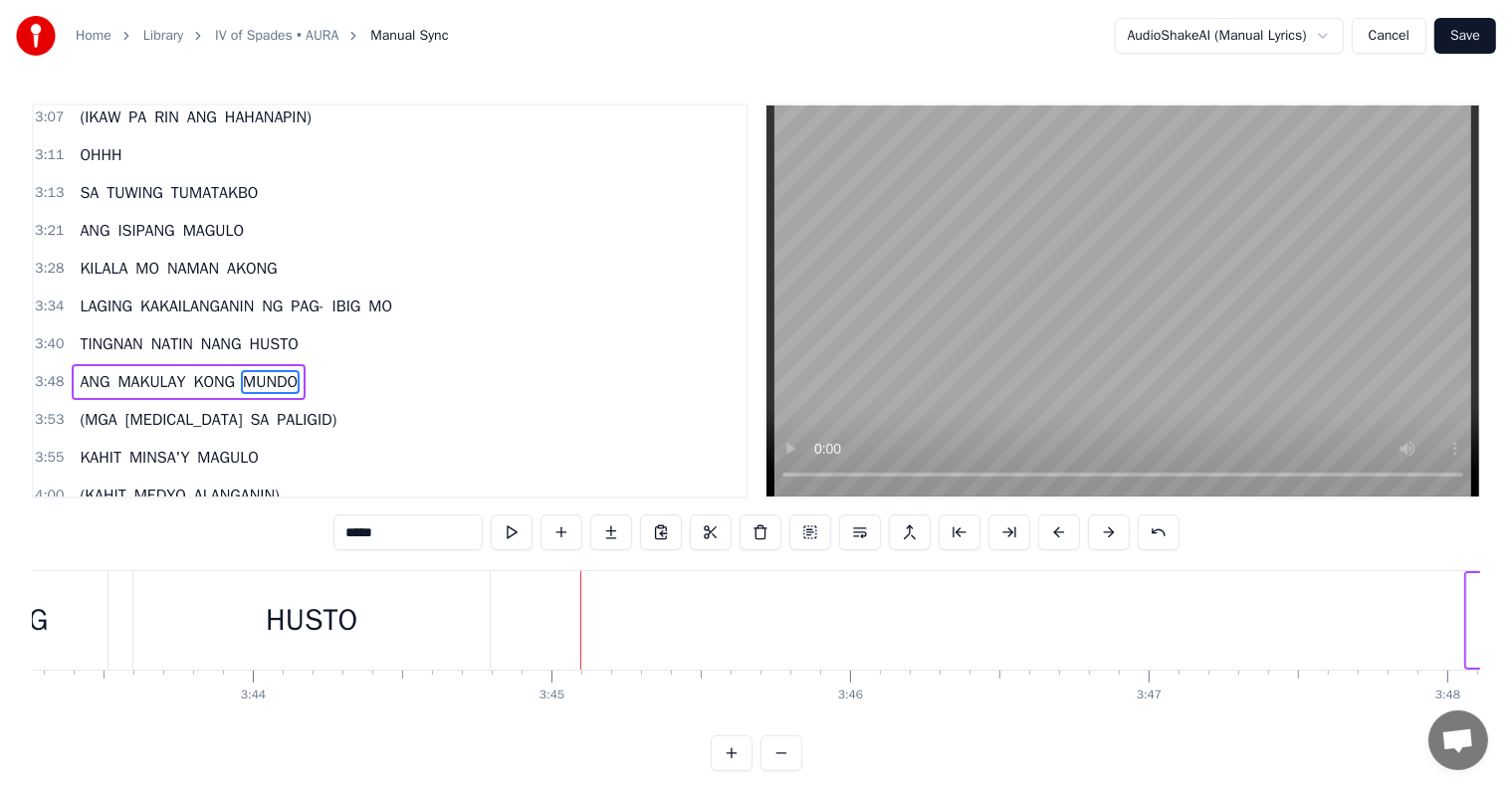 scroll, scrollTop: 1140, scrollLeft: 0, axis: vertical 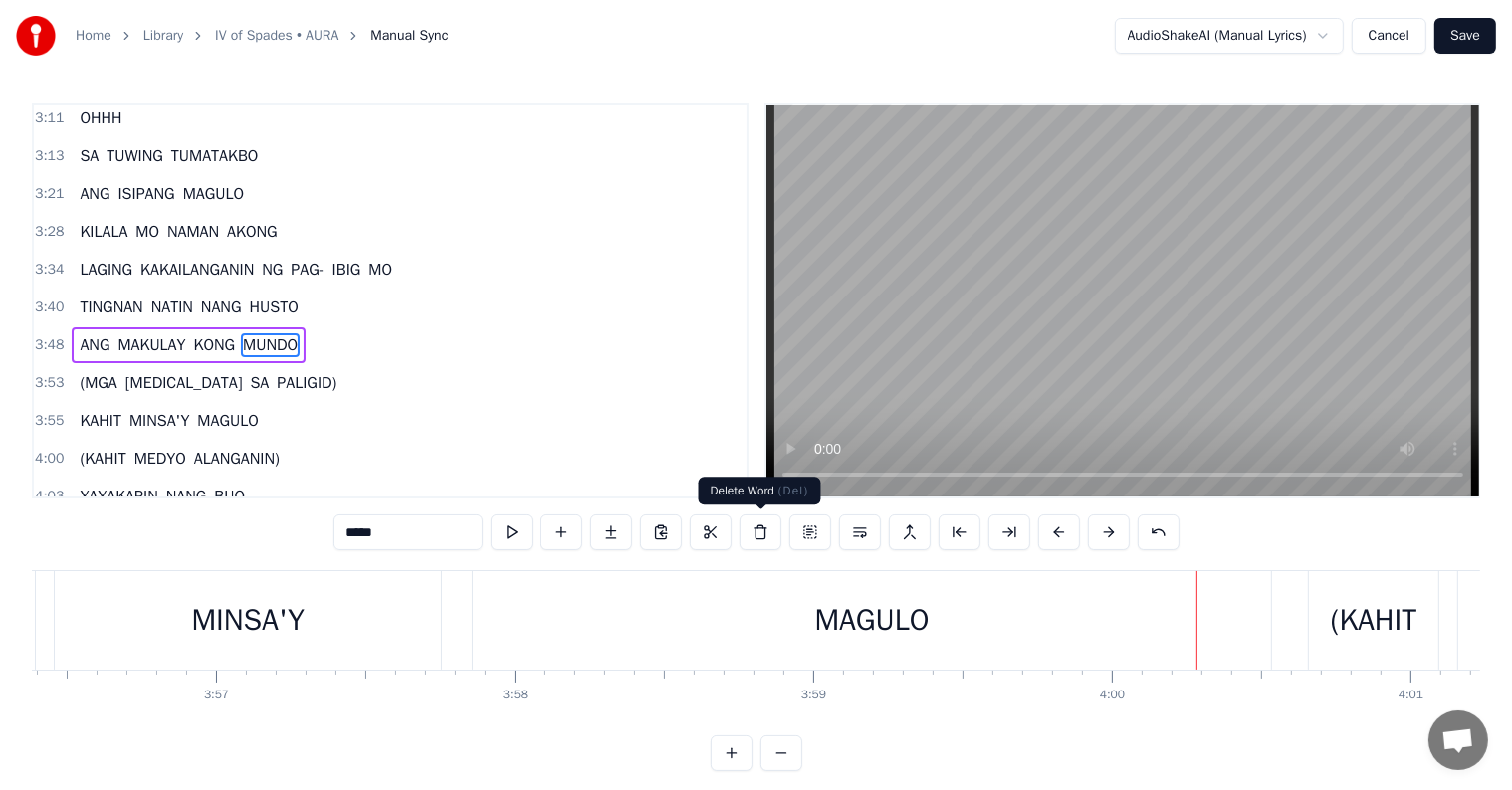 click on "MAGULO" at bounding box center [872, 620] 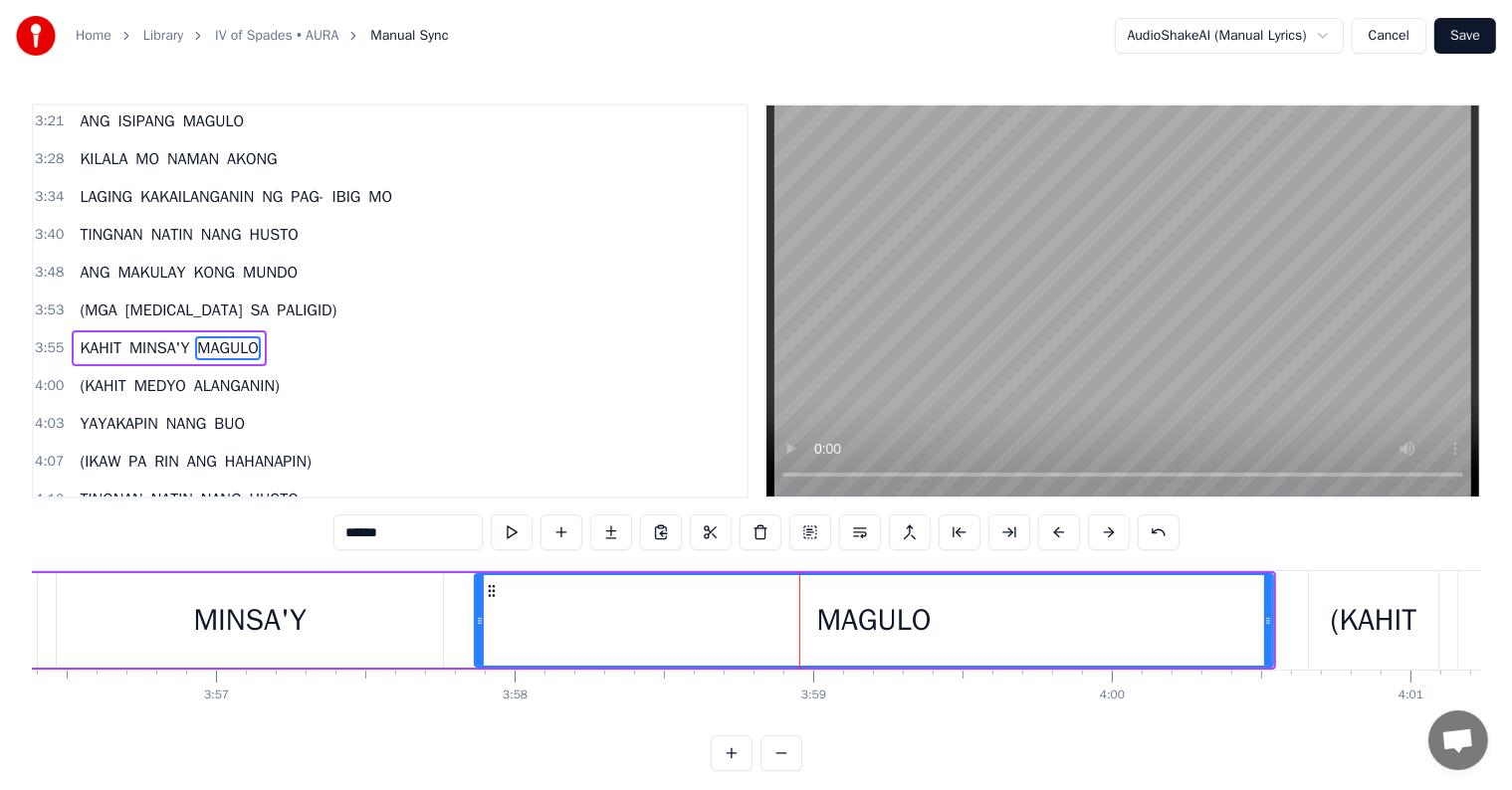 scroll, scrollTop: 1214, scrollLeft: 0, axis: vertical 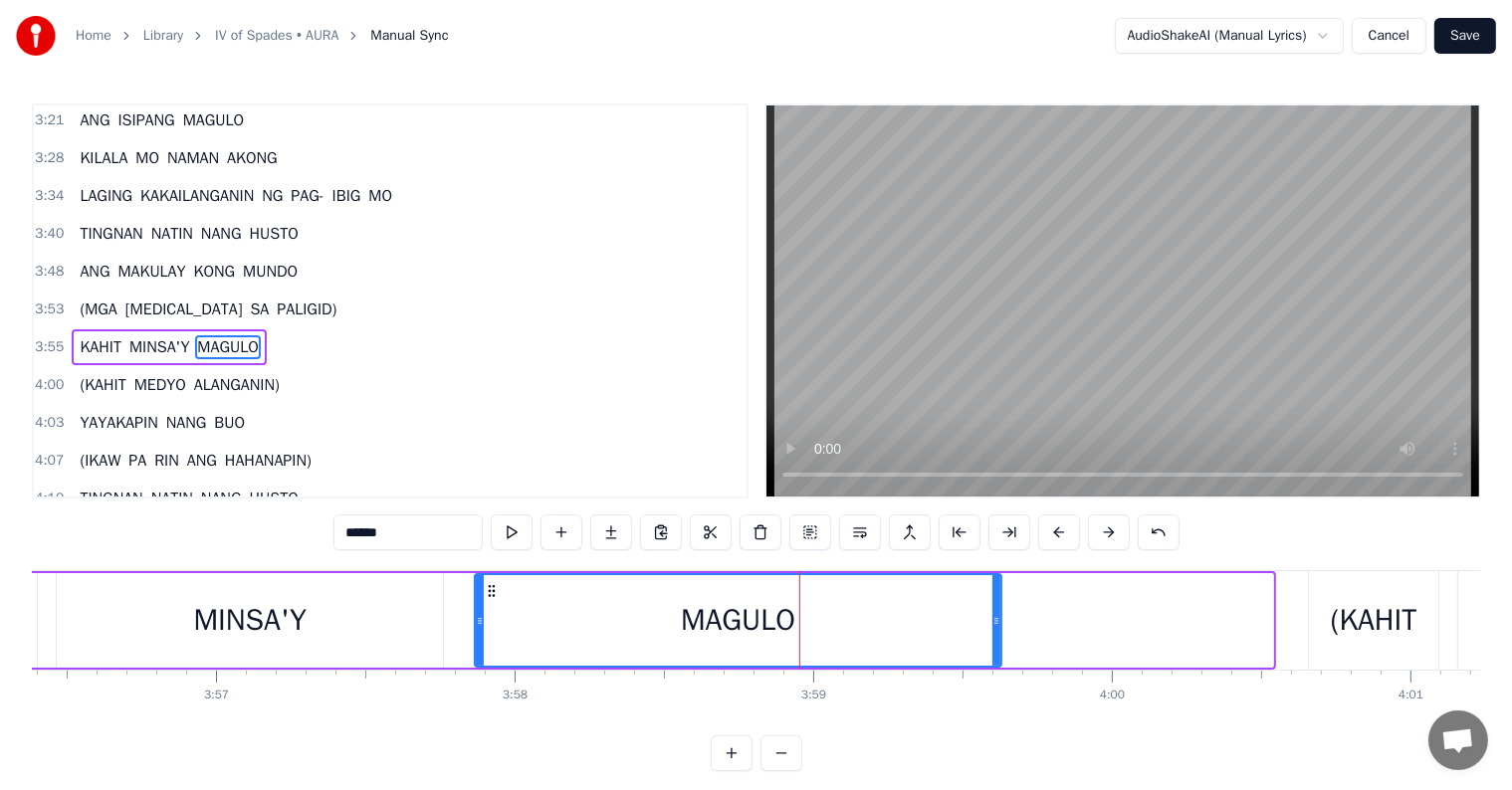 drag, startPoint x: 1270, startPoint y: 628, endPoint x: 998, endPoint y: 627, distance: 272.00184 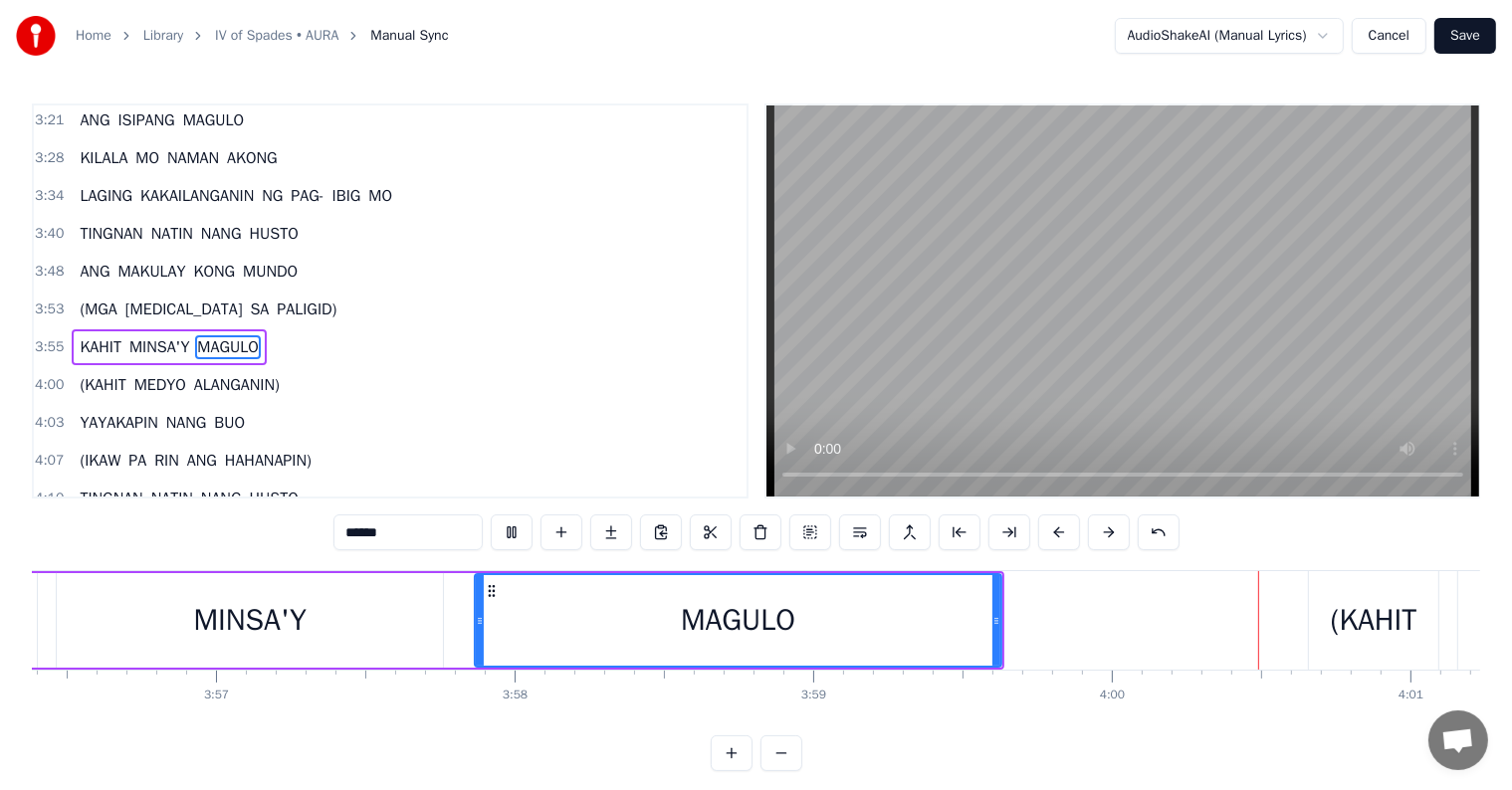 click on "MAGULO" at bounding box center (738, 620) 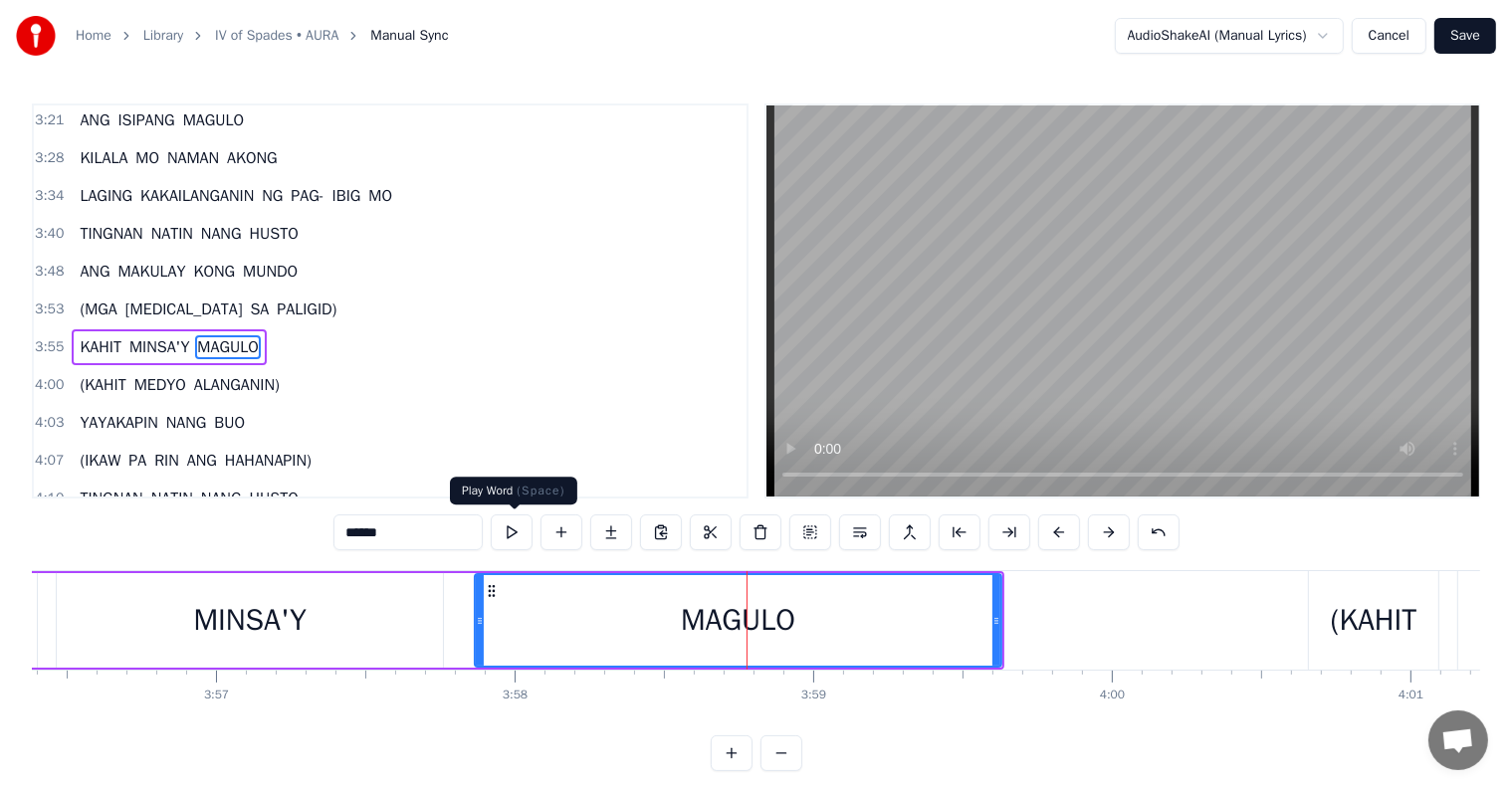 click at bounding box center (512, 532) 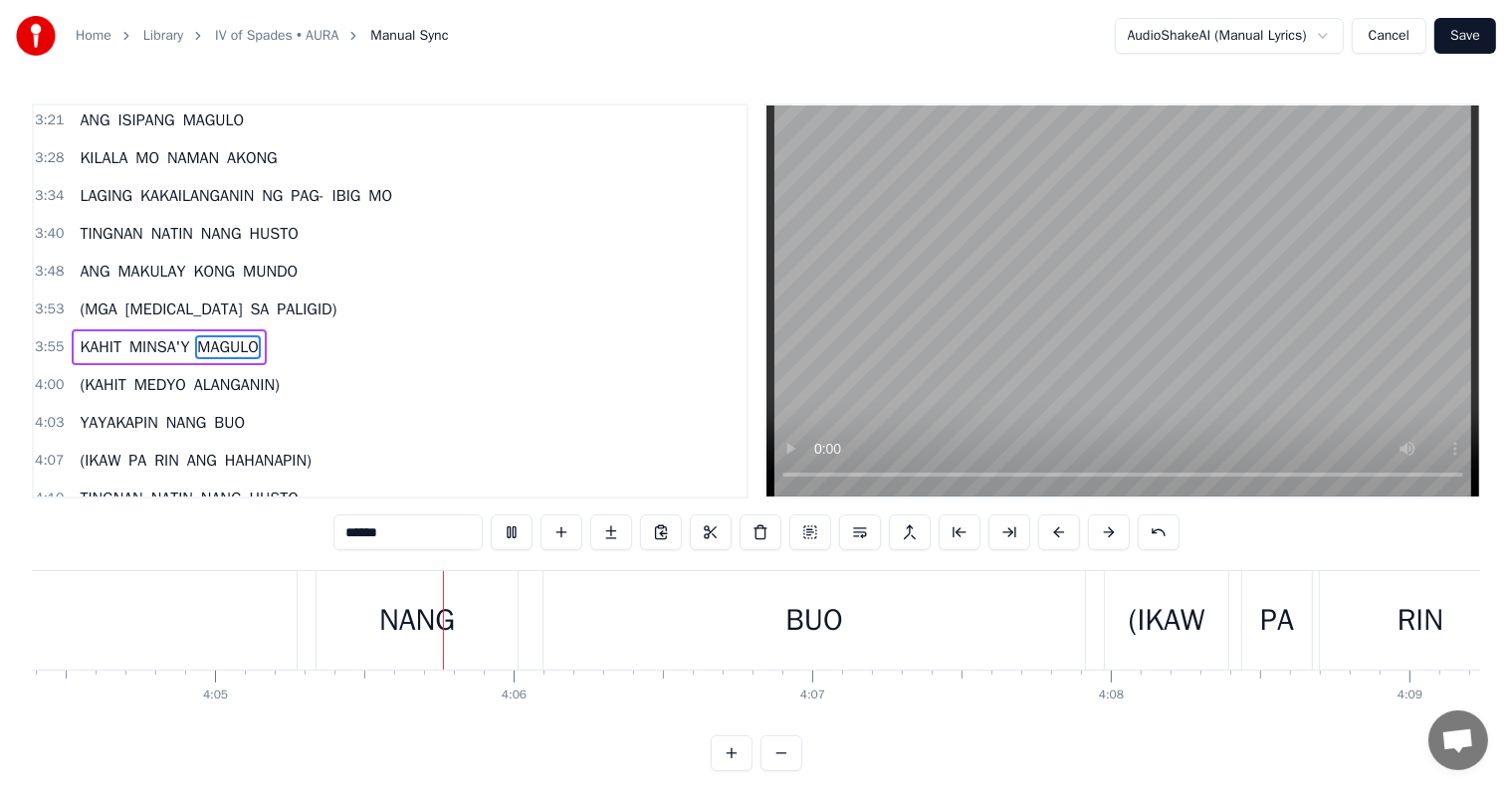 scroll, scrollTop: 0, scrollLeft: 73110, axis: horizontal 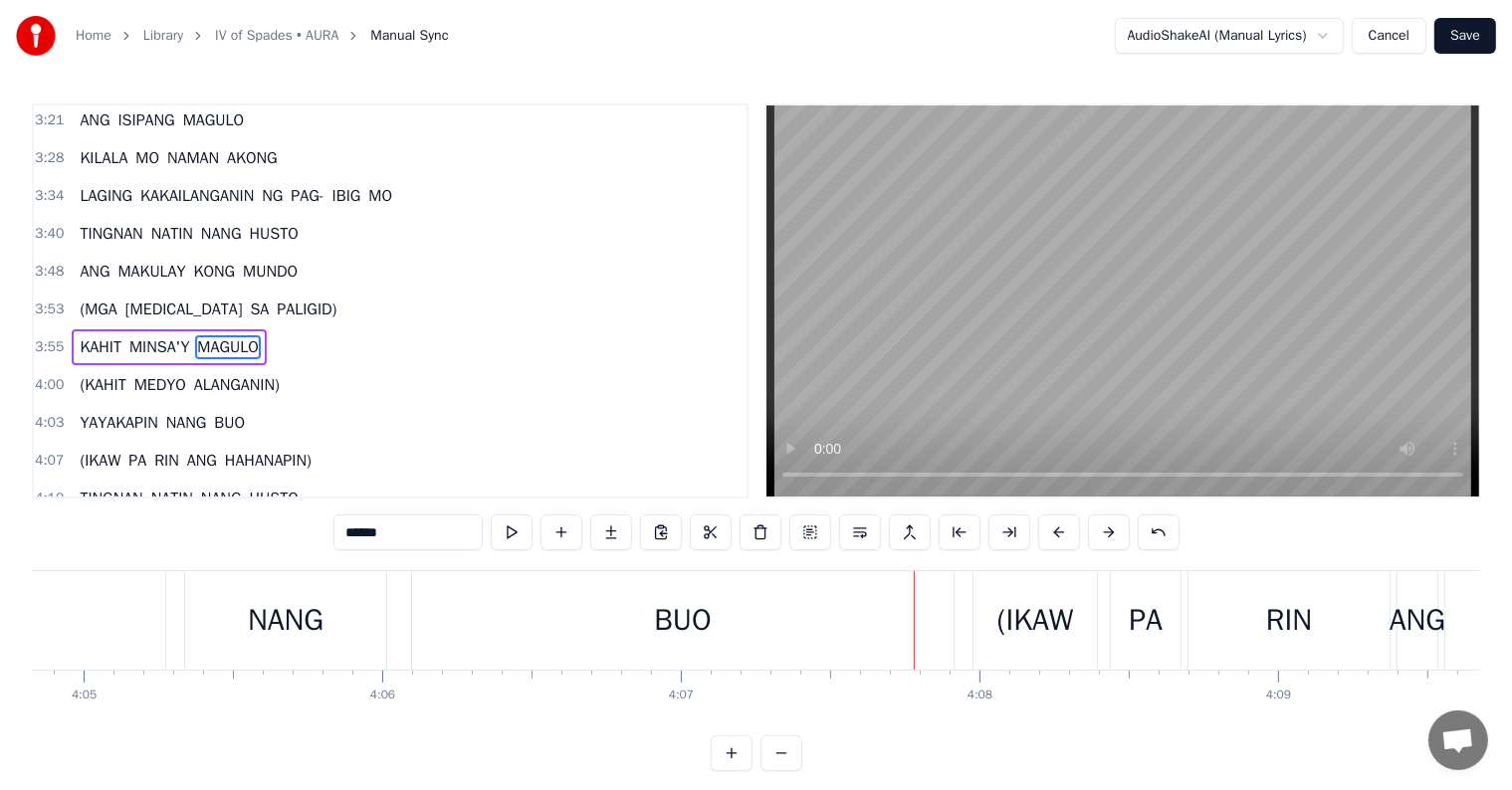 click on "BUO" at bounding box center (683, 620) 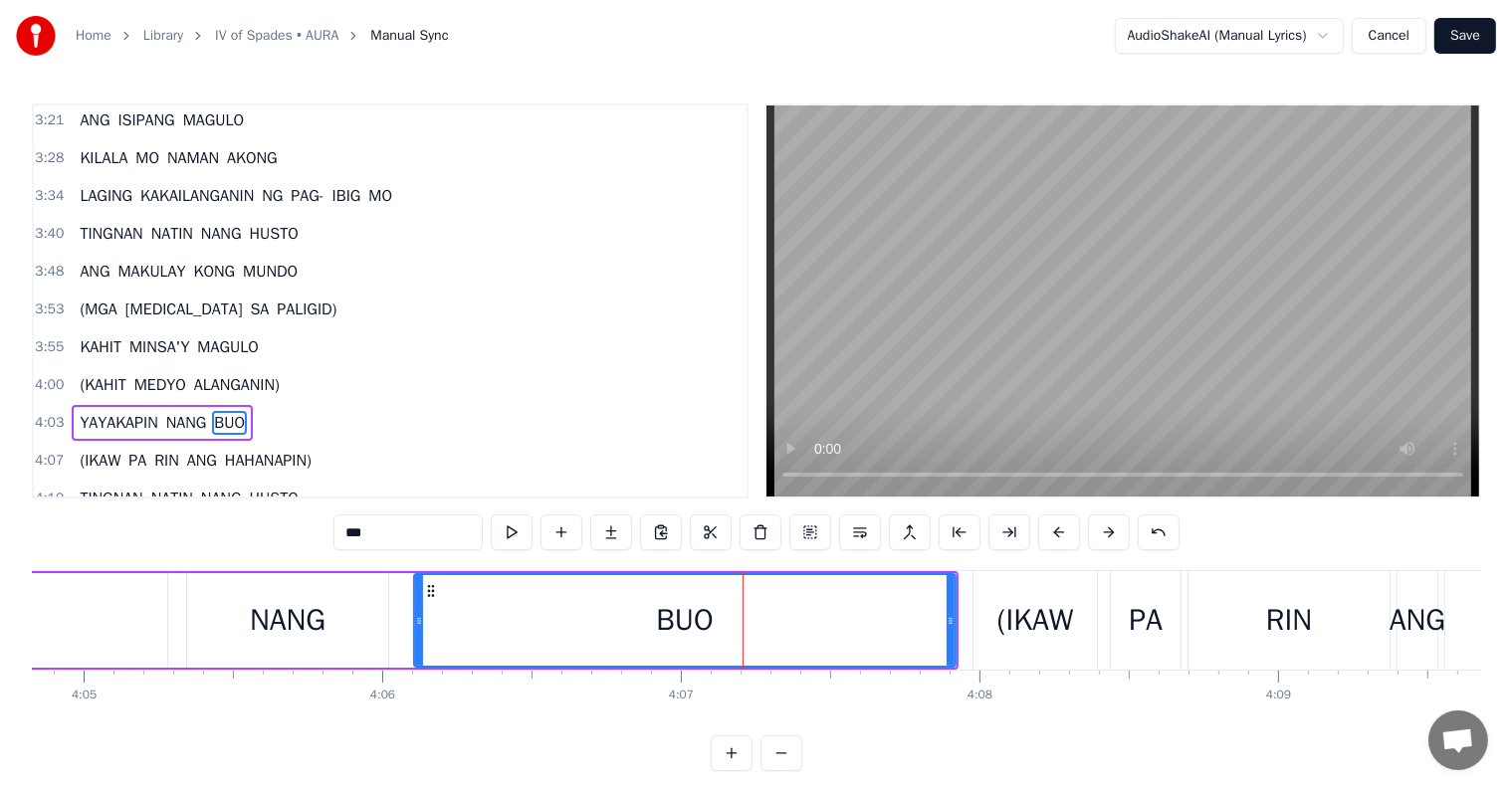scroll, scrollTop: 1286, scrollLeft: 0, axis: vertical 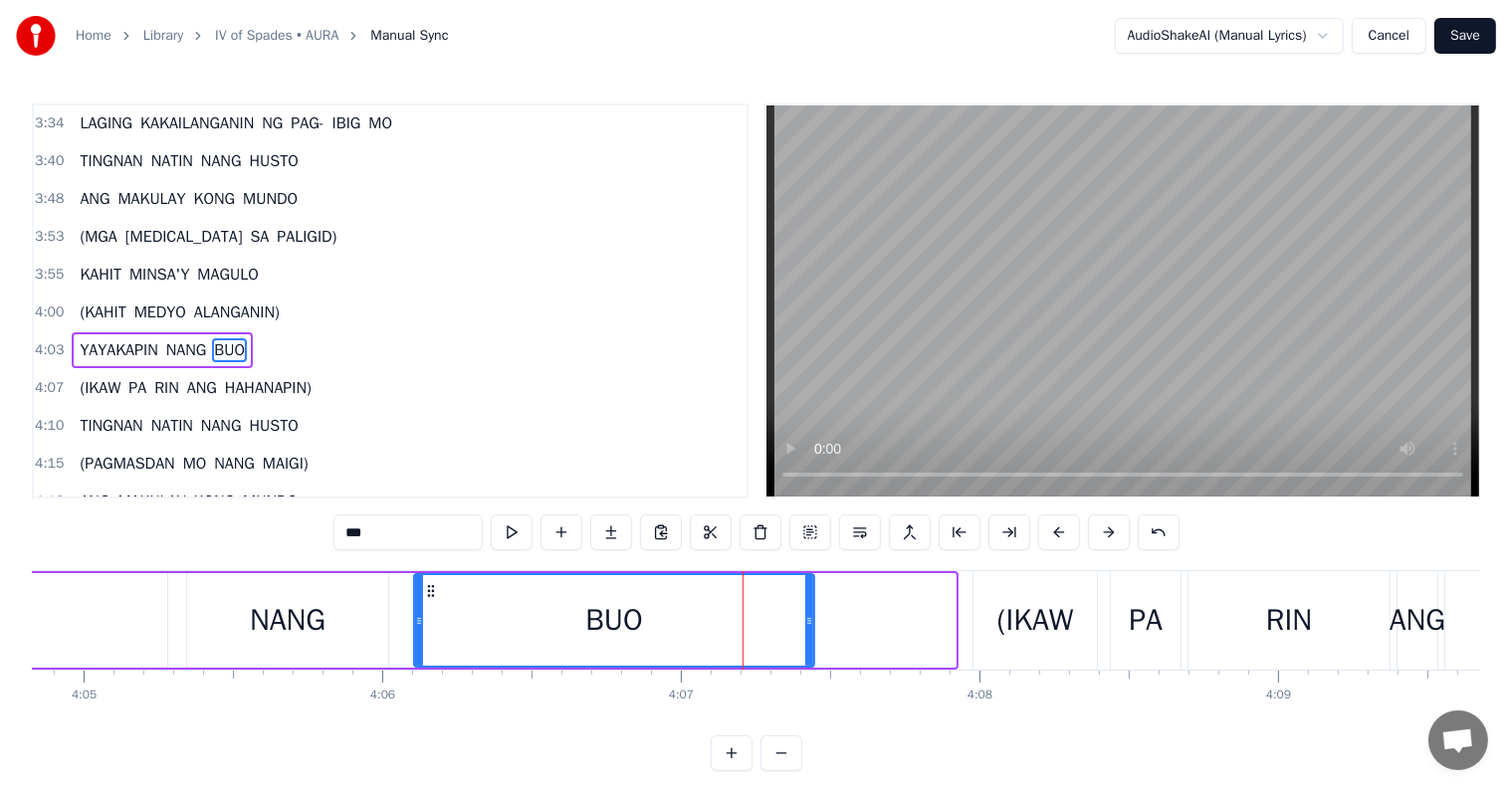 drag, startPoint x: 950, startPoint y: 625, endPoint x: 800, endPoint y: 622, distance: 150.03 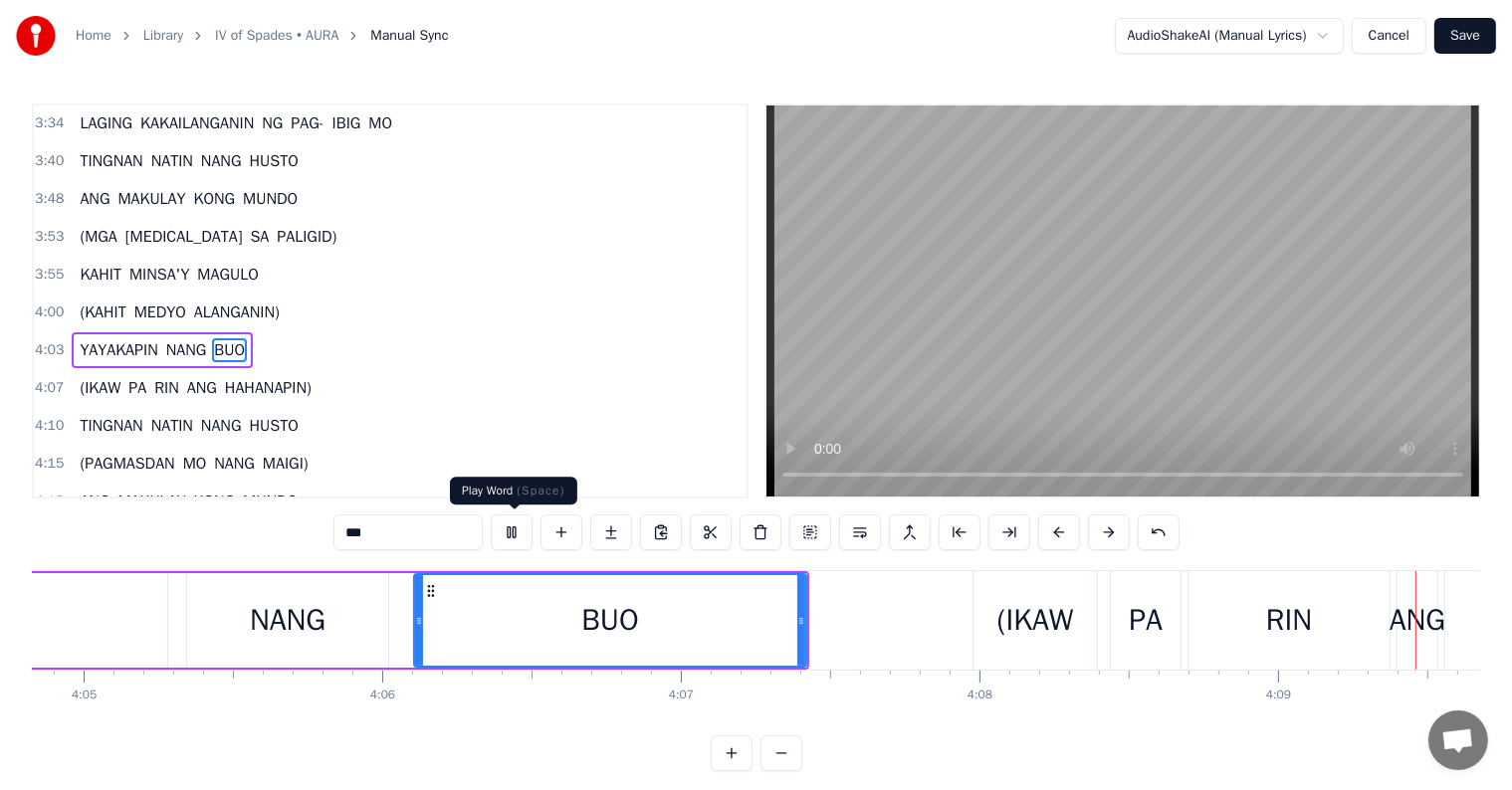 click at bounding box center [512, 532] 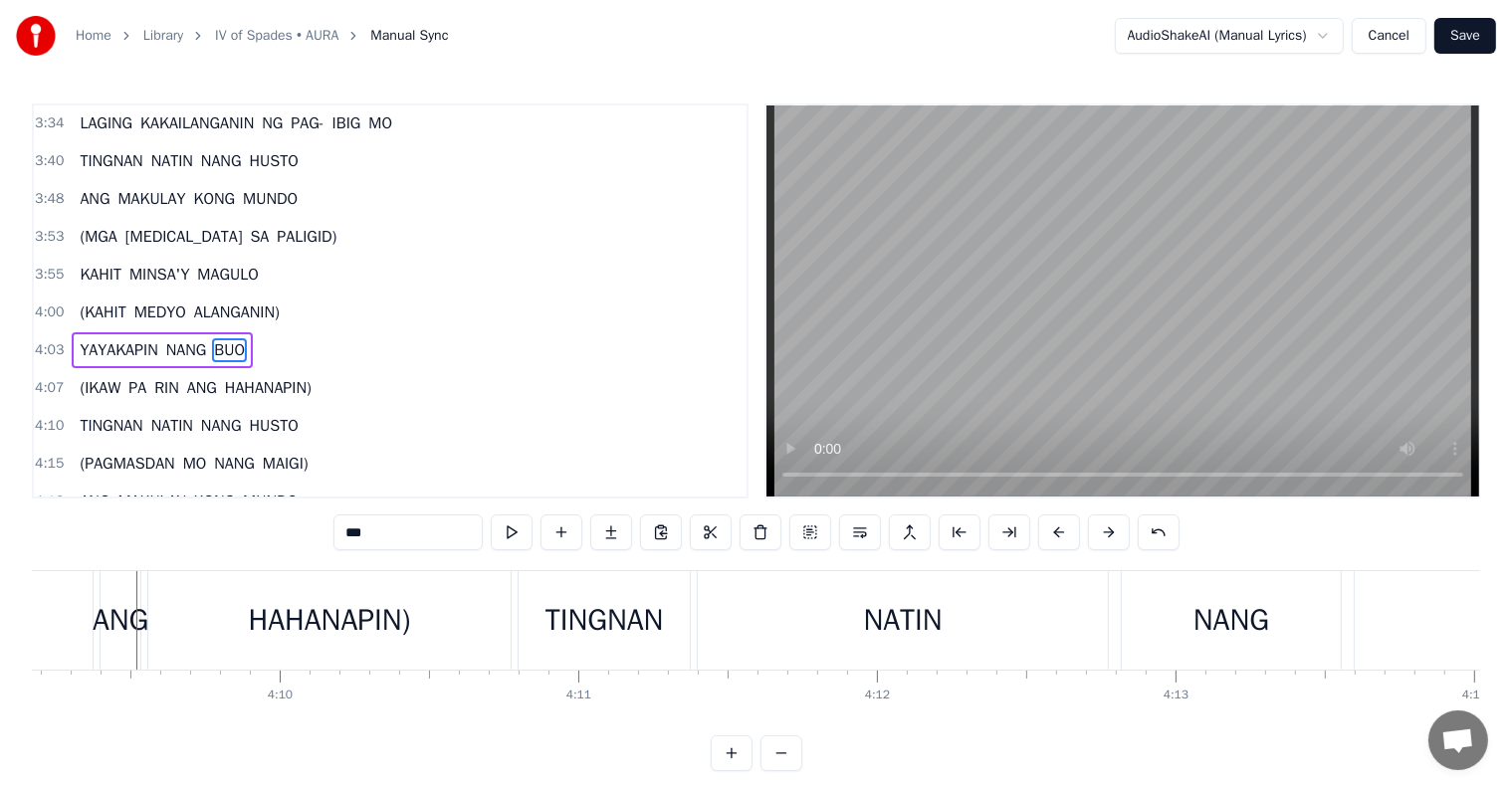 scroll, scrollTop: 0, scrollLeft: 74411, axis: horizontal 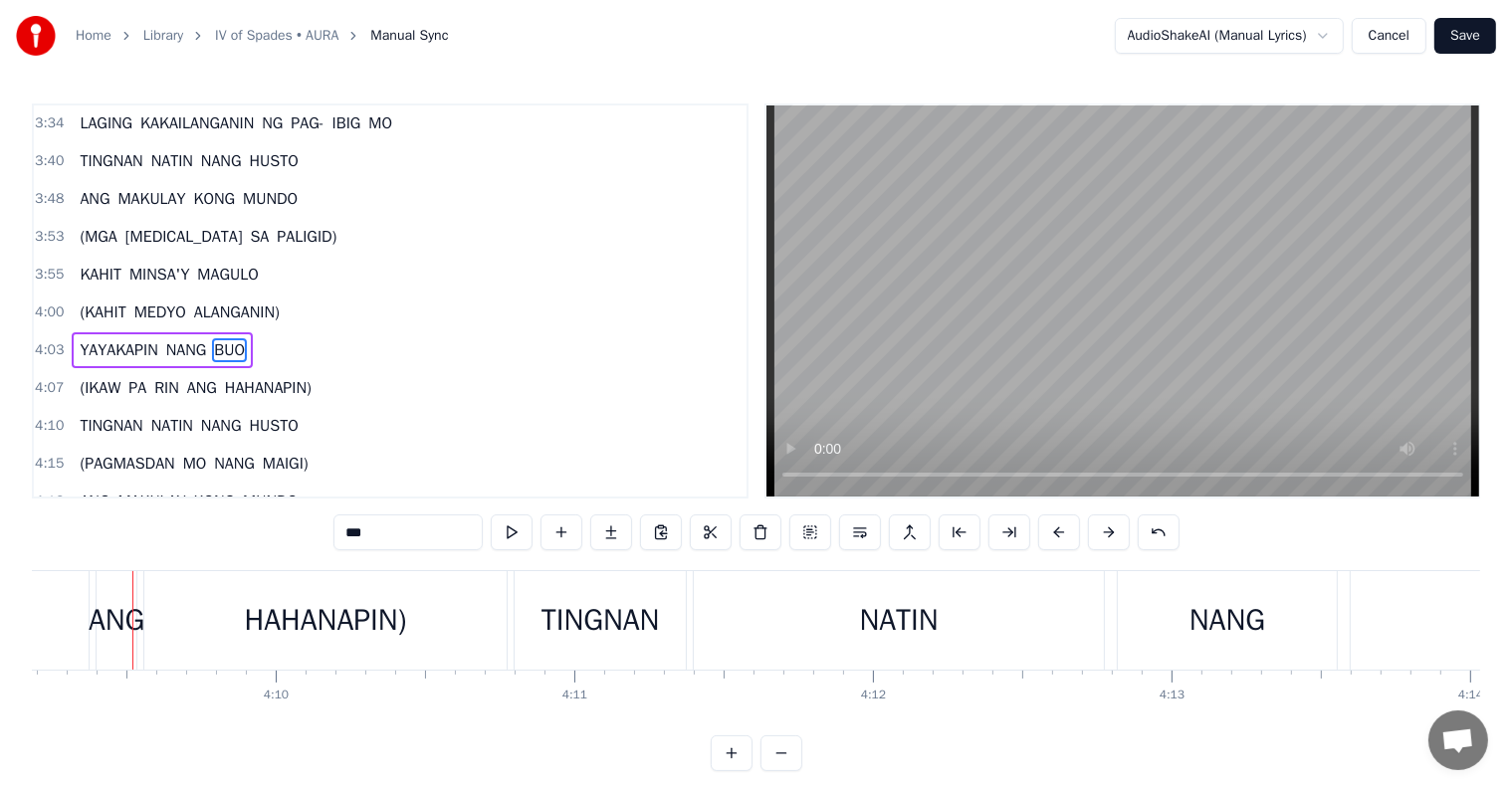 click on "BUO" at bounding box center (229, 350) 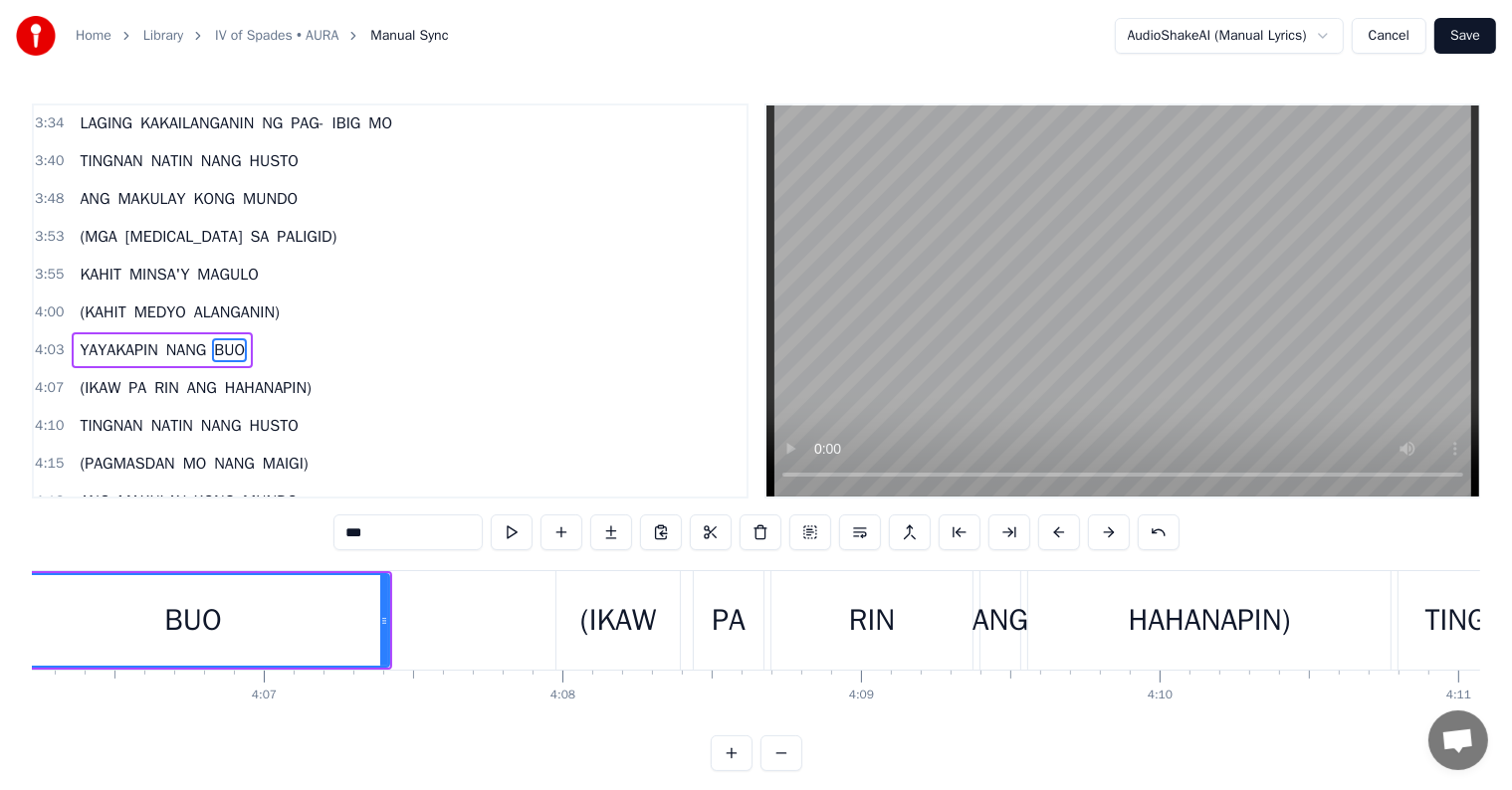 scroll, scrollTop: 0, scrollLeft: 73388, axis: horizontal 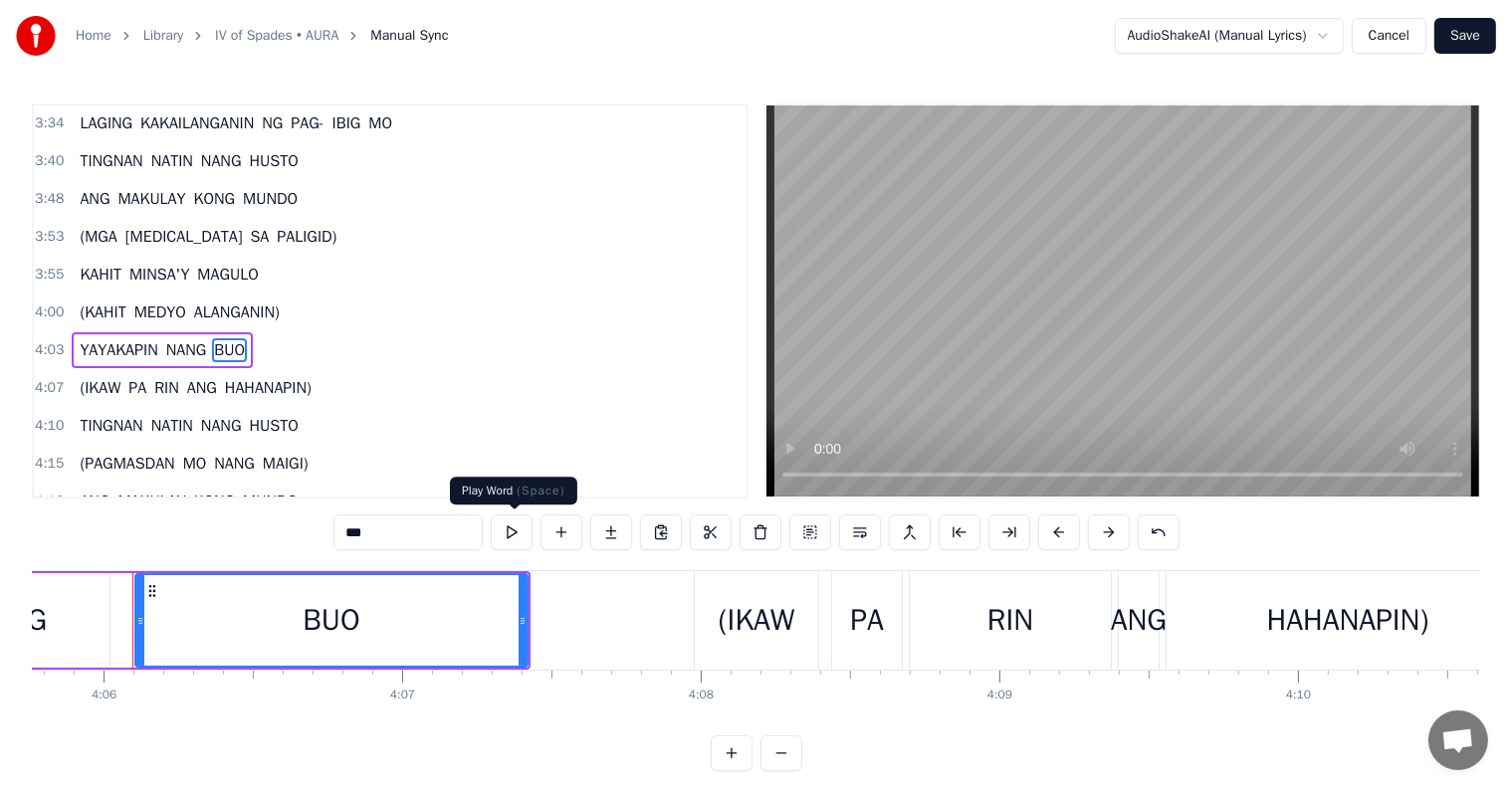 click at bounding box center [512, 532] 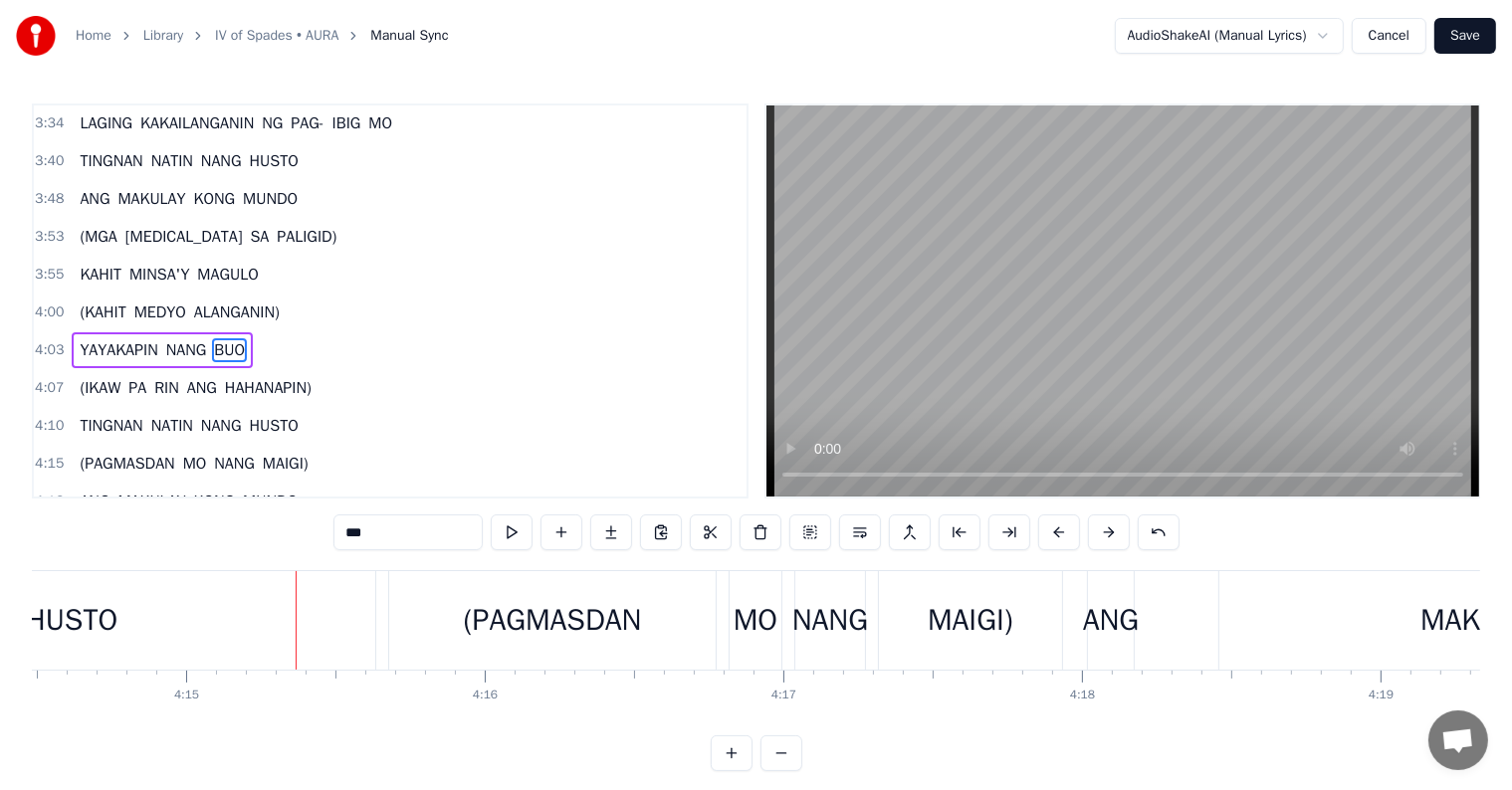 scroll, scrollTop: 0, scrollLeft: 75997, axis: horizontal 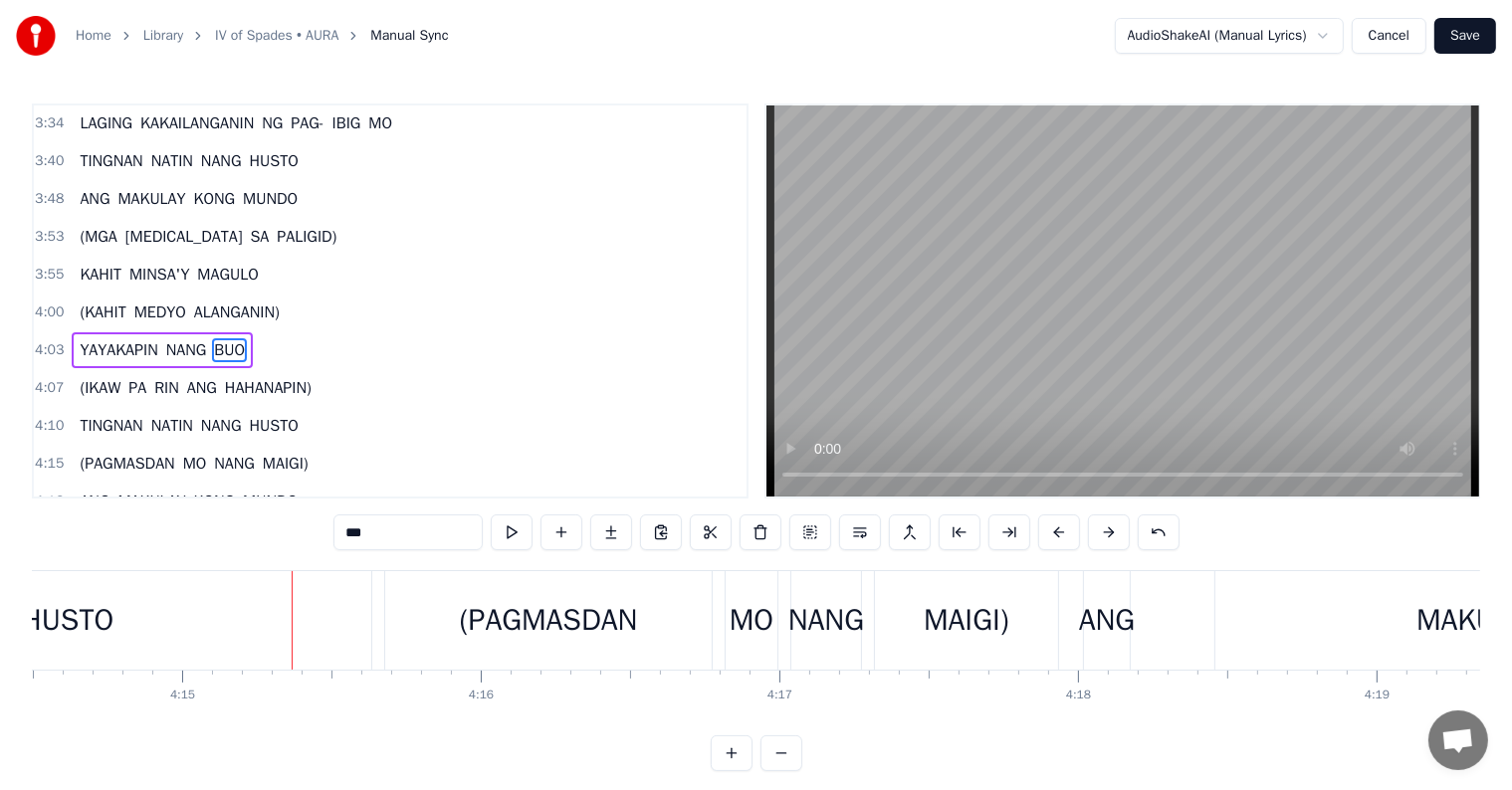 click on "HUSTO" at bounding box center [68, 620] 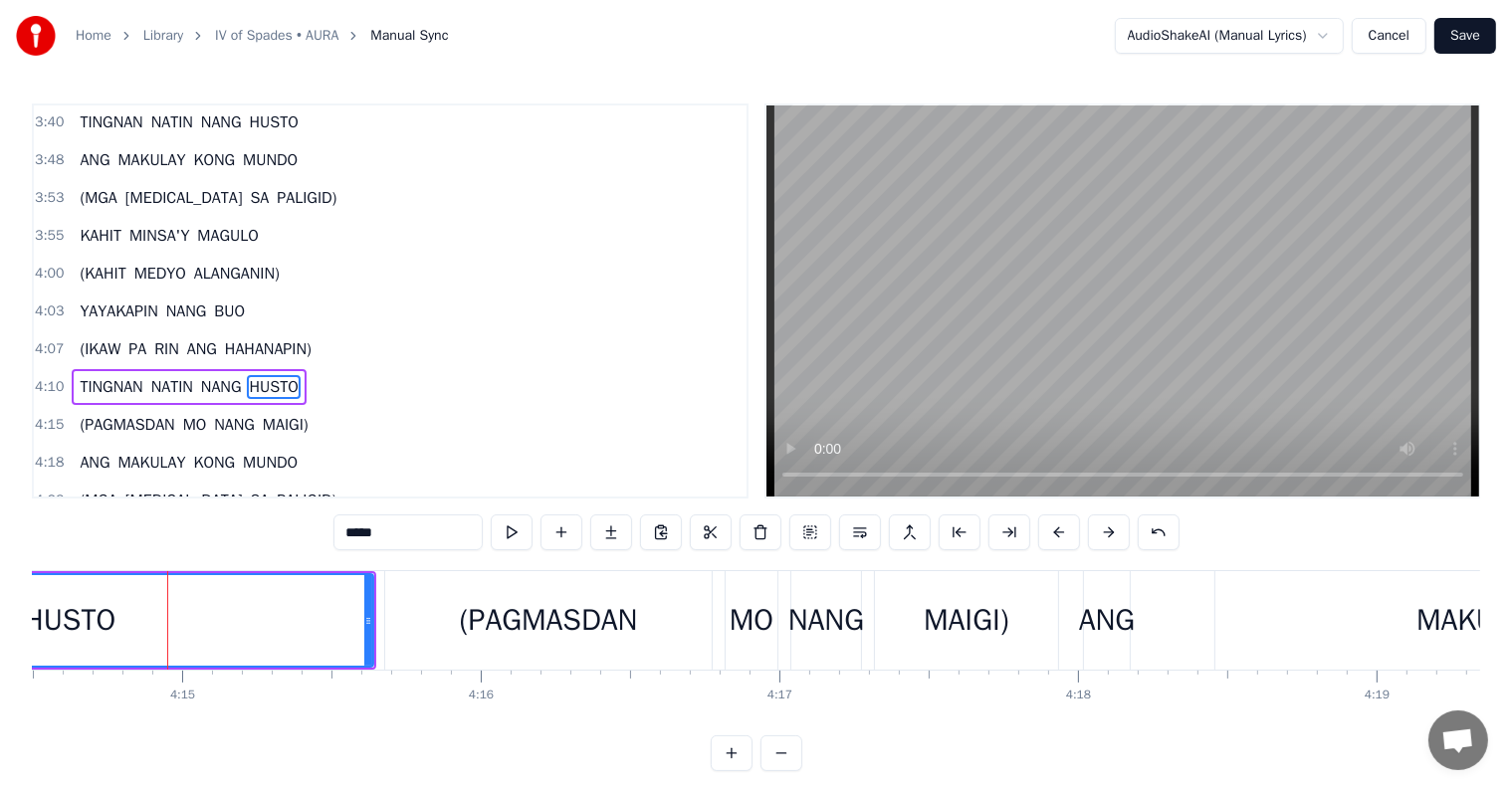 scroll, scrollTop: 1360, scrollLeft: 0, axis: vertical 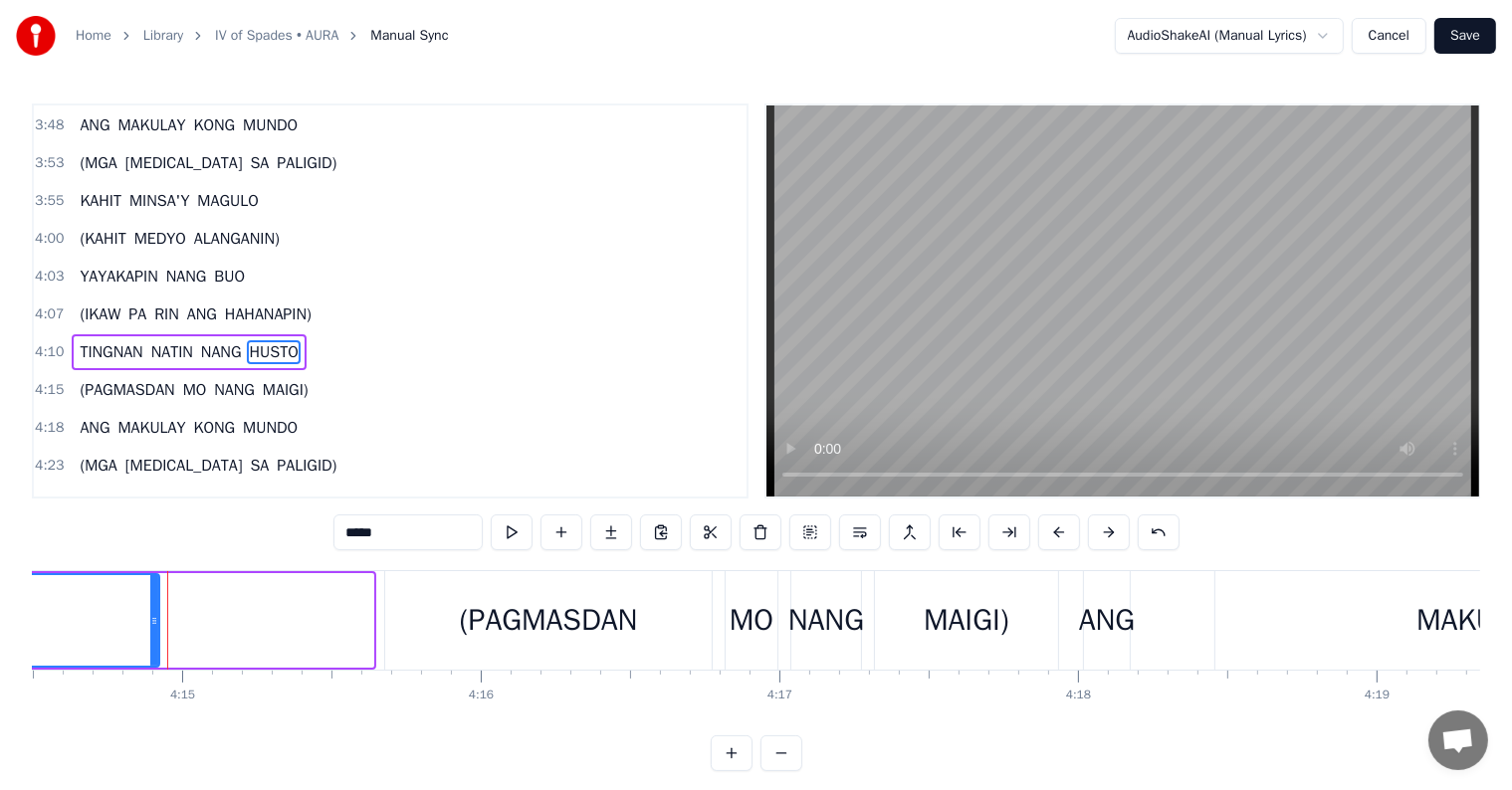 drag, startPoint x: 370, startPoint y: 617, endPoint x: 156, endPoint y: 626, distance: 214.1892 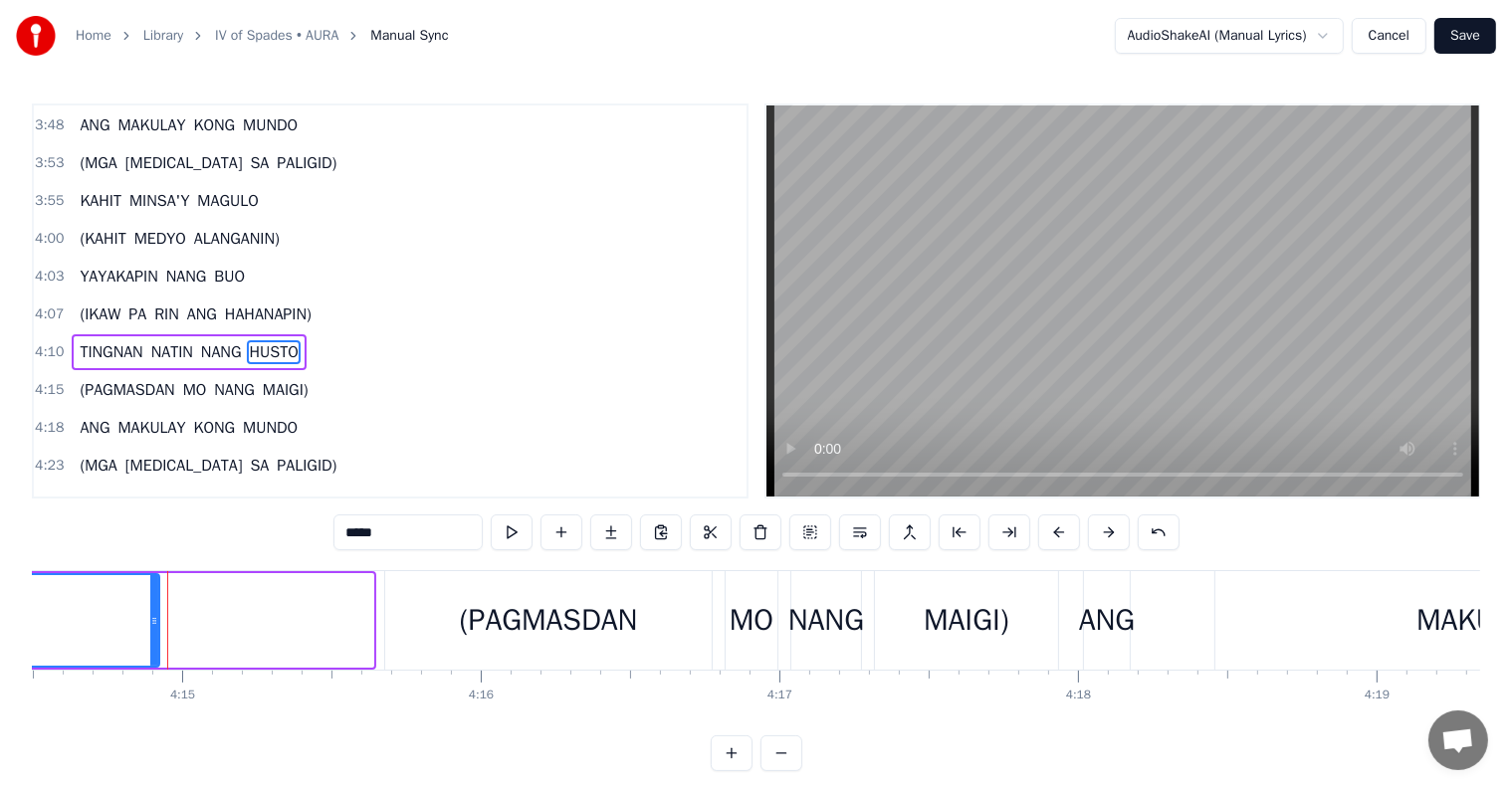 click 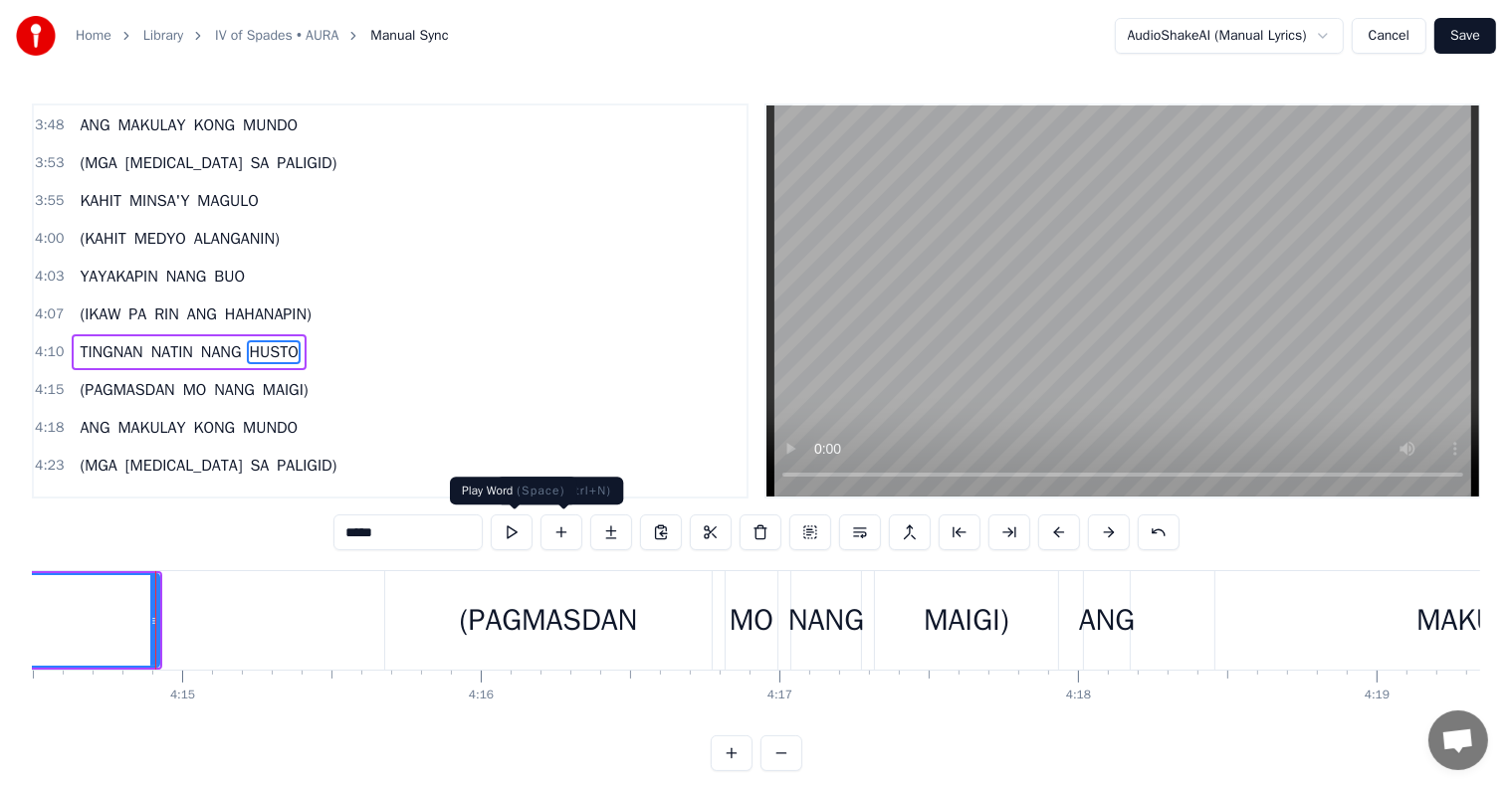 click at bounding box center [512, 532] 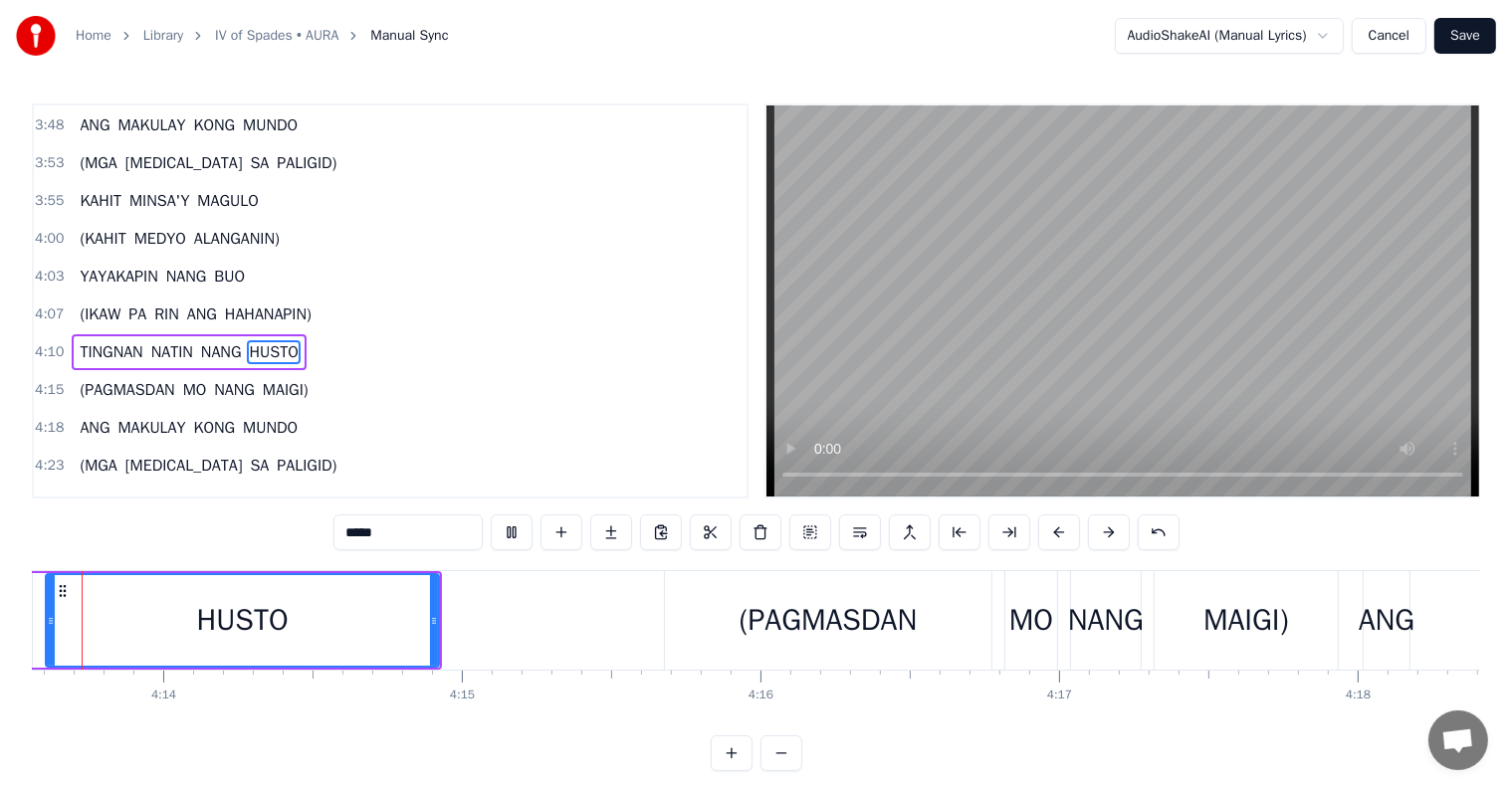 scroll, scrollTop: 0, scrollLeft: 75696, axis: horizontal 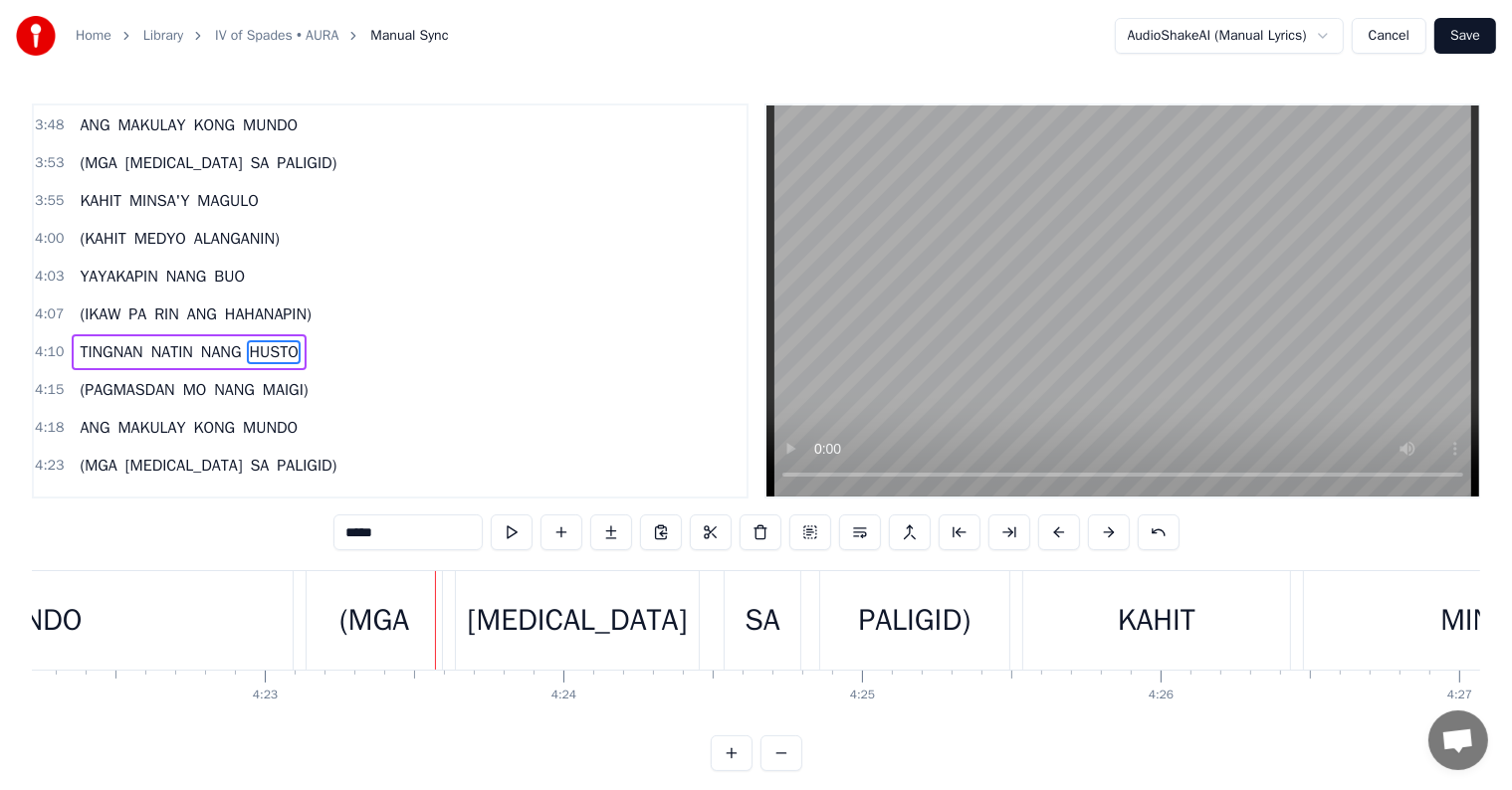 click on "MUNDO" at bounding box center (31, 620) 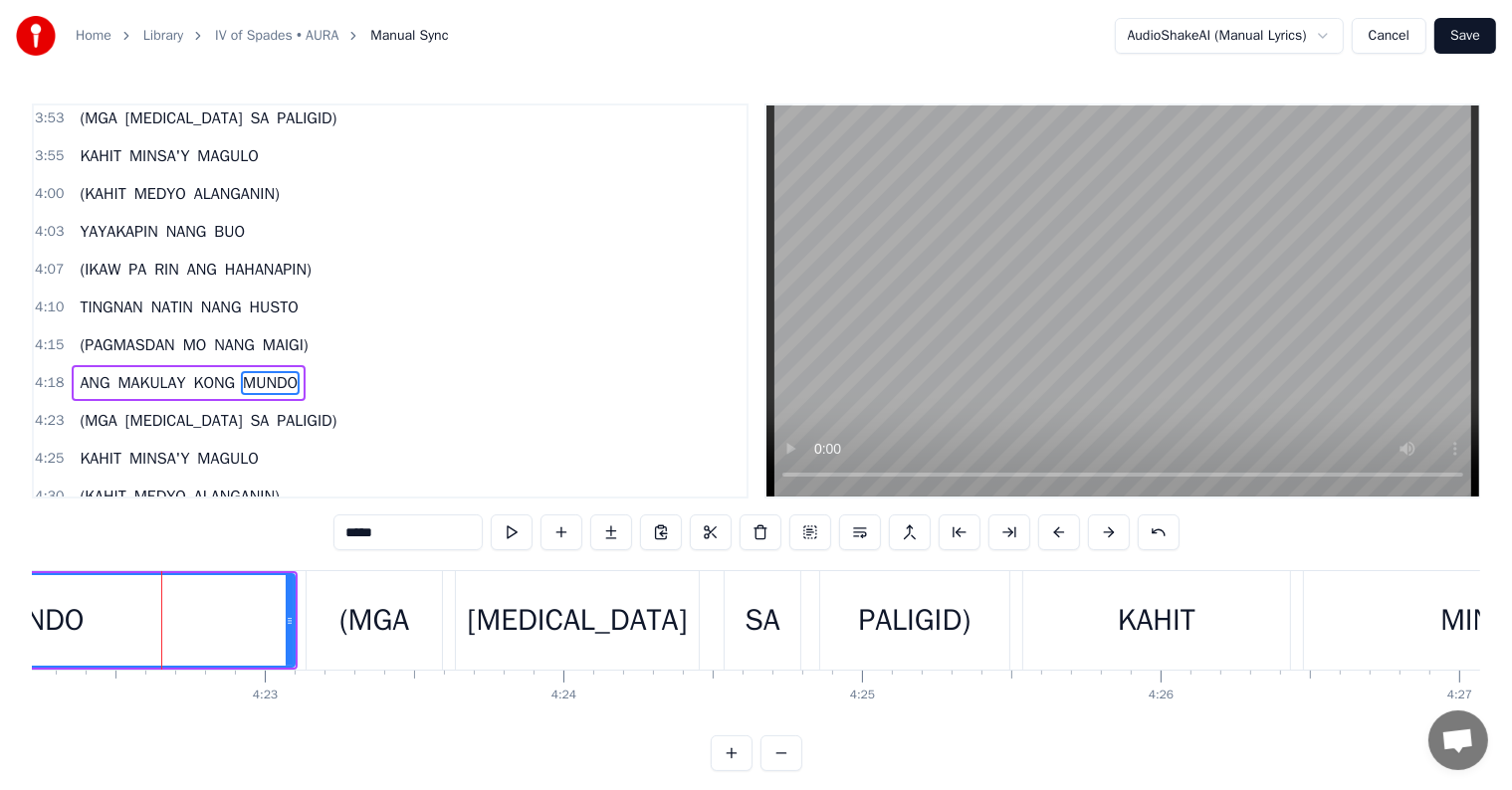 scroll, scrollTop: 1433, scrollLeft: 0, axis: vertical 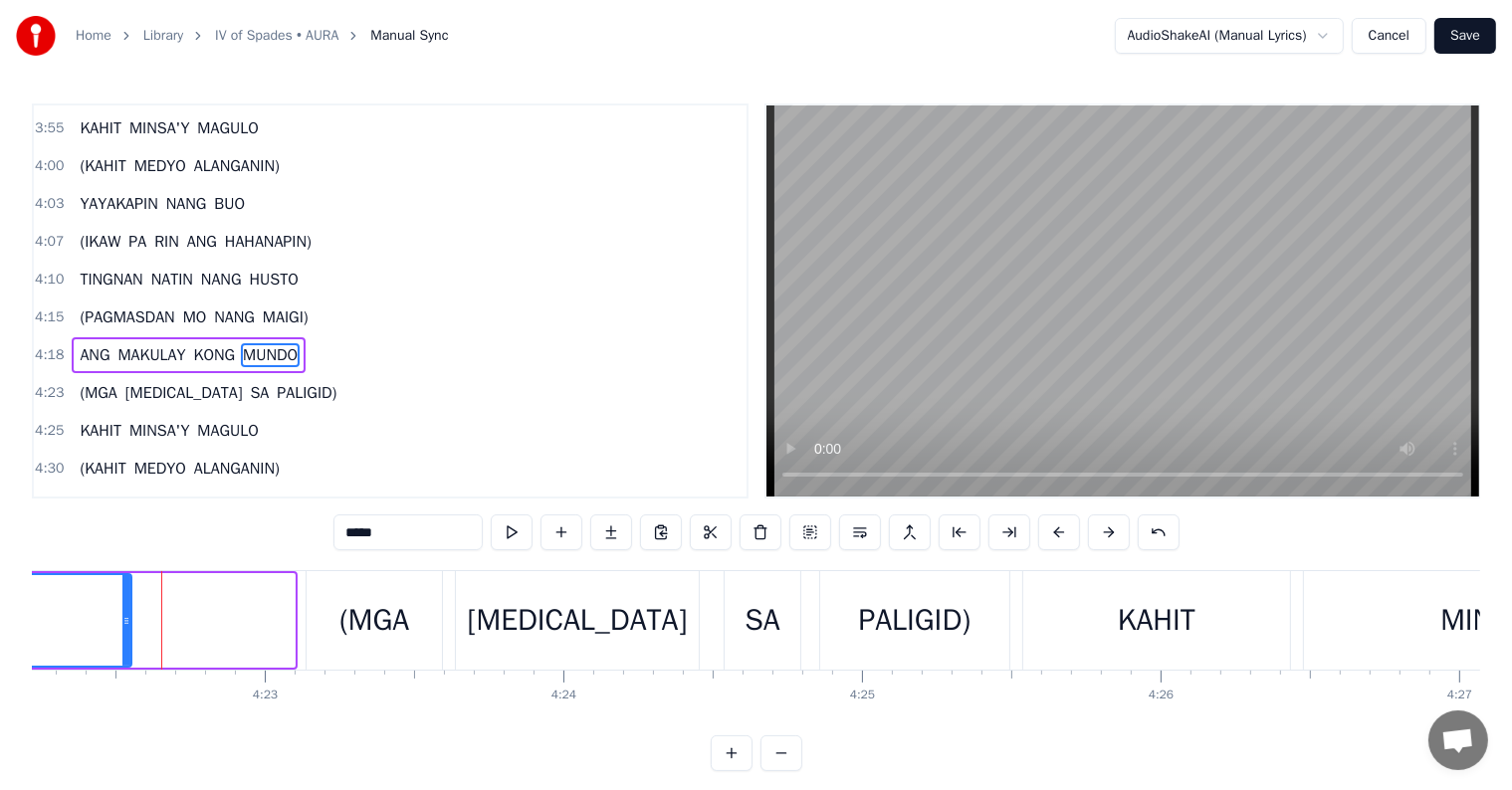 drag, startPoint x: 291, startPoint y: 622, endPoint x: 130, endPoint y: 622, distance: 161 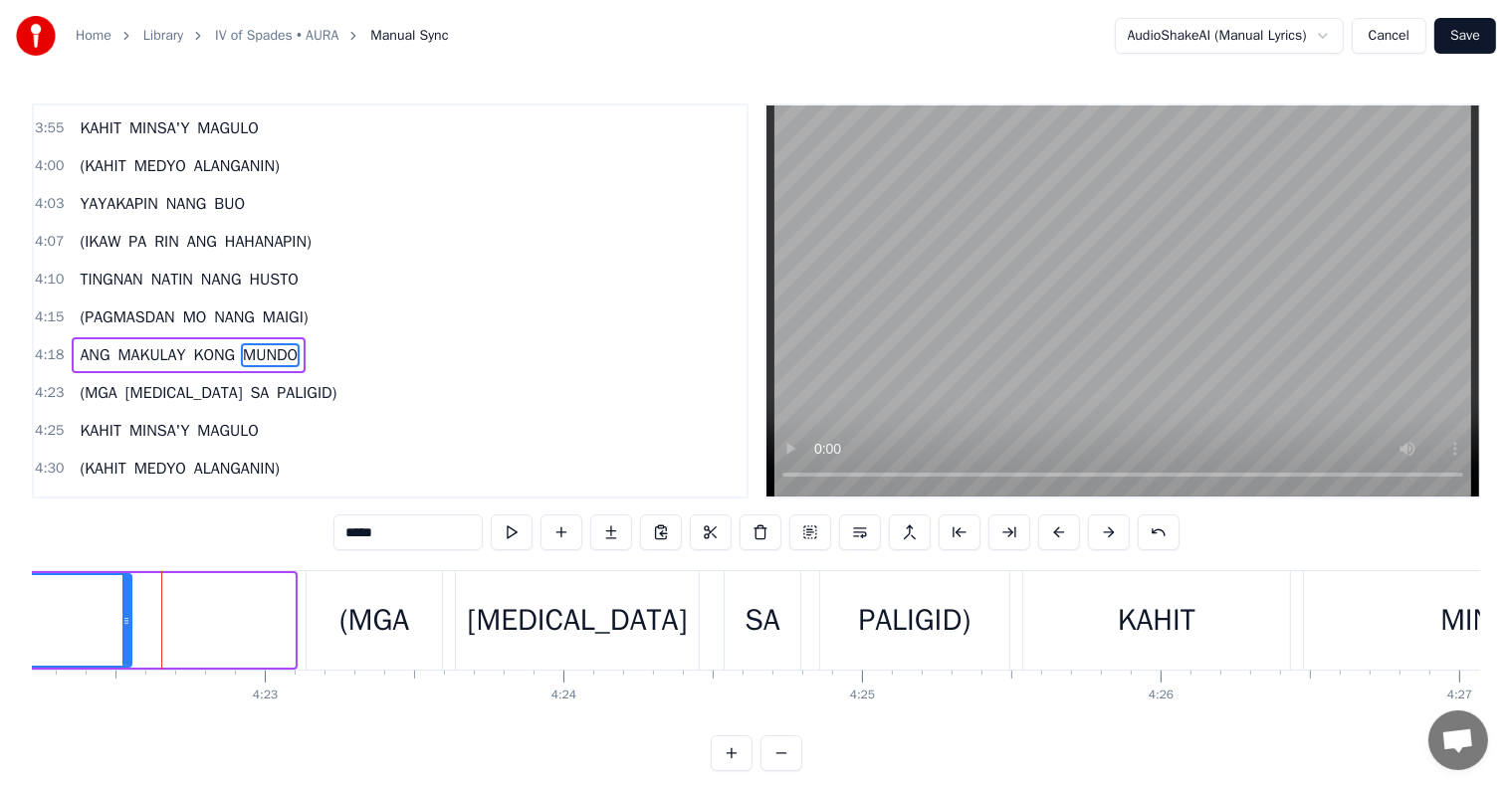 click 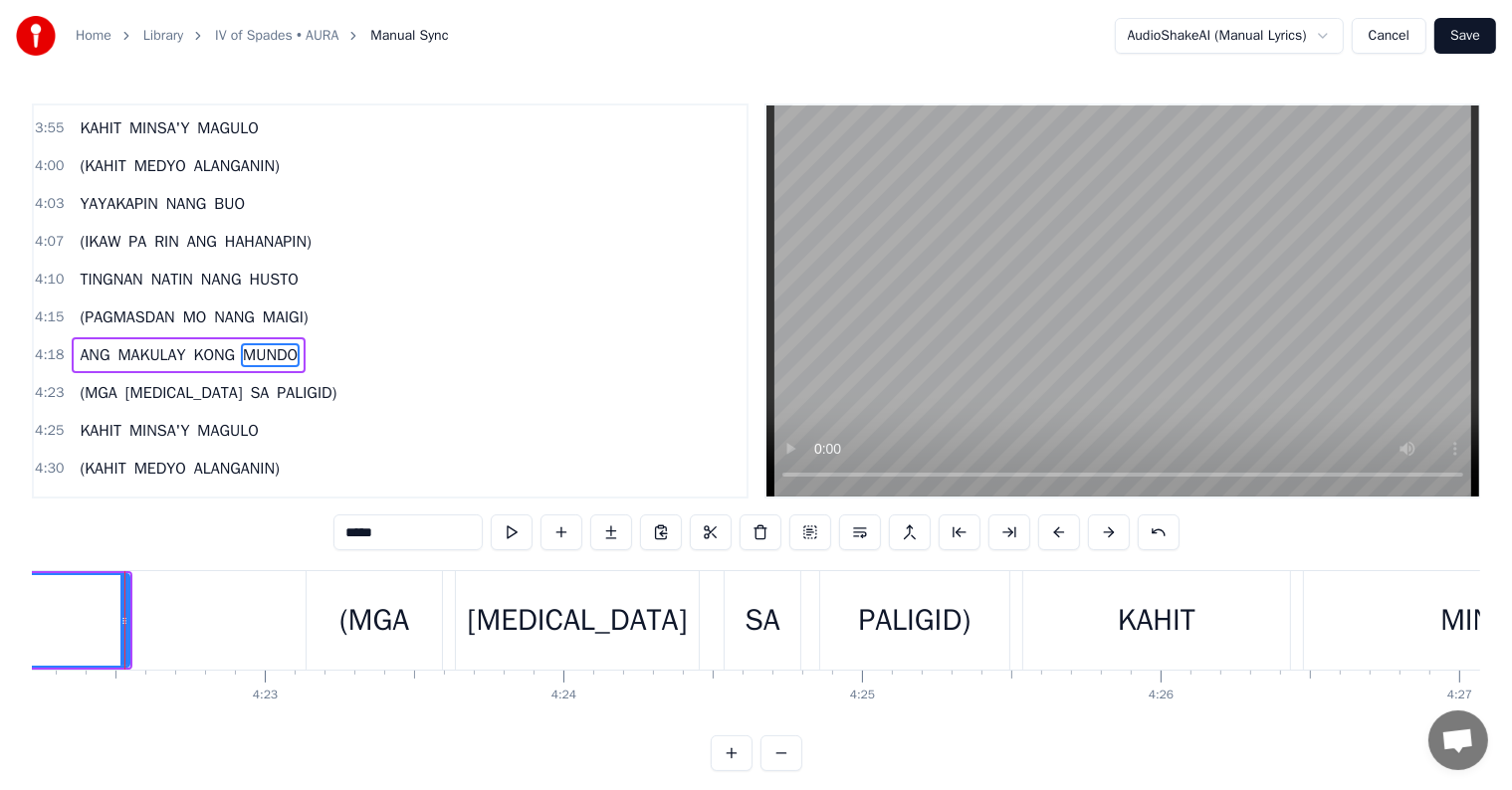 scroll, scrollTop: 0, scrollLeft: 78296, axis: horizontal 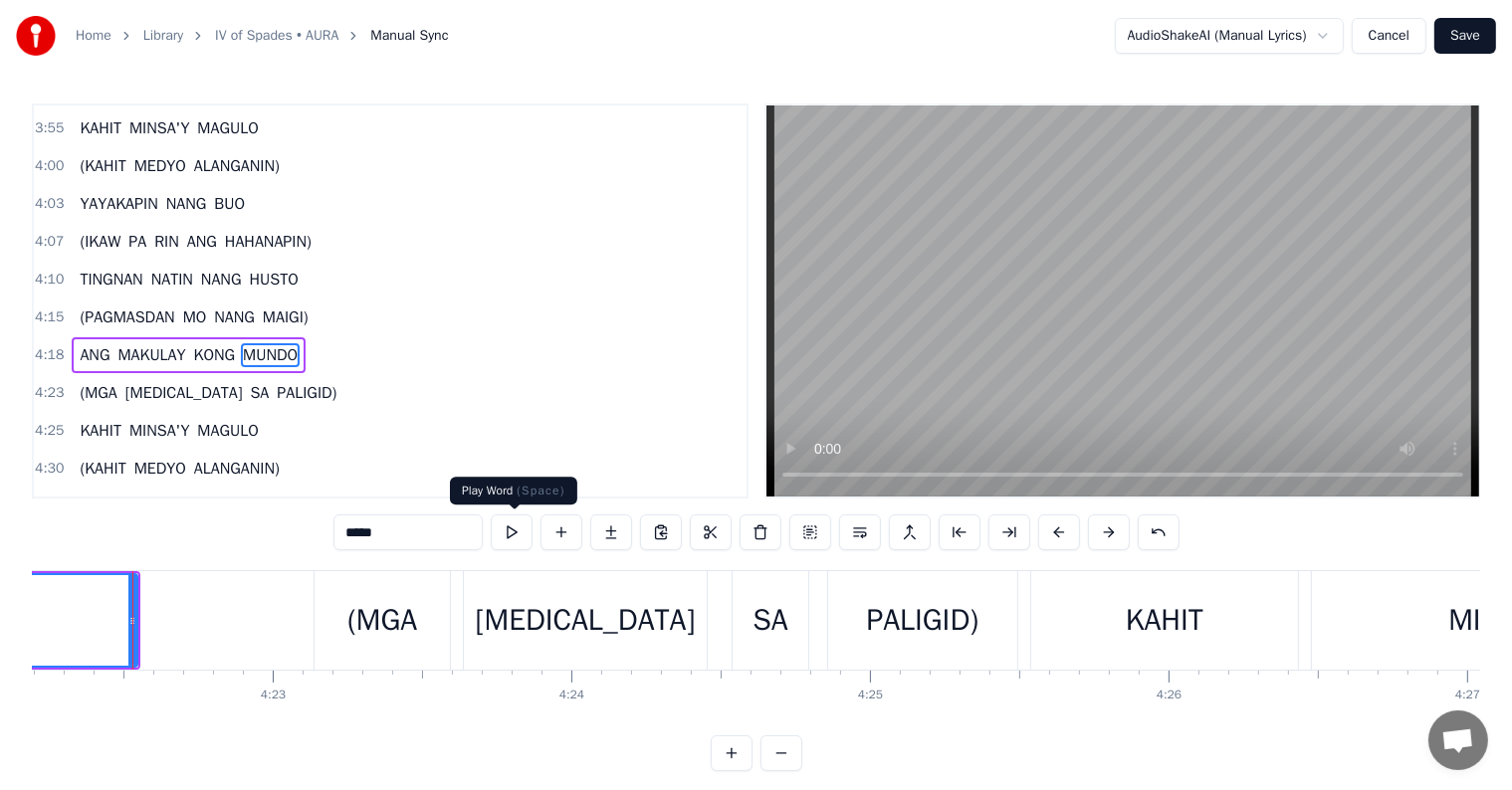 click at bounding box center [512, 532] 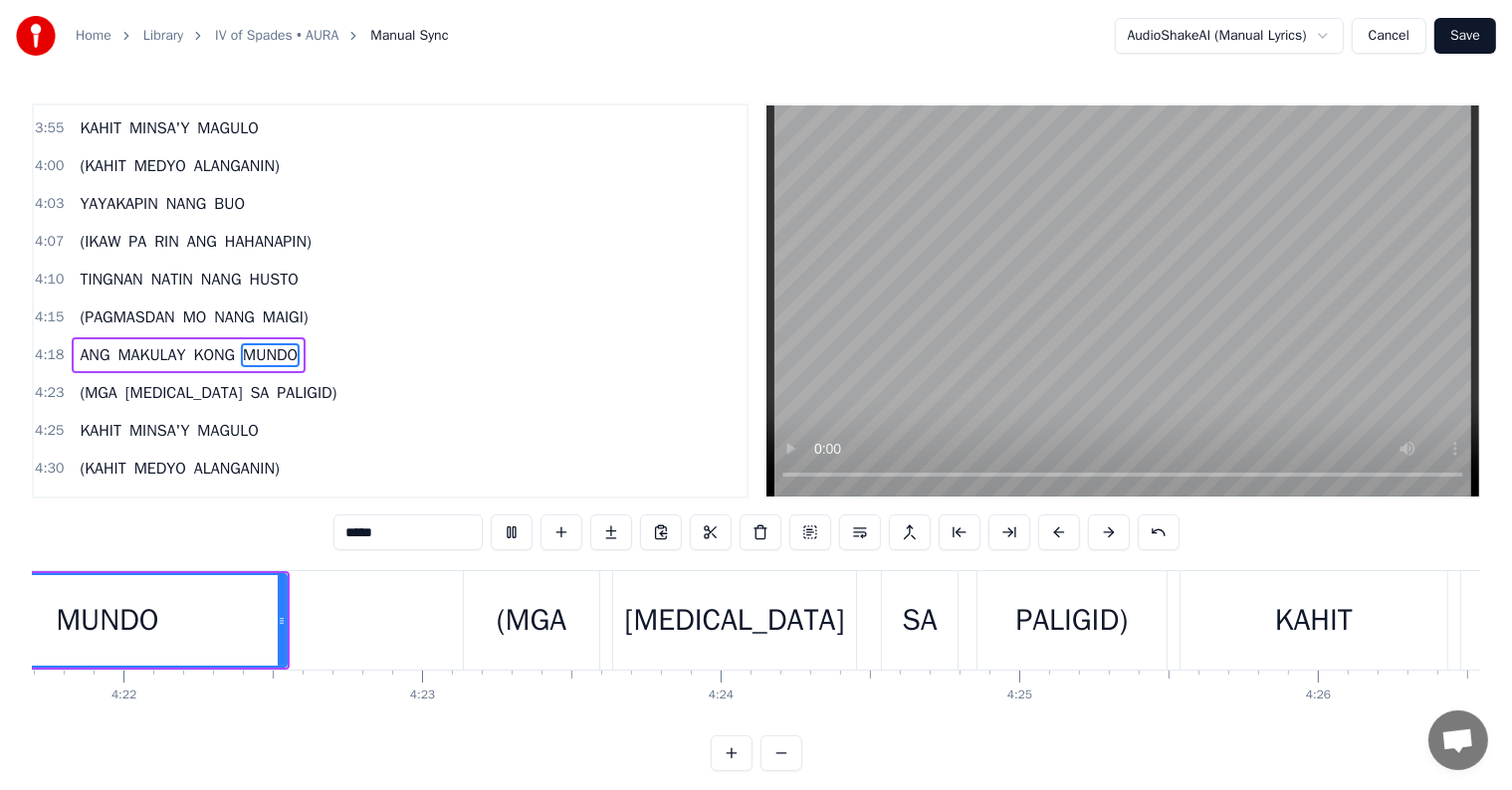 scroll, scrollTop: 0, scrollLeft: 77939, axis: horizontal 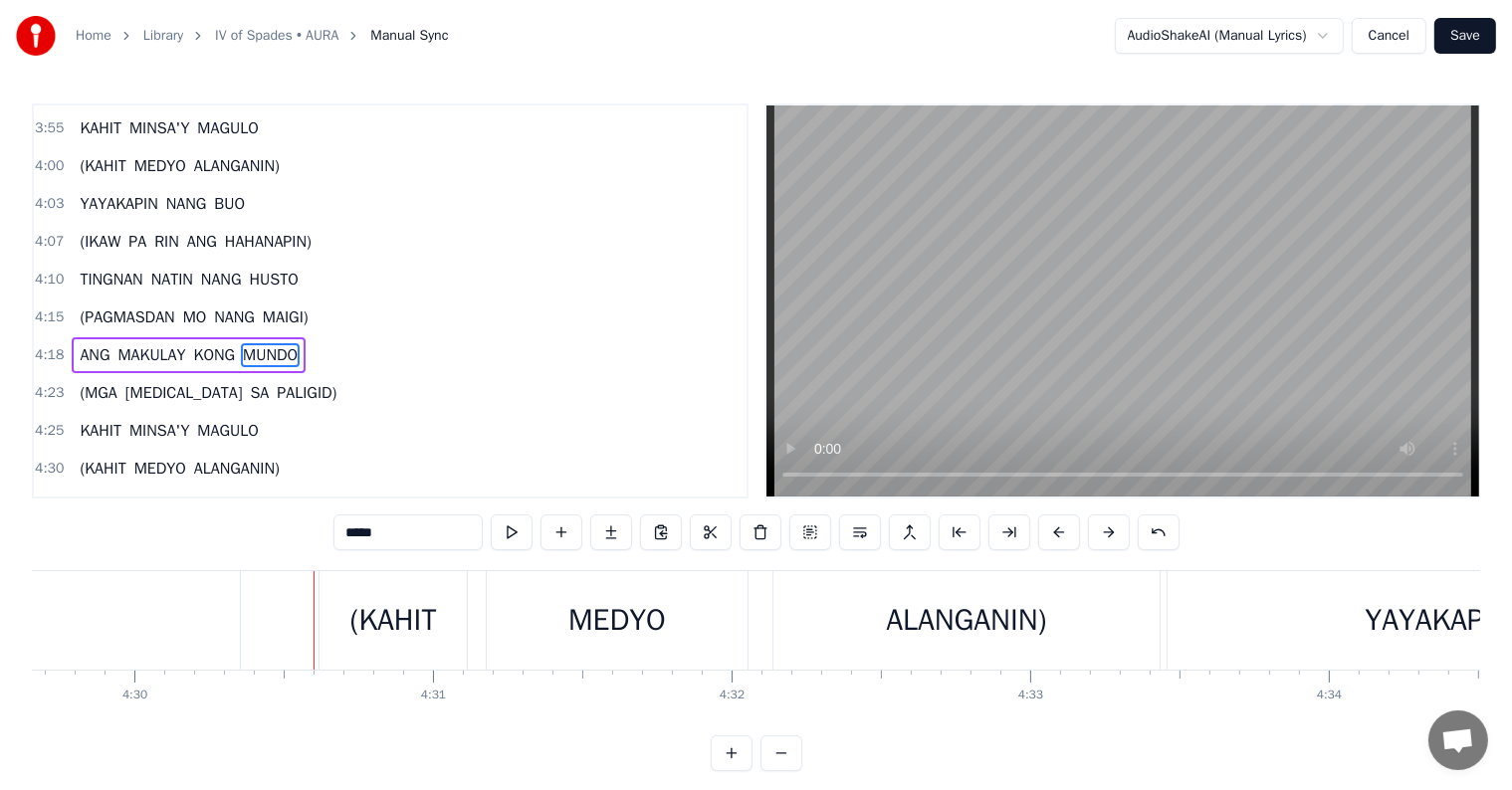 click on "MAGULO" at bounding box center [-132, 620] 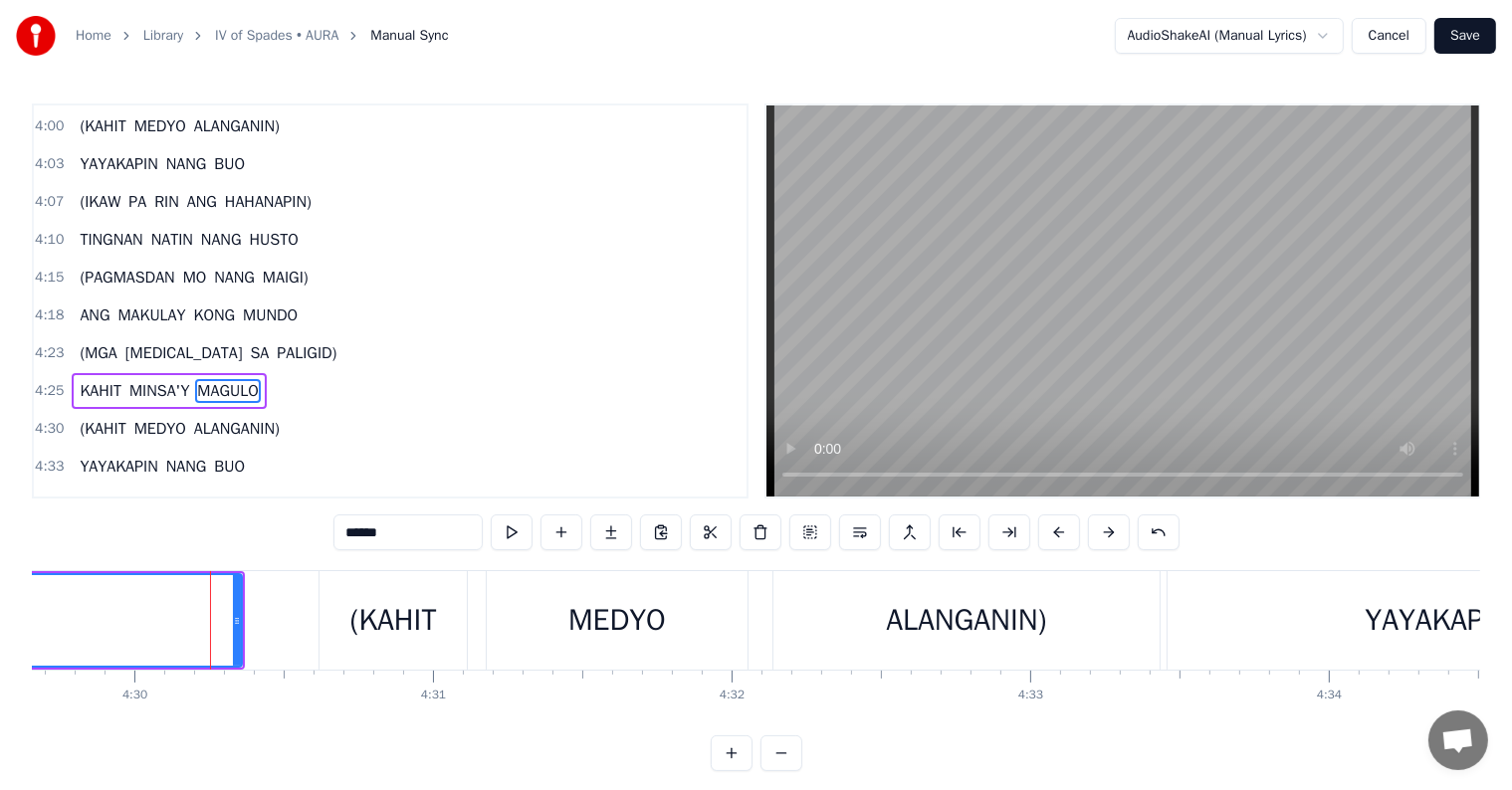 scroll, scrollTop: 1506, scrollLeft: 0, axis: vertical 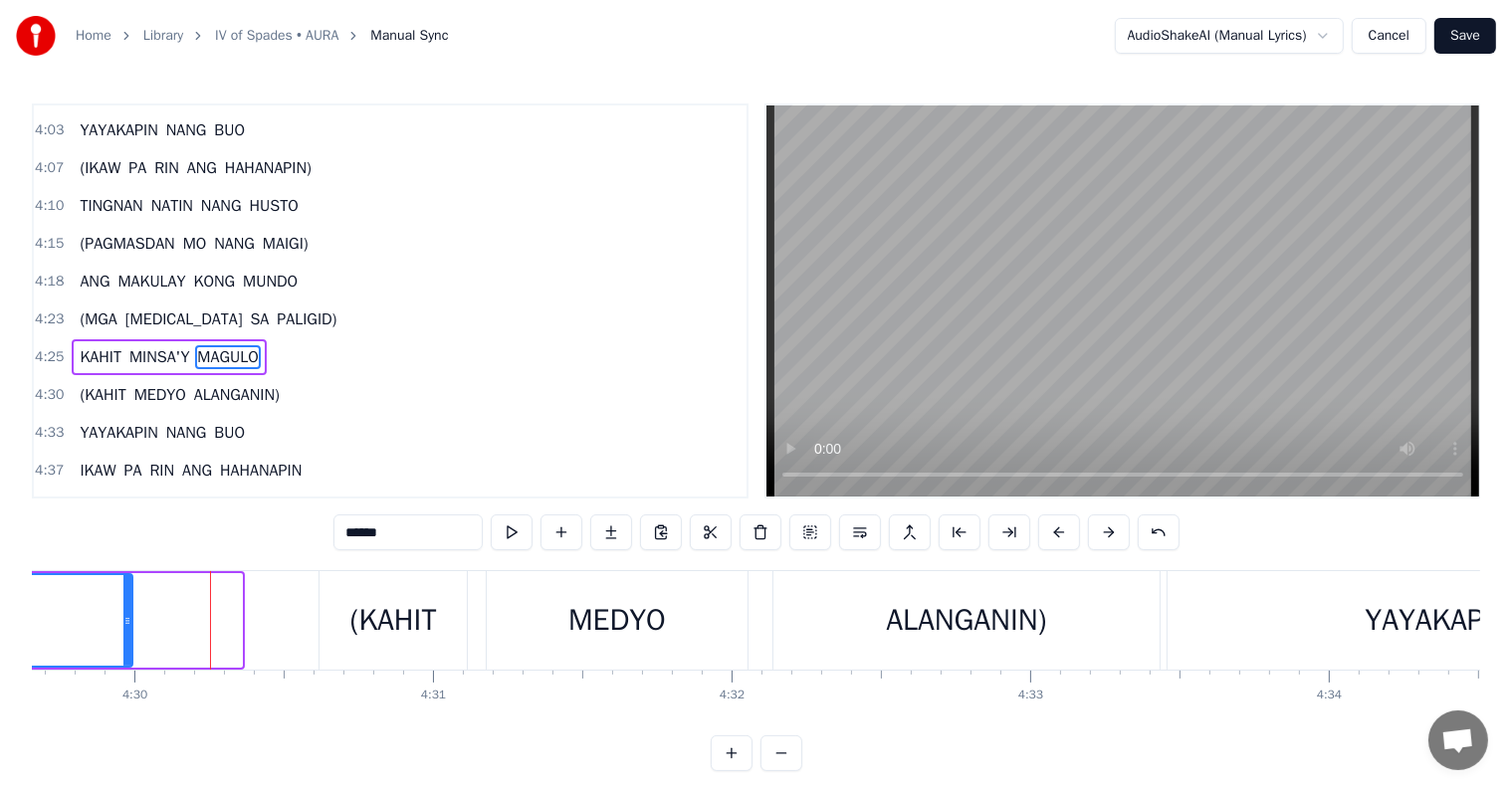drag, startPoint x: 238, startPoint y: 604, endPoint x: 128, endPoint y: 619, distance: 111.01802 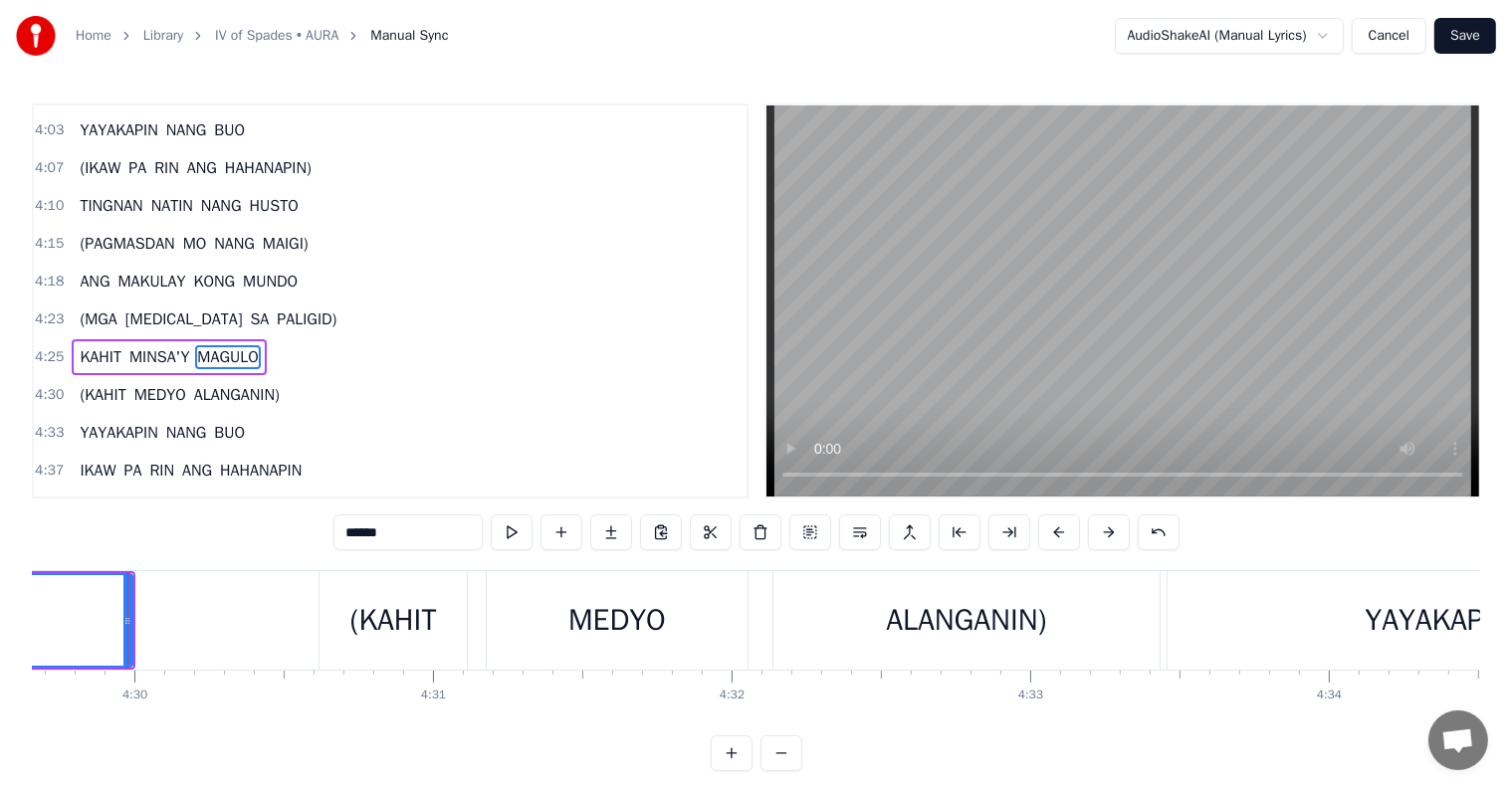 scroll, scrollTop: 0, scrollLeft: 80519, axis: horizontal 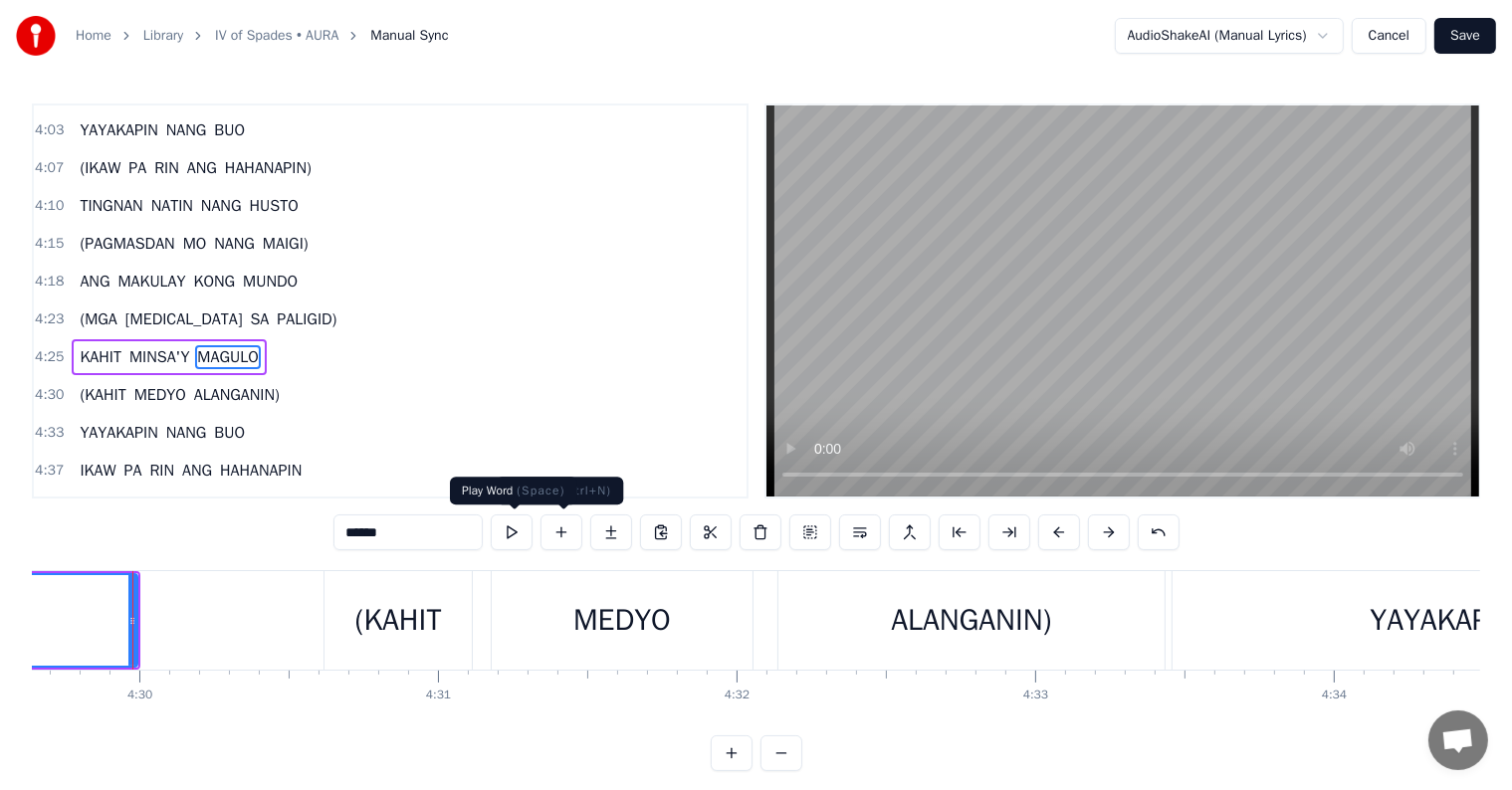 click at bounding box center (512, 532) 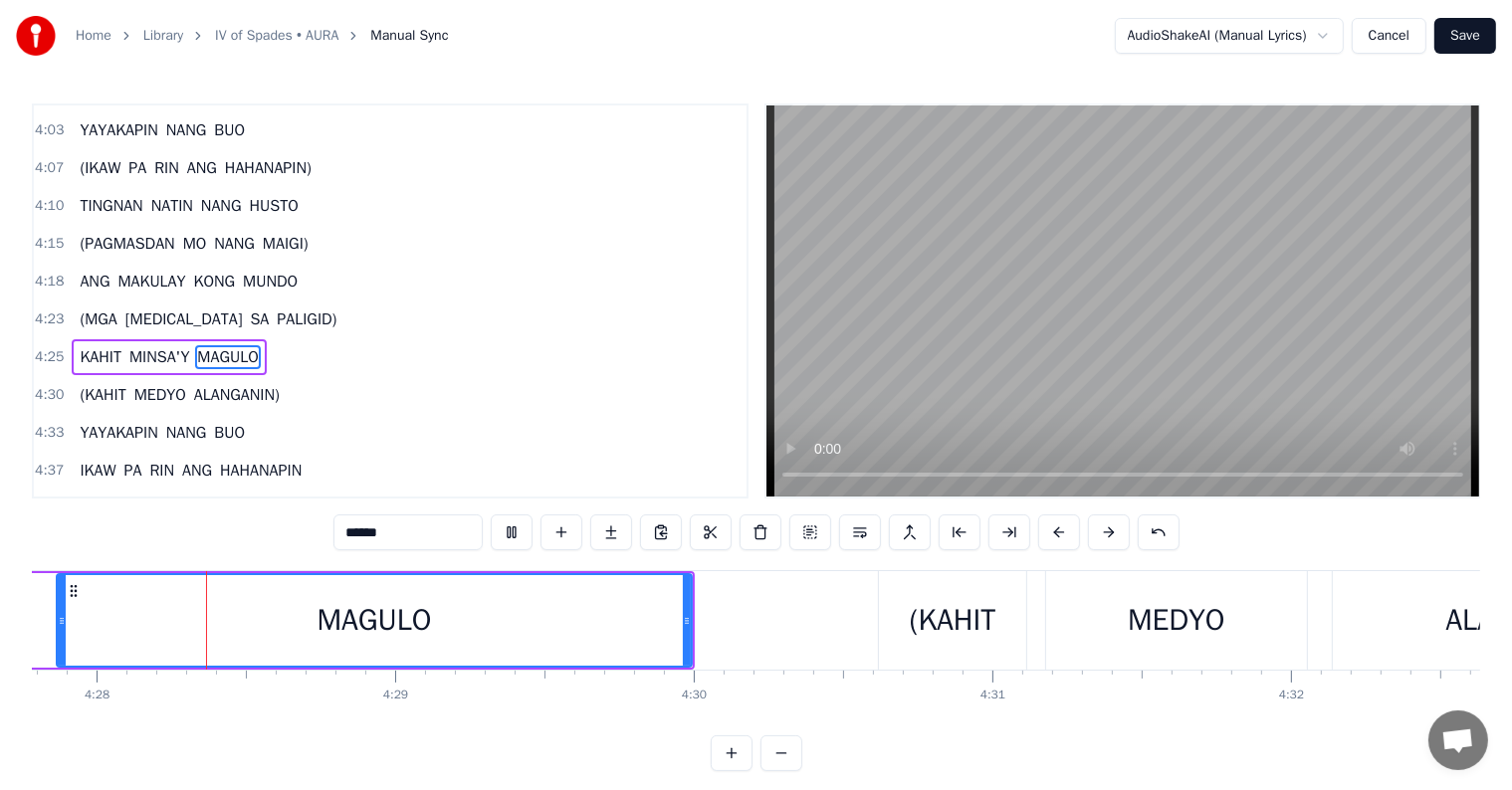 scroll, scrollTop: 0, scrollLeft: 79961, axis: horizontal 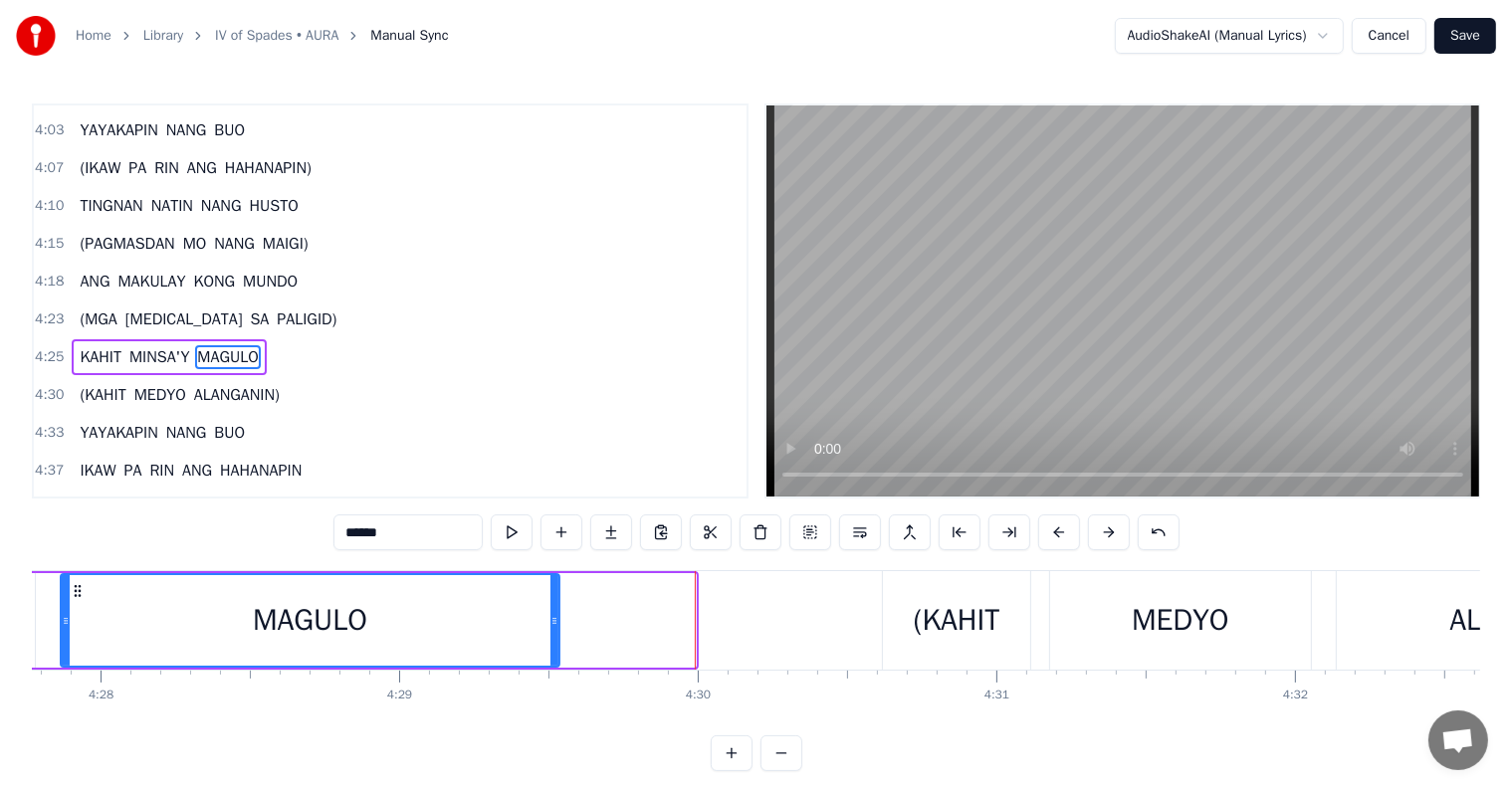 drag, startPoint x: 689, startPoint y: 614, endPoint x: 561, endPoint y: 614, distance: 128 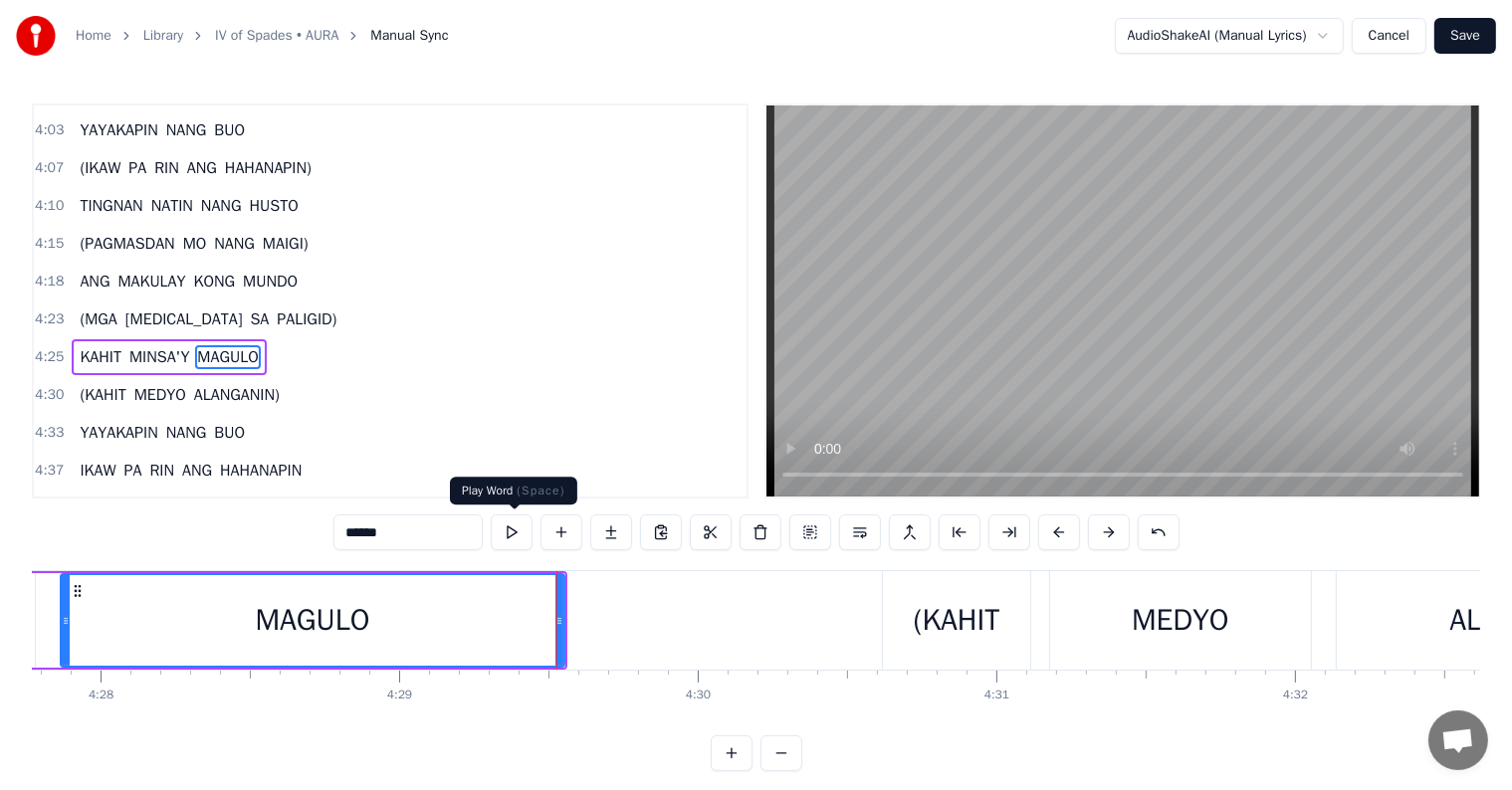 click at bounding box center [512, 532] 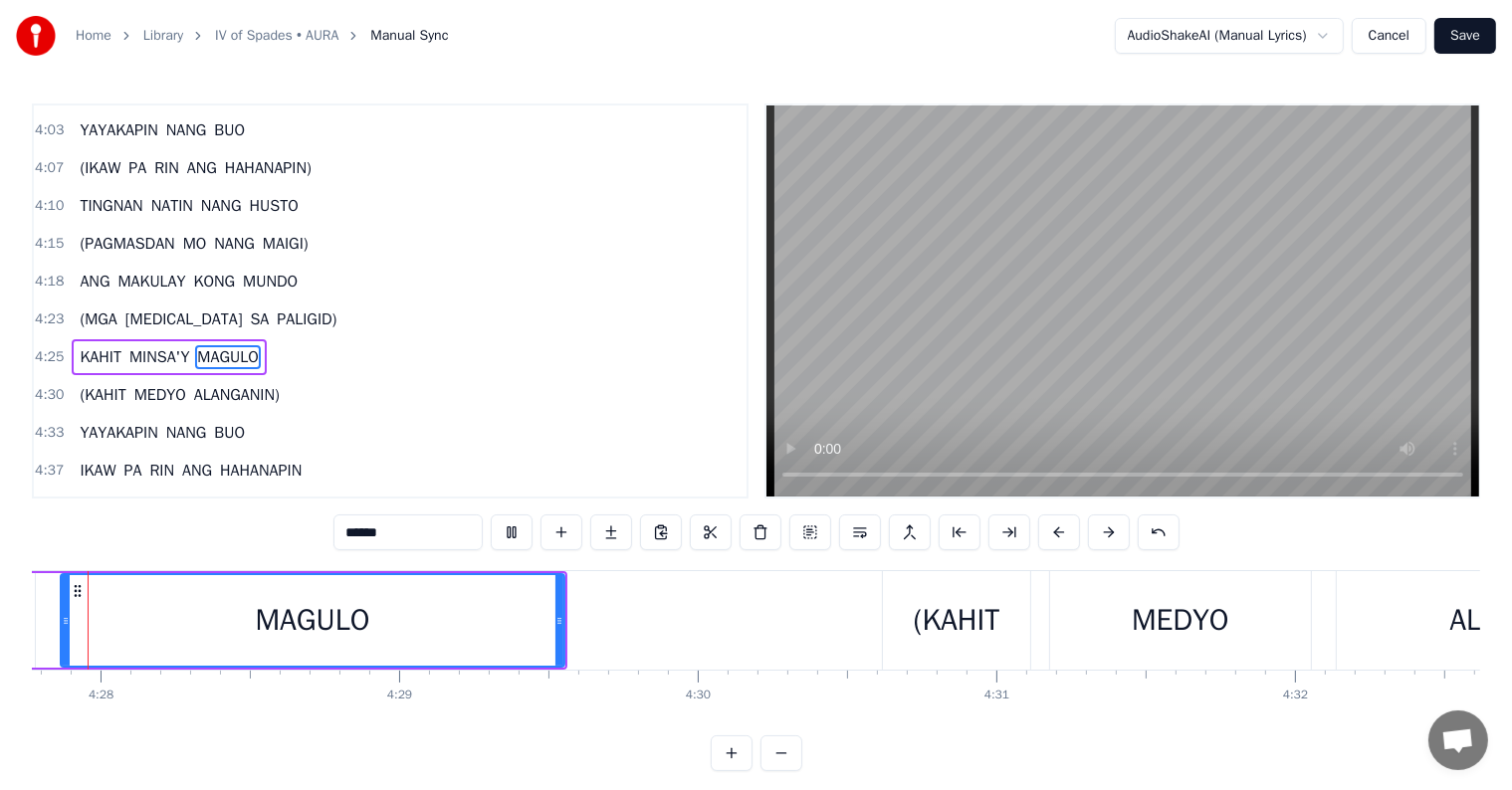 scroll, scrollTop: 0, scrollLeft: 79886, axis: horizontal 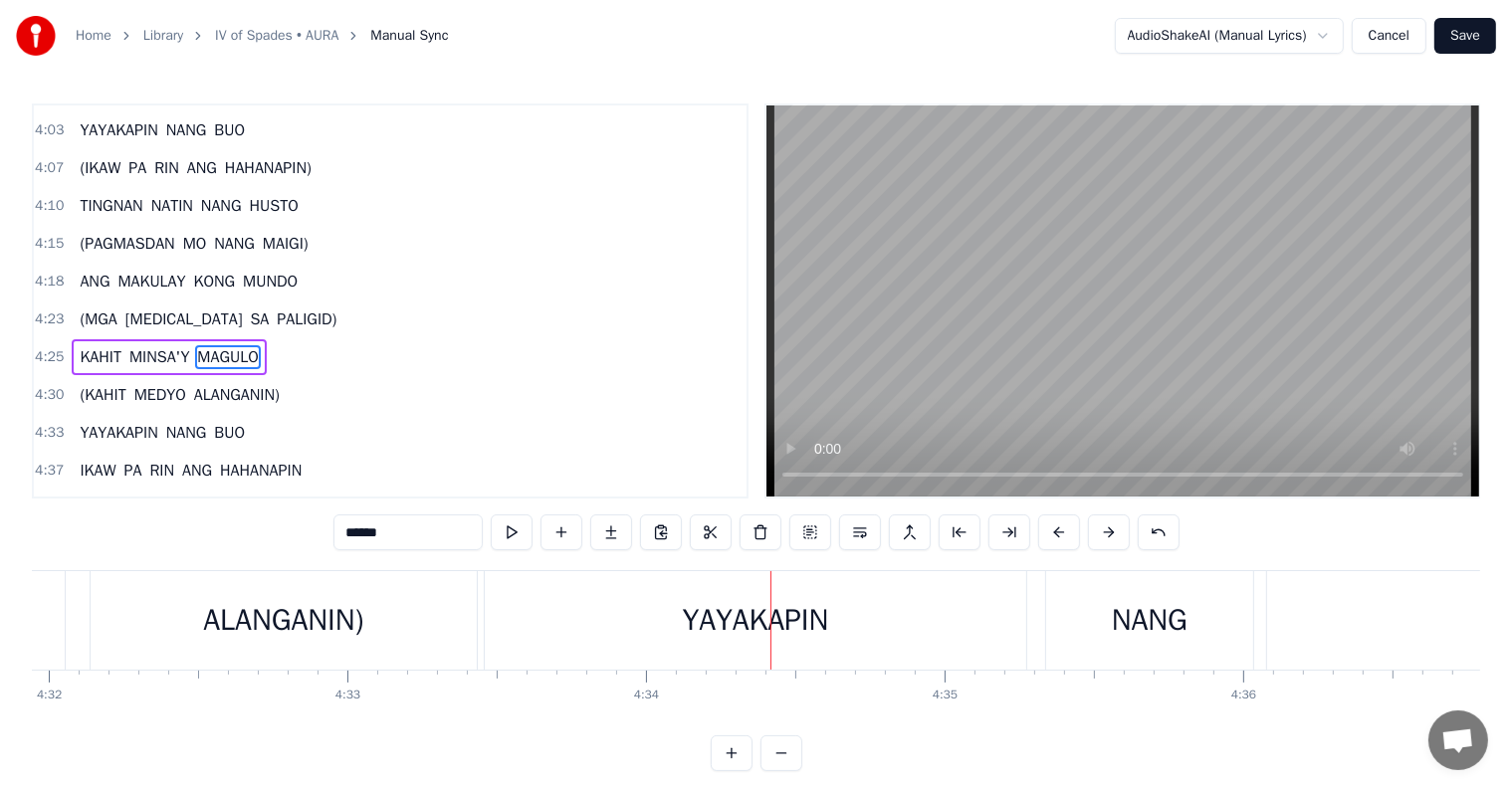 click on "YAYAKAPIN" at bounding box center [756, 620] 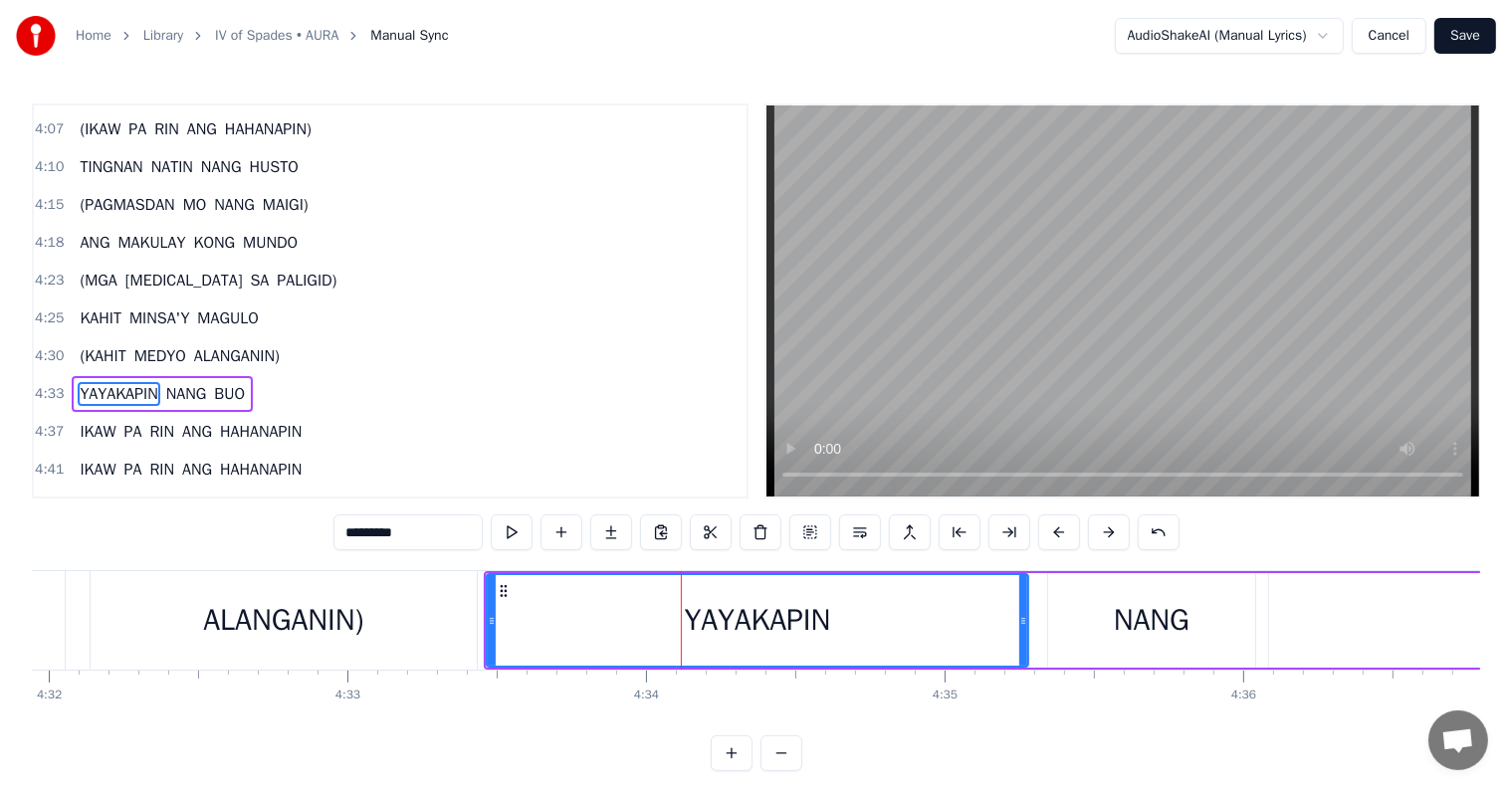 scroll, scrollTop: 1580, scrollLeft: 0, axis: vertical 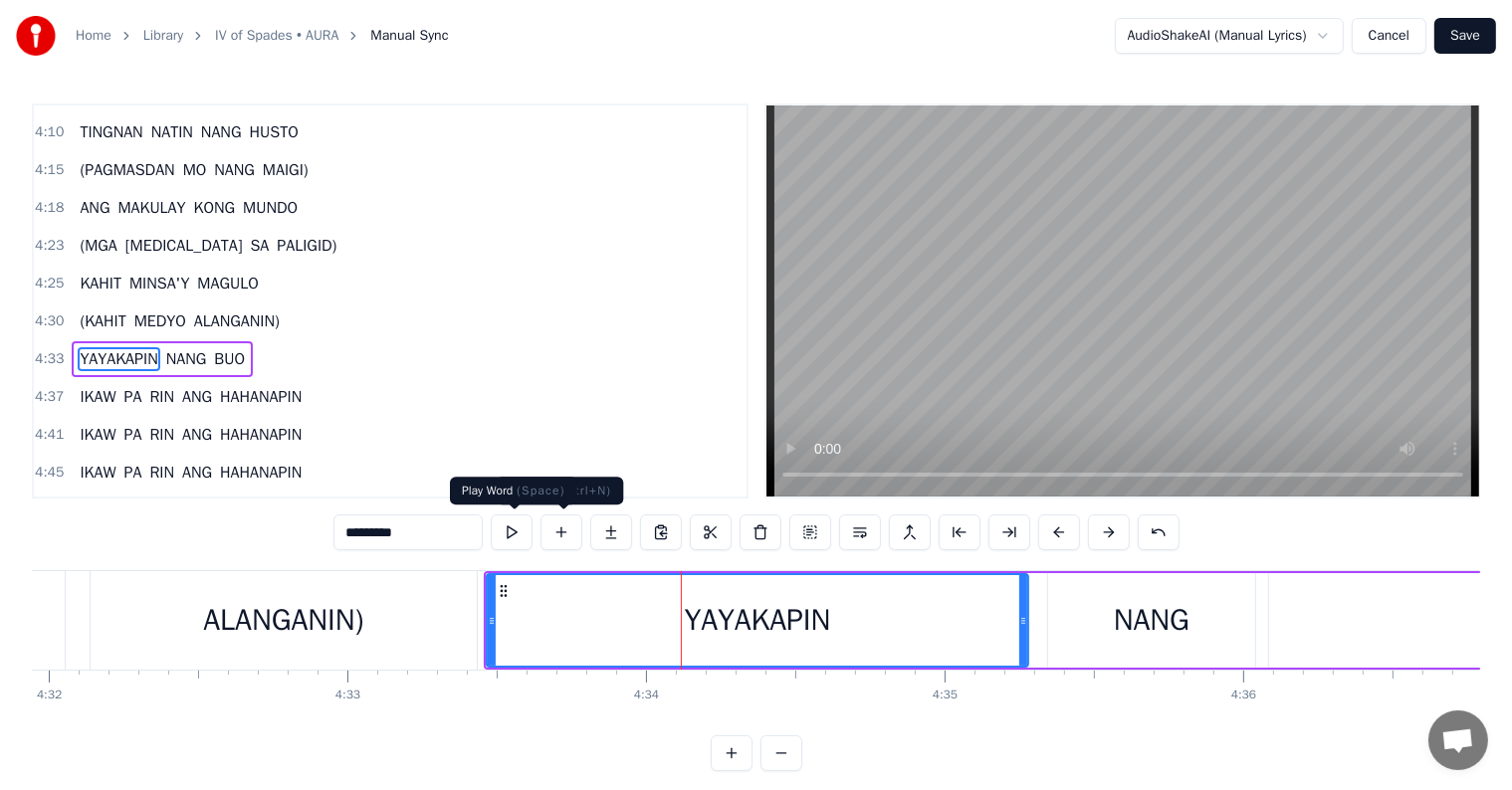 click at bounding box center [512, 532] 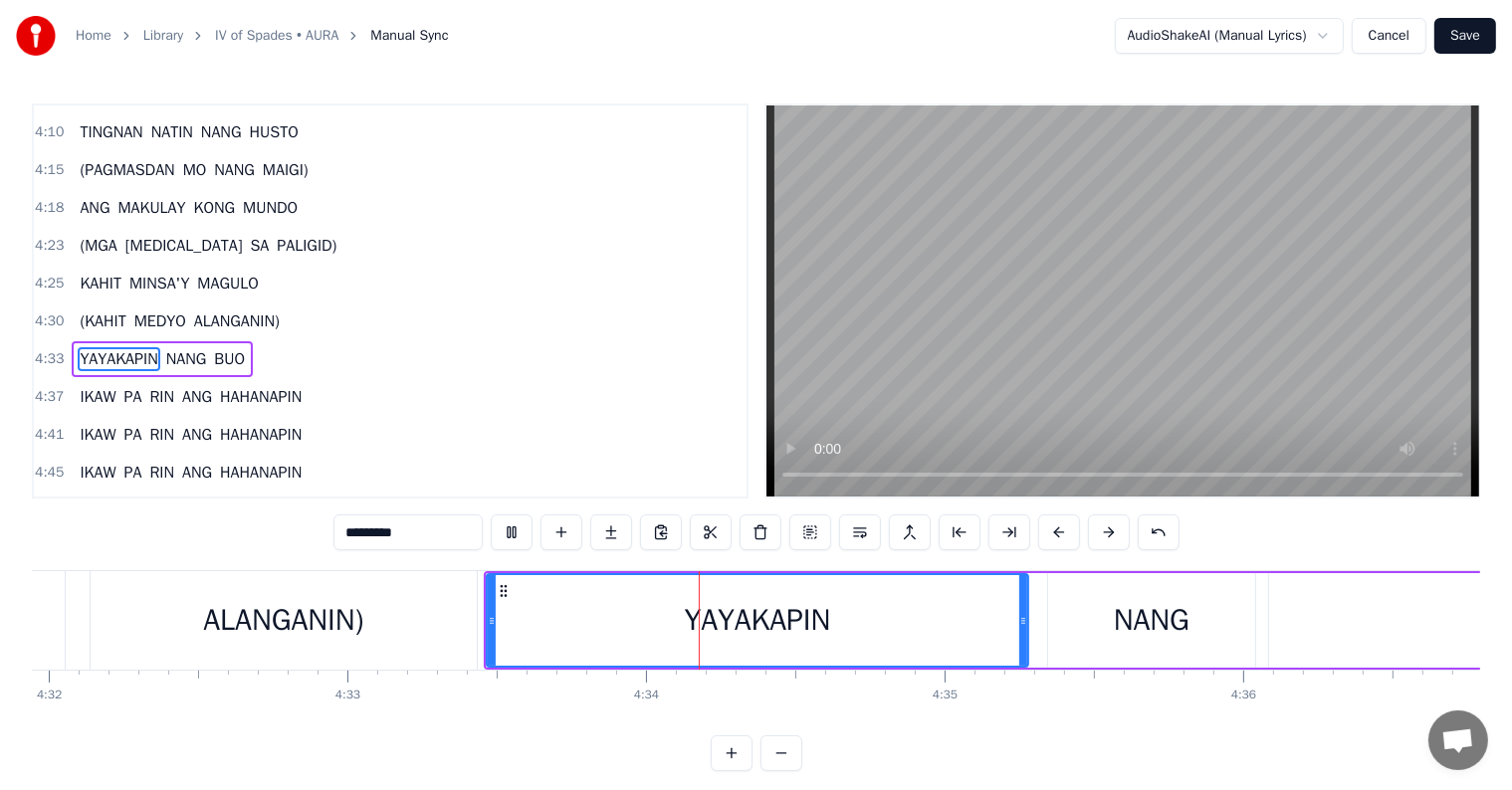 click at bounding box center [512, 532] 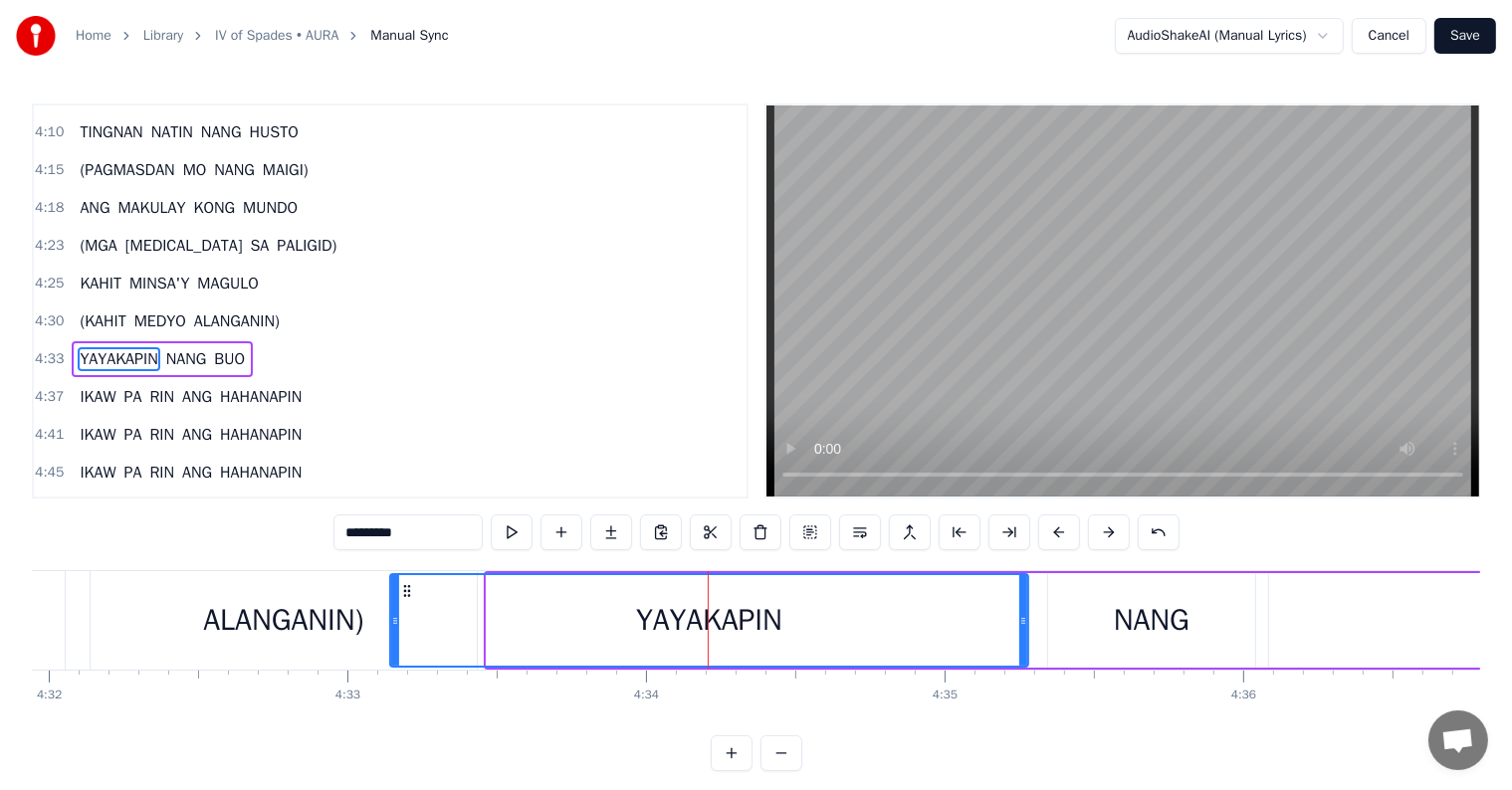 drag, startPoint x: 490, startPoint y: 600, endPoint x: 393, endPoint y: 608, distance: 97.32934 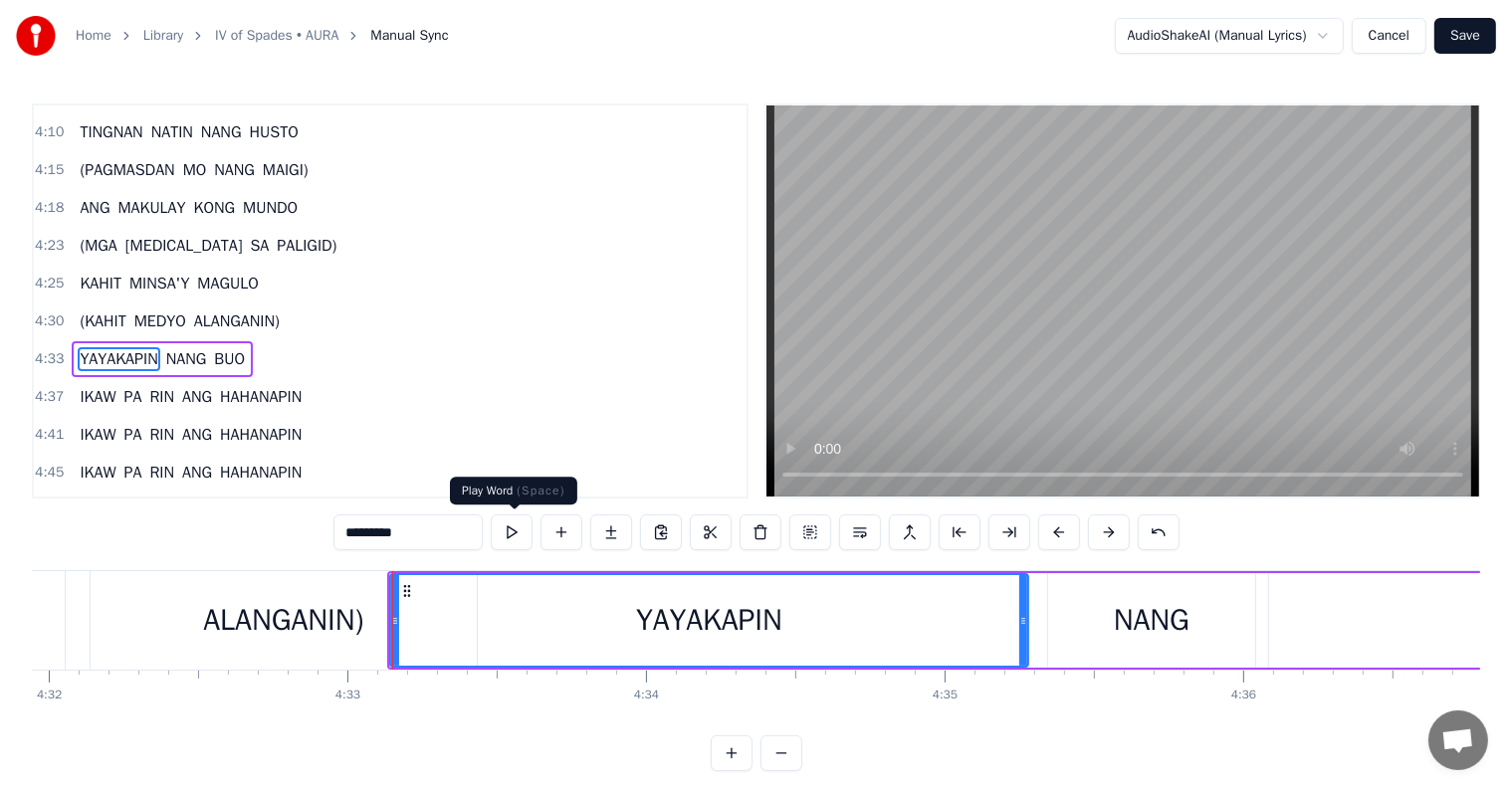click at bounding box center [512, 532] 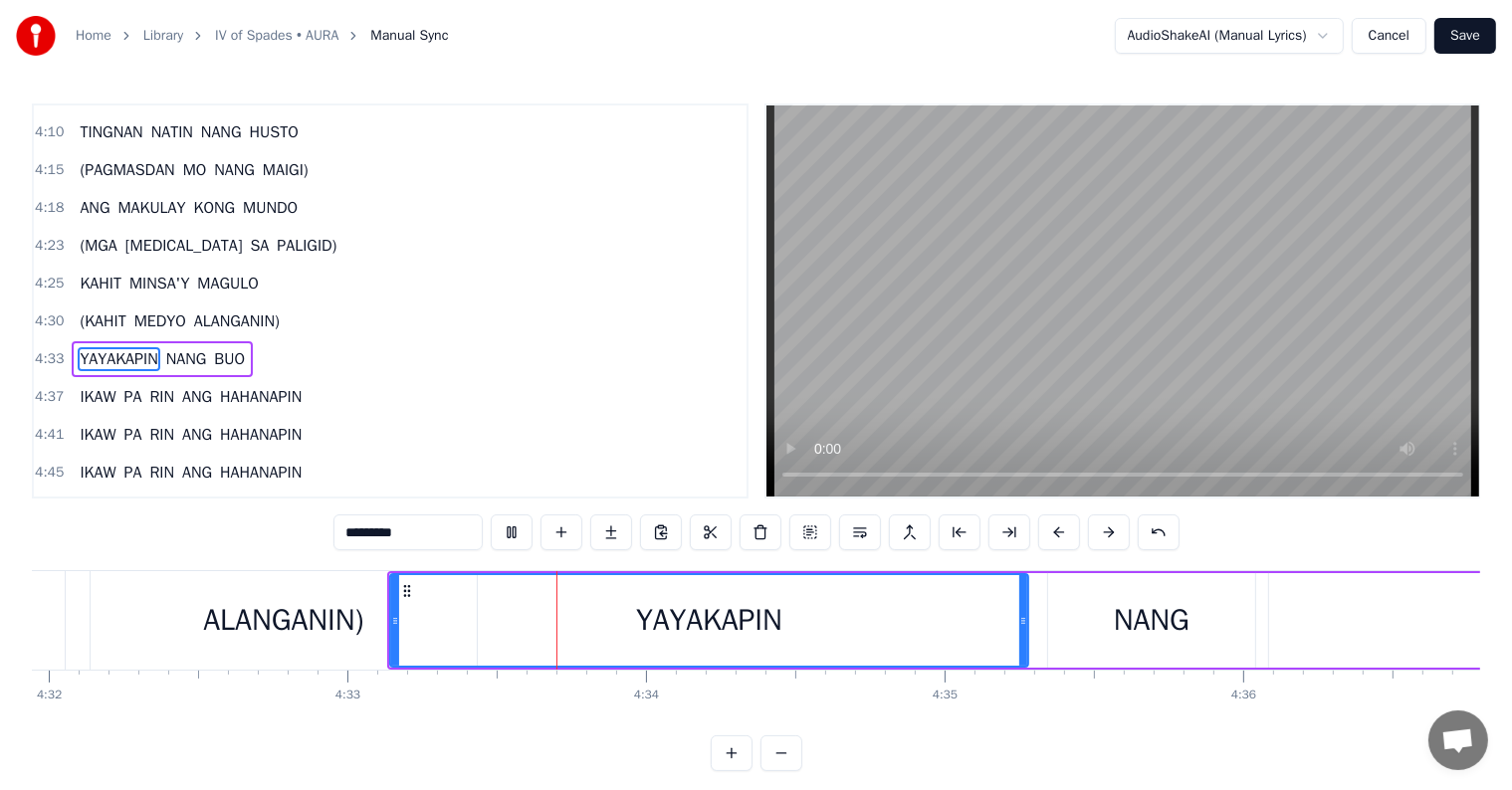 click at bounding box center [512, 532] 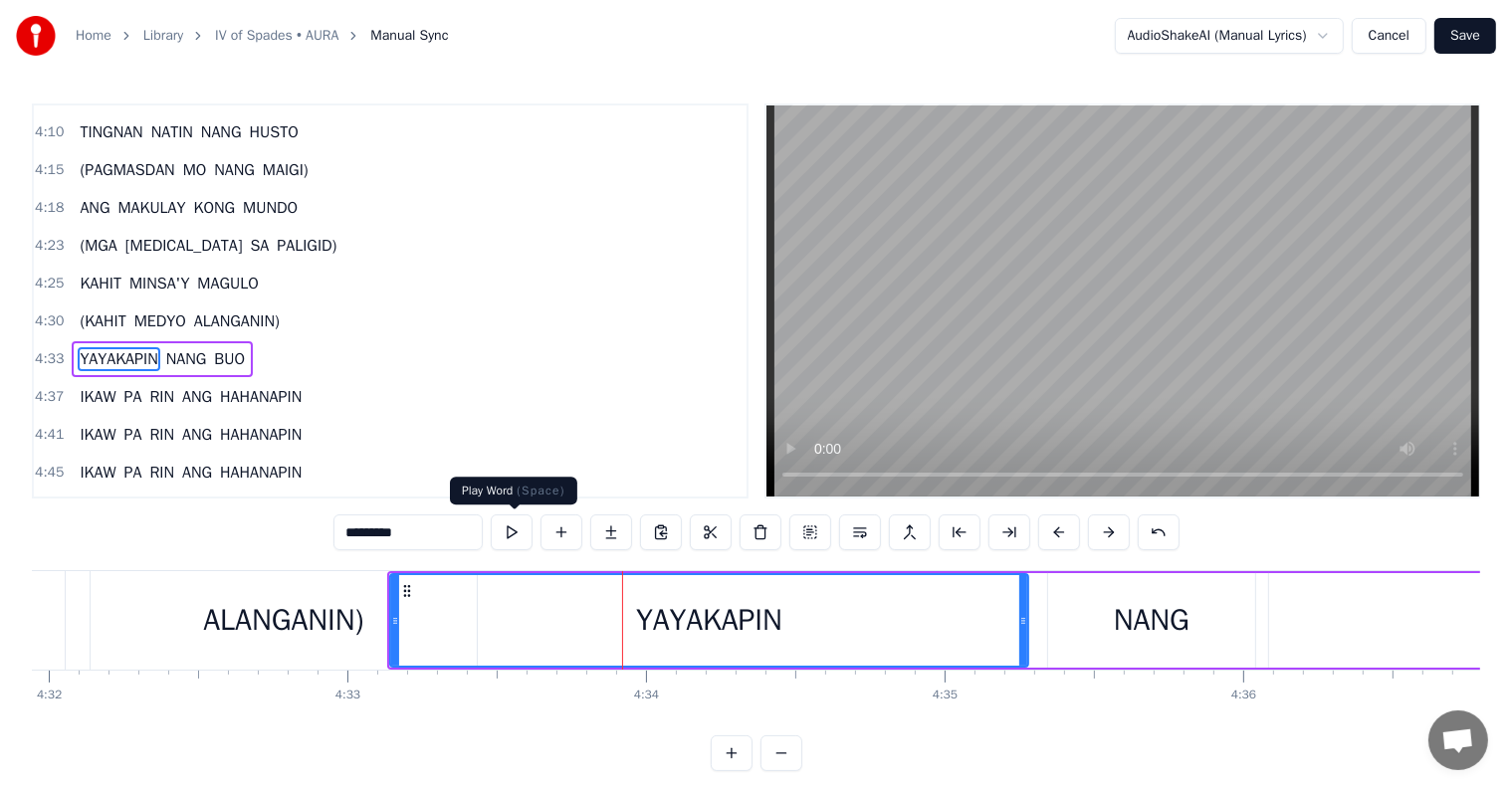 click at bounding box center [512, 532] 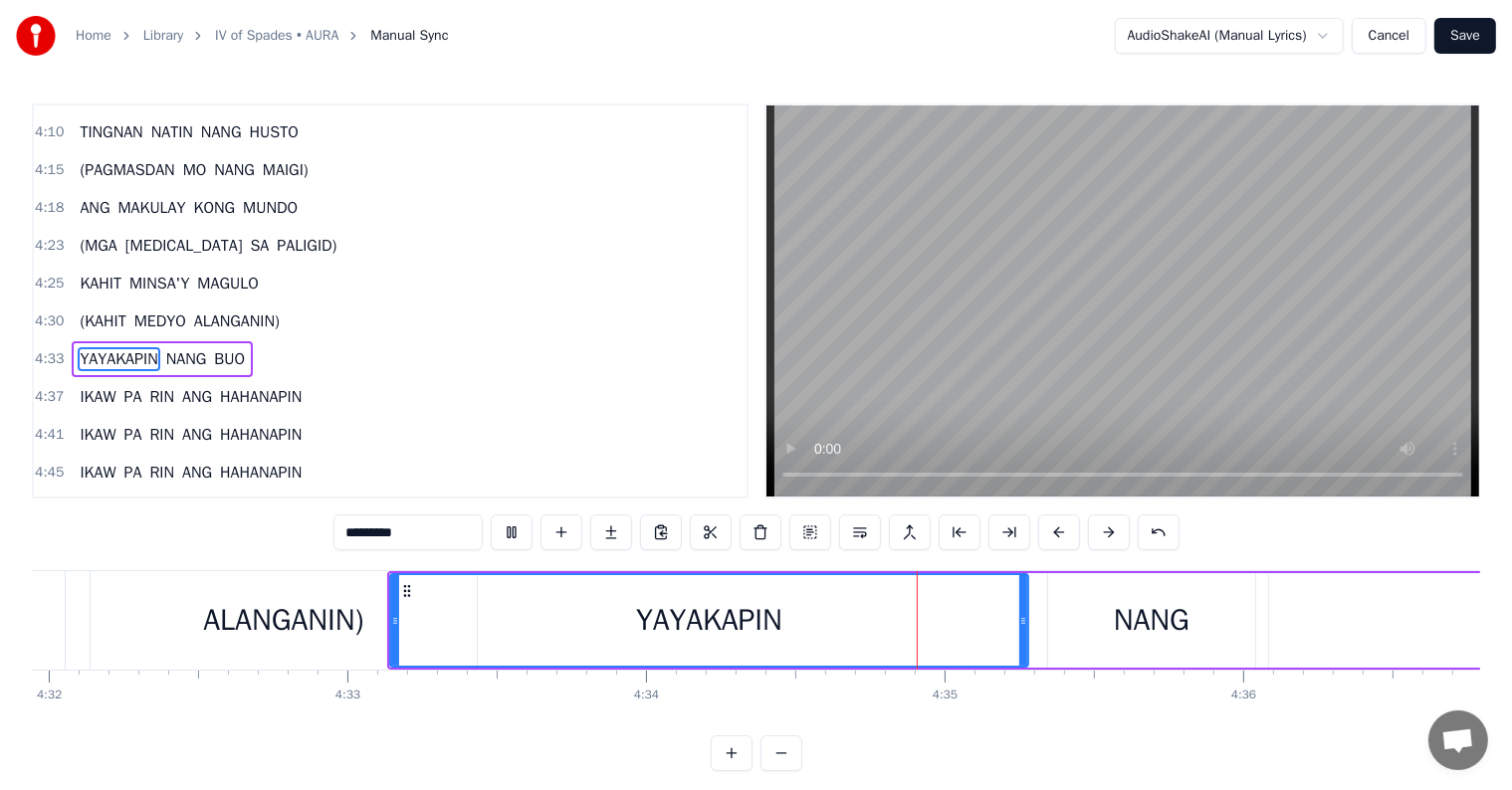 click at bounding box center (512, 532) 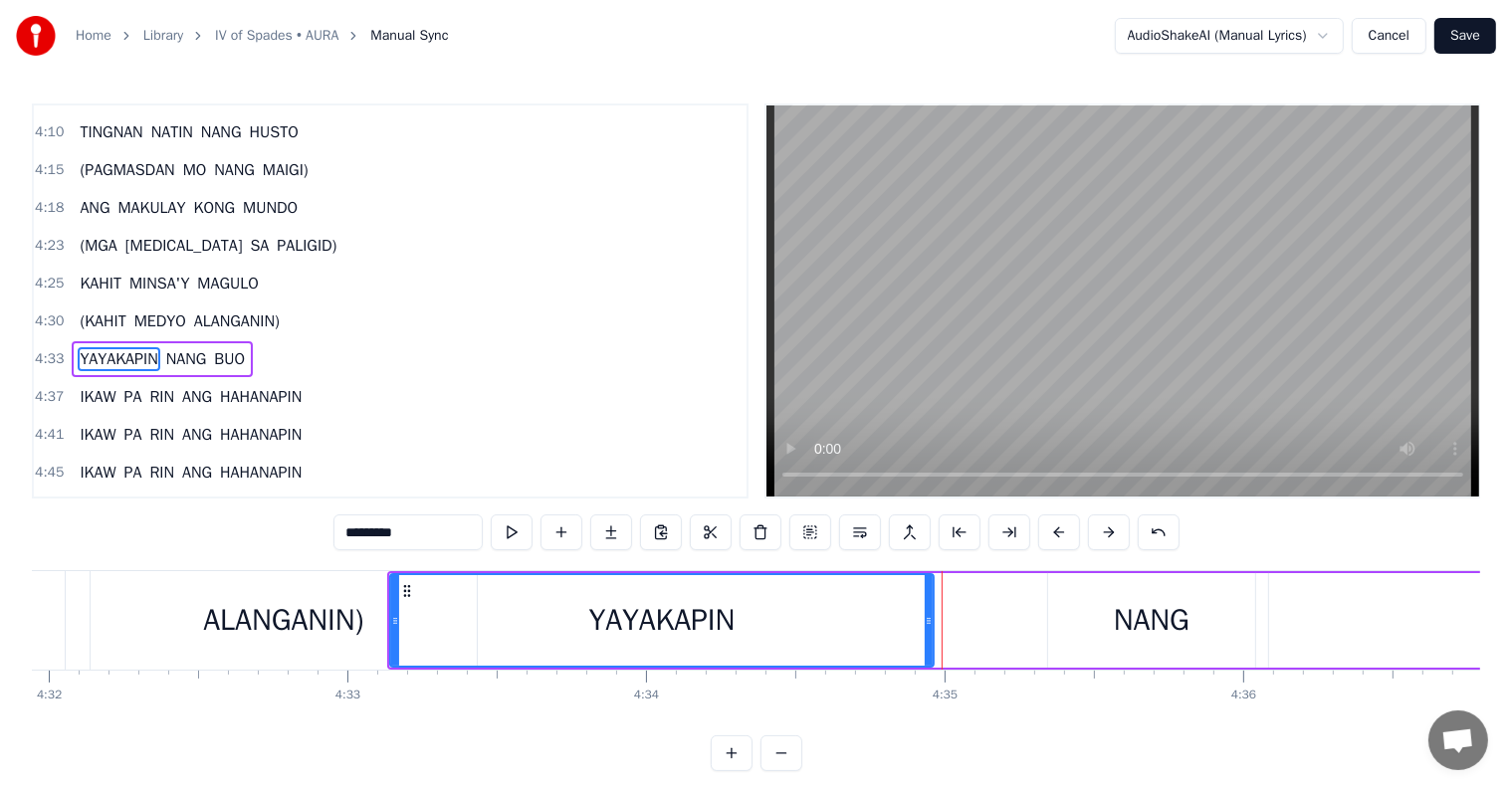 drag, startPoint x: 1022, startPoint y: 626, endPoint x: 927, endPoint y: 634, distance: 95.336247 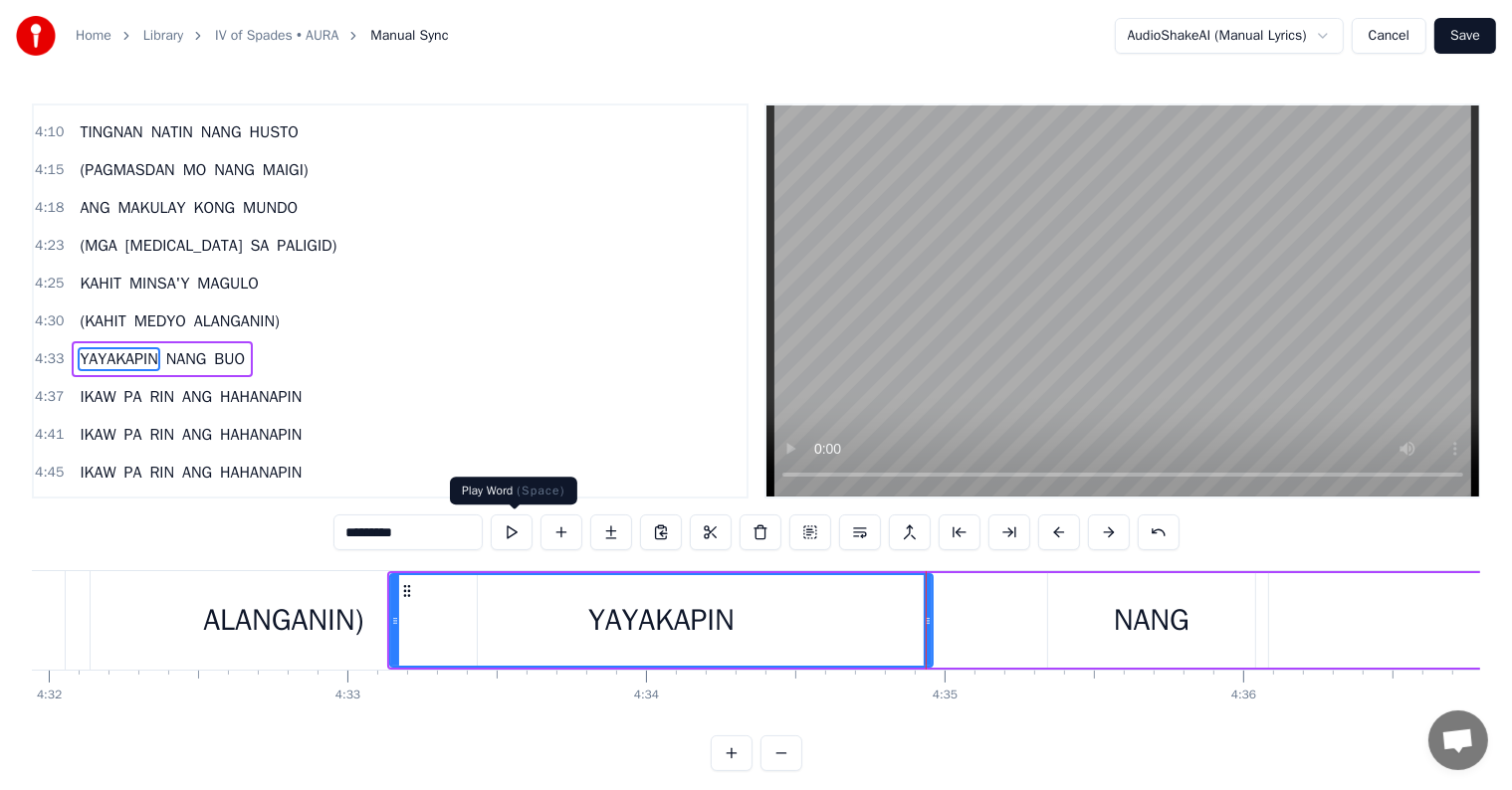 click at bounding box center [512, 532] 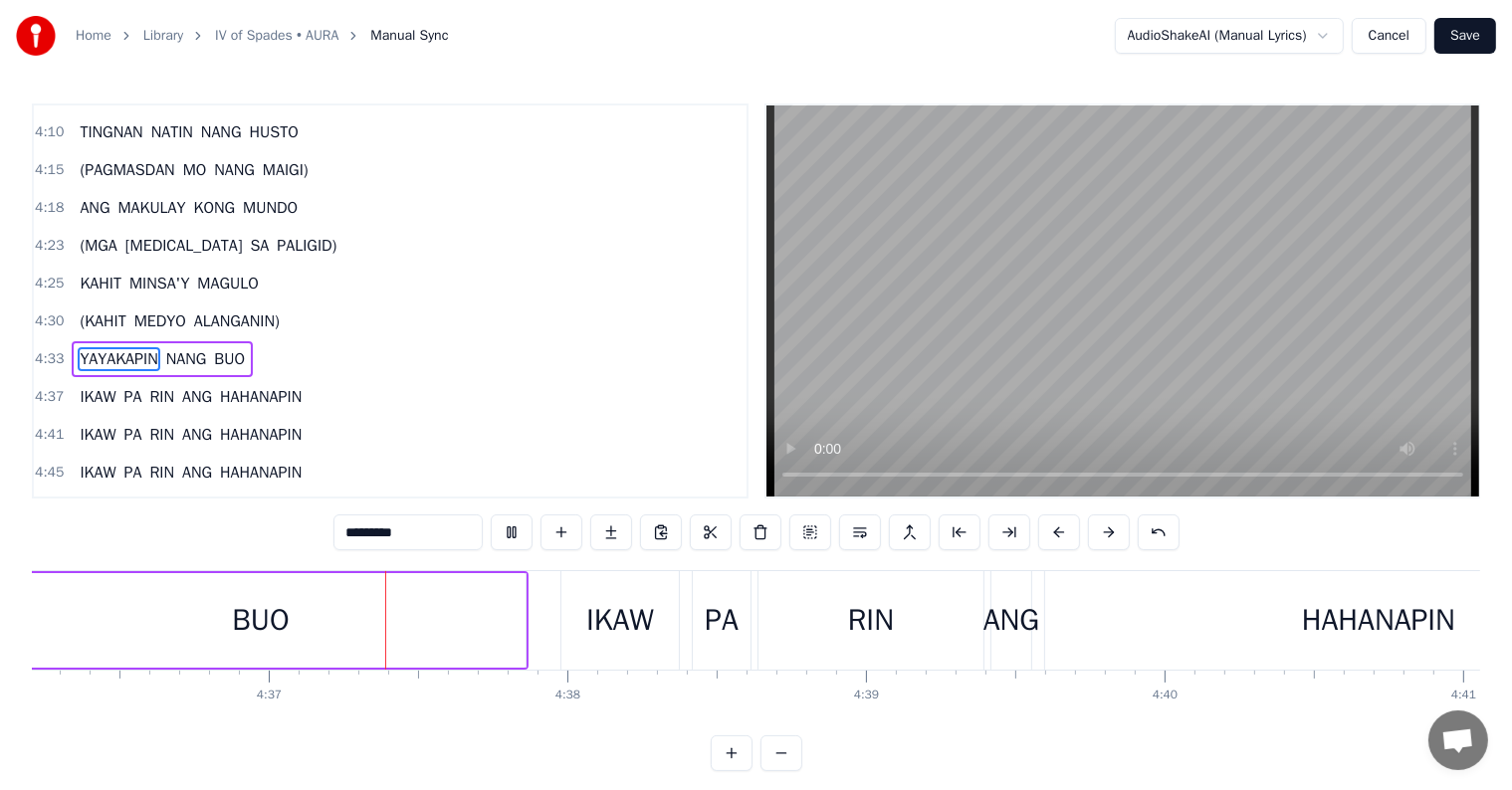 scroll, scrollTop: 0, scrollLeft: 82501, axis: horizontal 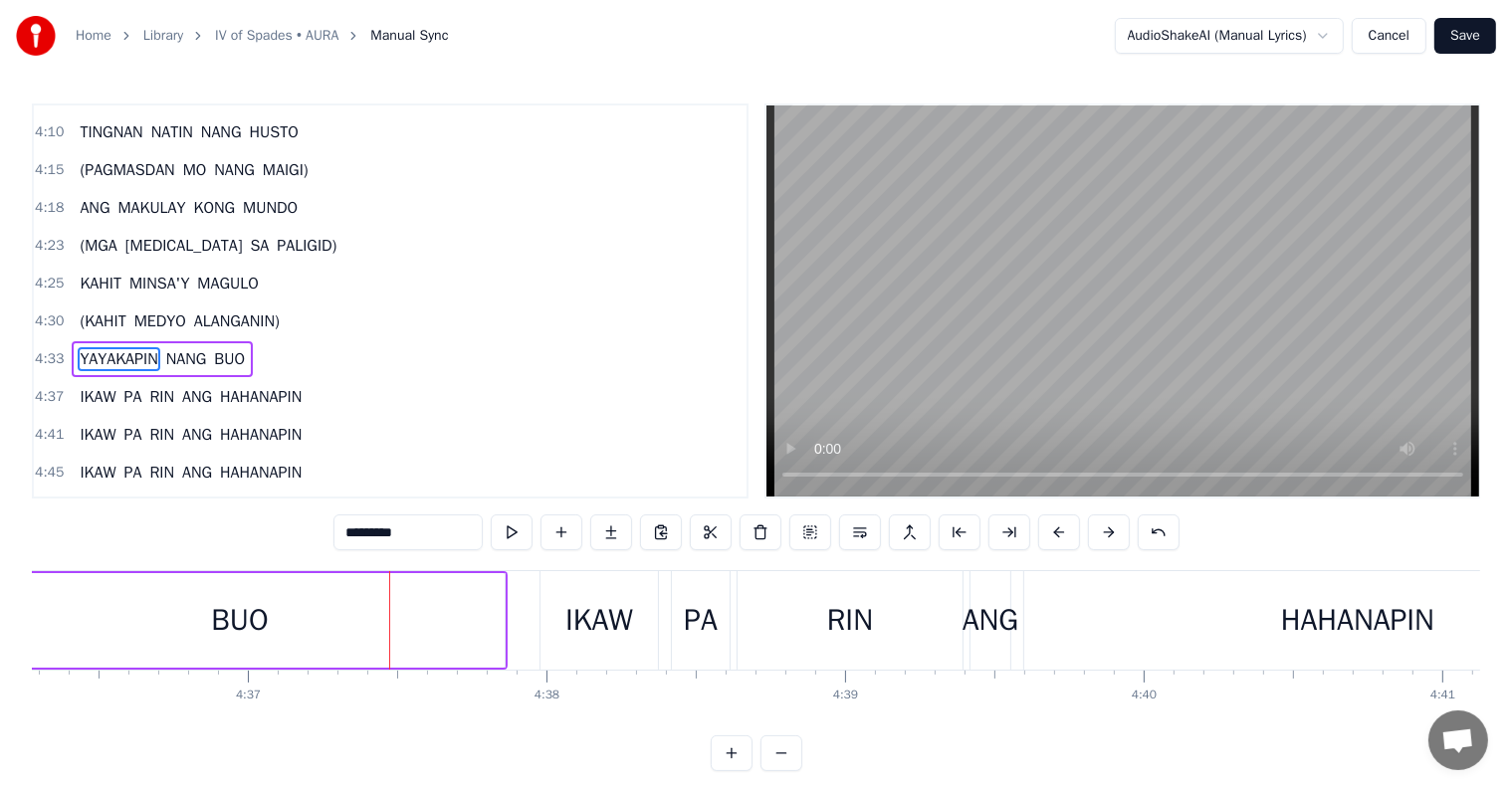 click on "BUO" at bounding box center (240, 620) 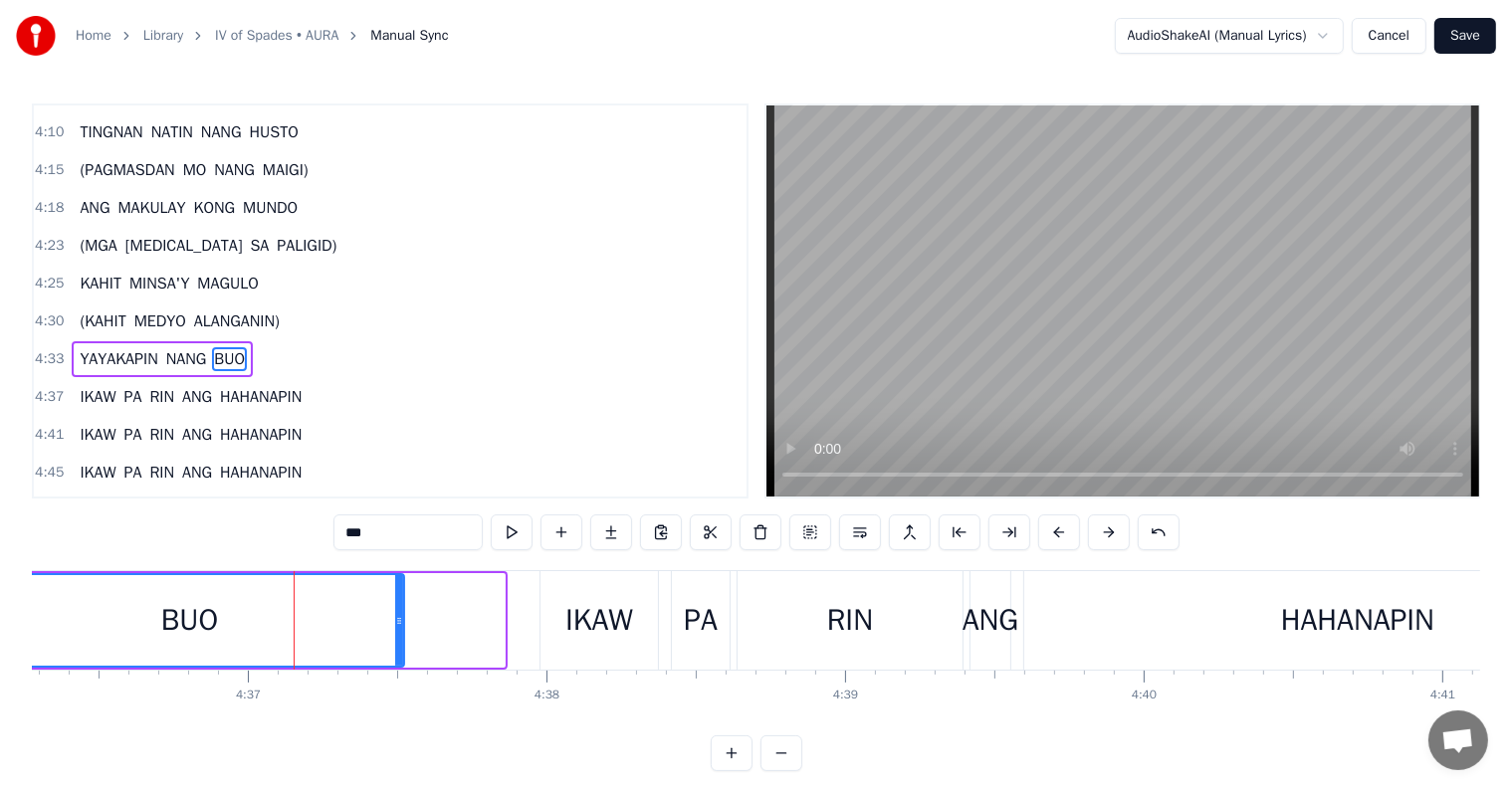 drag, startPoint x: 500, startPoint y: 636, endPoint x: 362, endPoint y: 655, distance: 139.30183 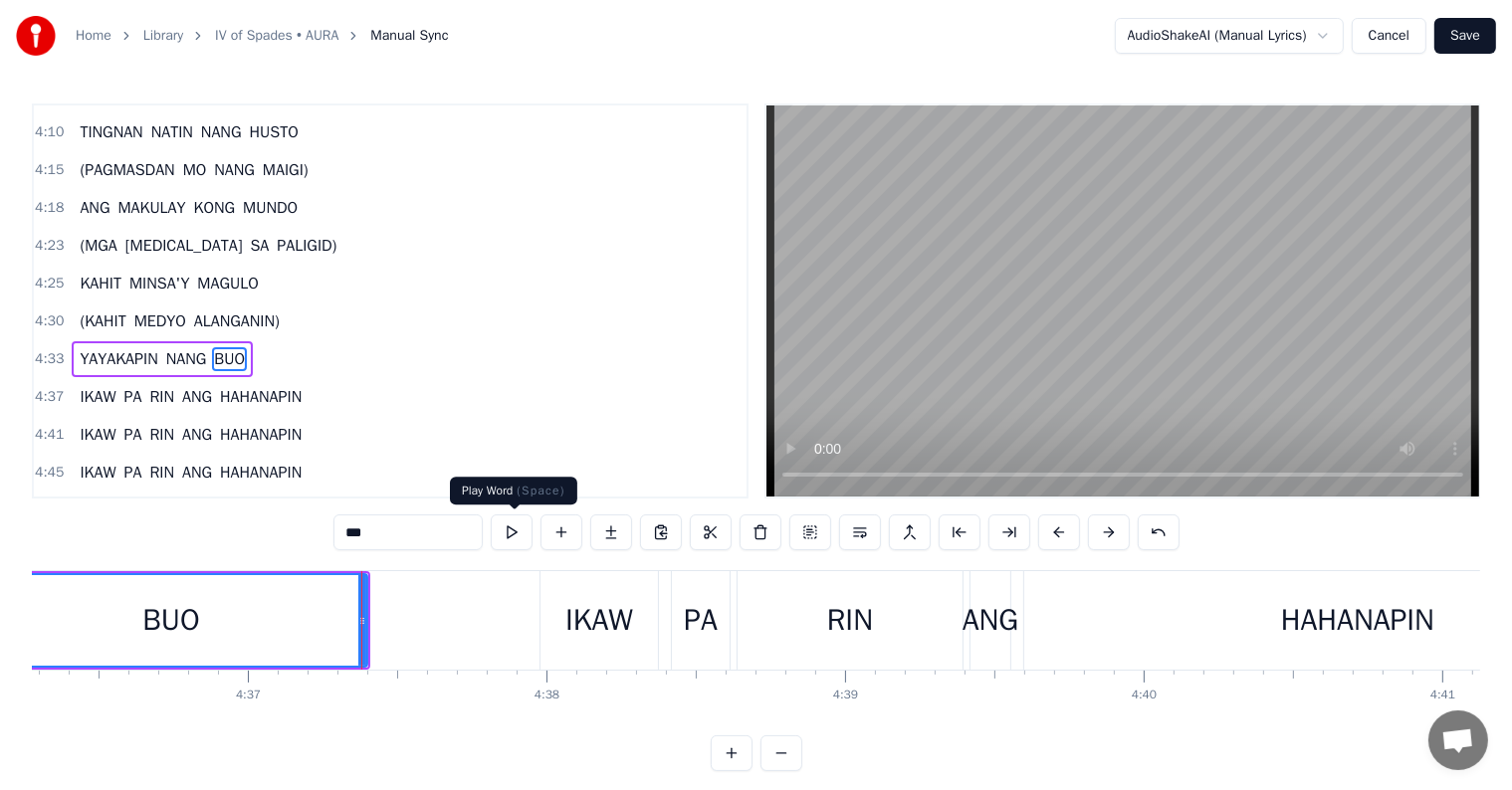 click at bounding box center (512, 532) 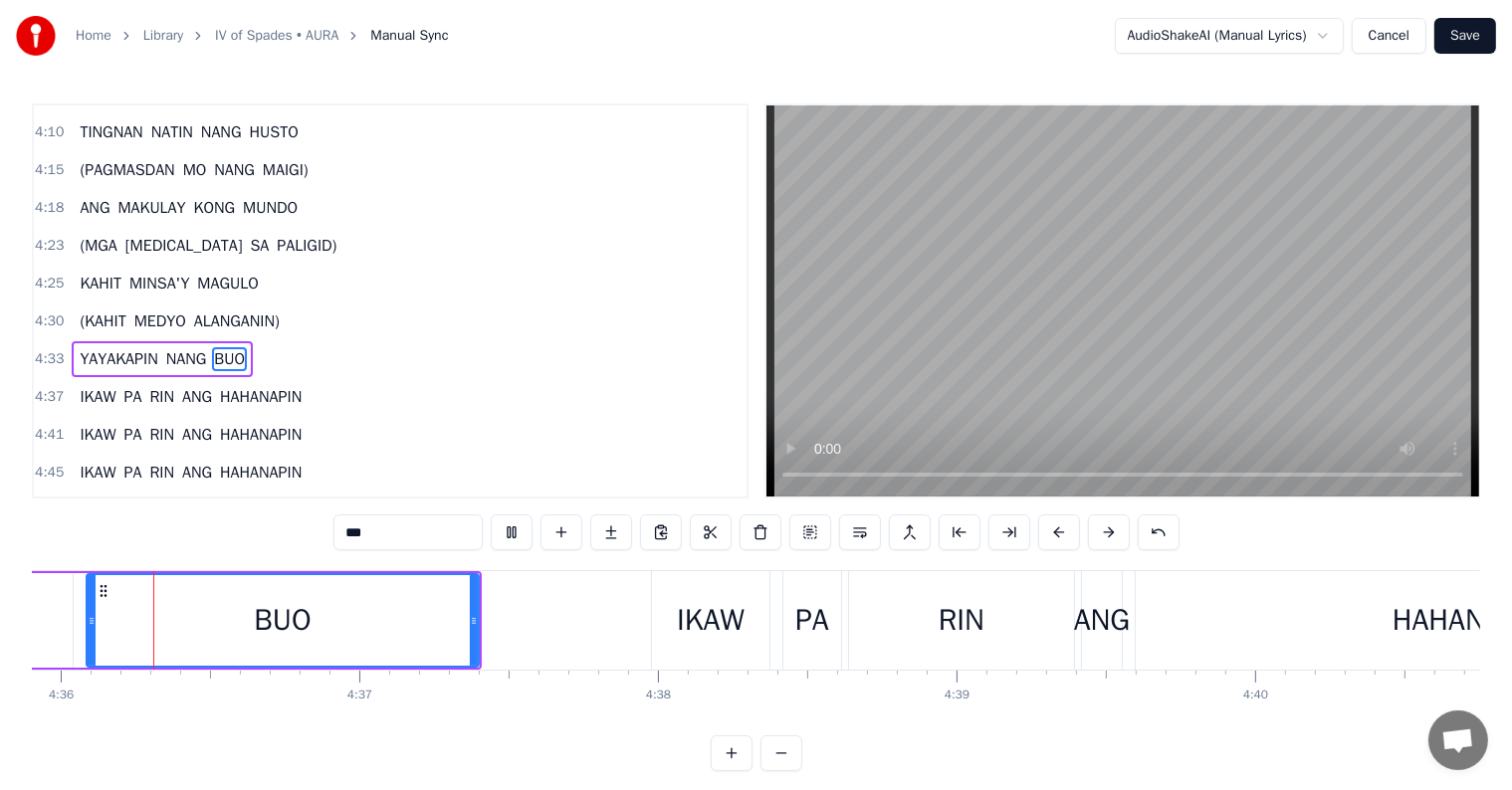 scroll, scrollTop: 0, scrollLeft: 82341, axis: horizontal 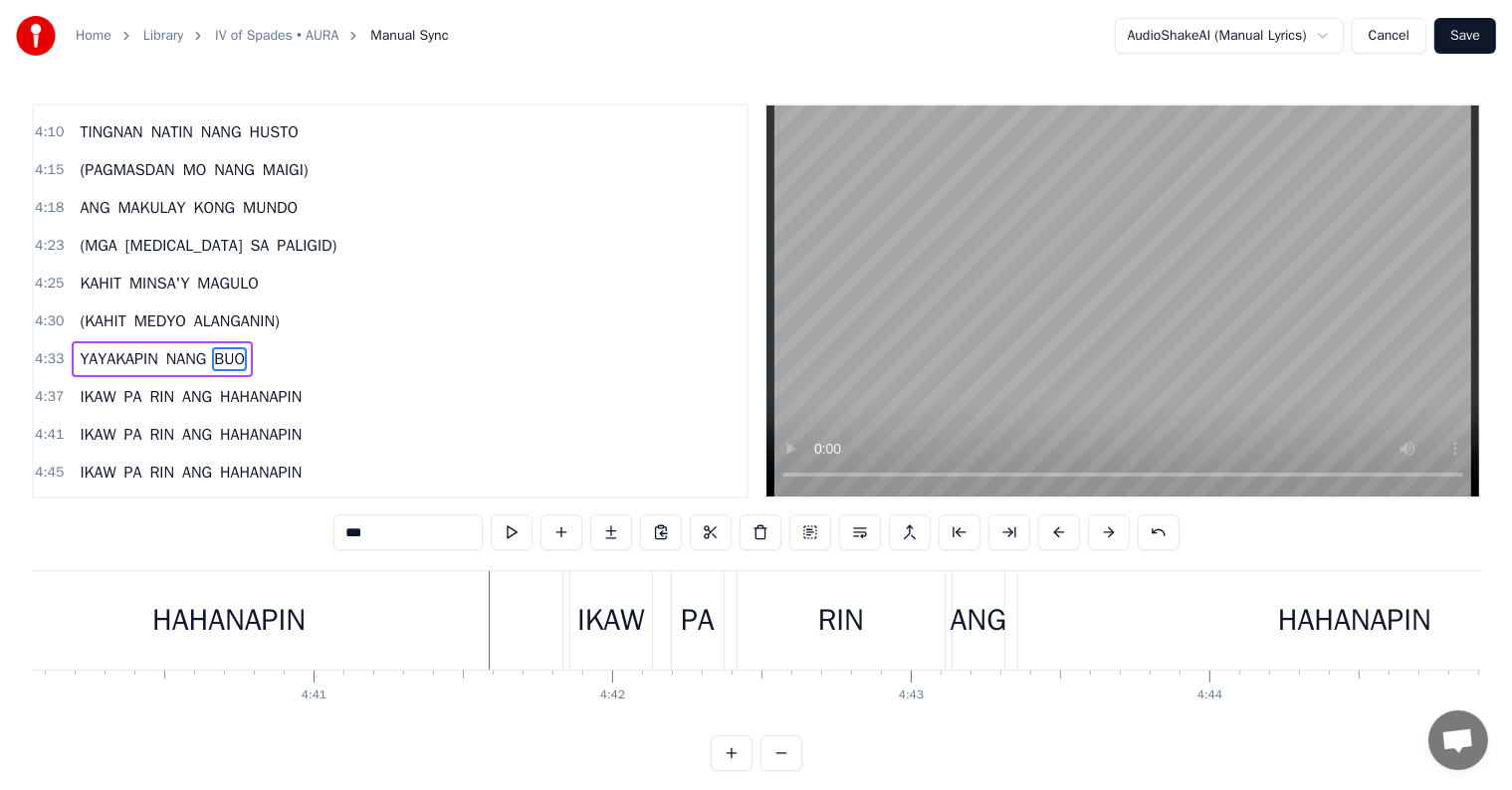 click on "HAHANAPIN" at bounding box center [229, 620] 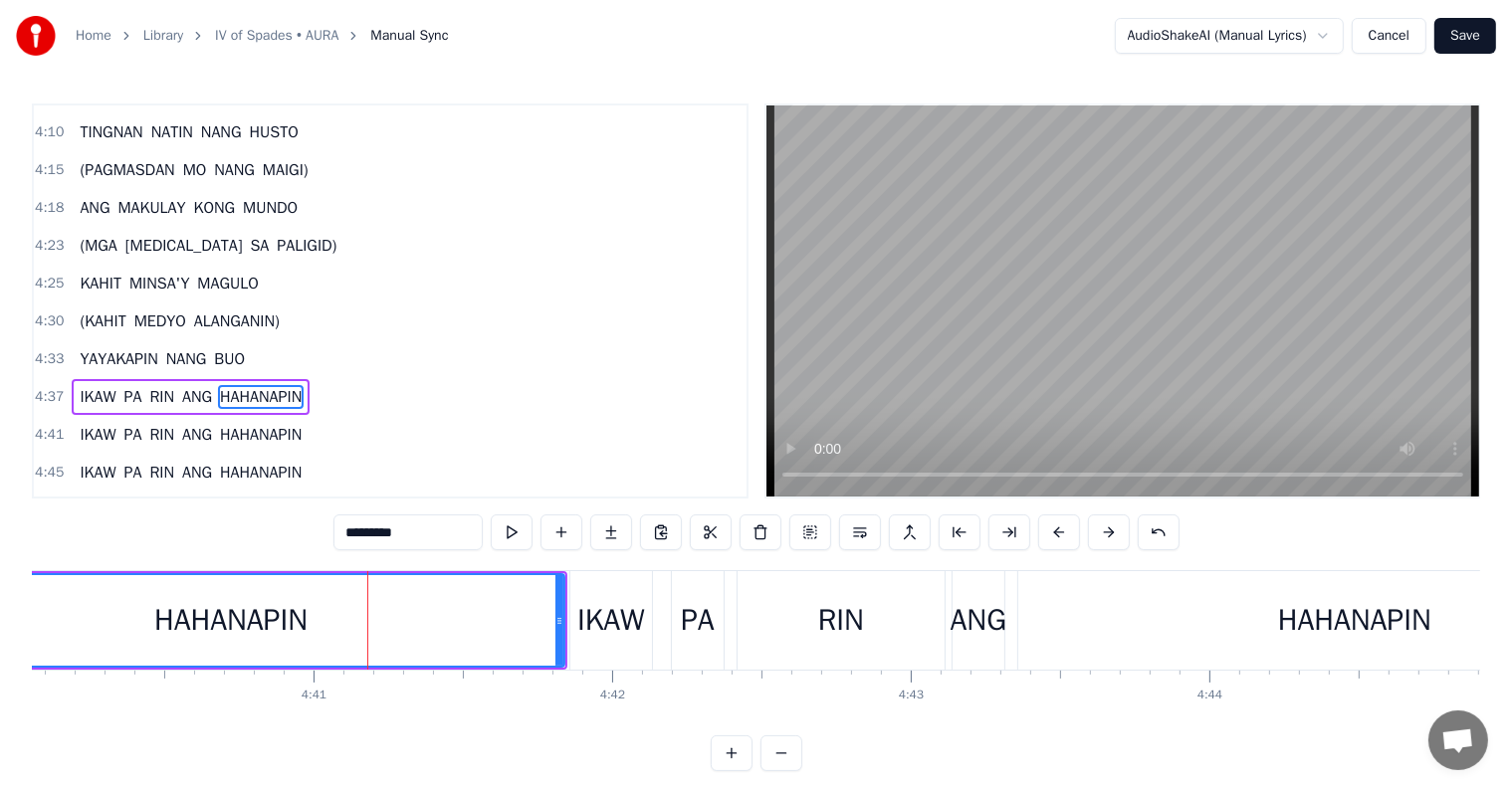 scroll, scrollTop: 1616, scrollLeft: 0, axis: vertical 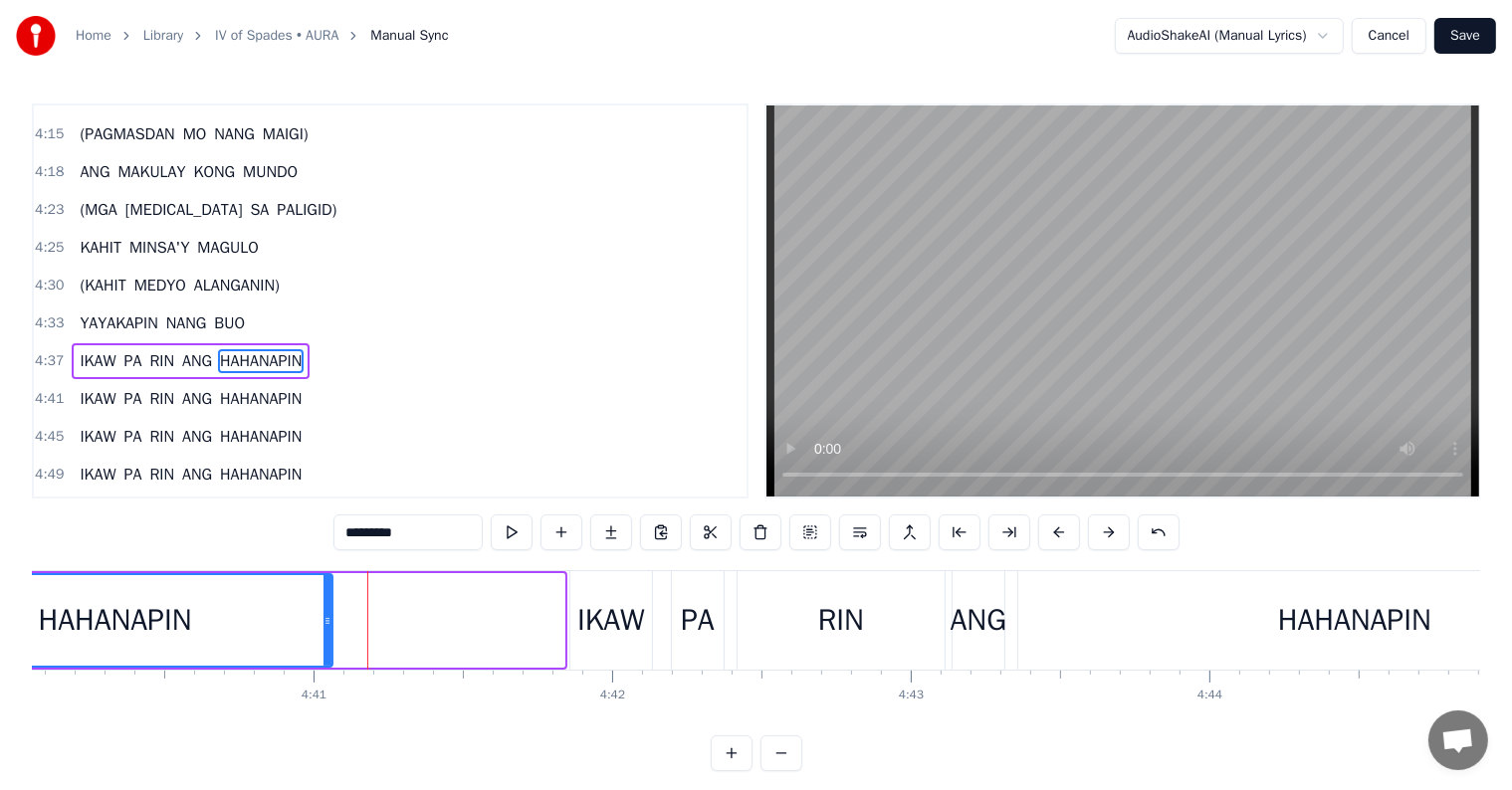 drag, startPoint x: 558, startPoint y: 625, endPoint x: 332, endPoint y: 638, distance: 226.37359 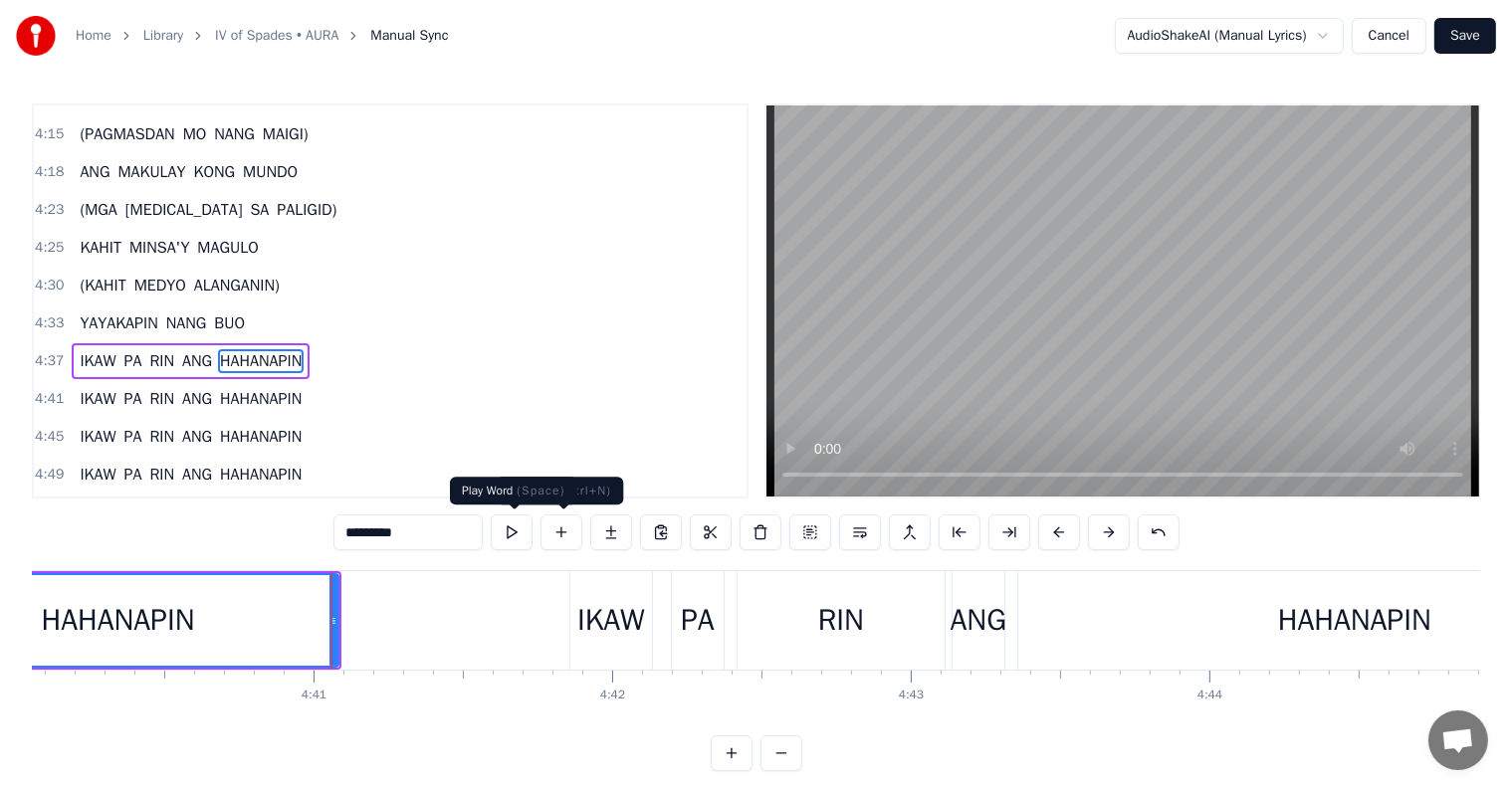 click at bounding box center [512, 532] 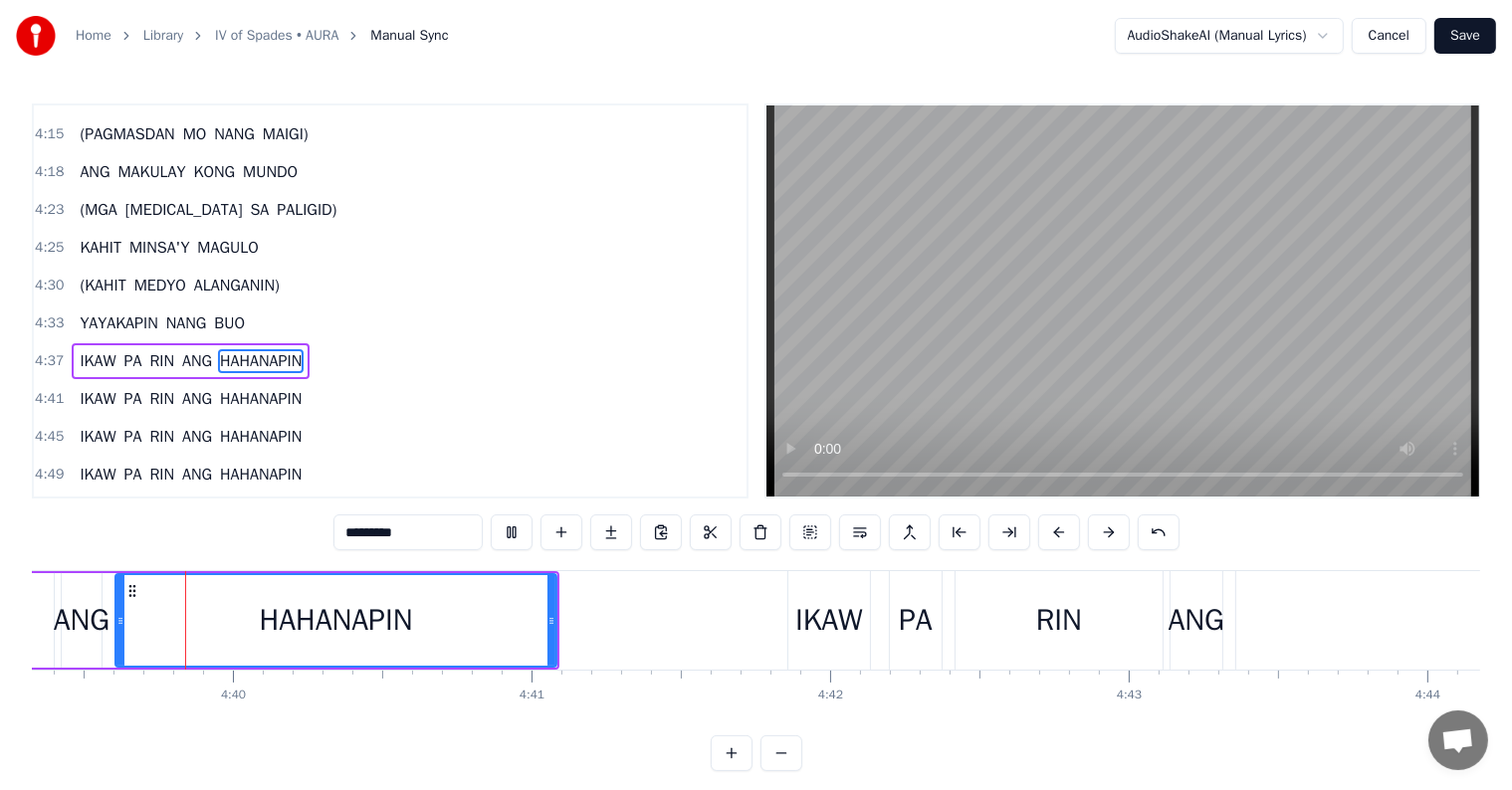 scroll, scrollTop: 0, scrollLeft: 83392, axis: horizontal 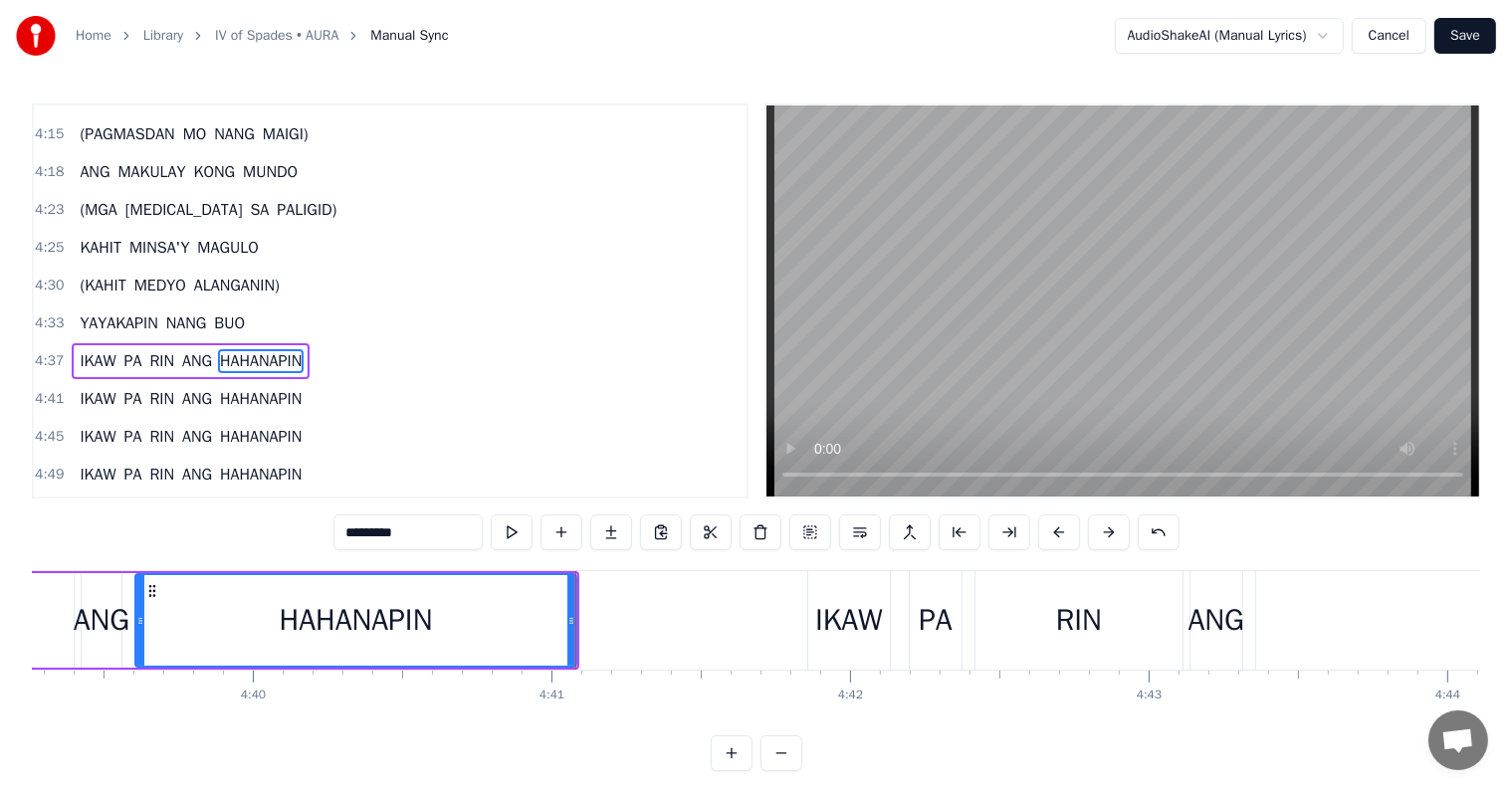 click on "HAHANAPIN" at bounding box center (261, 399) 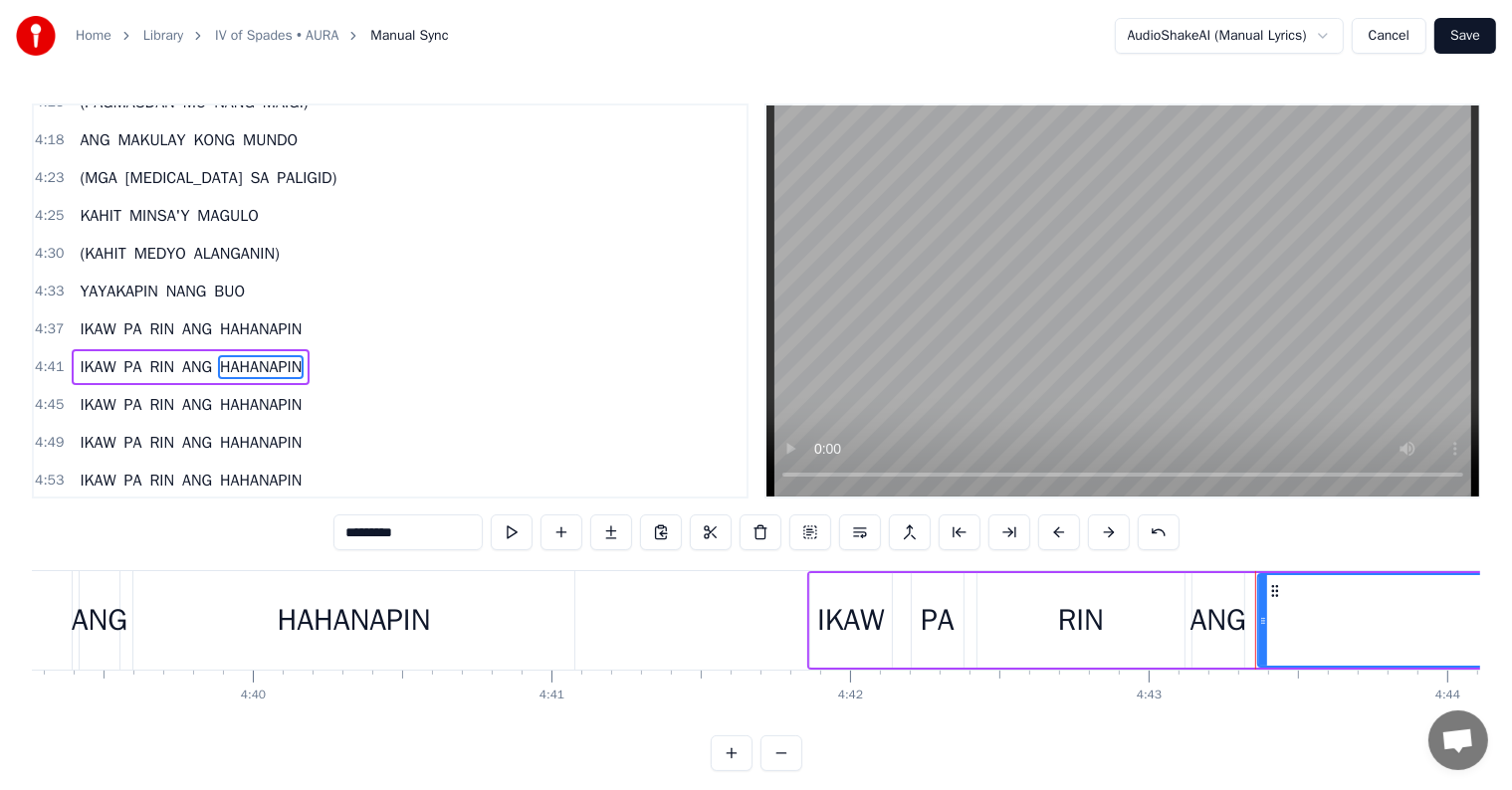scroll, scrollTop: 1653, scrollLeft: 0, axis: vertical 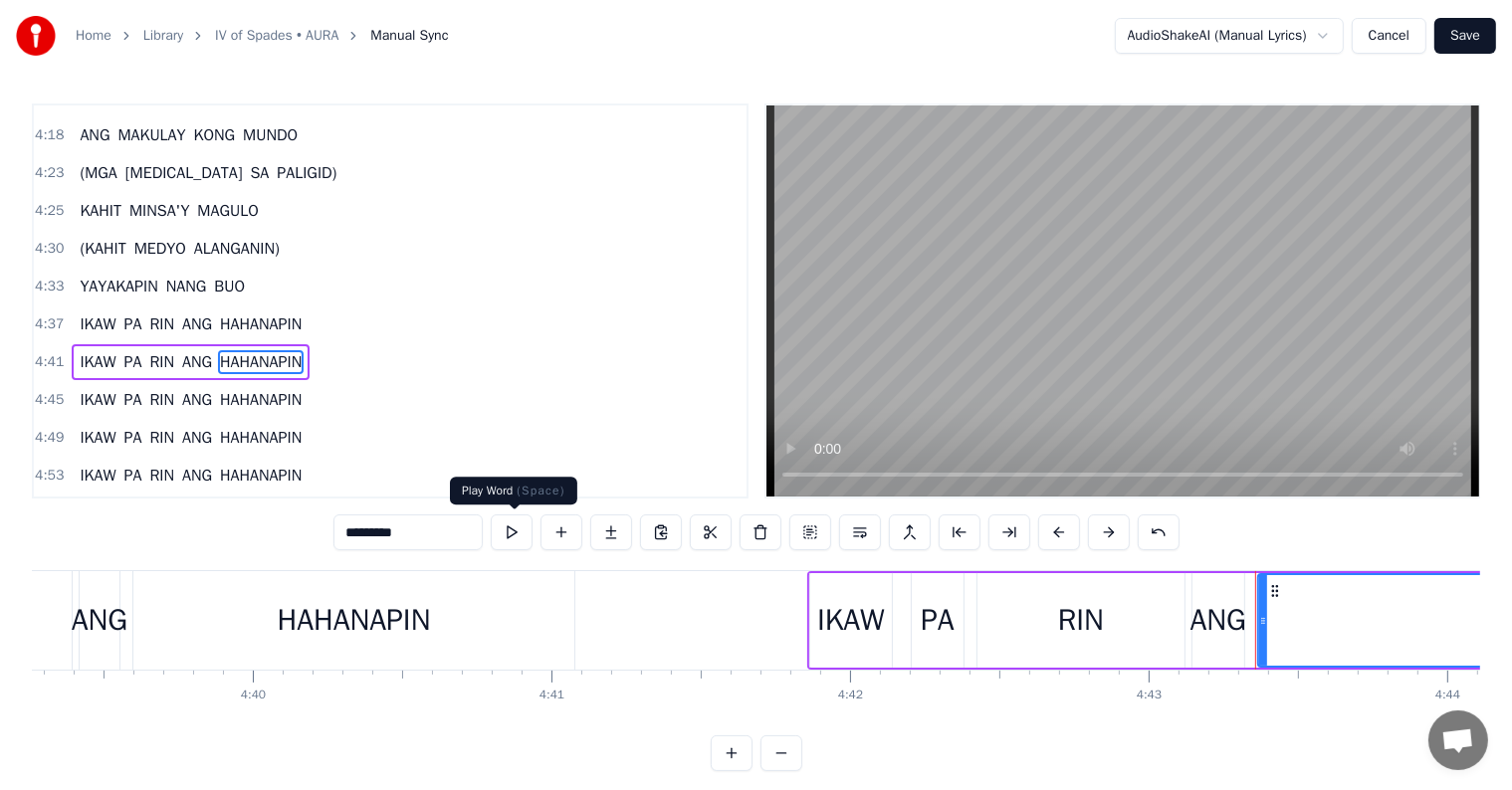 click at bounding box center [512, 532] 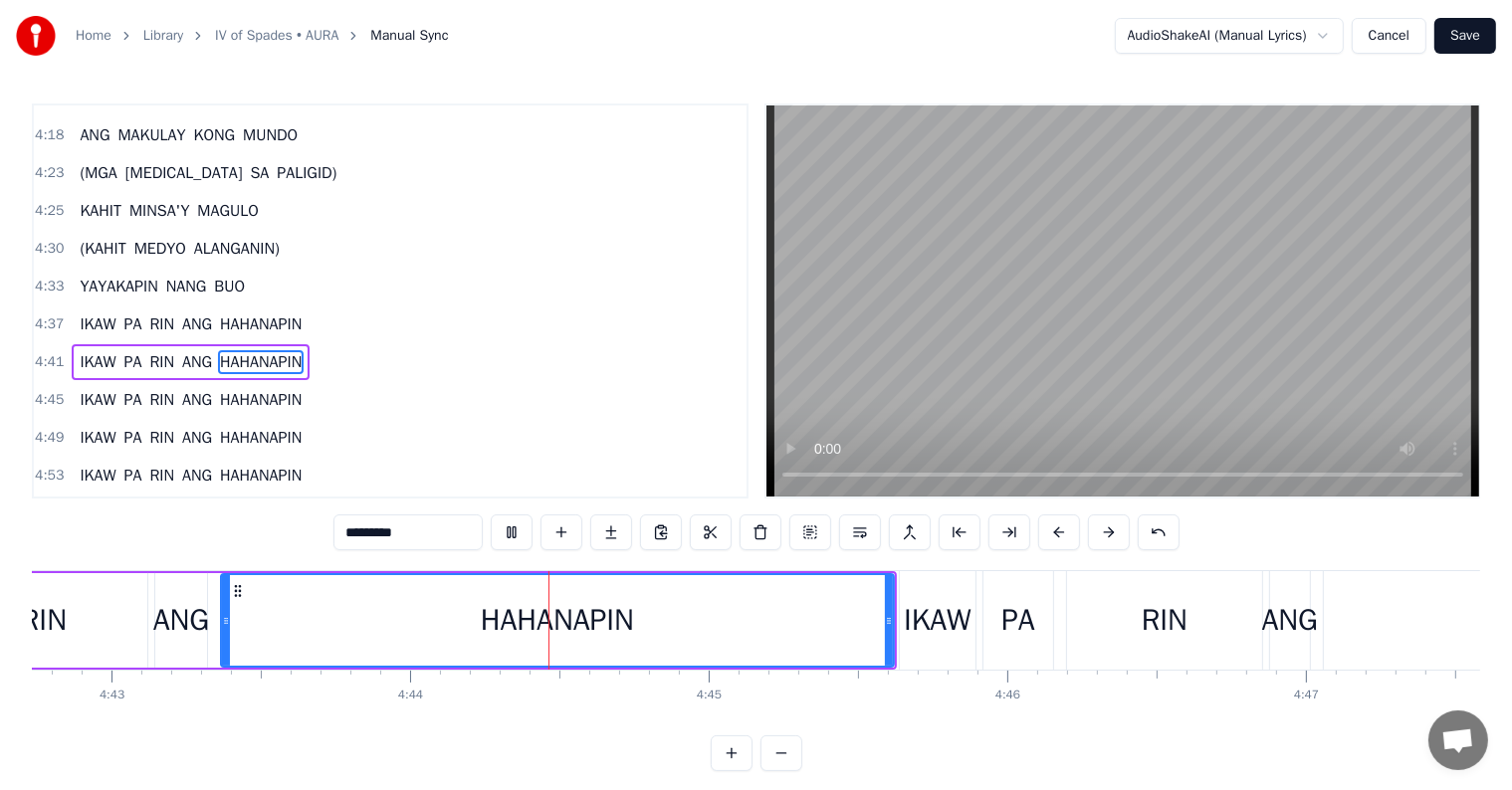 scroll, scrollTop: 0, scrollLeft: 84681, axis: horizontal 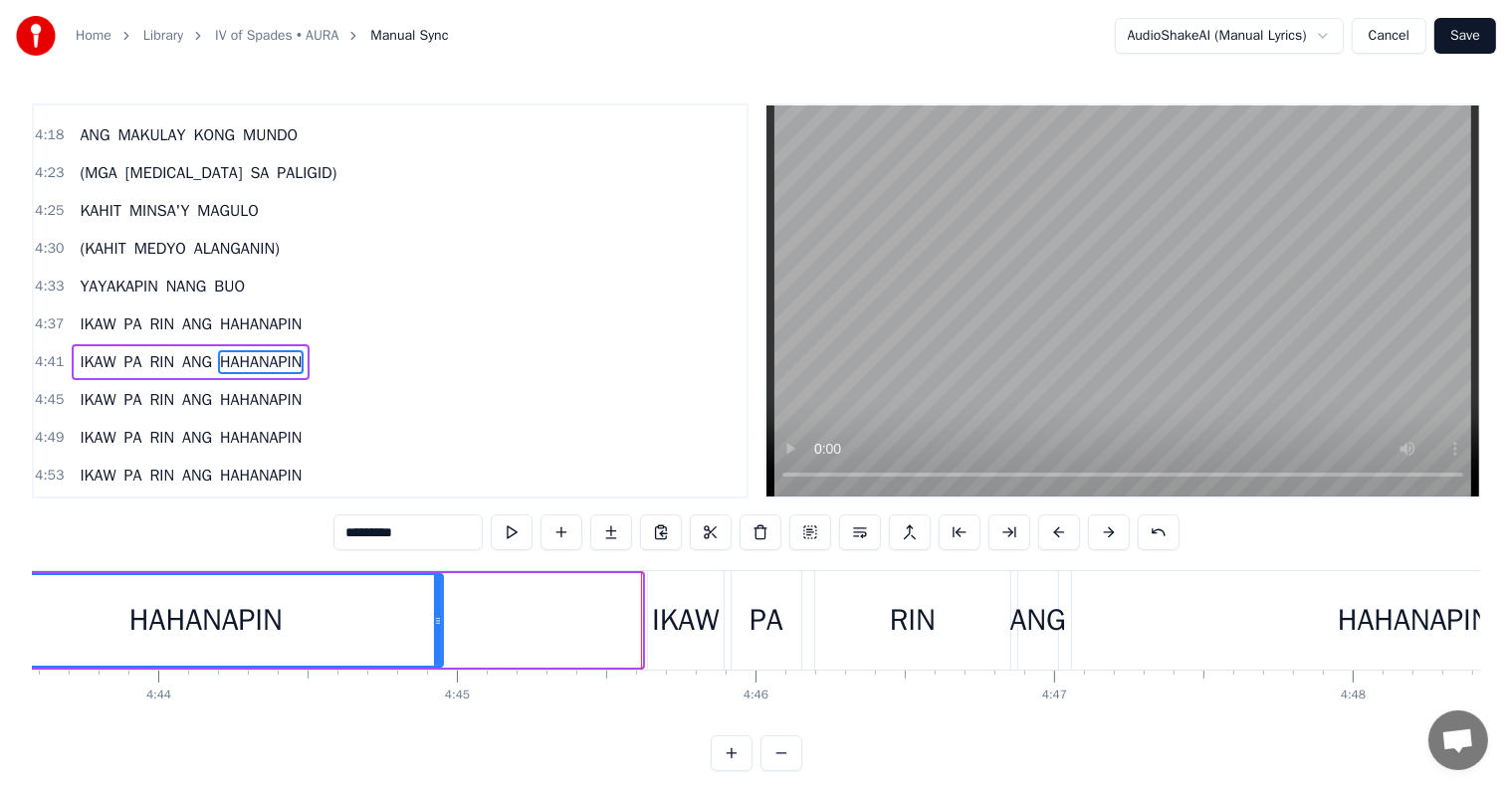 drag, startPoint x: 634, startPoint y: 631, endPoint x: 431, endPoint y: 617, distance: 203.48219 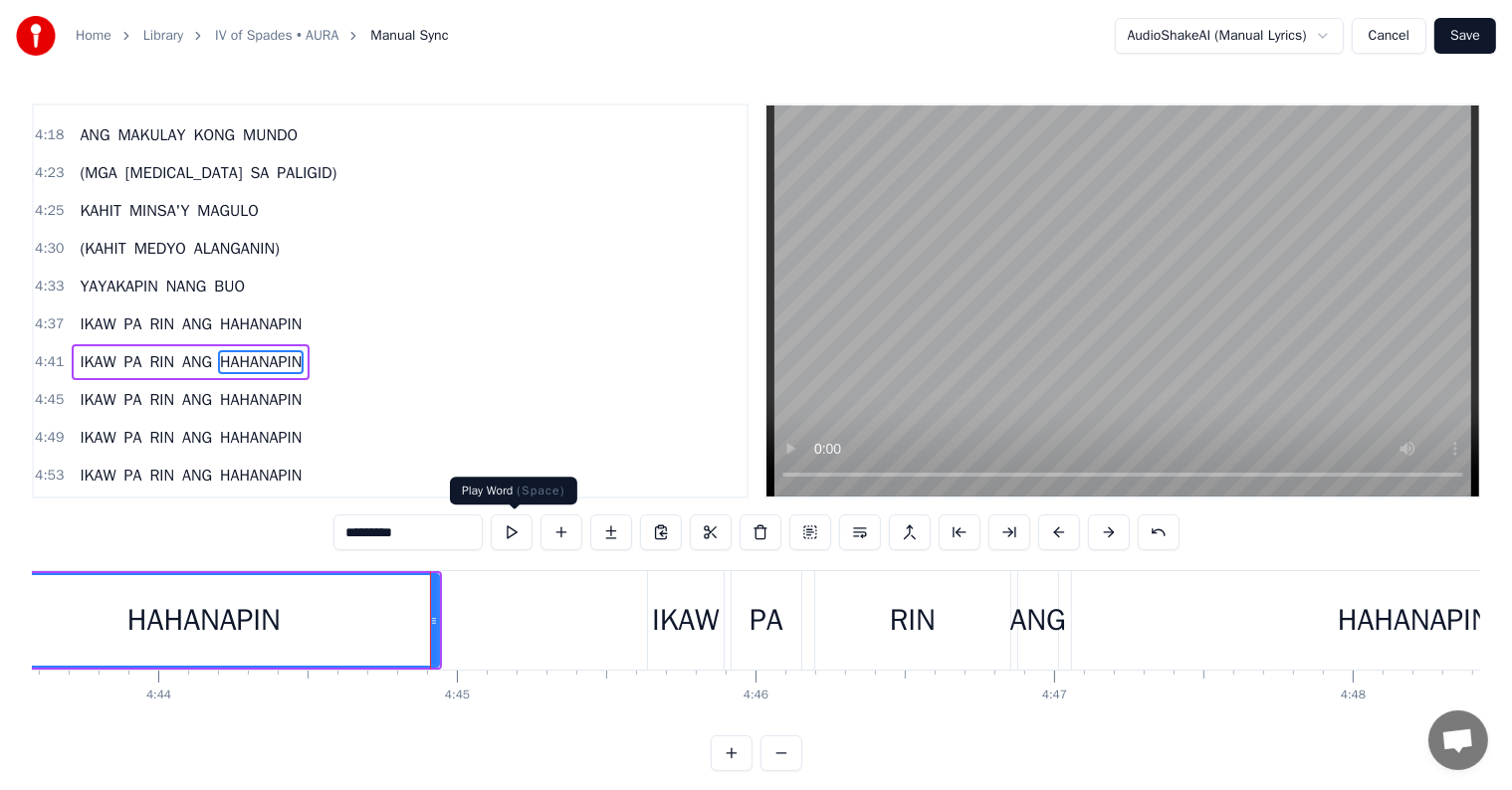 click at bounding box center (512, 532) 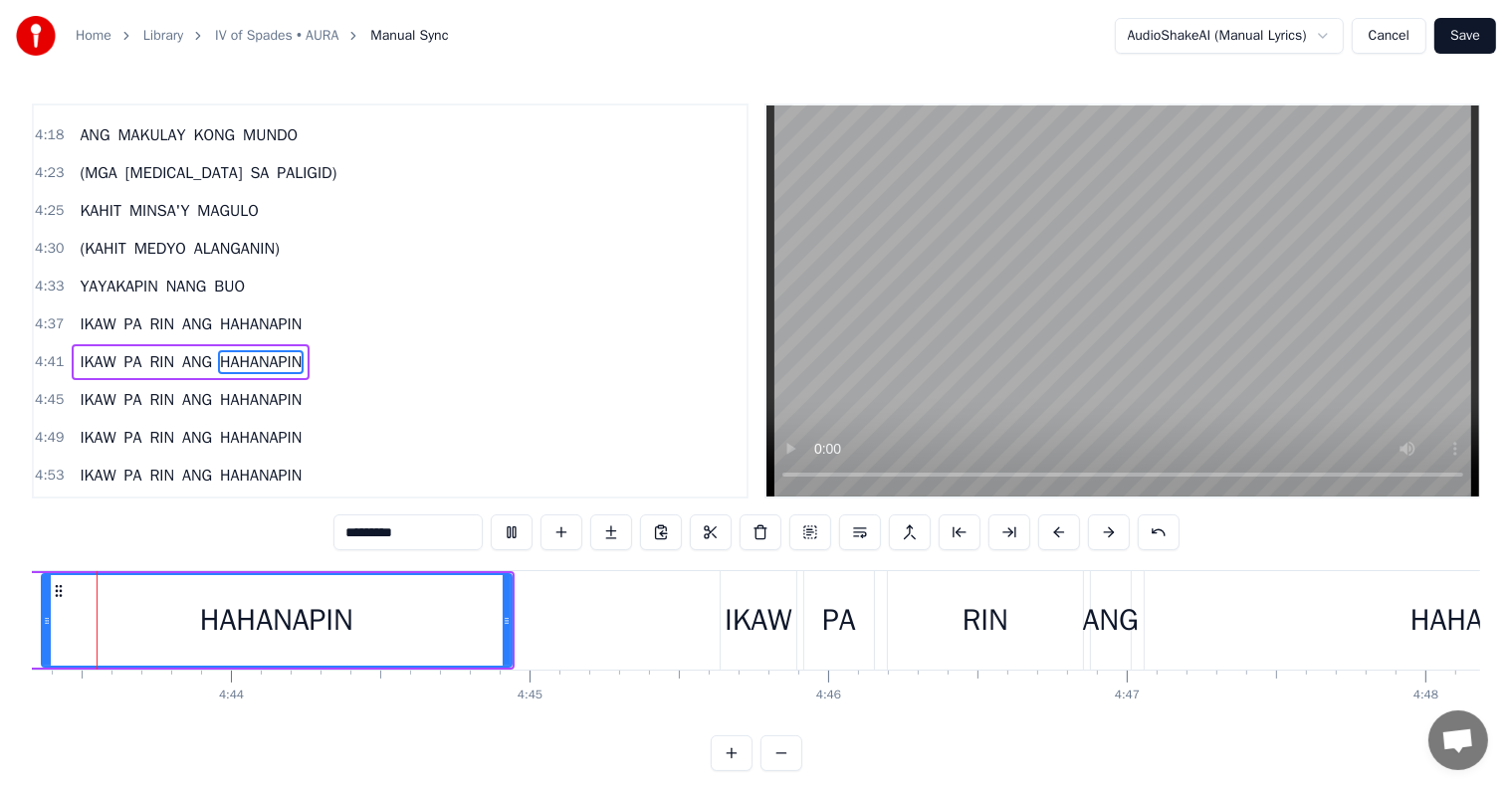 scroll, scrollTop: 0, scrollLeft: 84515, axis: horizontal 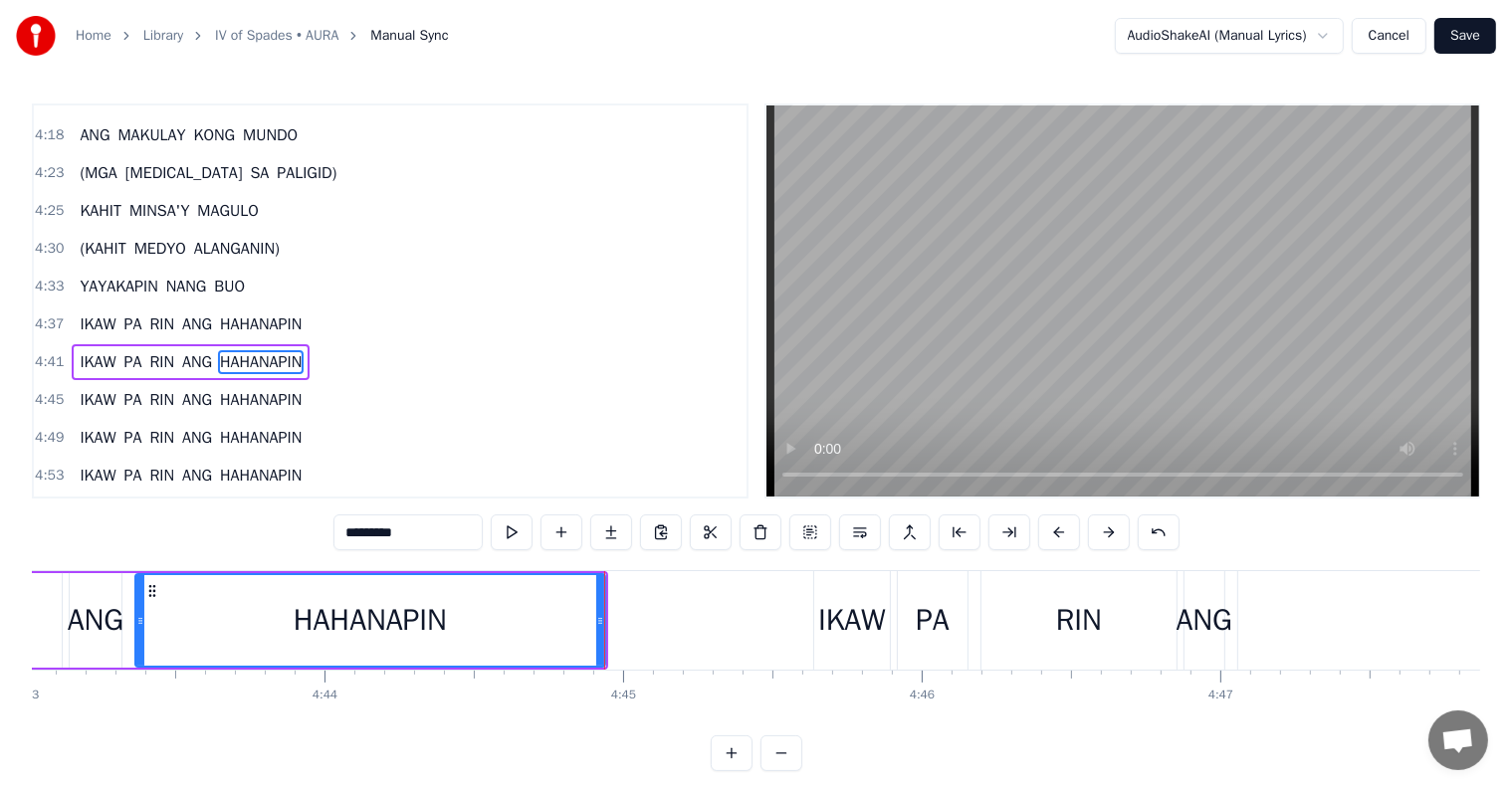 click on "HAHANAPIN" at bounding box center (261, 400) 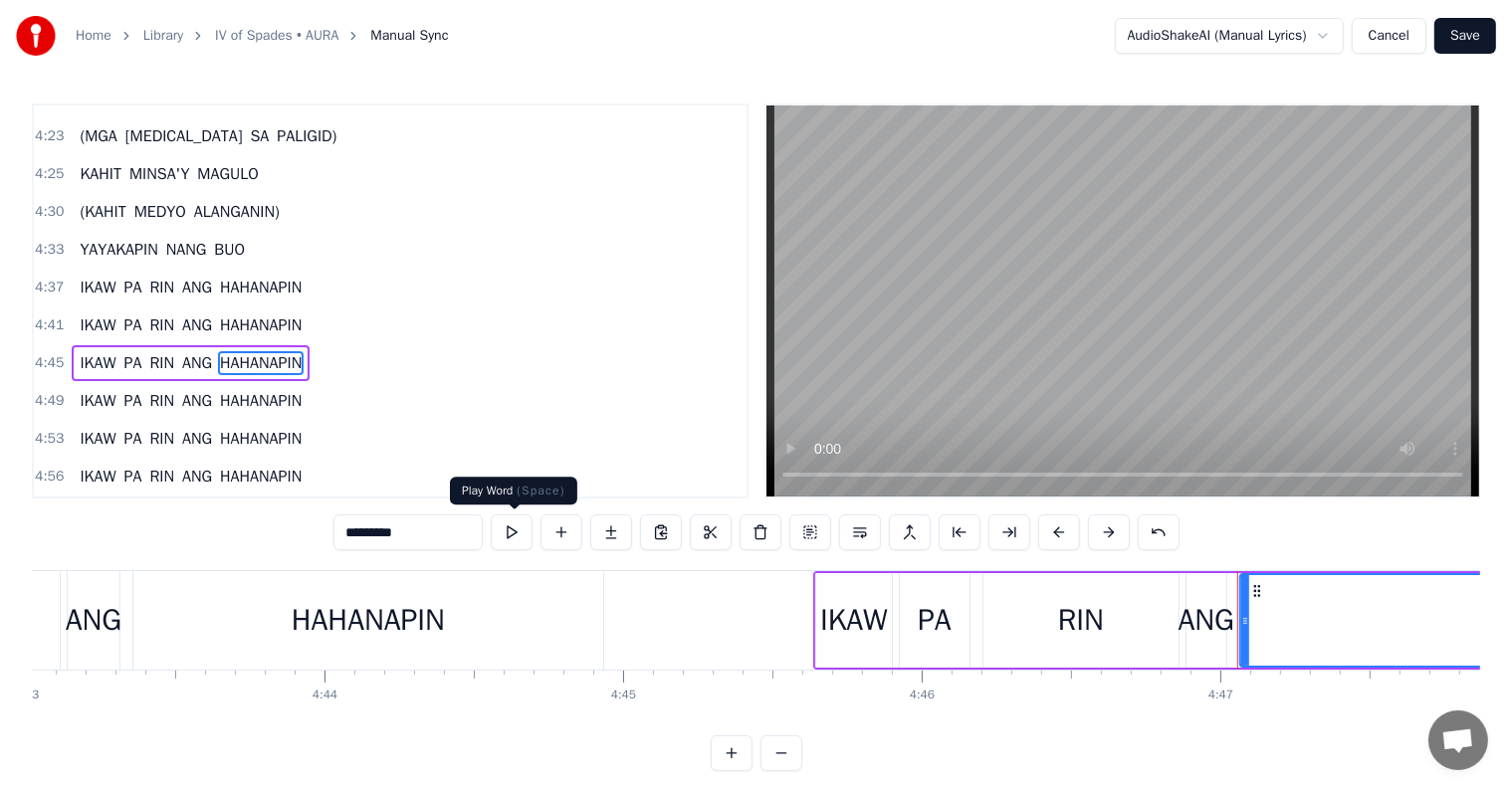 click at bounding box center (512, 532) 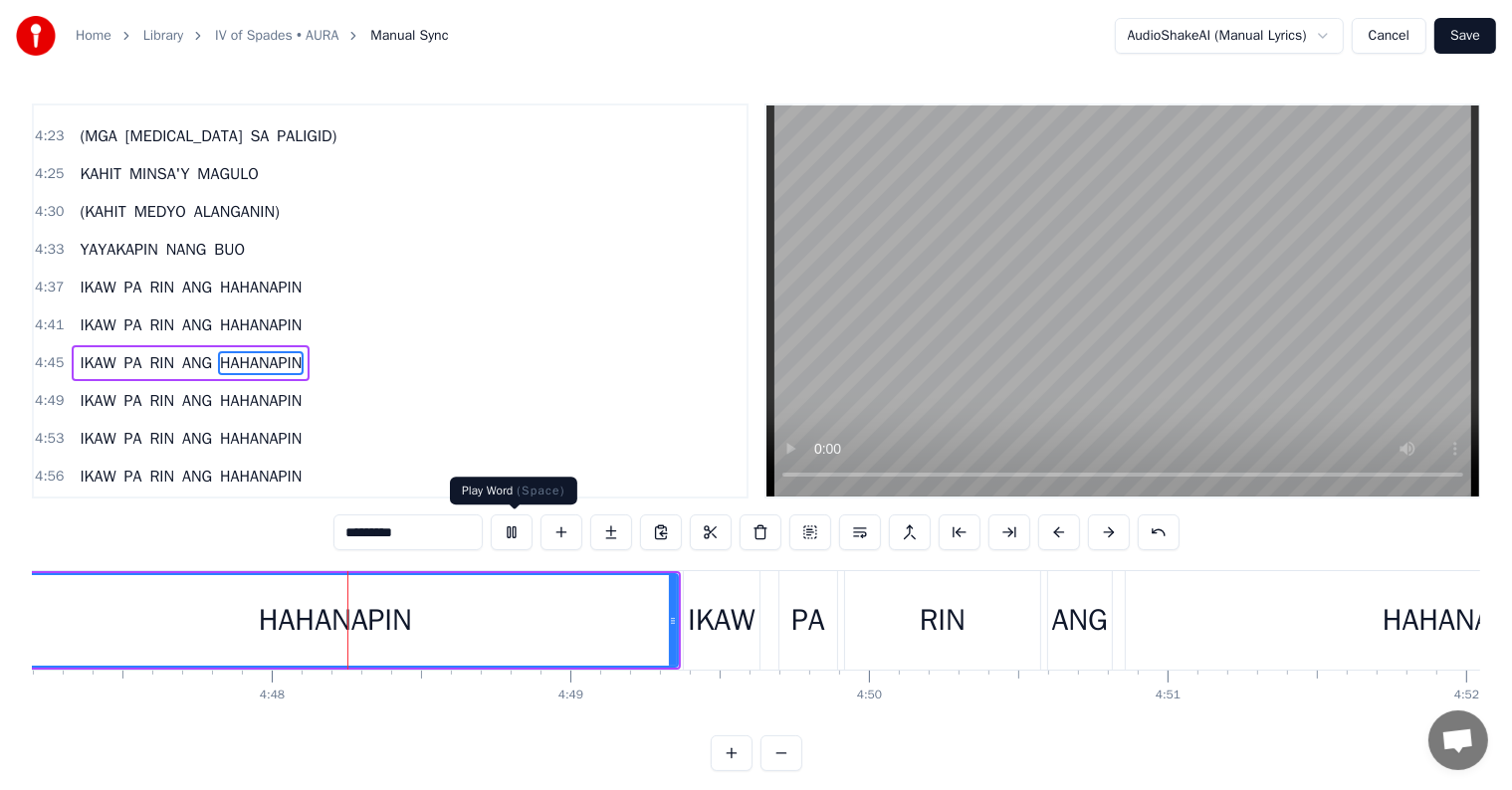 scroll, scrollTop: 0, scrollLeft: 85777, axis: horizontal 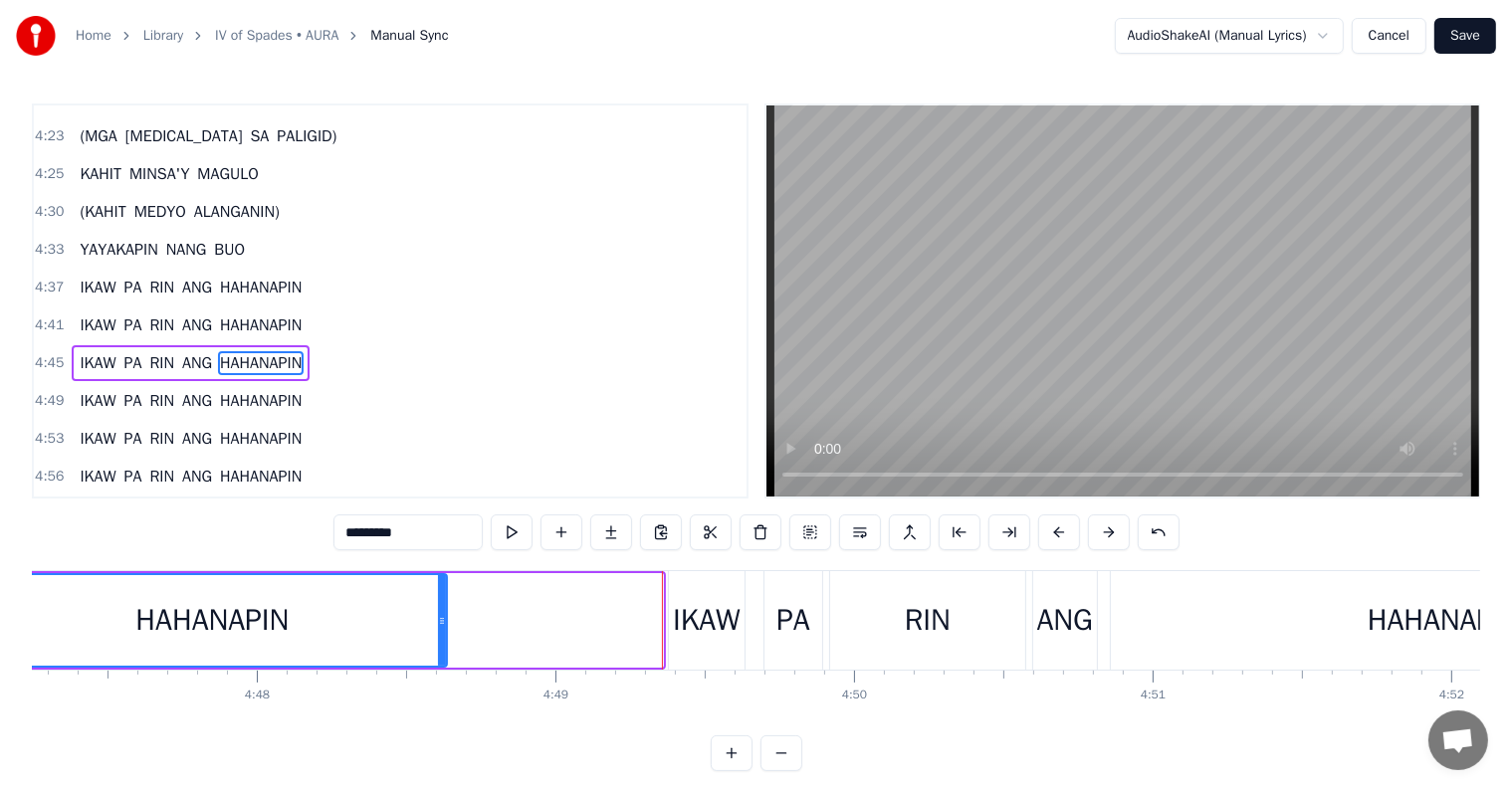 drag, startPoint x: 657, startPoint y: 619, endPoint x: 440, endPoint y: 624, distance: 217.0576 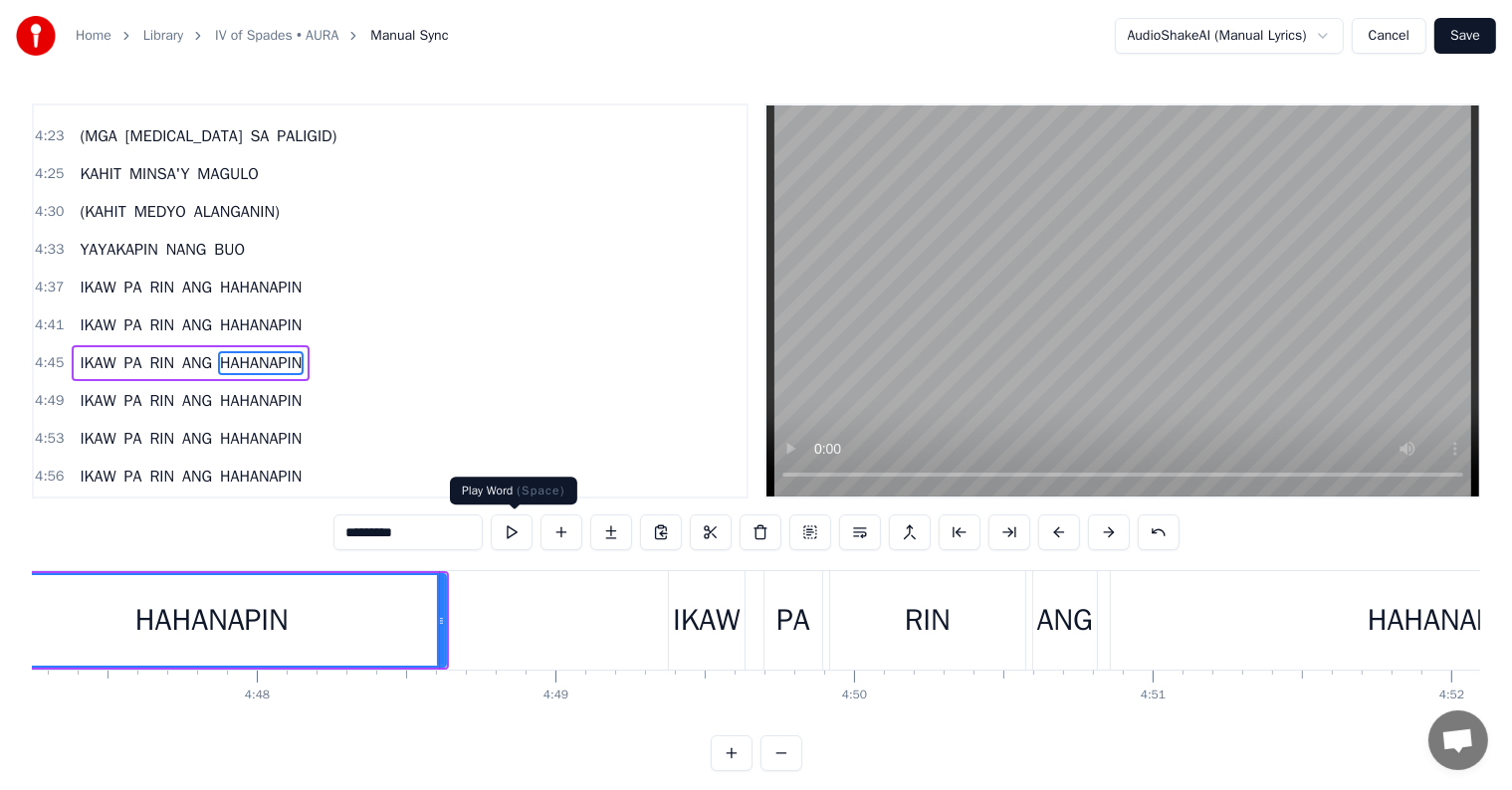 click at bounding box center [512, 532] 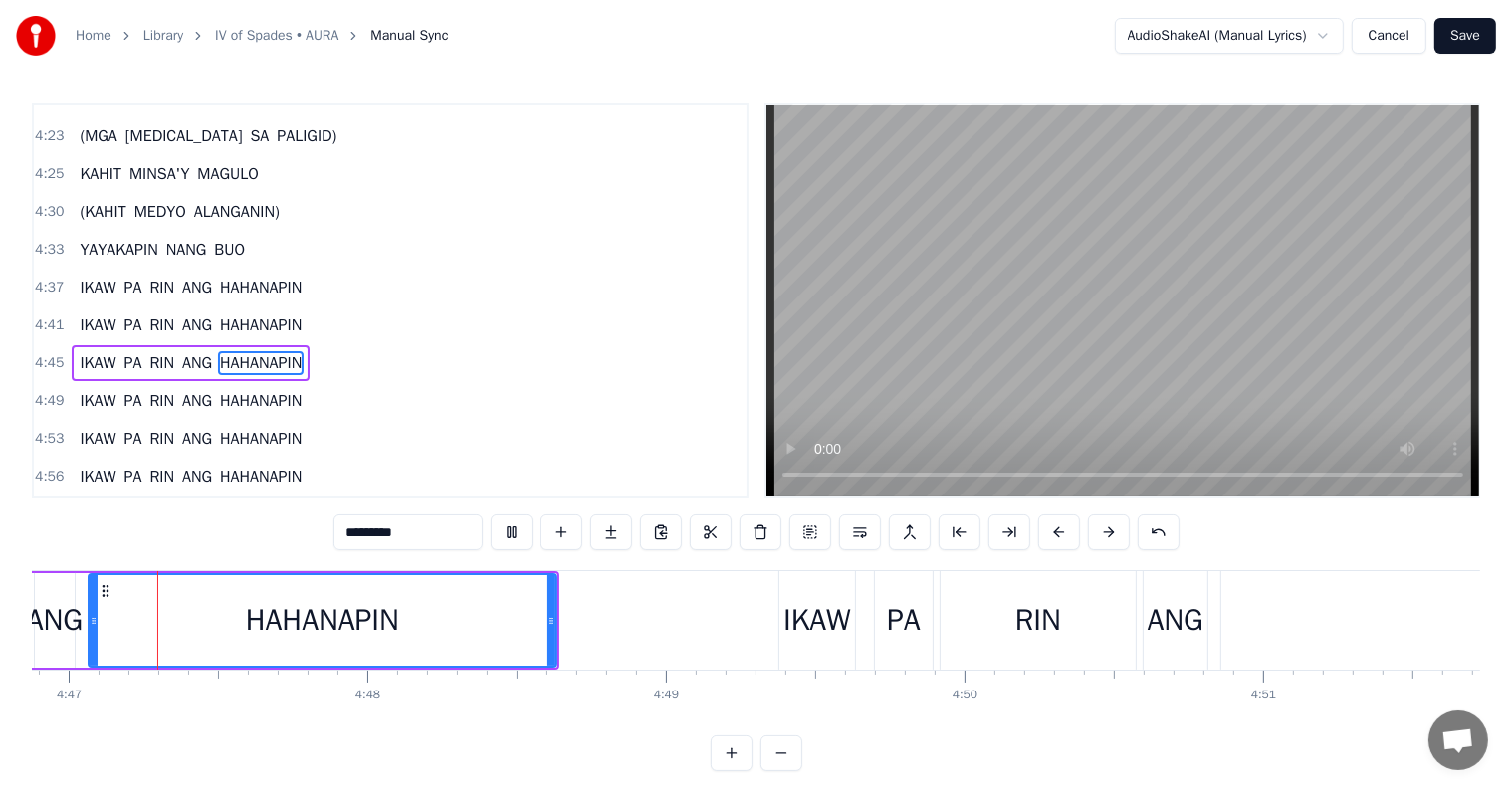 scroll, scrollTop: 0, scrollLeft: 85620, axis: horizontal 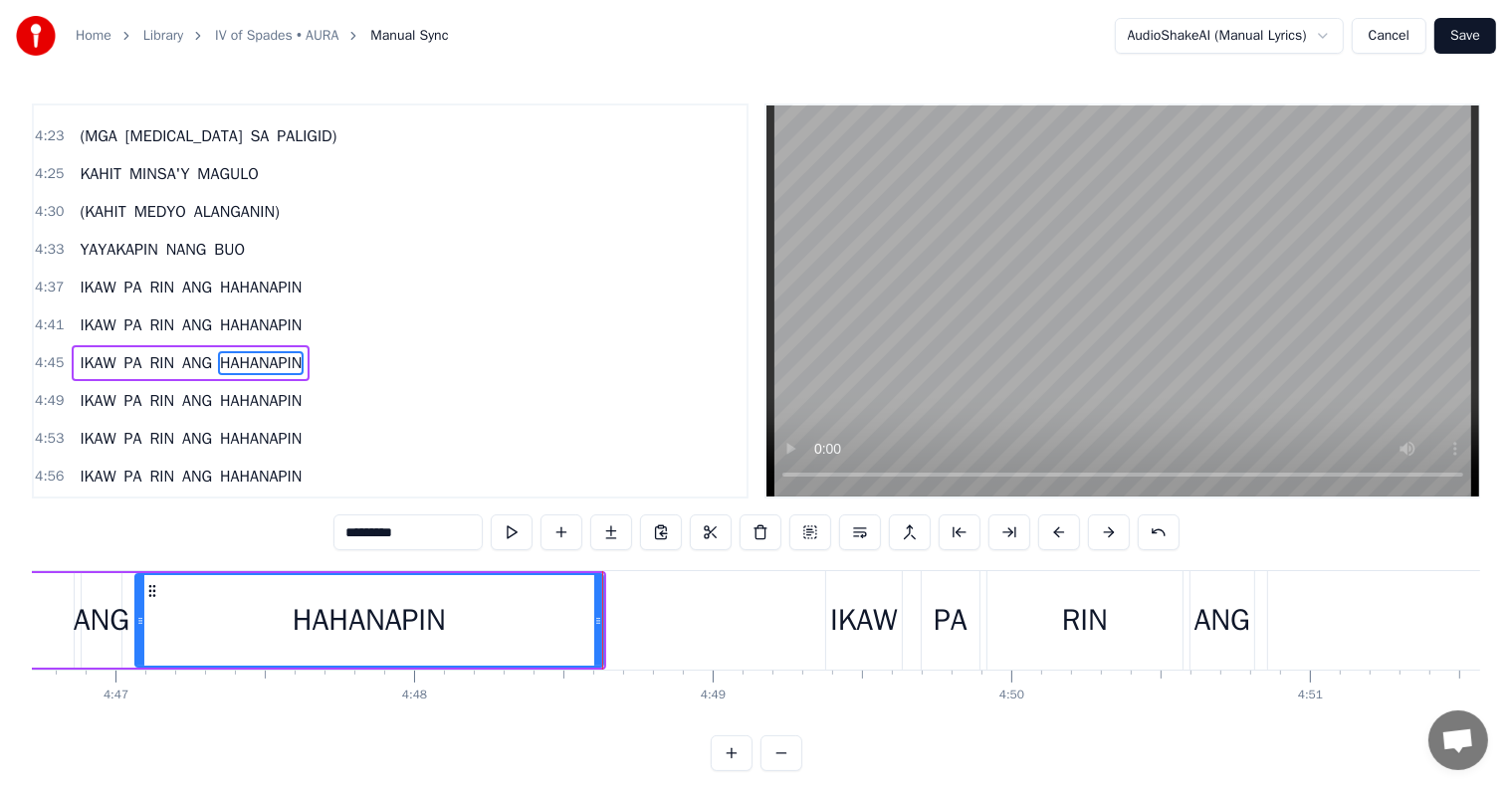 click on "HAHANAPIN" at bounding box center [261, 401] 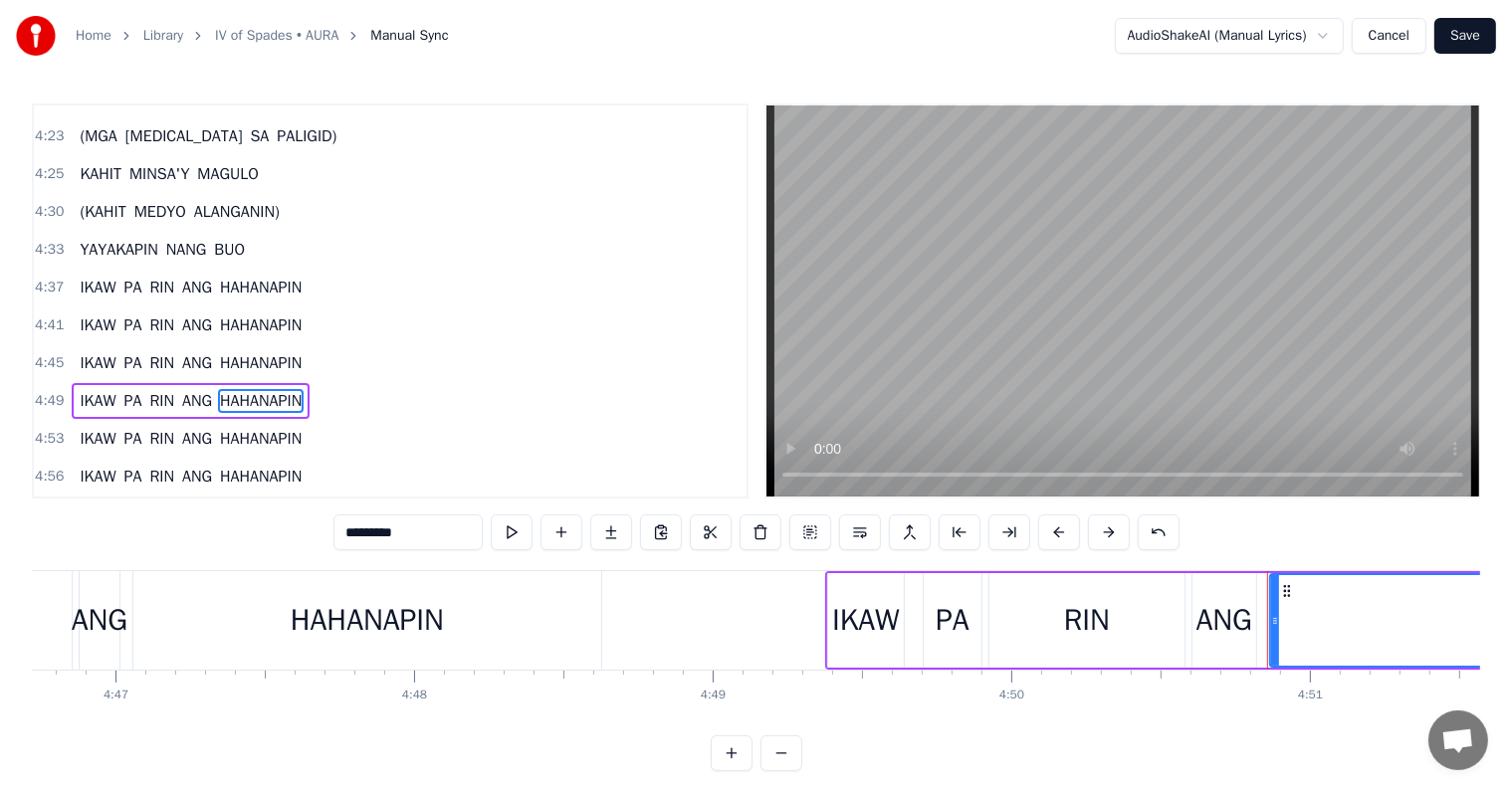 scroll, scrollTop: 1695, scrollLeft: 0, axis: vertical 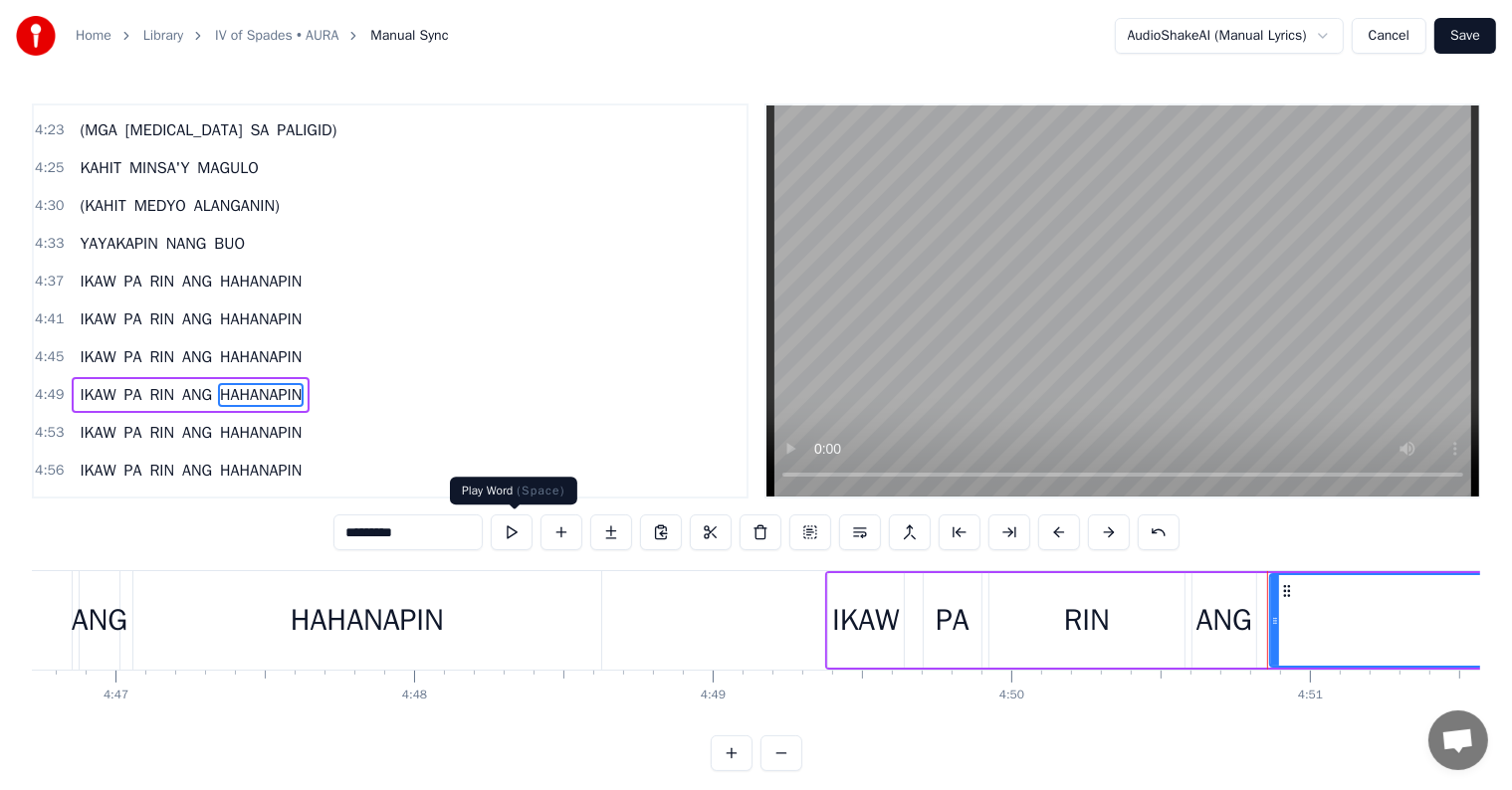click at bounding box center [512, 532] 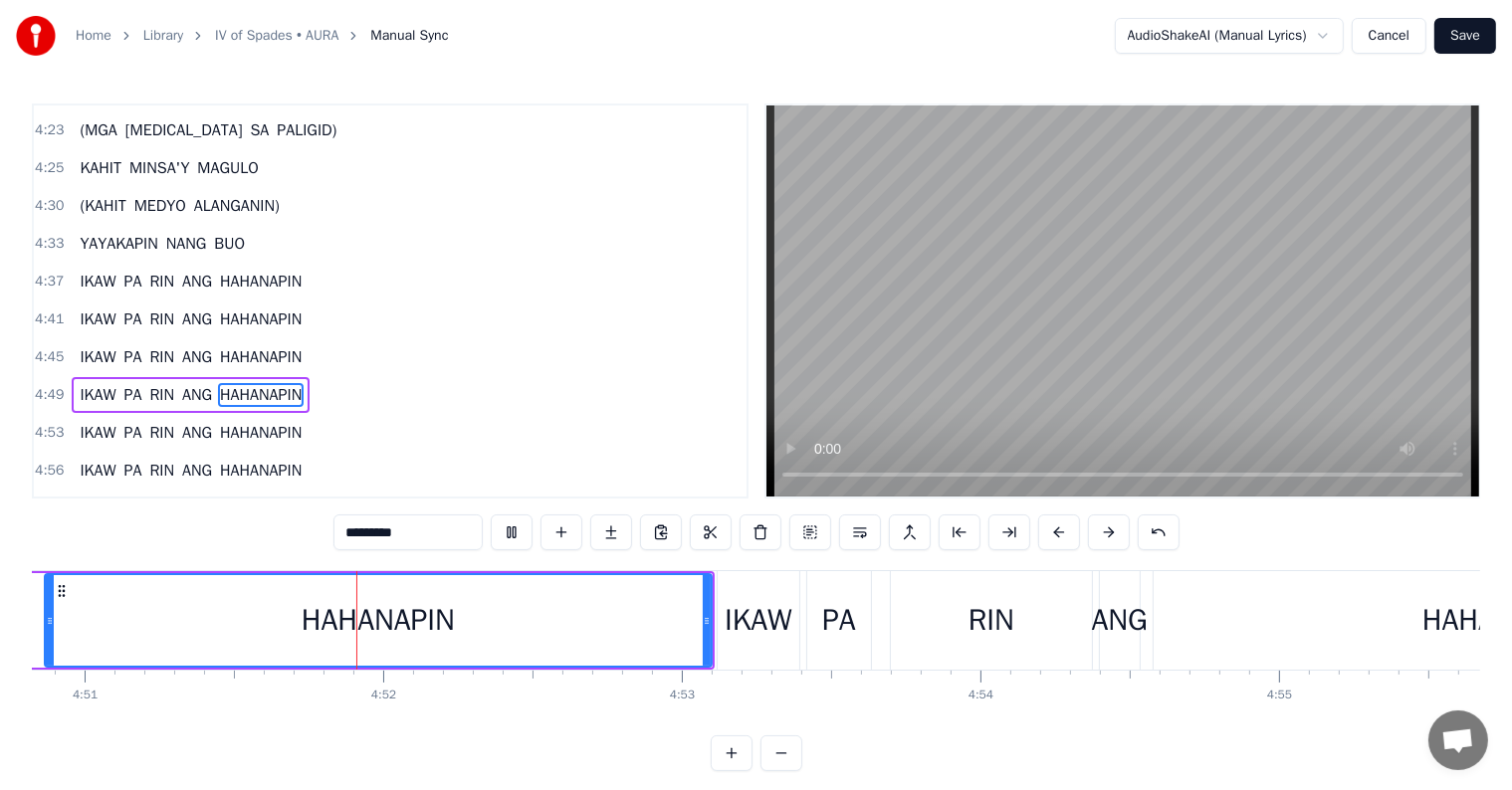 scroll, scrollTop: 0, scrollLeft: 86914, axis: horizontal 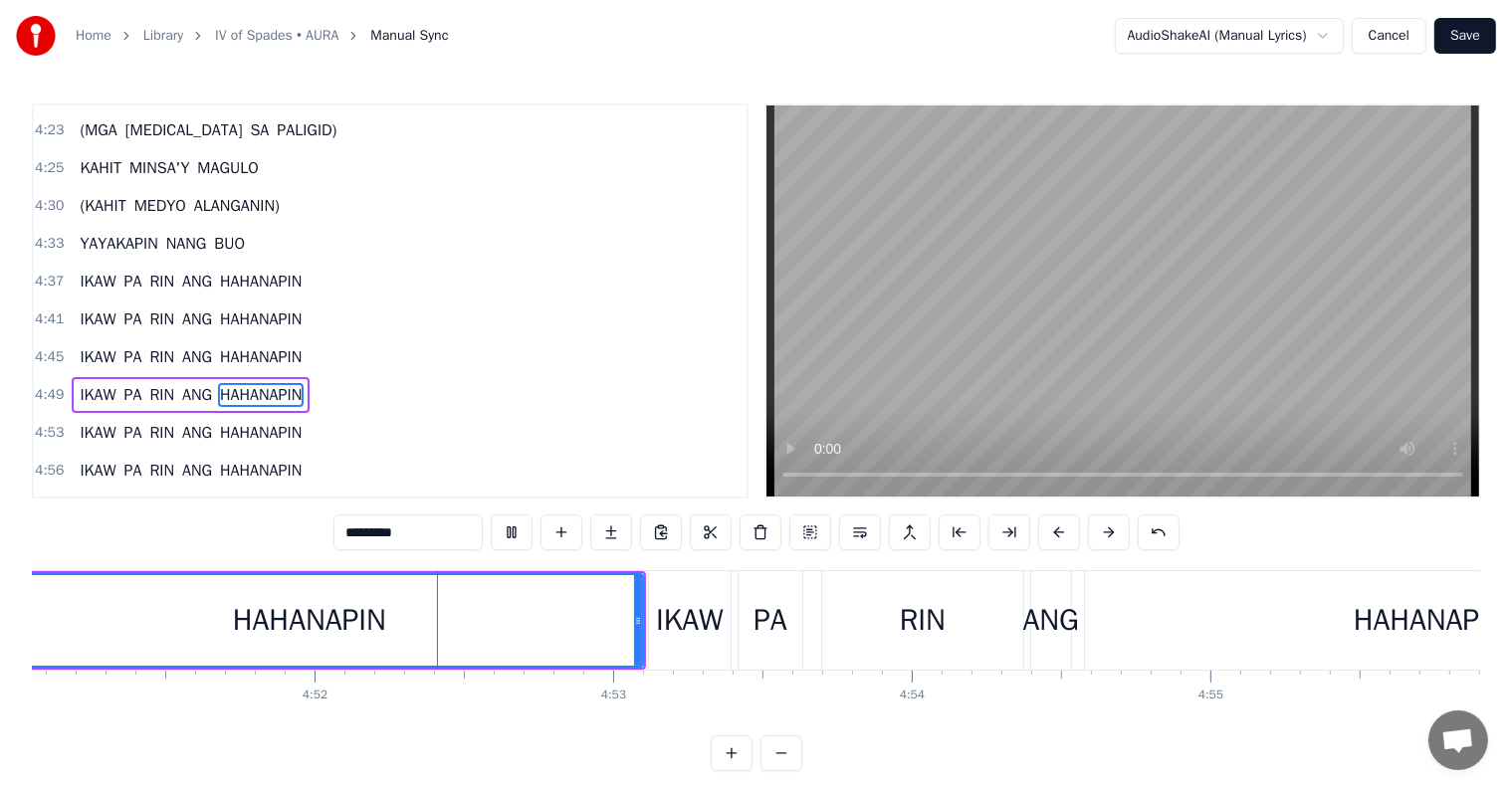 click at bounding box center [512, 532] 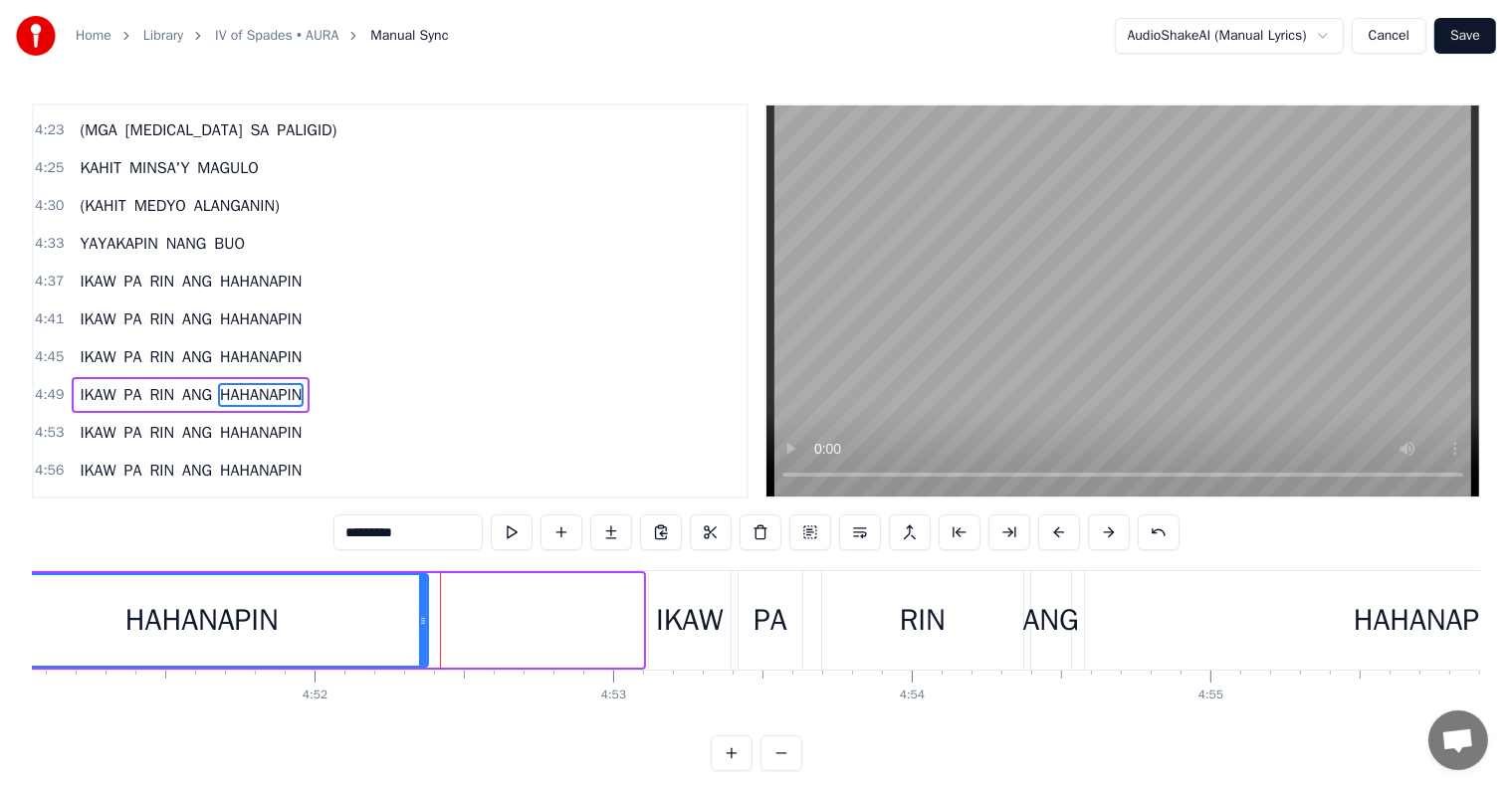 drag, startPoint x: 637, startPoint y: 622, endPoint x: 410, endPoint y: 633, distance: 227.2664 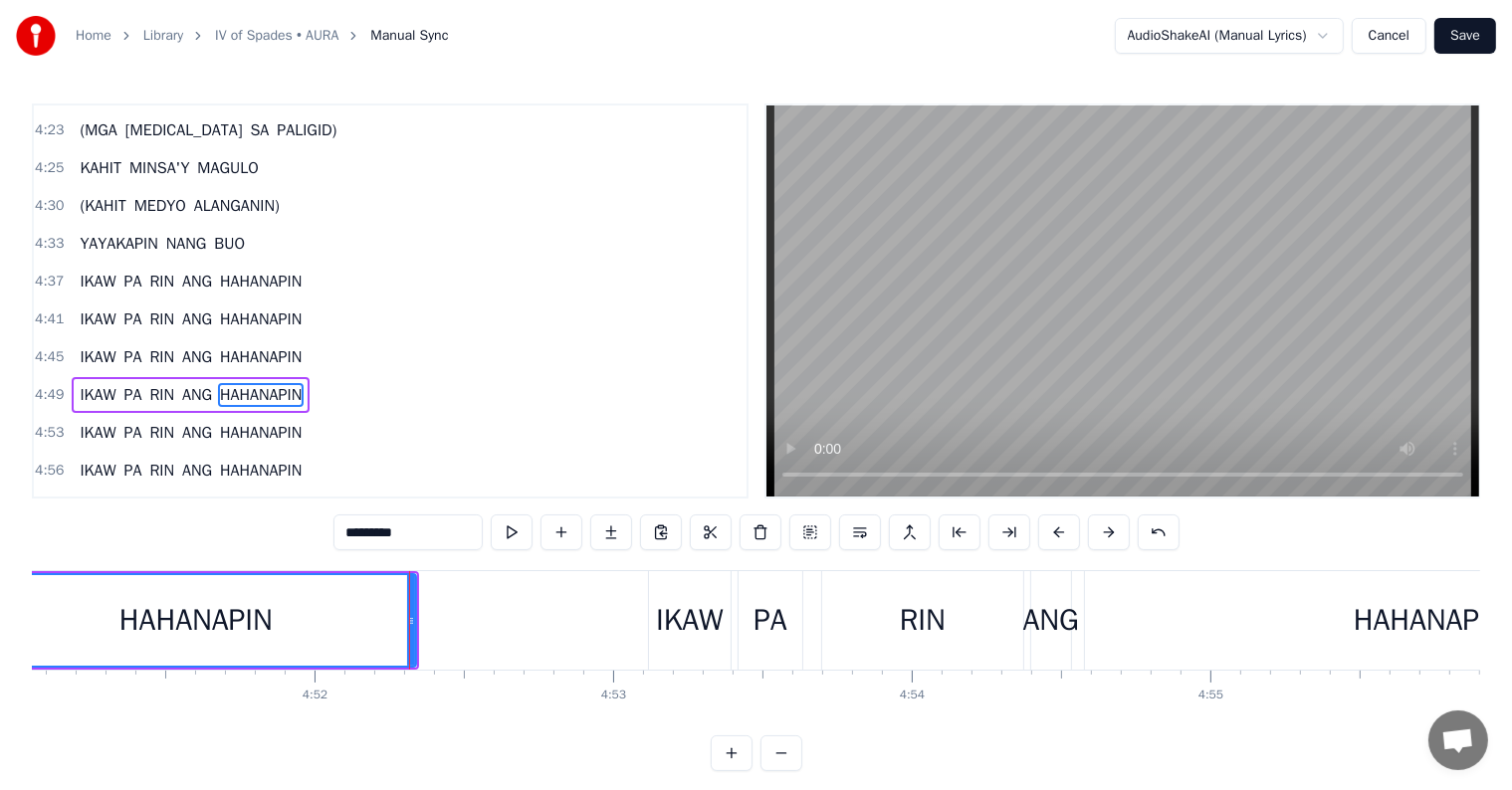 click at bounding box center [512, 532] 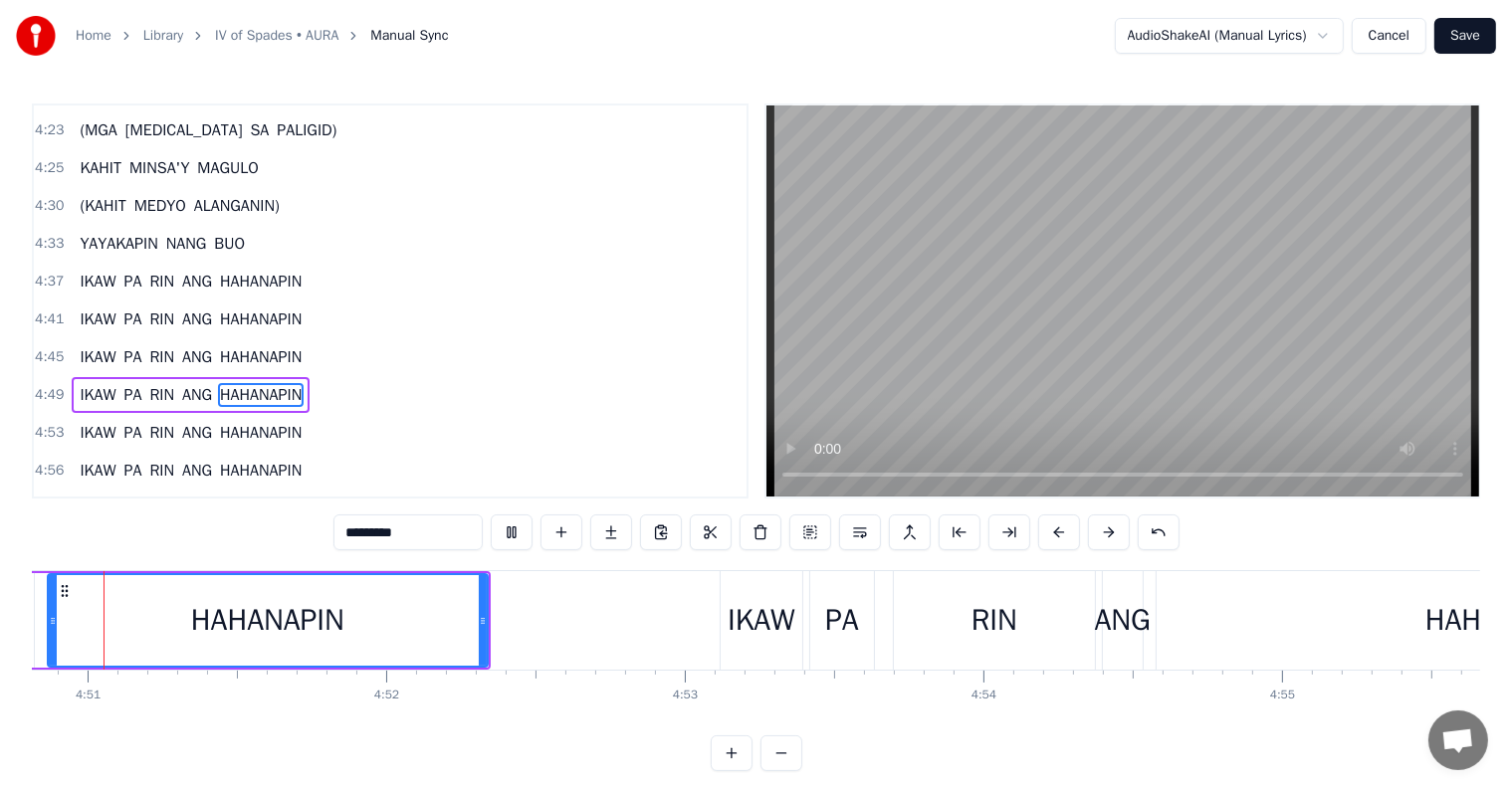 scroll, scrollTop: 0, scrollLeft: 86754, axis: horizontal 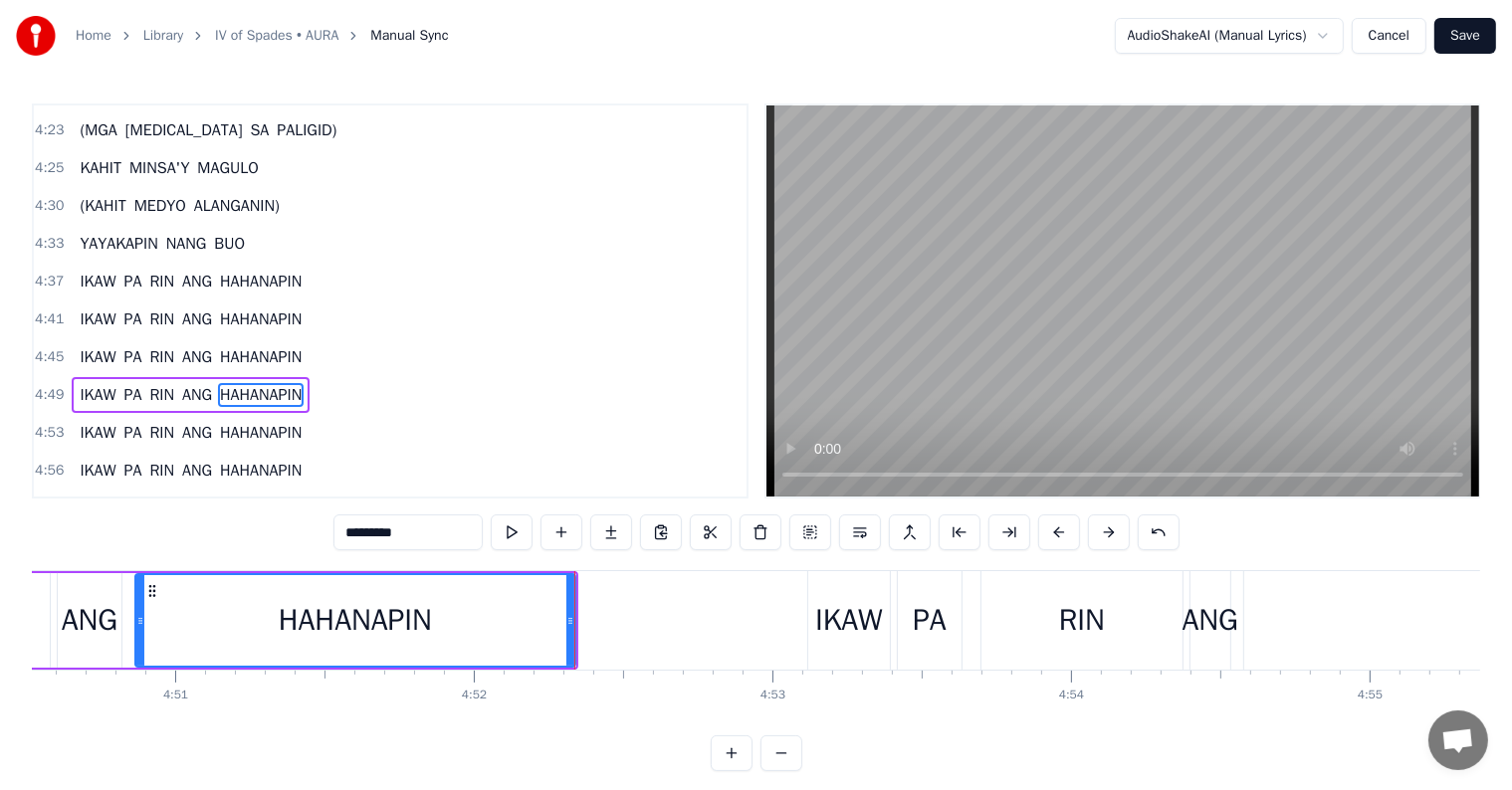 click on "HAHANAPIN" at bounding box center [261, 433] 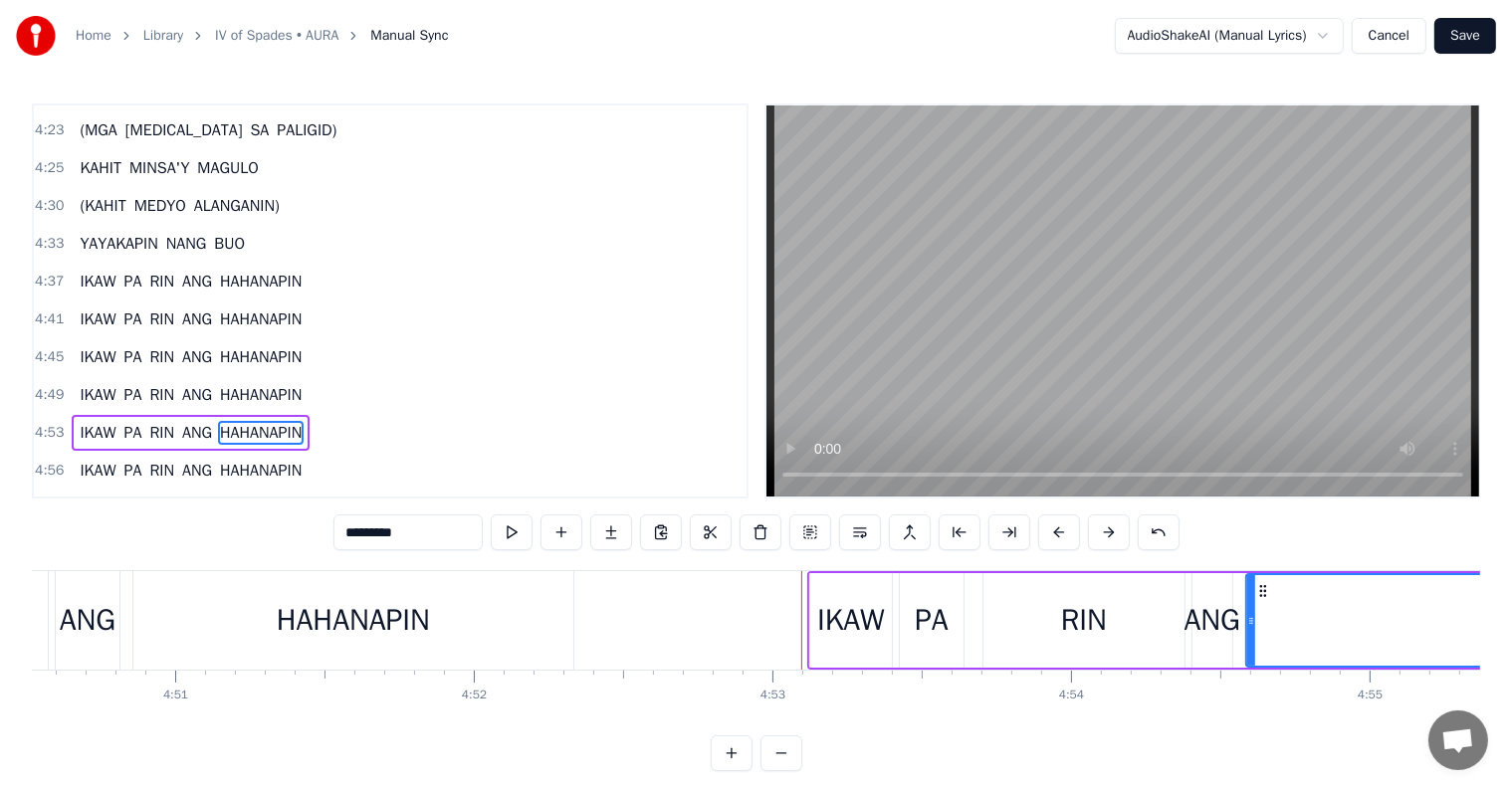 click at bounding box center (512, 532) 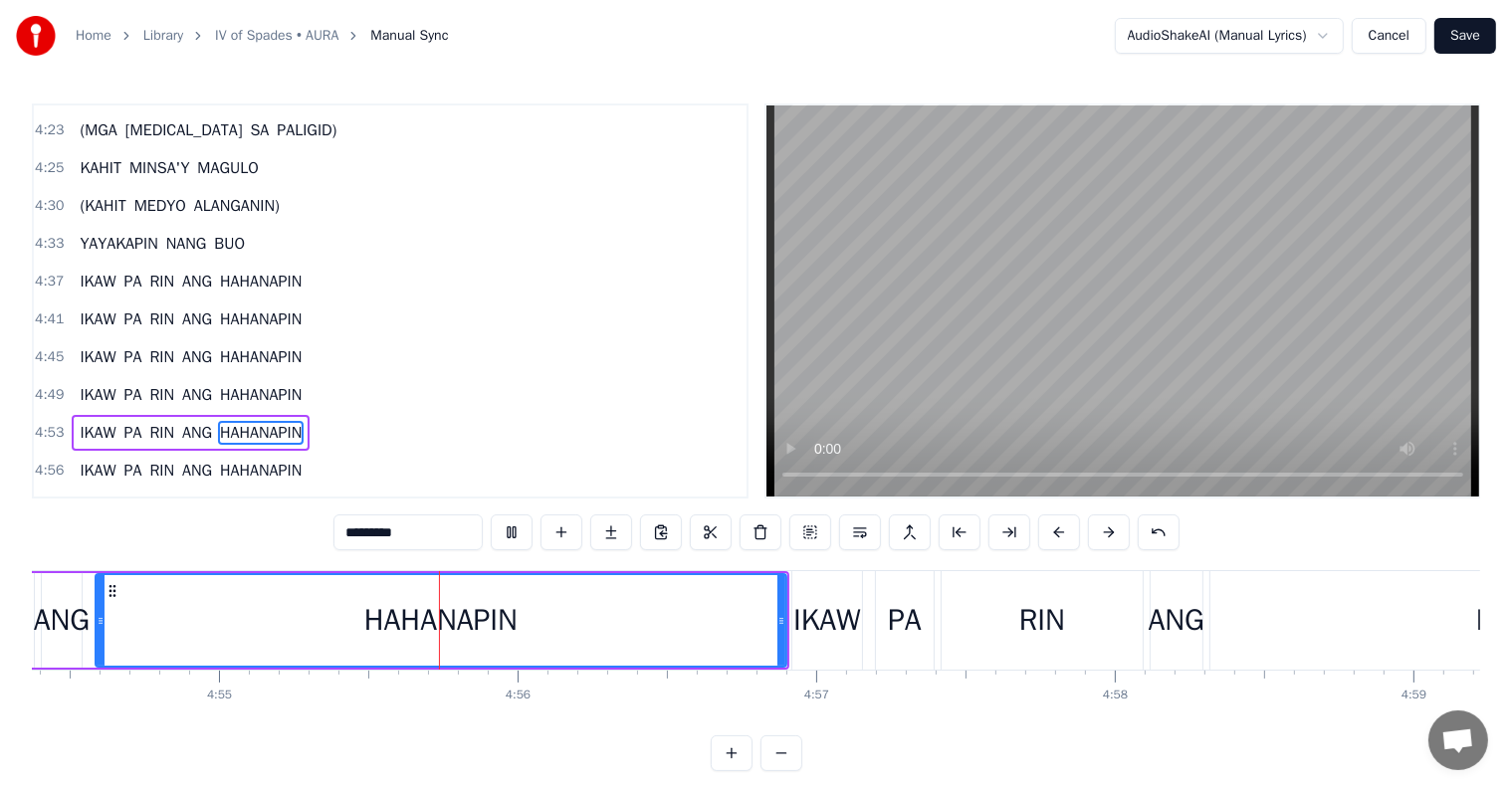 scroll, scrollTop: 0, scrollLeft: 88030, axis: horizontal 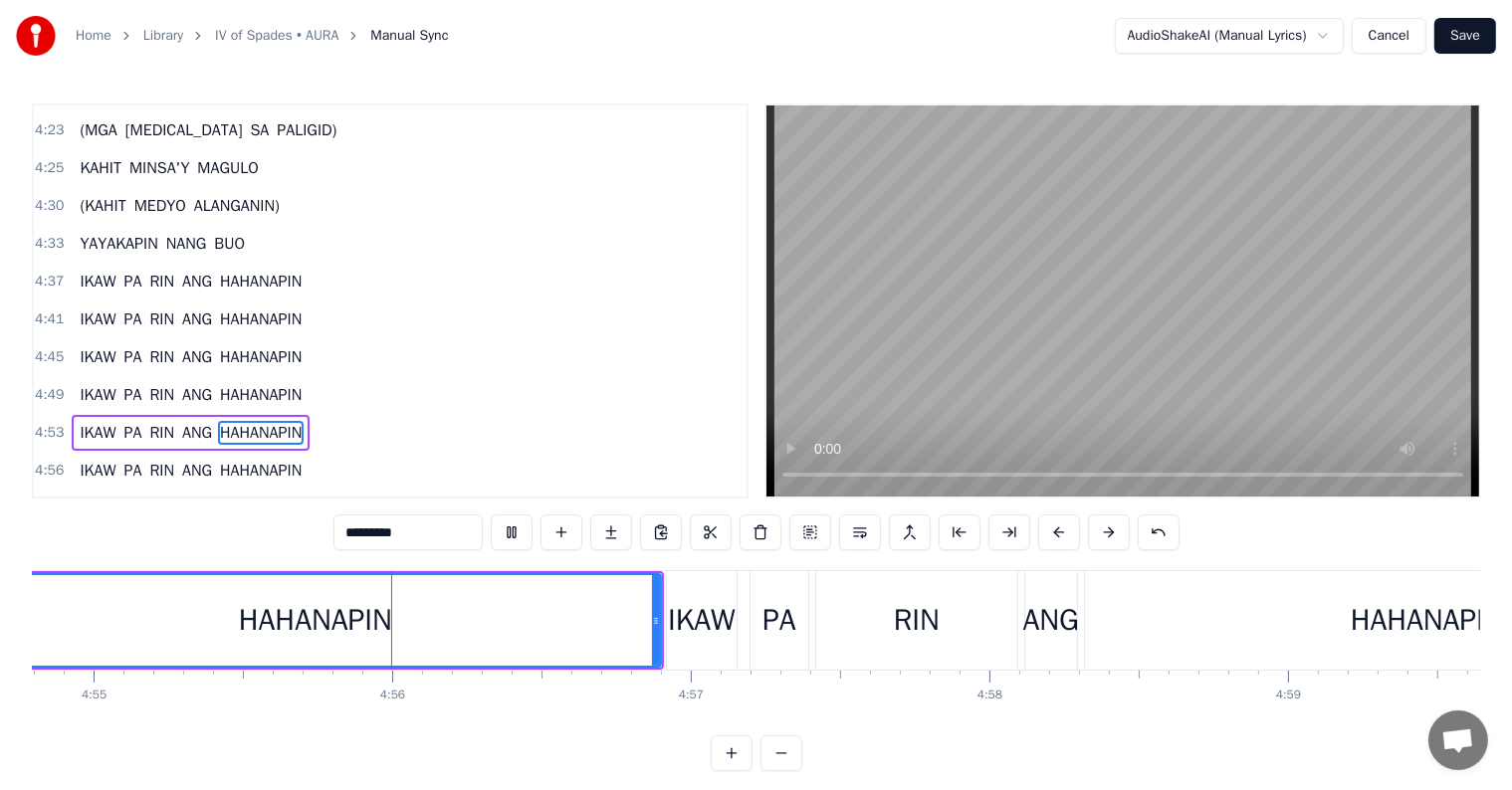 click at bounding box center [512, 532] 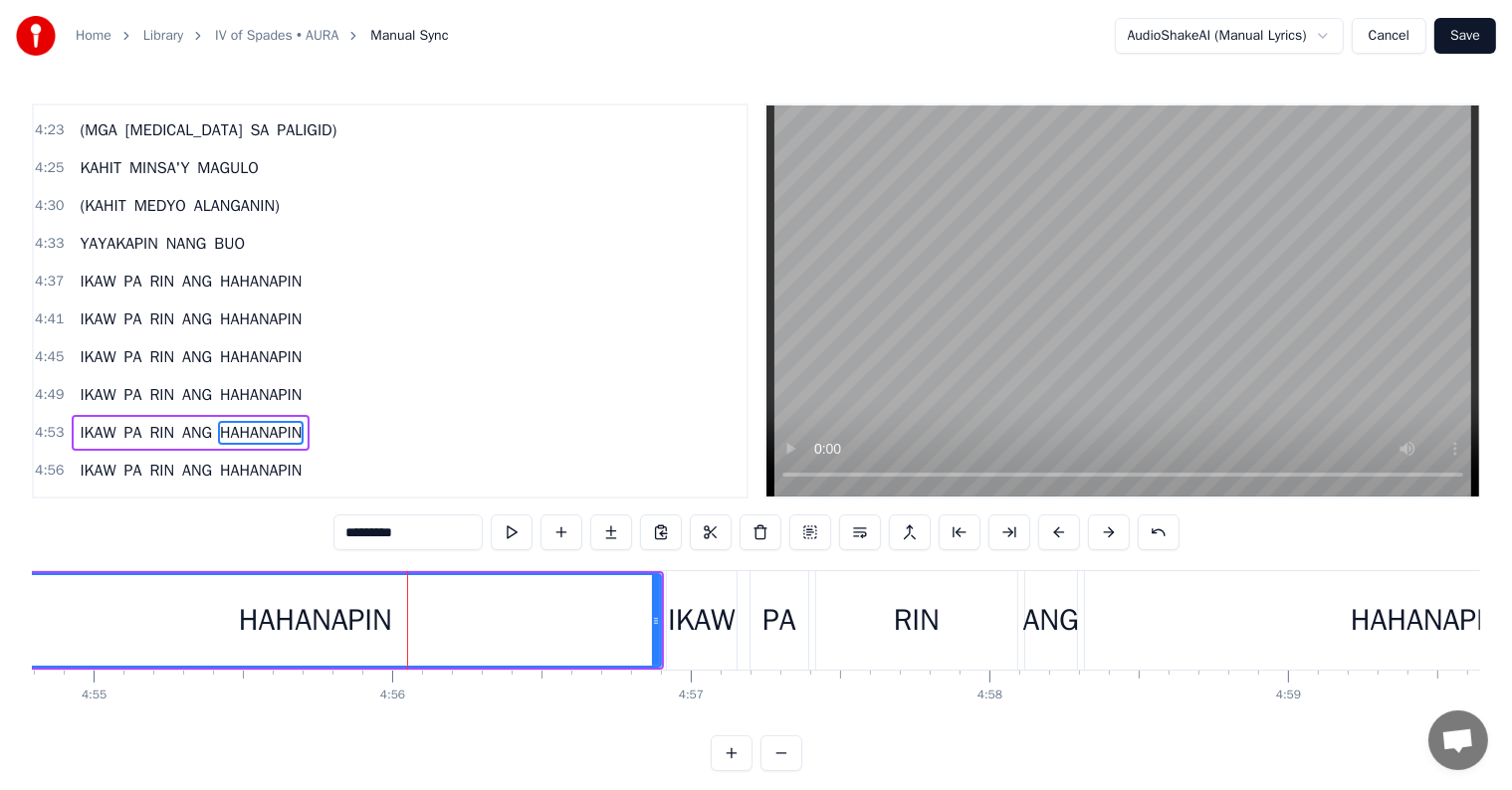 click on "HAHANAPIN" at bounding box center (316, 620) 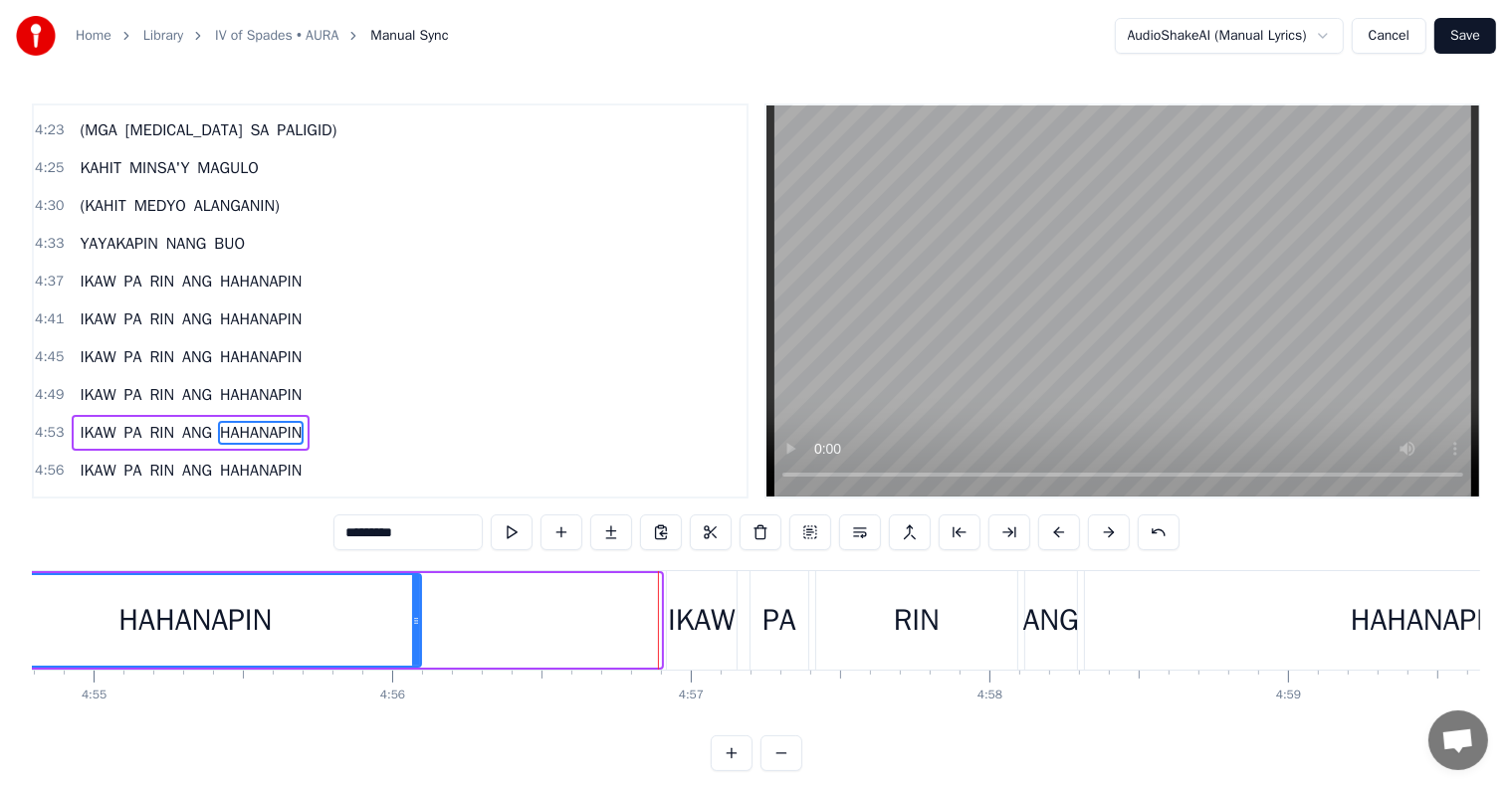 drag, startPoint x: 653, startPoint y: 630, endPoint x: 413, endPoint y: 639, distance: 240.16869 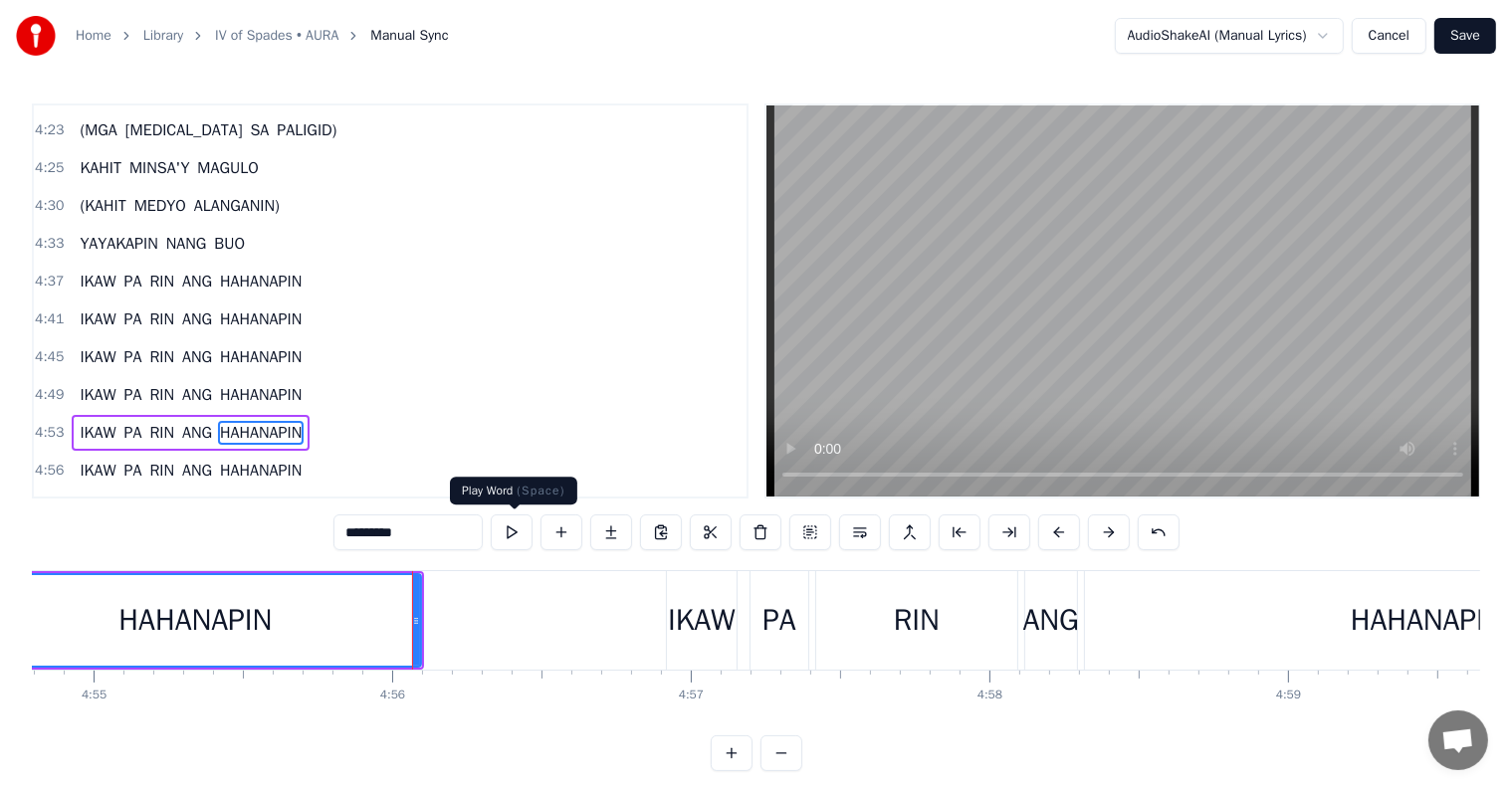 click at bounding box center (512, 532) 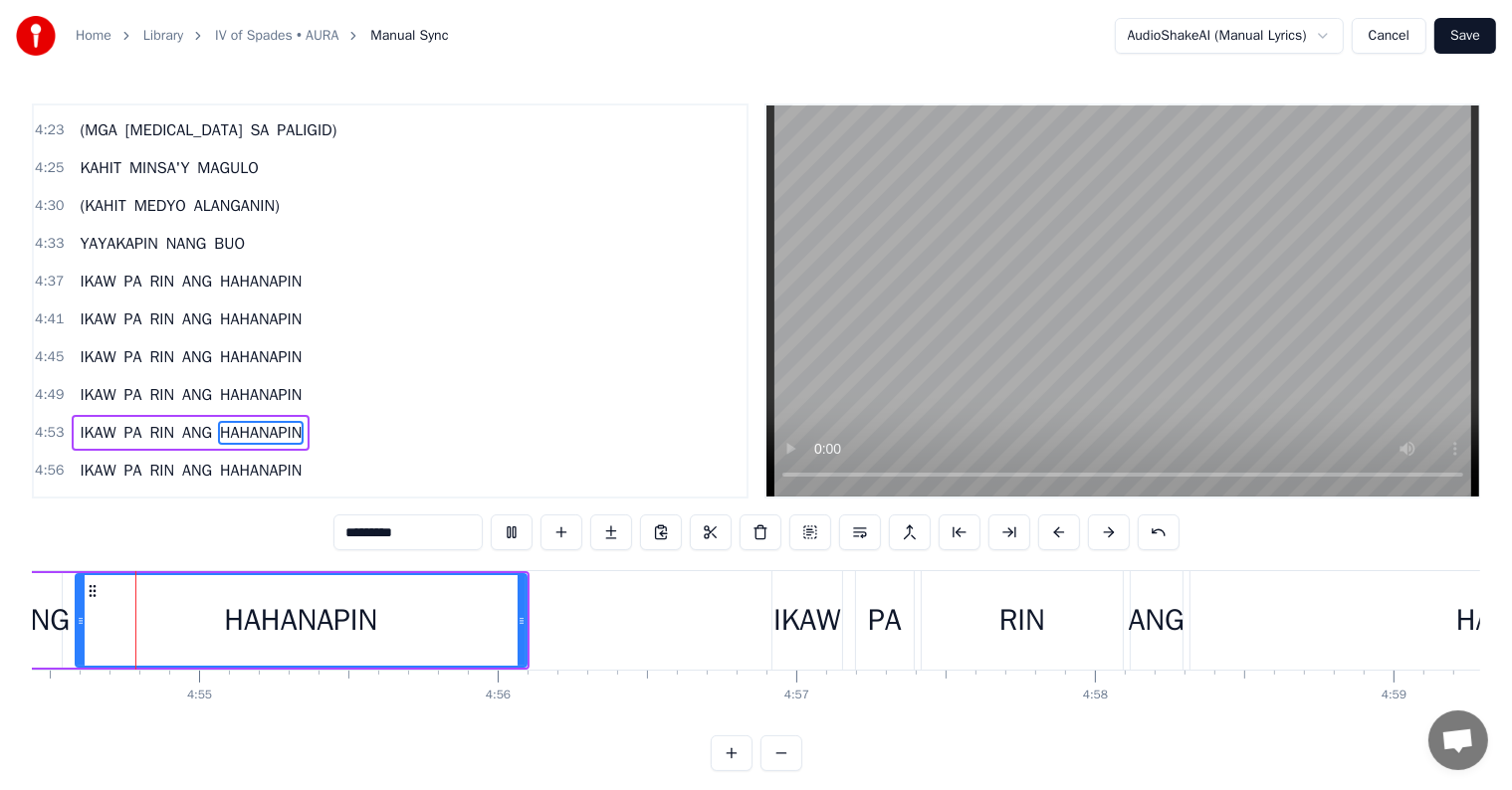scroll, scrollTop: 0, scrollLeft: 87865, axis: horizontal 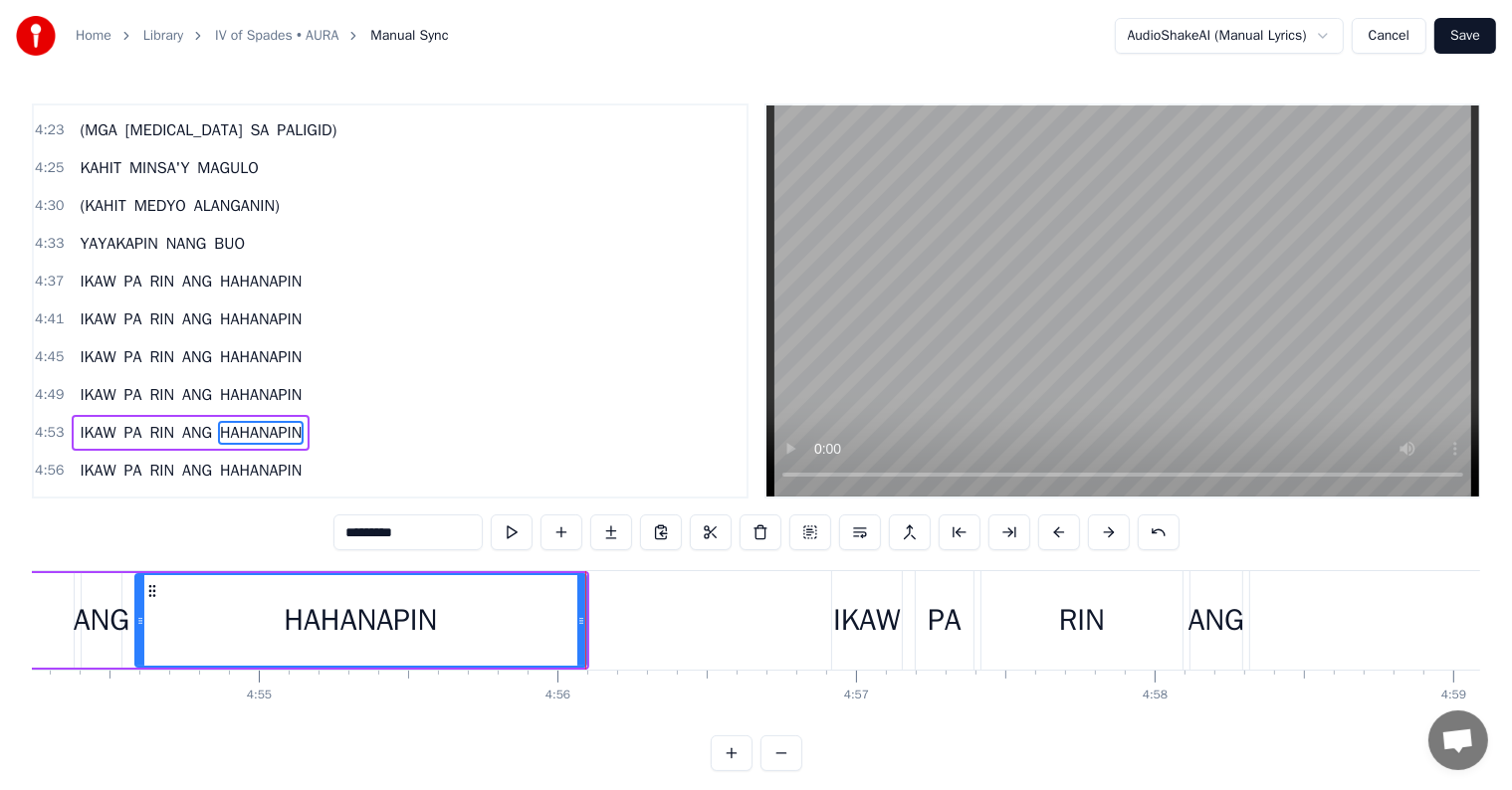 click on "HAHANAPIN" at bounding box center (261, 471) 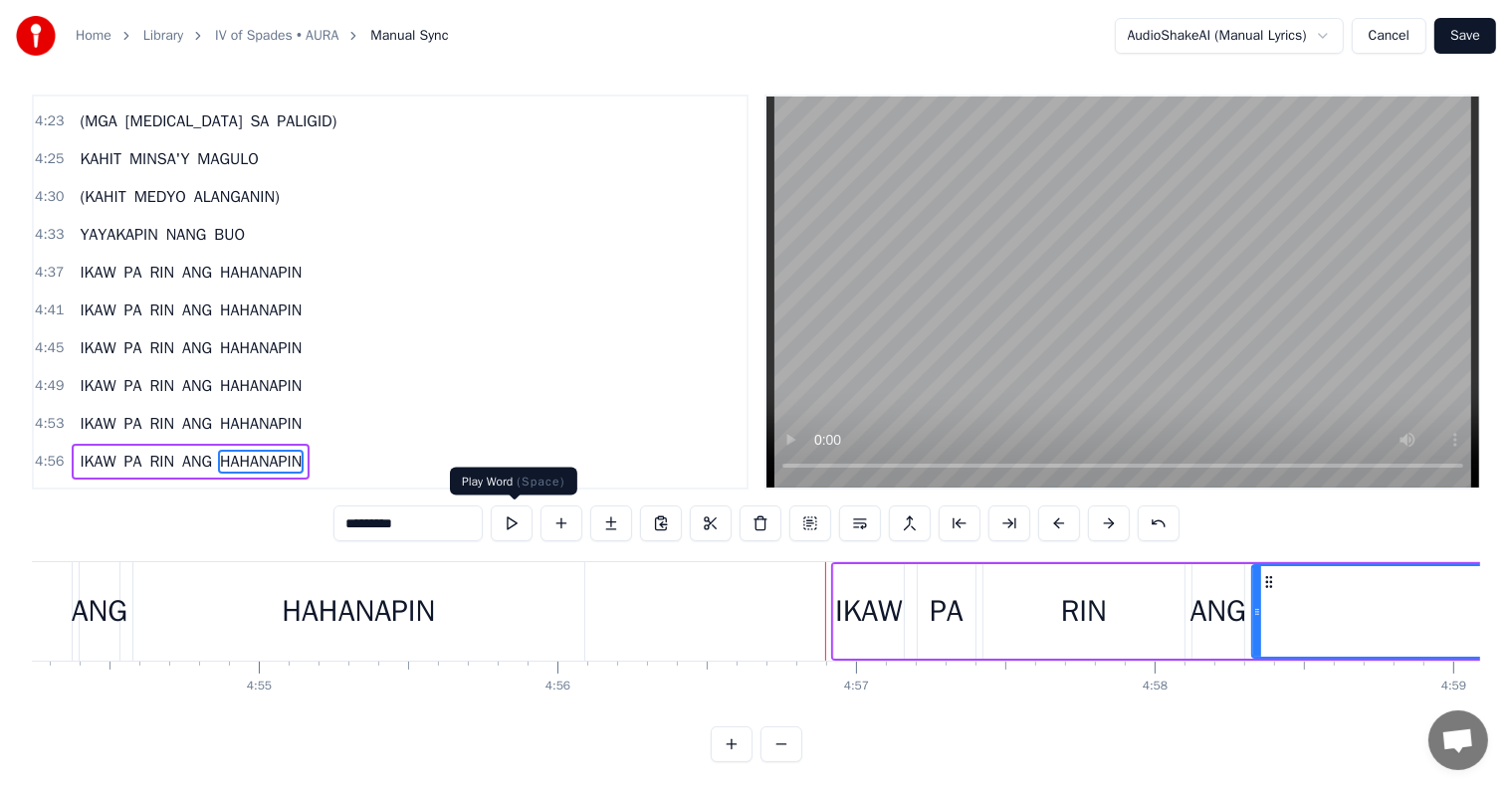 click at bounding box center (512, 523) 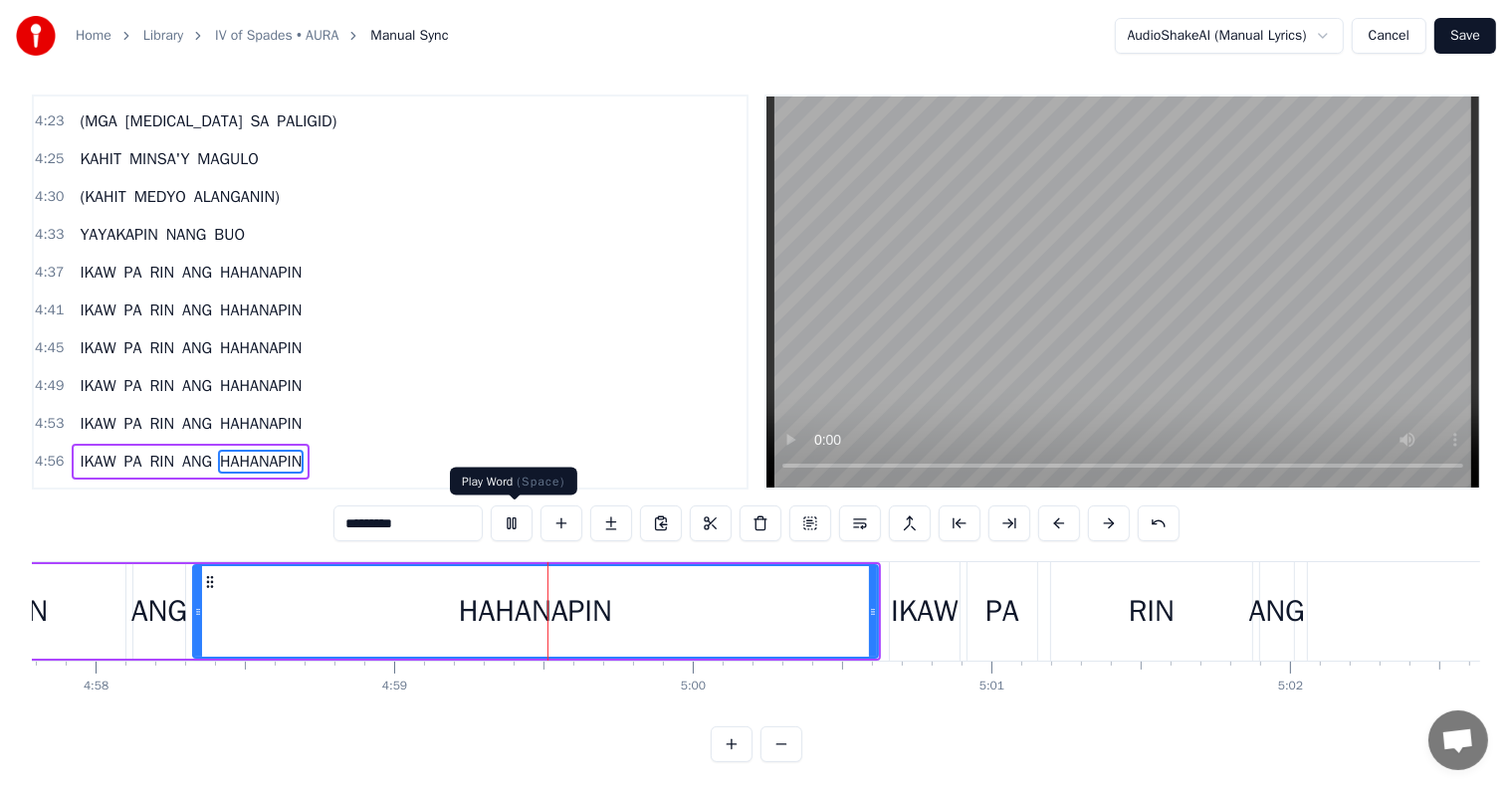 scroll, scrollTop: 0, scrollLeft: 89168, axis: horizontal 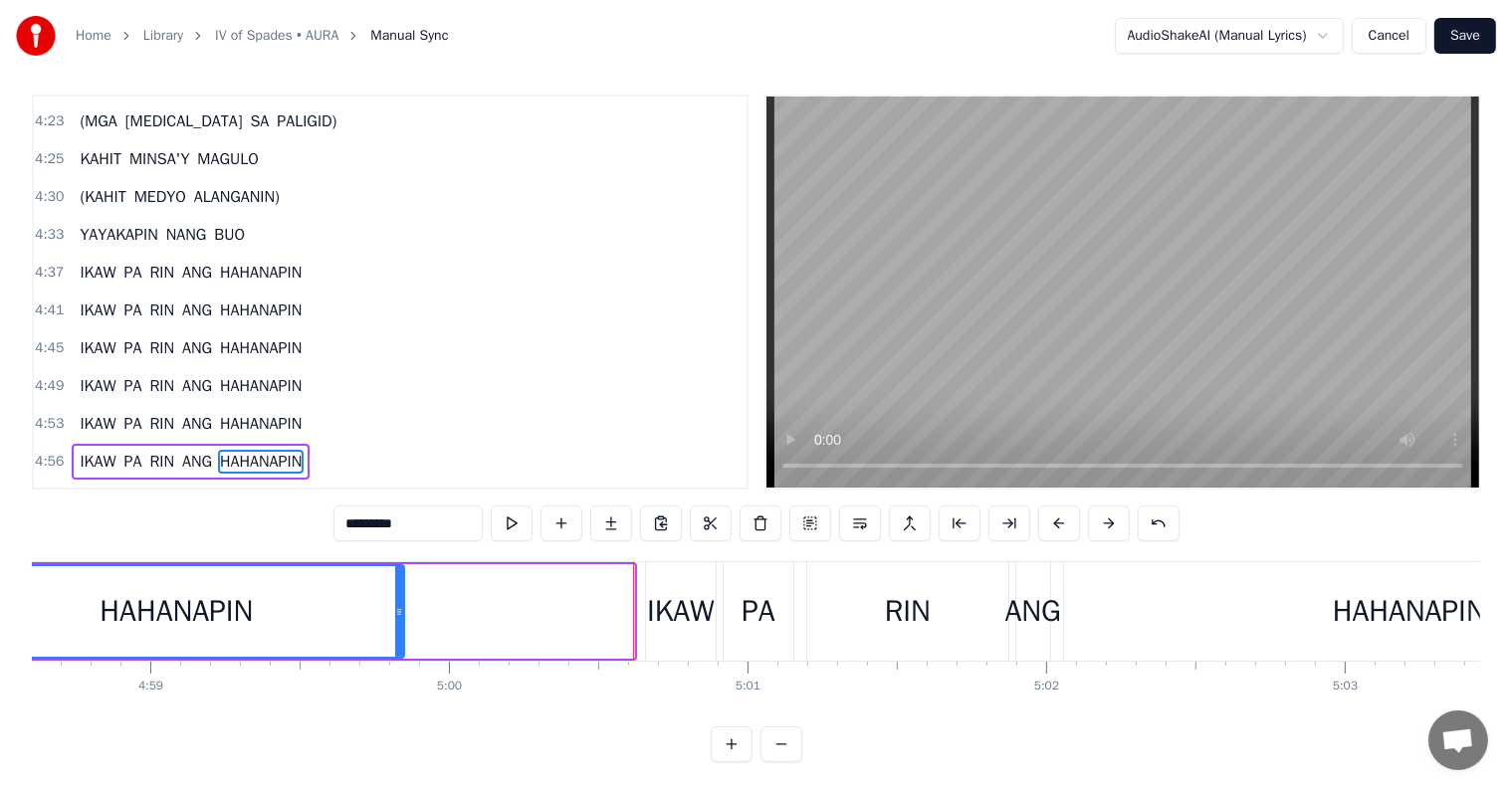 drag, startPoint x: 625, startPoint y: 607, endPoint x: 395, endPoint y: 614, distance: 230.1065 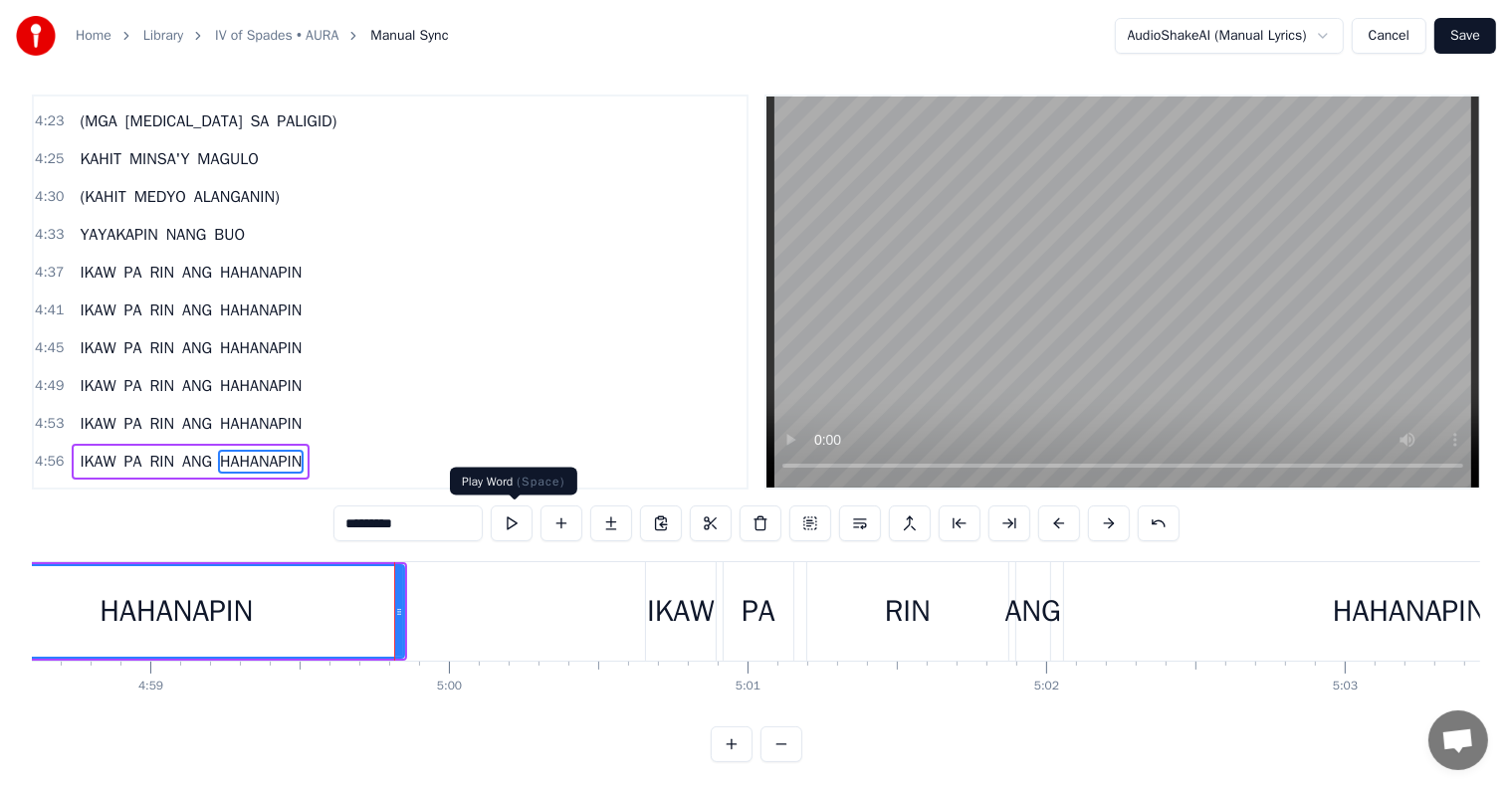 click at bounding box center [512, 523] 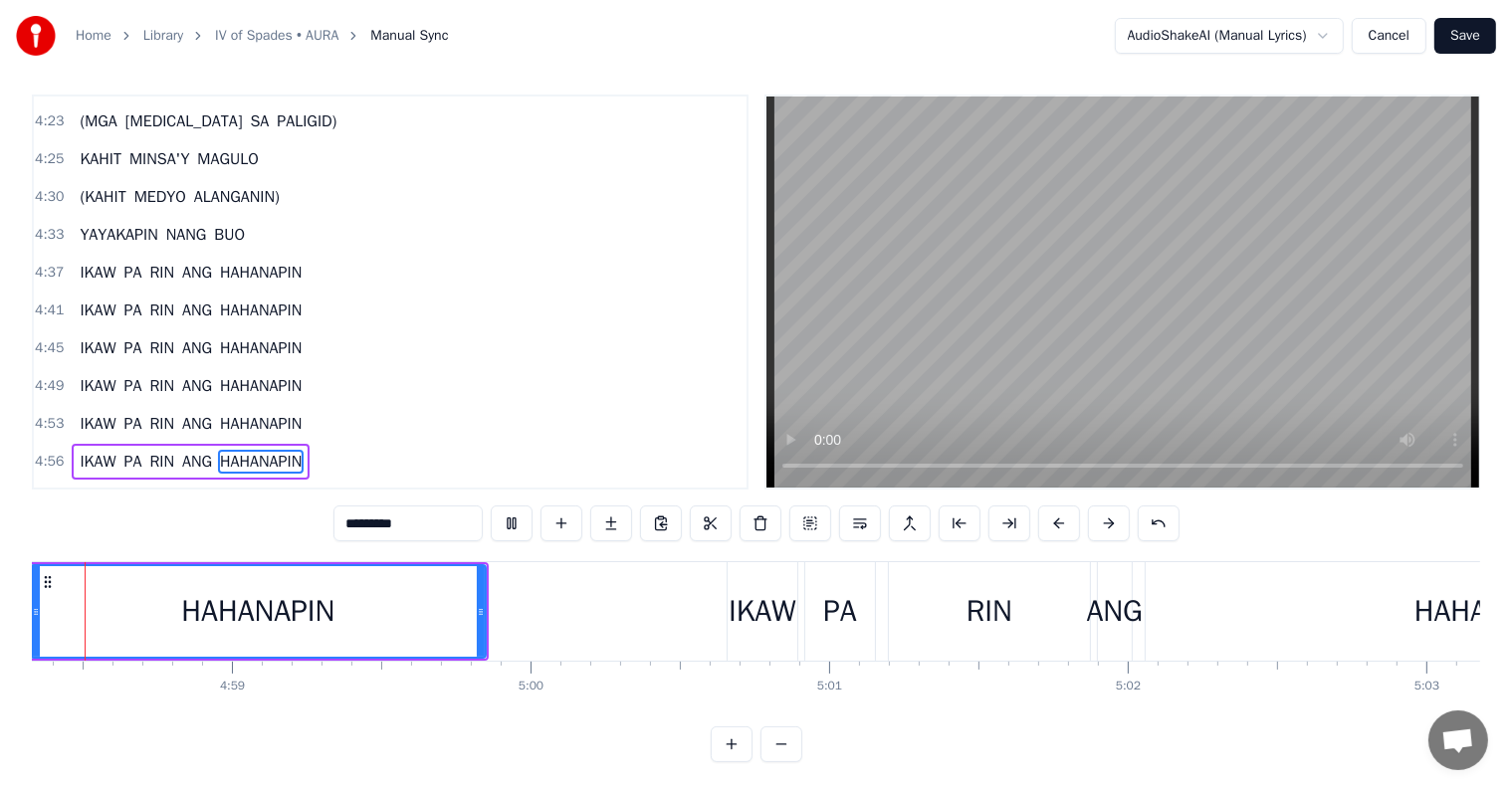 scroll, scrollTop: 0, scrollLeft: 88982, axis: horizontal 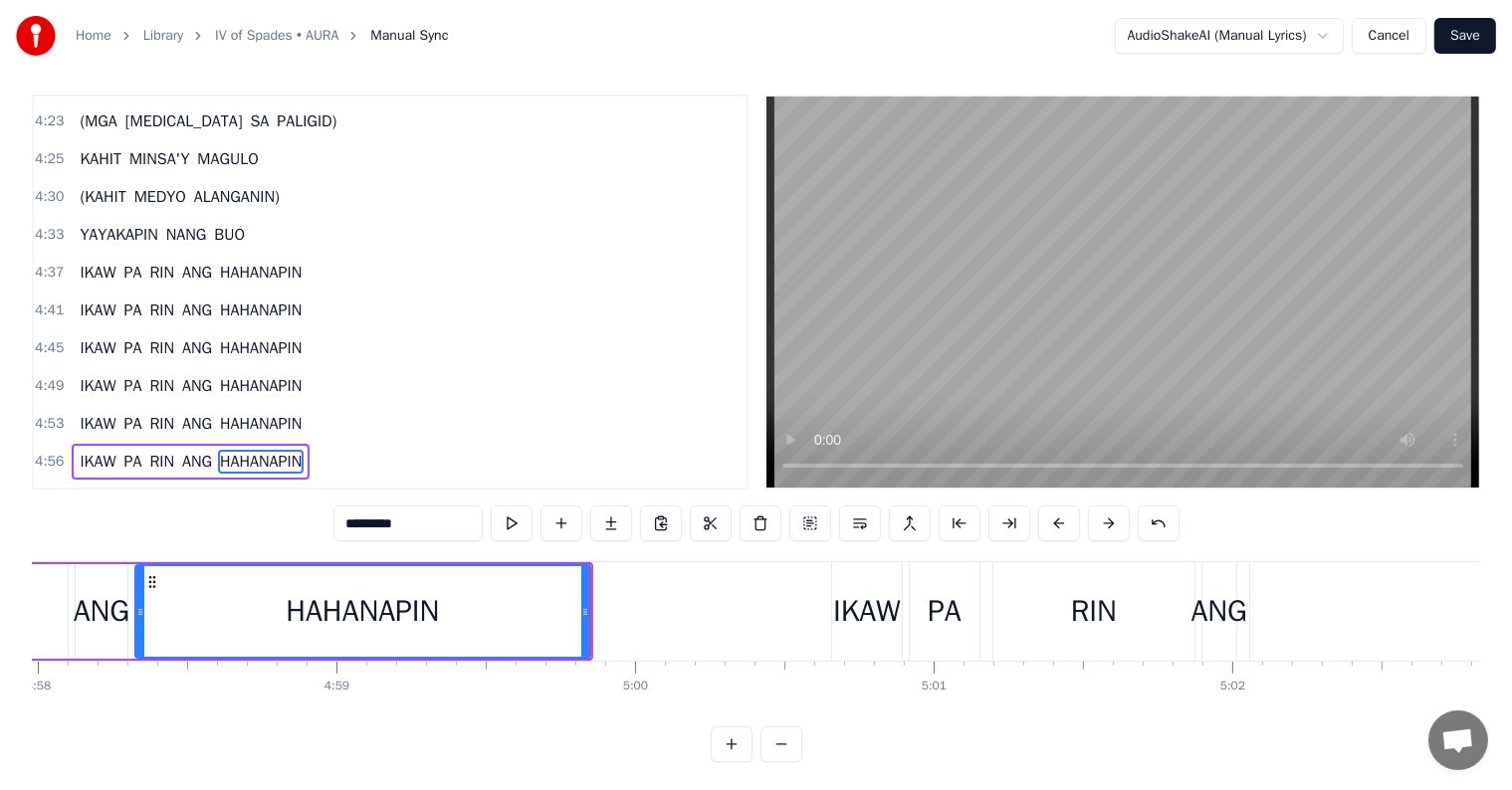 click at bounding box center [512, 523] 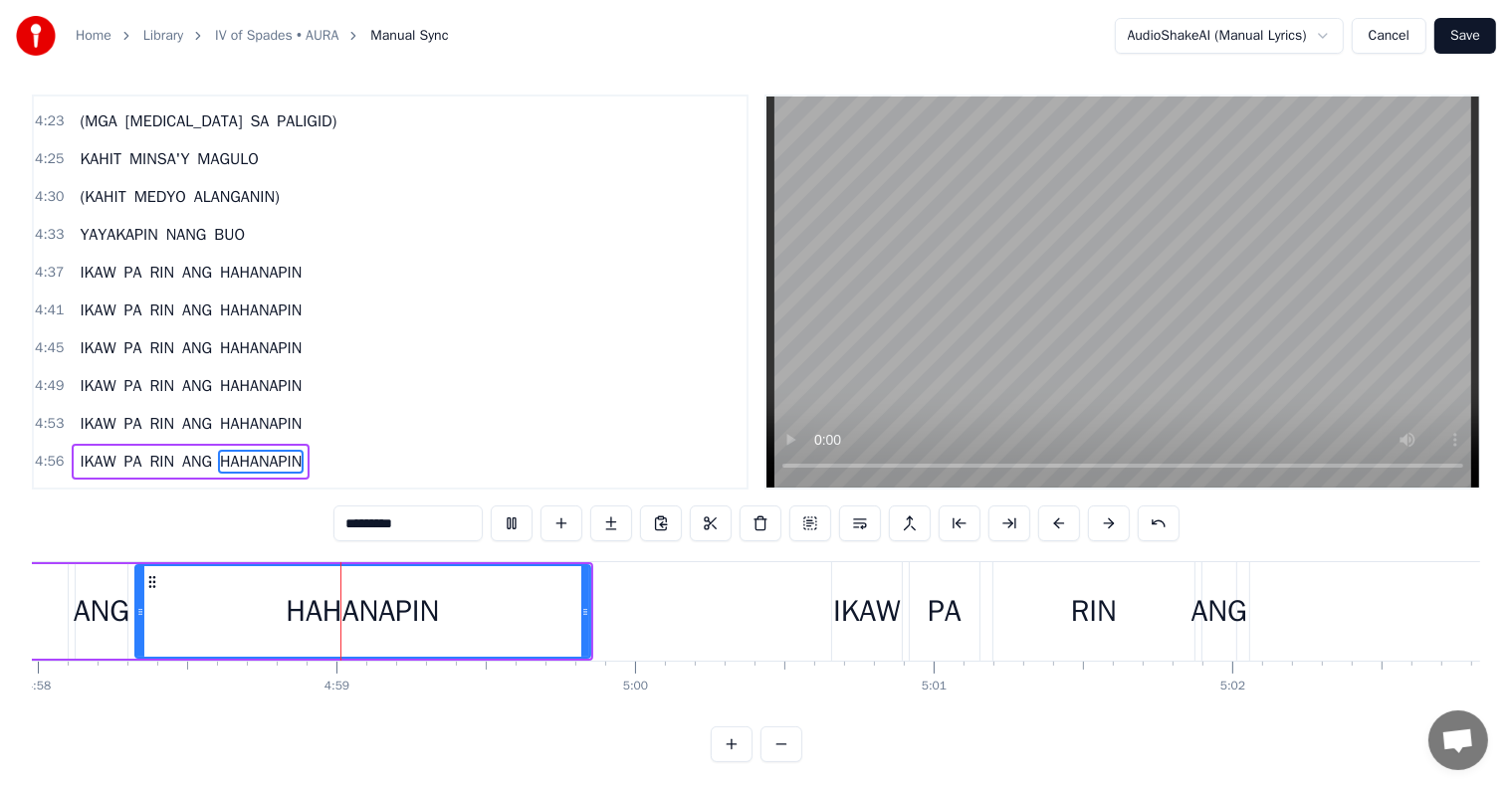 click on "HAHANAPIN" at bounding box center [261, 499] 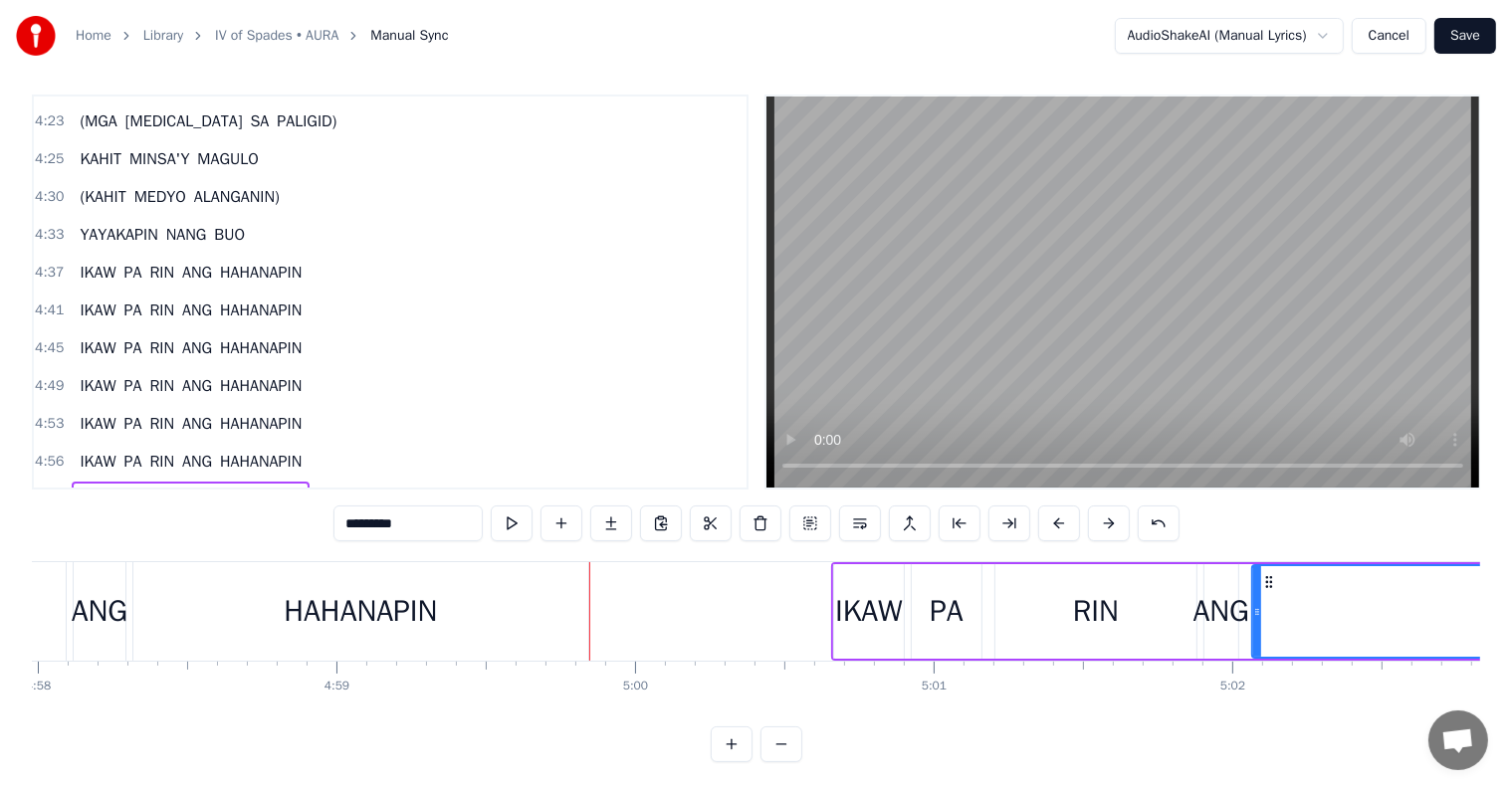 scroll, scrollTop: 30, scrollLeft: 0, axis: vertical 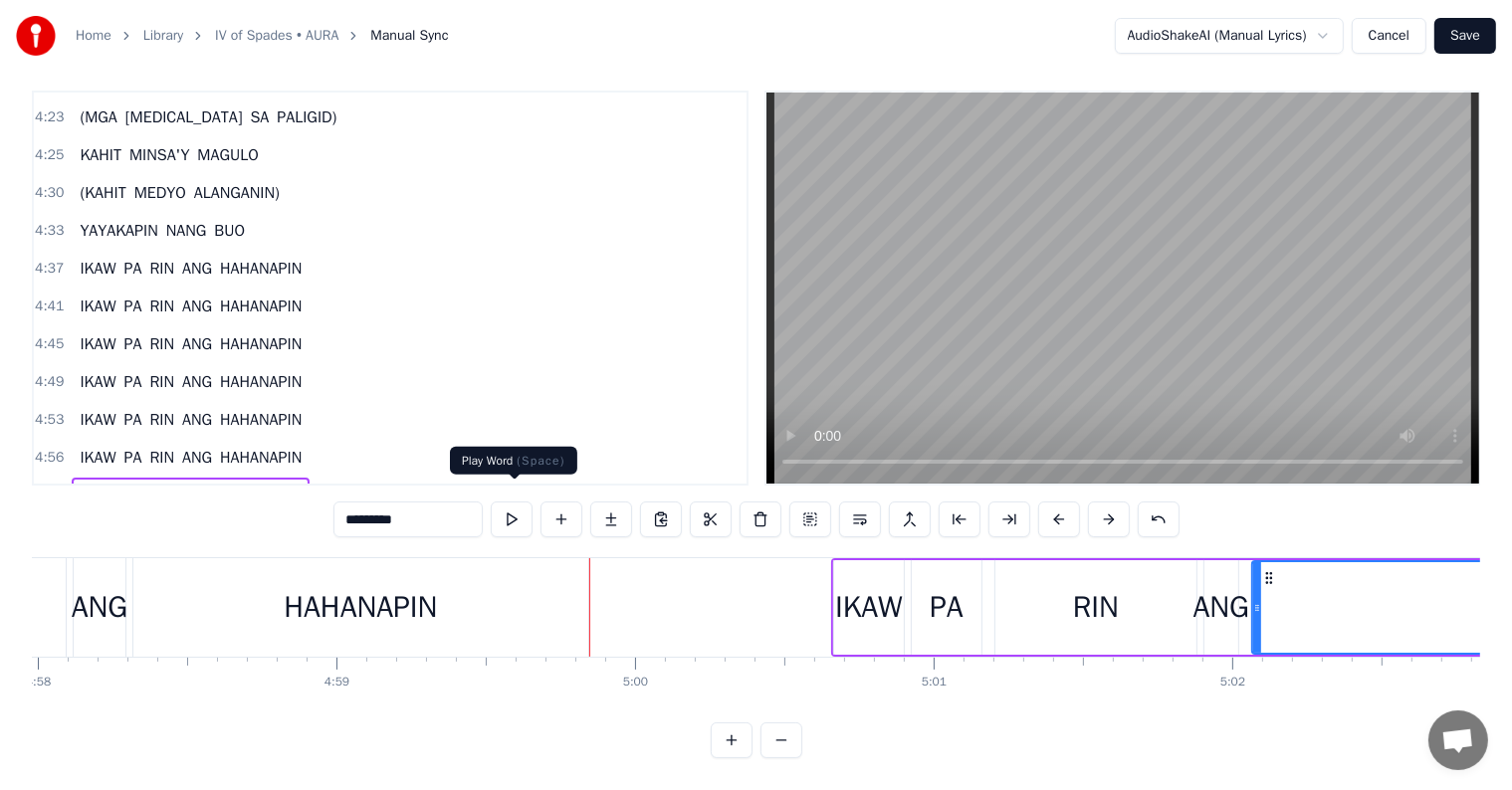click at bounding box center [512, 519] 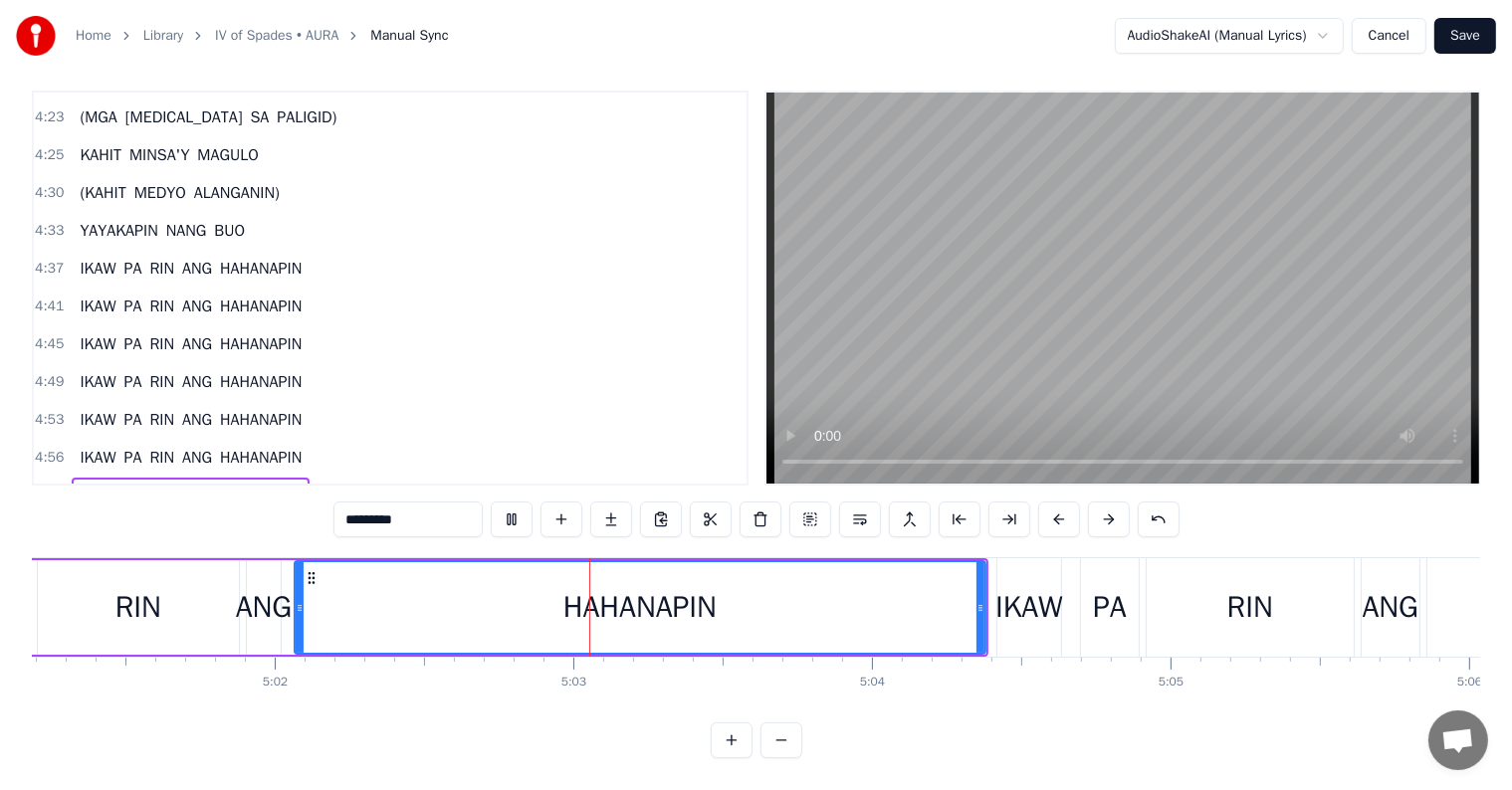 scroll, scrollTop: 0, scrollLeft: 90250, axis: horizontal 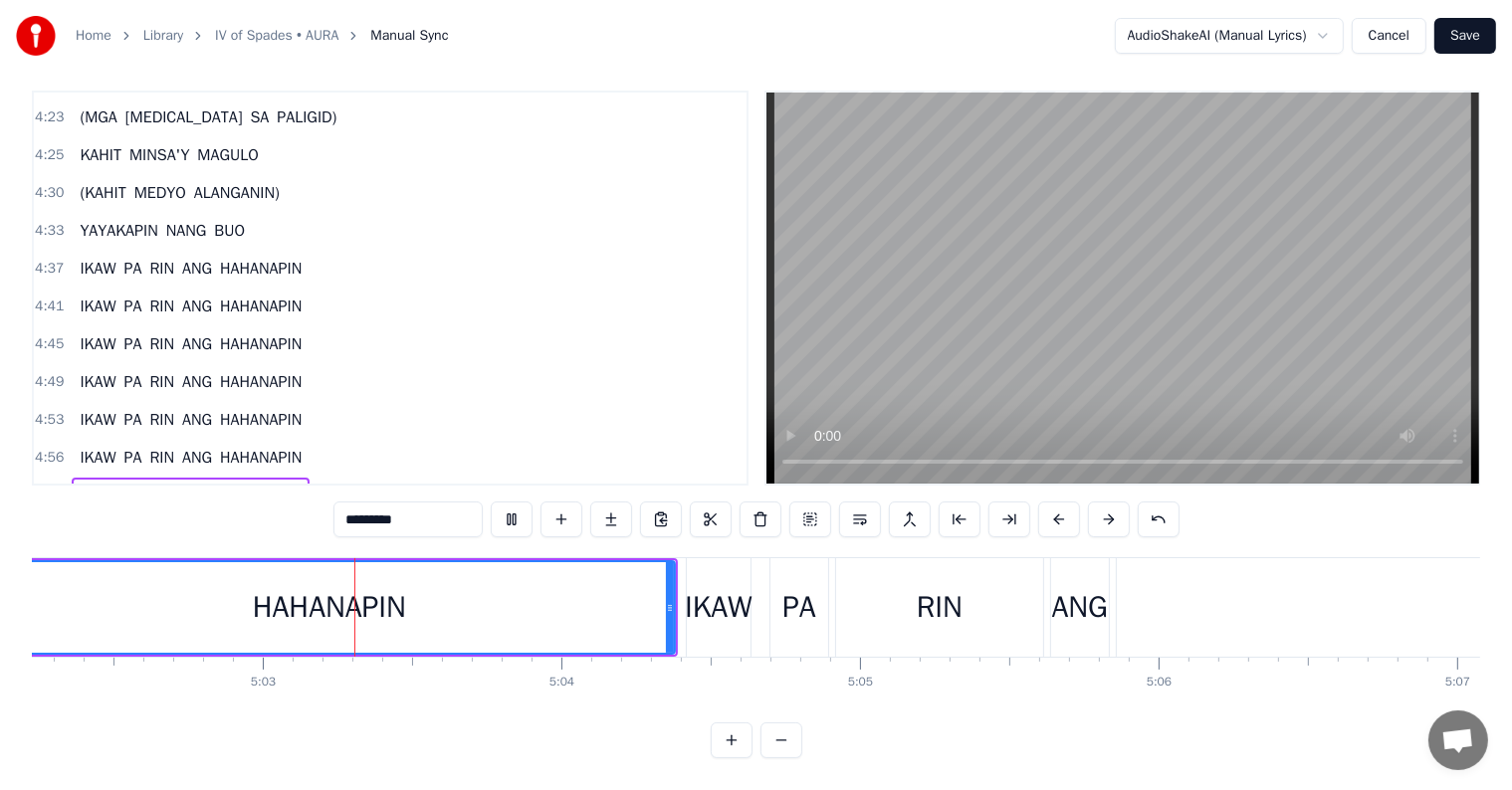 click at bounding box center (512, 519) 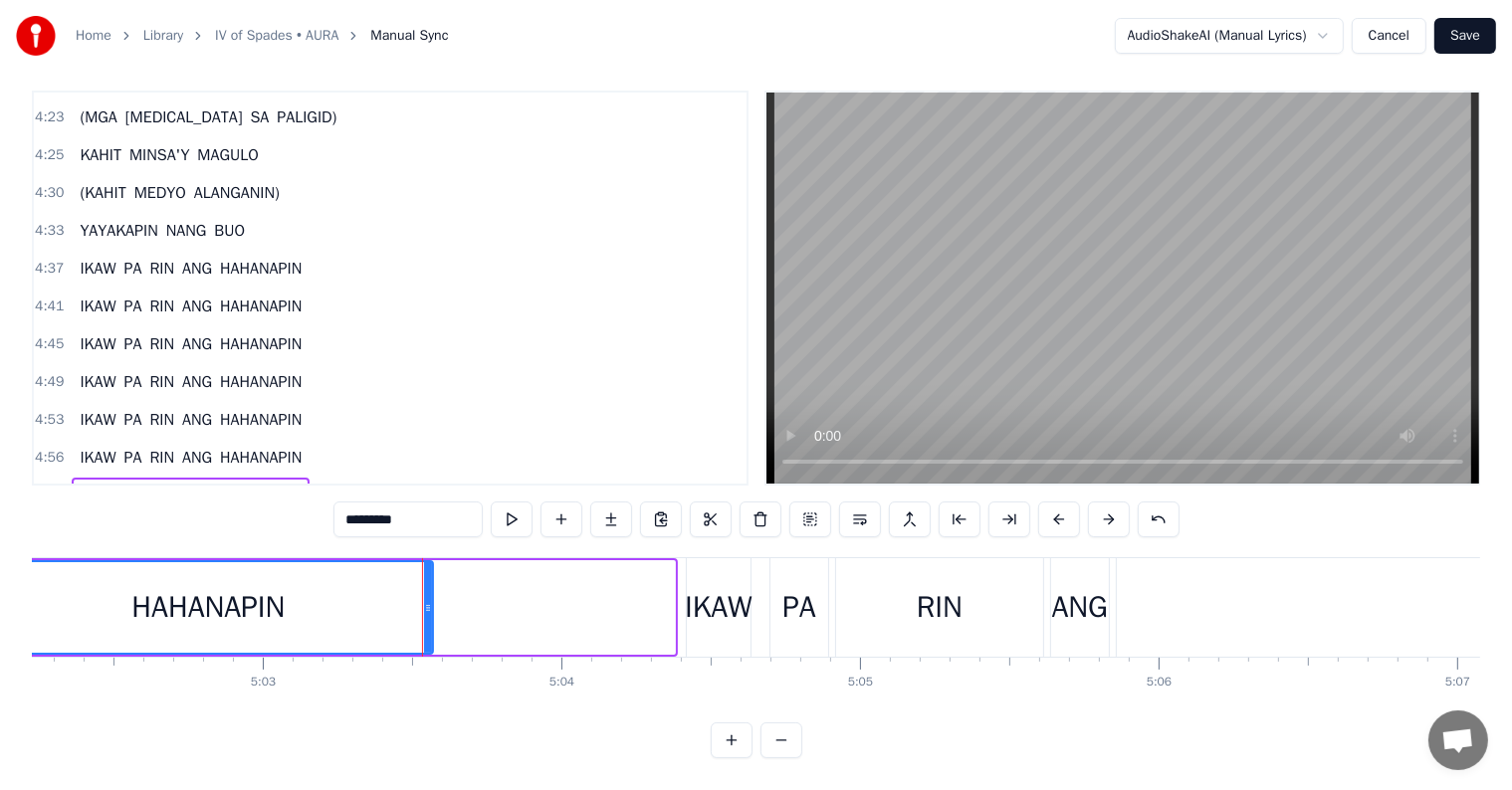 drag, startPoint x: 668, startPoint y: 585, endPoint x: 426, endPoint y: 594, distance: 242.1673 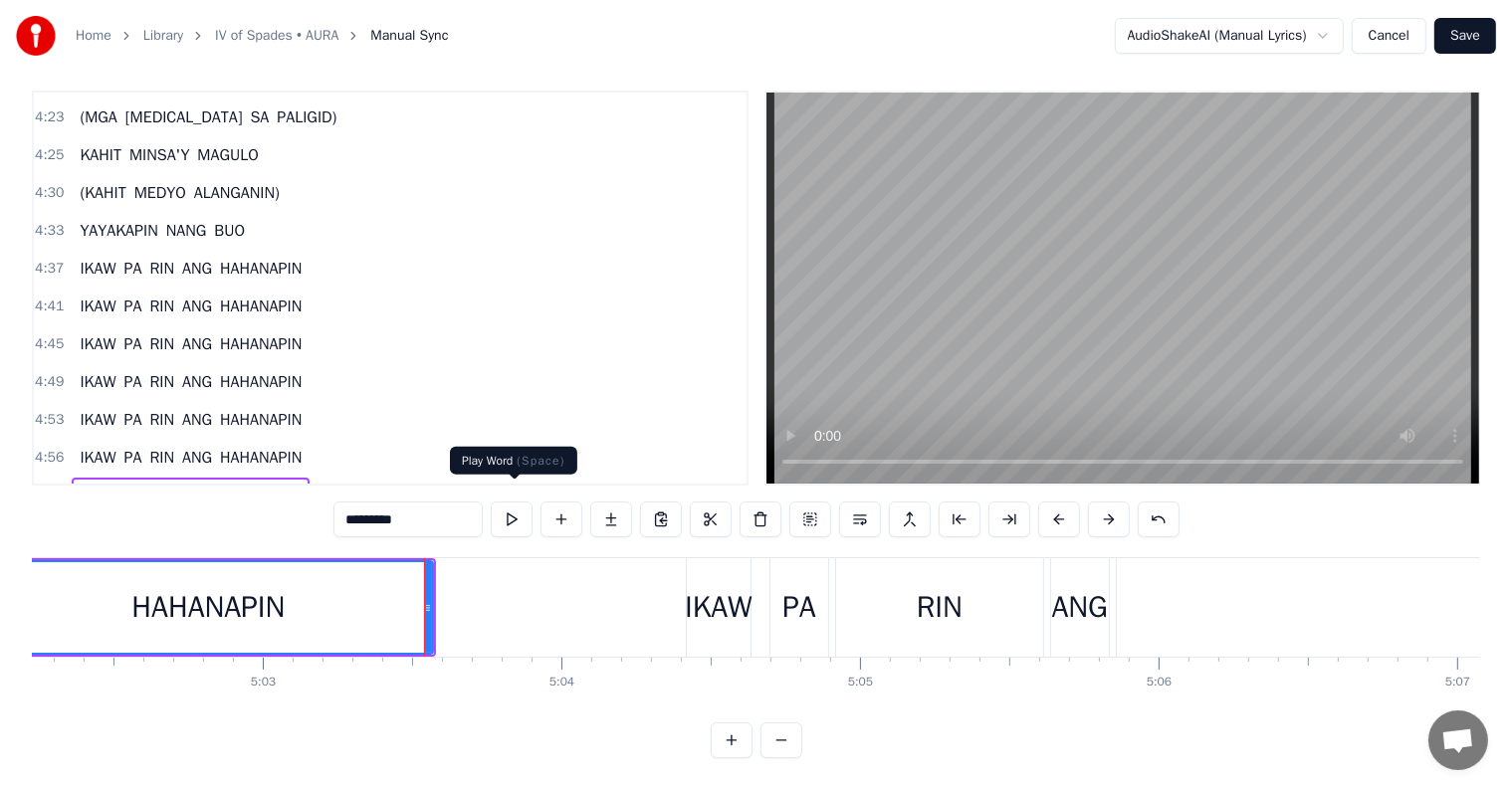 click at bounding box center [512, 519] 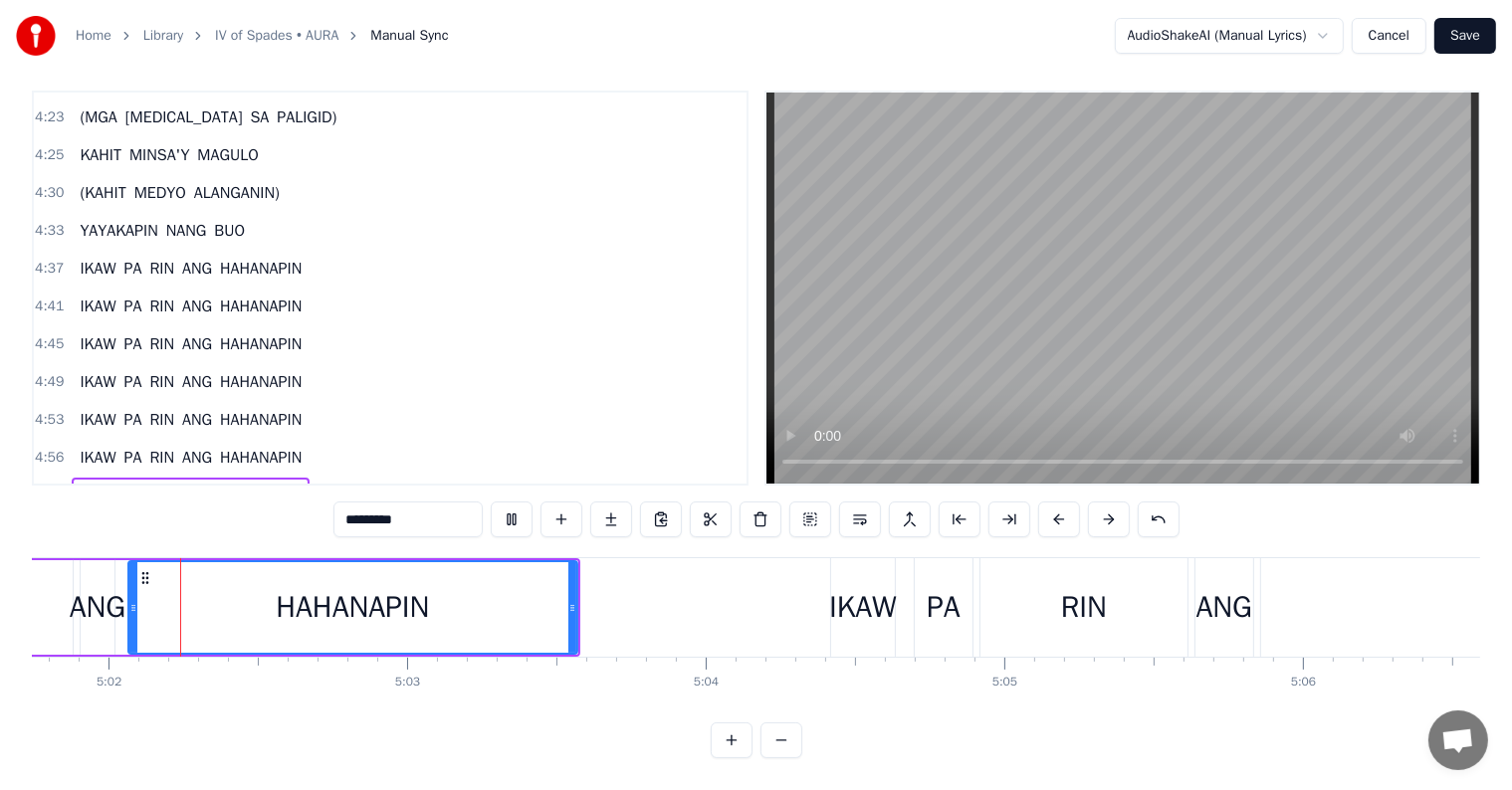 scroll, scrollTop: 0, scrollLeft: 90099, axis: horizontal 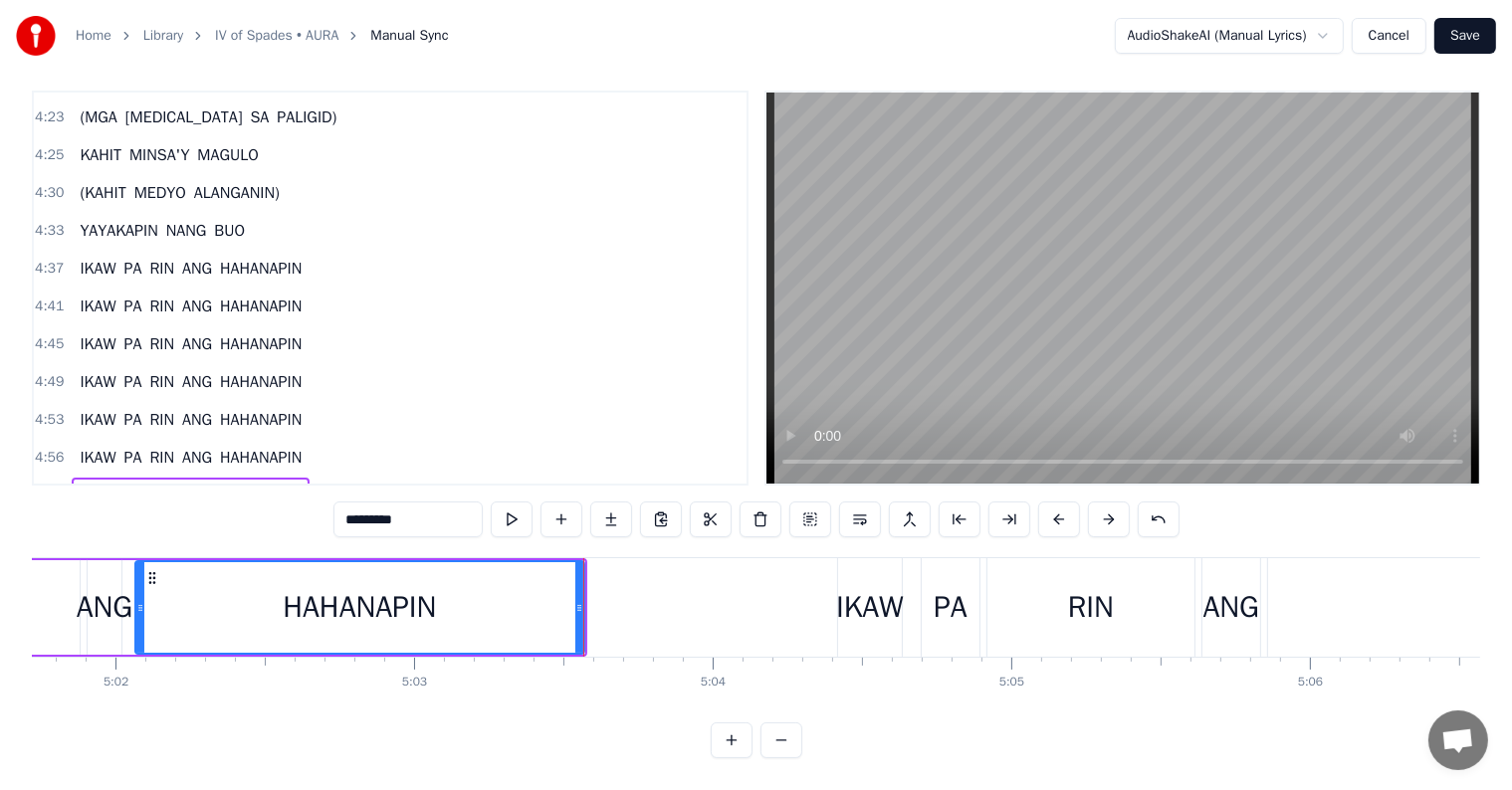 click on "HAHANAPIN" at bounding box center [261, 533] 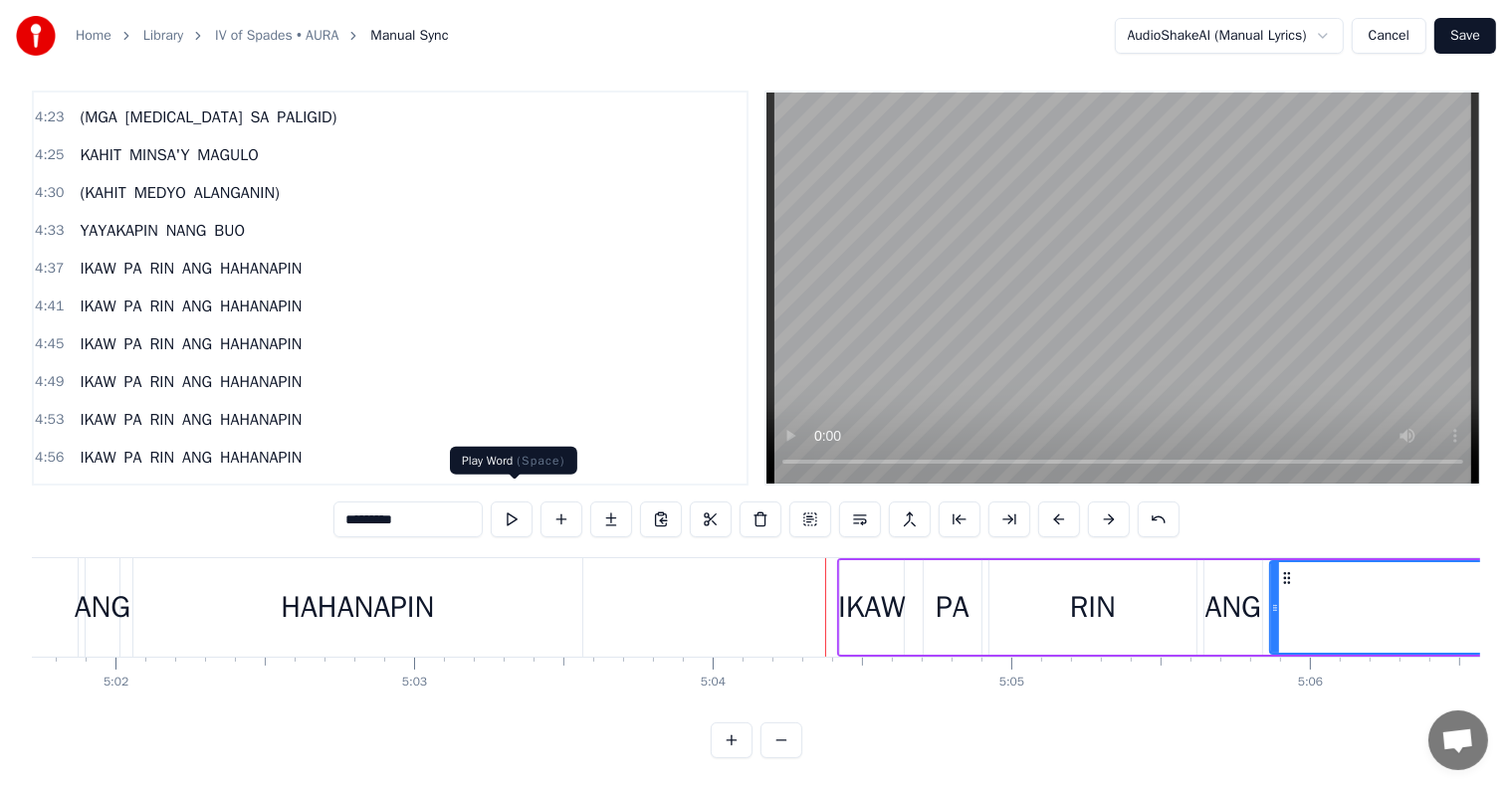click at bounding box center (512, 519) 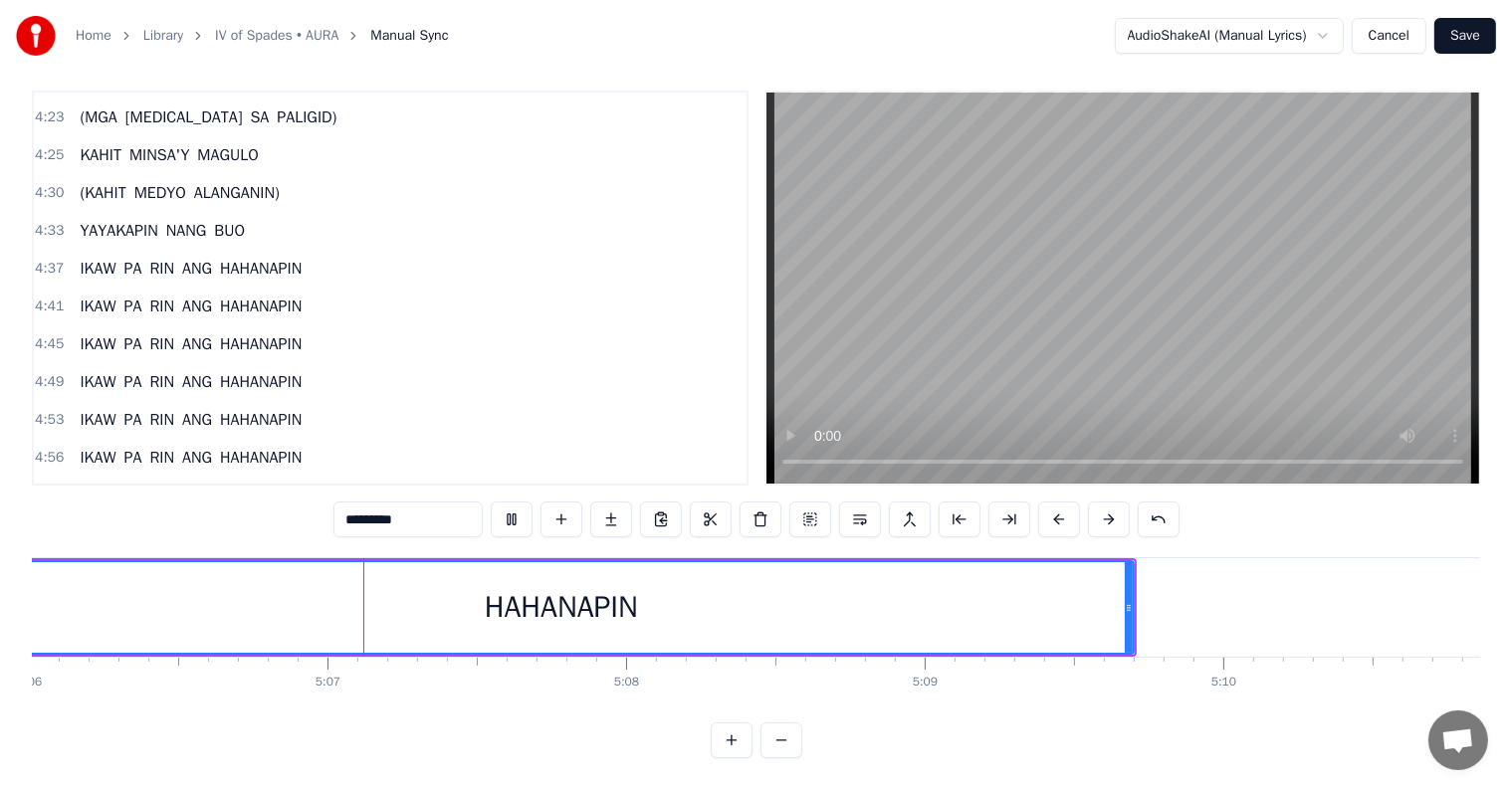 scroll, scrollTop: 0, scrollLeft: 91383, axis: horizontal 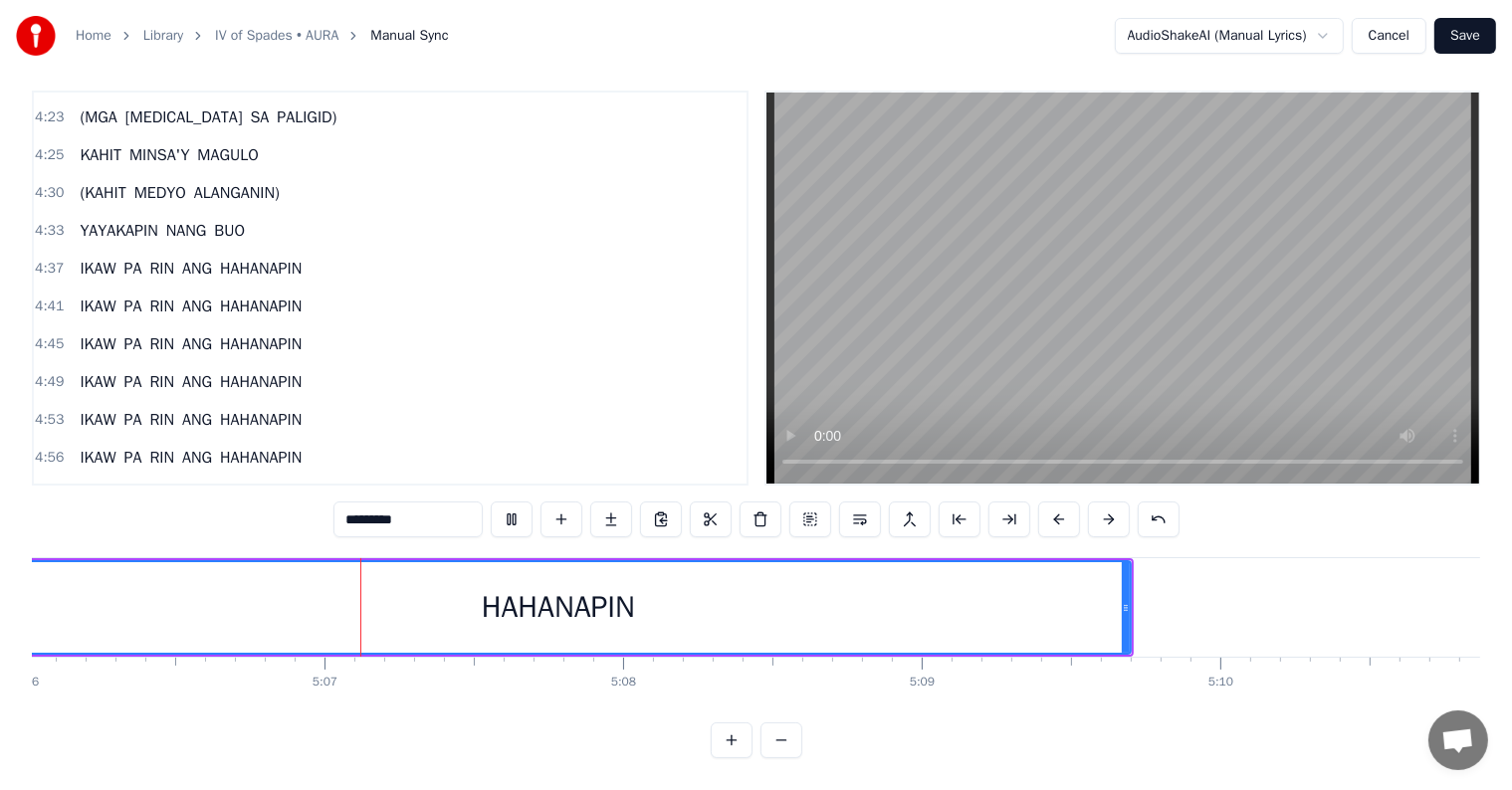 click at bounding box center (512, 519) 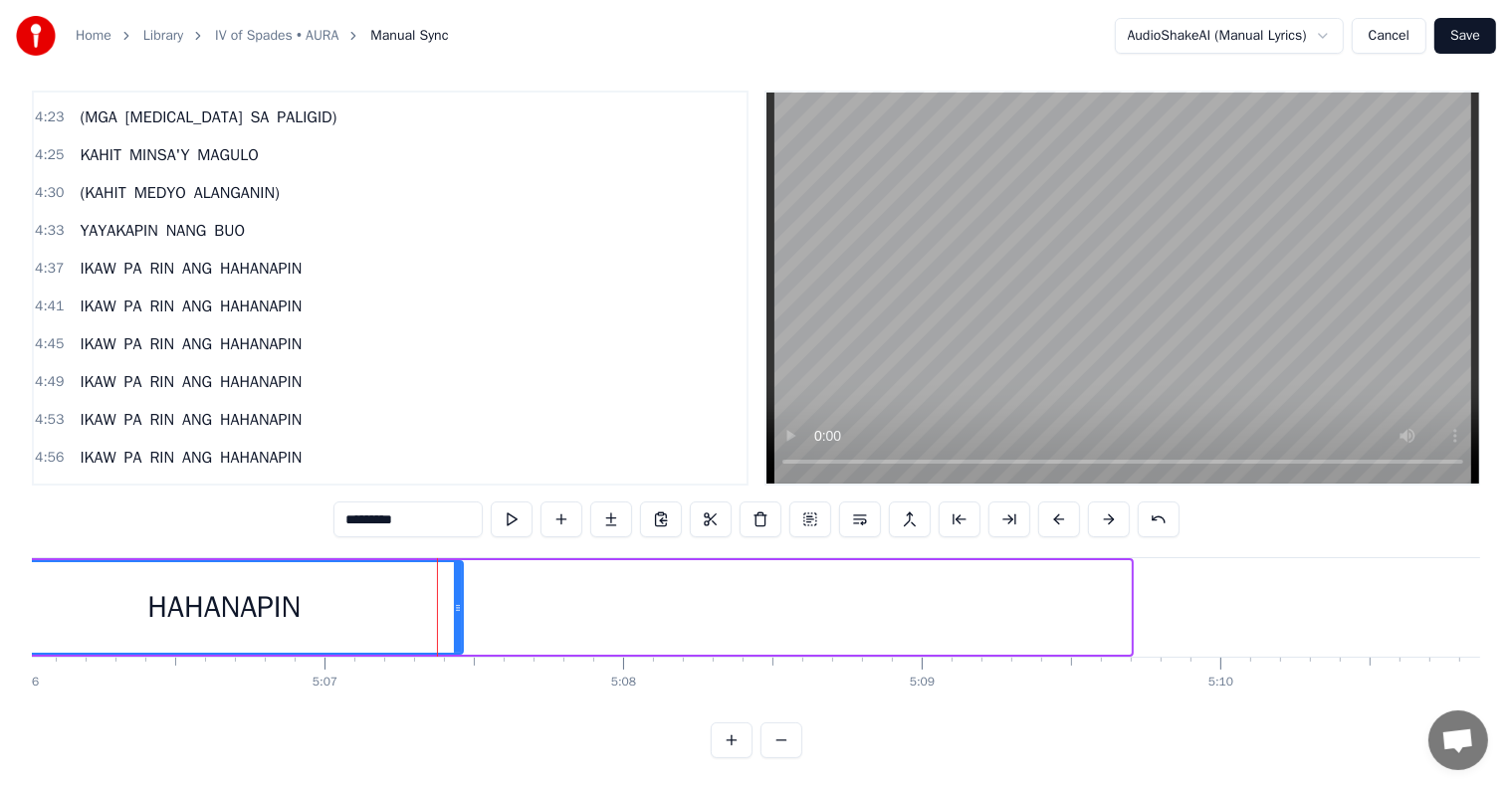 drag, startPoint x: 1126, startPoint y: 598, endPoint x: 456, endPoint y: 603, distance: 670.01866 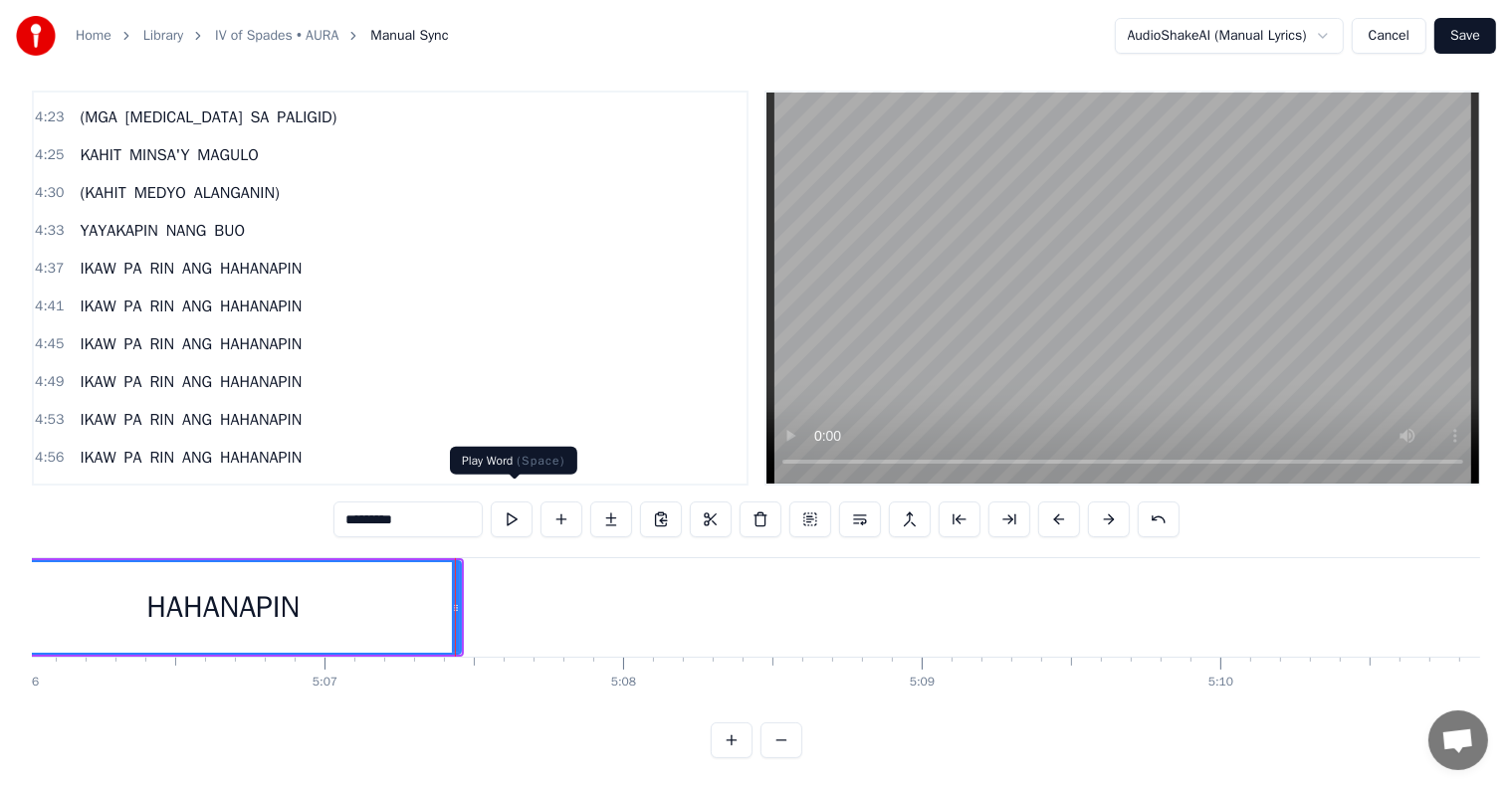 click at bounding box center (512, 519) 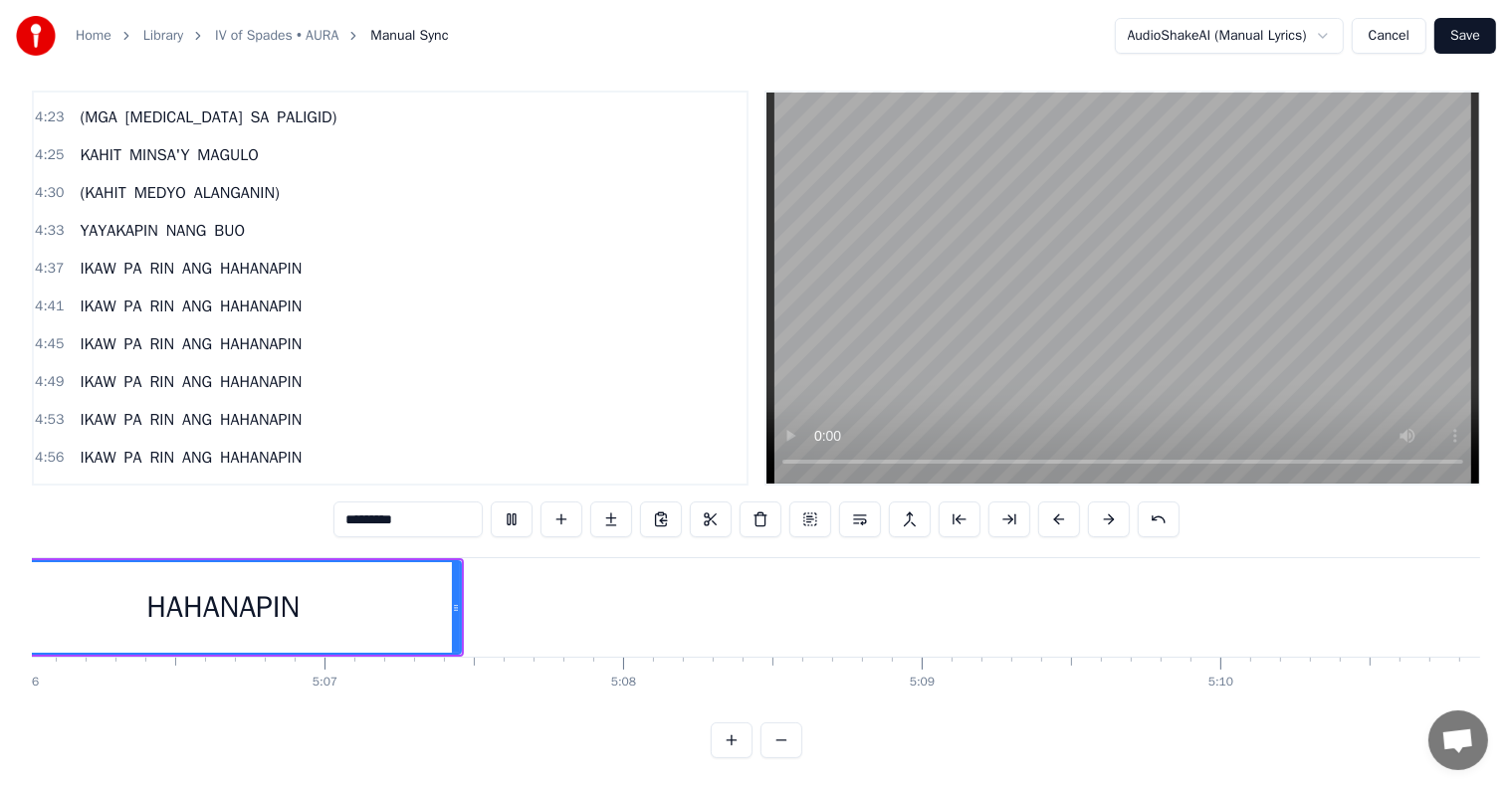 scroll, scrollTop: 0, scrollLeft: 91234, axis: horizontal 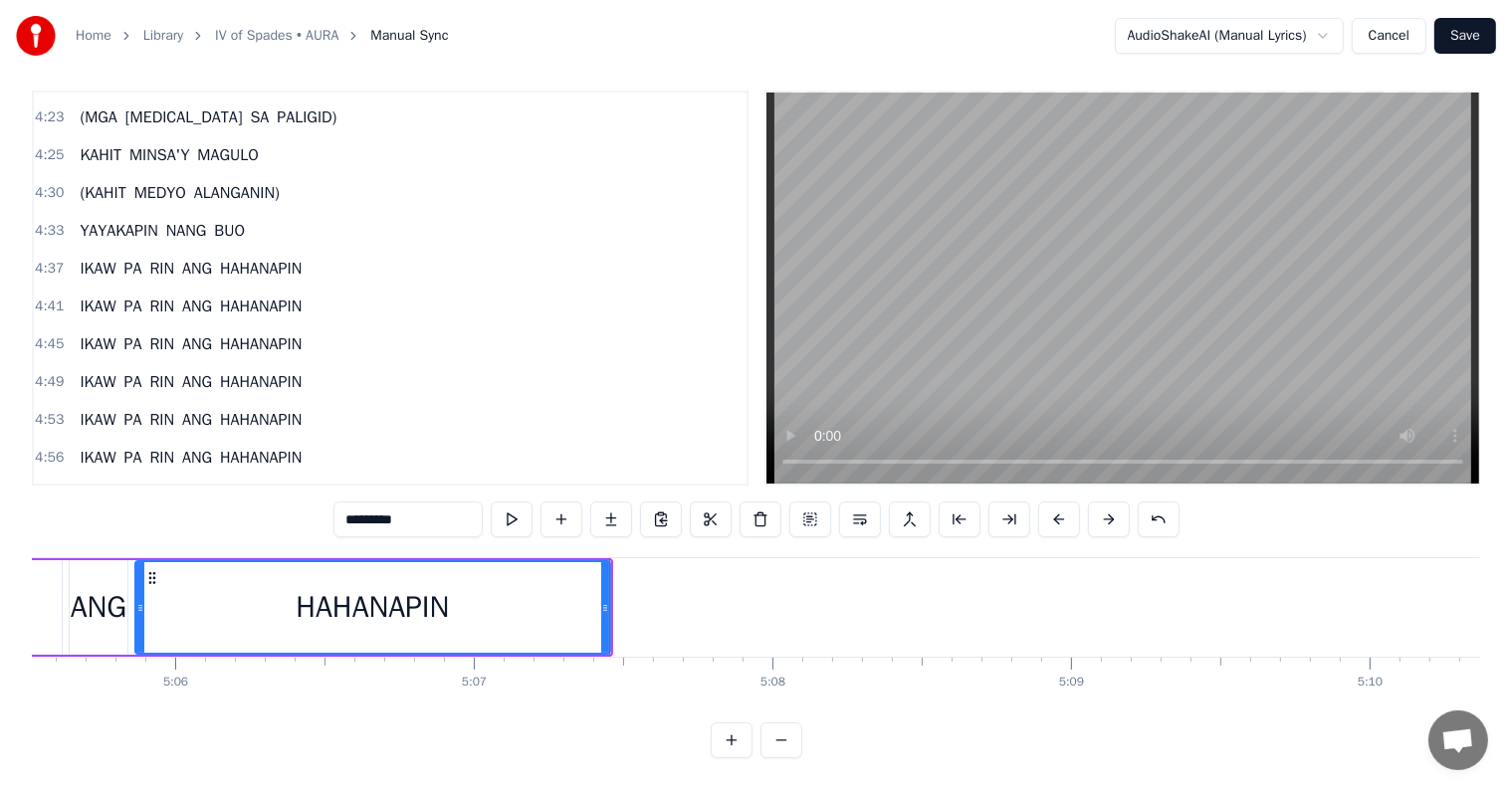 click at bounding box center (512, 519) 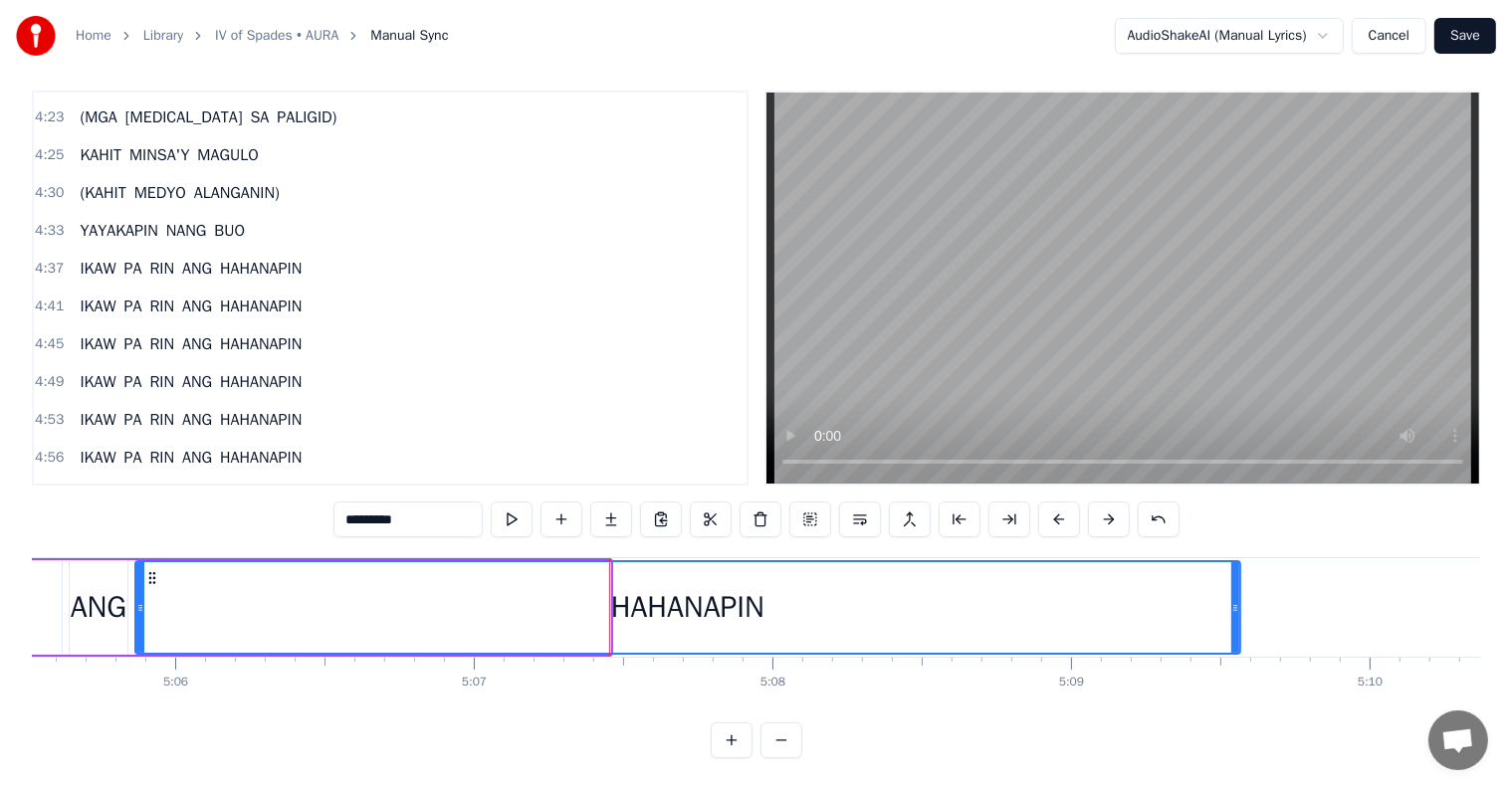 drag, startPoint x: 604, startPoint y: 597, endPoint x: 1234, endPoint y: 609, distance: 630.1143 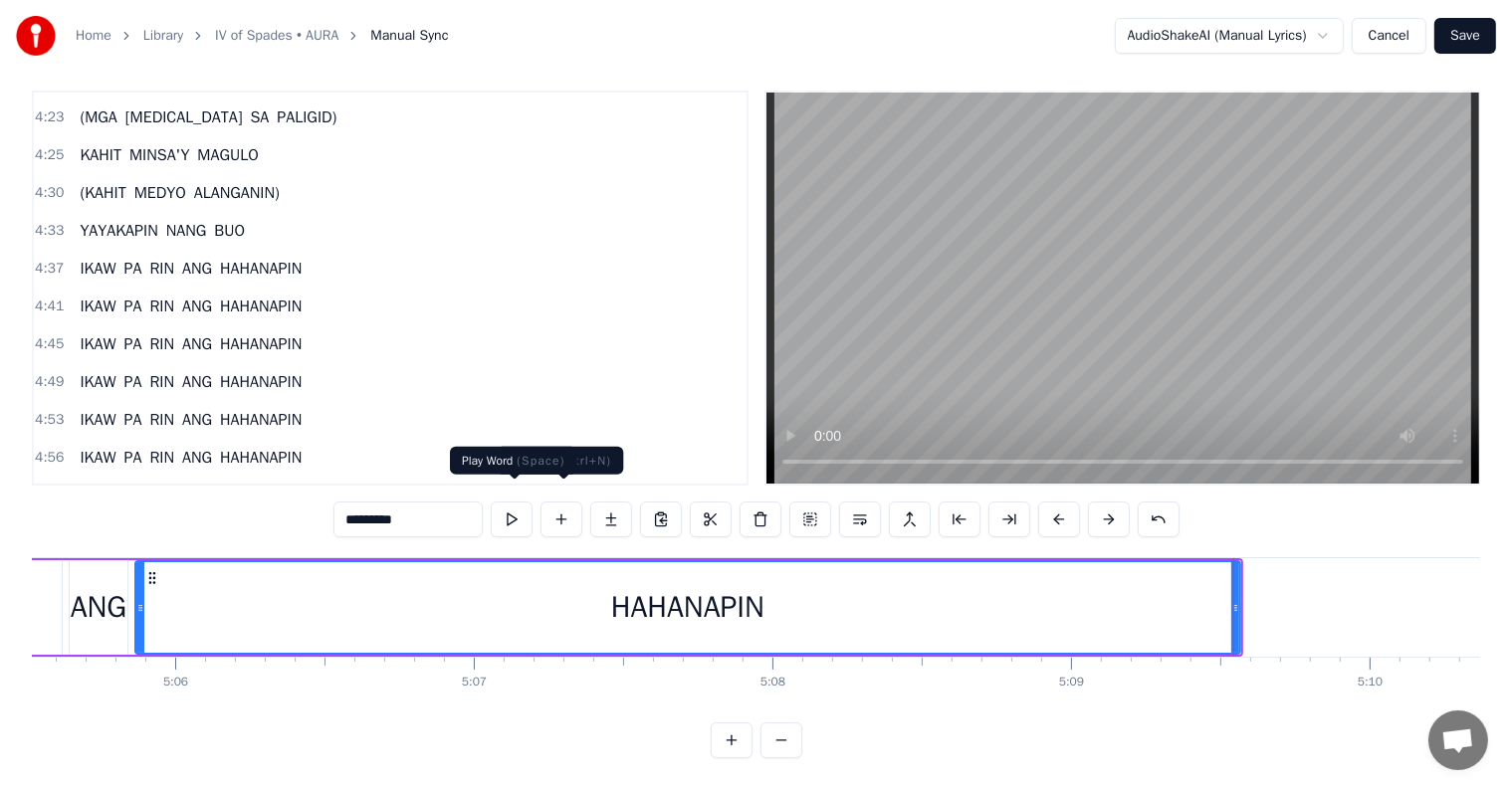click at bounding box center (512, 519) 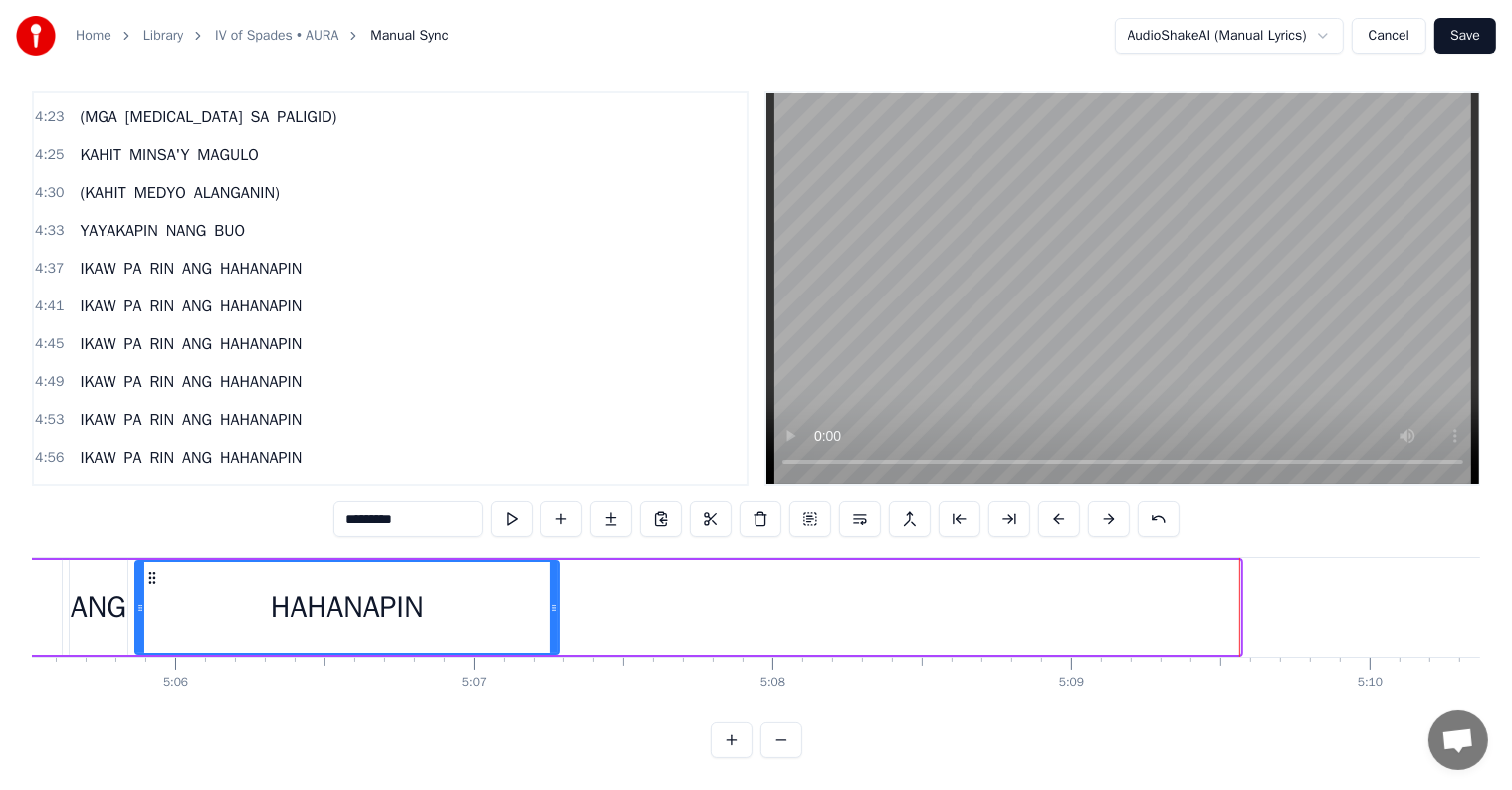 drag, startPoint x: 1234, startPoint y: 581, endPoint x: 553, endPoint y: 592, distance: 681.08883 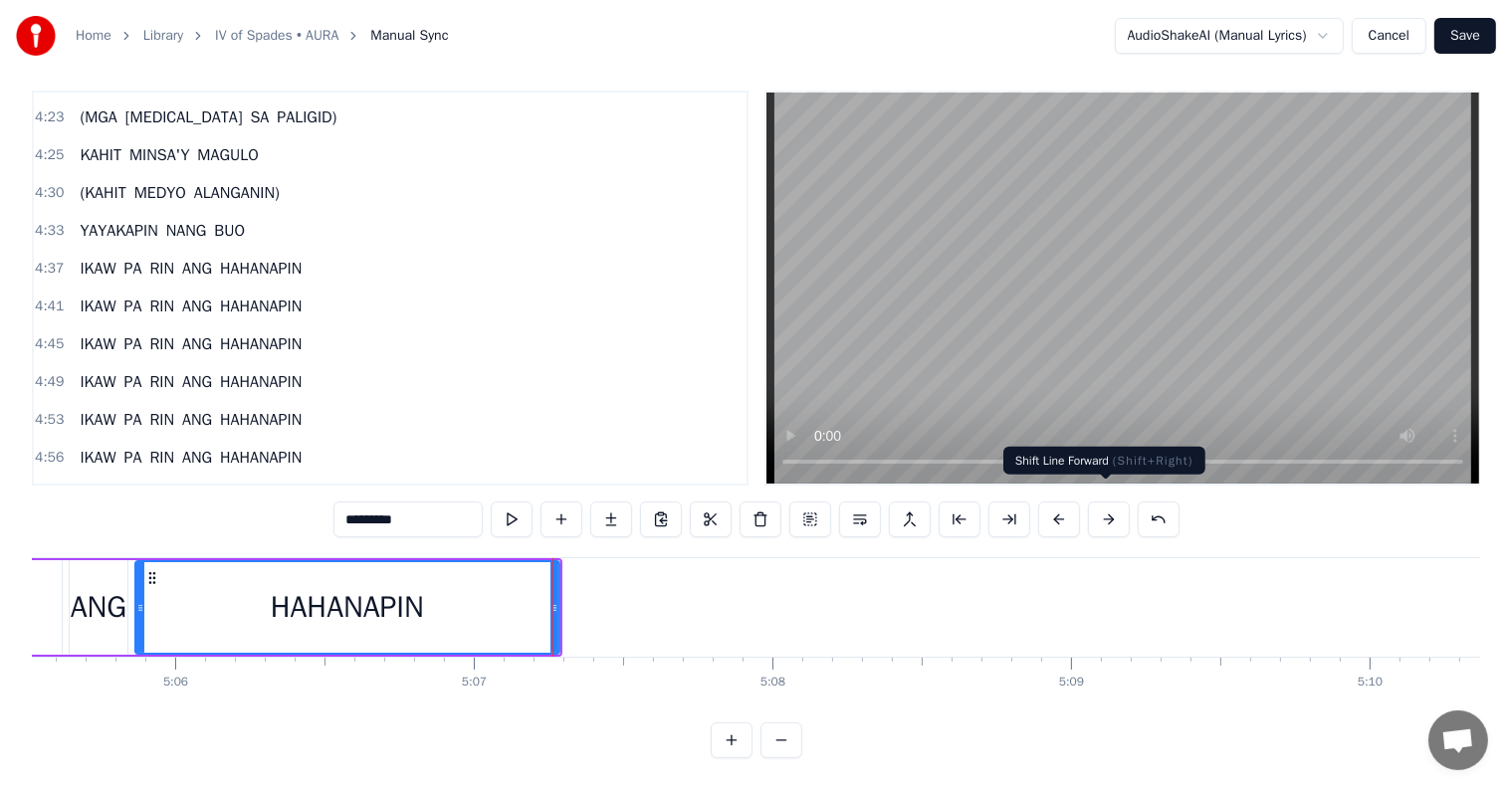 click at bounding box center (1109, 519) 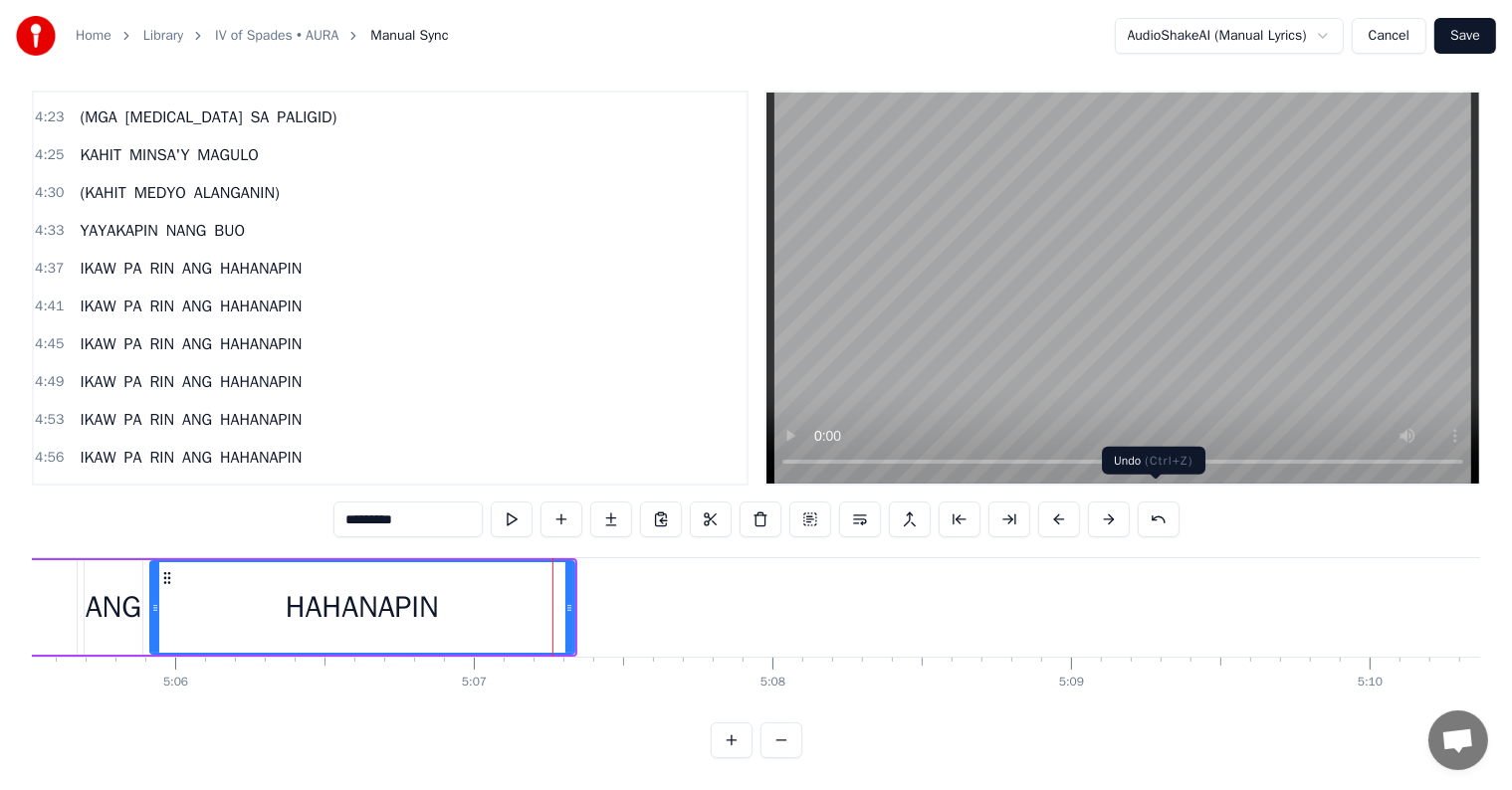 click at bounding box center [1159, 519] 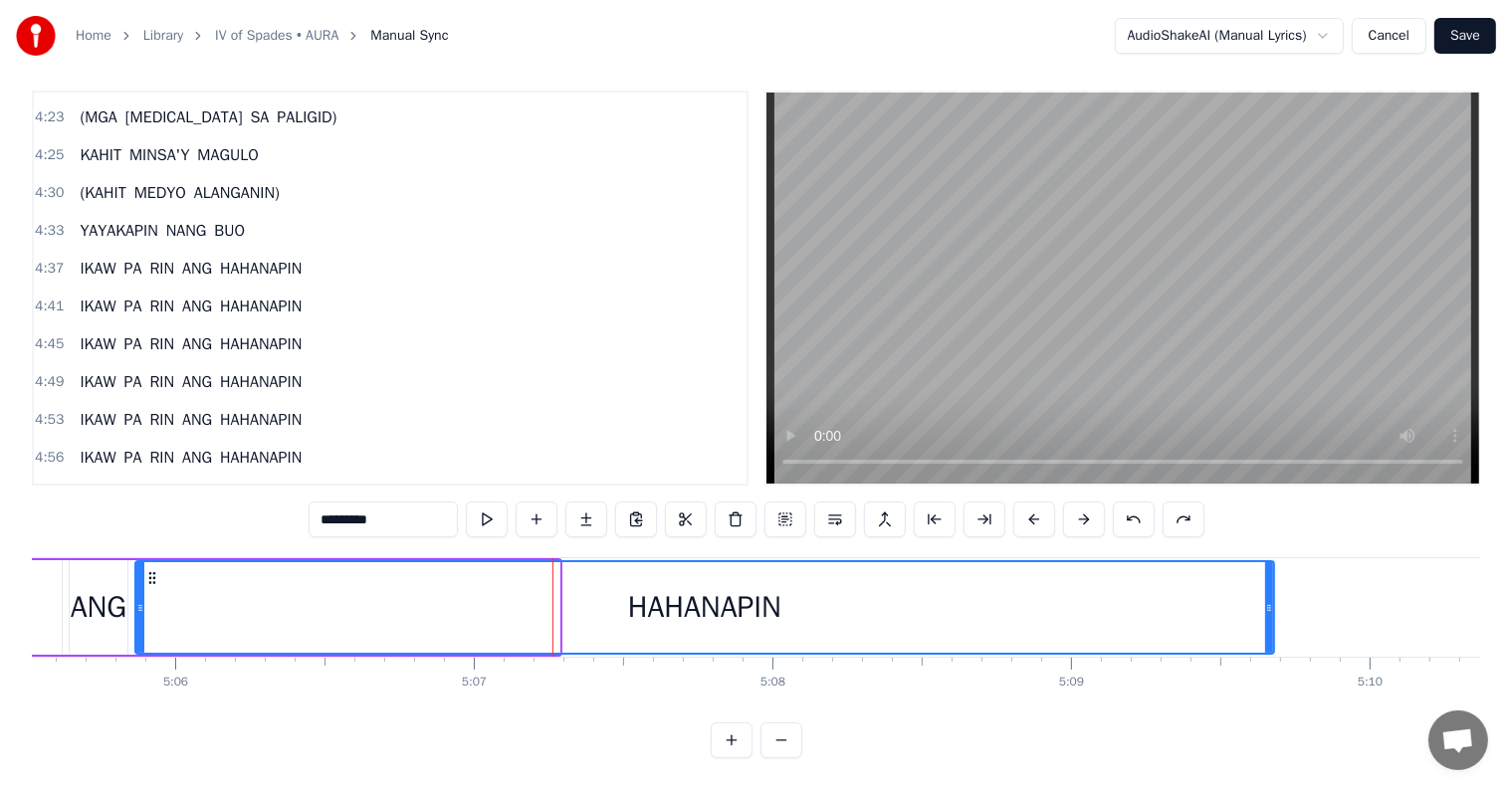 drag, startPoint x: 549, startPoint y: 590, endPoint x: 1264, endPoint y: 597, distance: 715.0343 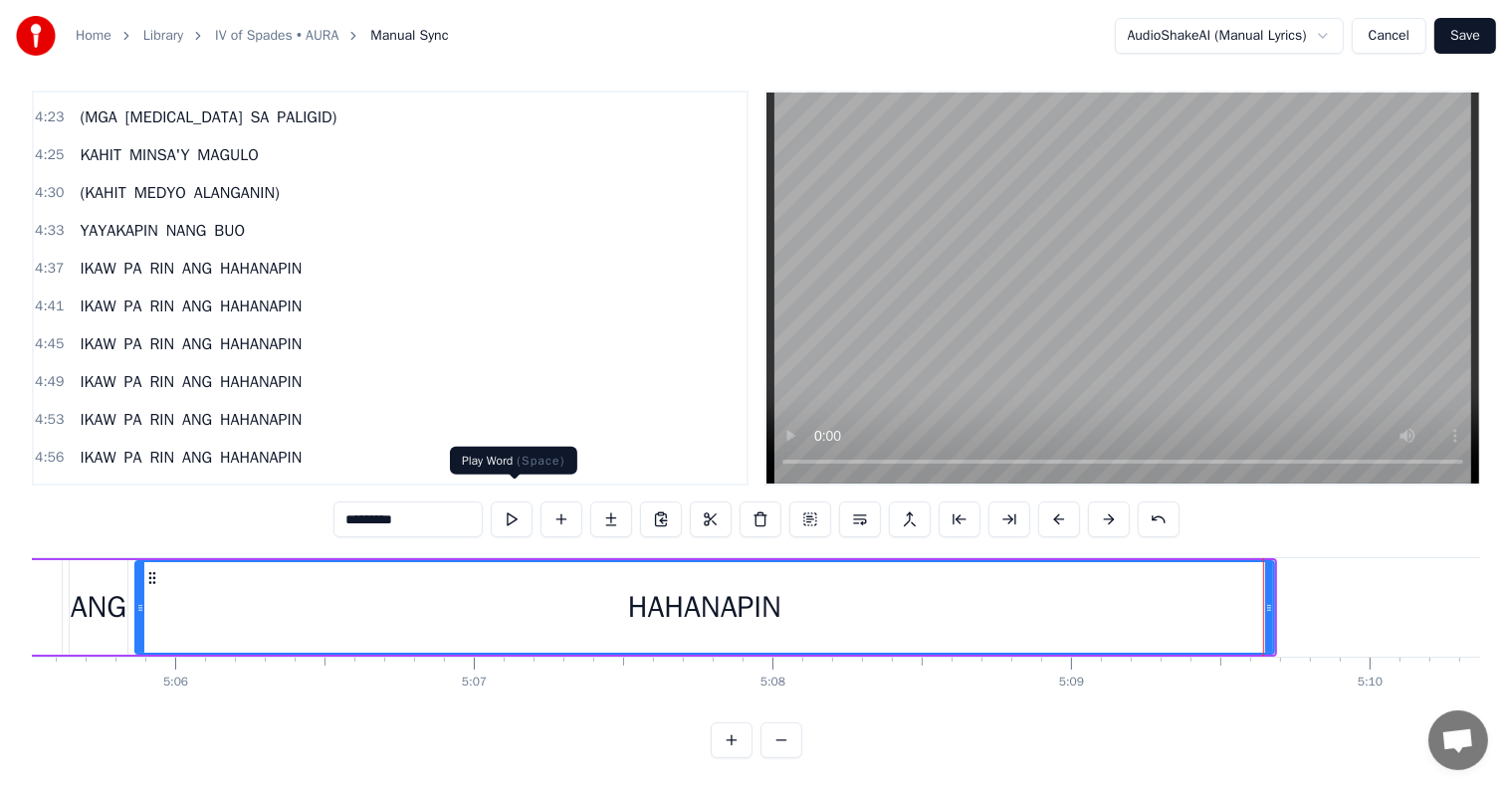 click at bounding box center (512, 519) 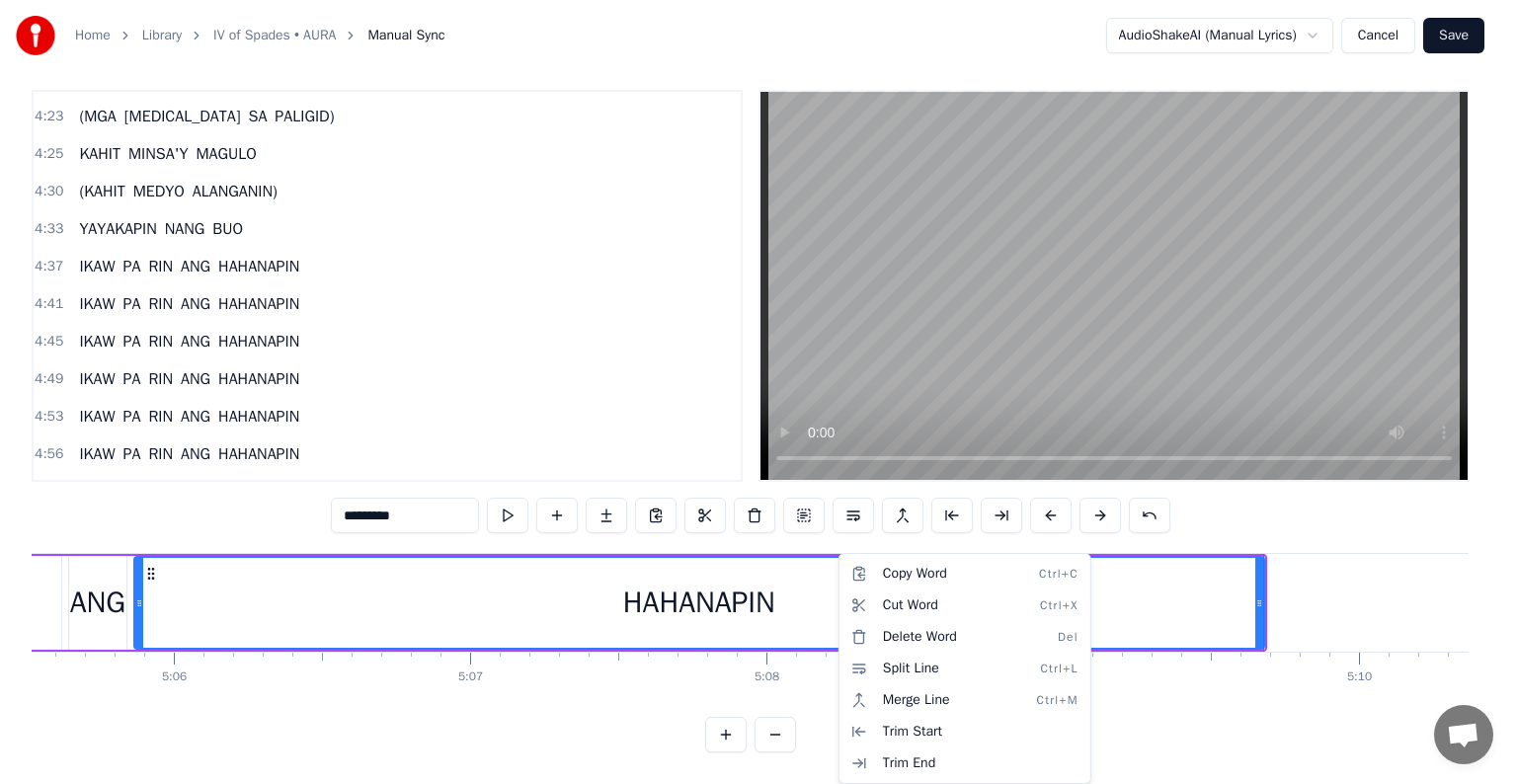 click on "Home Library IV of Spades • AURA Manual Sync AudioShakeAI (Manual Lyrics) Cancel Save 0:22 ALAM KONG MERONG 0:28 DINADALANG LUNGKOT 0:35 'DI NA MALAMAN ANG 0:39 NADARAMA NADARAMA 0:52 SA HULI SANA'Y 0:58 MAKITA PANG MULI 1:05 ANG PUNGAY NG 'YONG MATANG 1:09 GUMAGANDA NASA'N KA NA? 1:21 TINGNAN NATIN NANG HUSTO 1:26 (PAGMASDAN MO NANG MAIGI) 1:29 ANG MAKULAY KONG MUNDO 1:34 (MGA [MEDICAL_DATA] SA PALIGID) 1:36 KAHIT MINSA'Y MAGULO 1:41 (KAHIT MEDYO ALANGANIN) 1:44 YAYAKAPIN NANG BUO 1:49 (IKAW PA RIN ANG HAHANAPIN) 2:11 MINSAN AY 2:17 'DI MO RIN BA MAIPINTA 2:24 ANG [PERSON_NAME] '[PERSON_NAME]? 2:26 ([PERSON_NAME] '[PERSON_NAME]) 2:28 NAGTATAKA (NAGTATAKA) 2:31 (NAGTATAKA) NANDIYAN PA BA? 2:40 TINGNAN NATIN NANG HUSTO 2:45 (PAGMASDAN MO NANG MAIGI) 2:48 ANG MAKULAY KONG MUNDO 2:53 (MGA [MEDICAL_DATA] SA PALIGID) 2:55 KAHIT MINSA'Y MAGULO 3:00 (KAHIT MEDYO ALANGANIN) 3:03 YAYAKAPIN NANG BUO 3:07 (IKAW PA RIN ANG HAHANAPIN) 3:11 OHHH 3:13 SA TUWING TUMATAKBO 3:21 ANG ISIPANG MAGULO 3:28 KILALA MO NAMAN AKONG 3:34 LAGING KAKAILANGANIN NG PAG- IBIG 0" at bounding box center [758, 385] 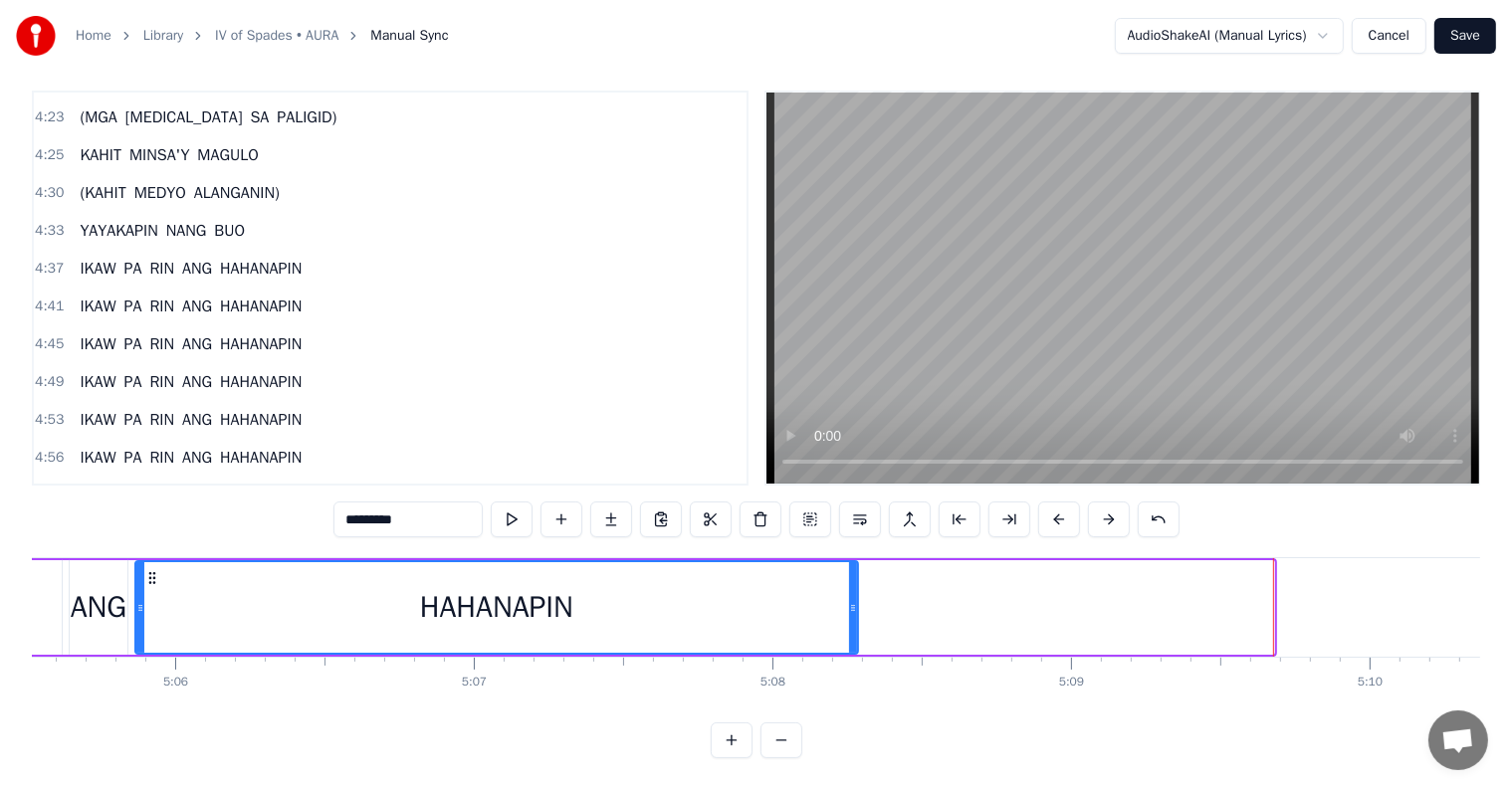 drag, startPoint x: 1267, startPoint y: 613, endPoint x: 836, endPoint y: 587, distance: 431.7835 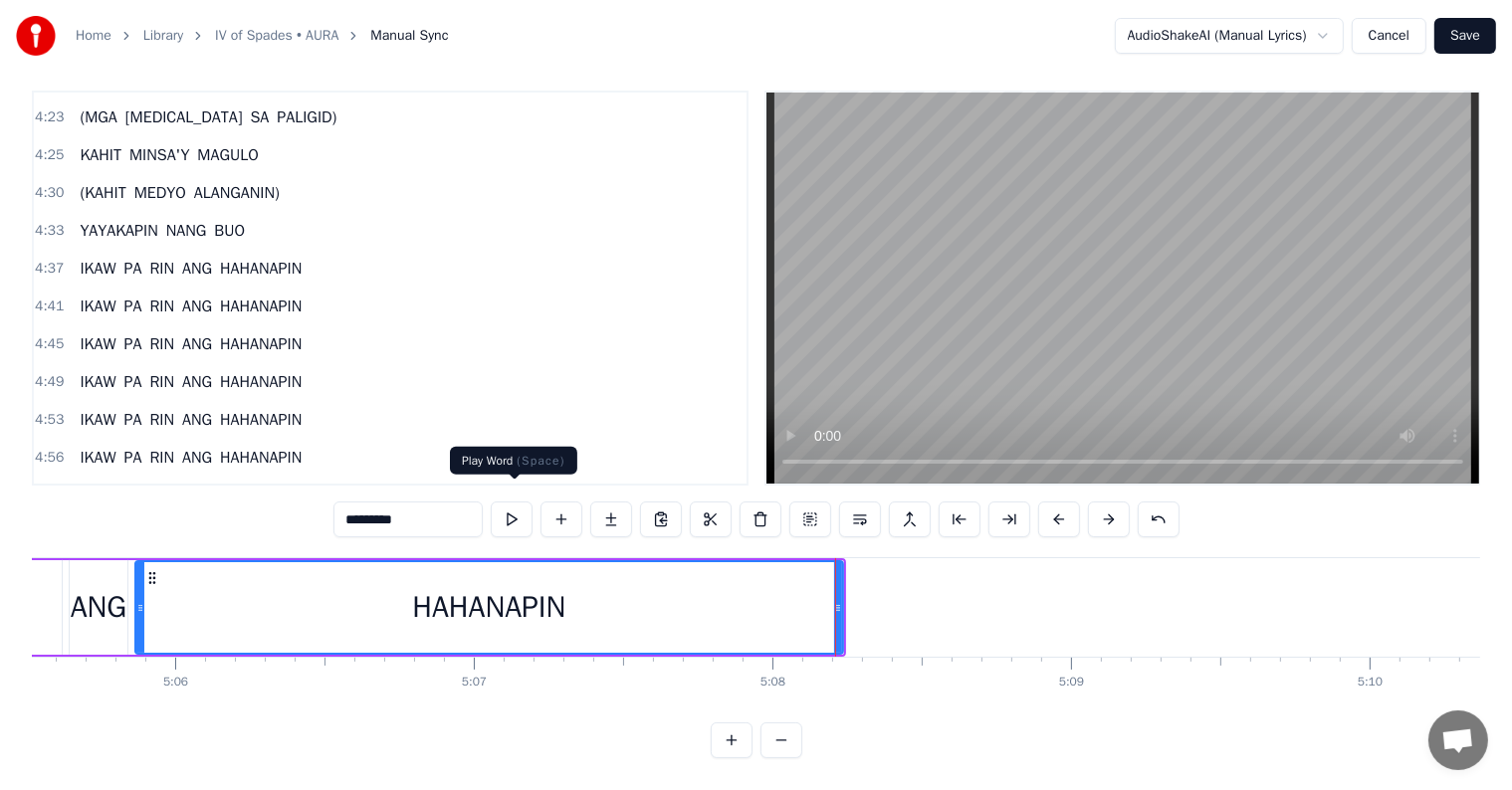 click at bounding box center (512, 519) 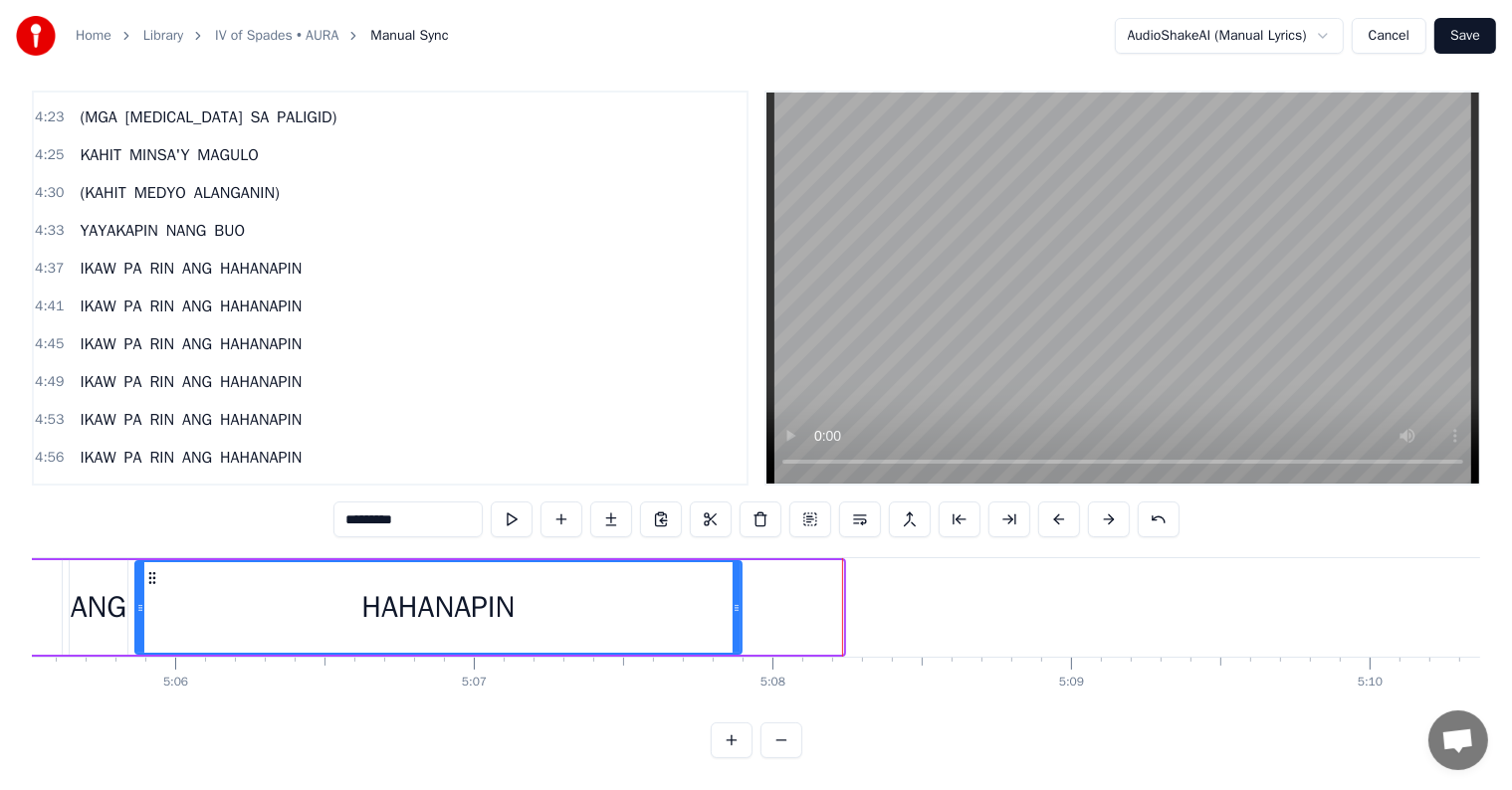 drag, startPoint x: 837, startPoint y: 593, endPoint x: 735, endPoint y: 598, distance: 102.122475 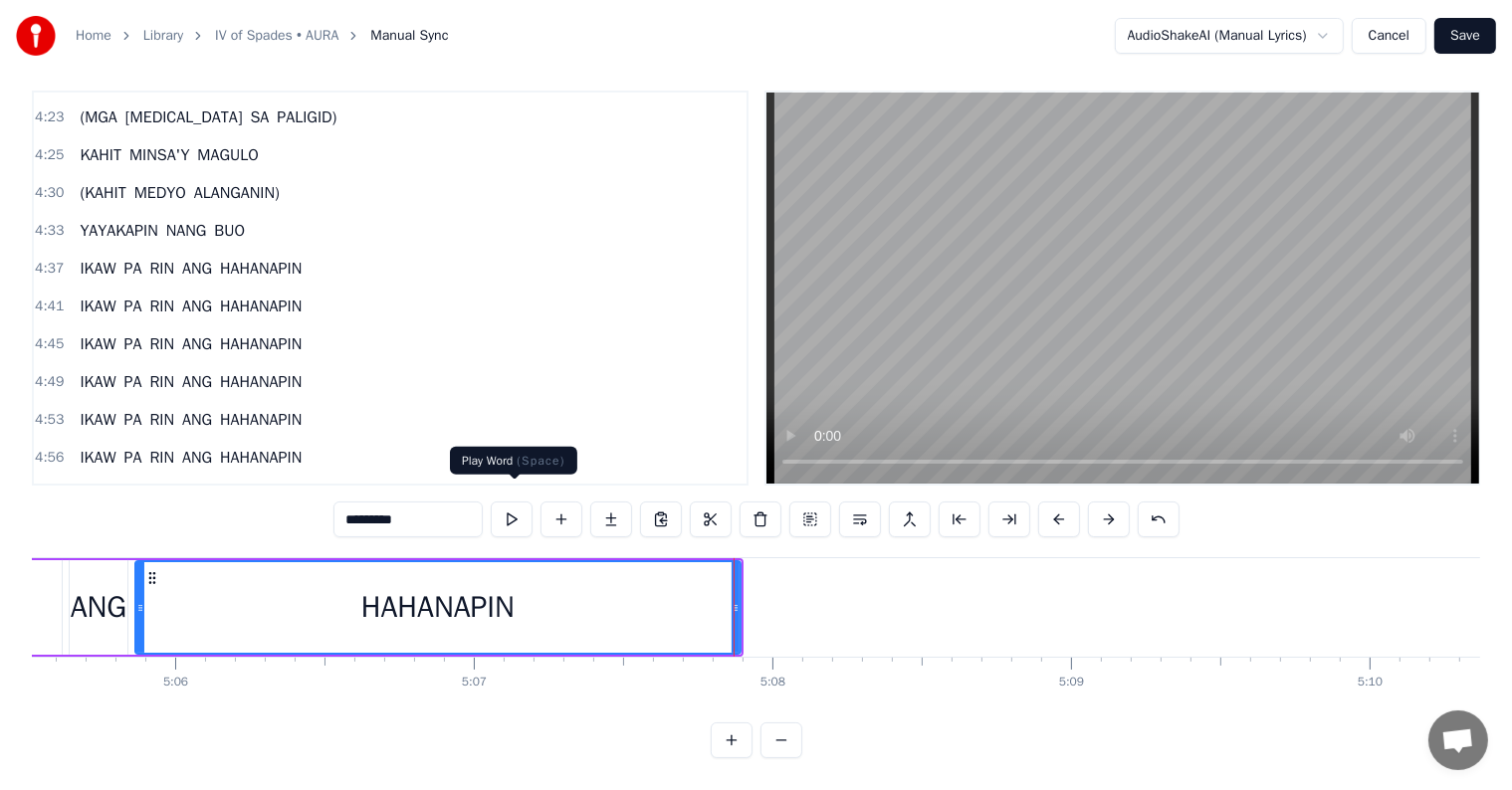 click at bounding box center (512, 519) 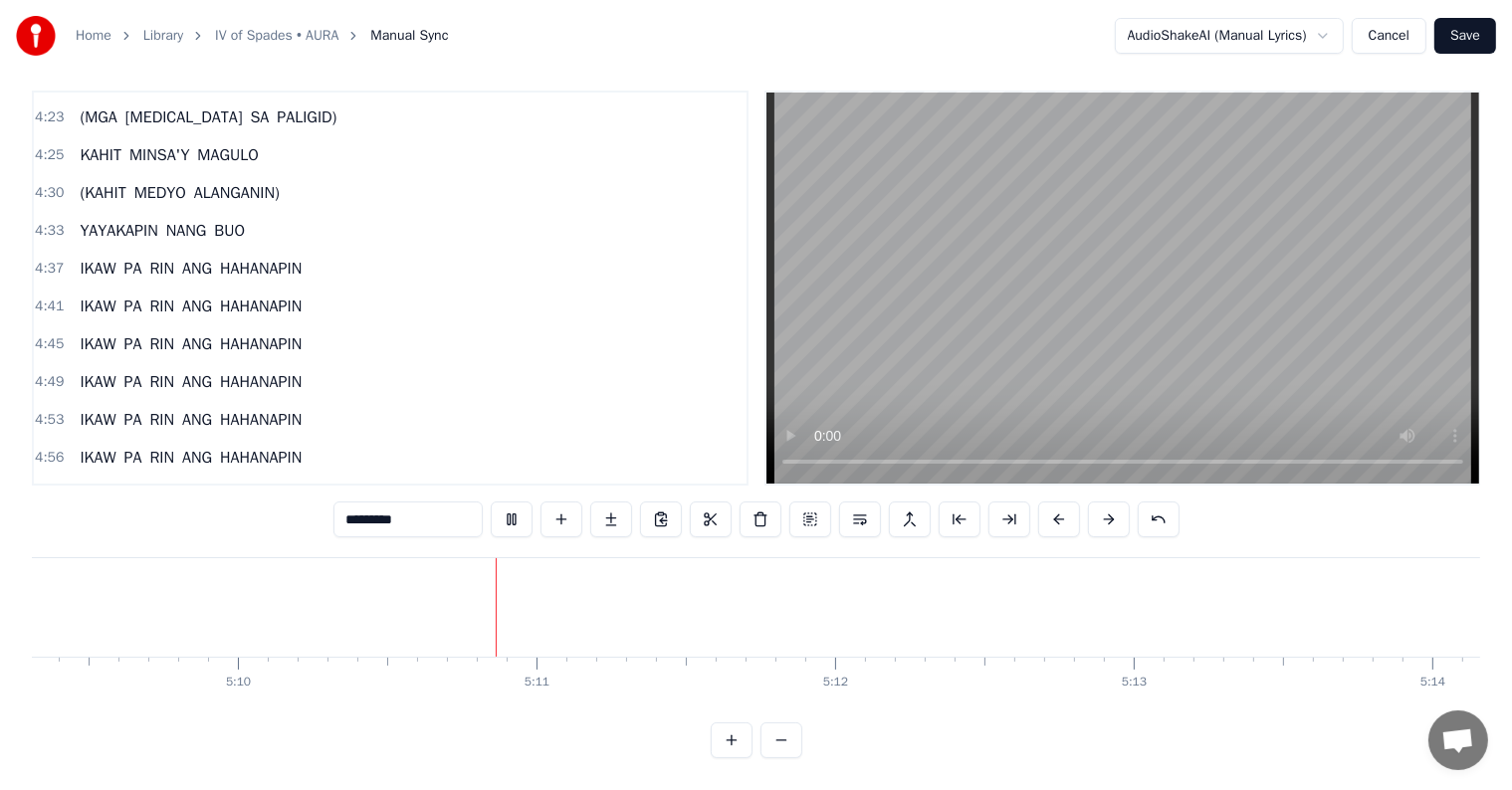 scroll, scrollTop: 0, scrollLeft: 92555, axis: horizontal 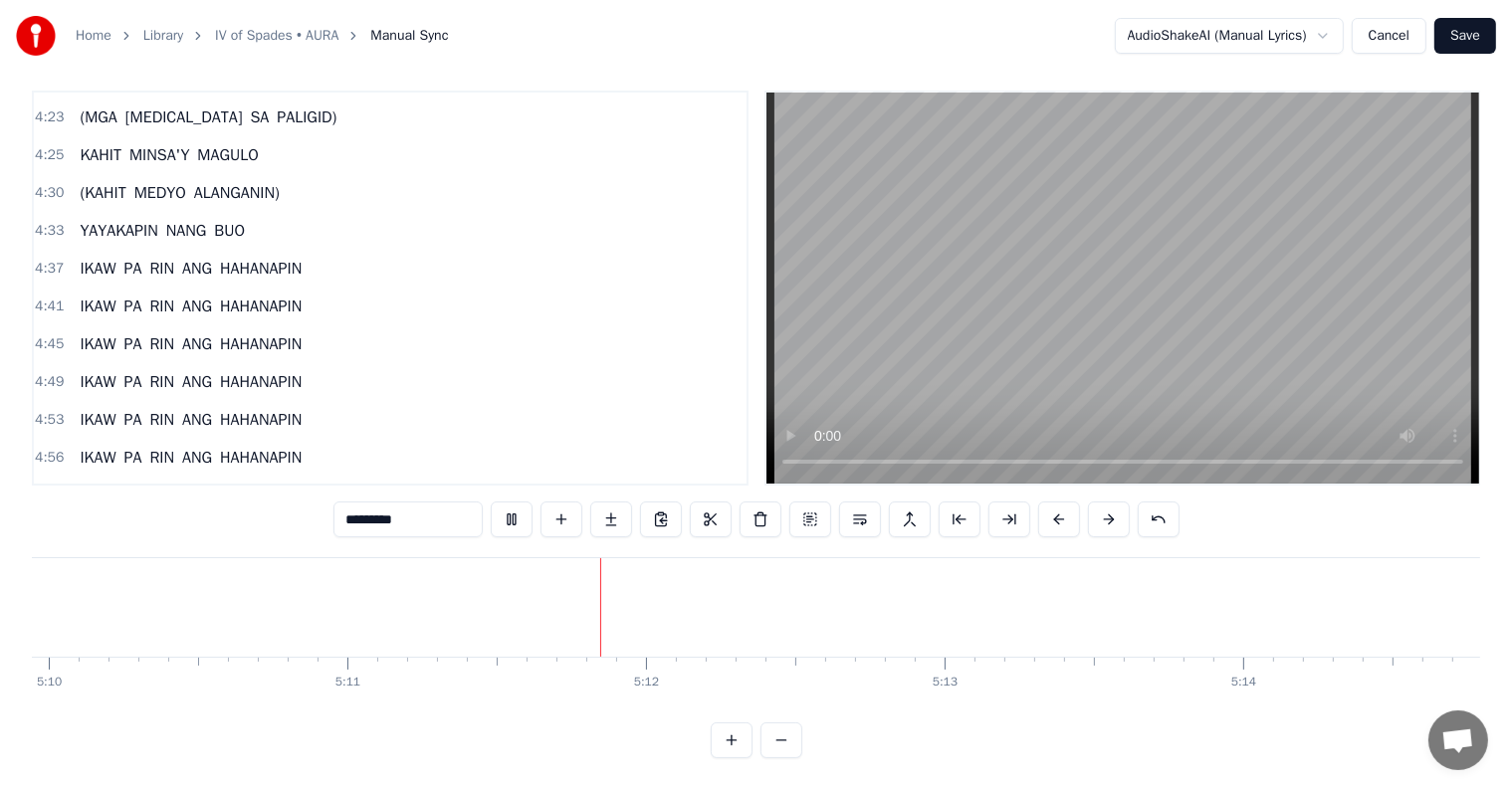 click on "Save" at bounding box center (1465, 36) 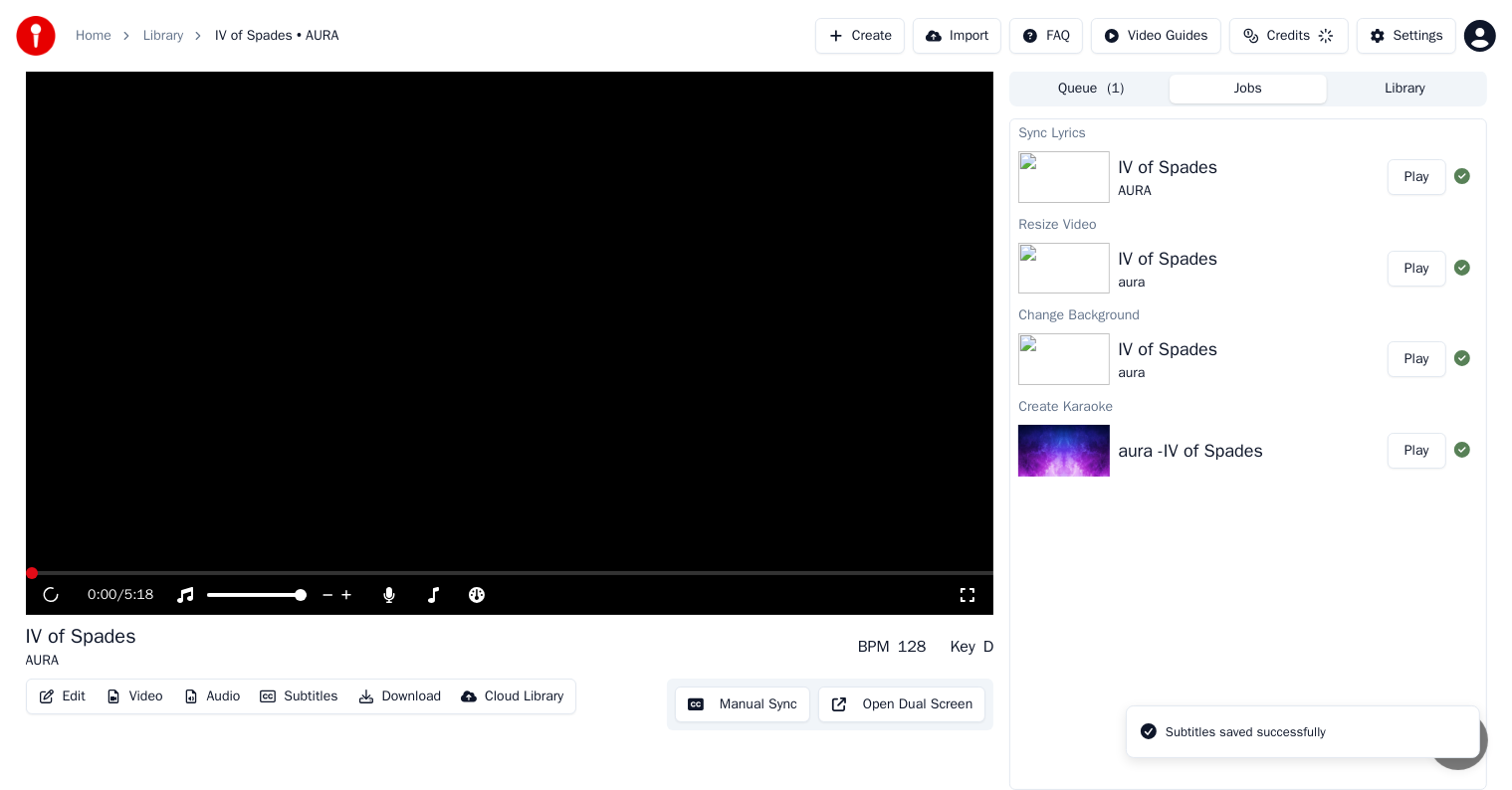 scroll, scrollTop: 1, scrollLeft: 0, axis: vertical 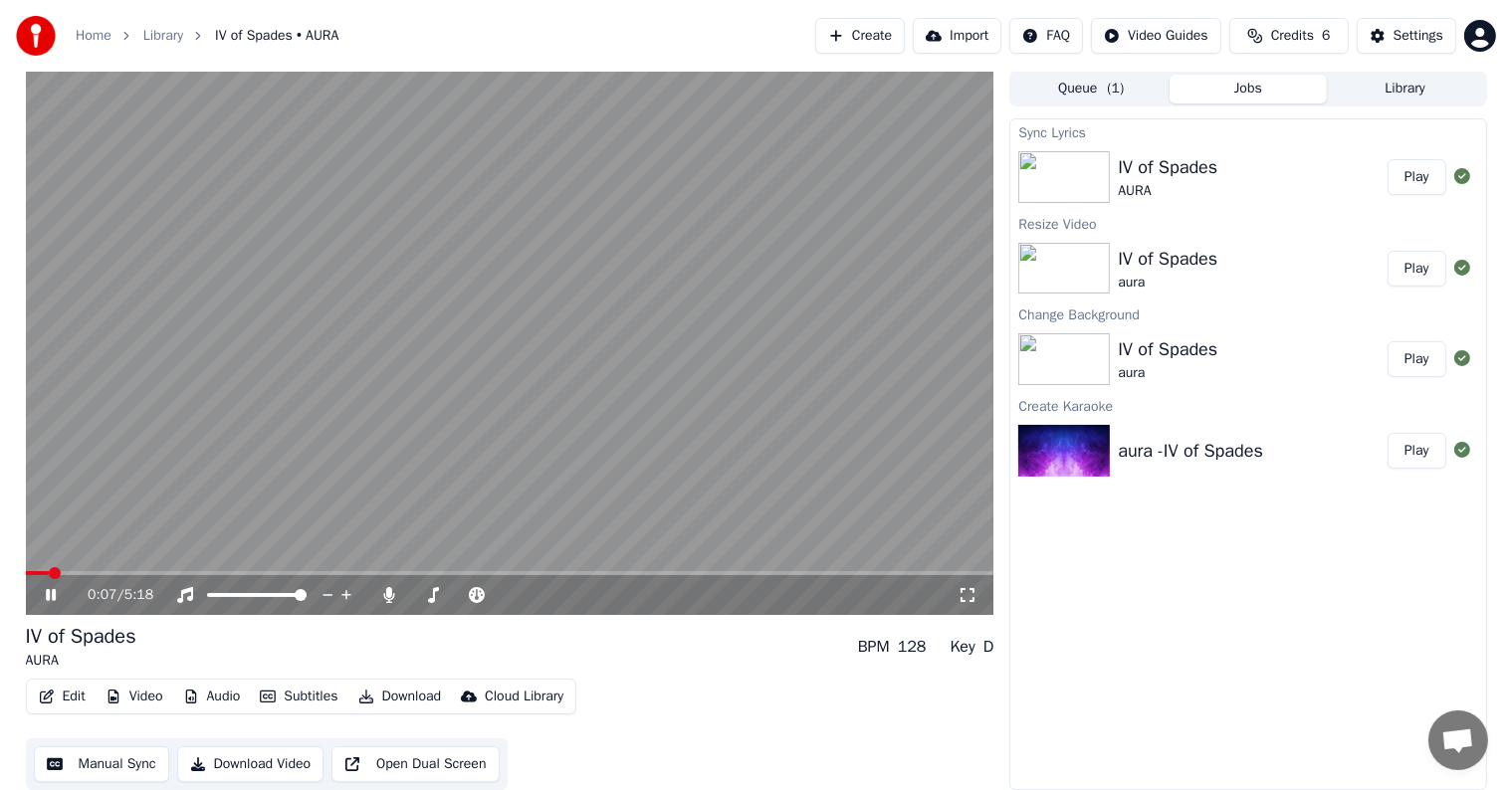 click on "Download Video" at bounding box center (251, 764) 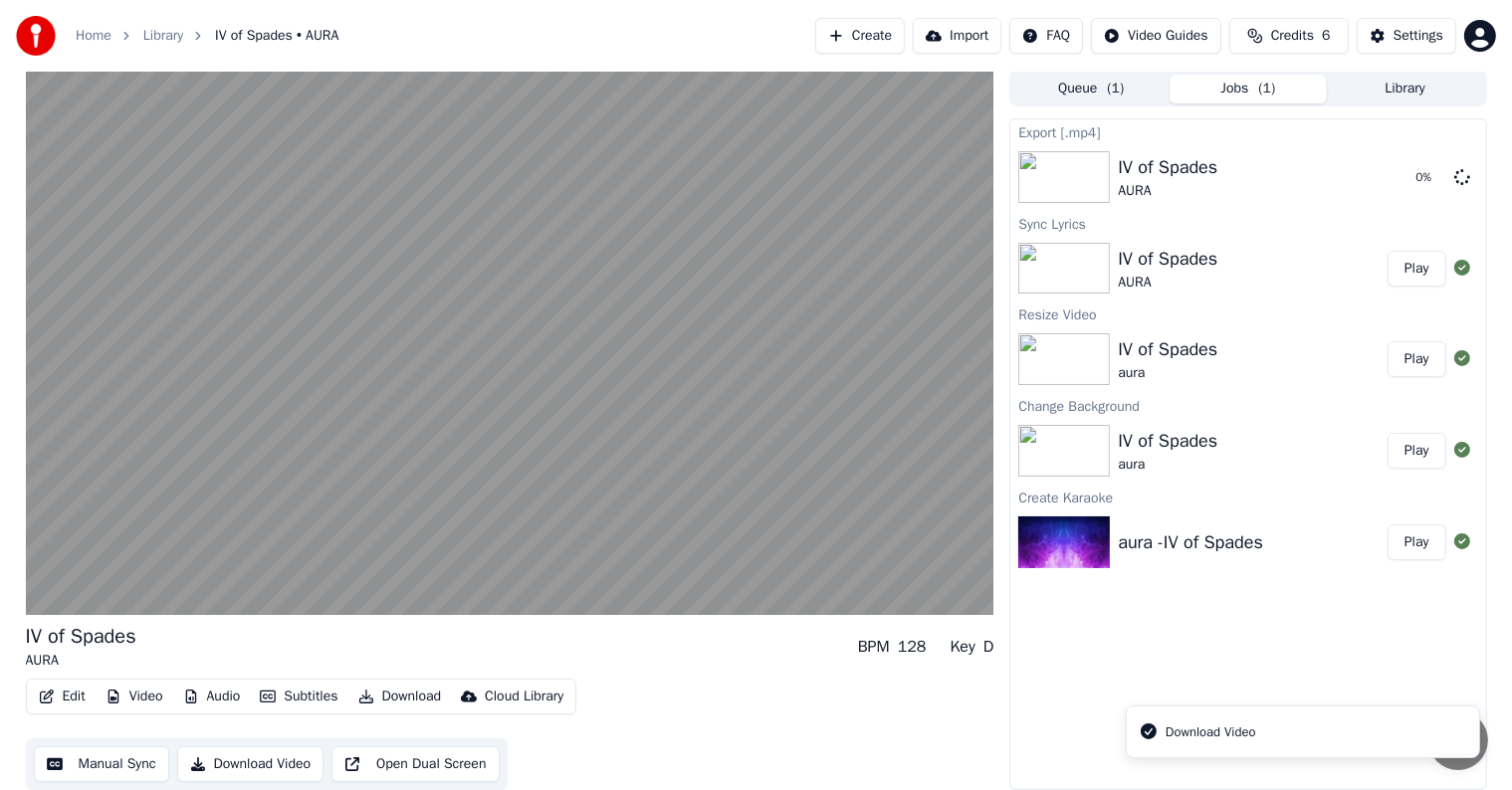 click on "Download Video" at bounding box center [1210, 732] 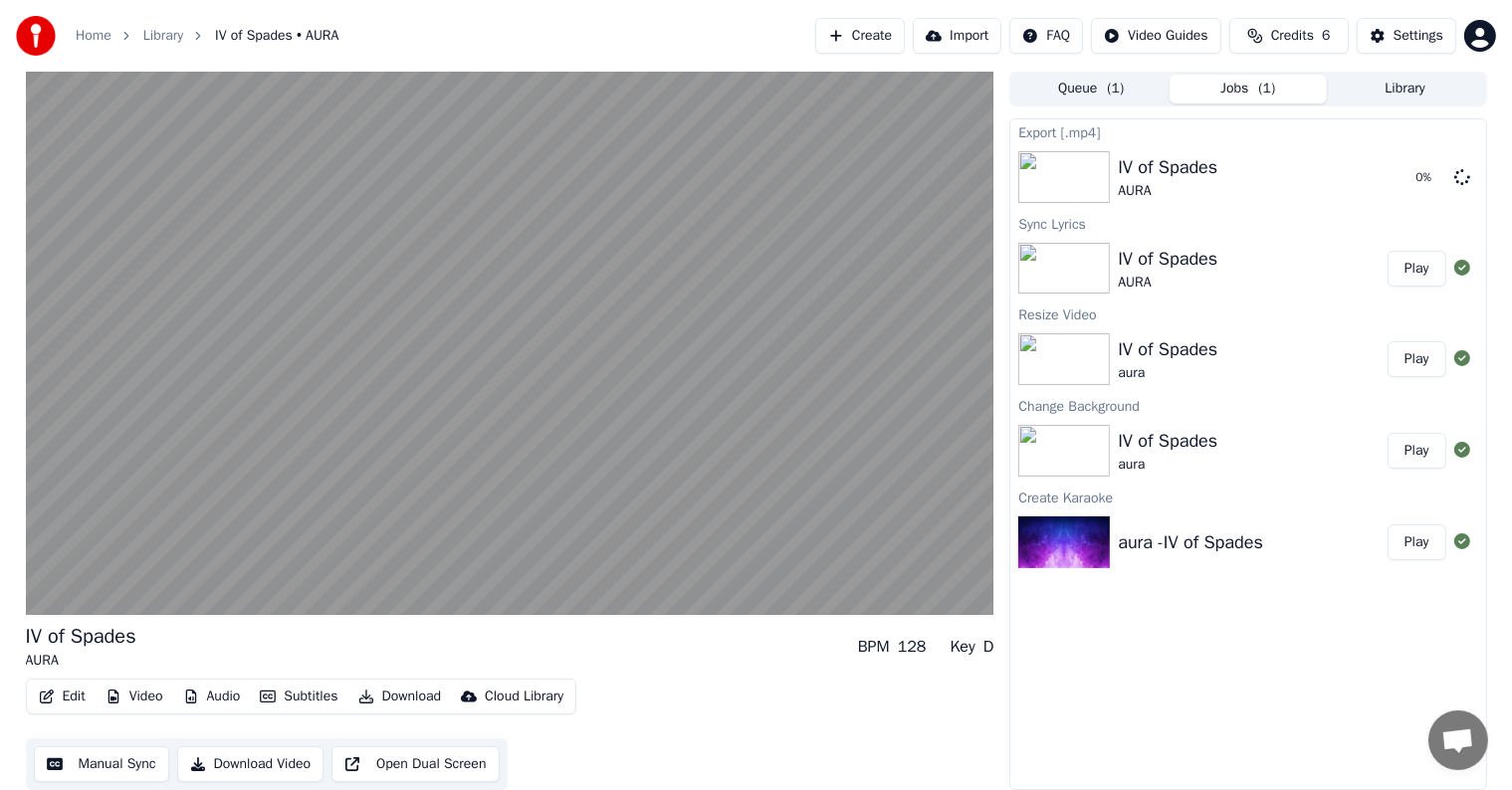 click on "Download" at bounding box center [400, 696] 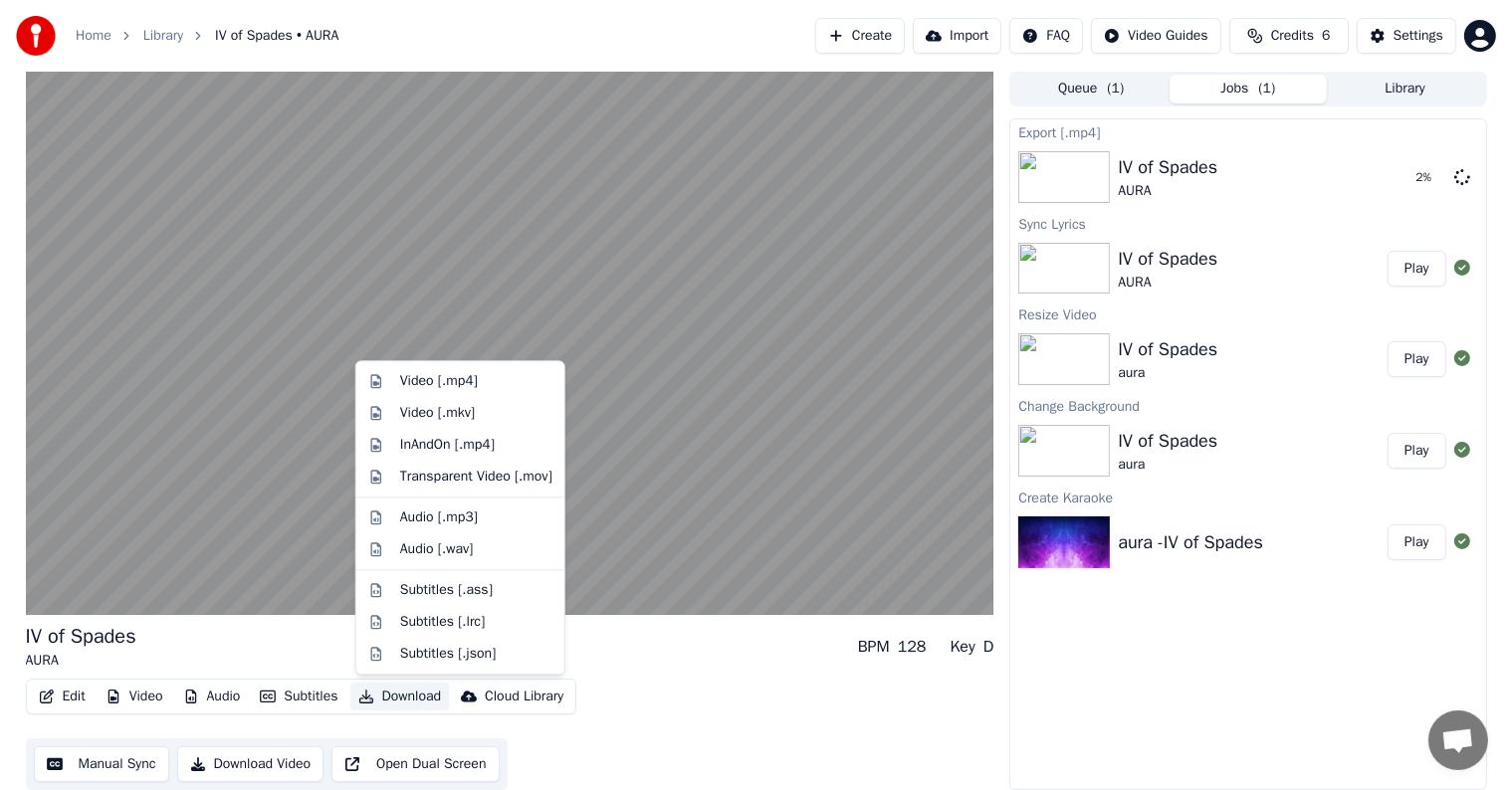 click 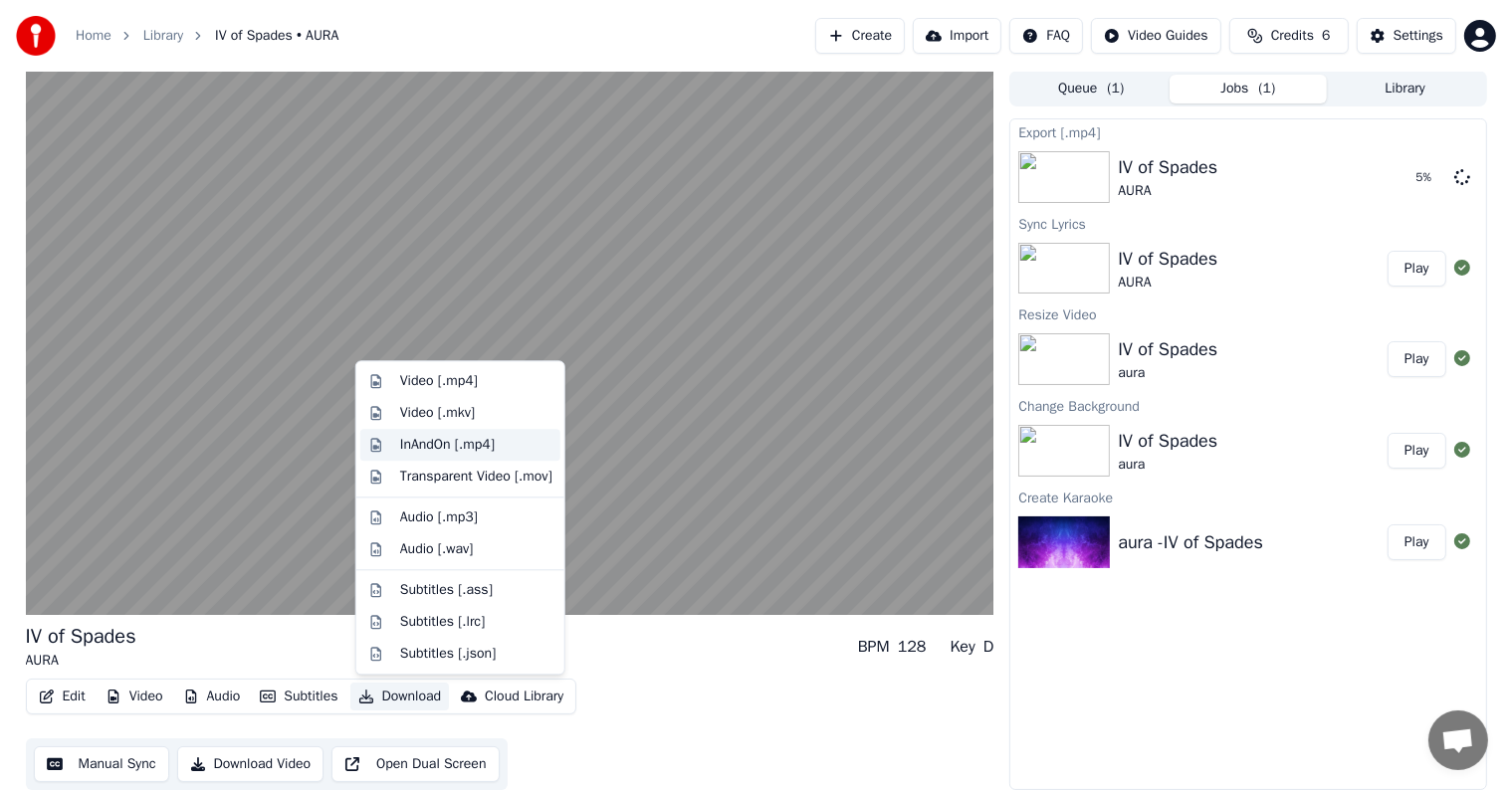 click on "InAndOn [.mp4]" at bounding box center (476, 445) 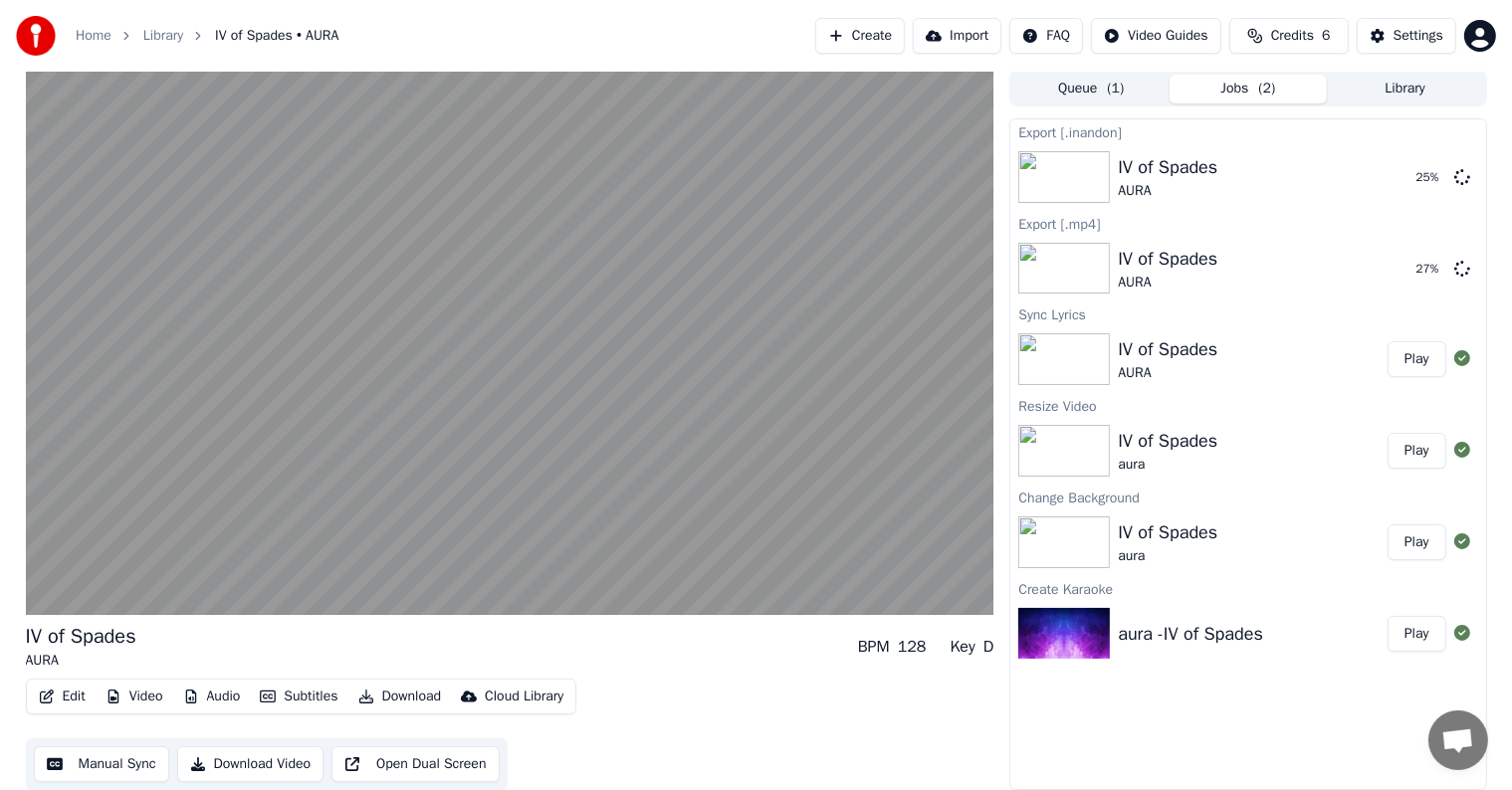 click on "Credits 6" at bounding box center [1289, 36] 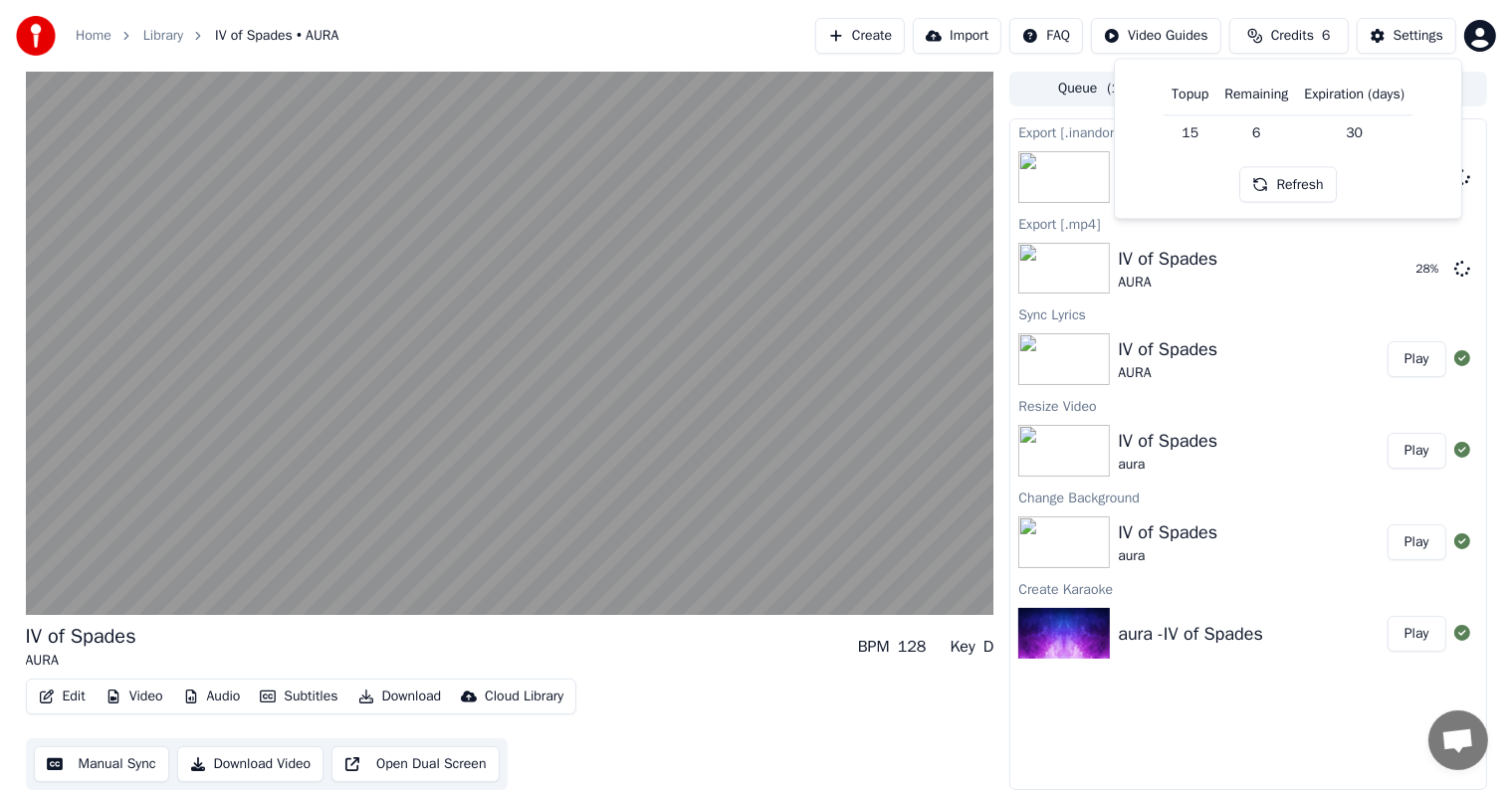 click on "Home Library IV of Spades • AURA Create Import FAQ Video Guides Credits 6 Settings" at bounding box center (756, 36) 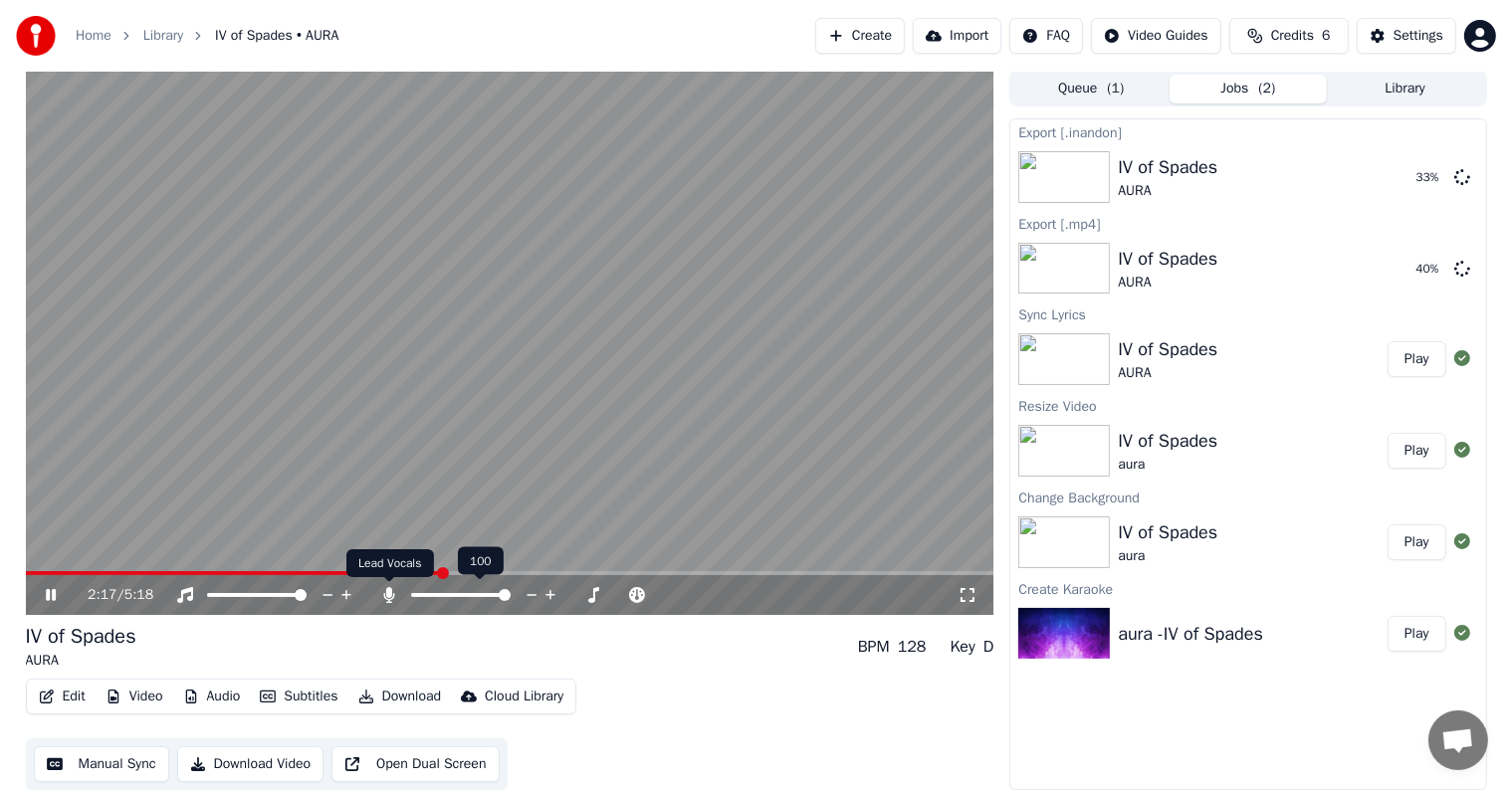 click 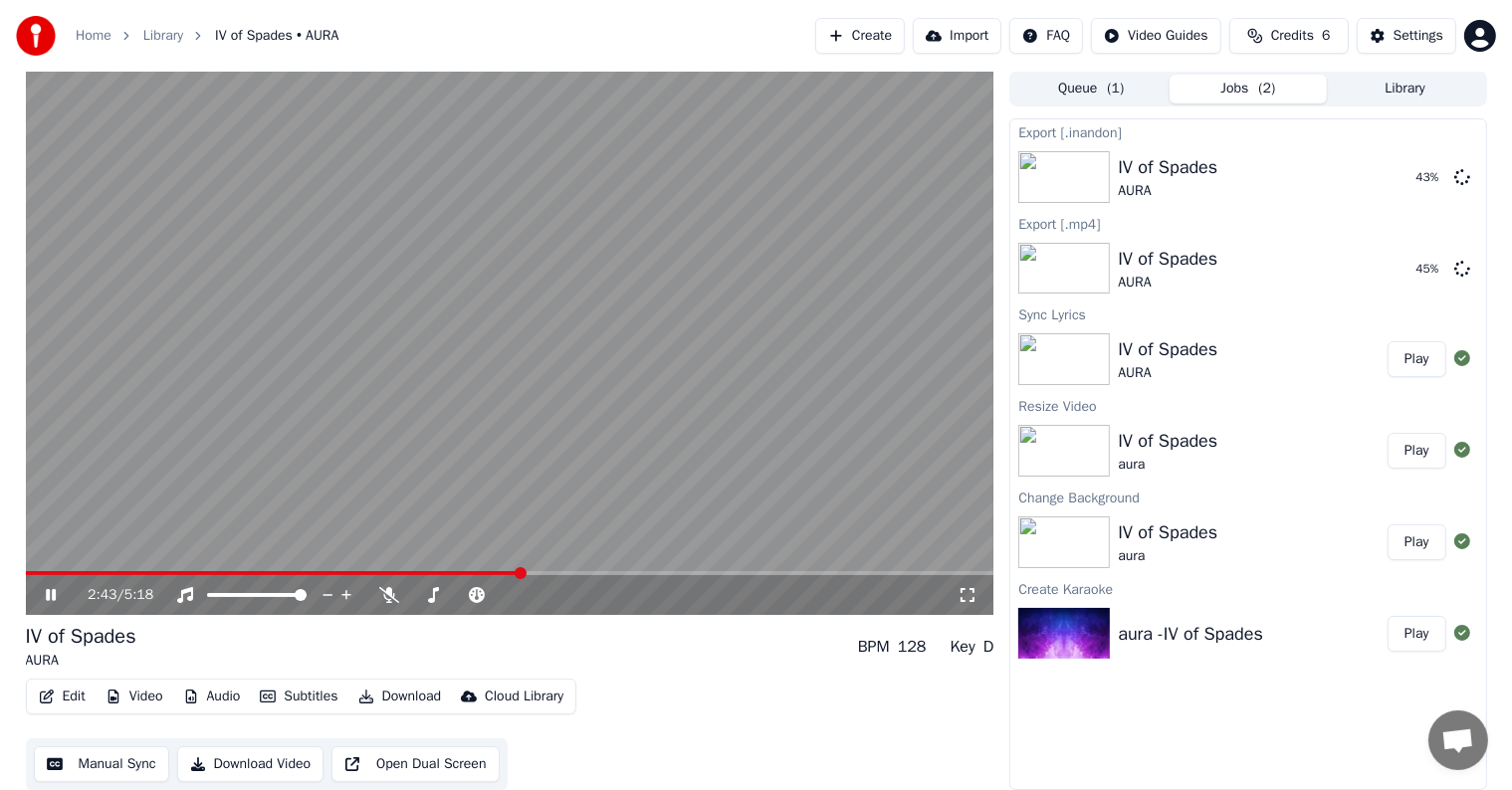 click on "Download" at bounding box center (400, 696) 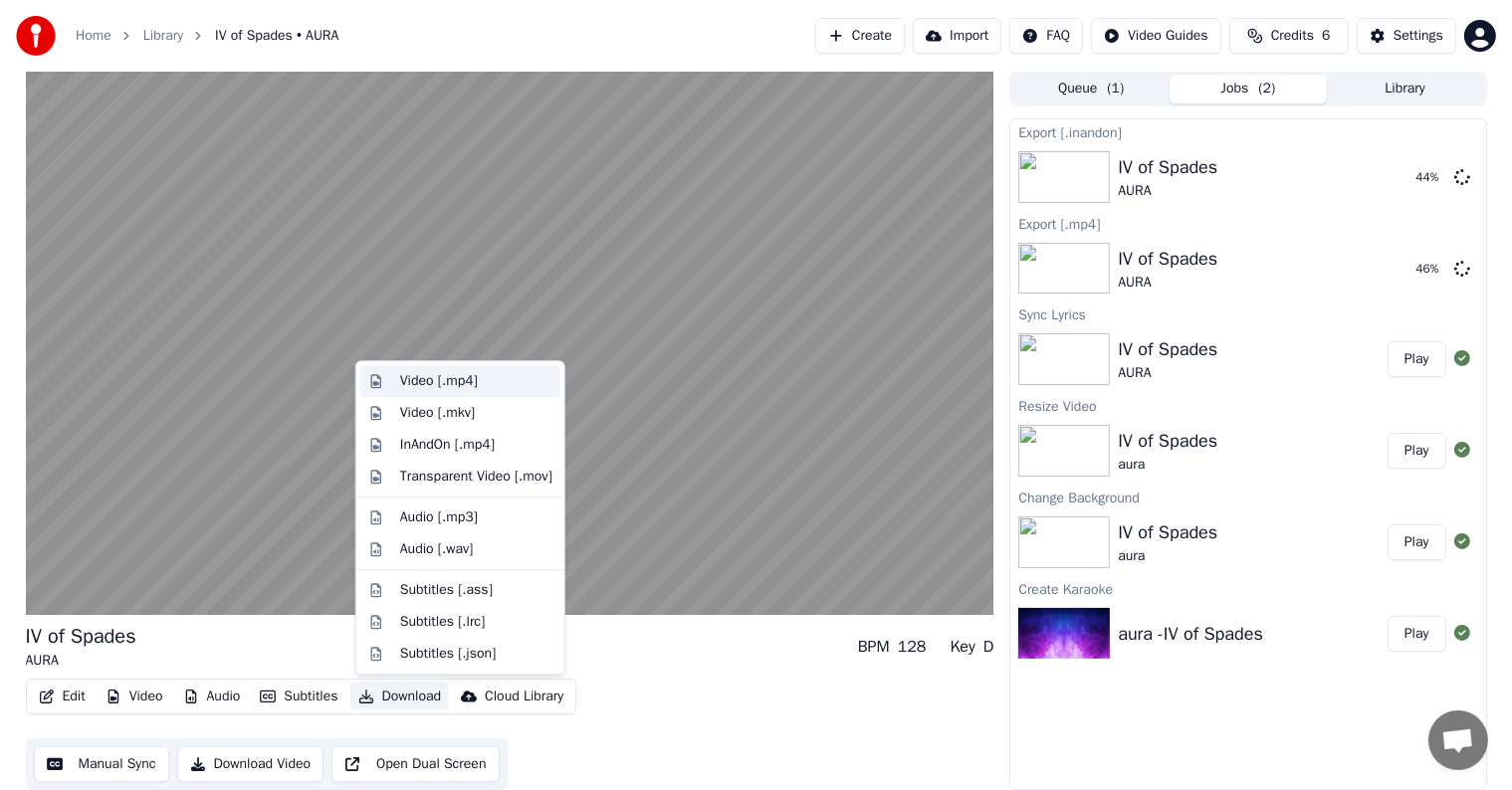 click on "Video [.mp4]" at bounding box center [476, 381] 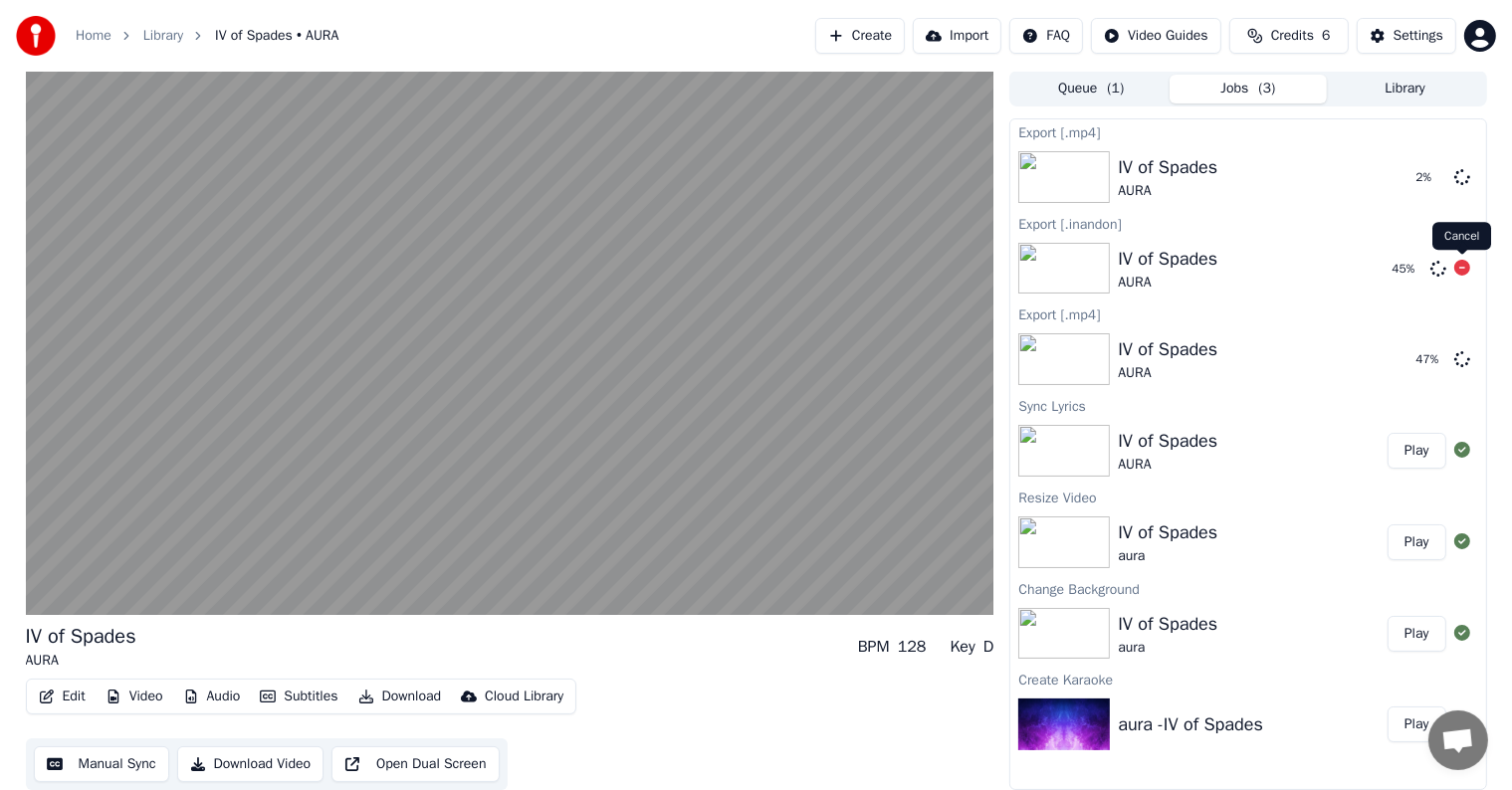 click 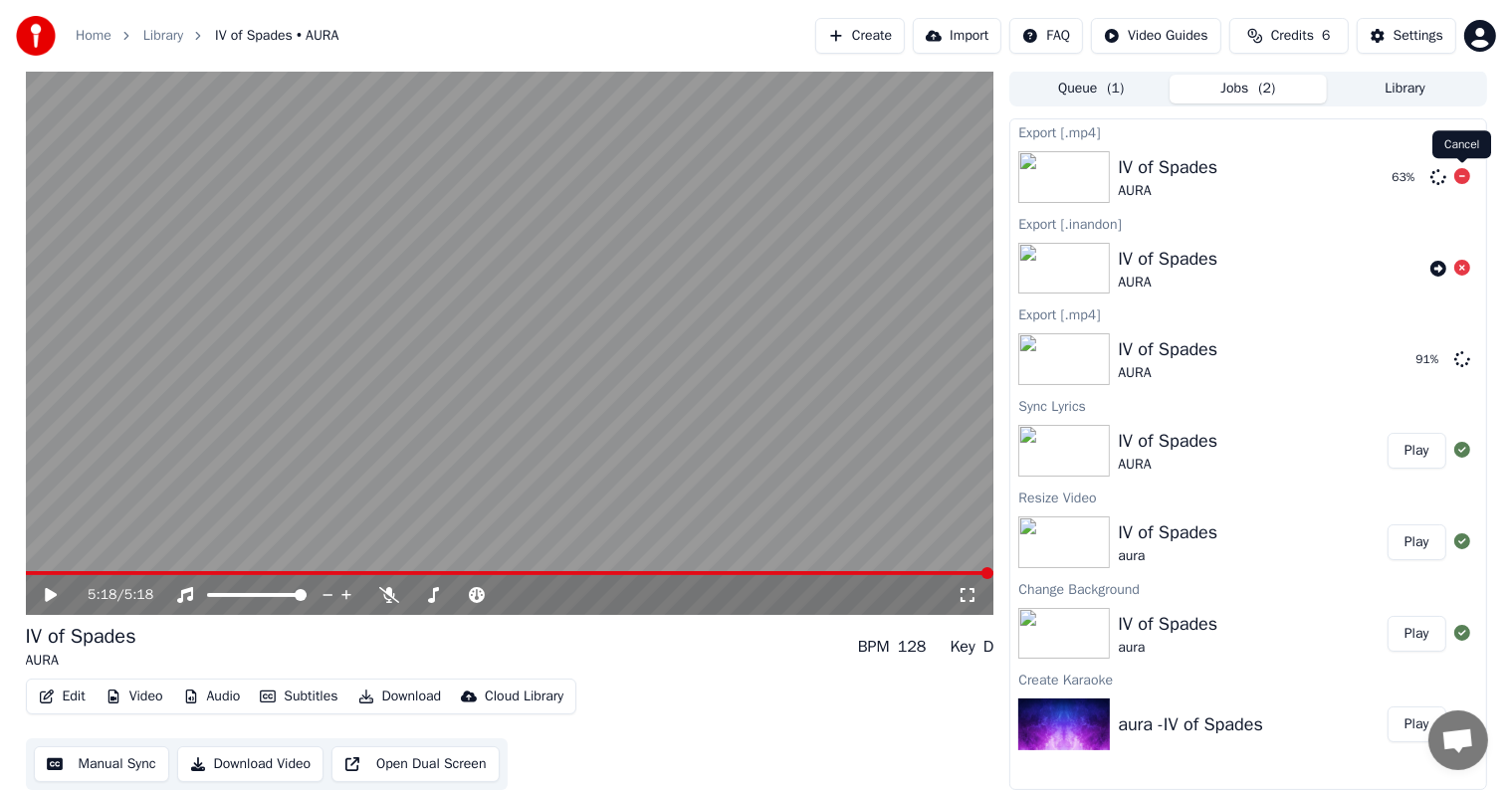 click 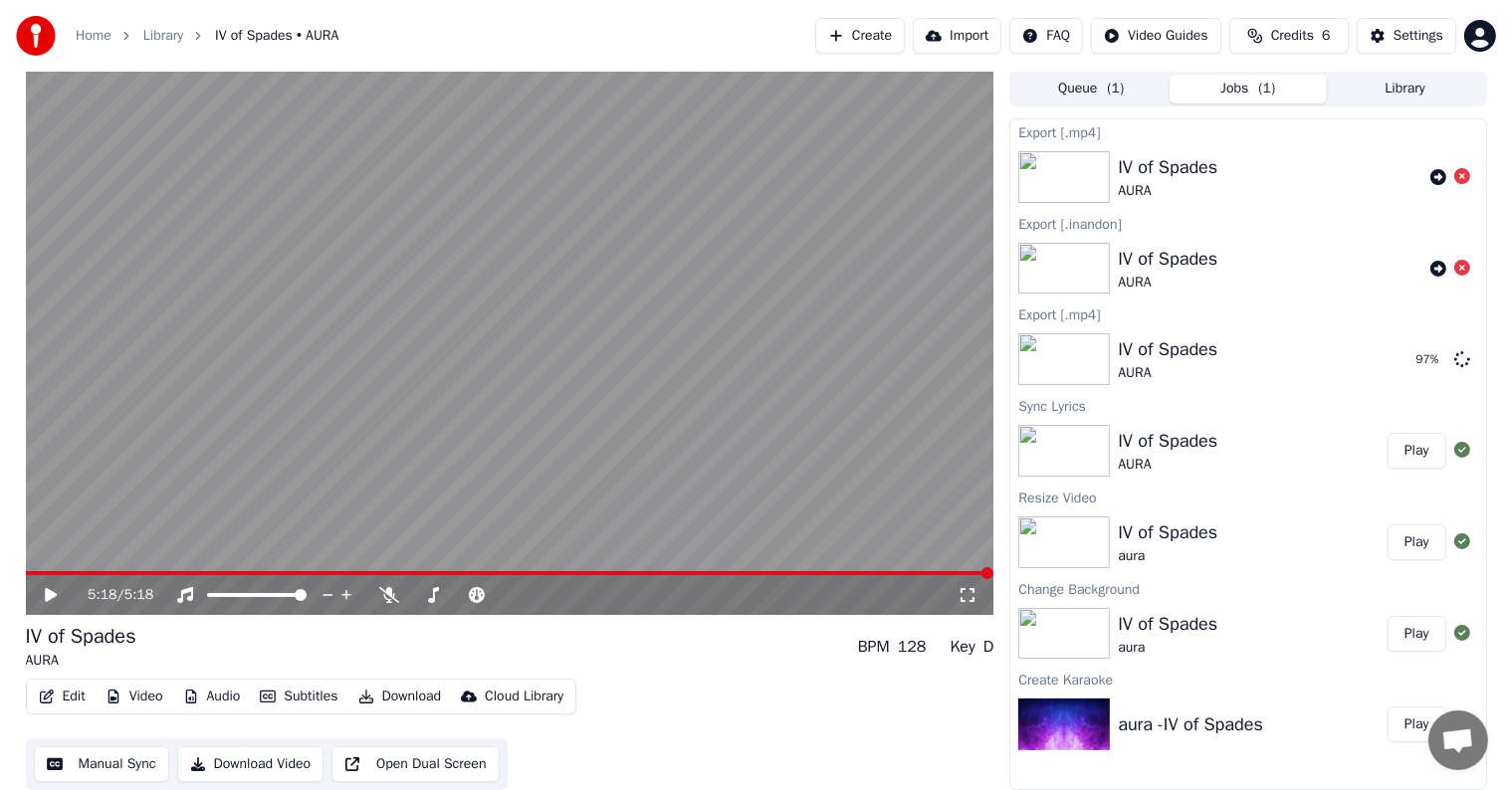 click on "Edit" at bounding box center (62, 696) 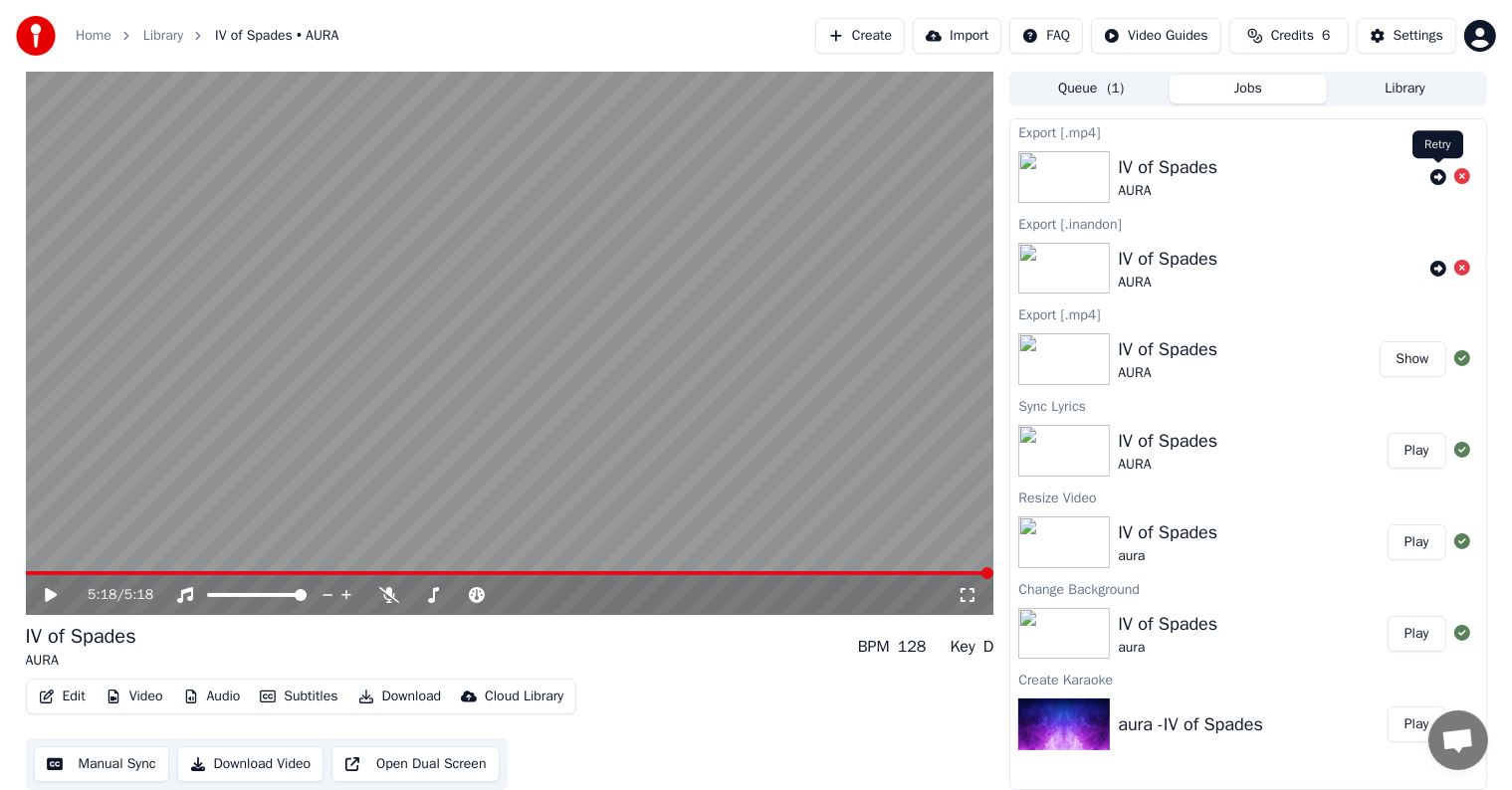 click 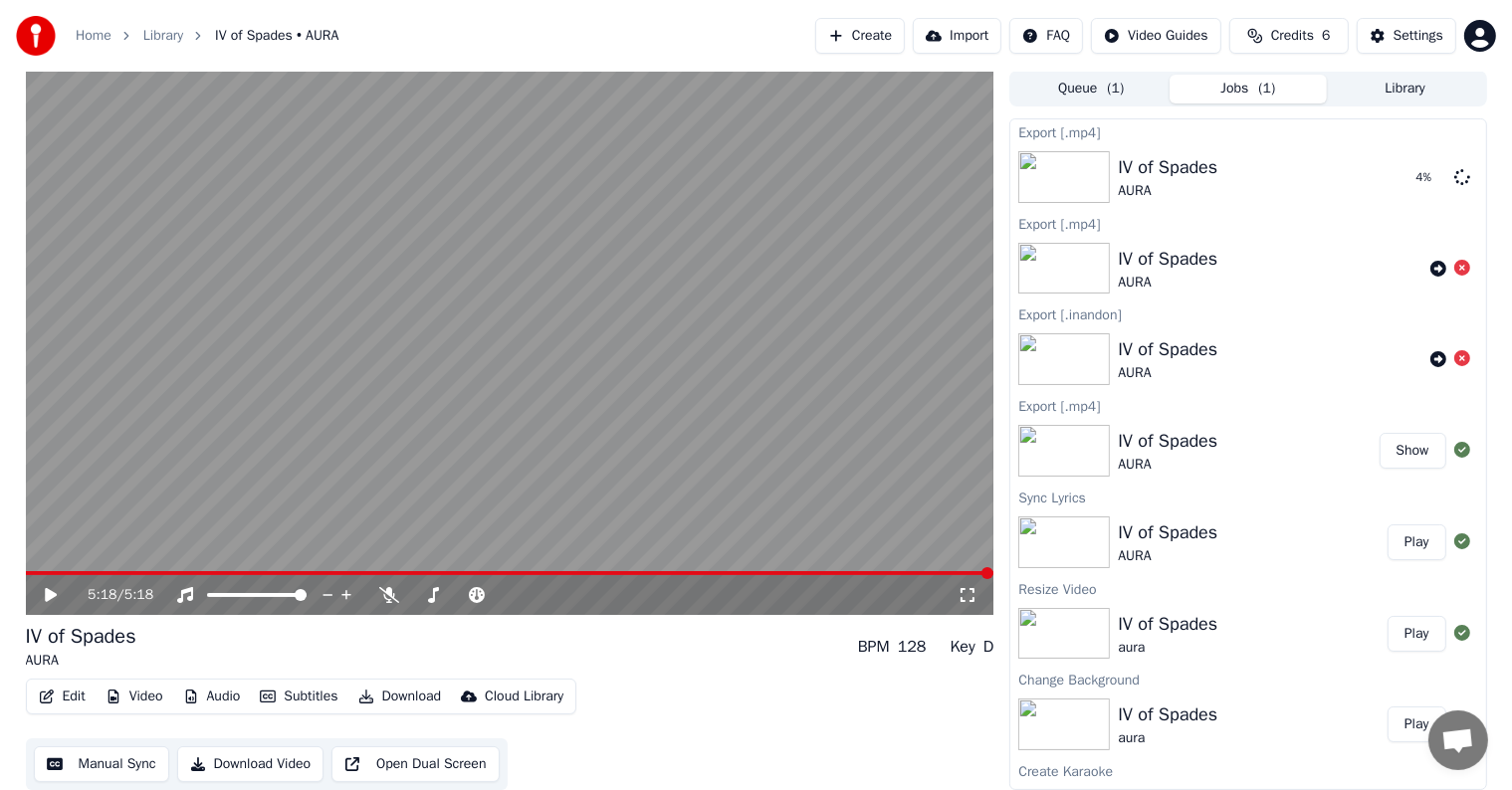 scroll, scrollTop: 60, scrollLeft: 0, axis: vertical 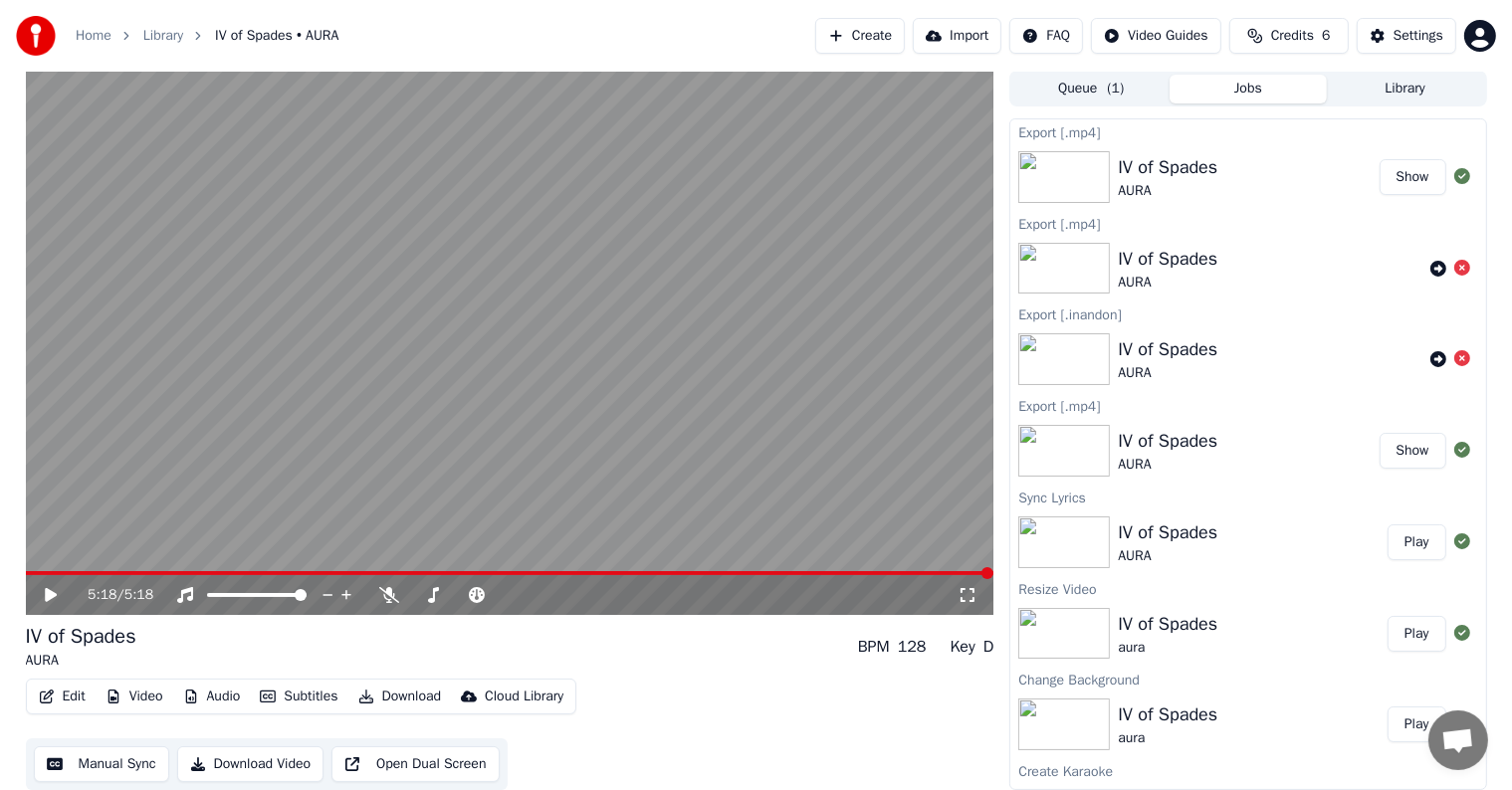 click on "Create" at bounding box center [860, 36] 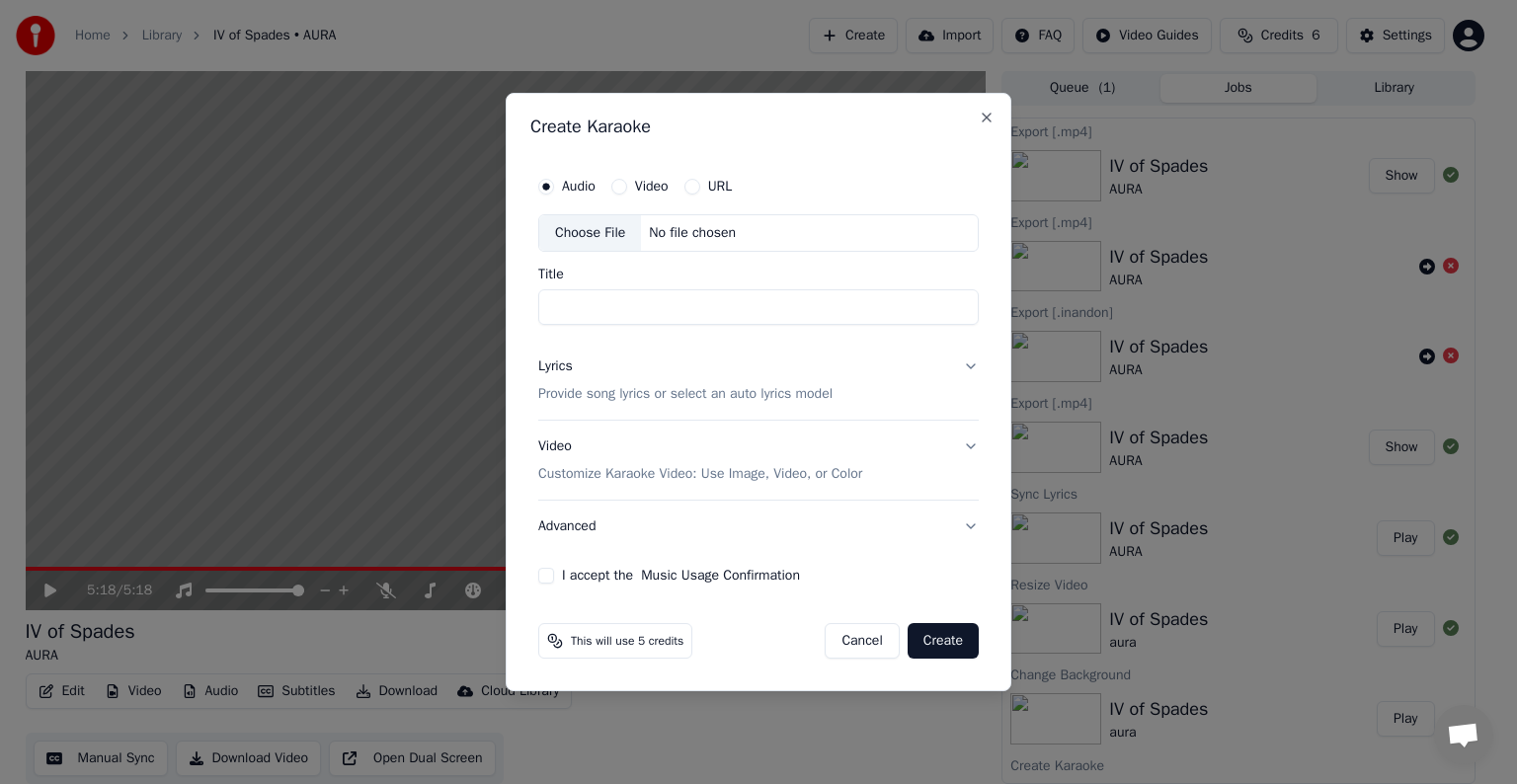 click on "Choose File" at bounding box center (590, 233) 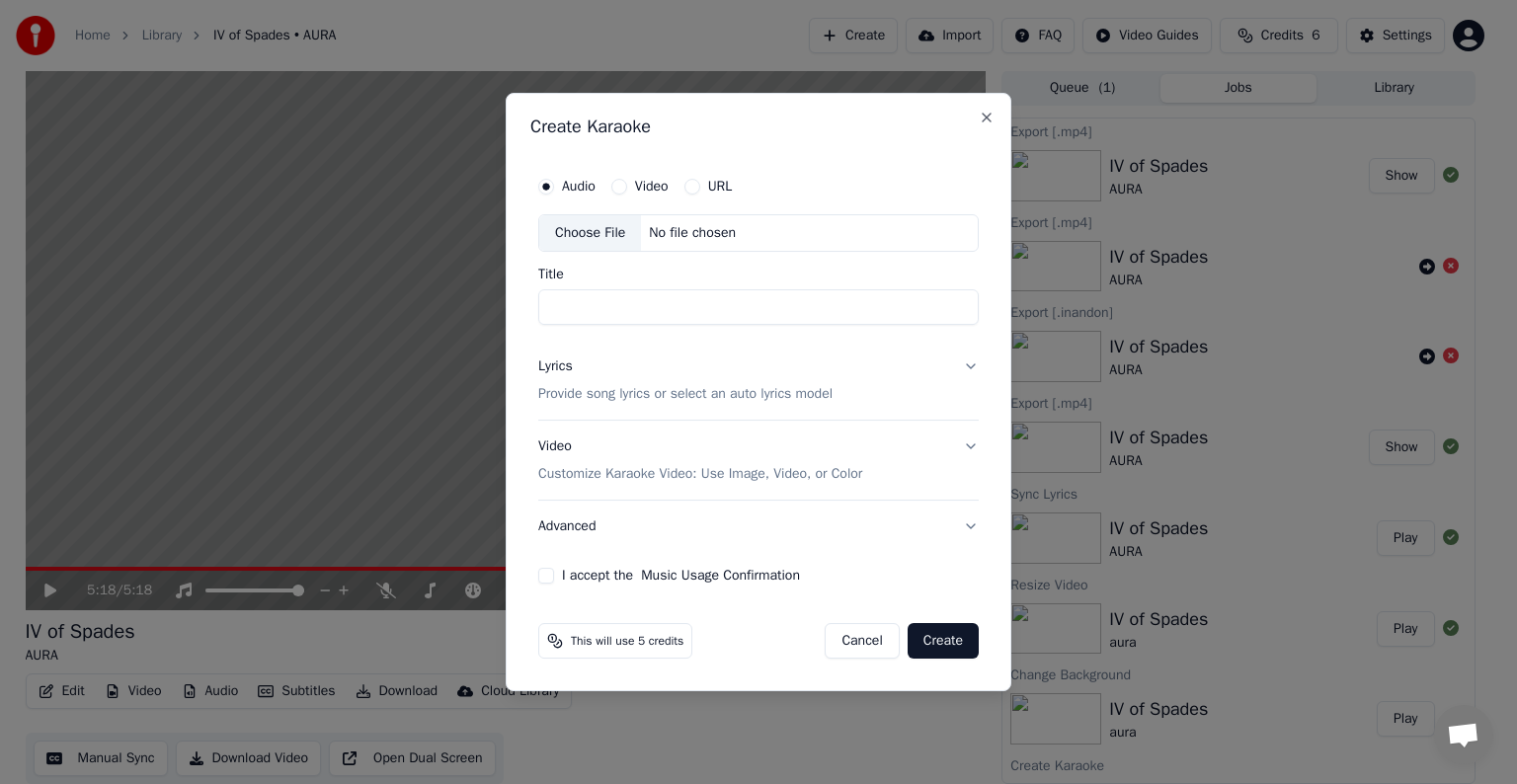 type on "**********" 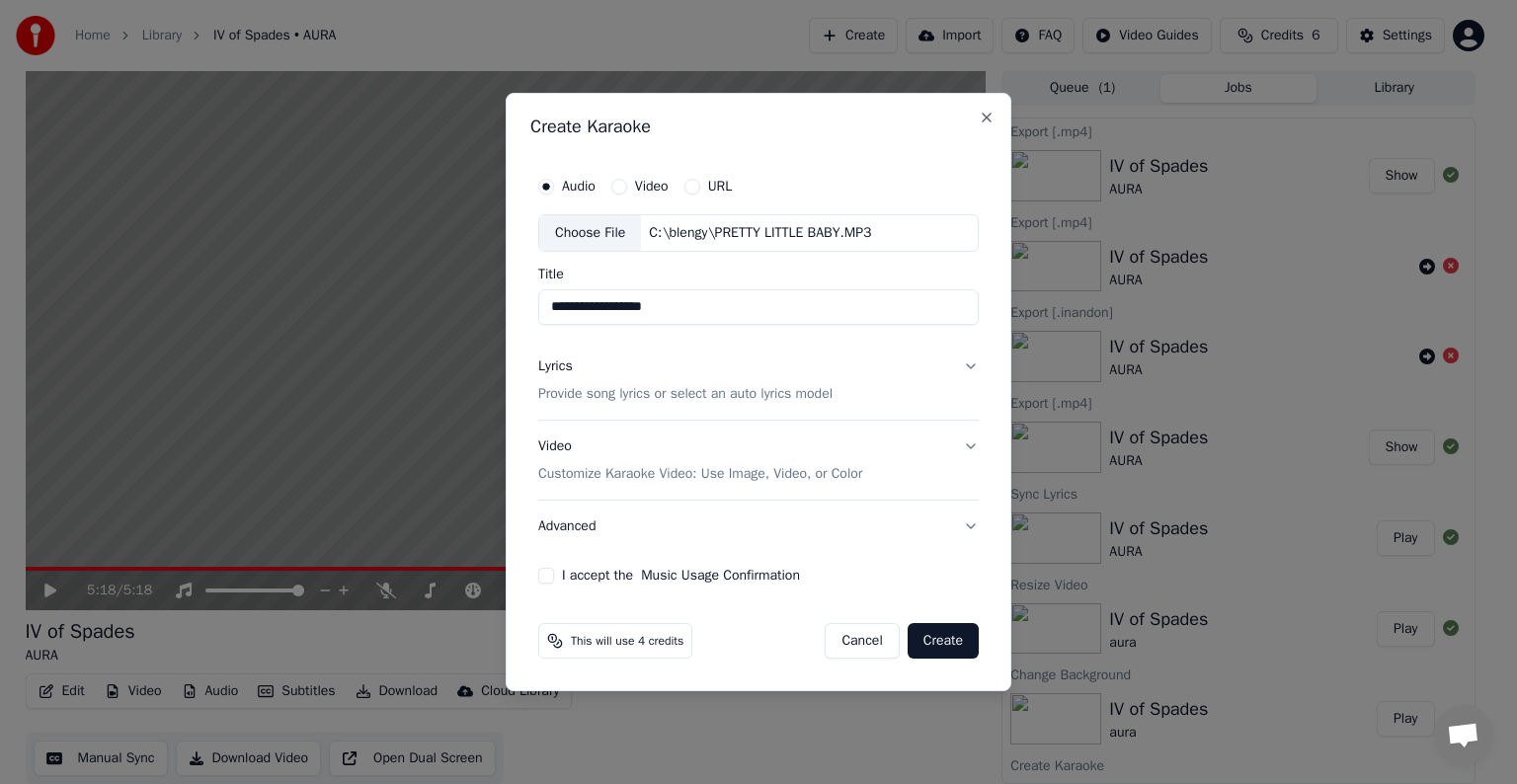 click on "Provide song lyrics or select an auto lyrics model" at bounding box center [685, 394] 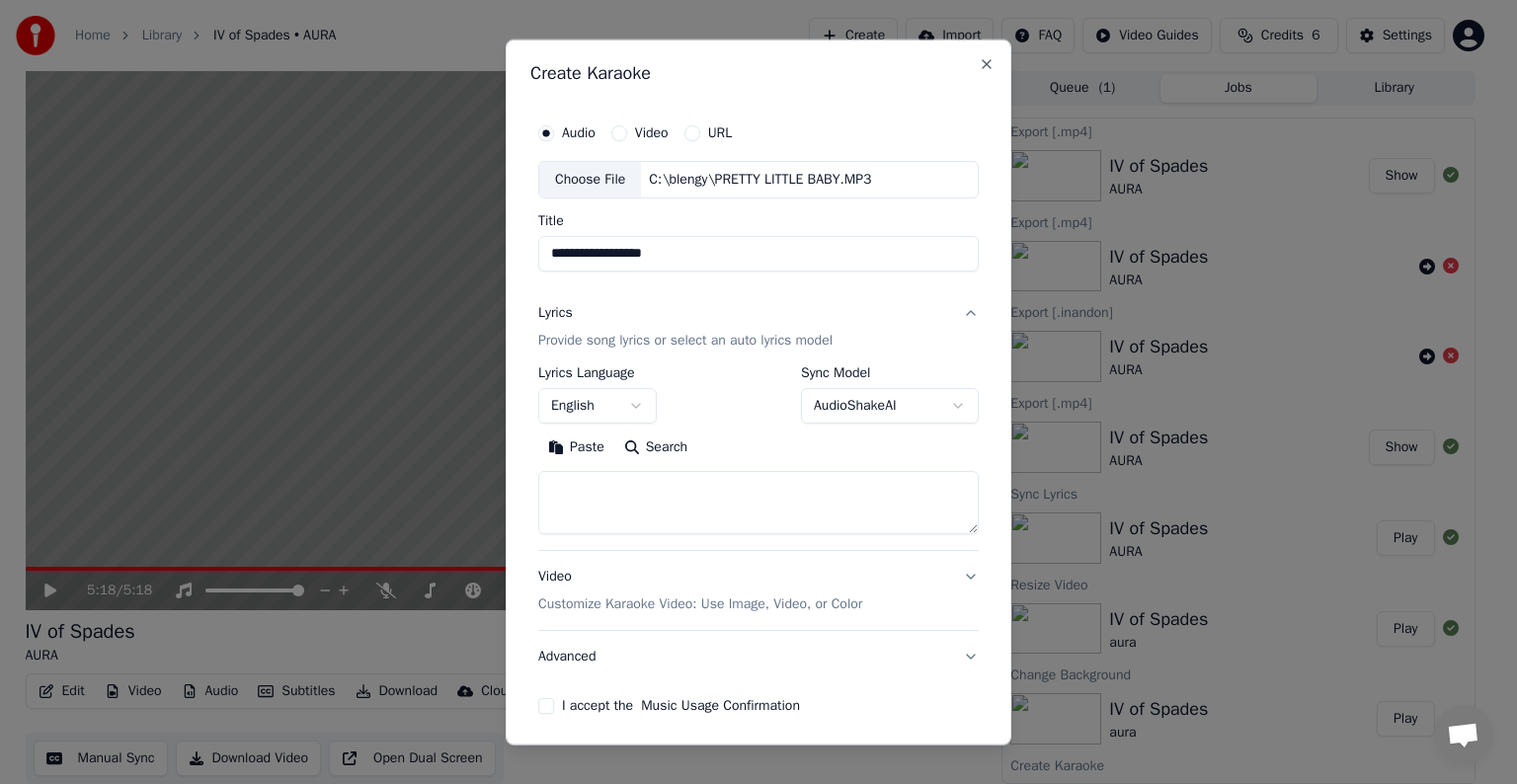 click at bounding box center [758, 503] 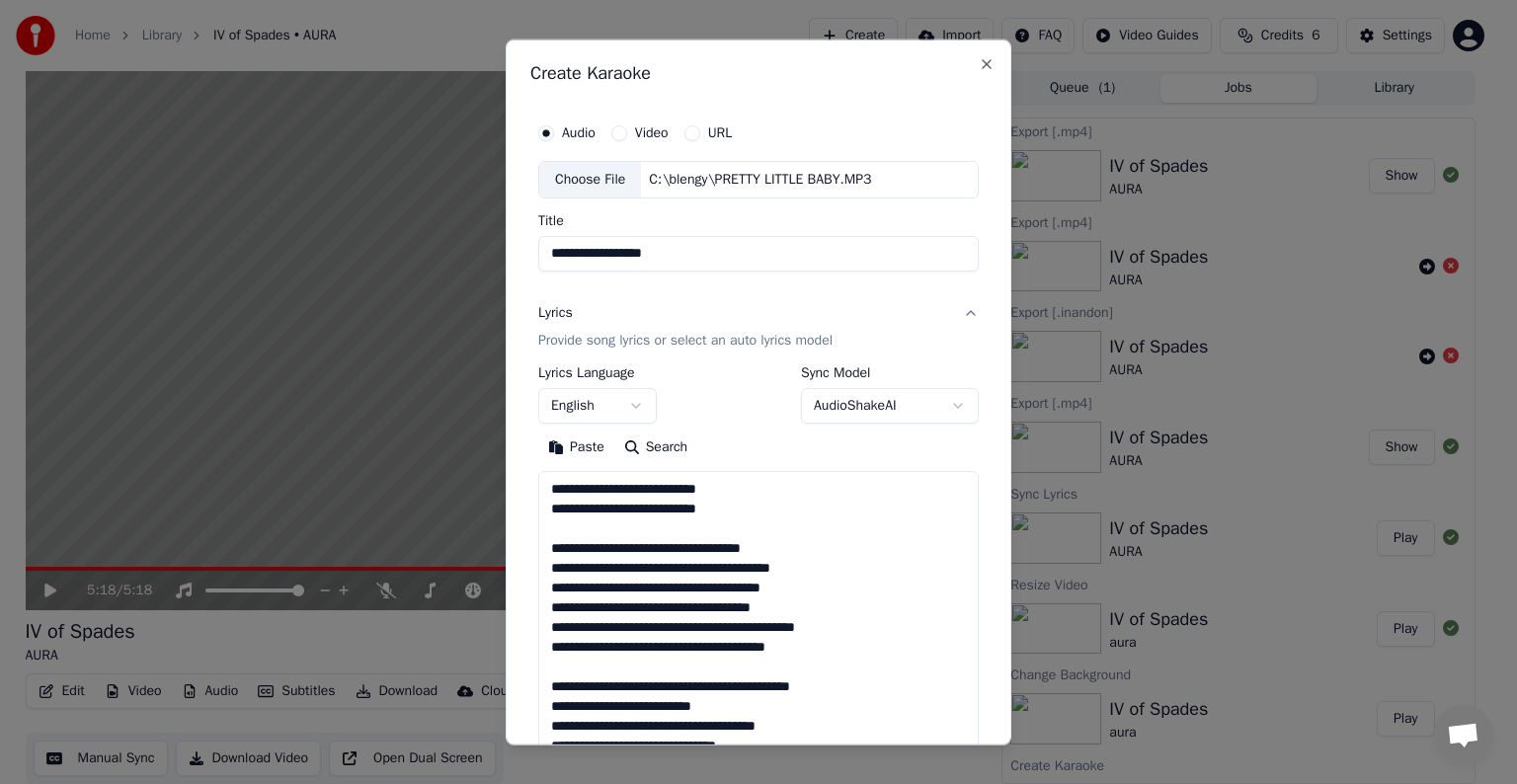 scroll, scrollTop: 577, scrollLeft: 0, axis: vertical 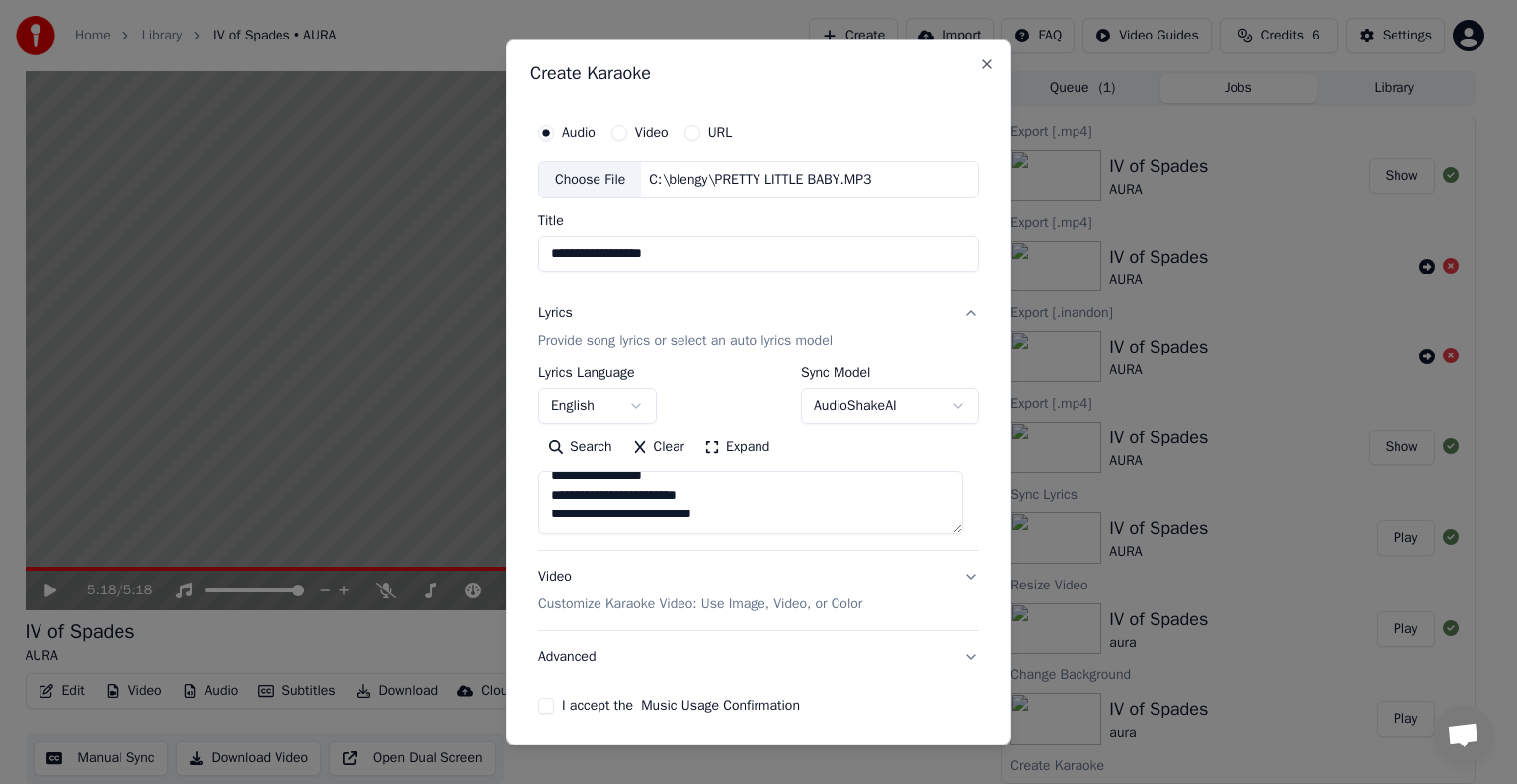 type on "**********" 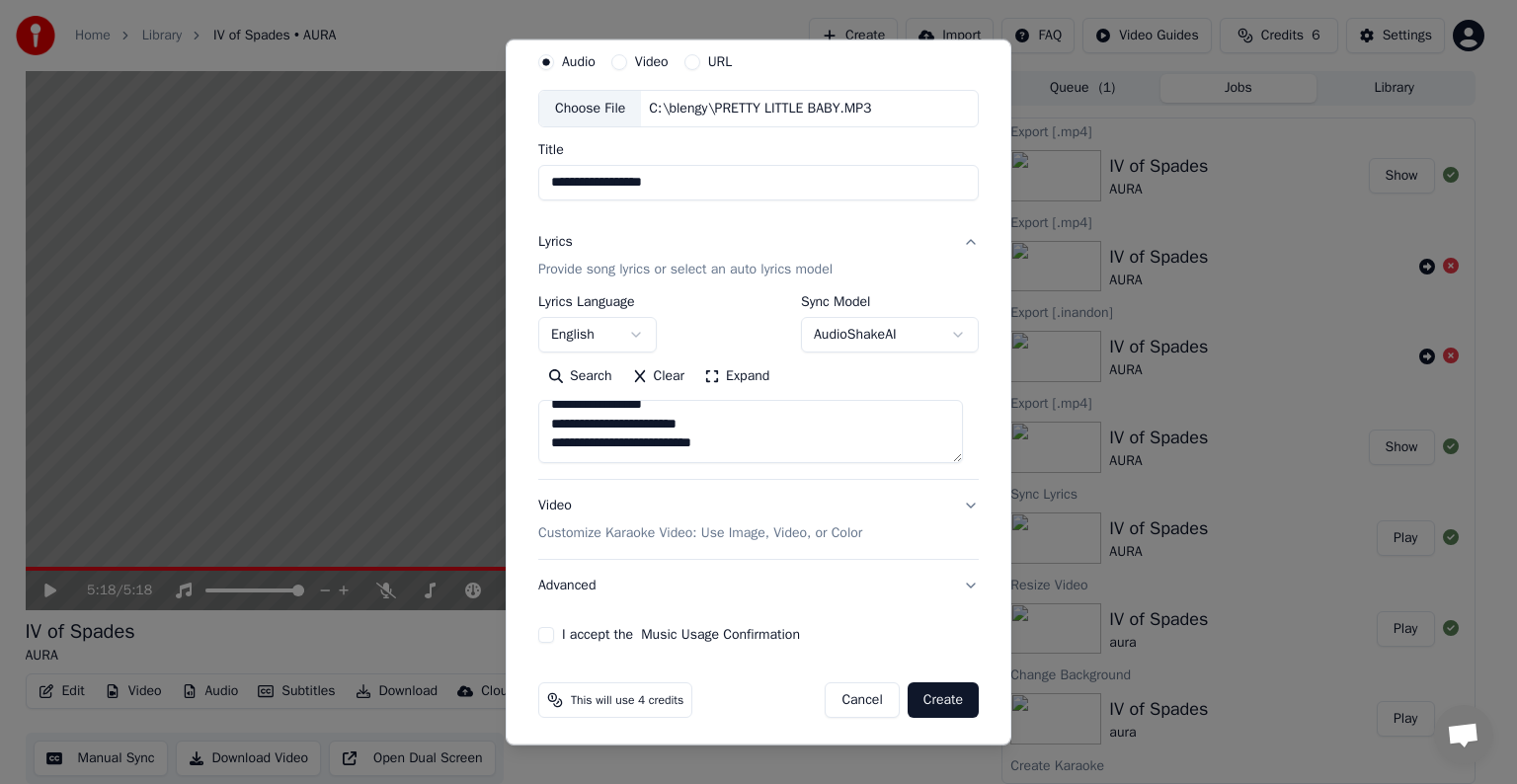 scroll, scrollTop: 75, scrollLeft: 0, axis: vertical 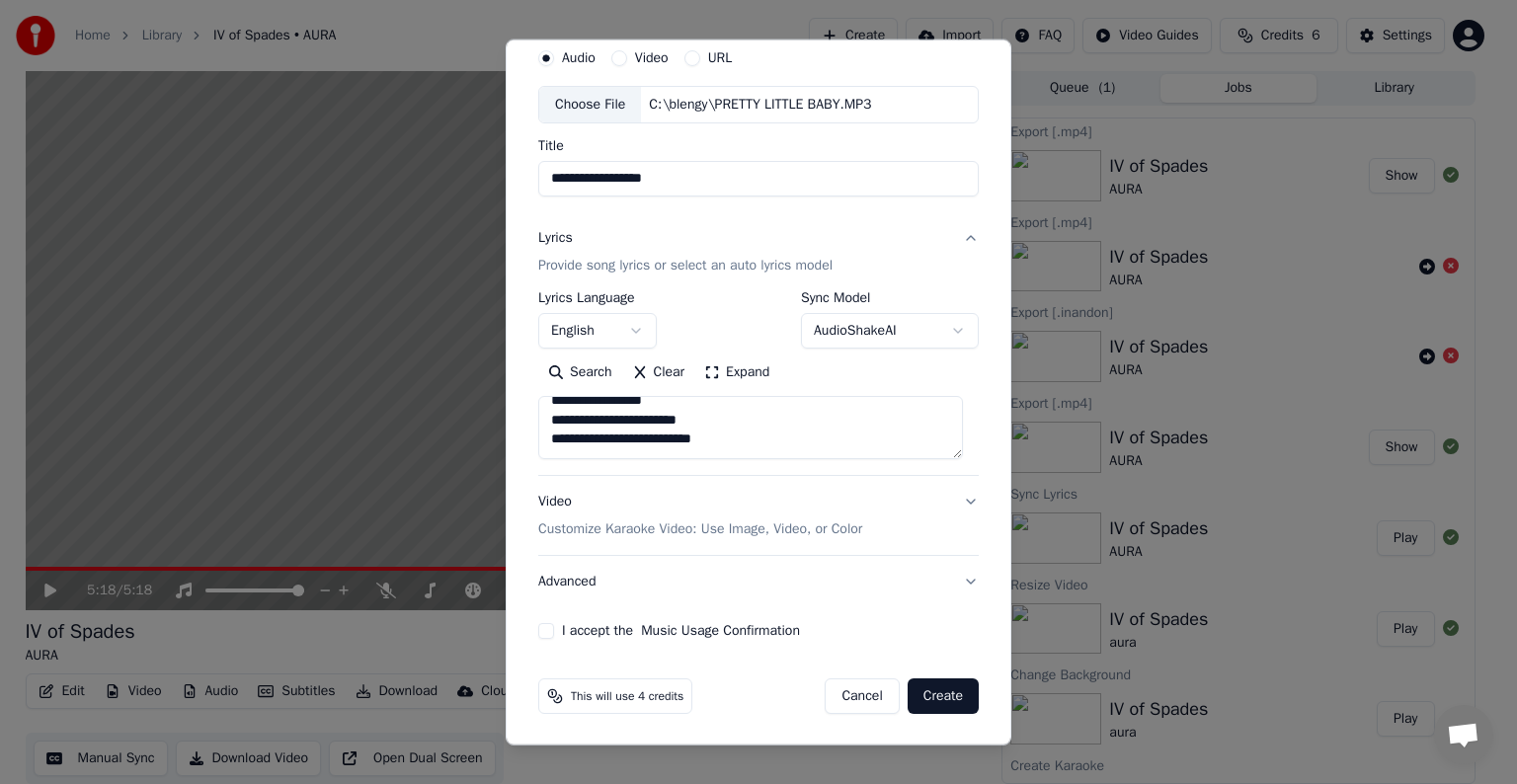 click on "I accept the   Music Usage Confirmation" at bounding box center [546, 631] 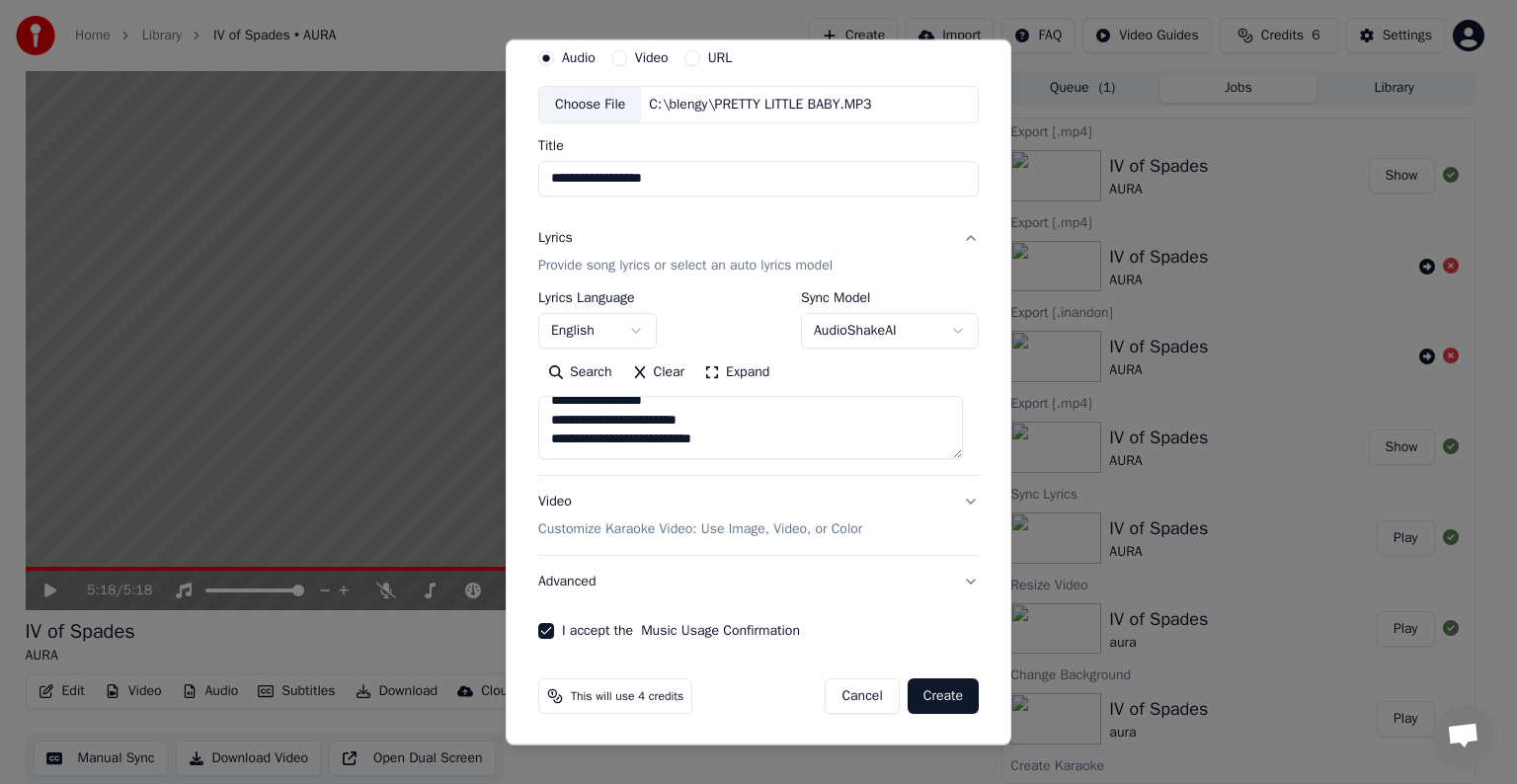 click on "Advanced" at bounding box center (758, 582) 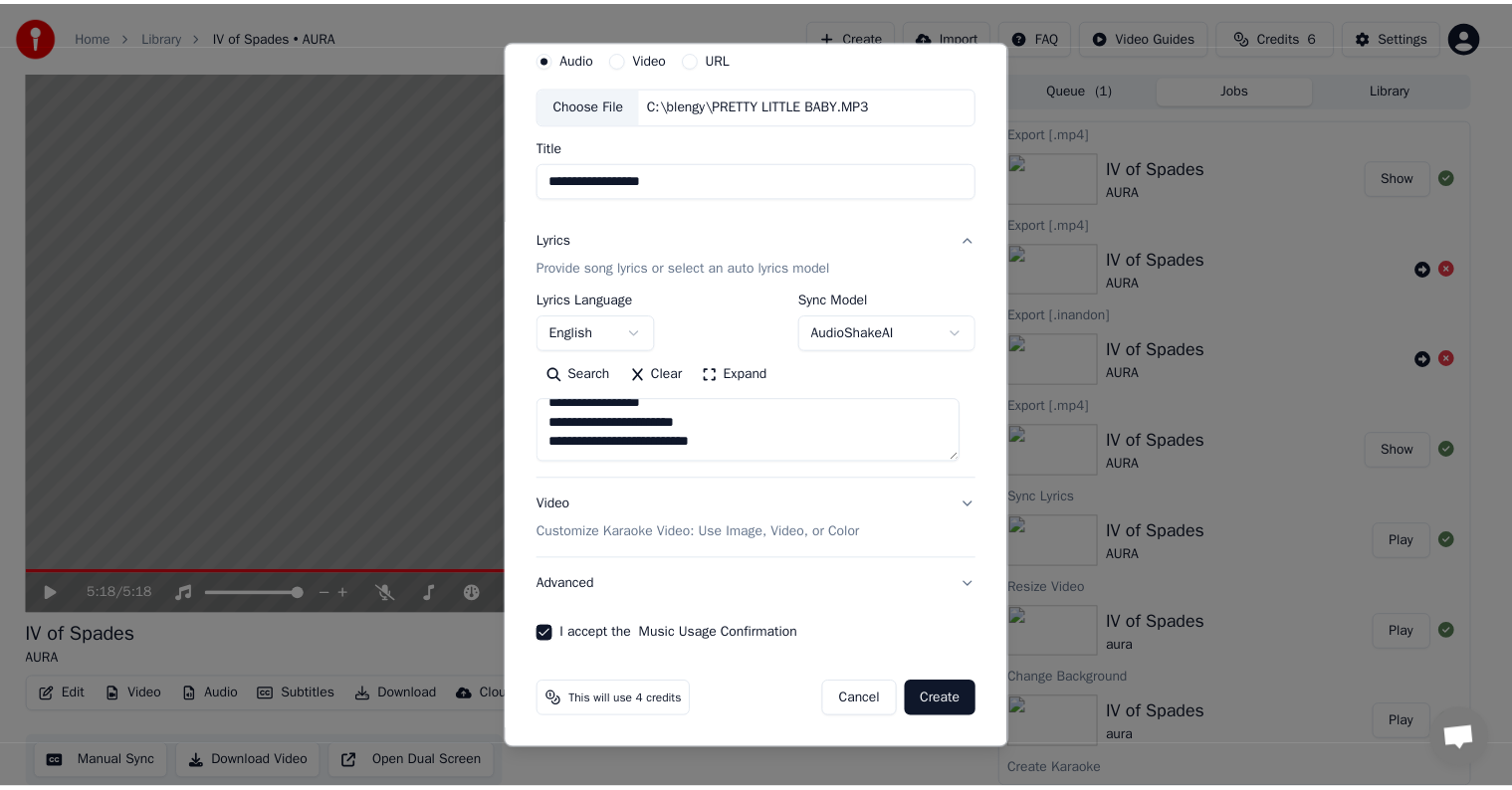 scroll, scrollTop: 0, scrollLeft: 0, axis: both 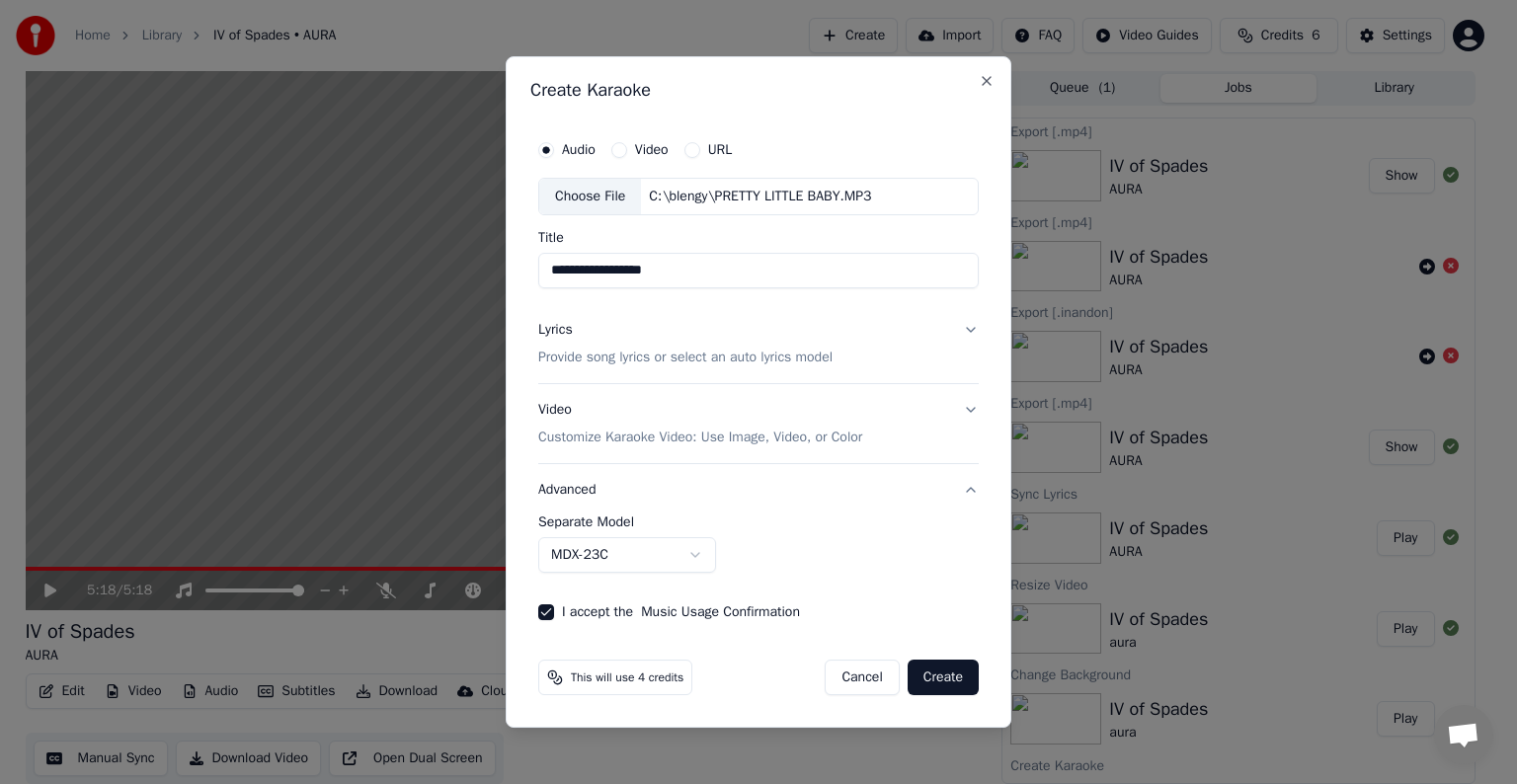 click on "Create" at bounding box center (943, 677) 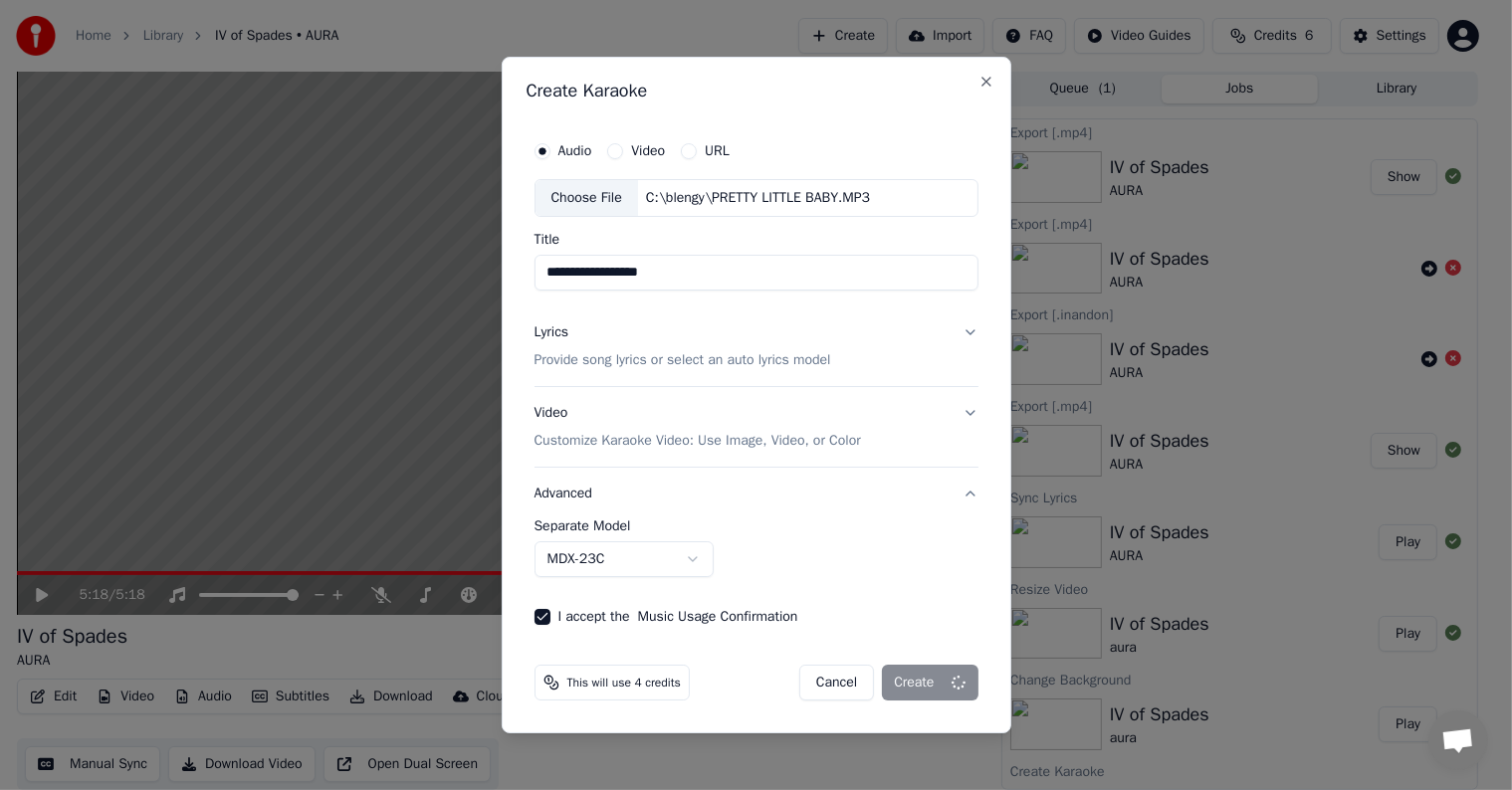 type 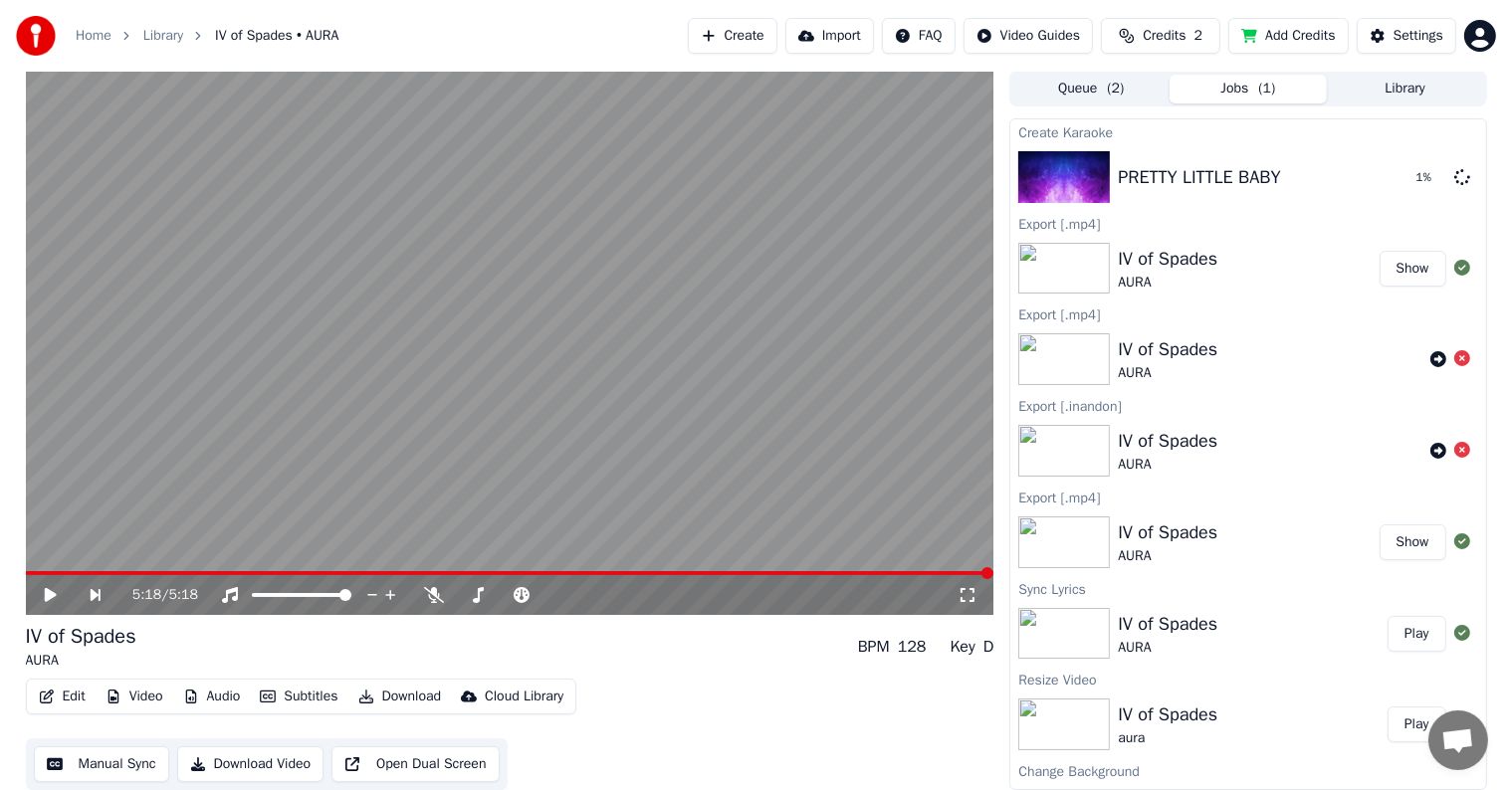 click on "Show" at bounding box center (1412, 269) 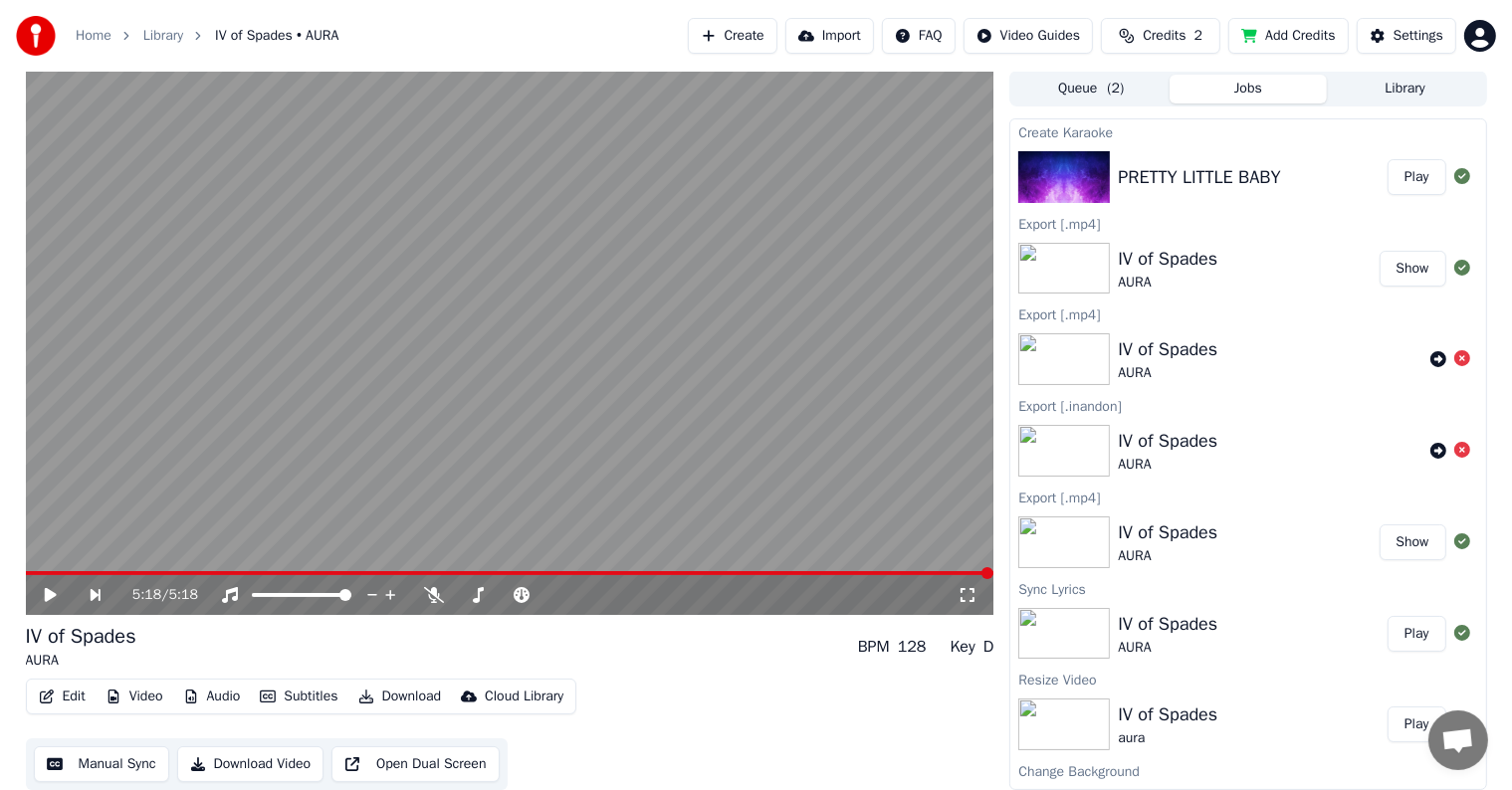 click on "Play" at bounding box center [1416, 177] 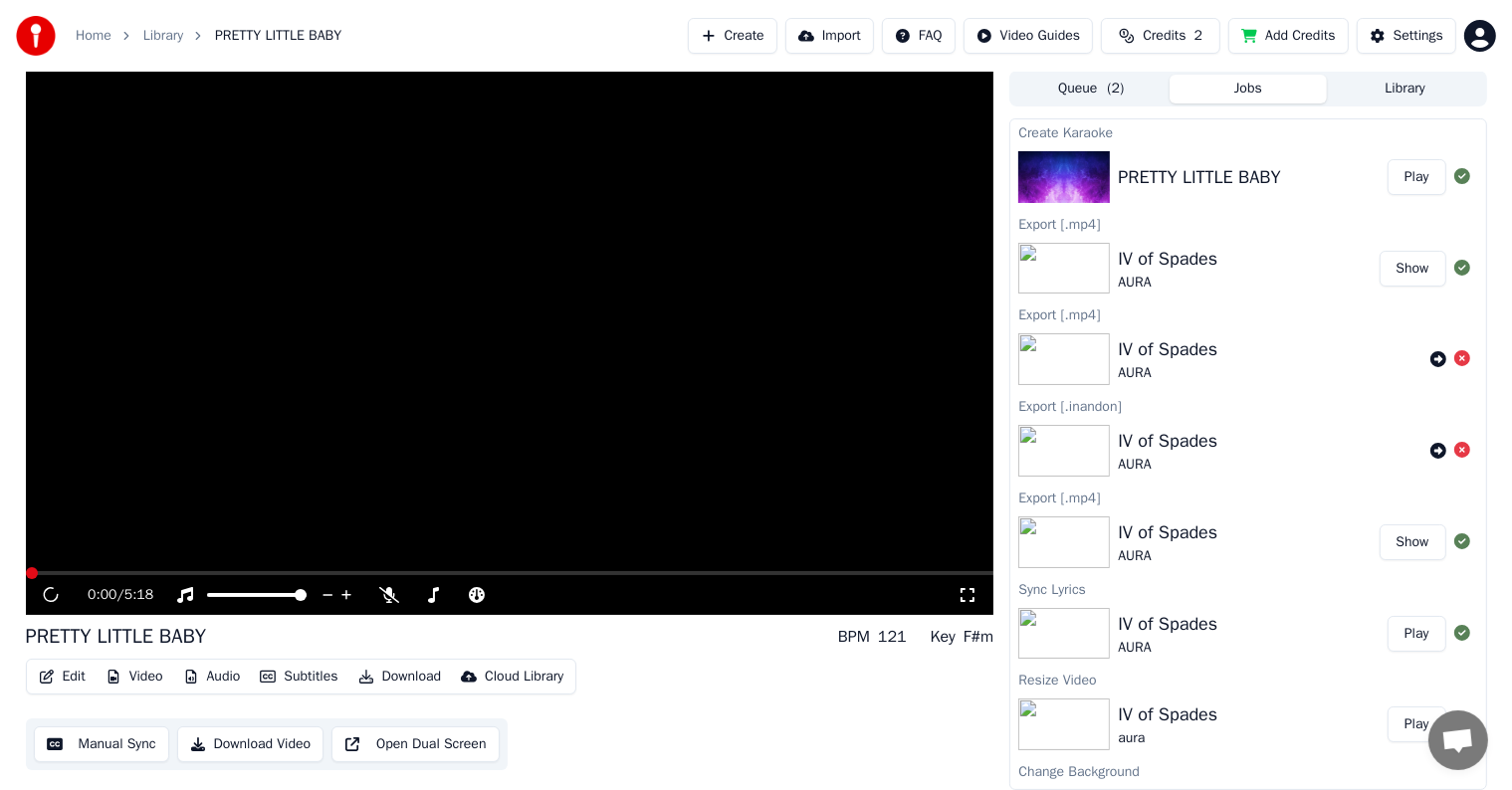 scroll, scrollTop: 0, scrollLeft: 0, axis: both 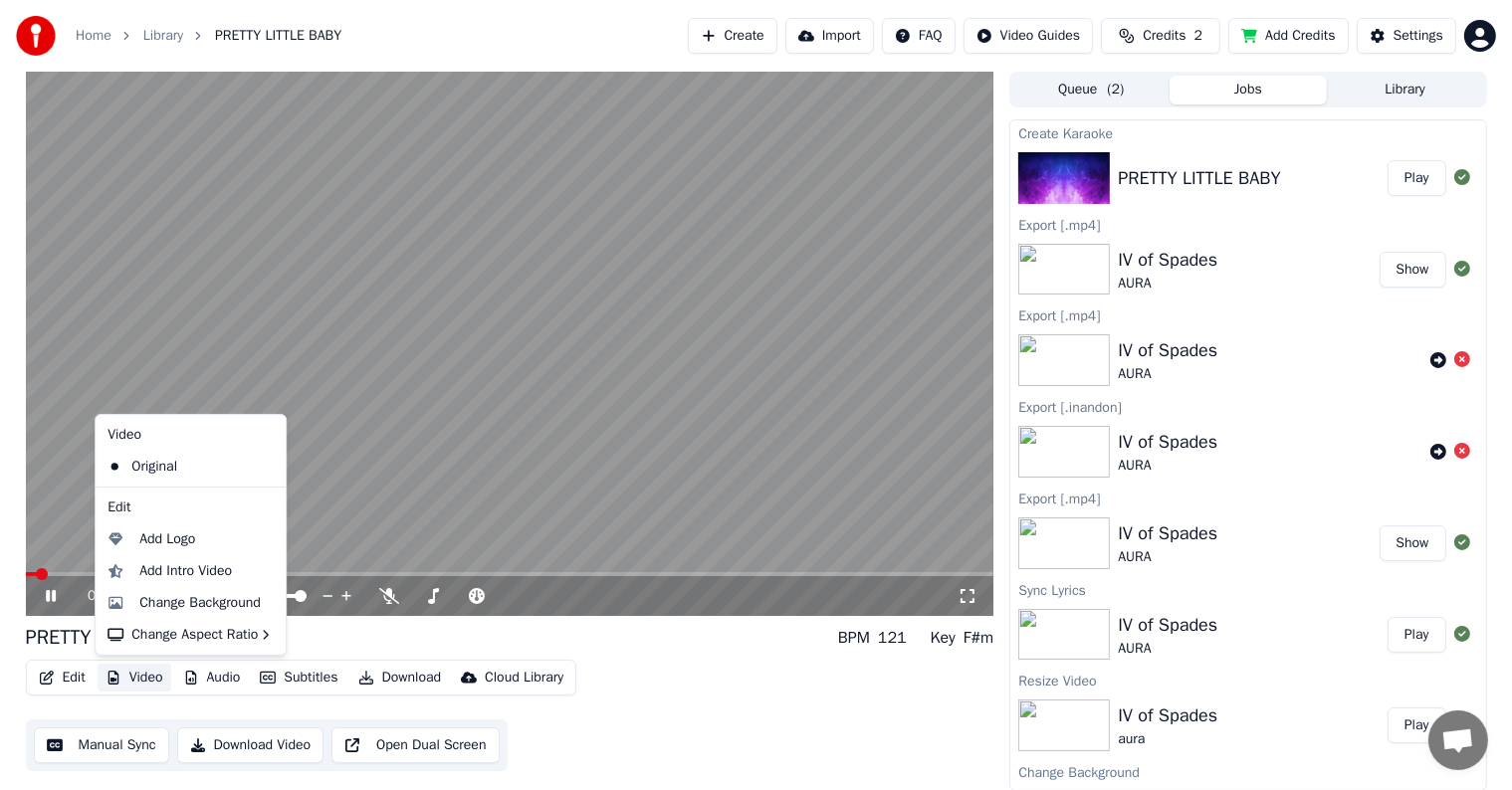 click on "Video" at bounding box center [134, 678] 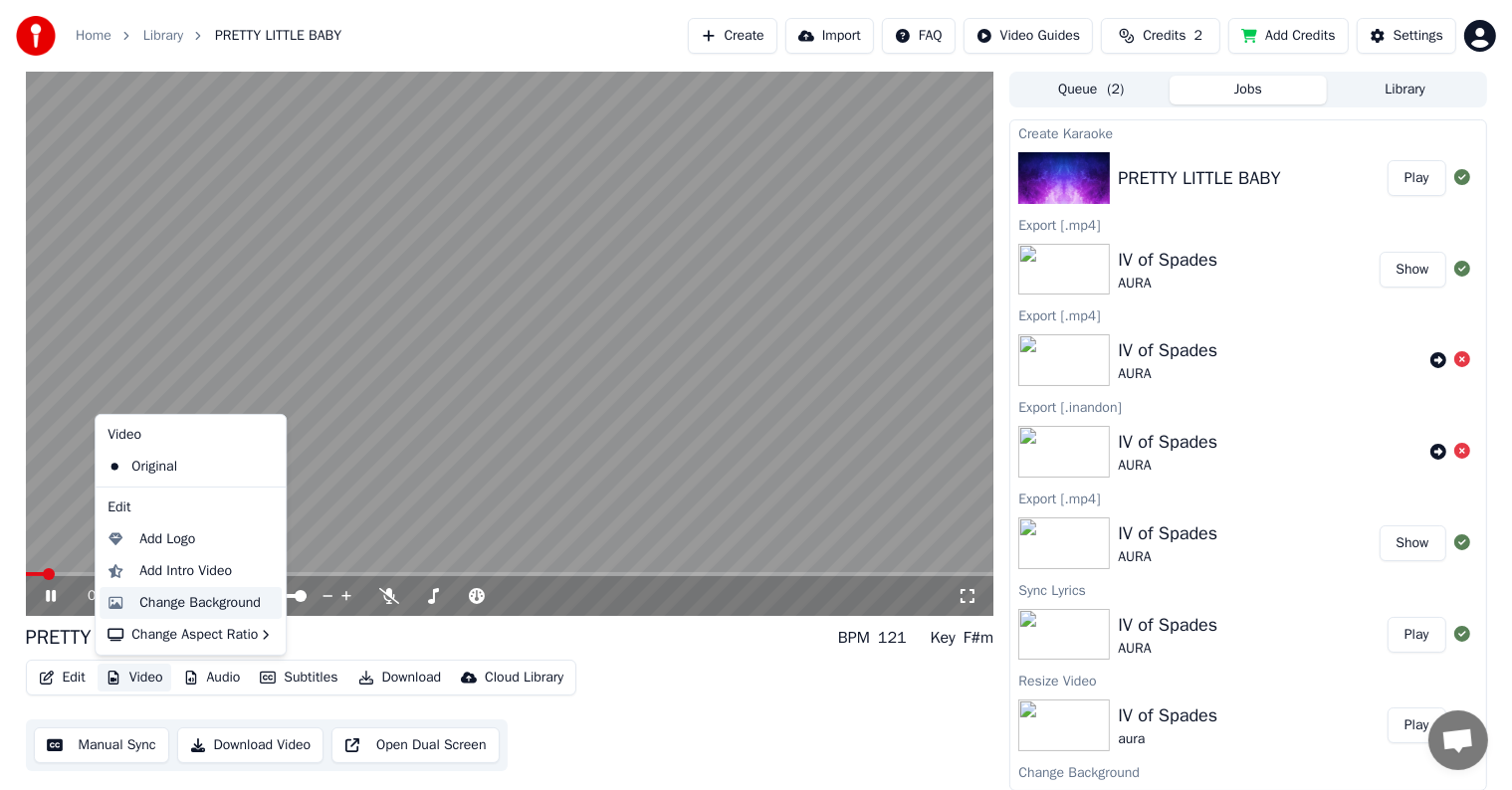 click on "Change Background" at bounding box center (200, 603) 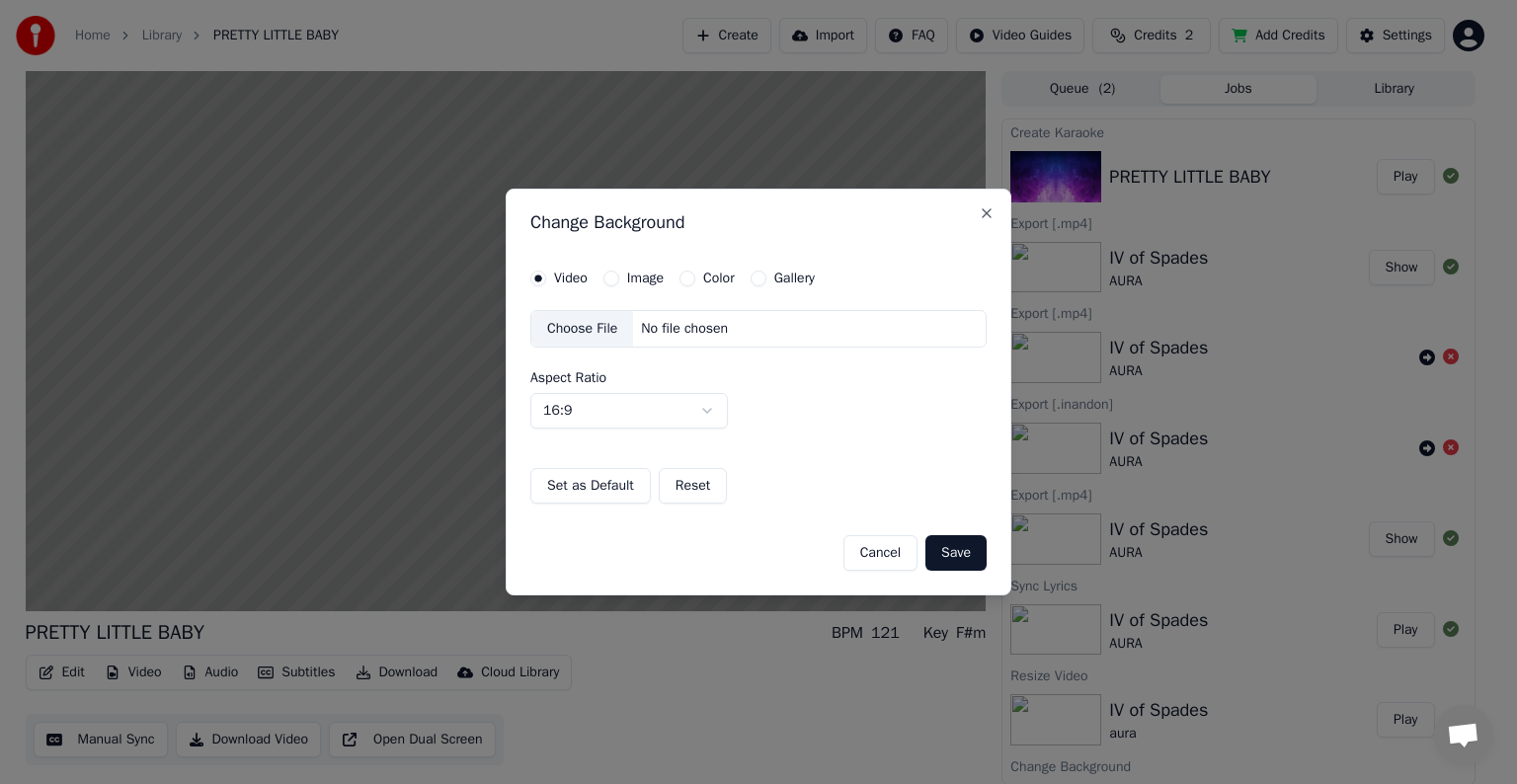 click on "Image" at bounding box center (611, 278) 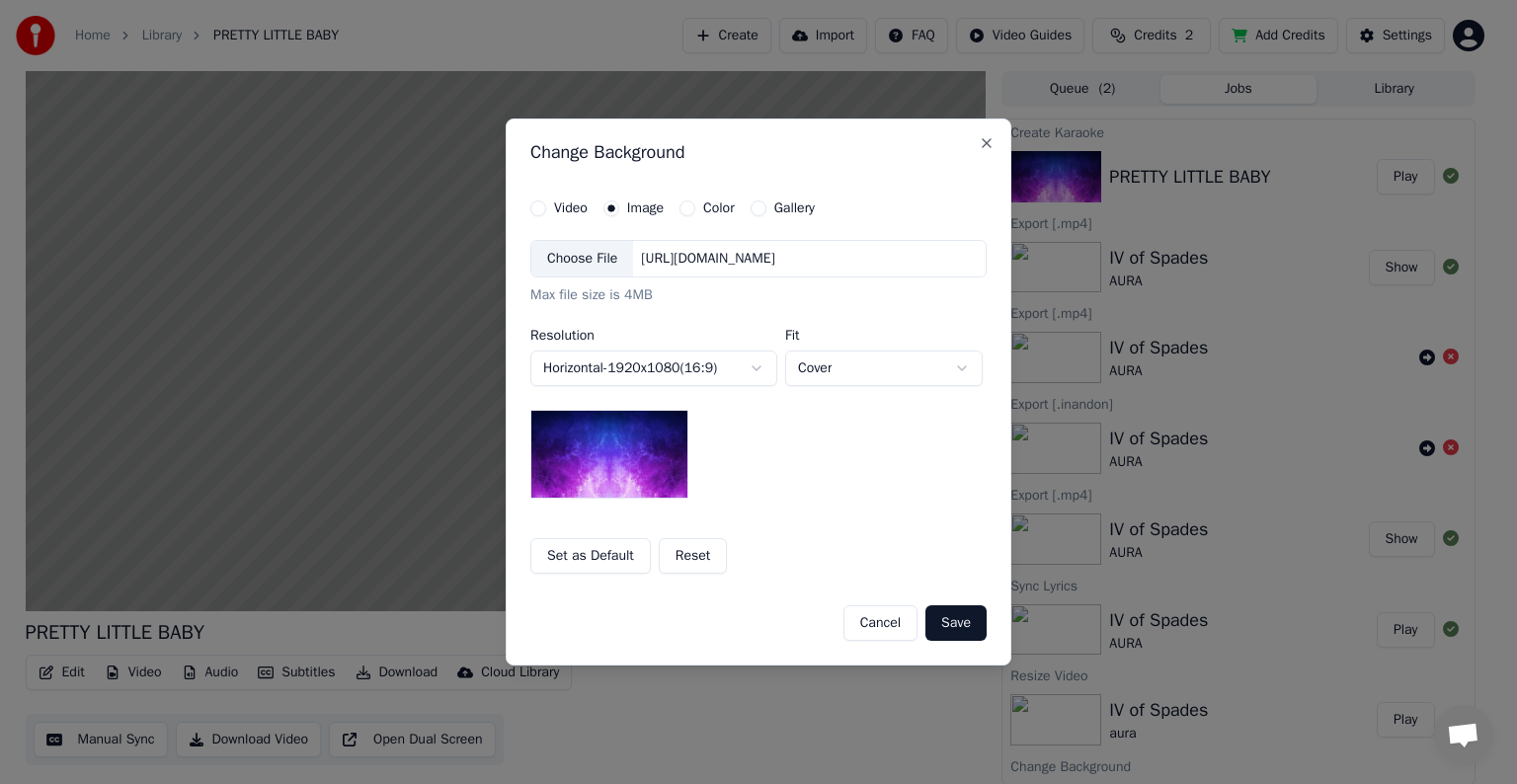 click on "Choose File" at bounding box center (582, 259) 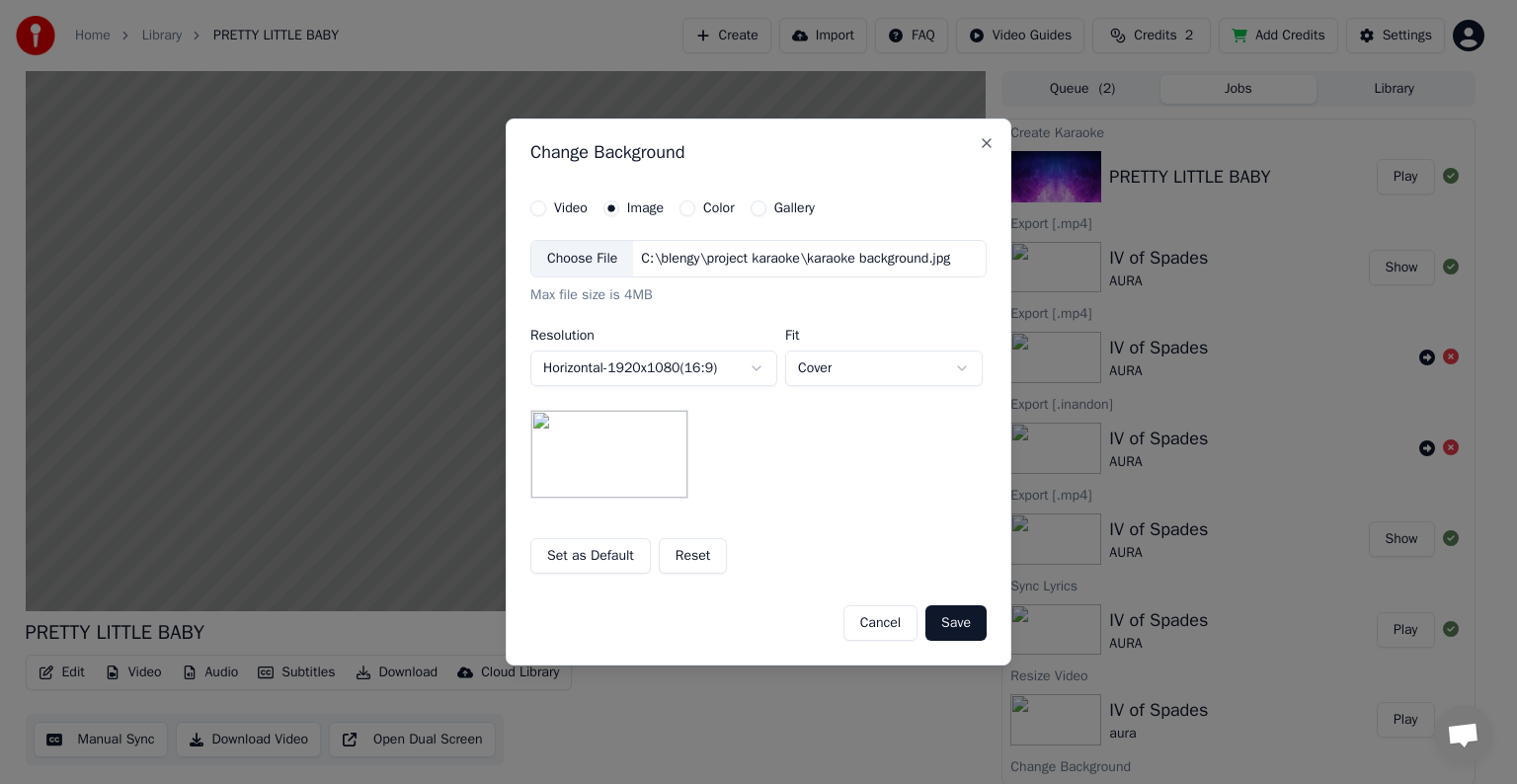 click on "Set as Default" at bounding box center [591, 556] 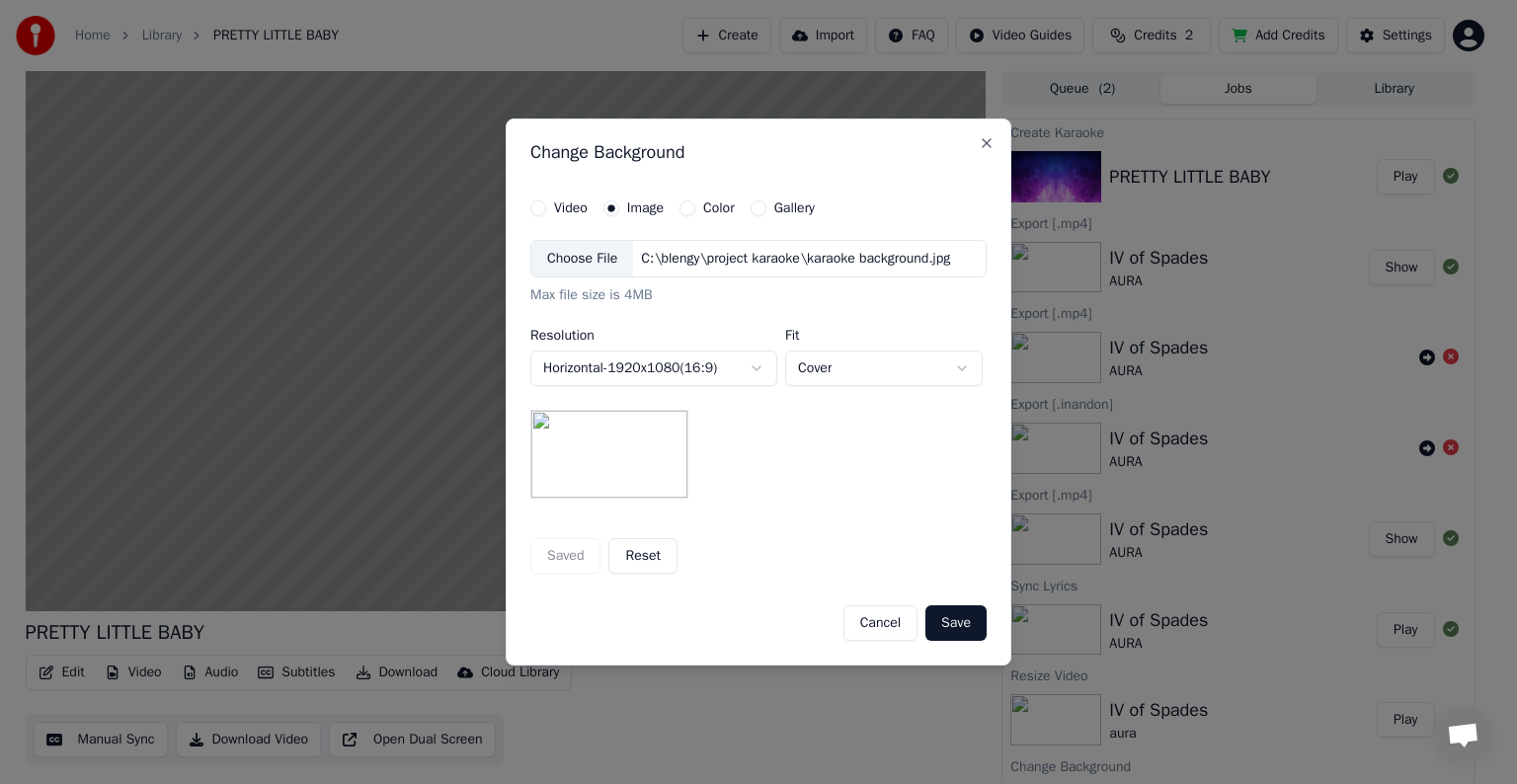 click on "Save" at bounding box center [956, 623] 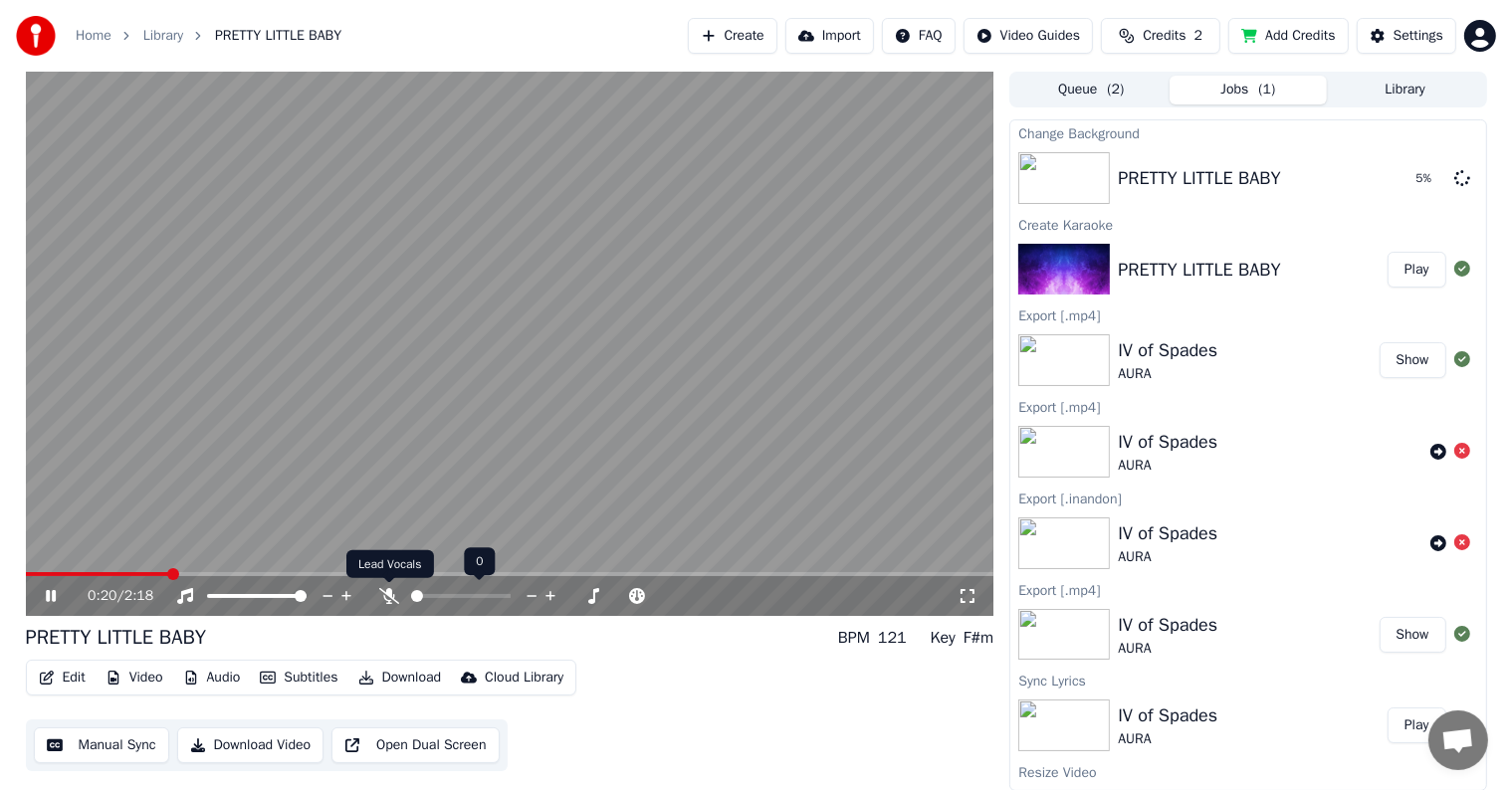 click 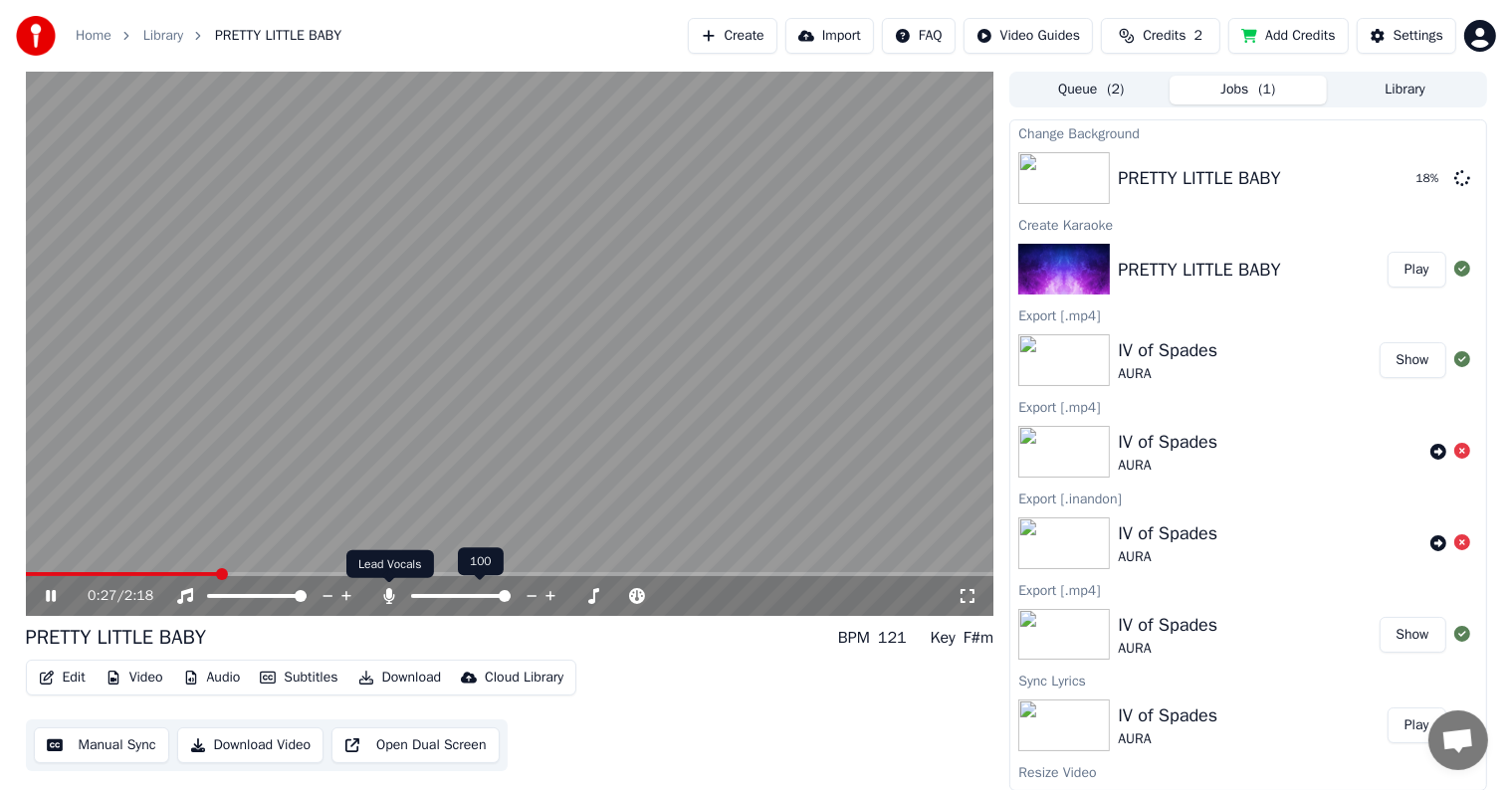 click 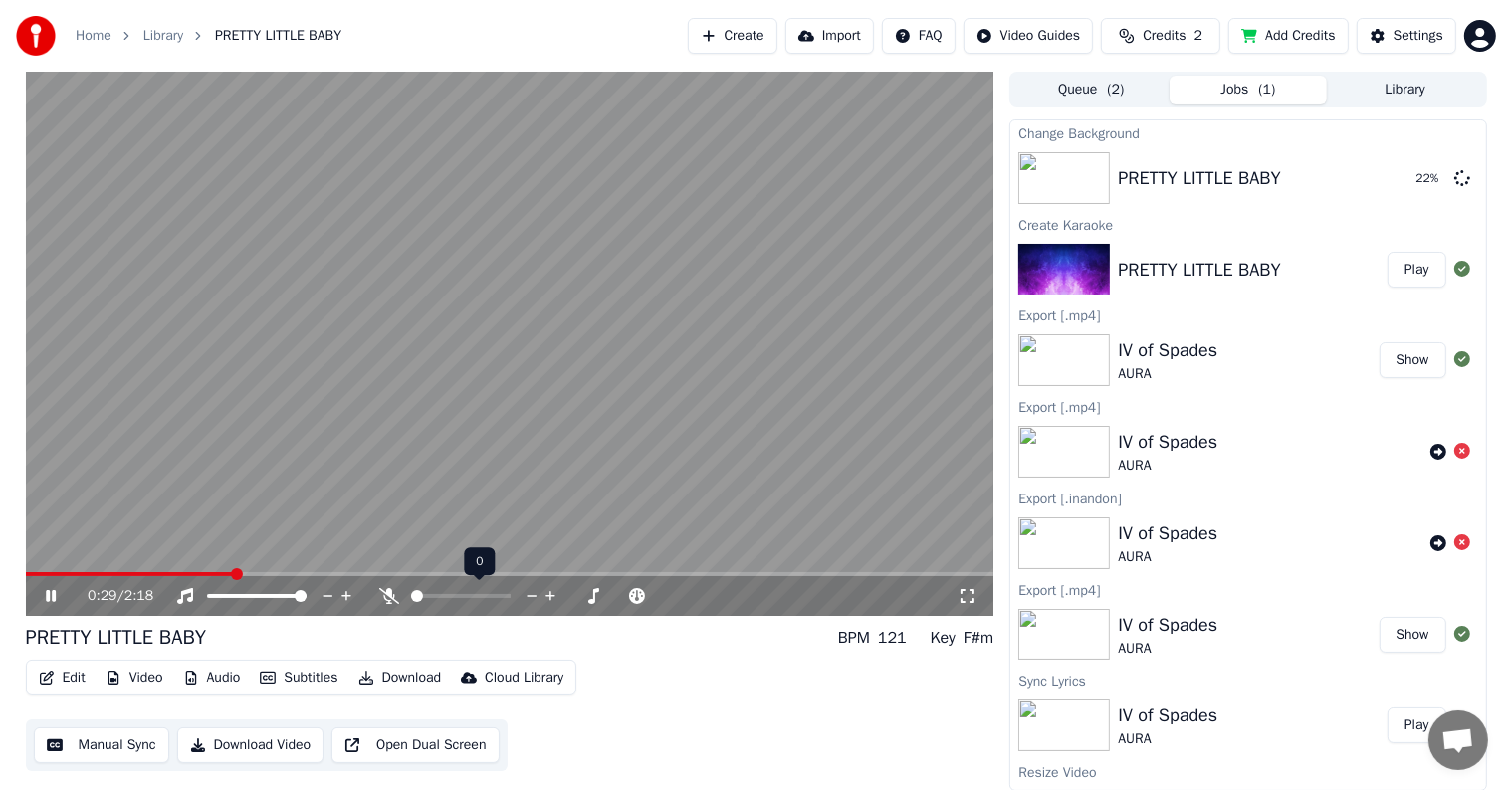 click 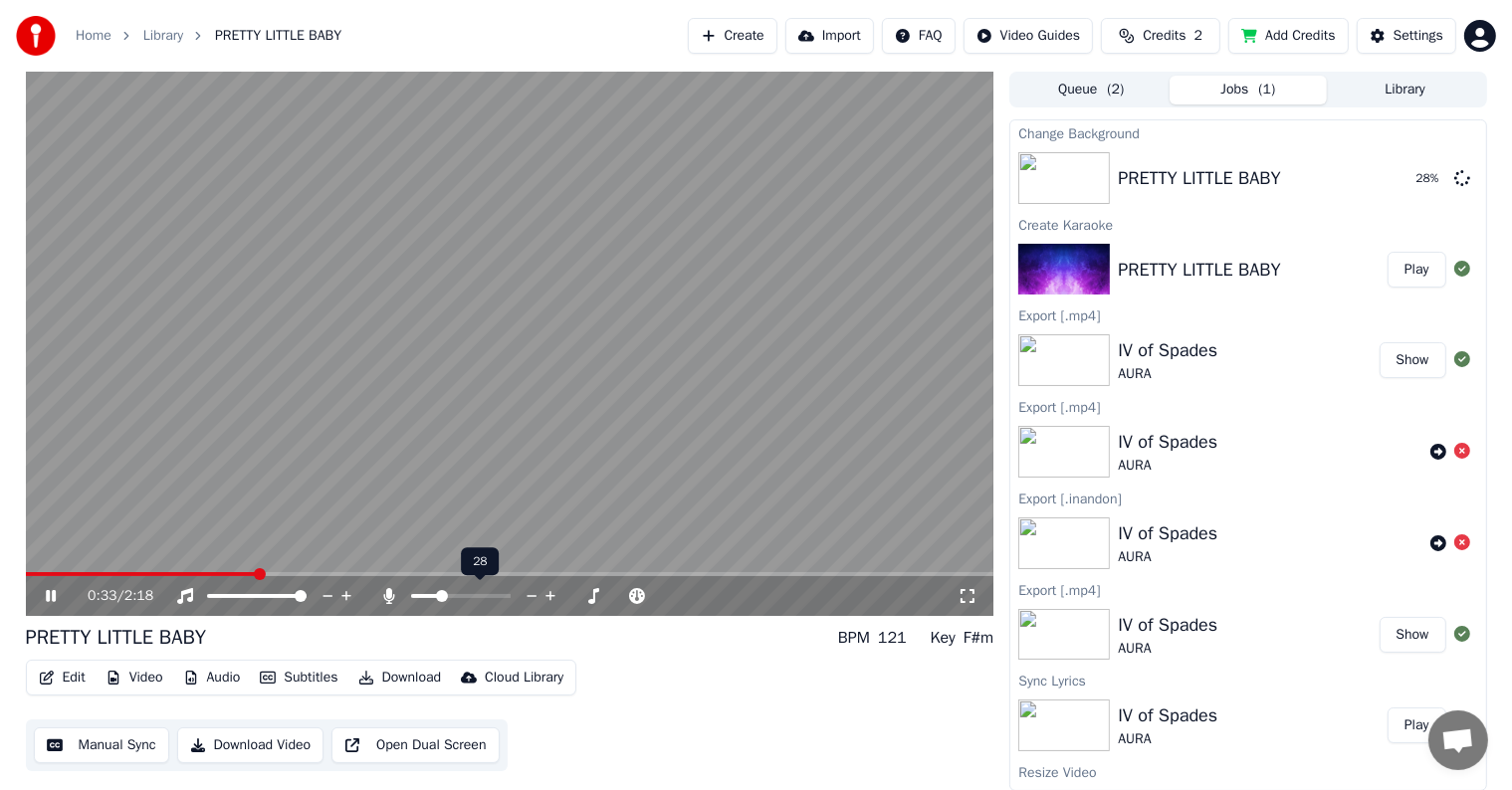 click at bounding box center (425, 596) 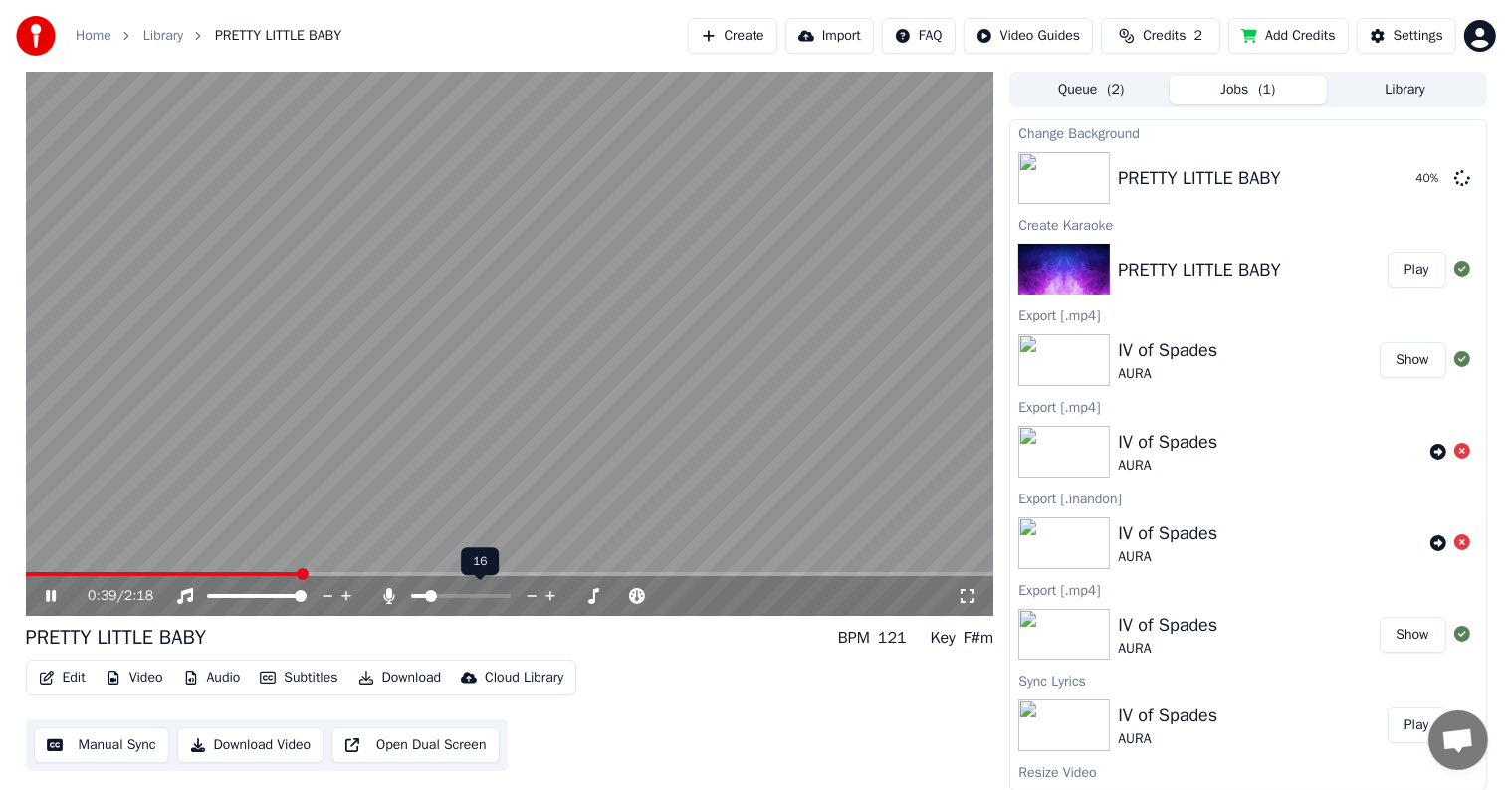 click at bounding box center (431, 596) 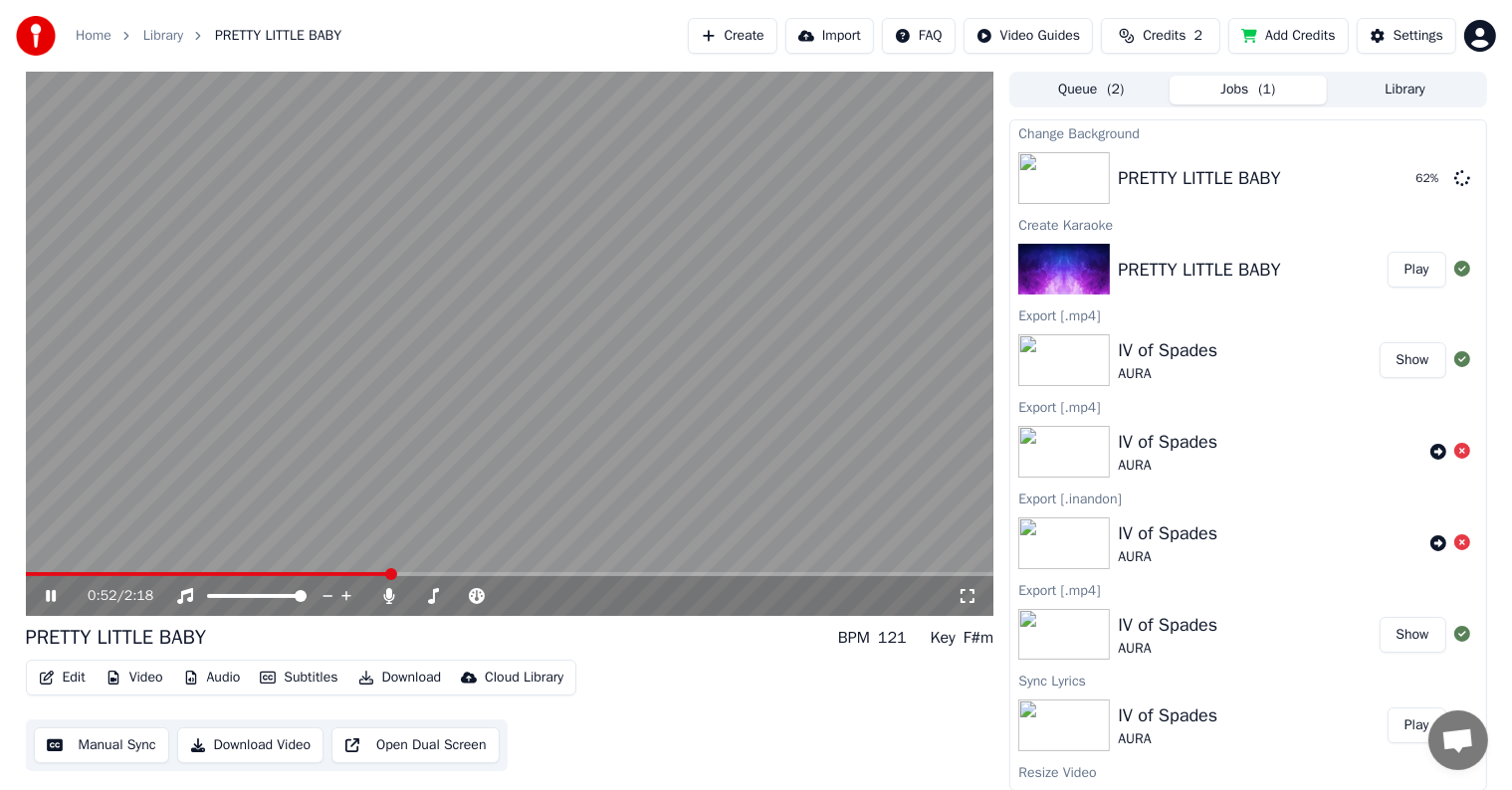 click 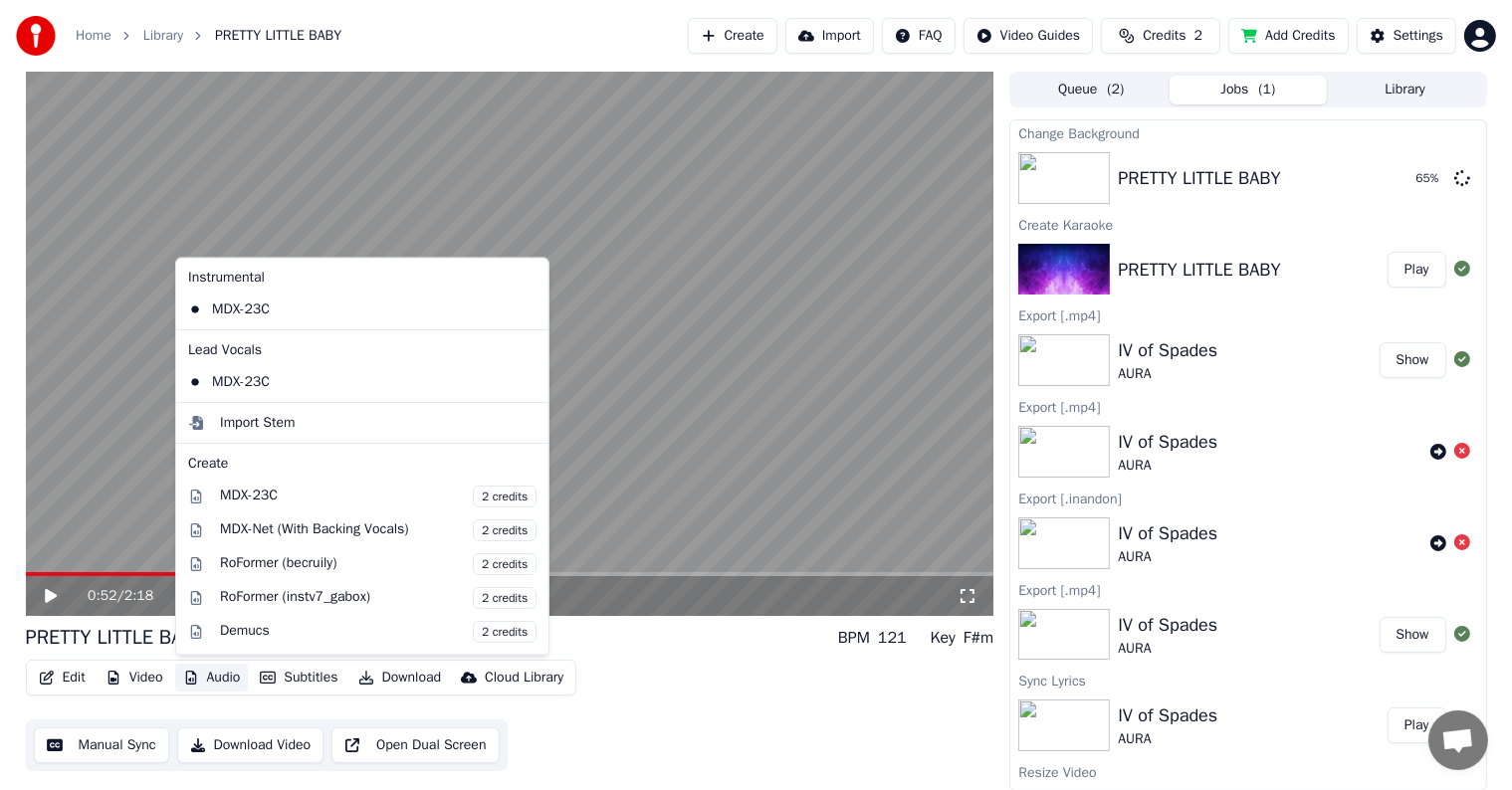 click 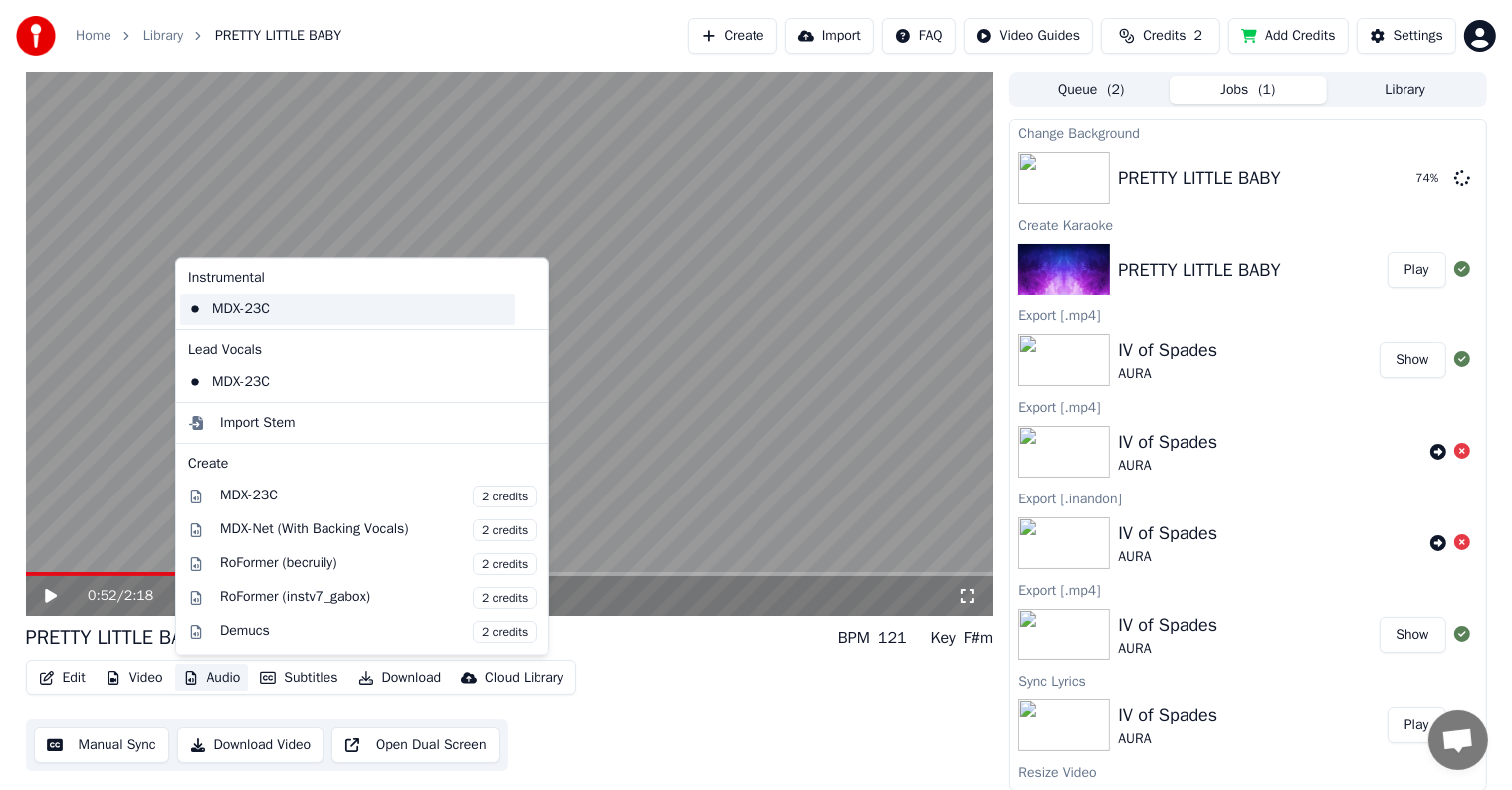 click on "MDX-23C" at bounding box center (347, 309) 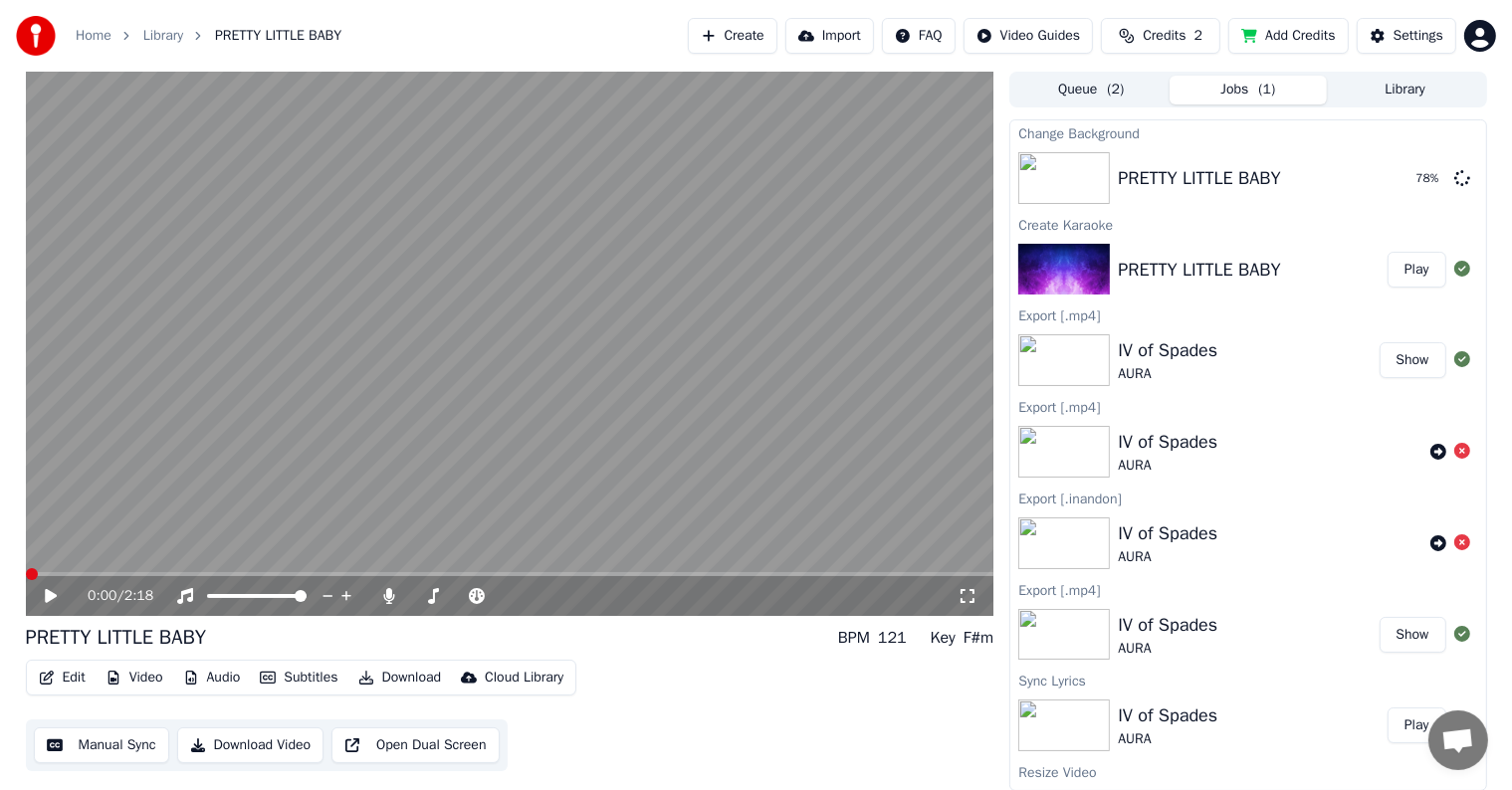 click 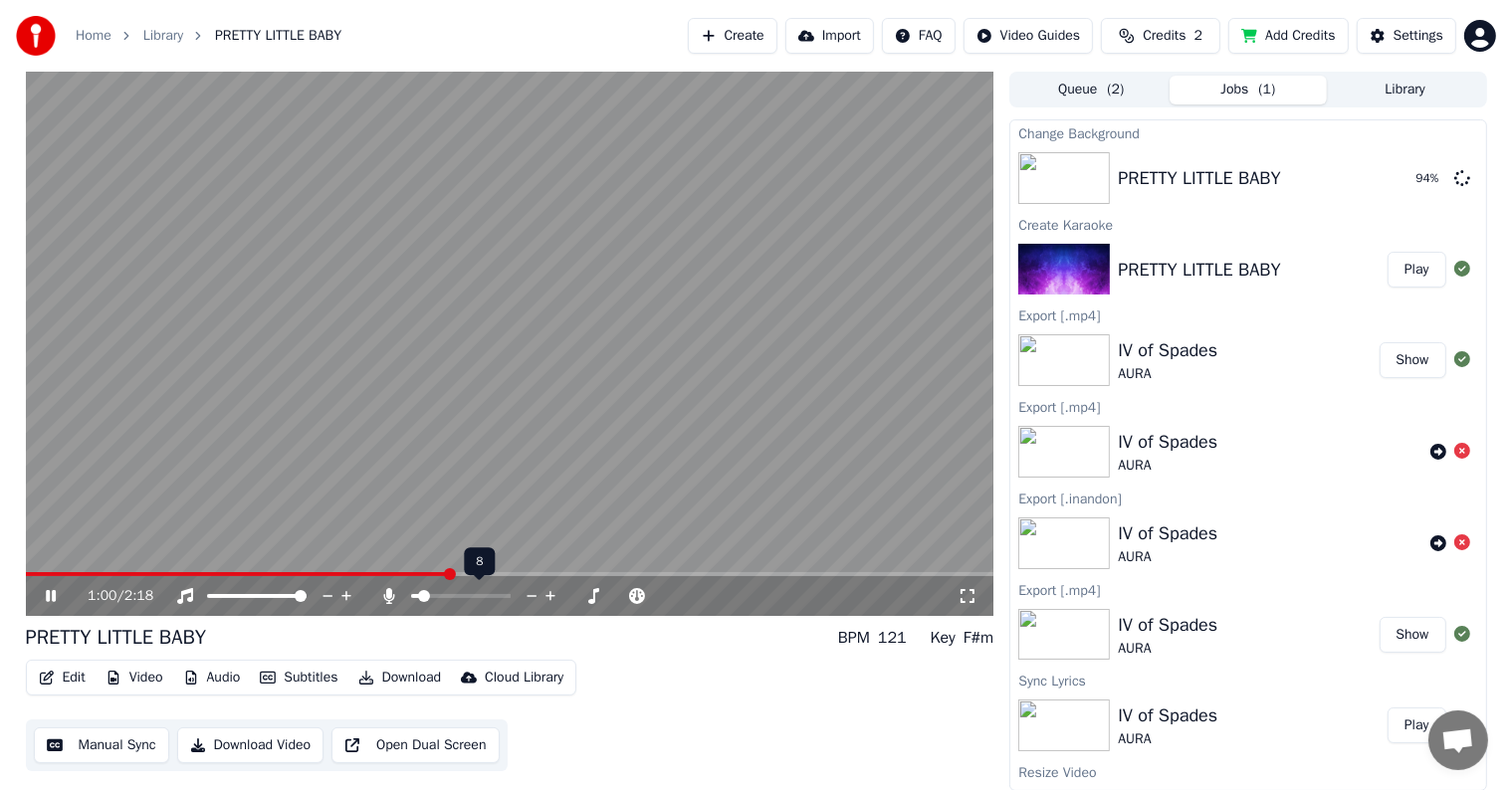 click at bounding box center [424, 596] 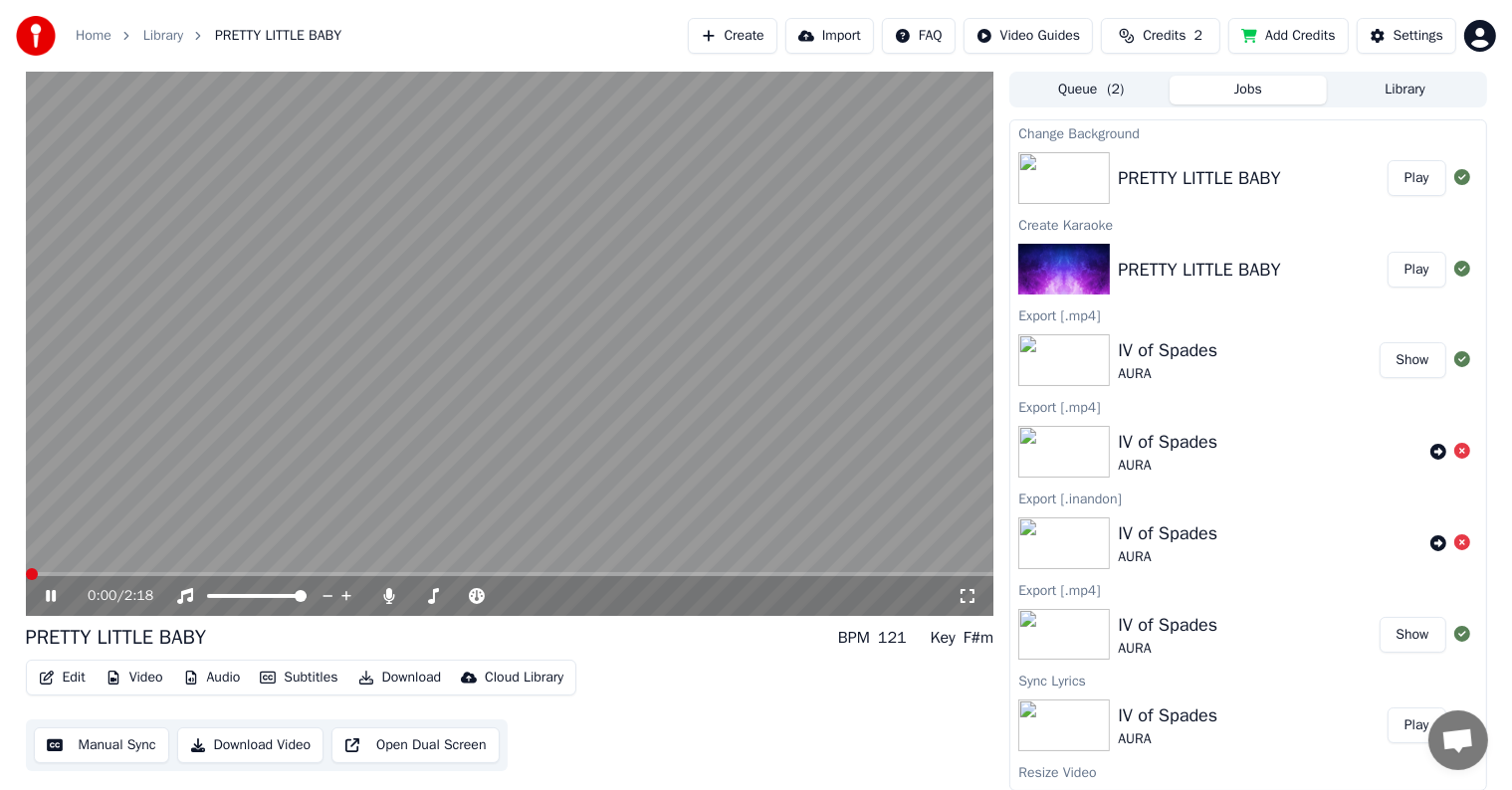 click at bounding box center [32, 574] 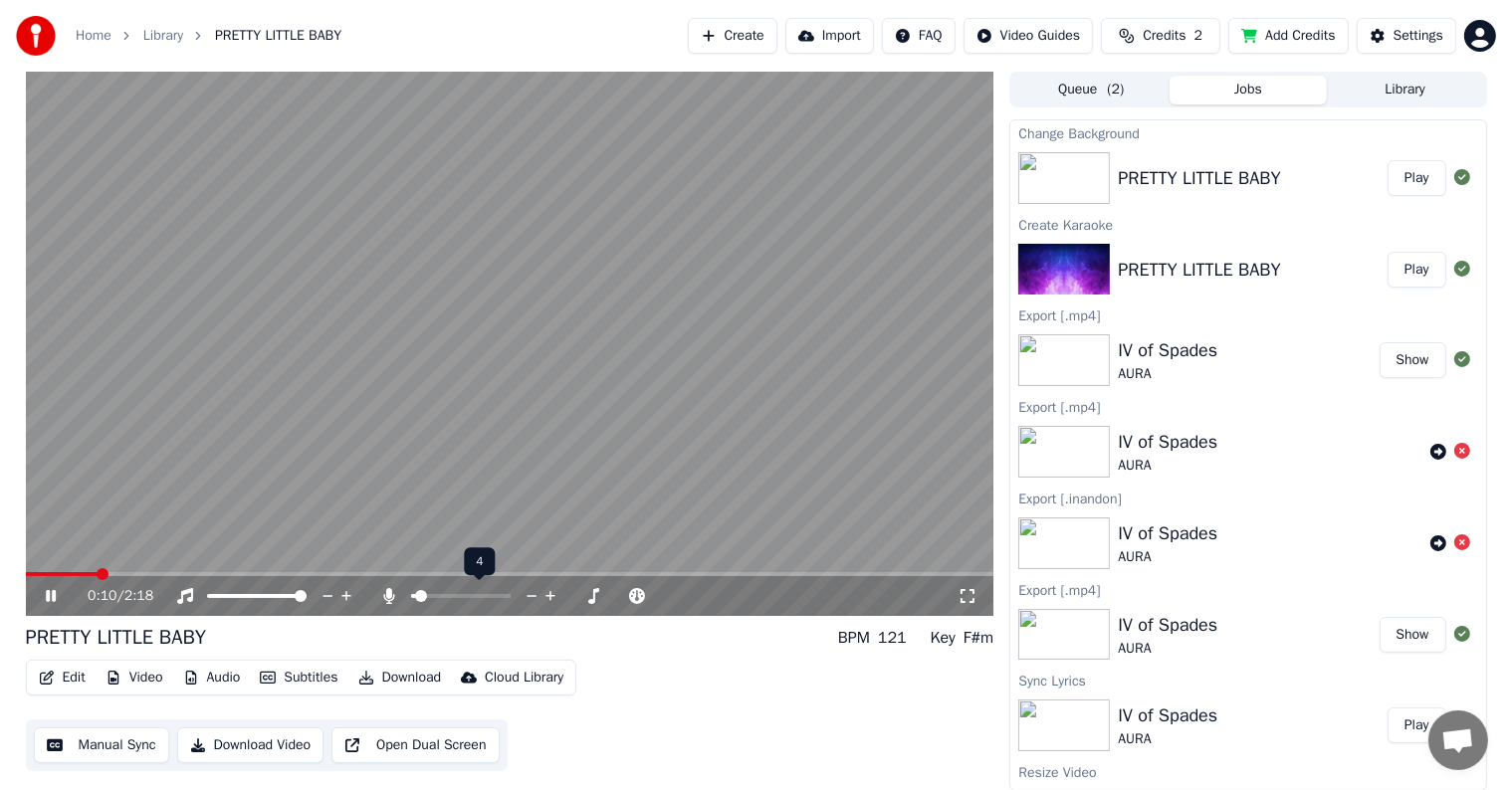 click at bounding box center (413, 596) 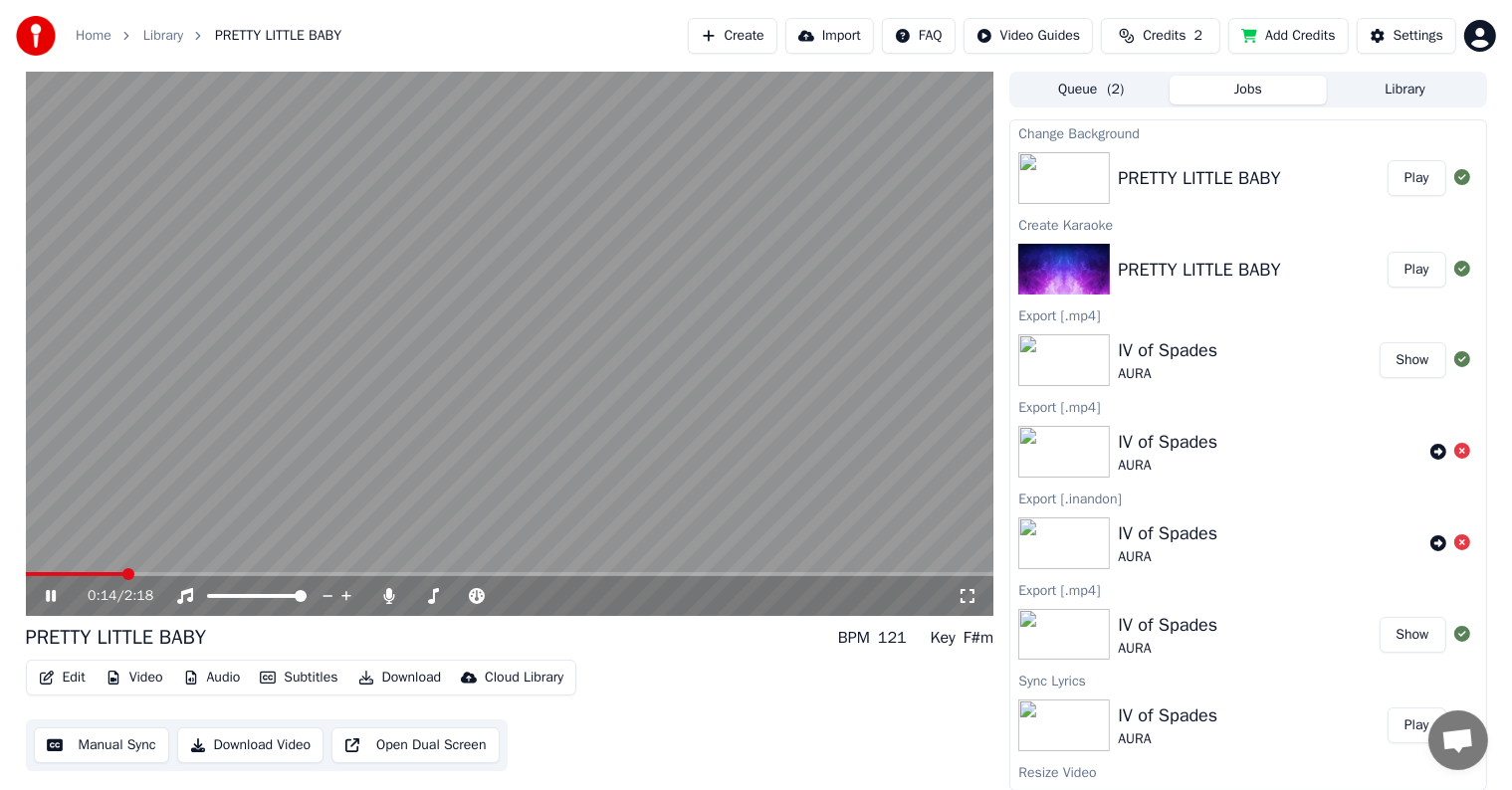 click on "Play" at bounding box center (1416, 178) 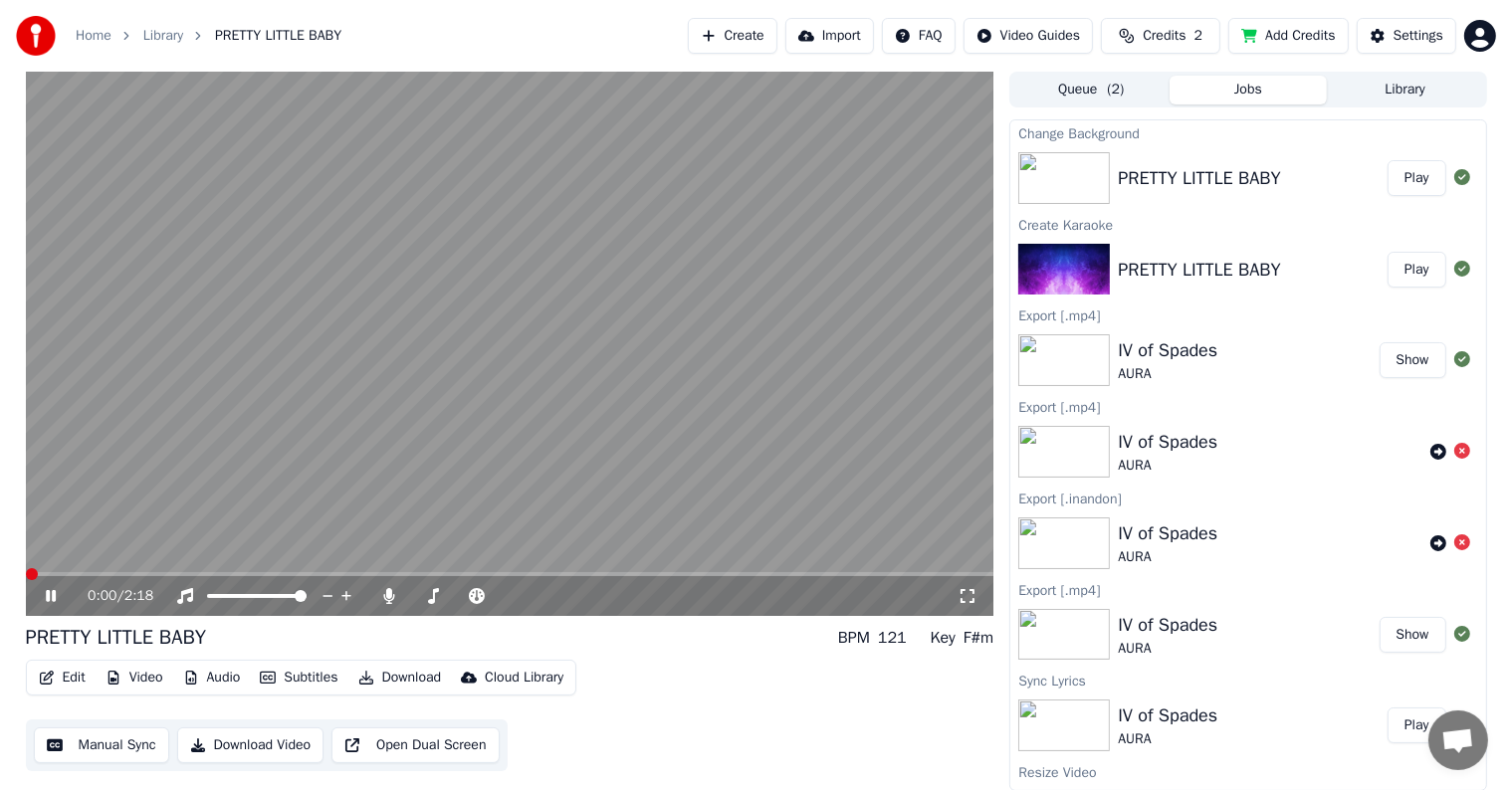 click at bounding box center (32, 574) 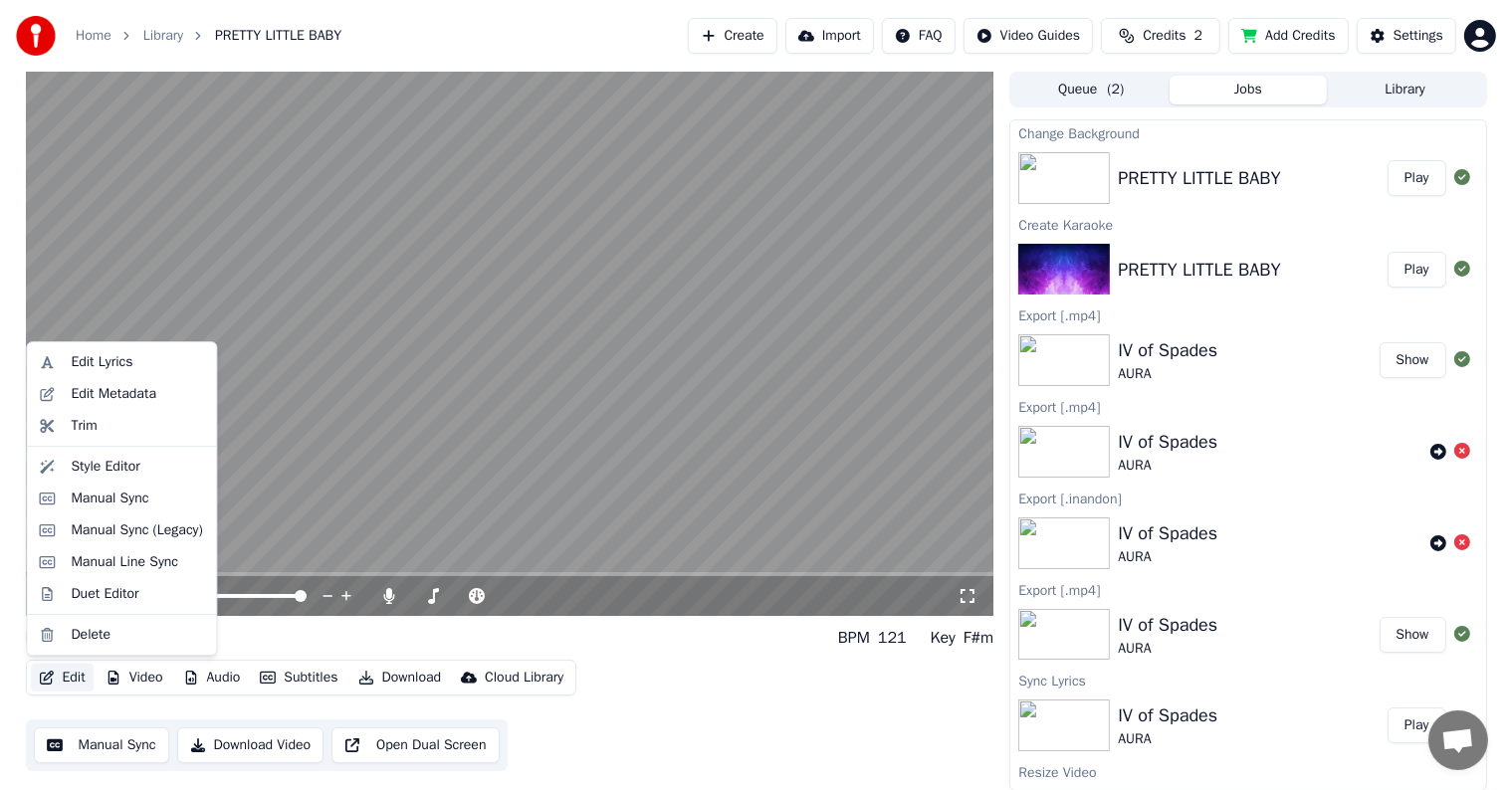 click on "Edit" at bounding box center [62, 678] 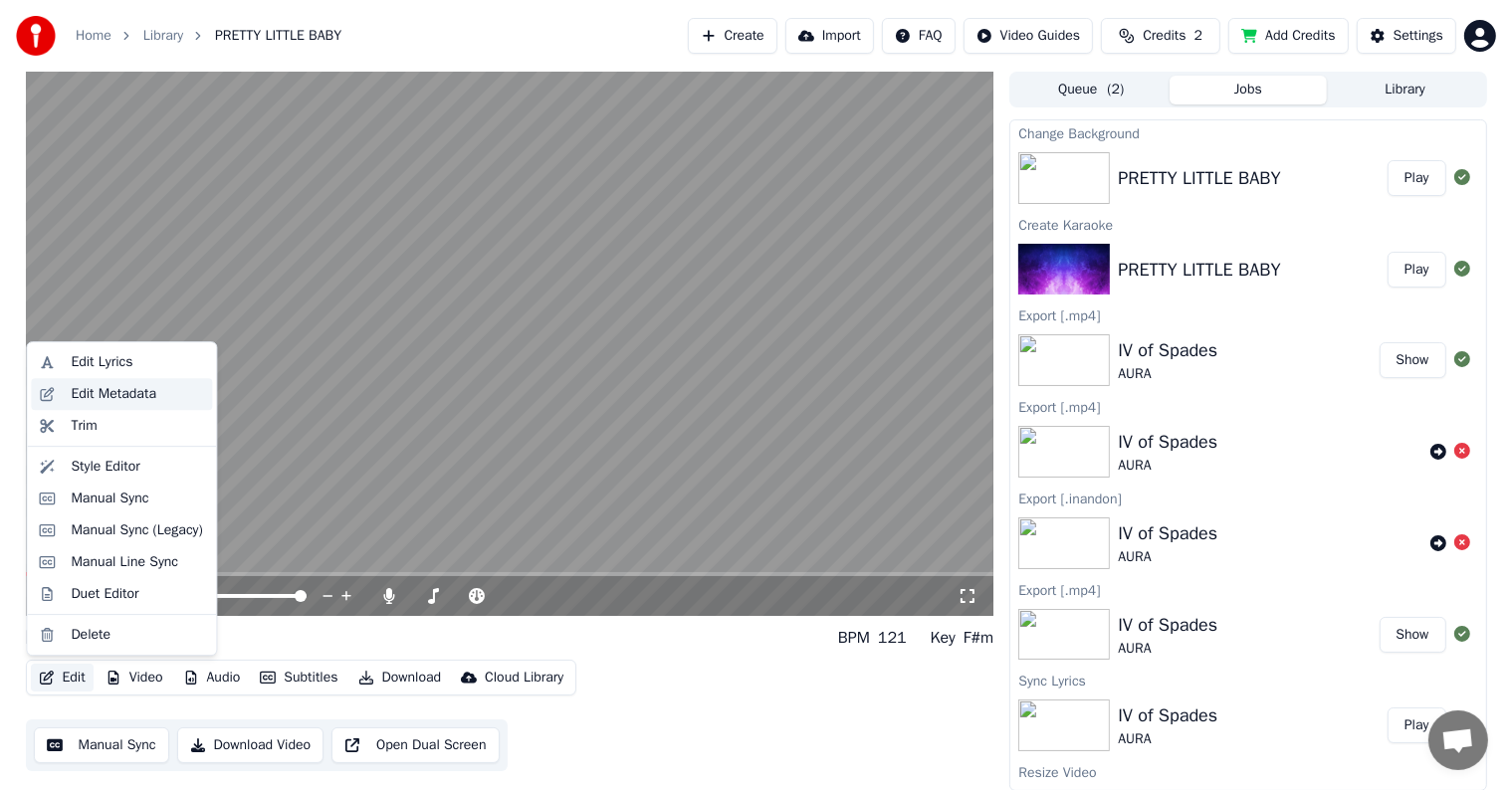 click on "Edit Metadata" at bounding box center (113, 394) 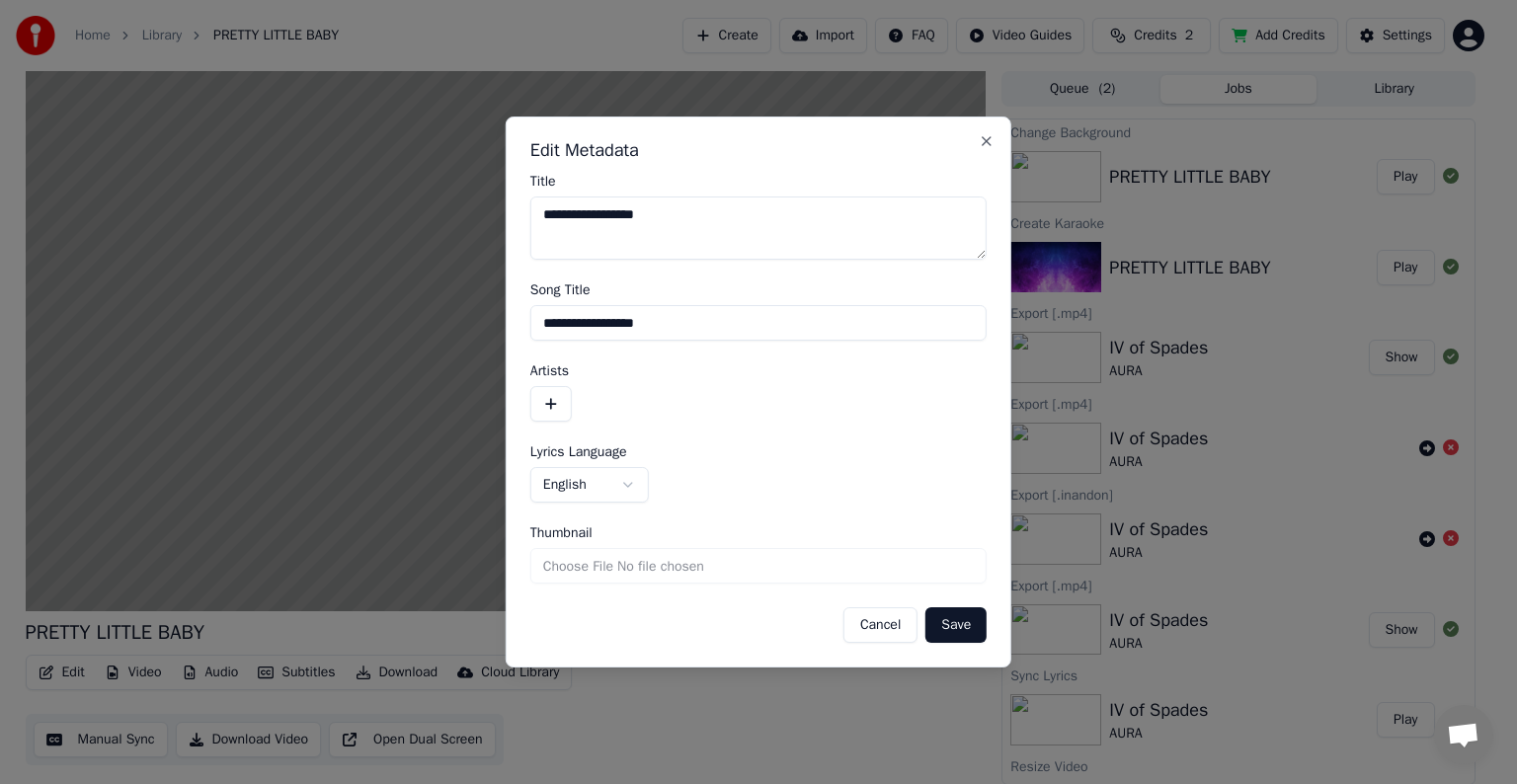 click at bounding box center [551, 404] 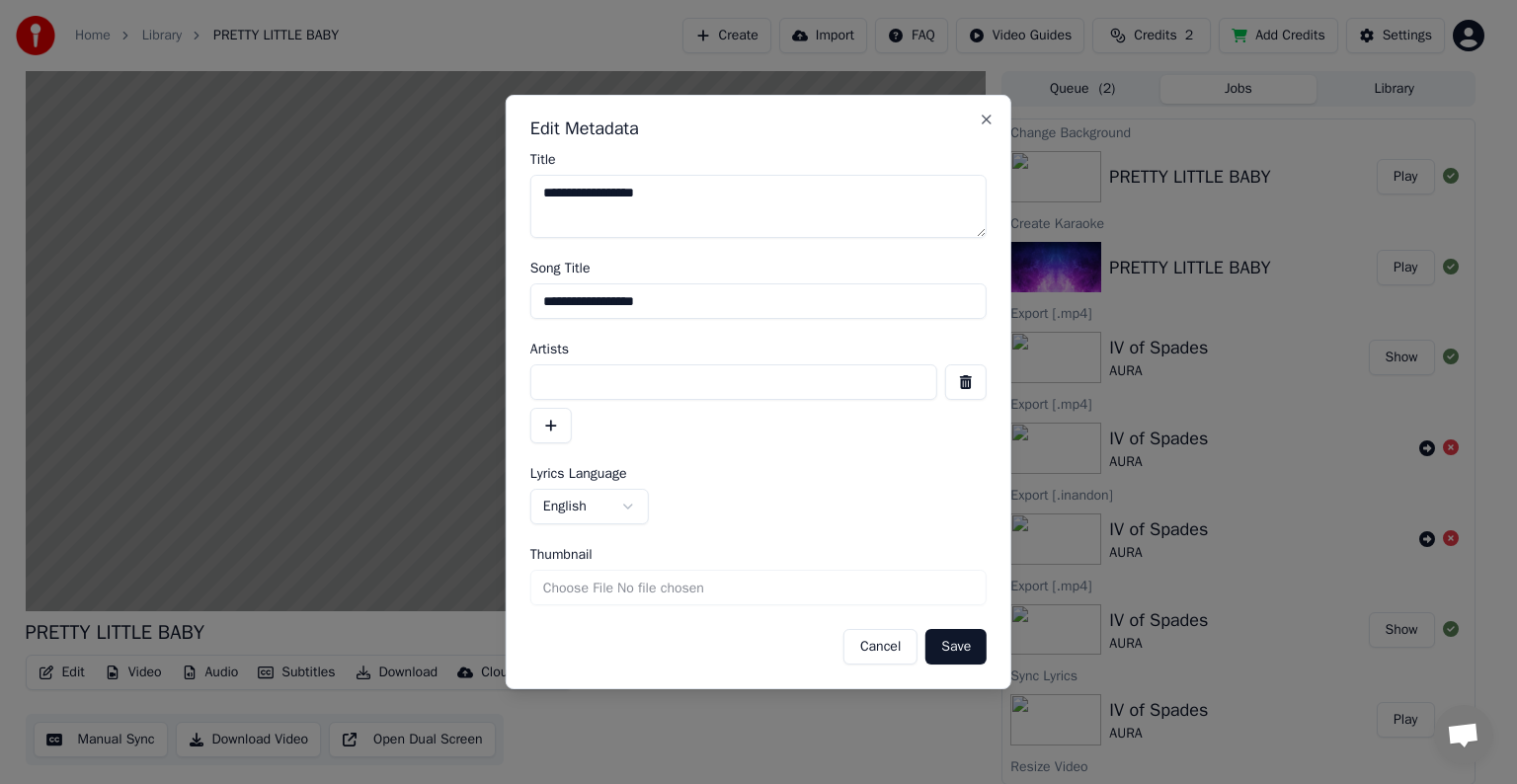 click at bounding box center (734, 382) 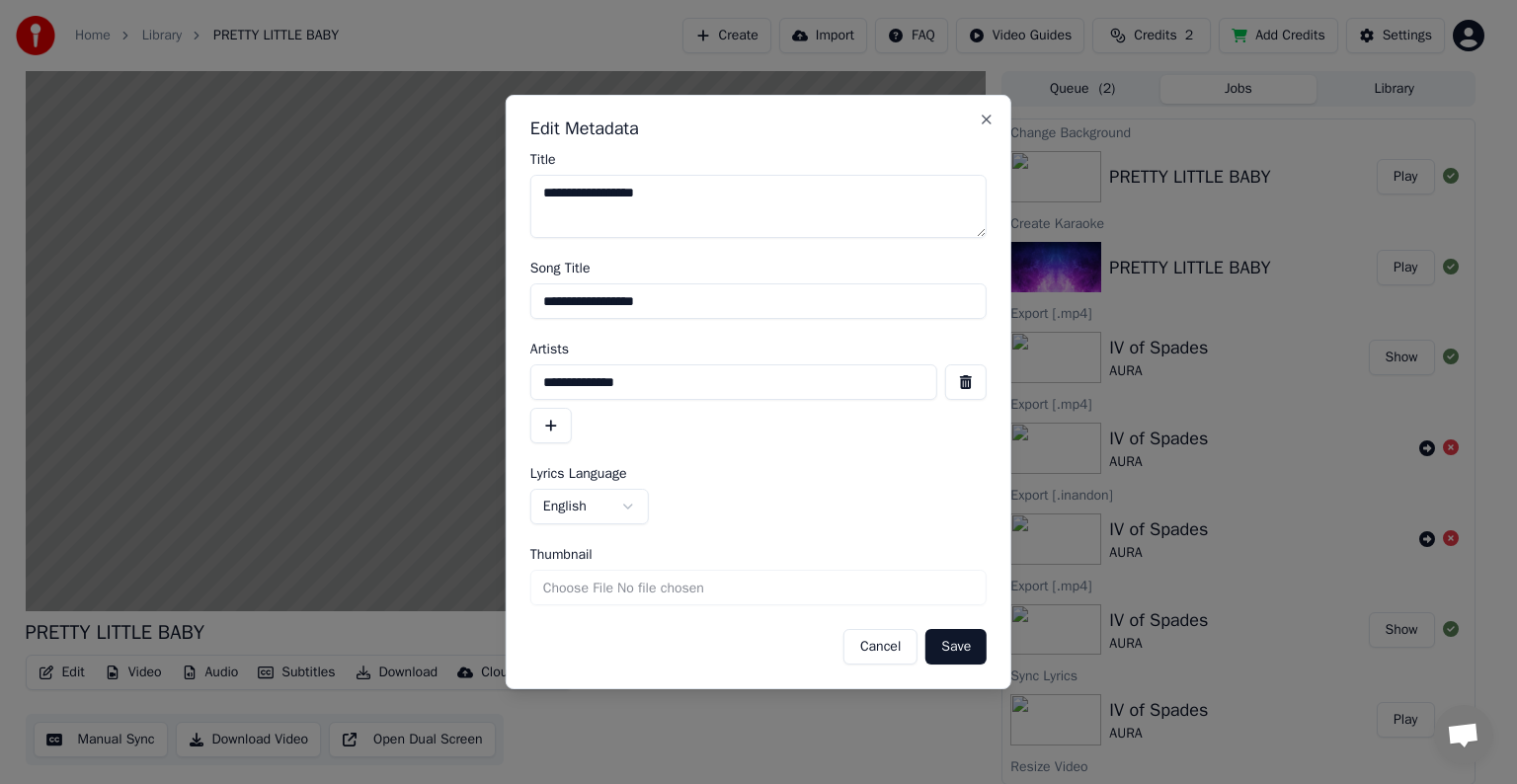 type on "**********" 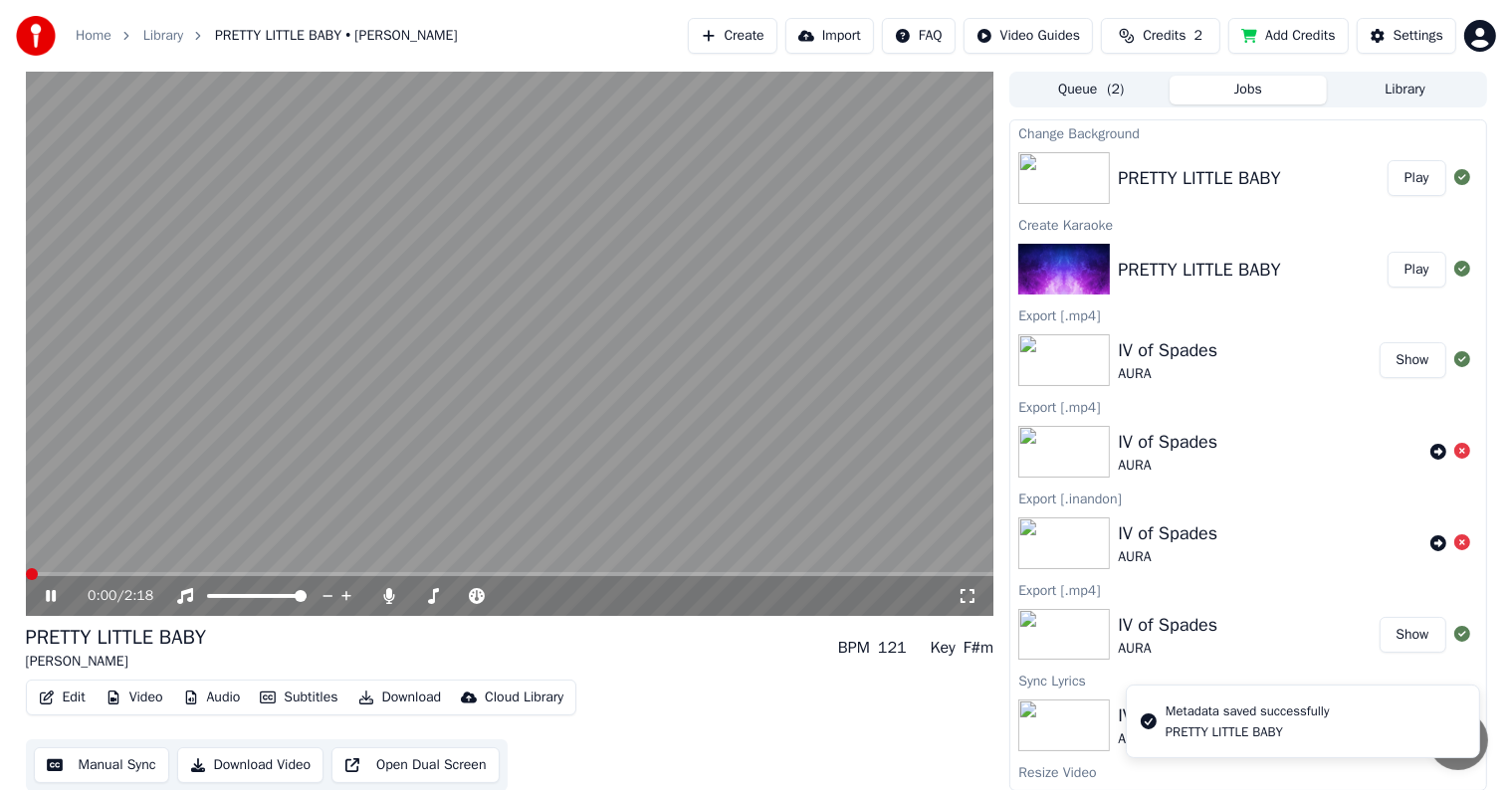 click at bounding box center [32, 574] 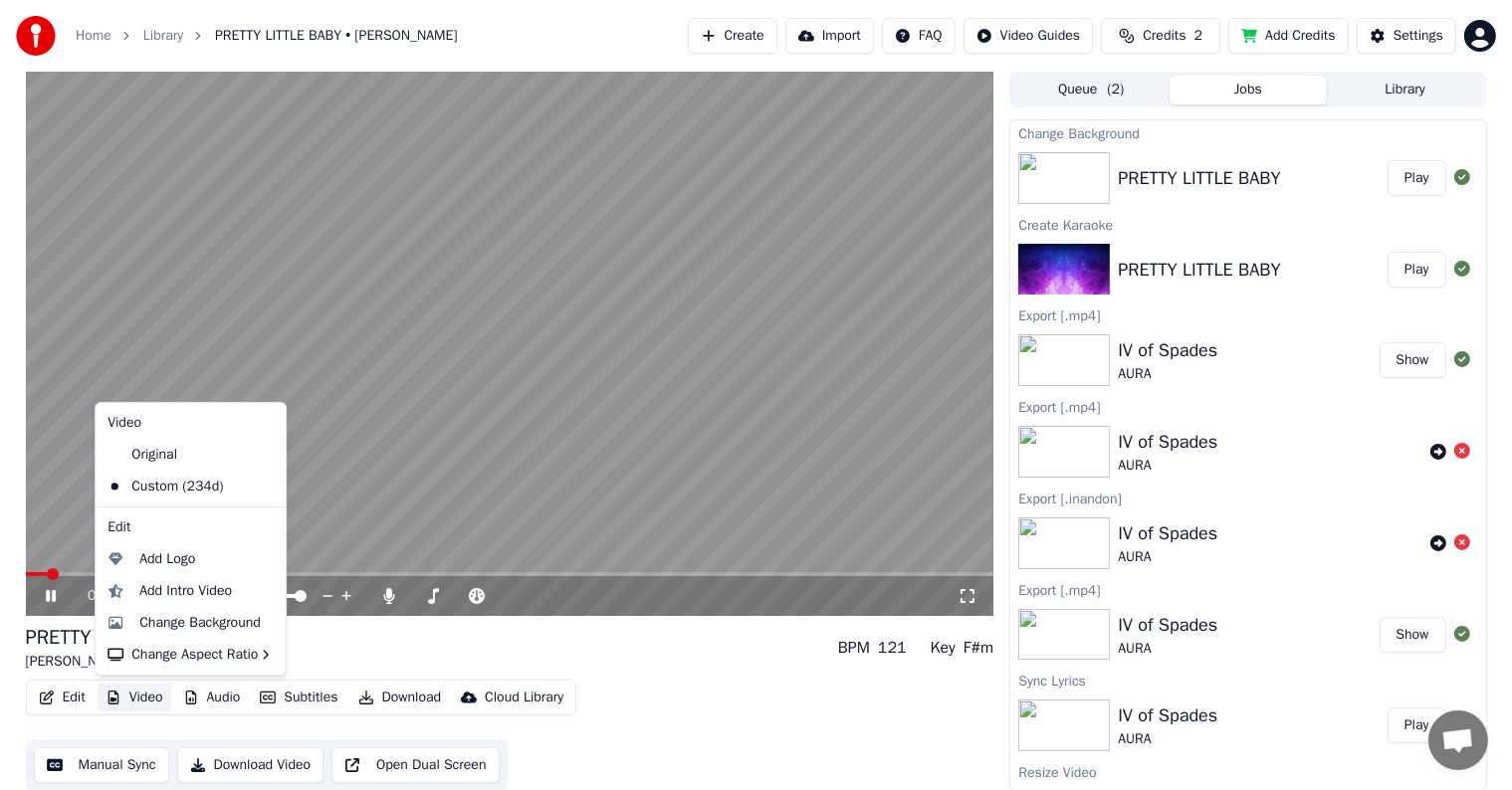 click on "Video" at bounding box center [134, 697] 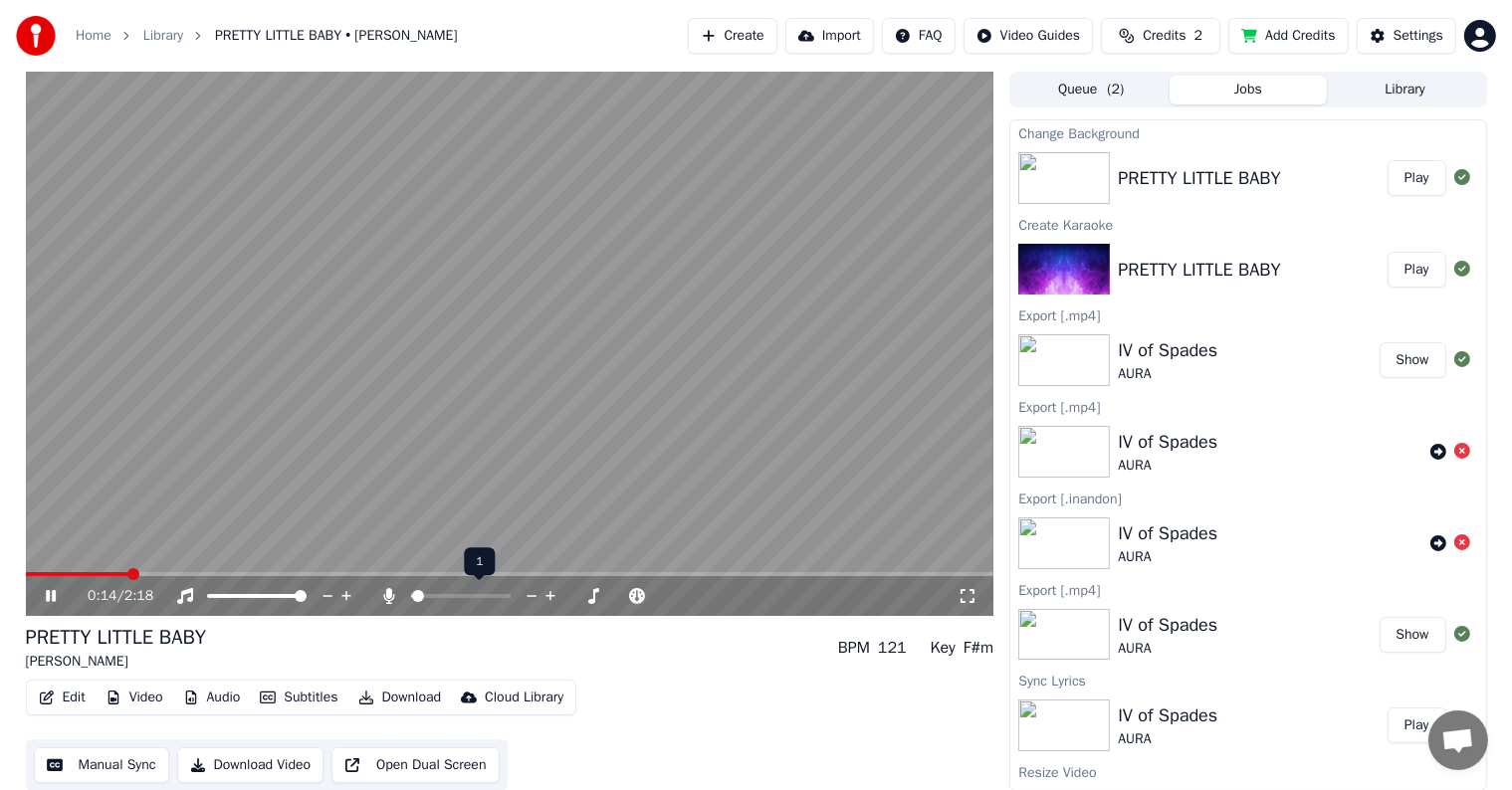 click at bounding box center (418, 596) 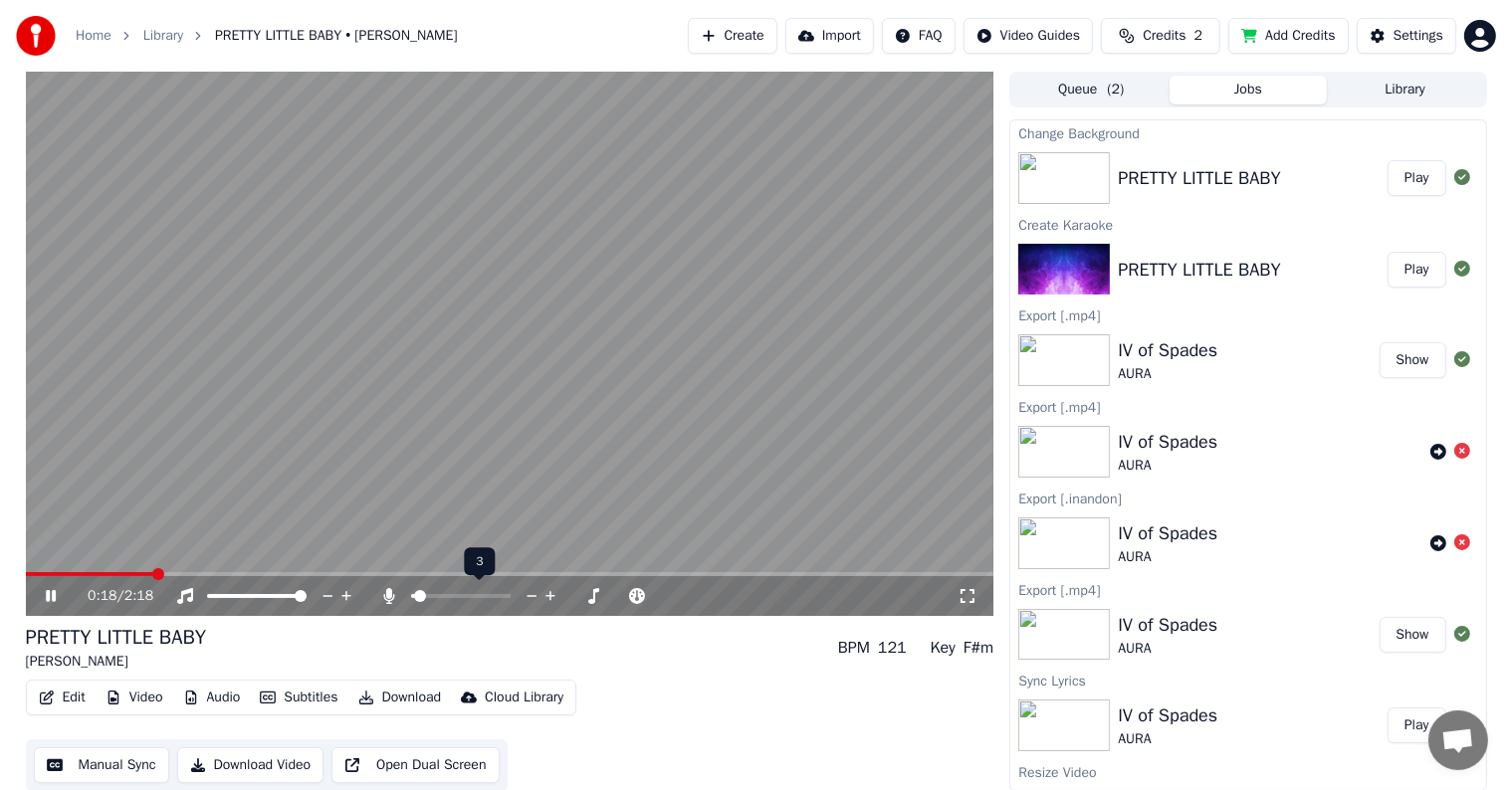 click at bounding box center (420, 596) 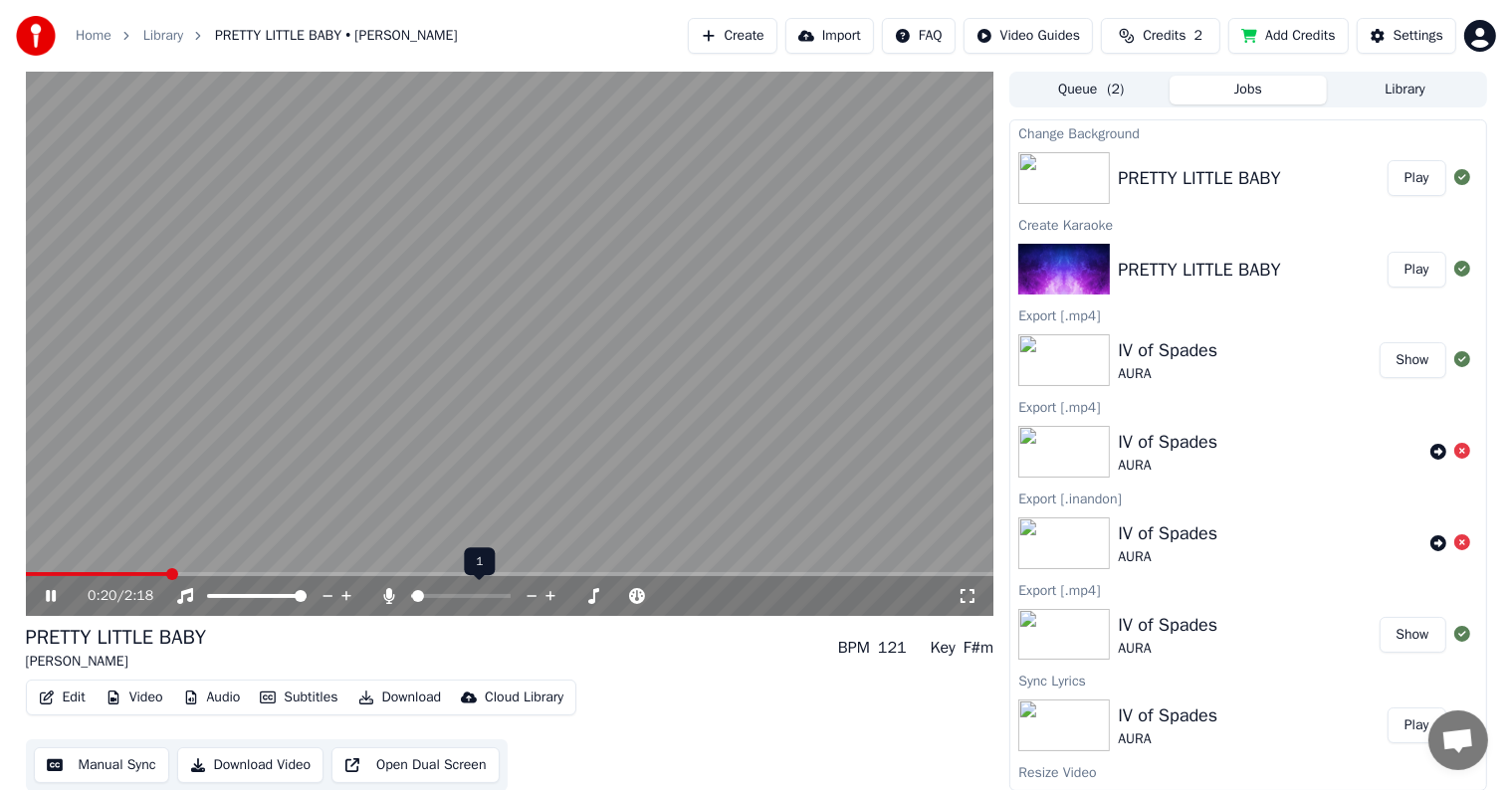 click at bounding box center (418, 596) 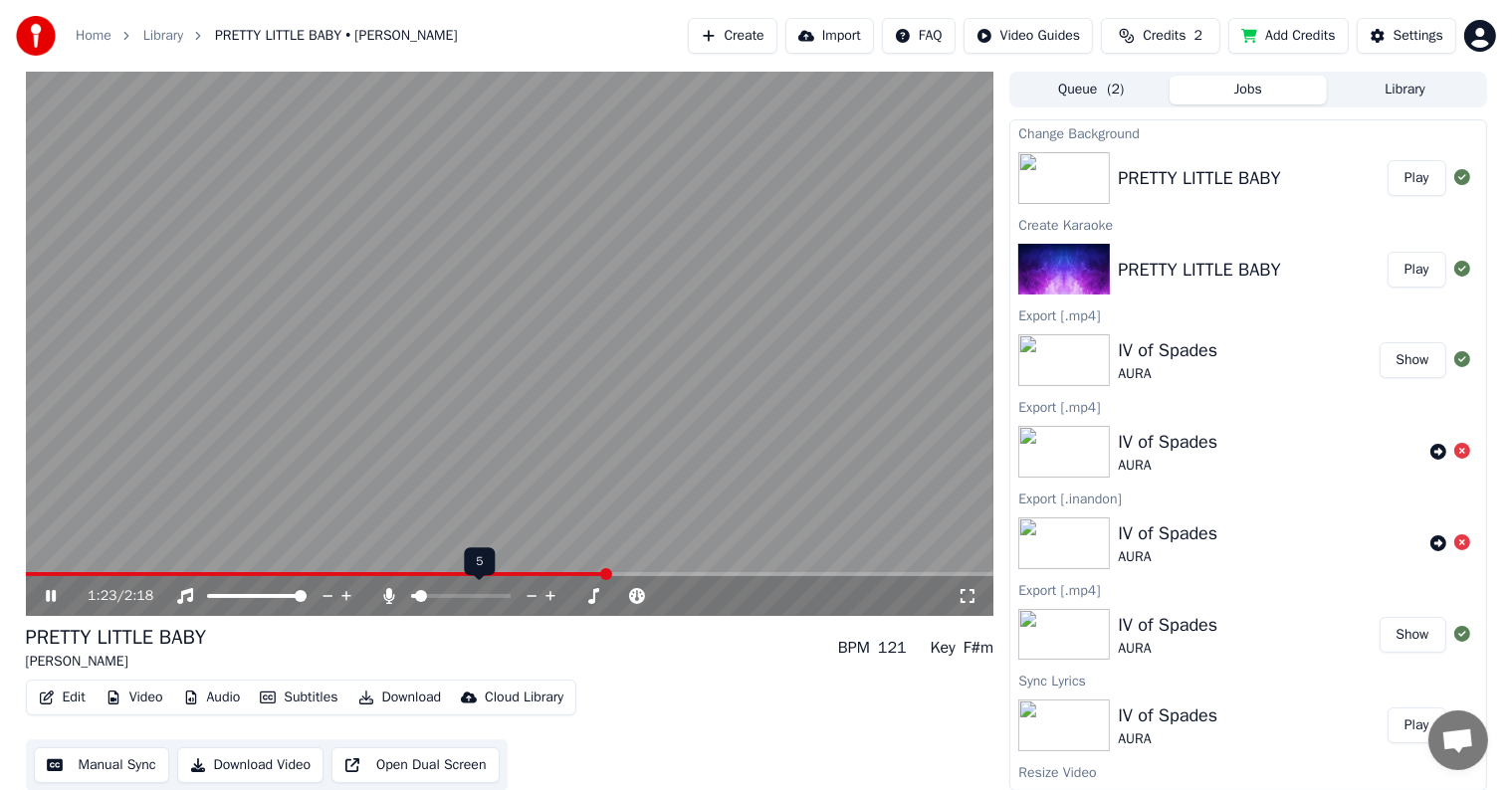 click at bounding box center [421, 596] 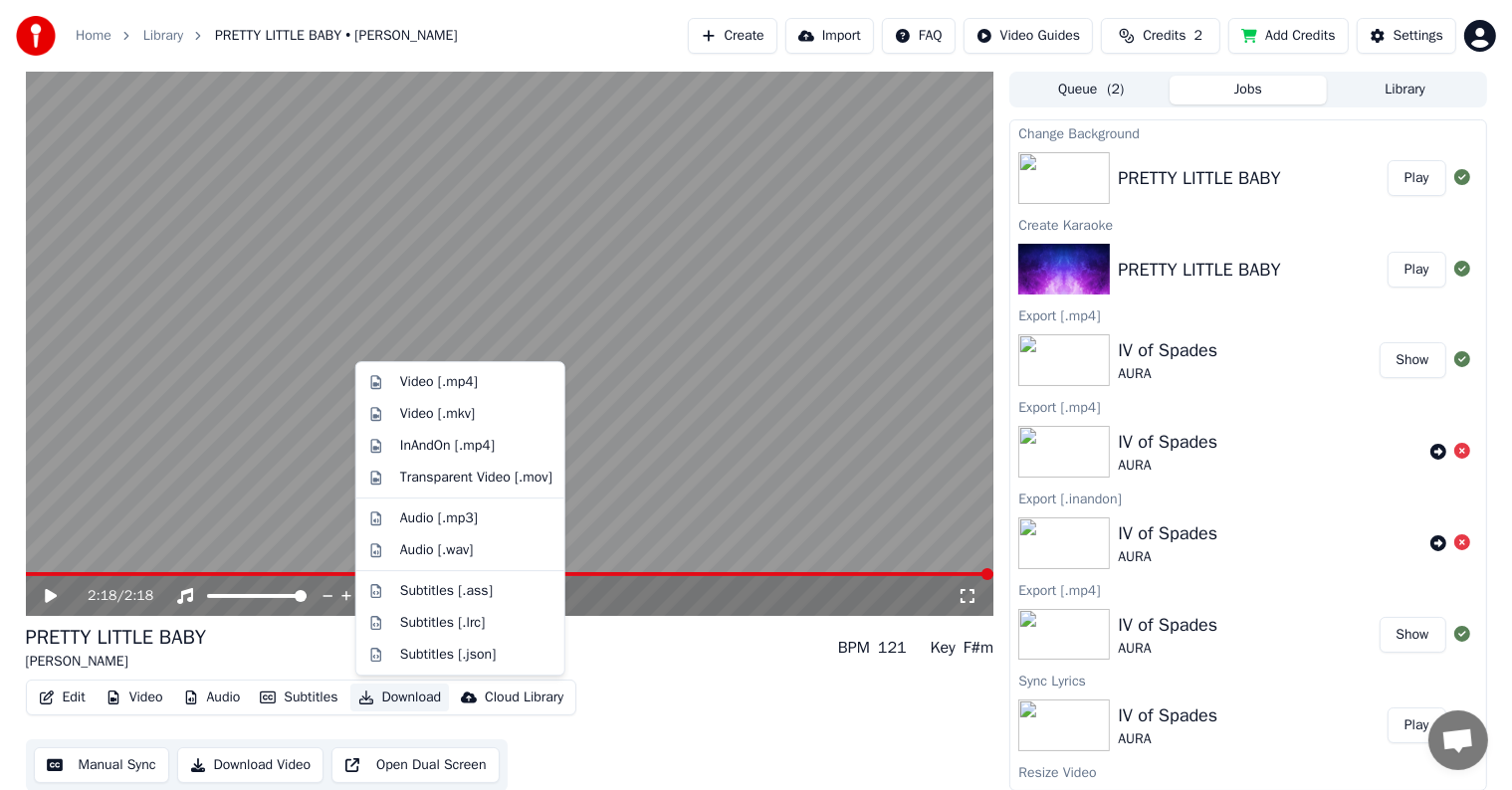 click on "Download" at bounding box center (400, 697) 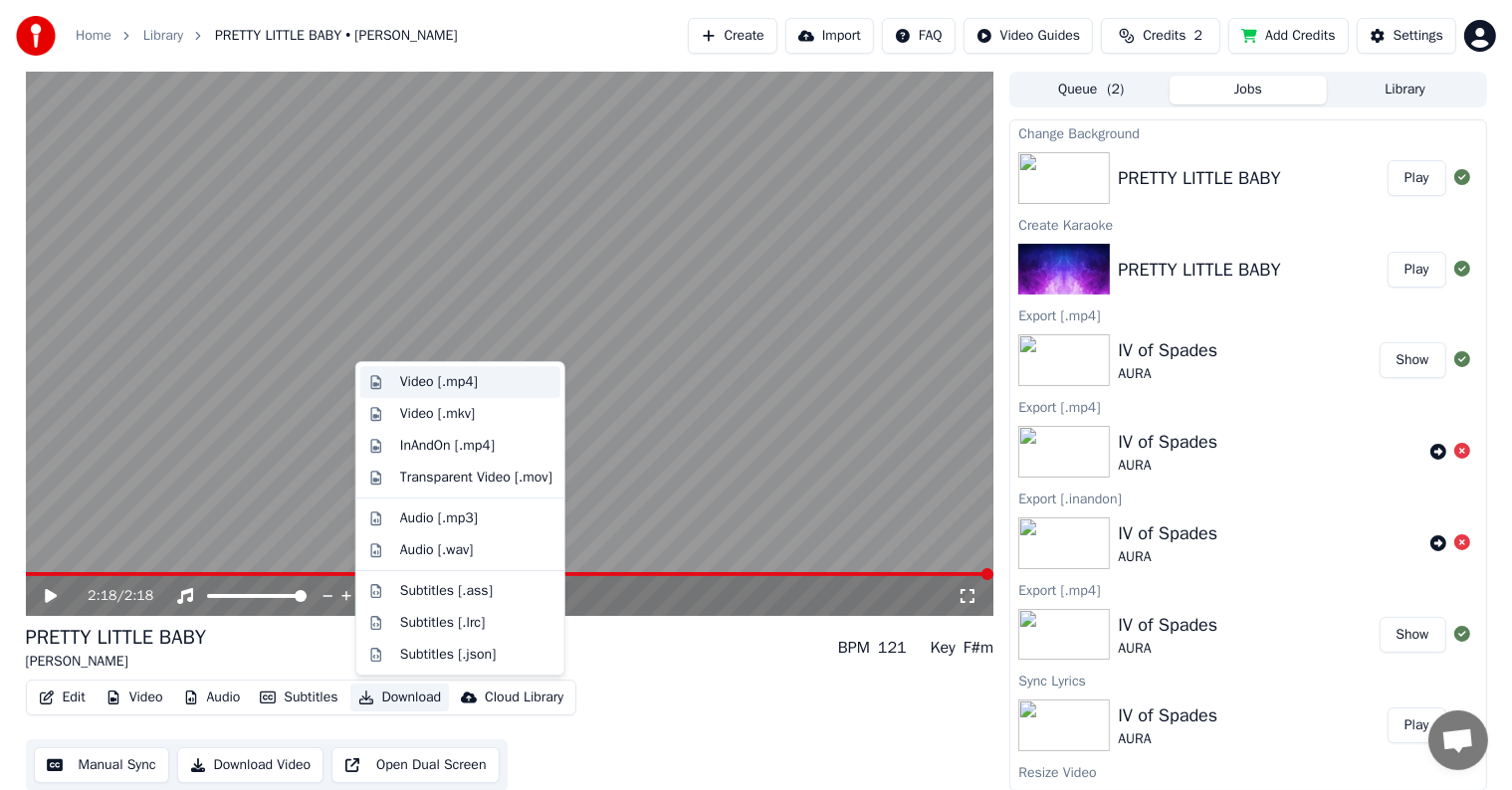 click on "Video [.mp4]" at bounding box center [460, 382] 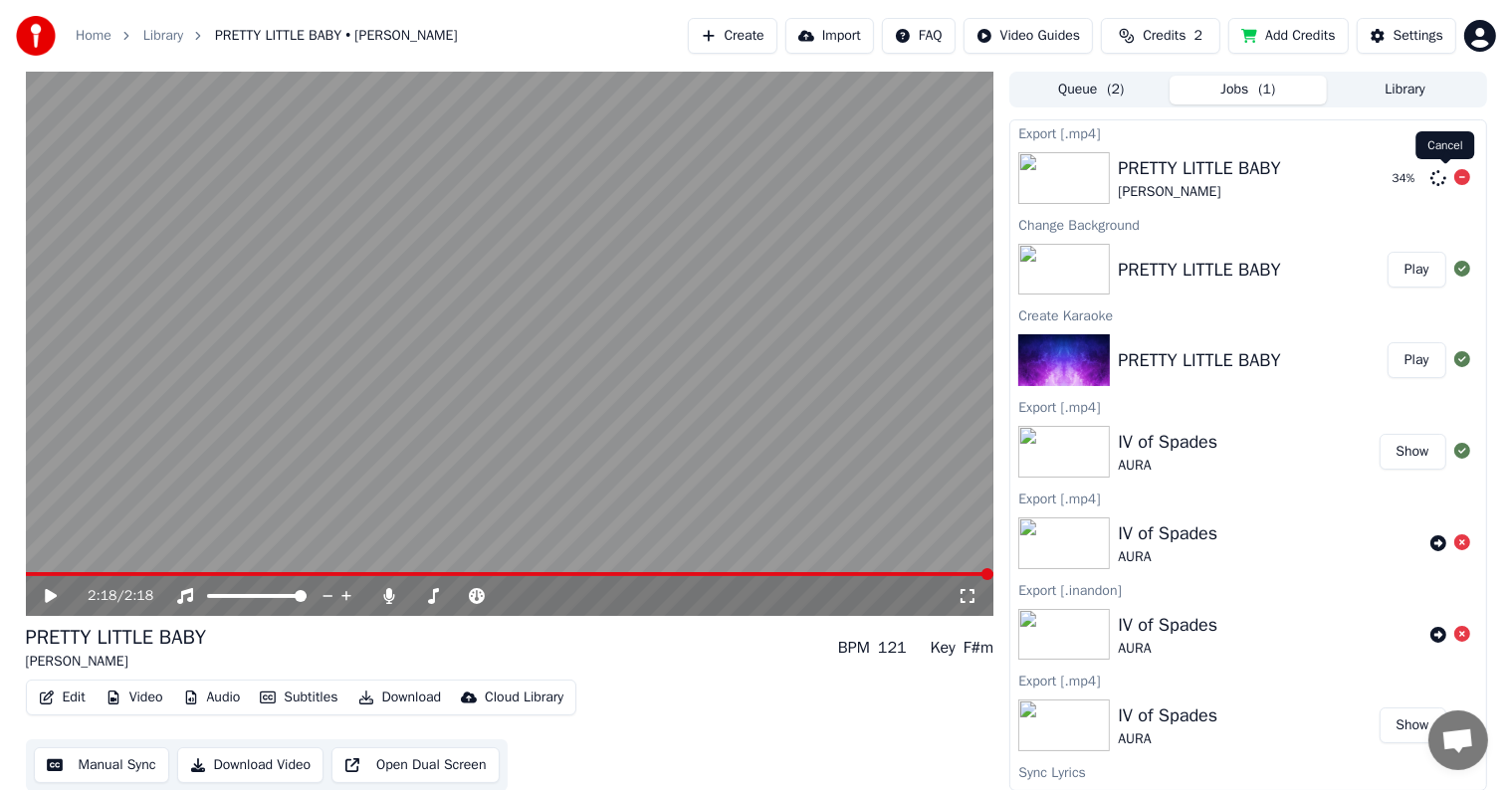 click 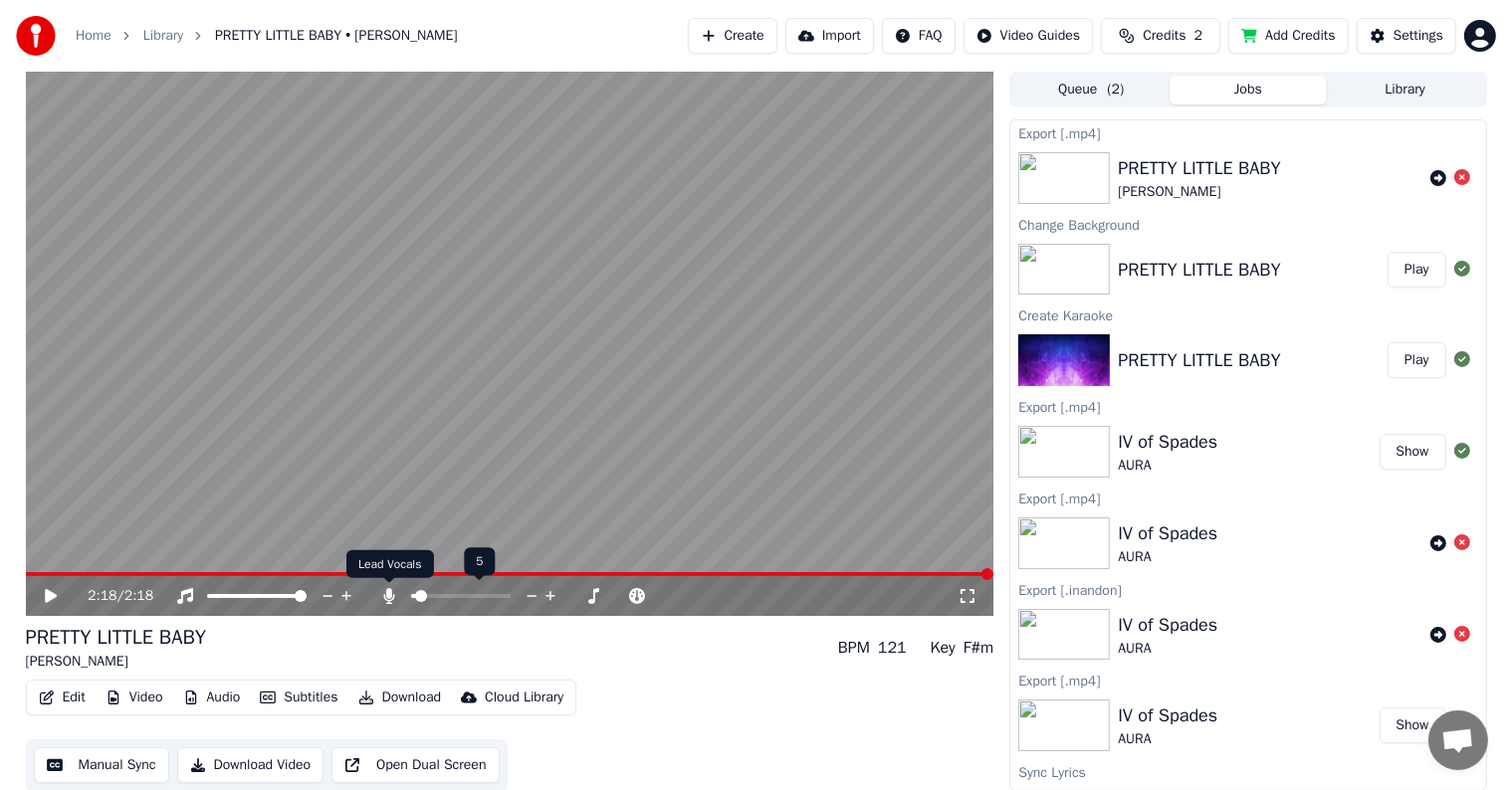 click 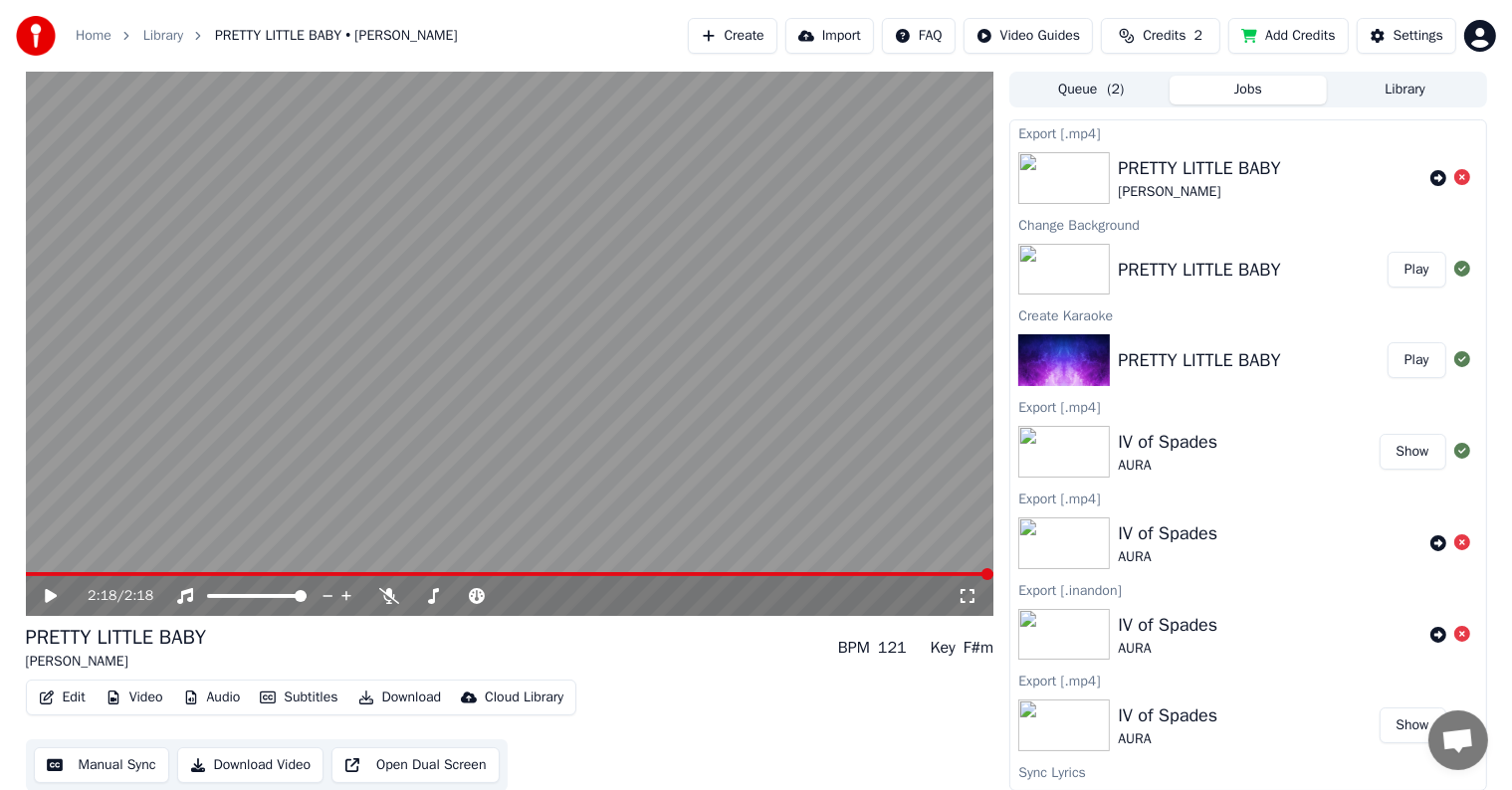 click on "Download" at bounding box center (400, 697) 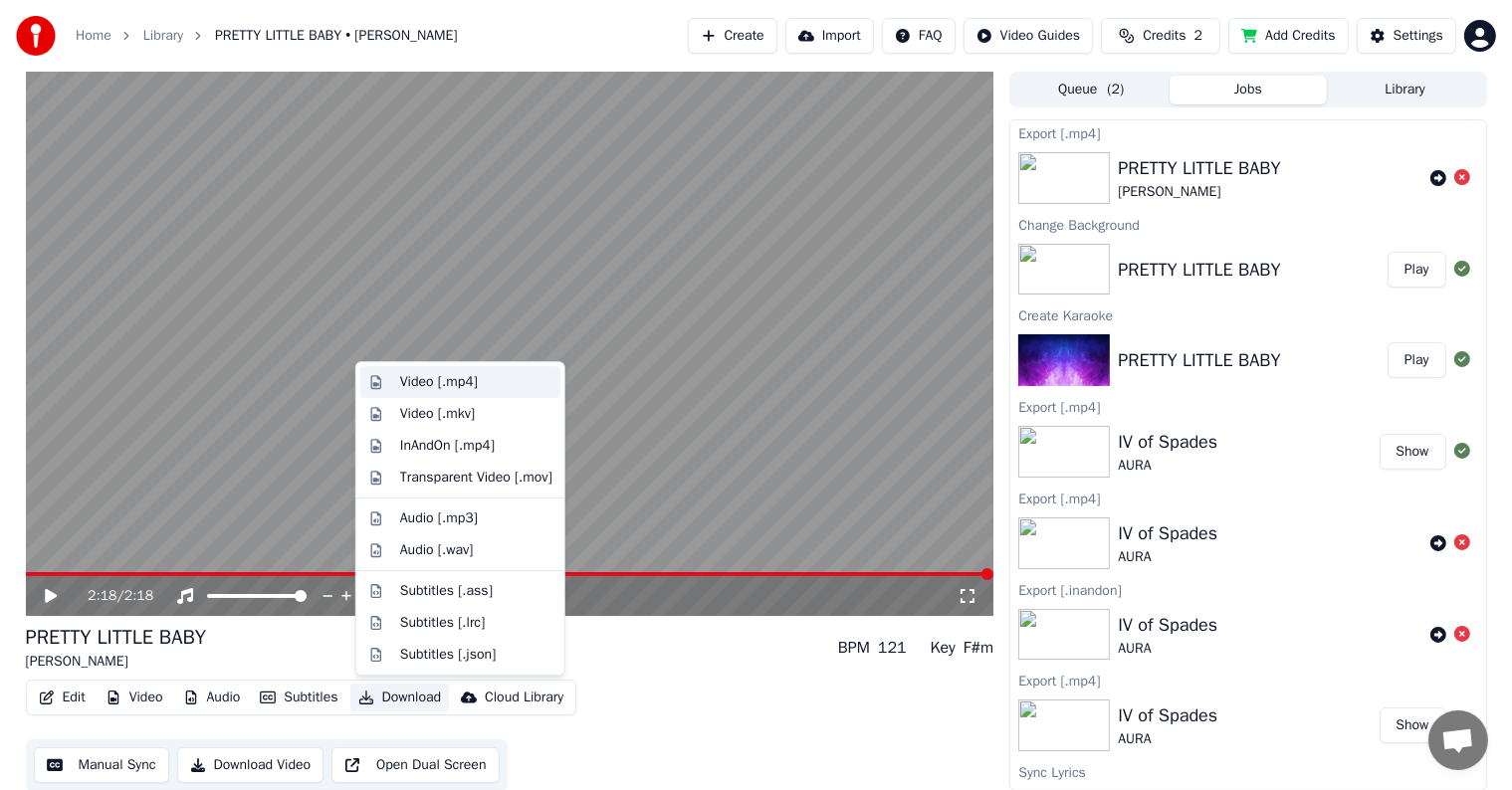 click on "Video [.mp4]" at bounding box center [439, 382] 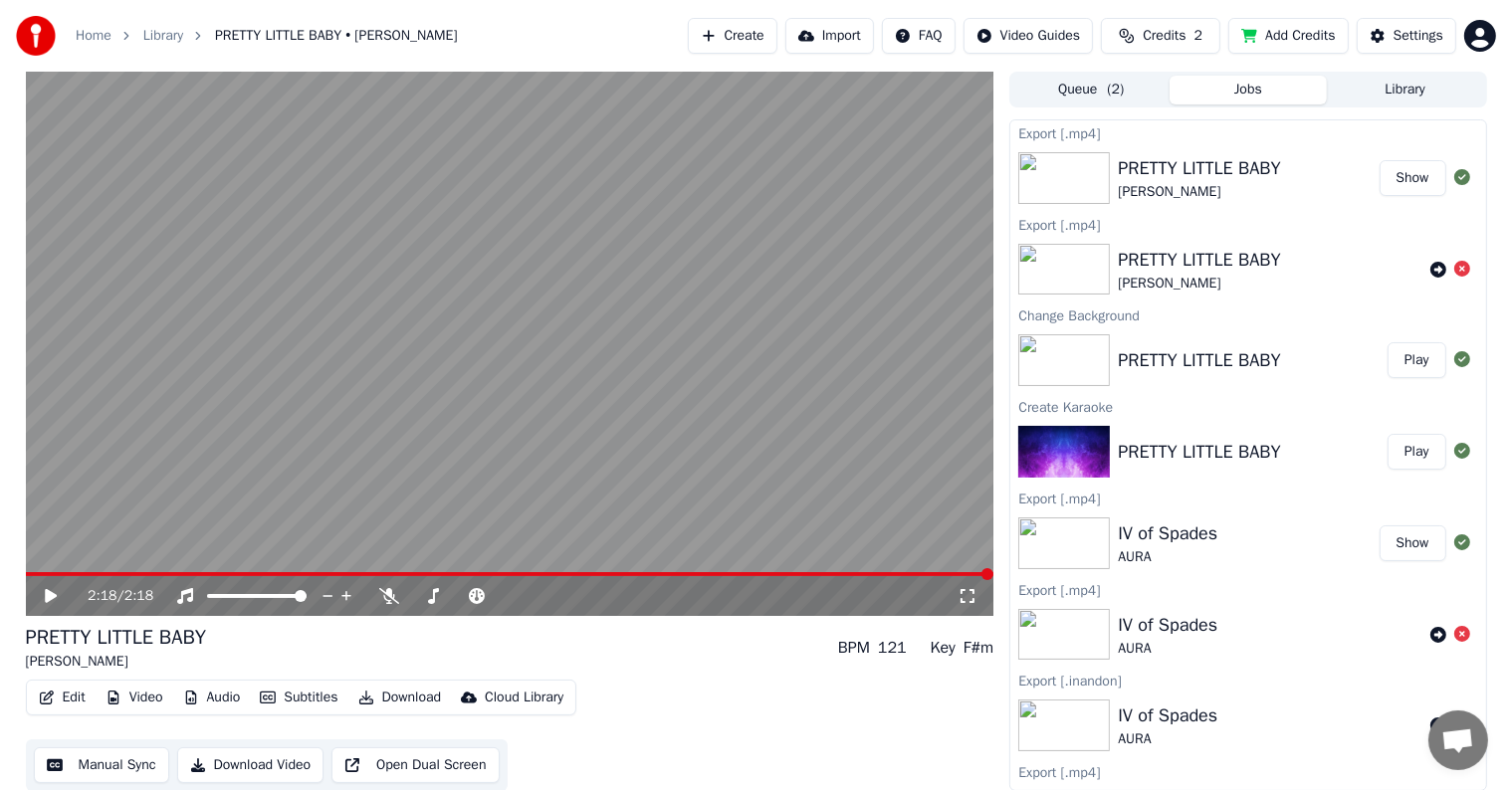 click on "Show" at bounding box center [1412, 178] 